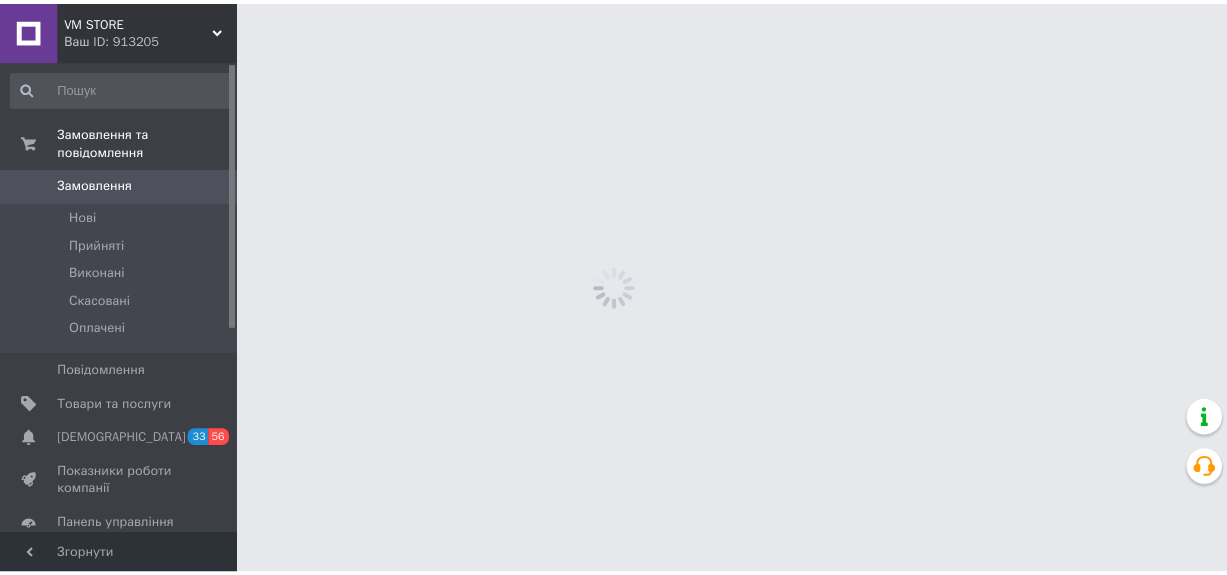 scroll, scrollTop: 0, scrollLeft: 0, axis: both 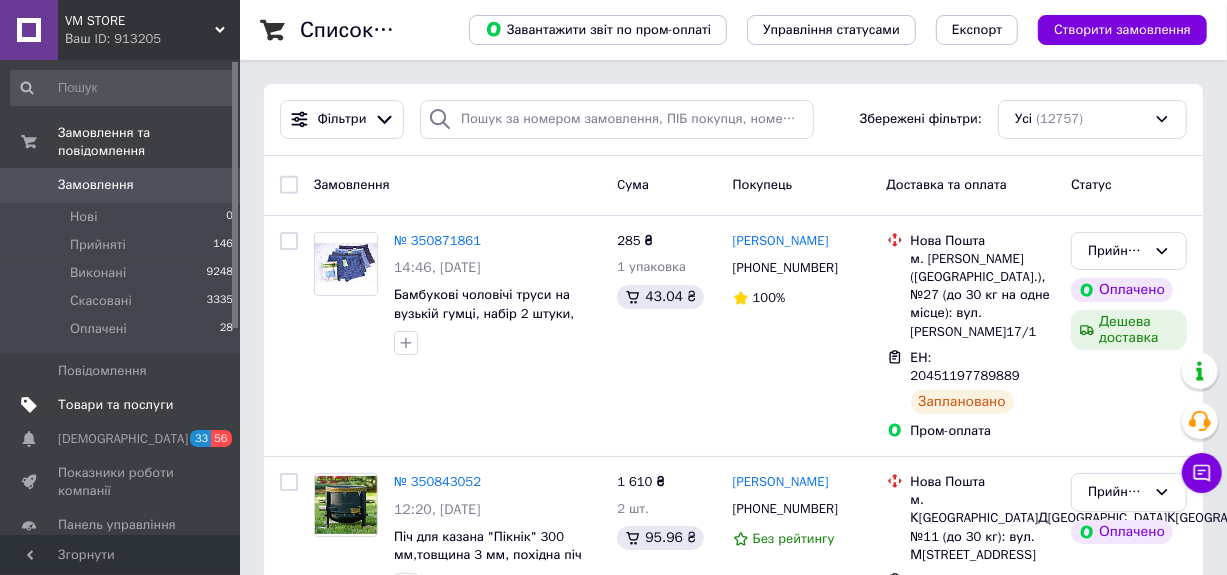 click on "Товари та послуги" at bounding box center (115, 405) 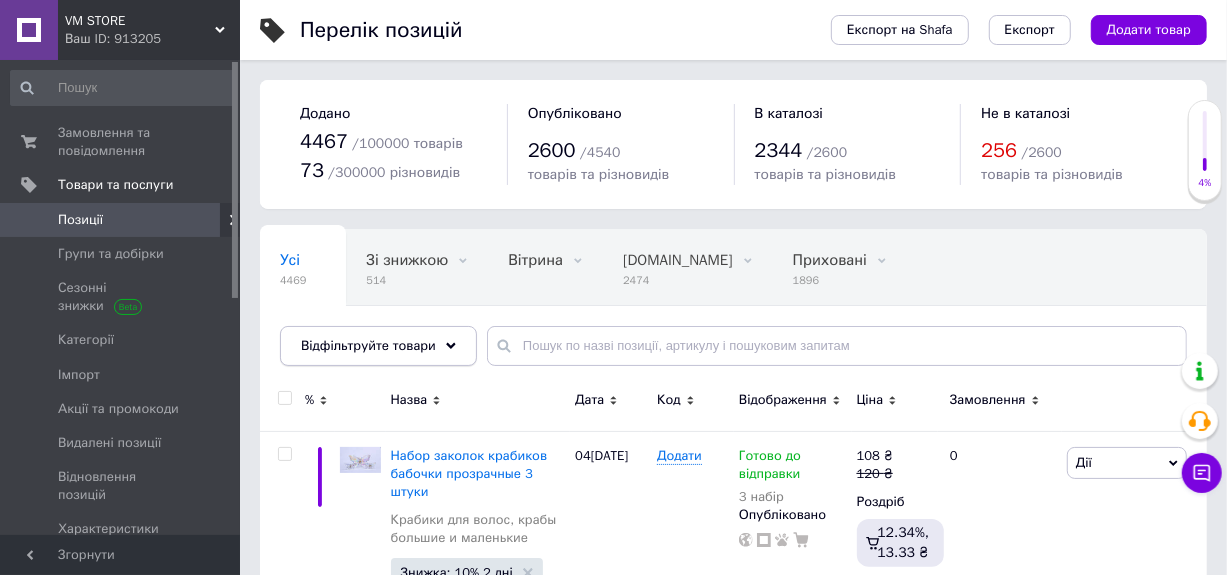 click on "Відфільтруйте товари" at bounding box center (368, 345) 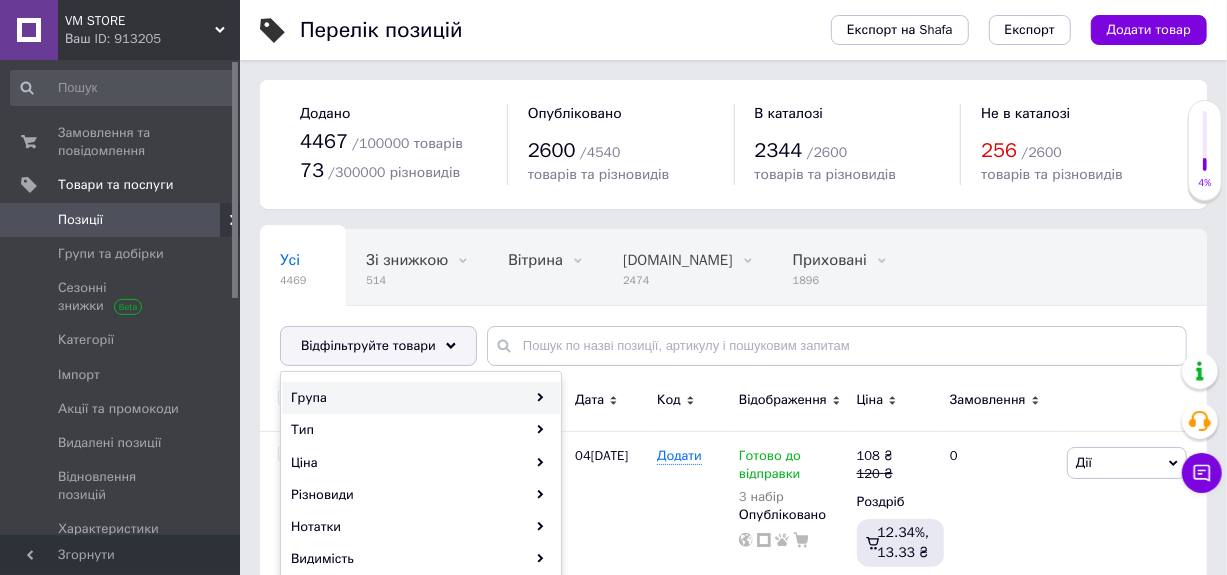 click on "Група" at bounding box center (421, 398) 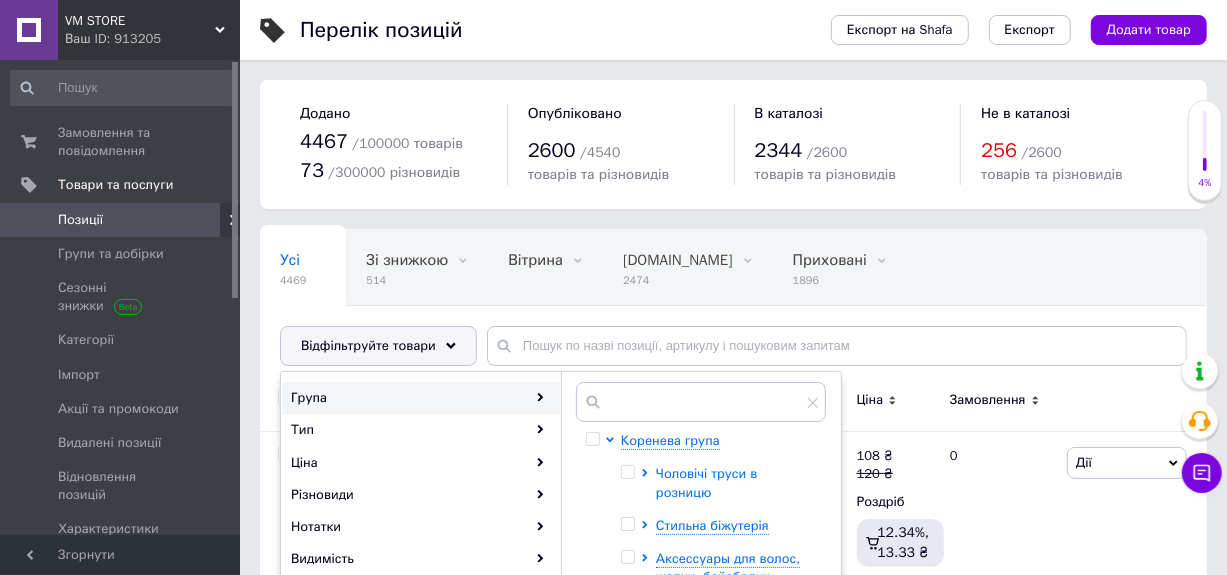 click on "Чоловічі труси в розницю" at bounding box center (706, 482) 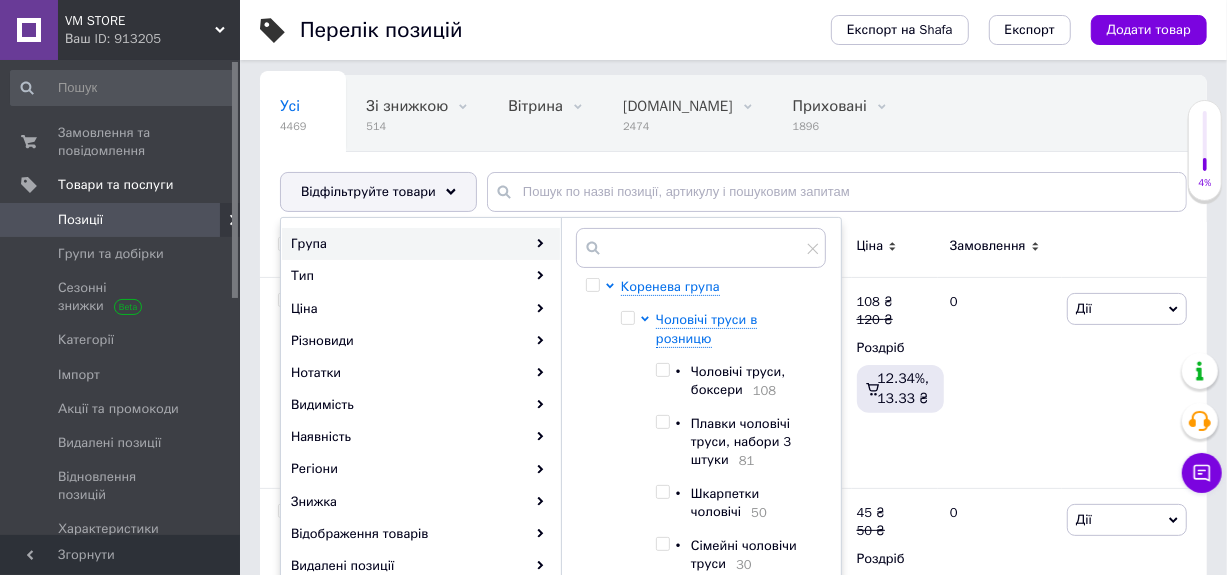 scroll, scrollTop: 200, scrollLeft: 0, axis: vertical 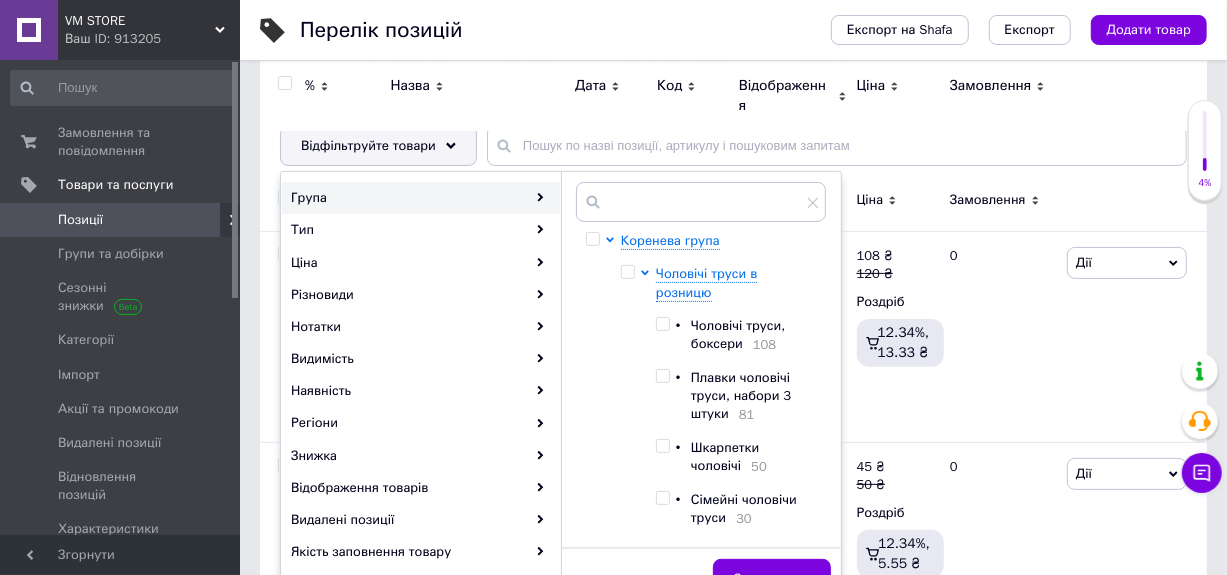 click at bounding box center [662, 324] 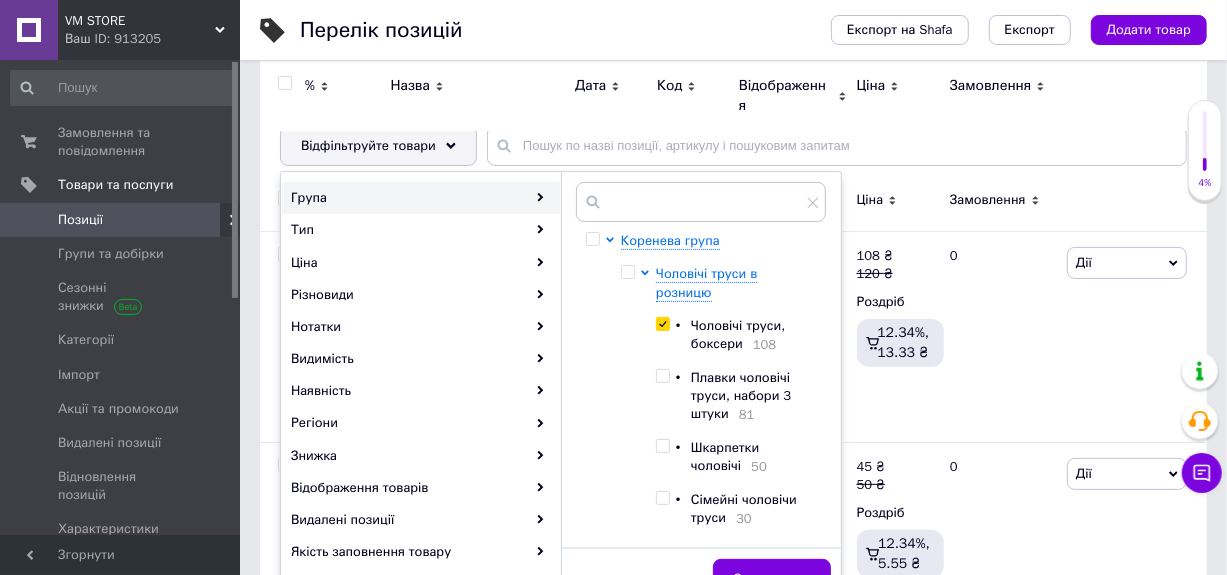 checkbox on "true" 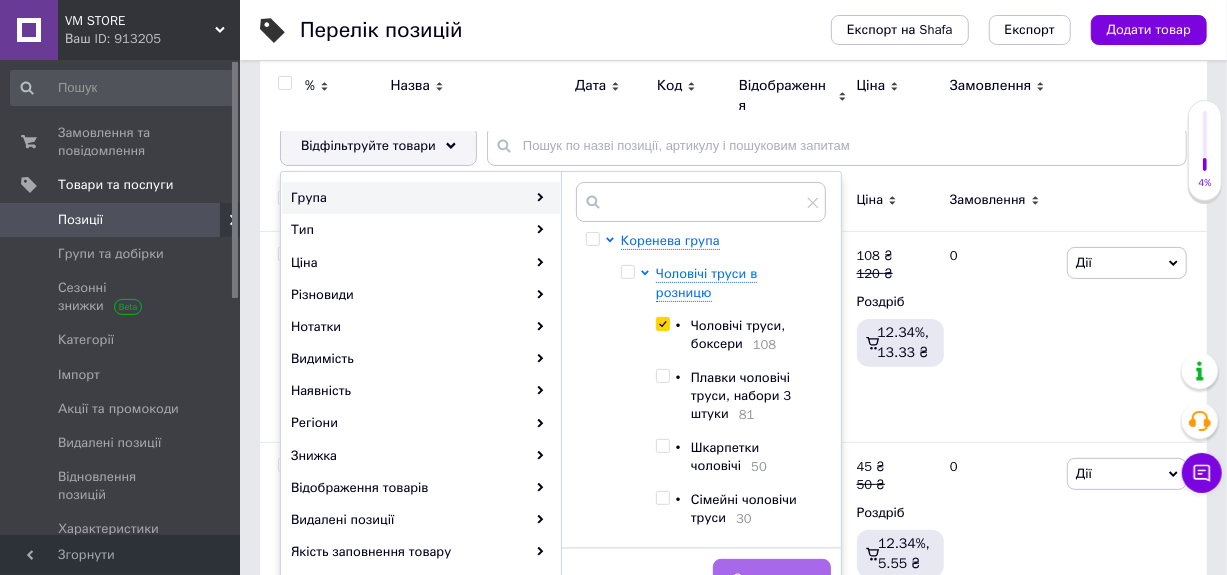 click on "Застосувати" at bounding box center (772, 579) 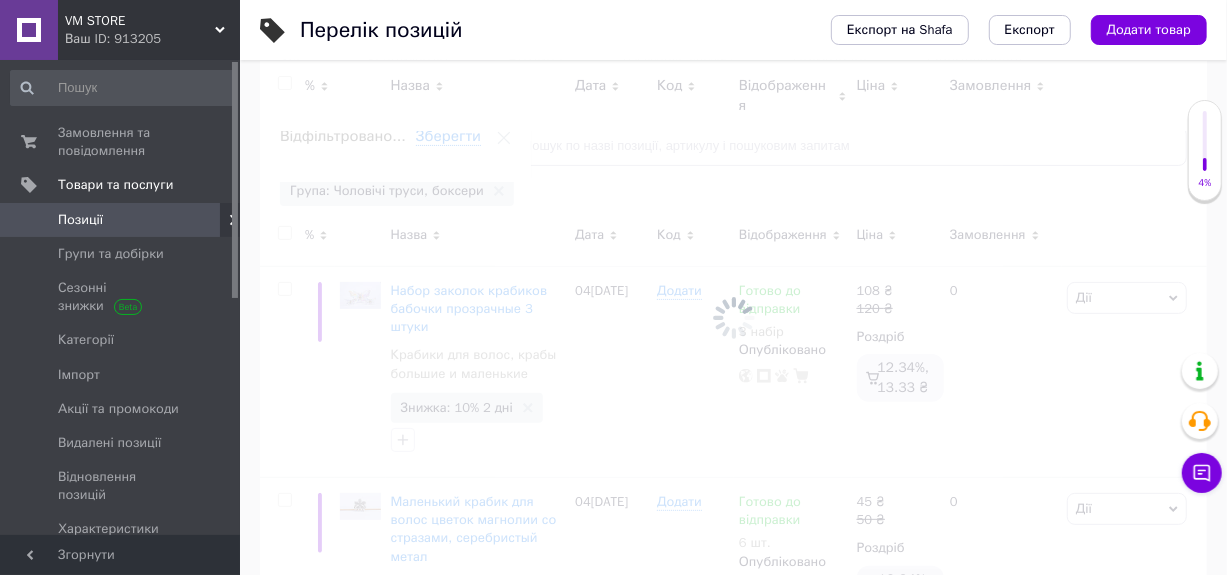 scroll, scrollTop: 0, scrollLeft: 219, axis: horizontal 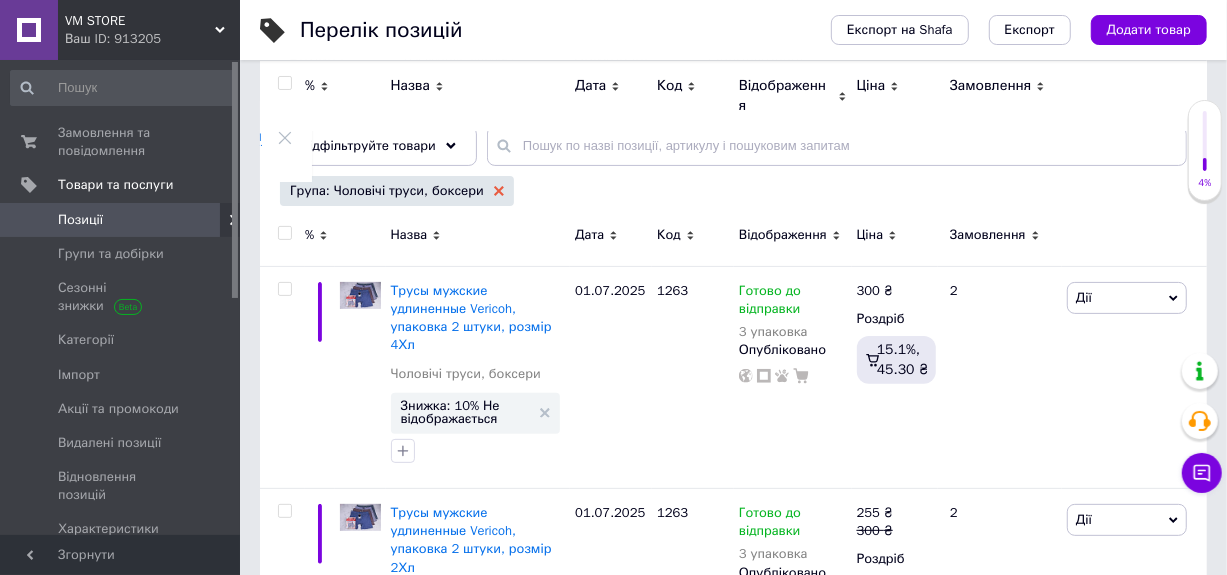 click 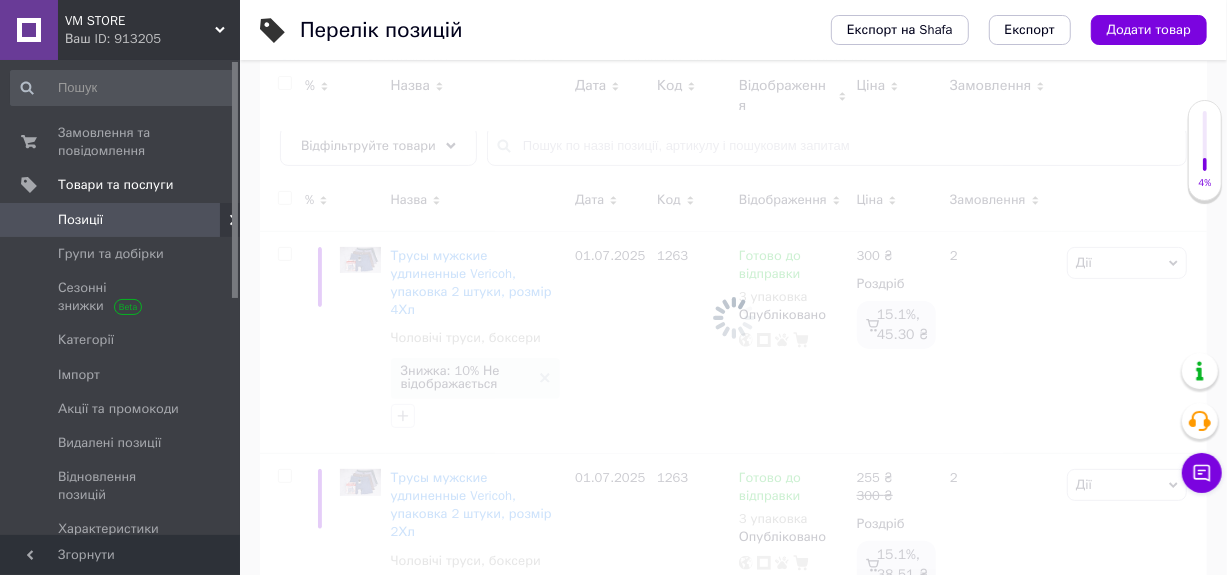 scroll, scrollTop: 0, scrollLeft: 0, axis: both 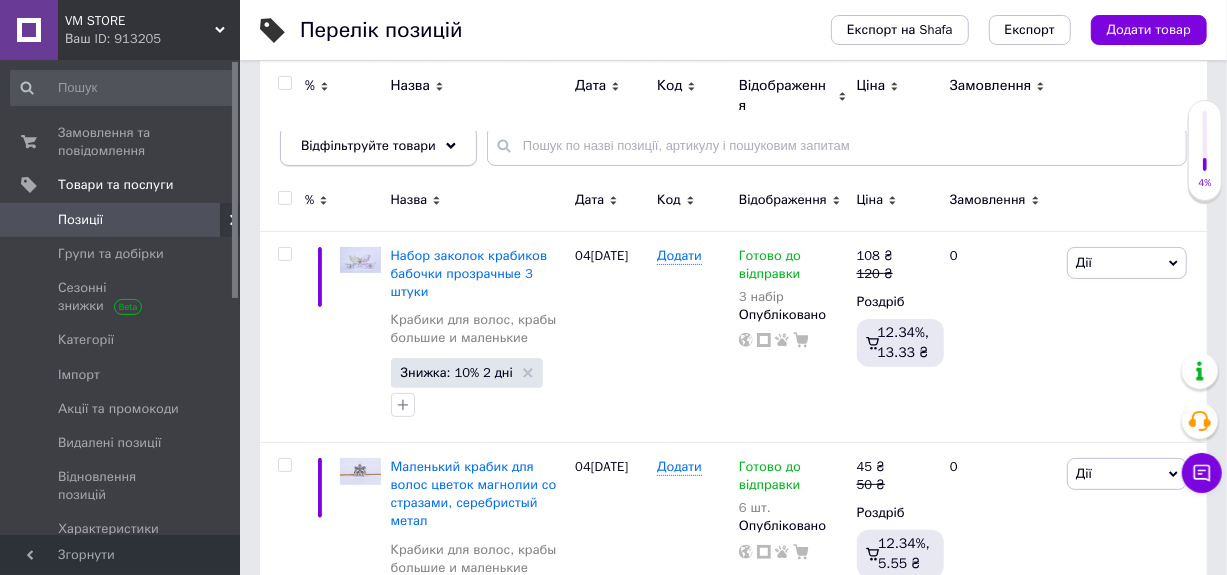 click on "Відфільтруйте товари" at bounding box center [378, 146] 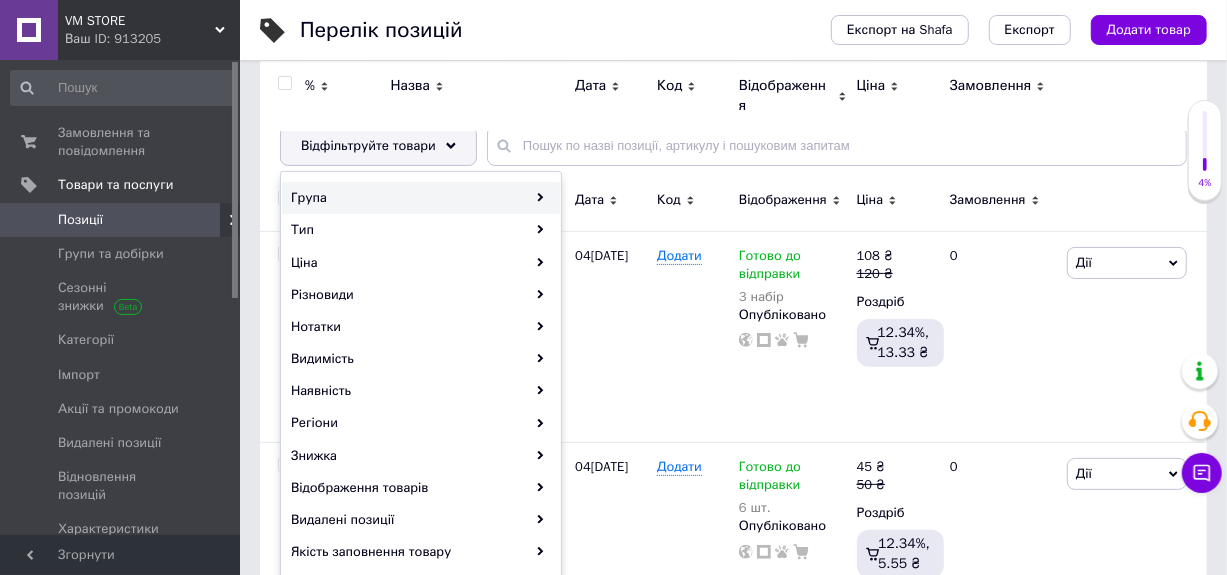 click on "Група" at bounding box center (421, 198) 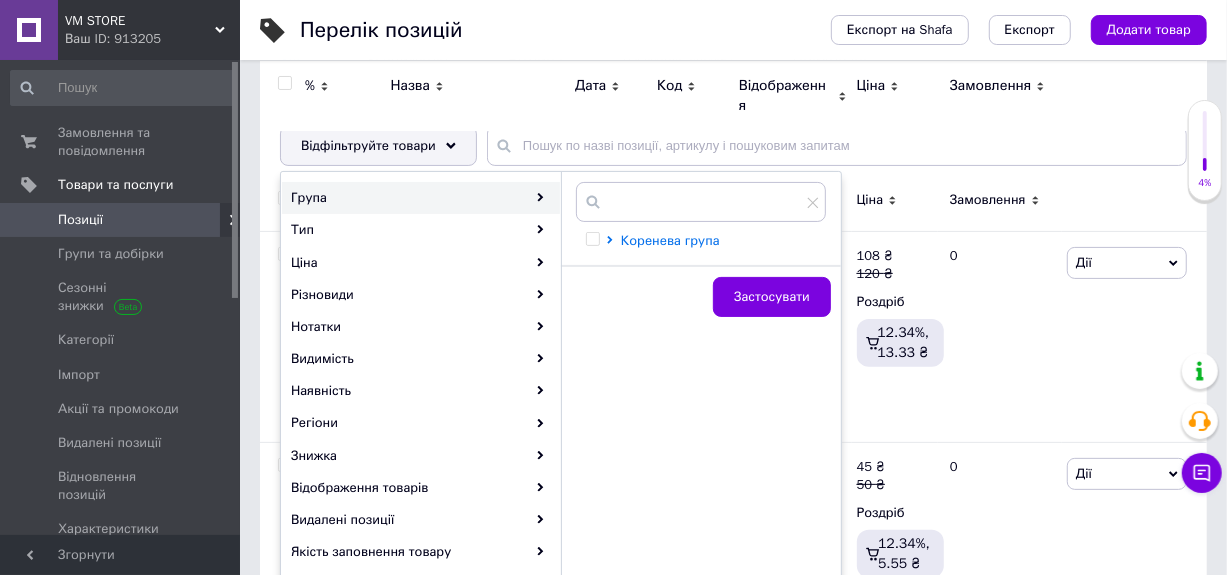 click on "Коренева група" at bounding box center (670, 240) 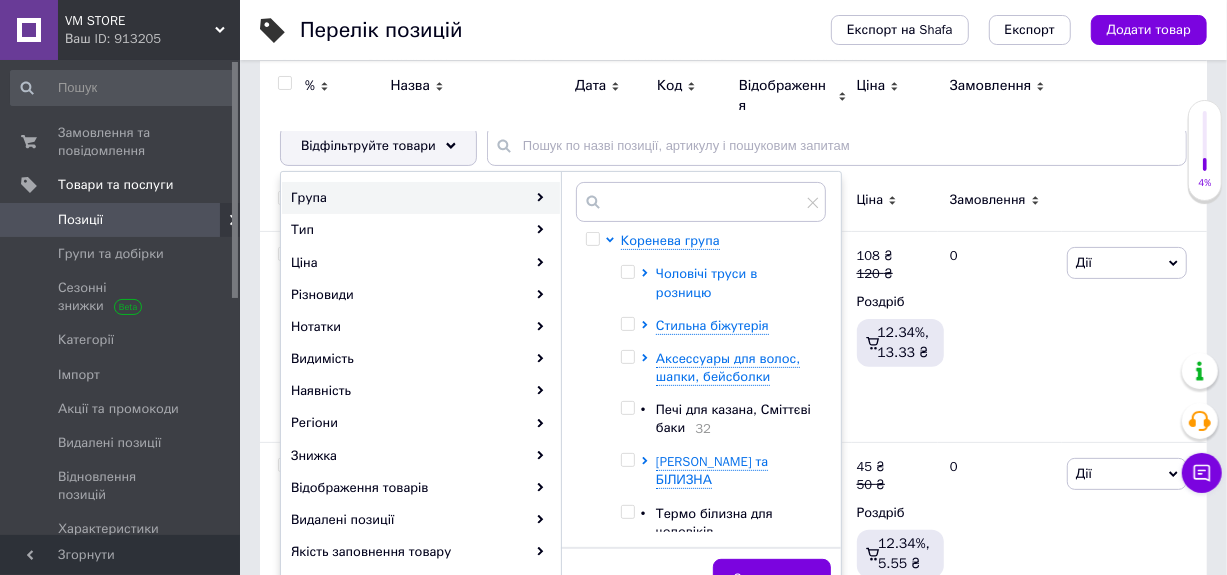 click on "Чоловічі труси в розницю" at bounding box center [706, 282] 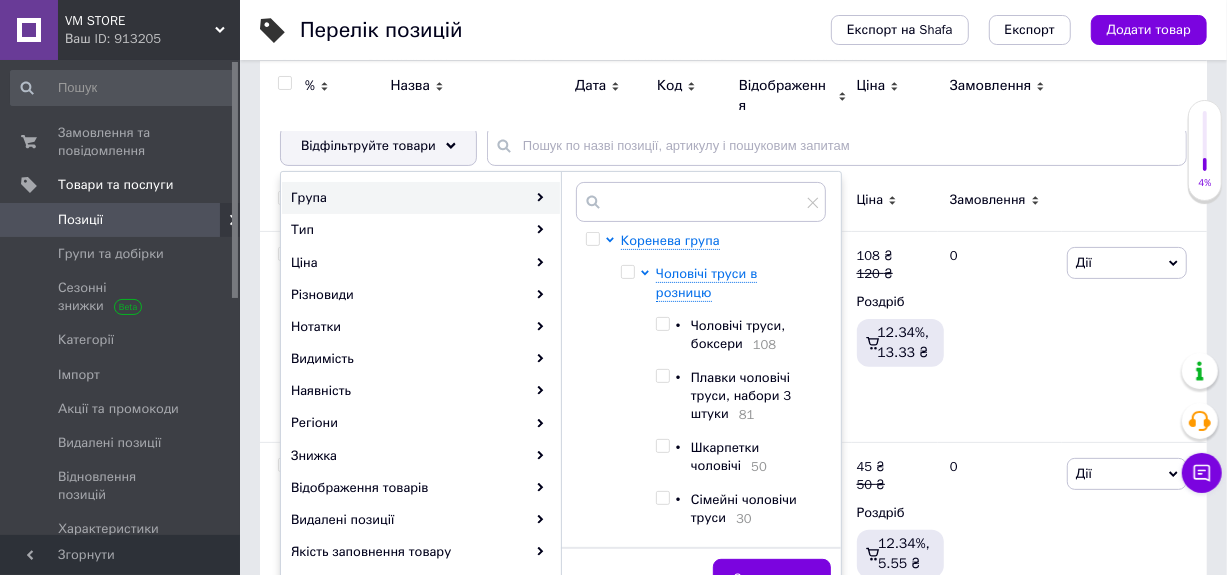 click at bounding box center (662, 376) 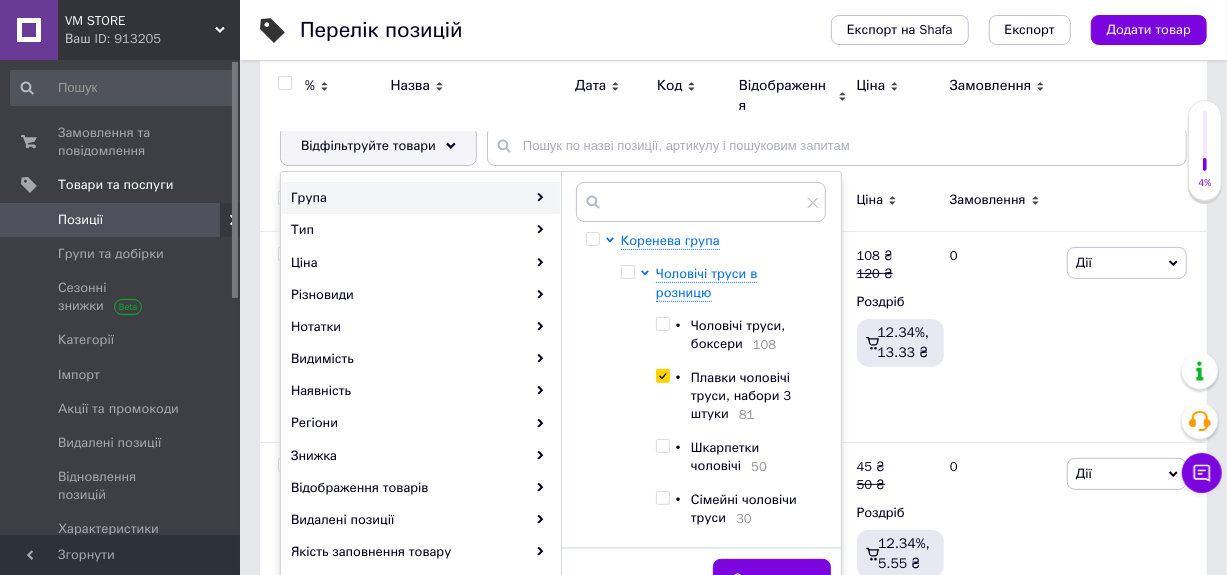 checkbox on "true" 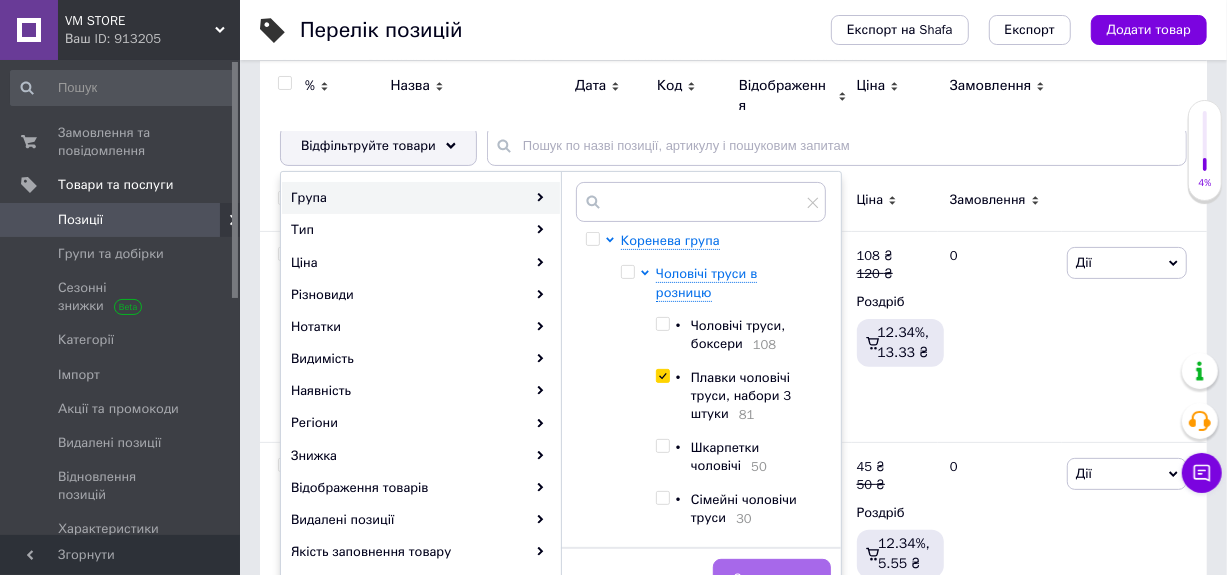 click on "Застосувати" at bounding box center [772, 579] 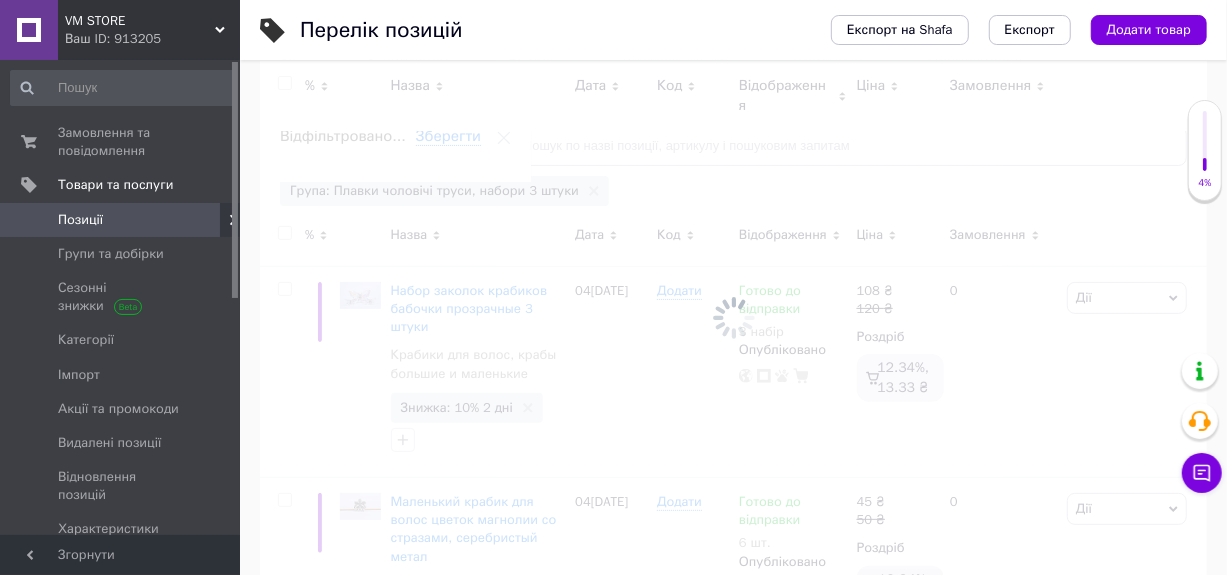 scroll, scrollTop: 0, scrollLeft: 219, axis: horizontal 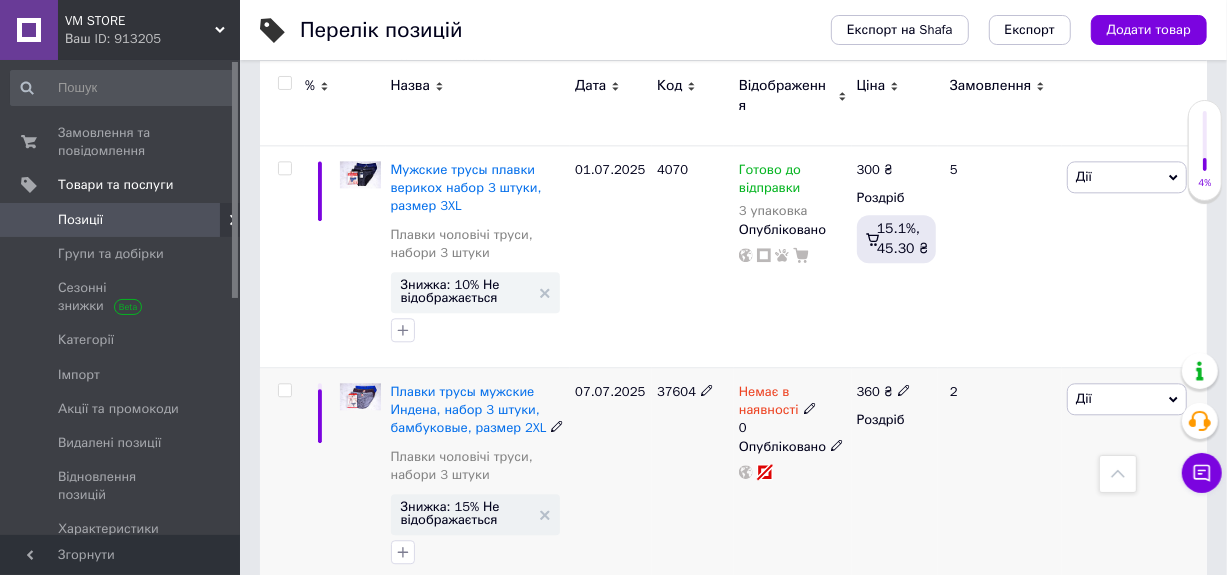 click at bounding box center [284, 390] 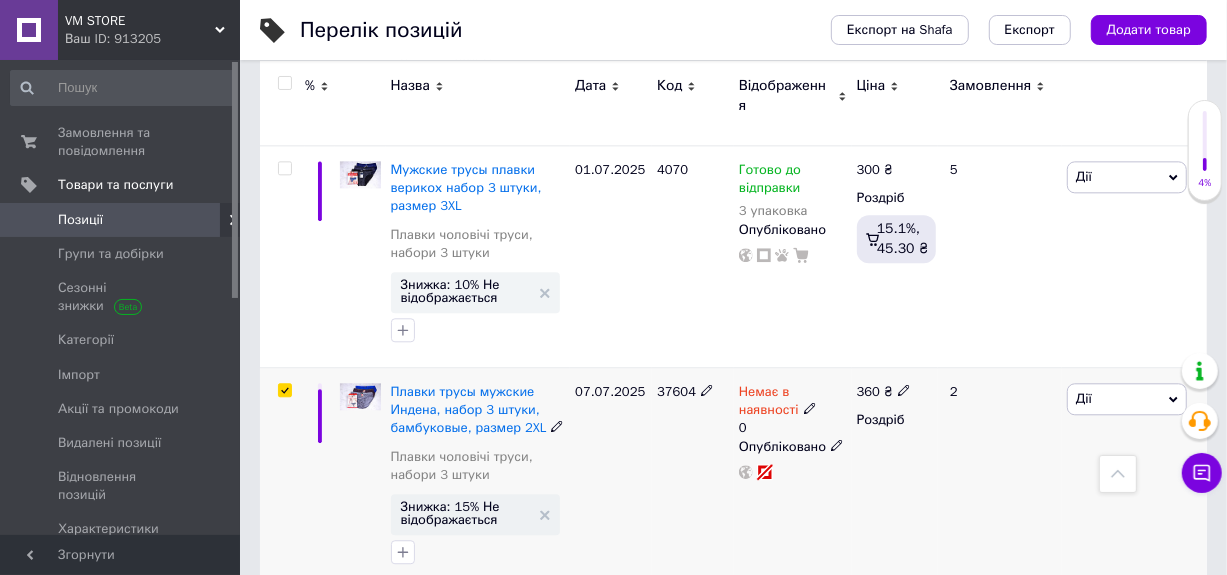checkbox on "true" 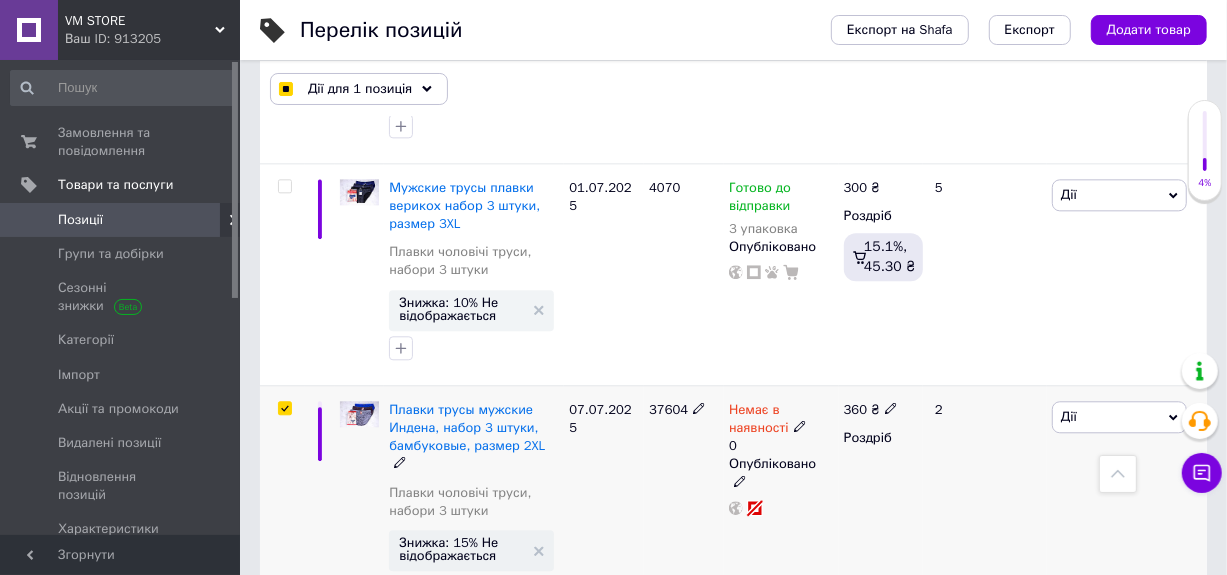 scroll, scrollTop: 2780, scrollLeft: 0, axis: vertical 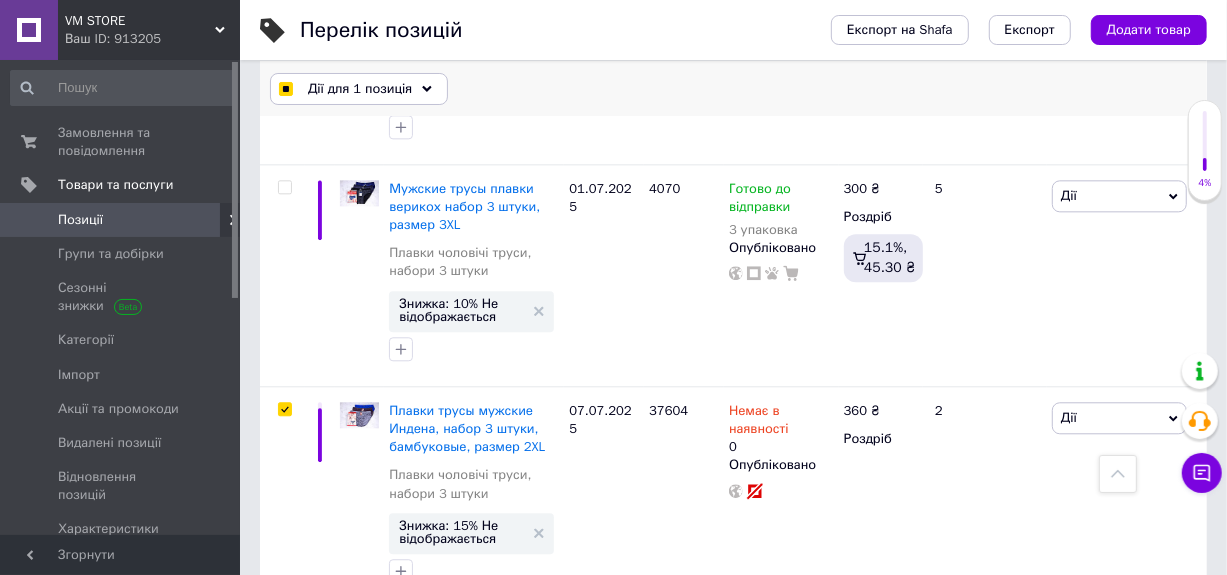 click on "Дії для 1 позиція" at bounding box center [360, 89] 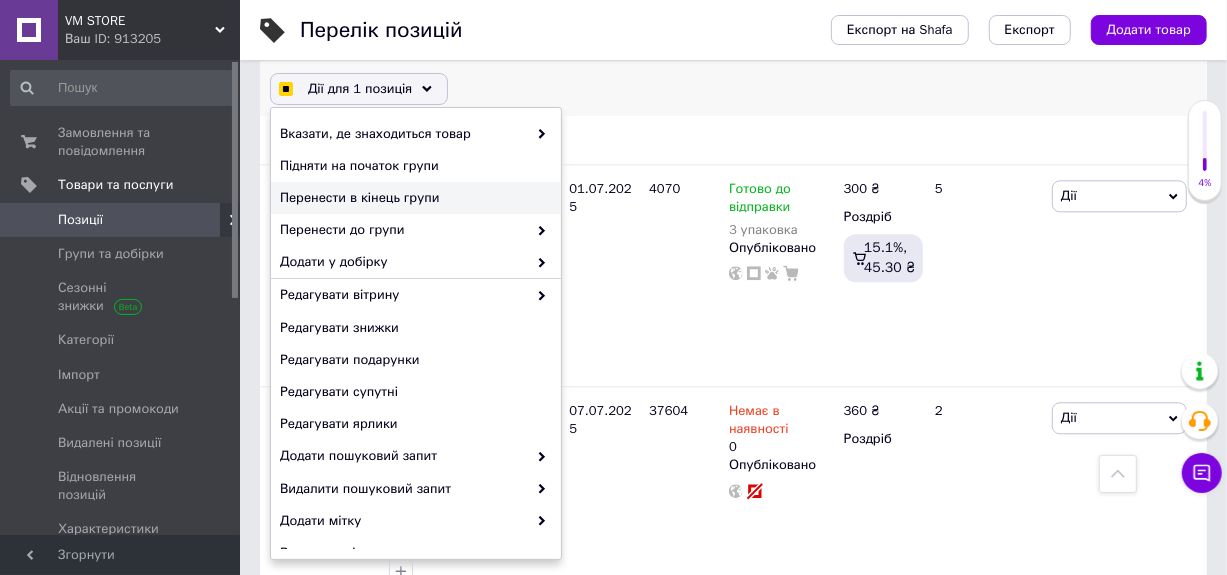 checkbox on "true" 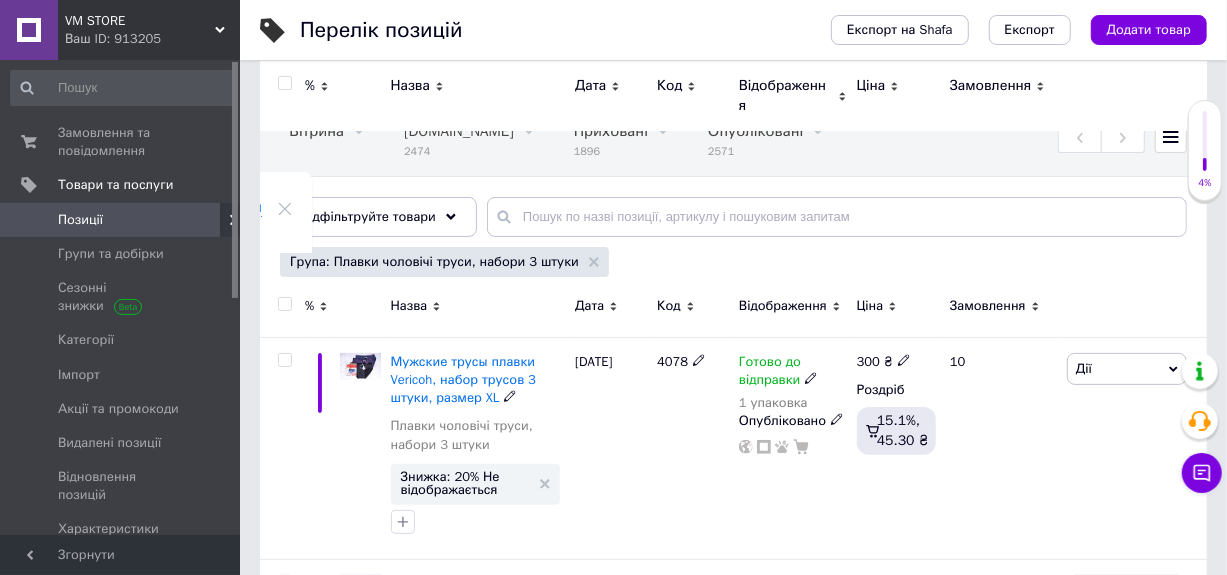 scroll, scrollTop: 0, scrollLeft: 0, axis: both 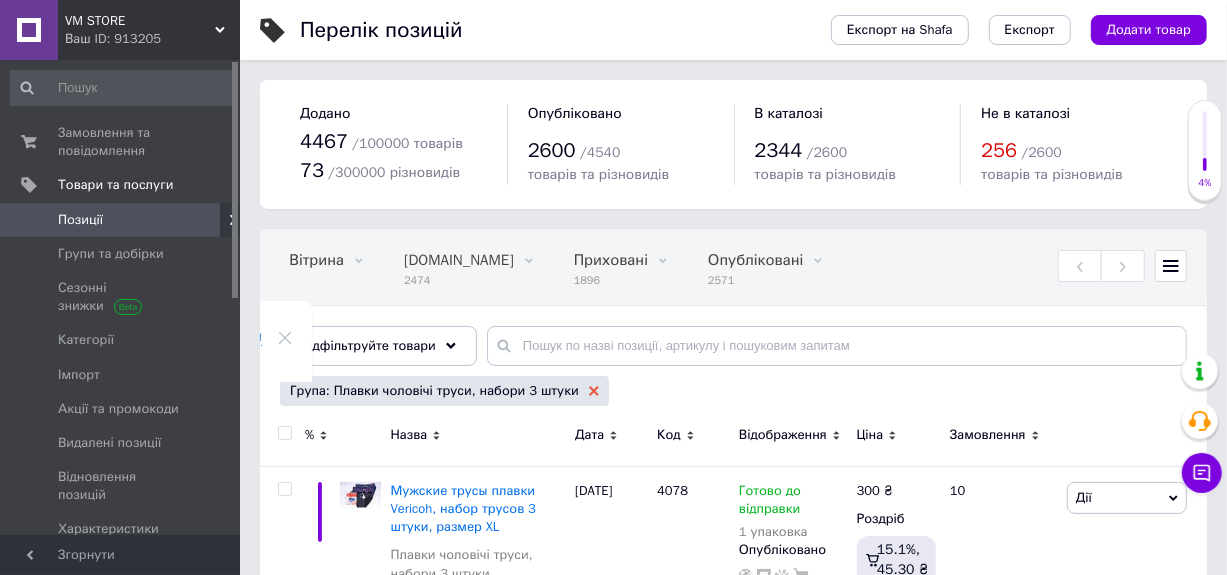 click 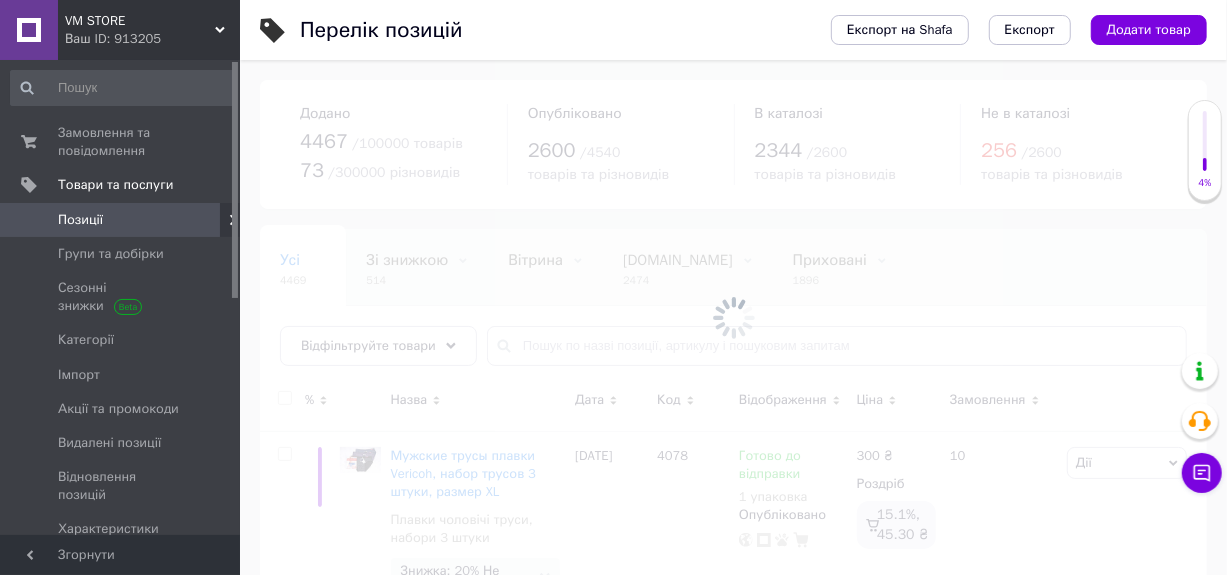 scroll, scrollTop: 0, scrollLeft: 0, axis: both 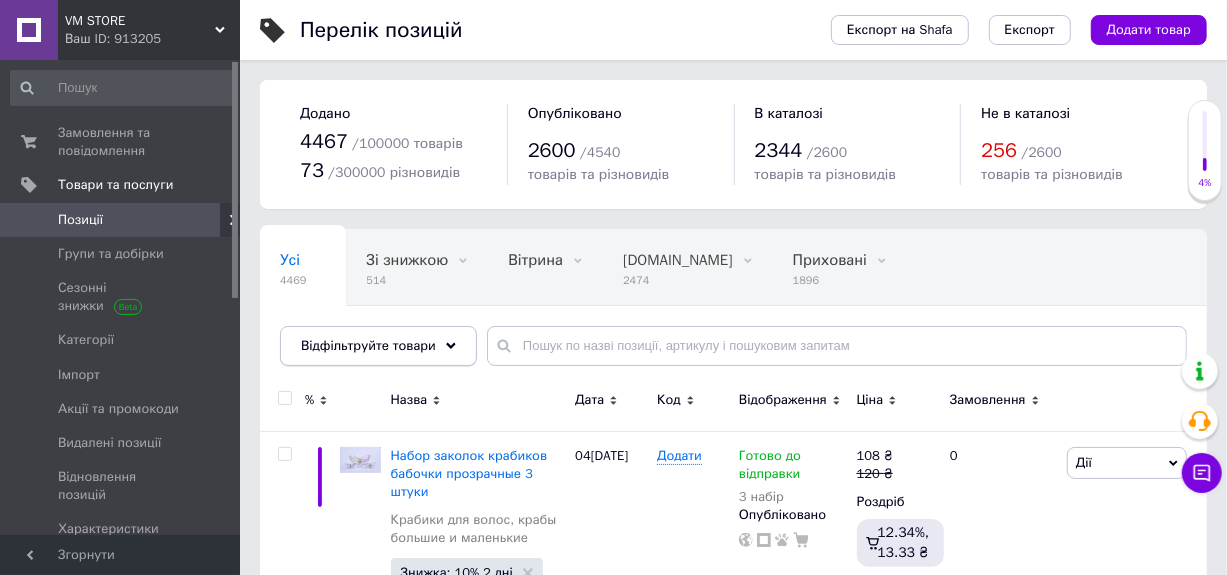 click on "Відфільтруйте товари" at bounding box center (368, 345) 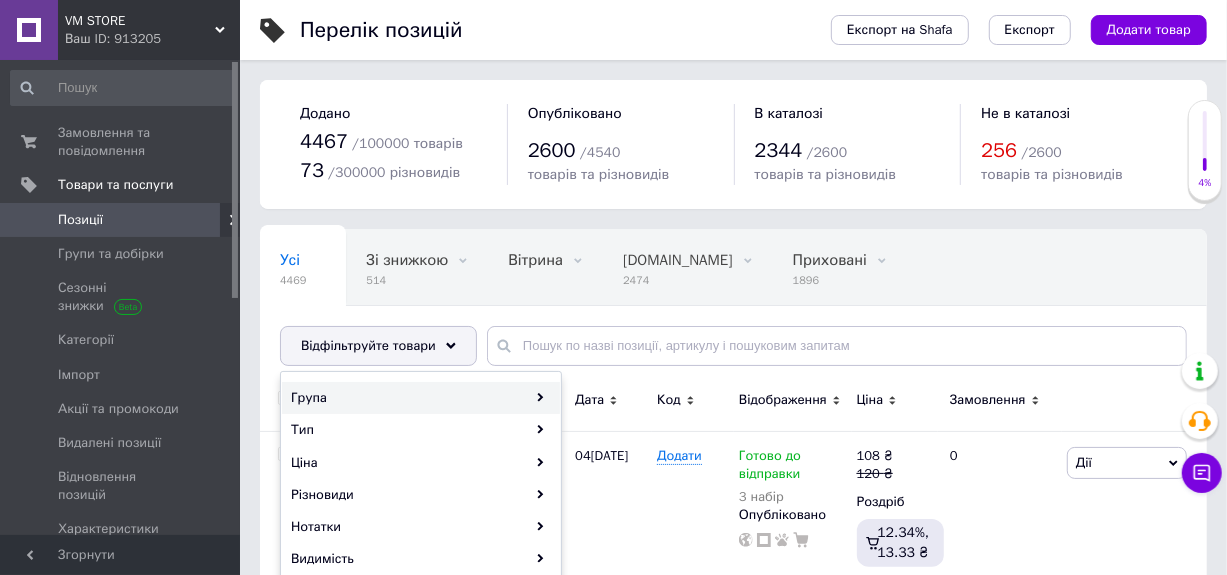 click on "Група" at bounding box center [421, 398] 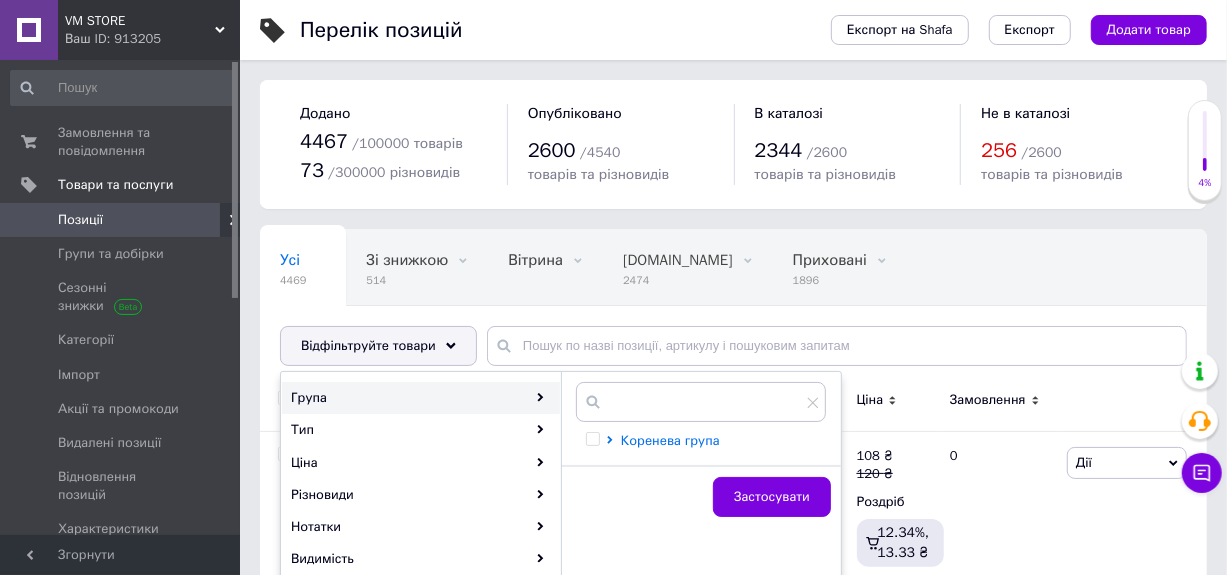 click on "Коренева група" at bounding box center (670, 440) 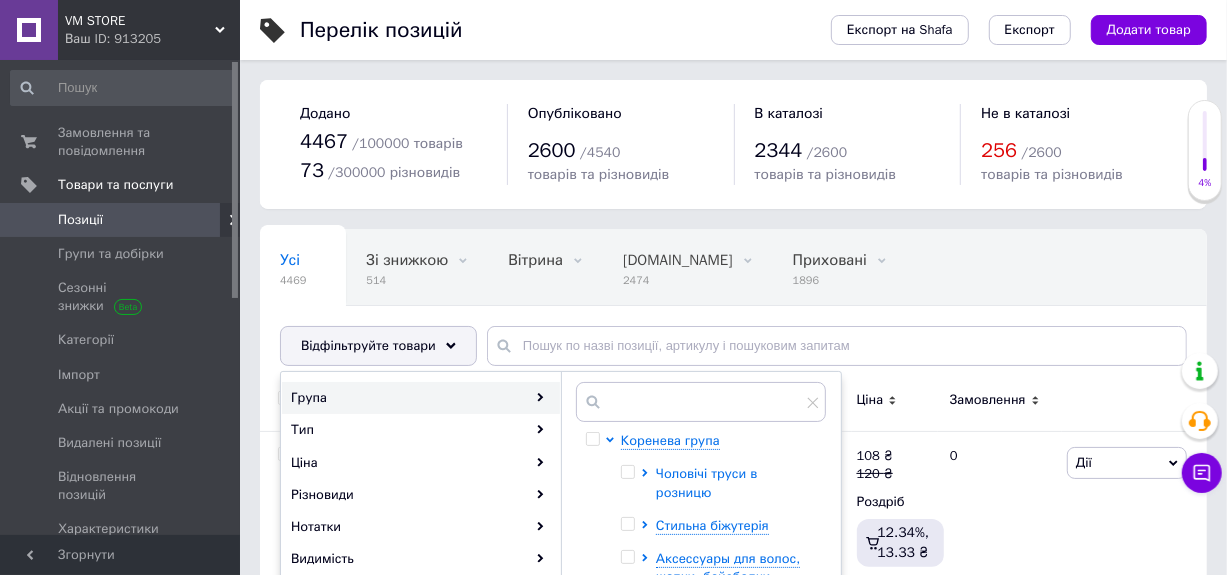 click on "Чоловічі труси в розницю" at bounding box center [706, 482] 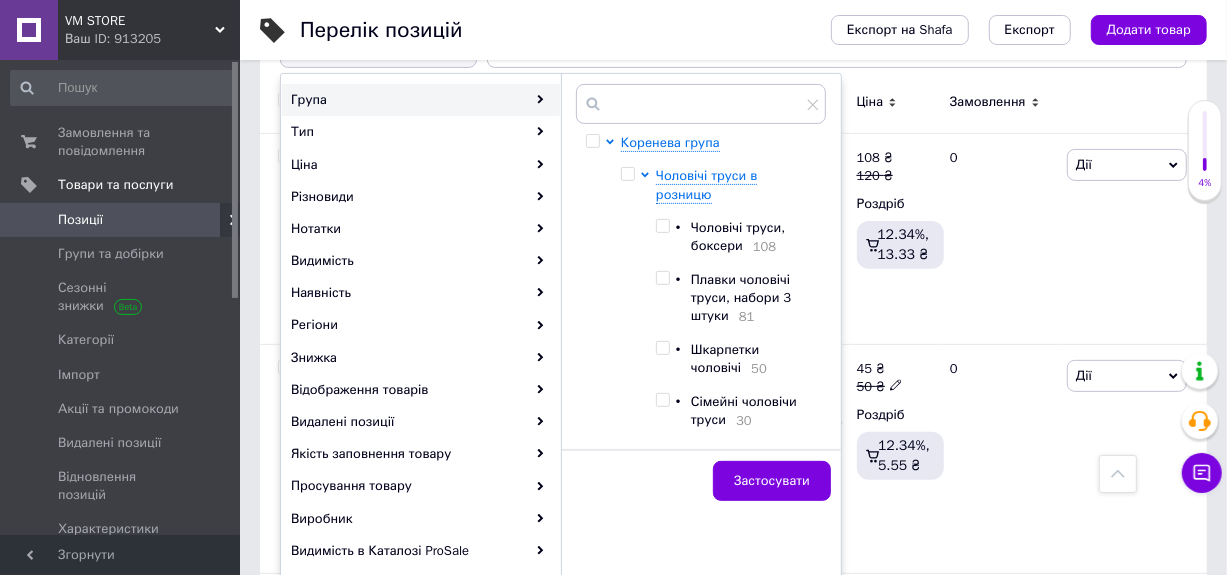 scroll, scrollTop: 300, scrollLeft: 0, axis: vertical 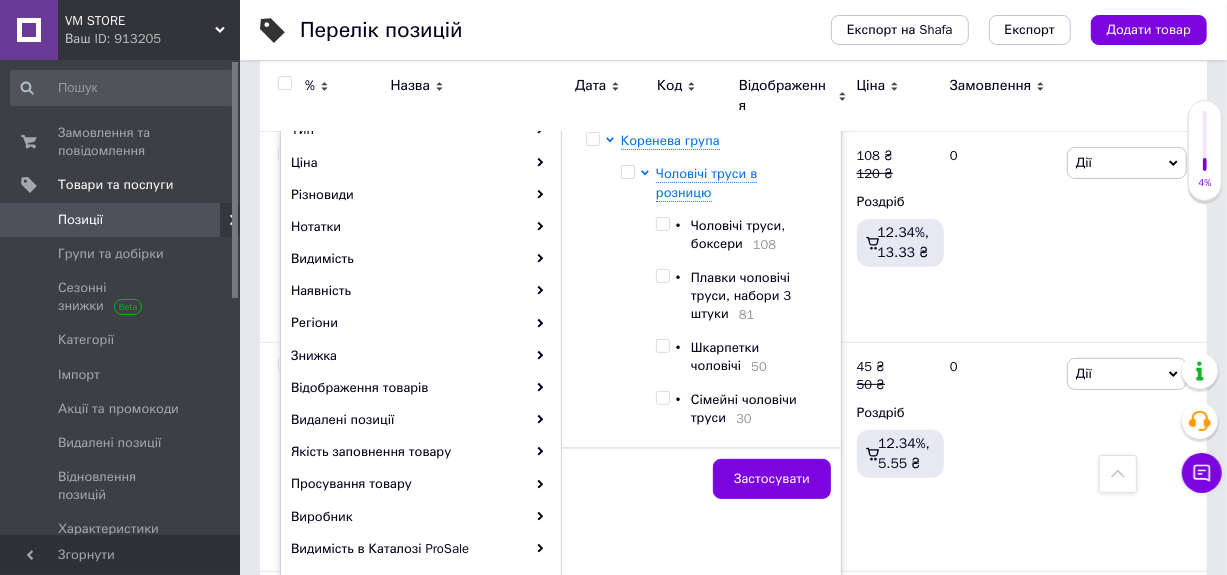 click at bounding box center (662, 398) 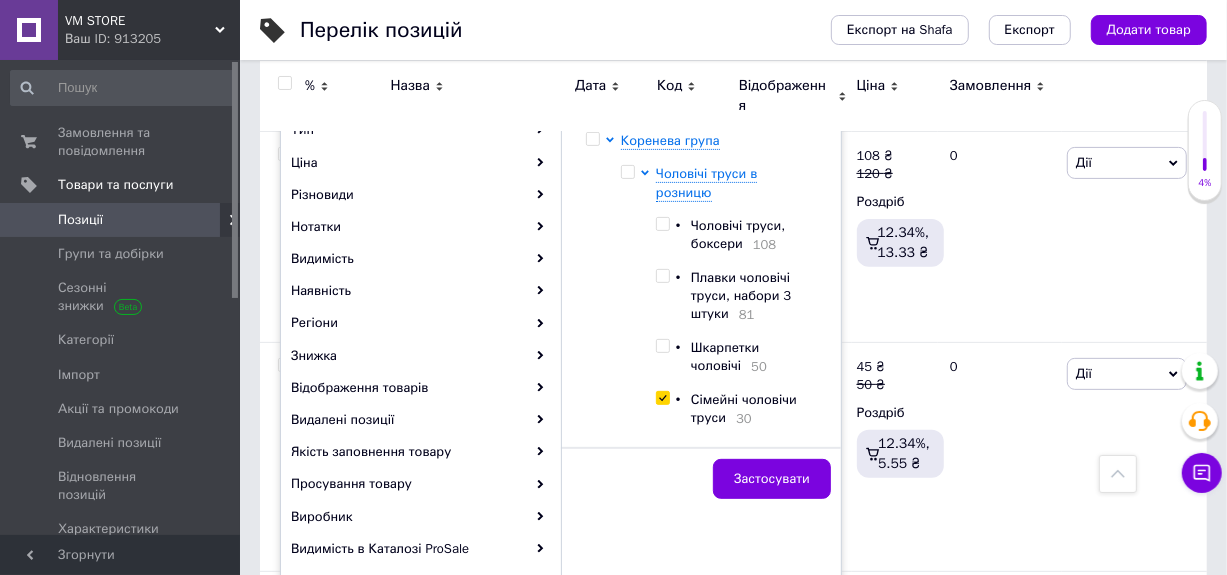 checkbox on "true" 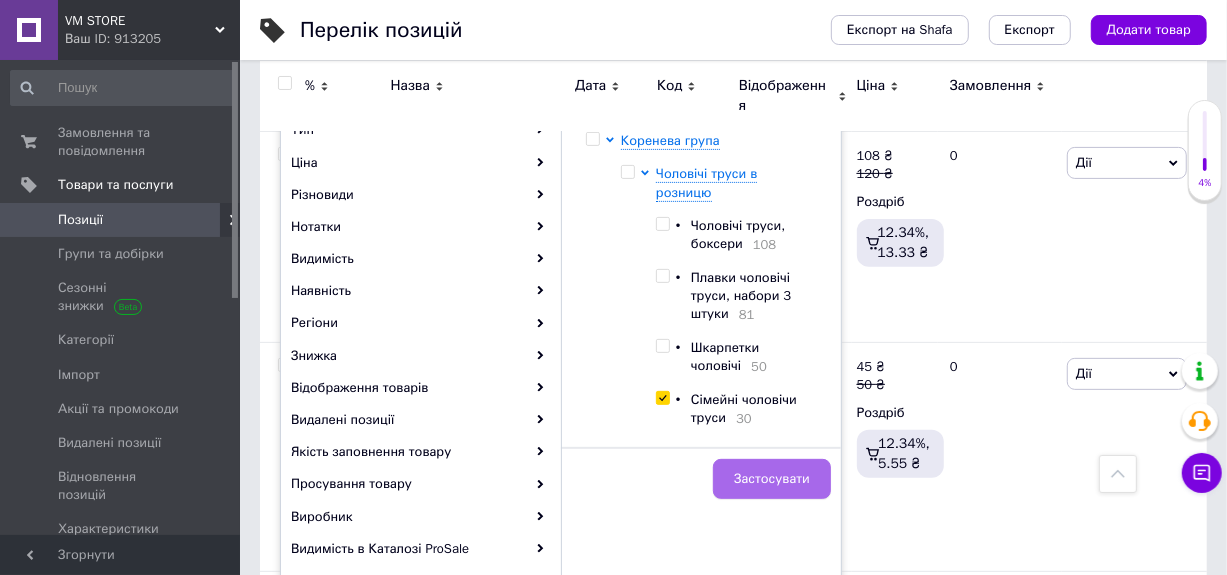 click on "Застосувати" at bounding box center (772, 479) 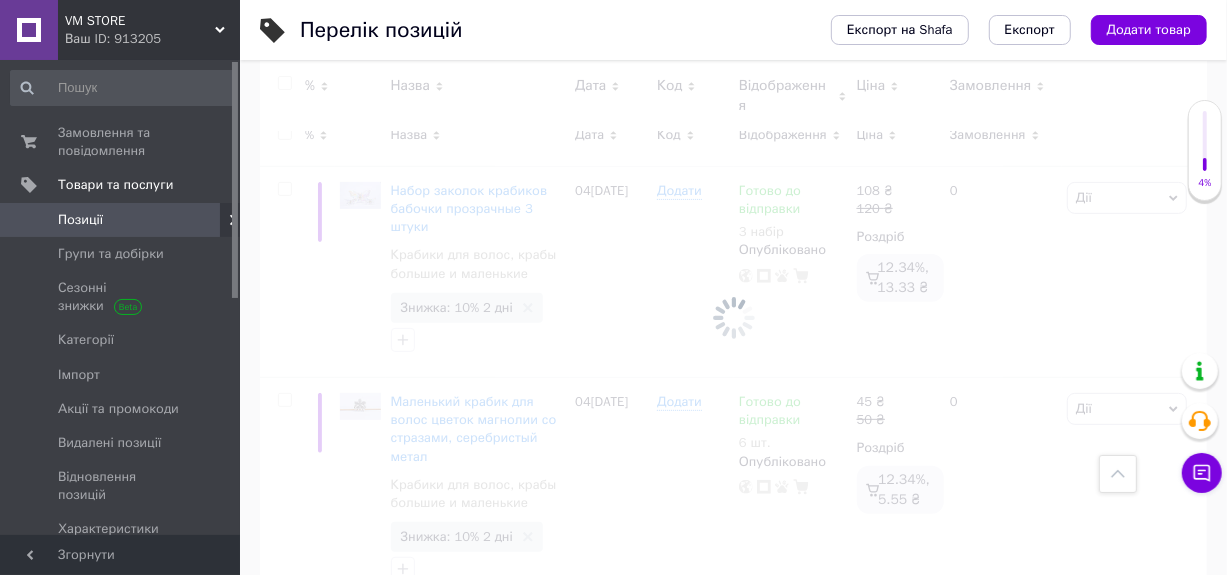 scroll, scrollTop: 0, scrollLeft: 219, axis: horizontal 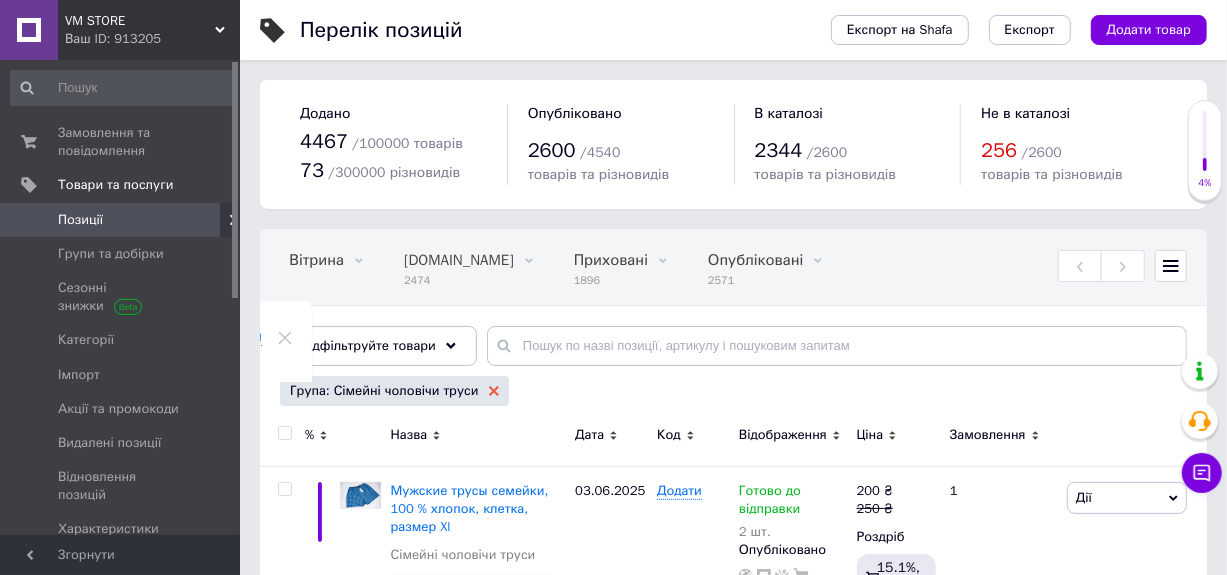 click 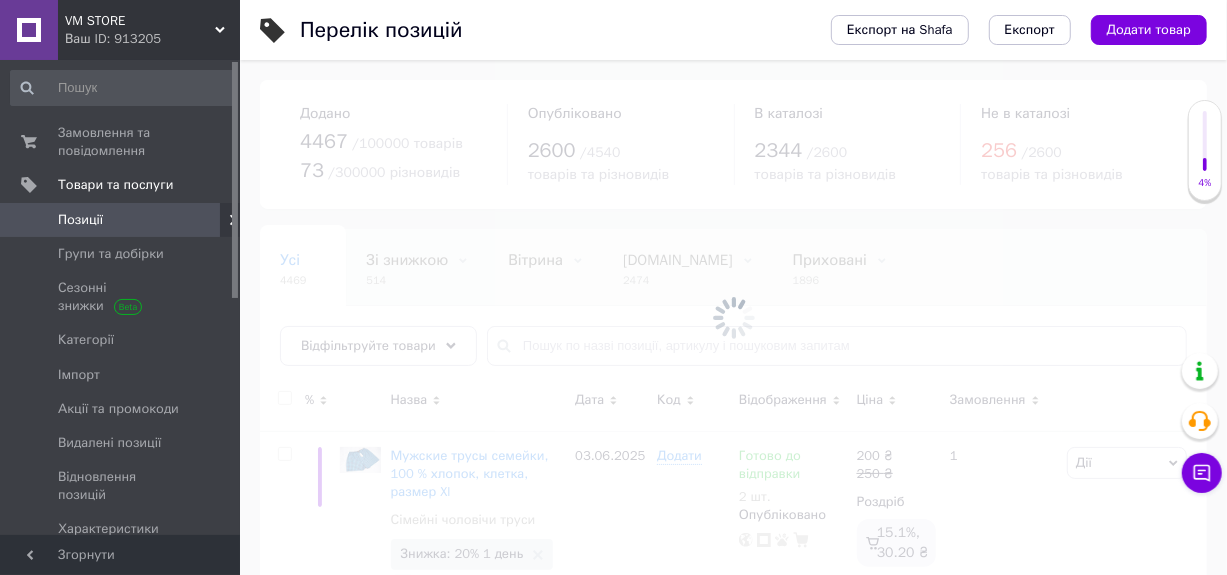scroll, scrollTop: 0, scrollLeft: 0, axis: both 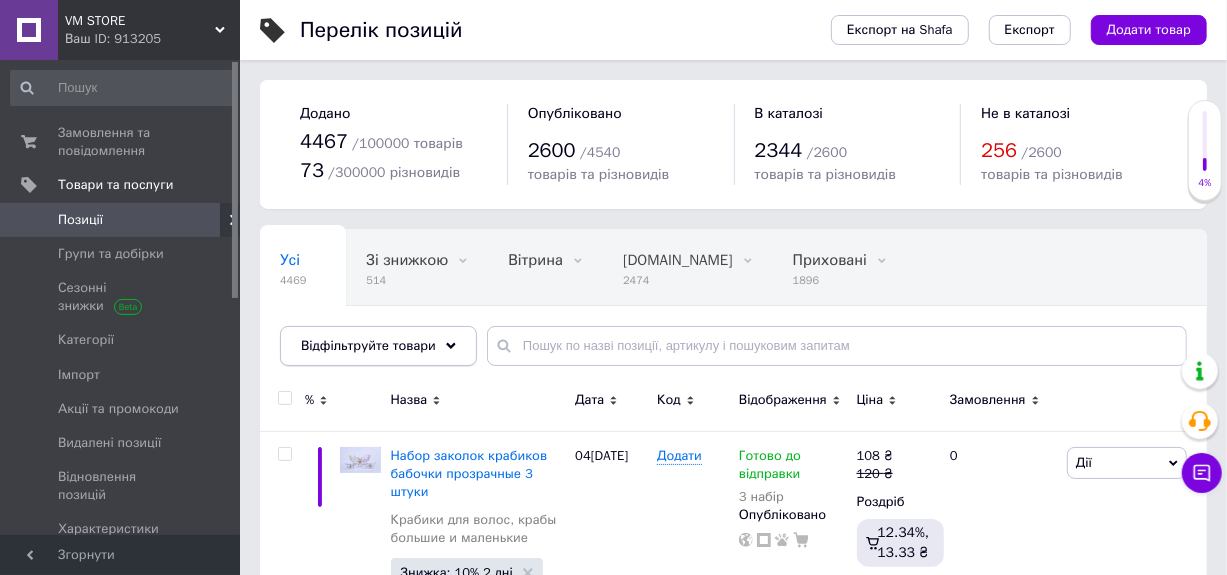 click on "Відфільтруйте товари" at bounding box center (368, 345) 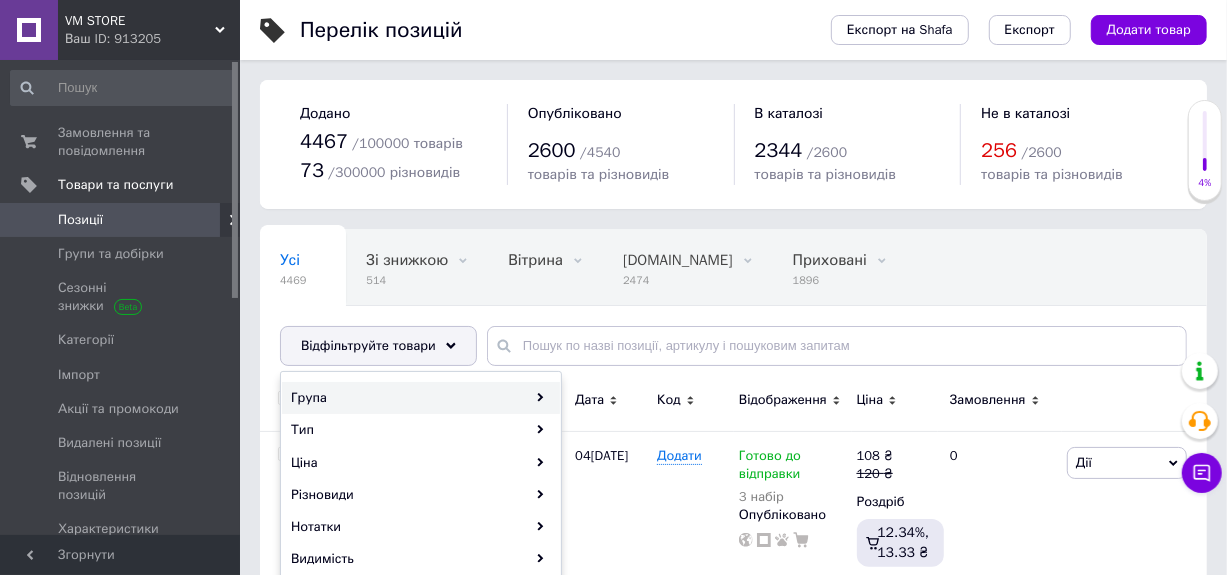 click on "Група" at bounding box center (421, 398) 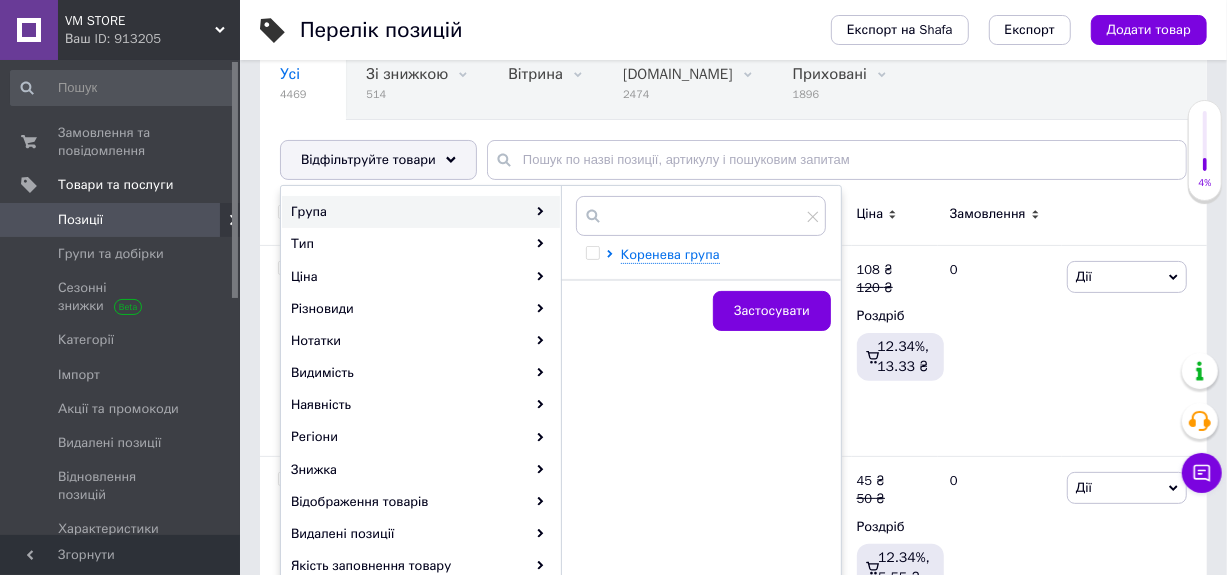 scroll, scrollTop: 200, scrollLeft: 0, axis: vertical 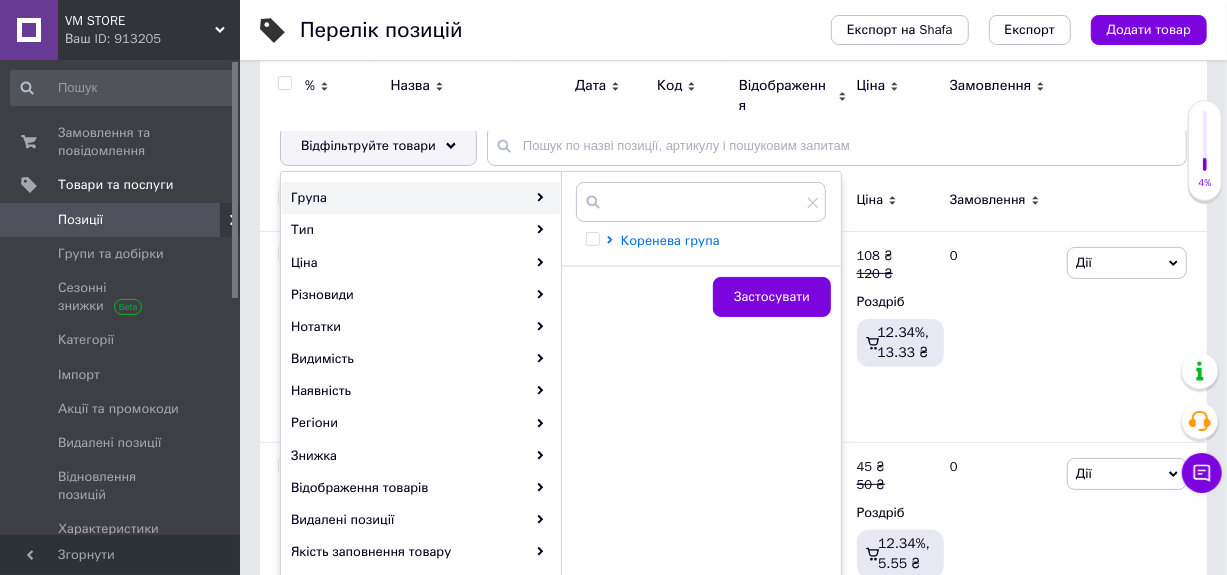 click on "Коренева група" at bounding box center [670, 240] 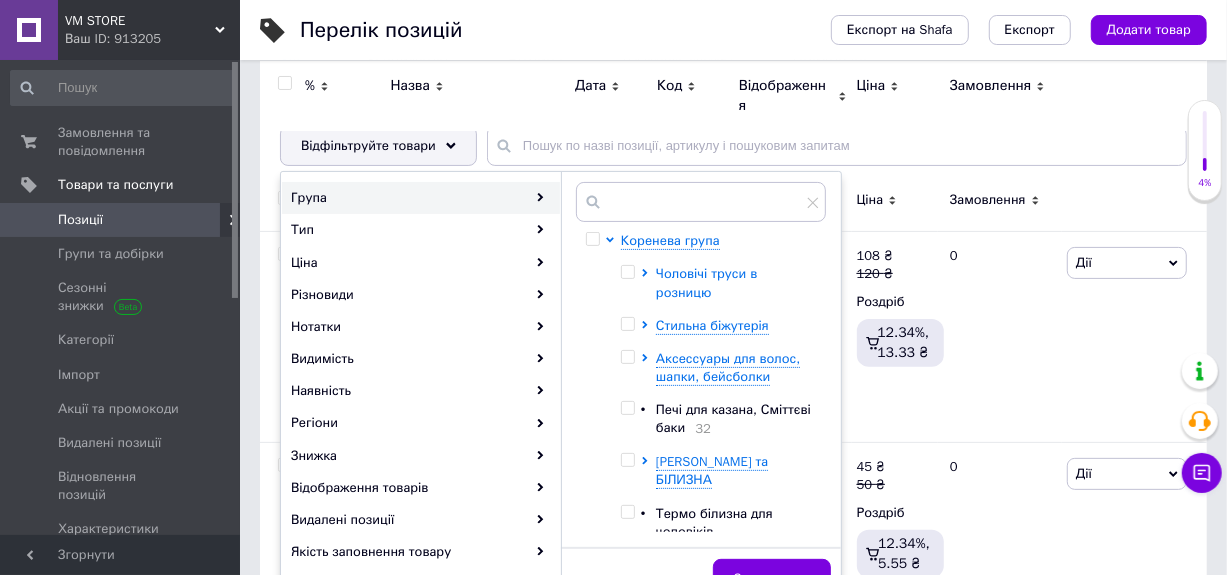 click on "Чоловічі труси в розницю" at bounding box center (706, 282) 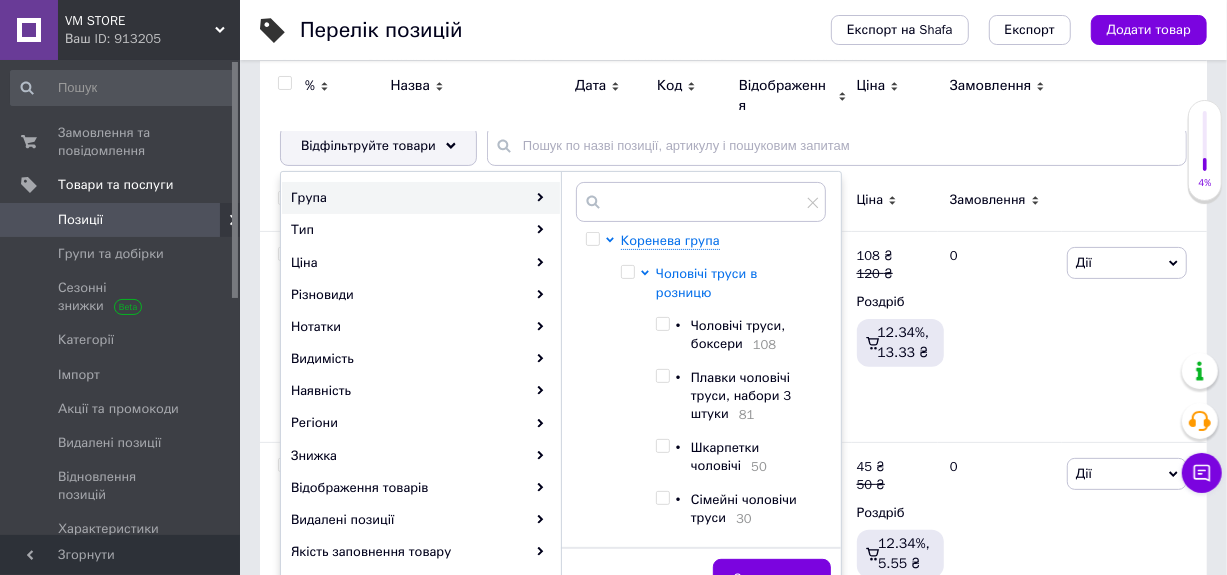 scroll, scrollTop: 100, scrollLeft: 0, axis: vertical 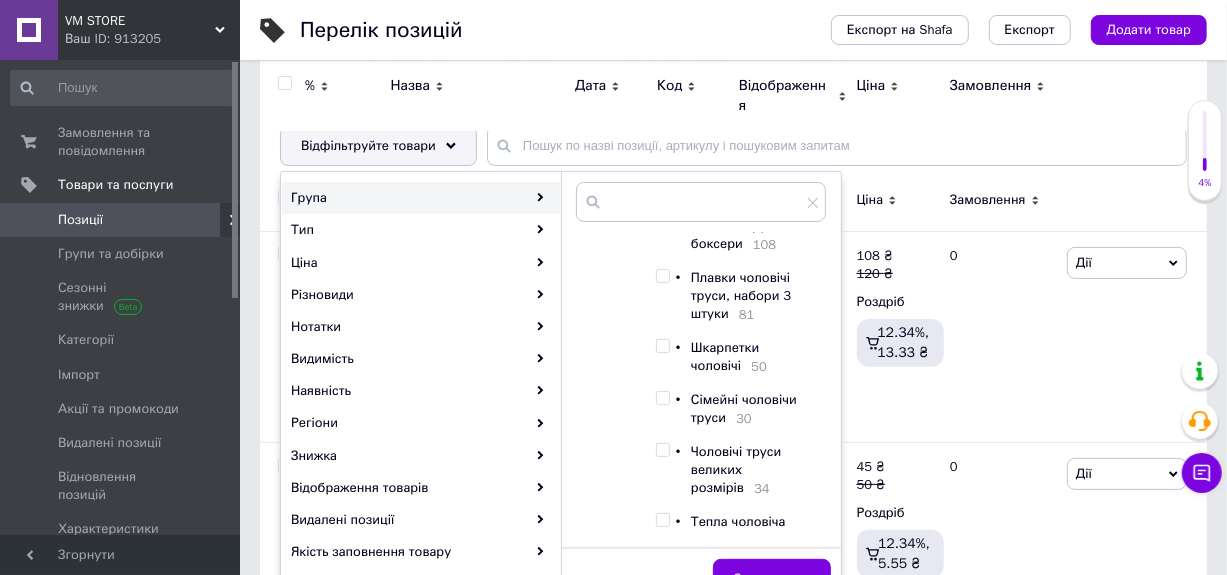 click at bounding box center [662, 450] 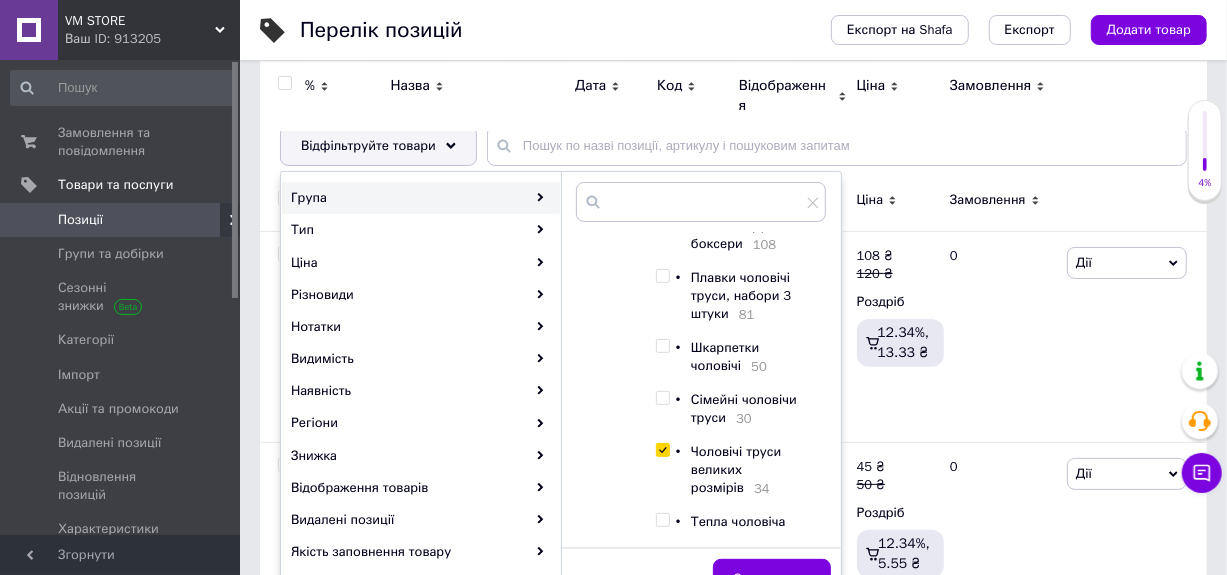 checkbox on "true" 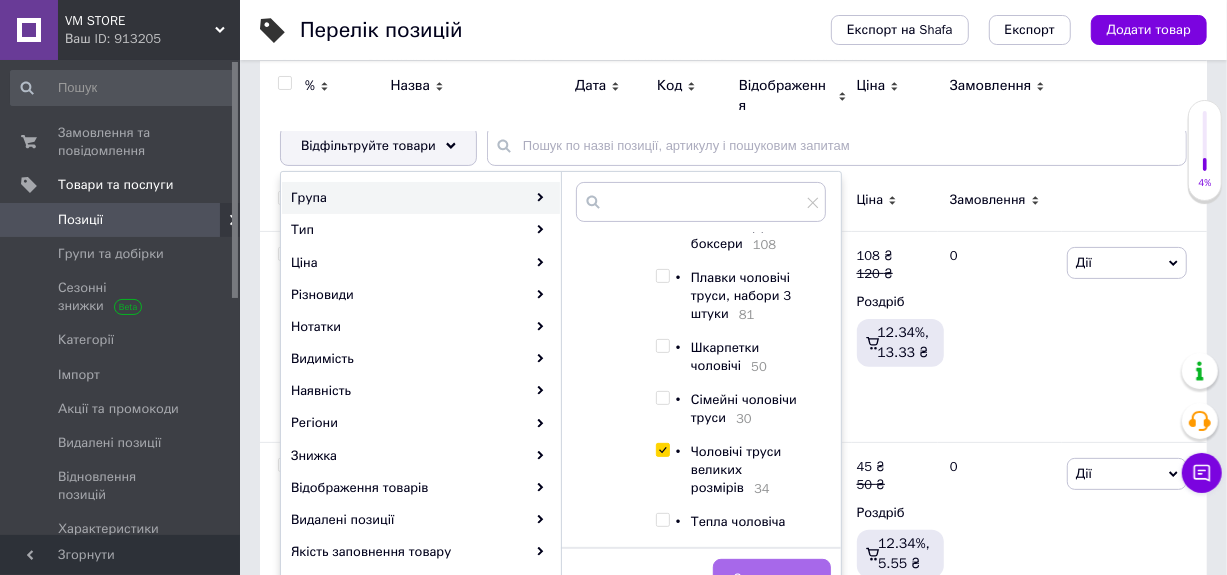 click on "Застосувати" at bounding box center (772, 579) 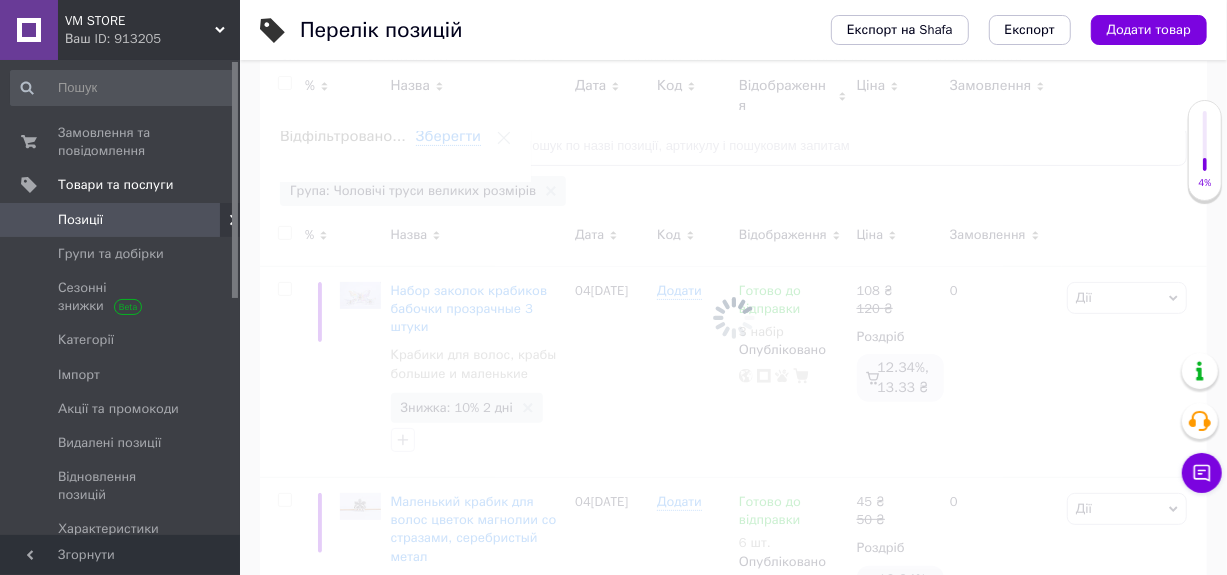 scroll, scrollTop: 0, scrollLeft: 219, axis: horizontal 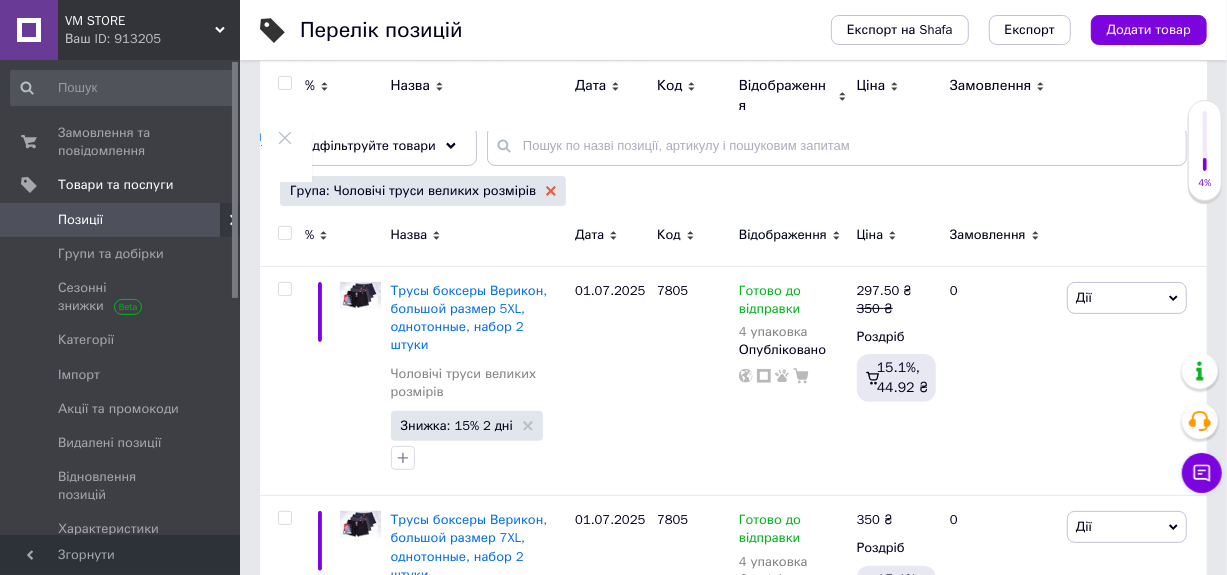 click 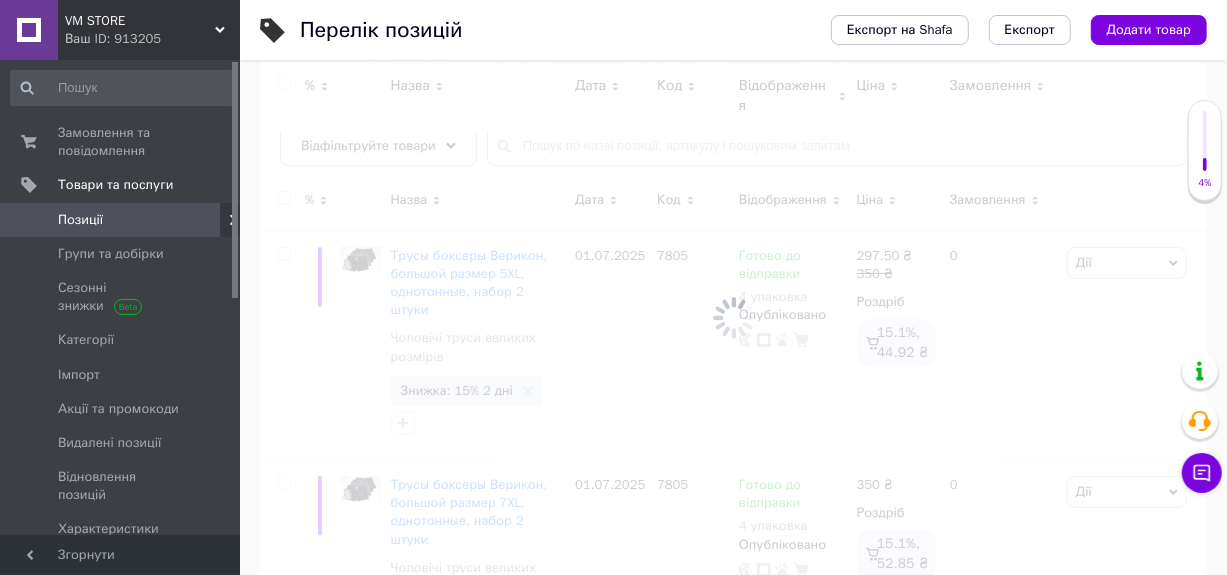 scroll, scrollTop: 0, scrollLeft: 0, axis: both 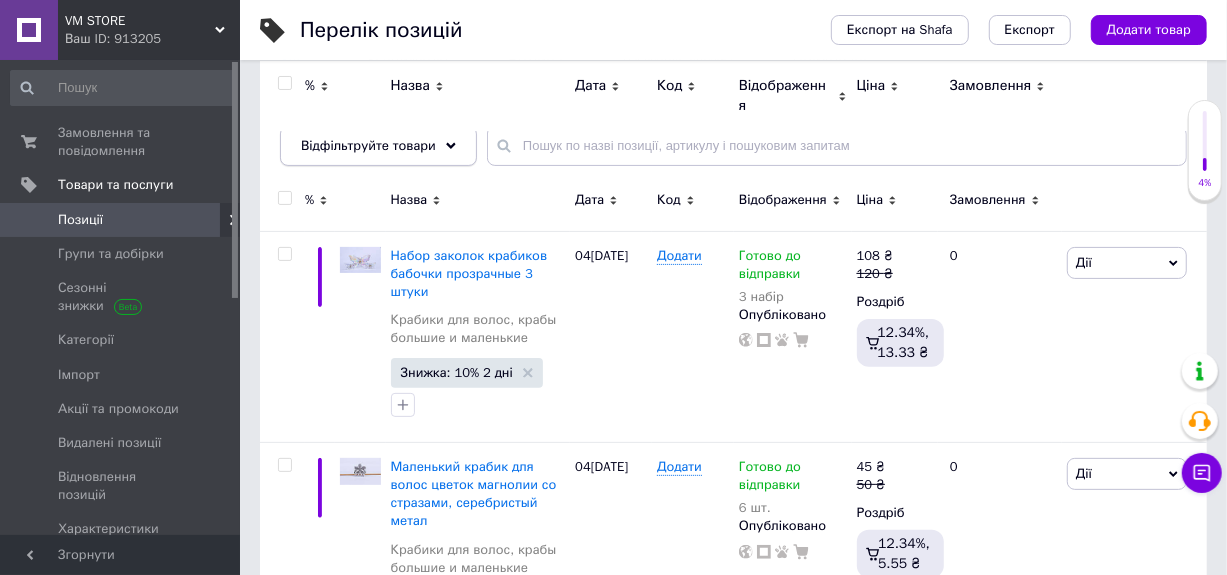 click on "Відфільтруйте товари" at bounding box center [368, 145] 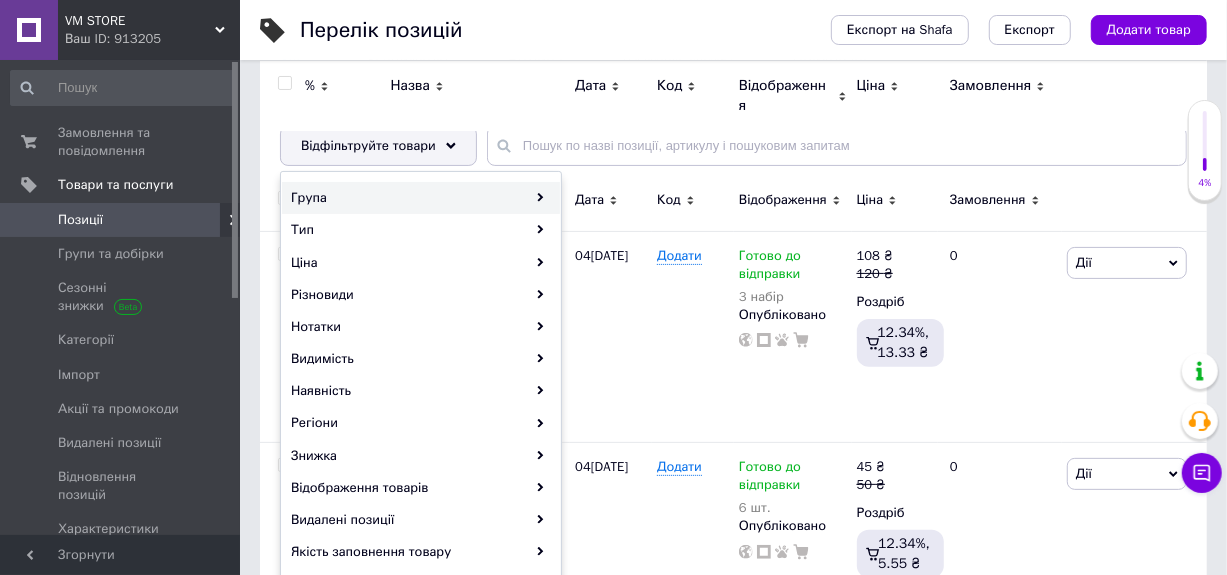 click on "Група" at bounding box center [421, 198] 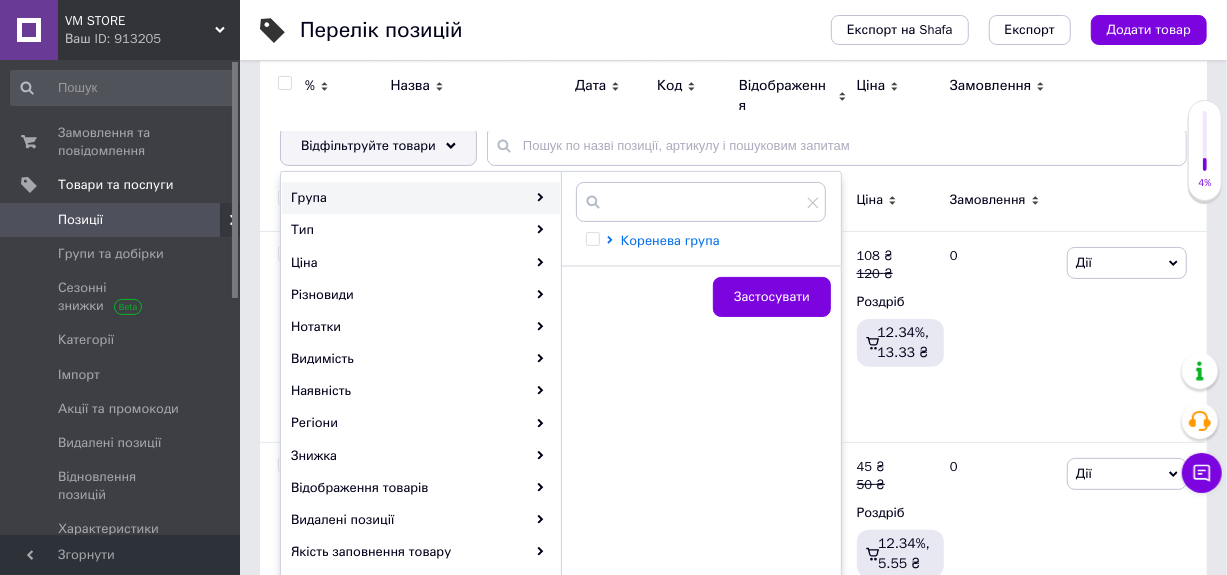 click on "Коренева група" at bounding box center [670, 240] 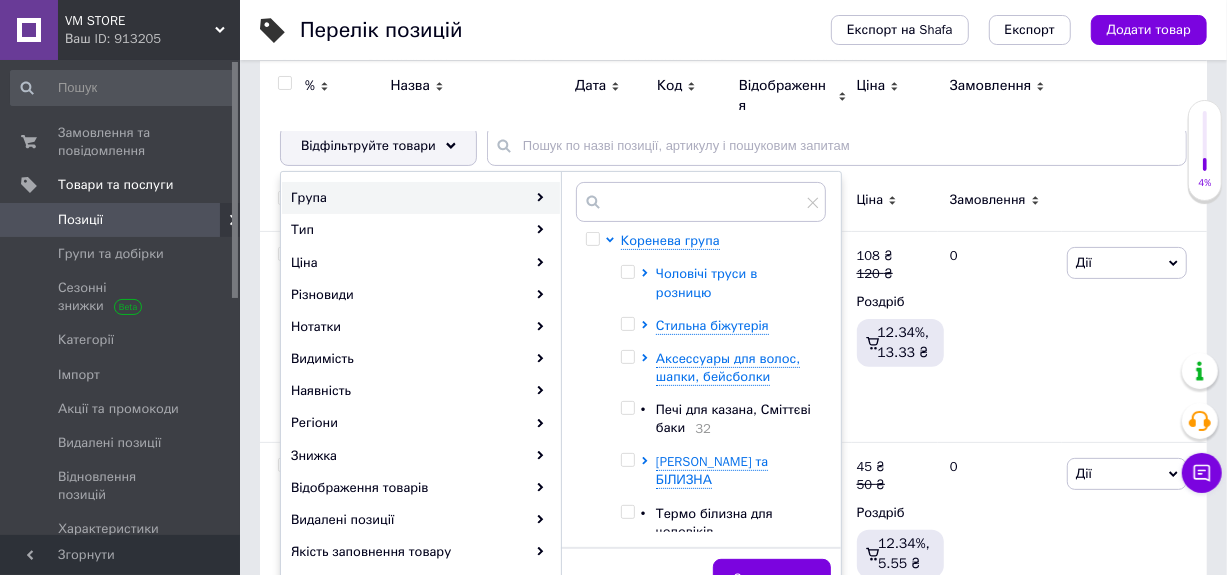 click on "Чоловічі труси в розницю" at bounding box center (706, 282) 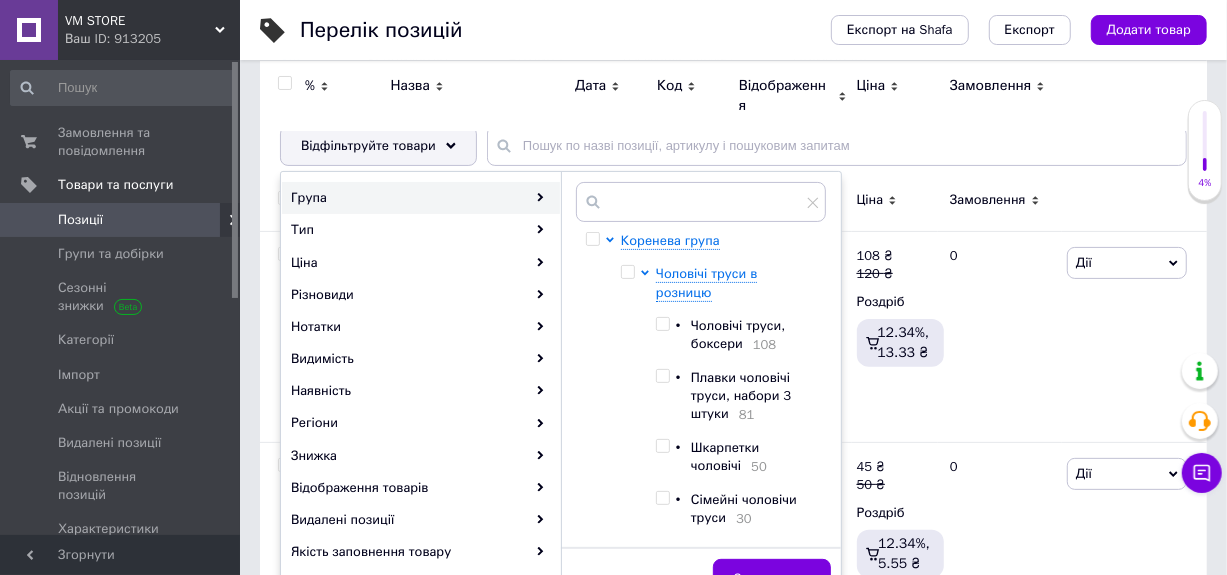 click at bounding box center (662, 376) 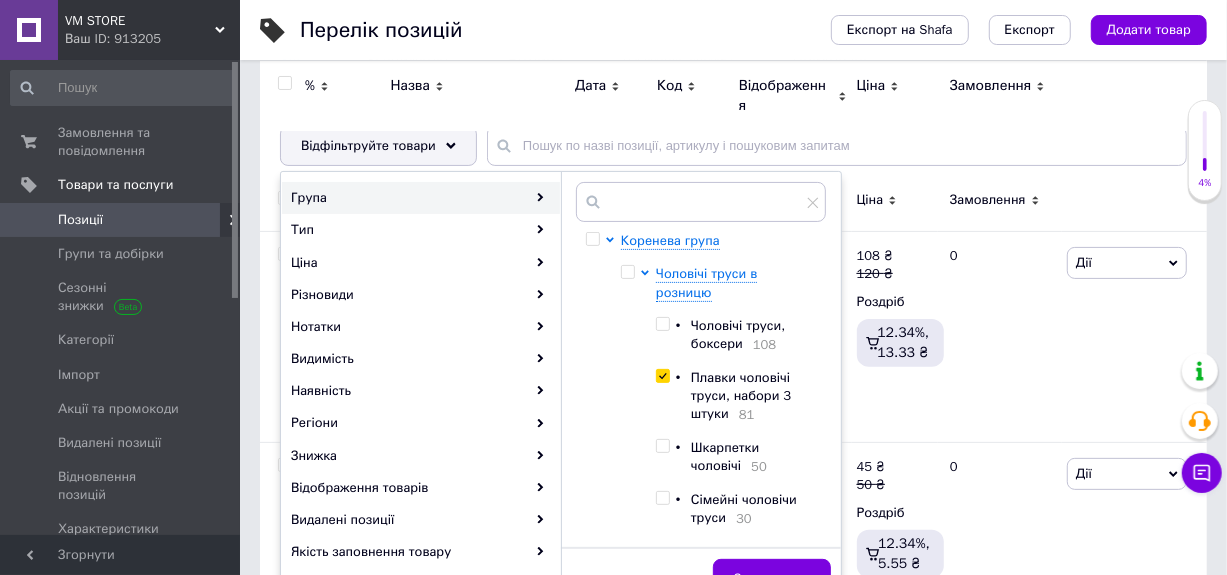 checkbox on "true" 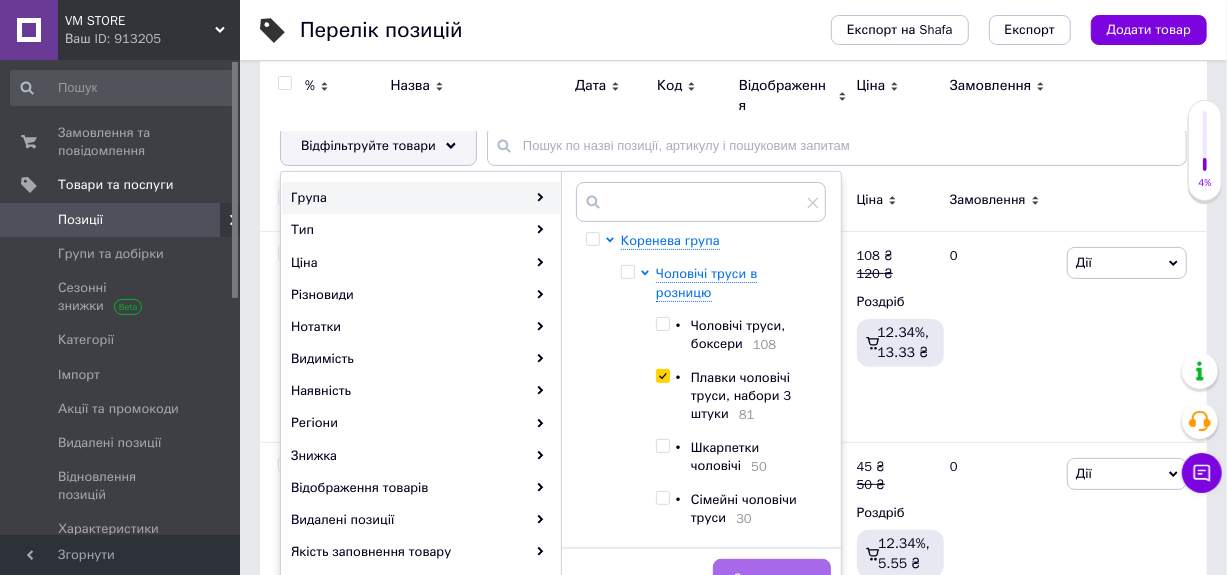 click on "Застосувати" at bounding box center [772, 579] 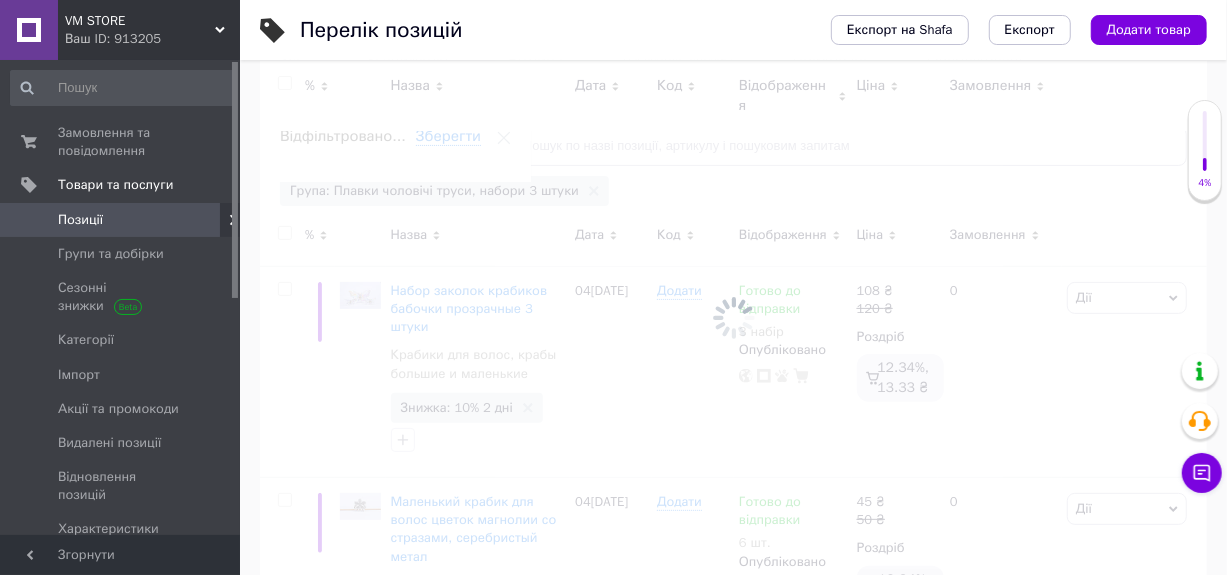 scroll, scrollTop: 0, scrollLeft: 219, axis: horizontal 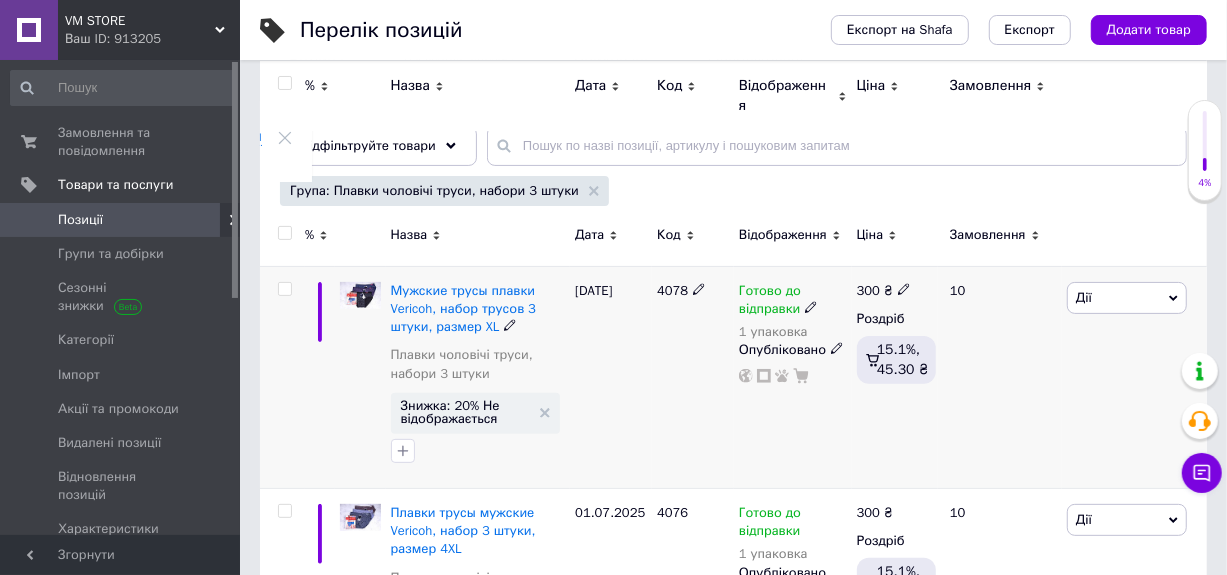 click at bounding box center (284, 289) 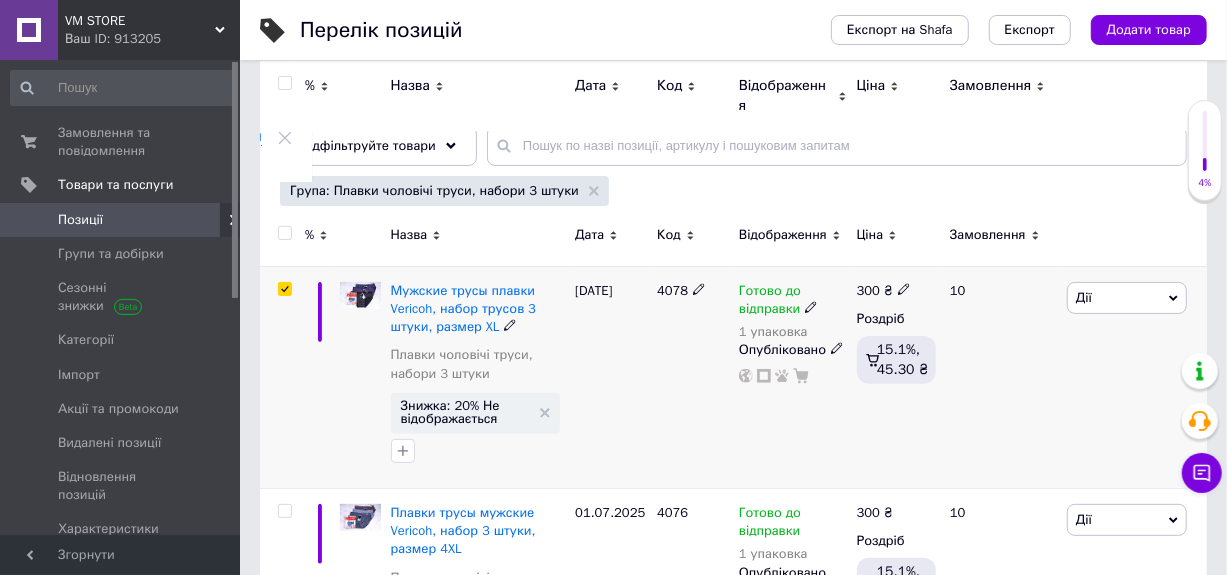 checkbox on "true" 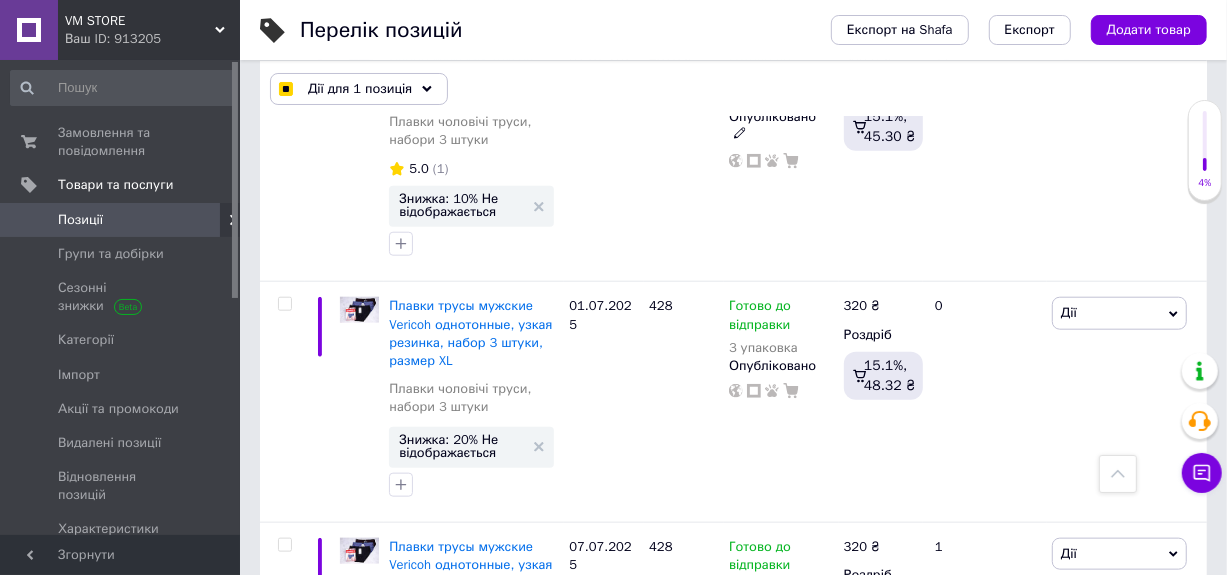 scroll, scrollTop: 1100, scrollLeft: 0, axis: vertical 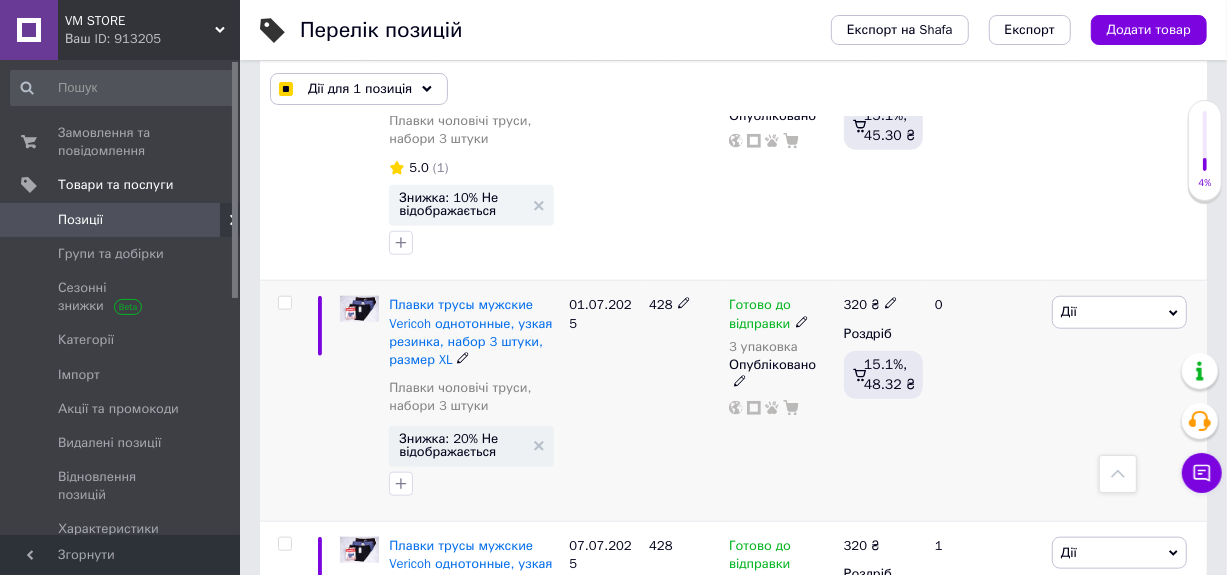 click at bounding box center [284, 303] 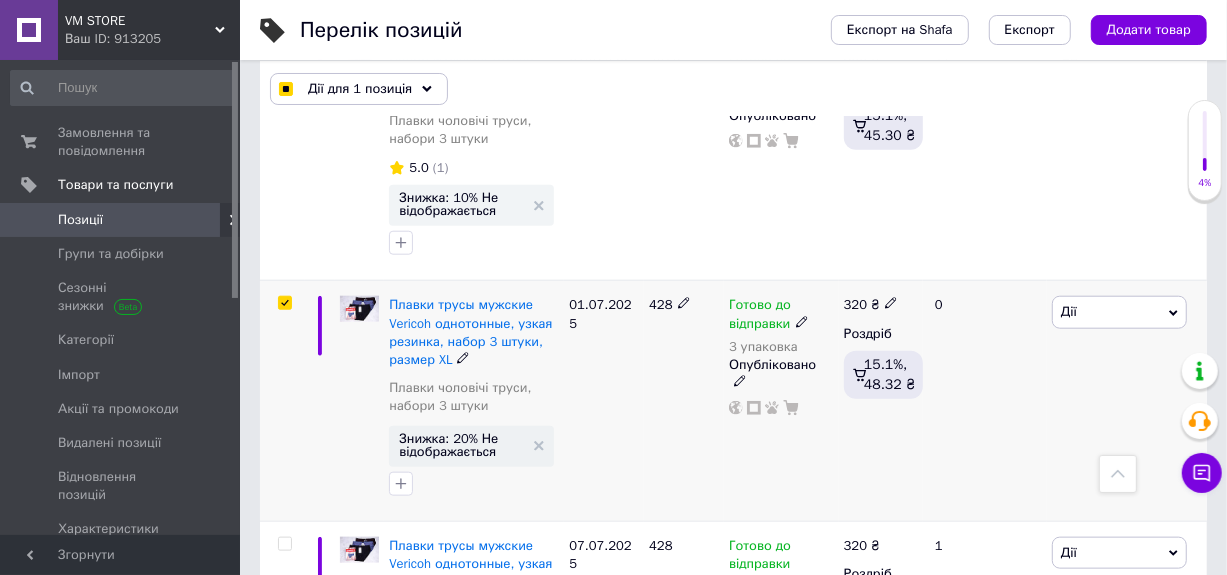 checkbox on "true" 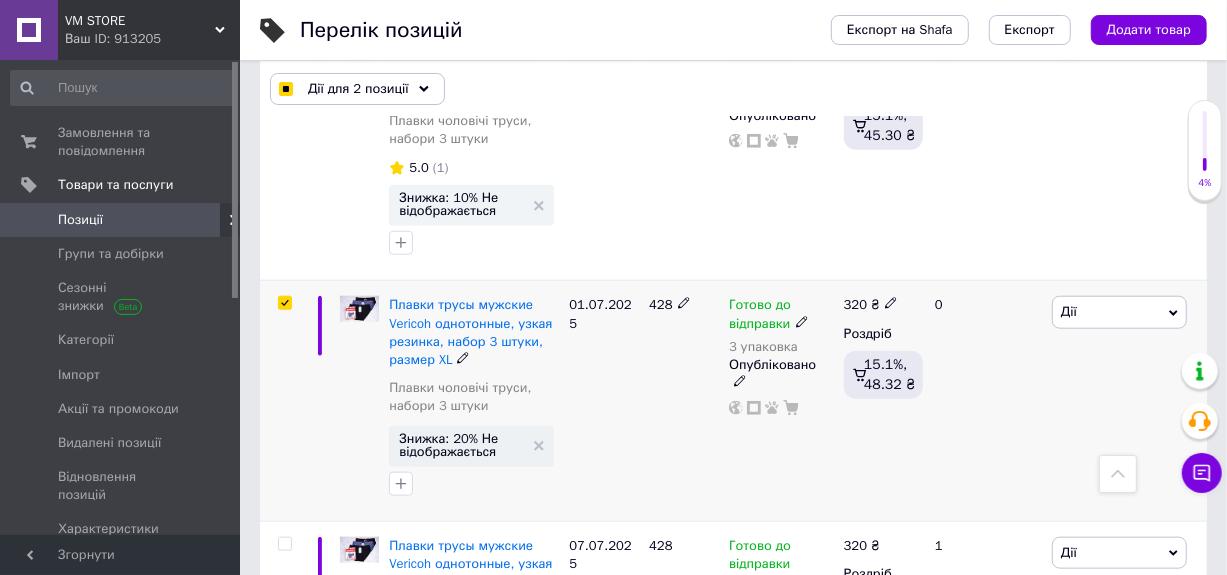 checkbox on "true" 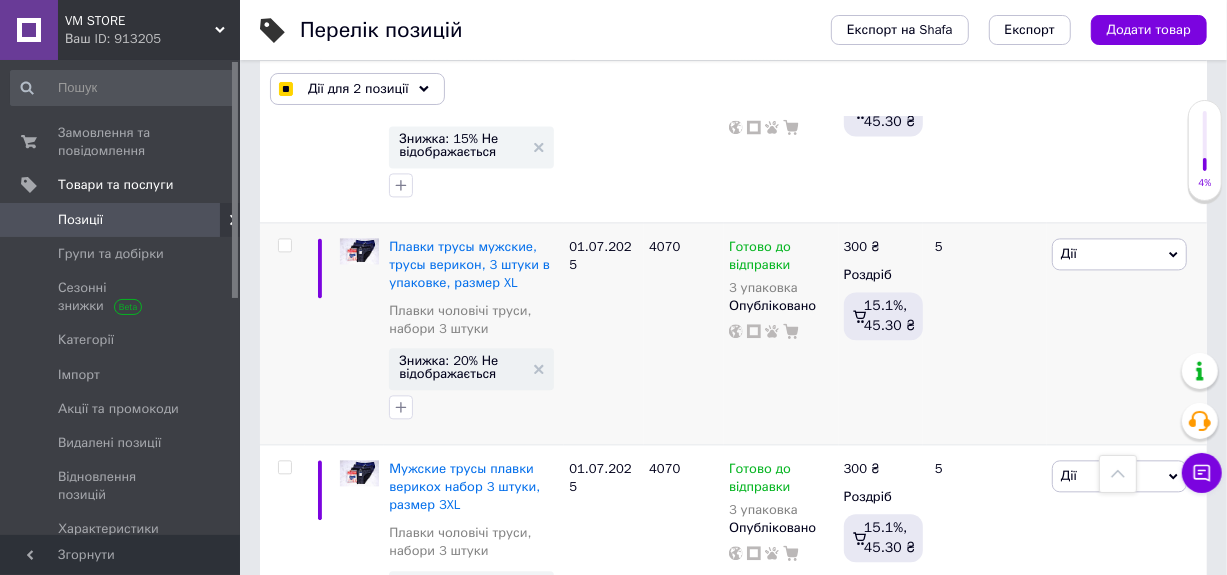 scroll, scrollTop: 2481, scrollLeft: 0, axis: vertical 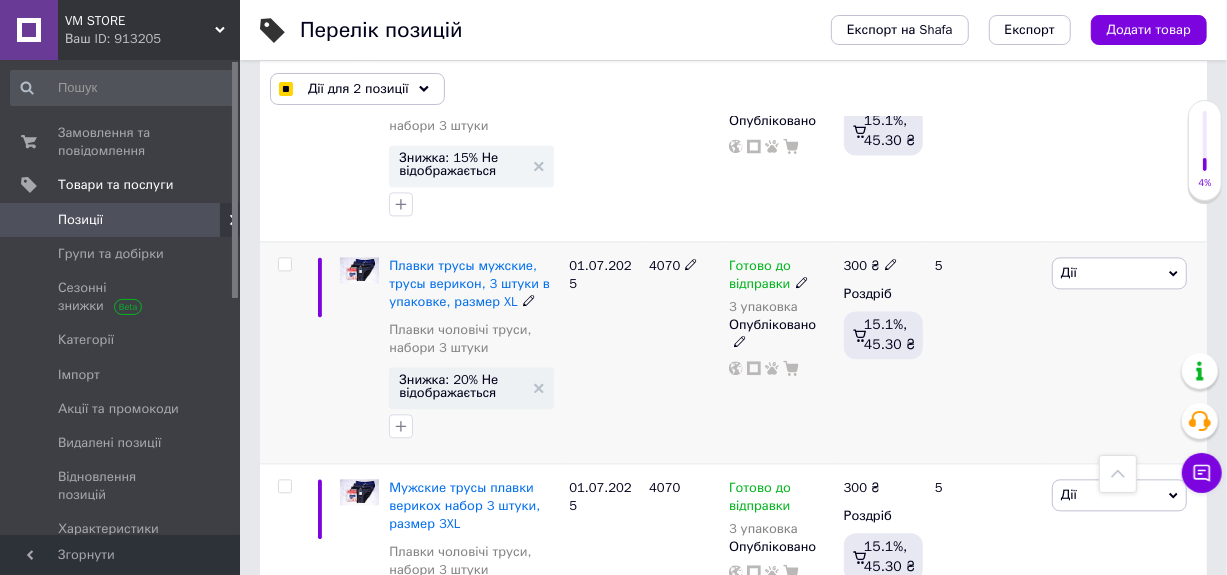 click at bounding box center [284, 264] 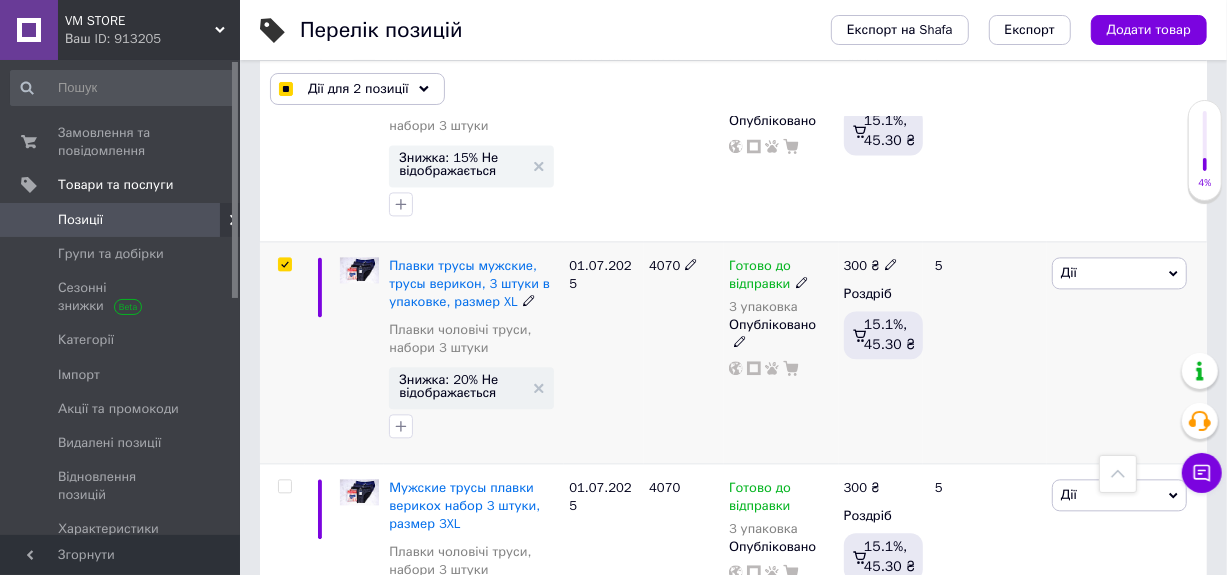 checkbox on "true" 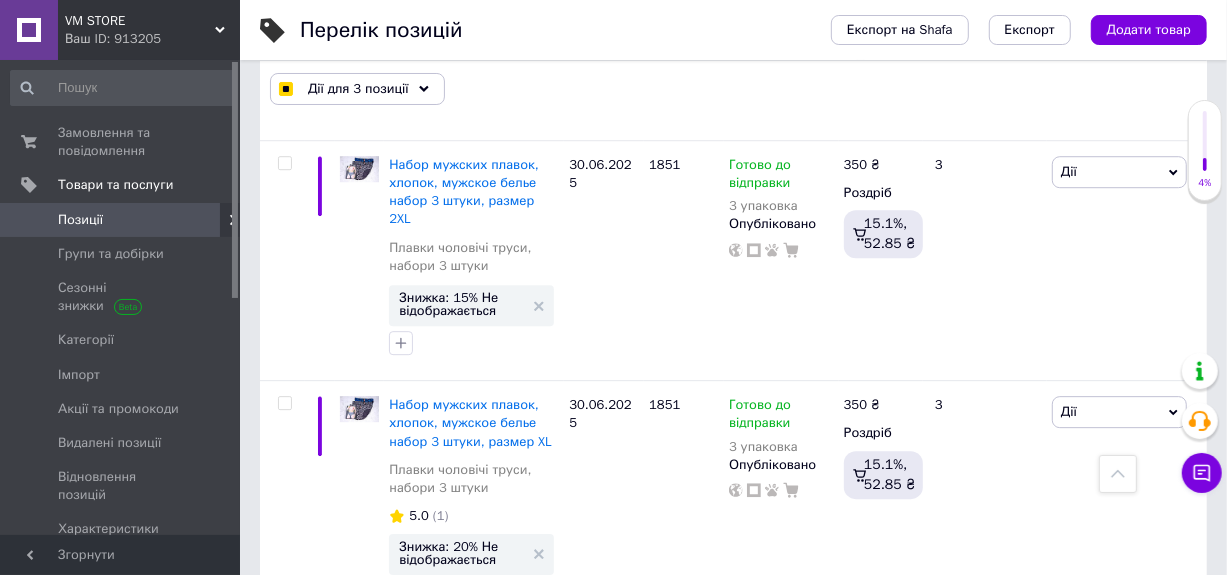 scroll, scrollTop: 3481, scrollLeft: 0, axis: vertical 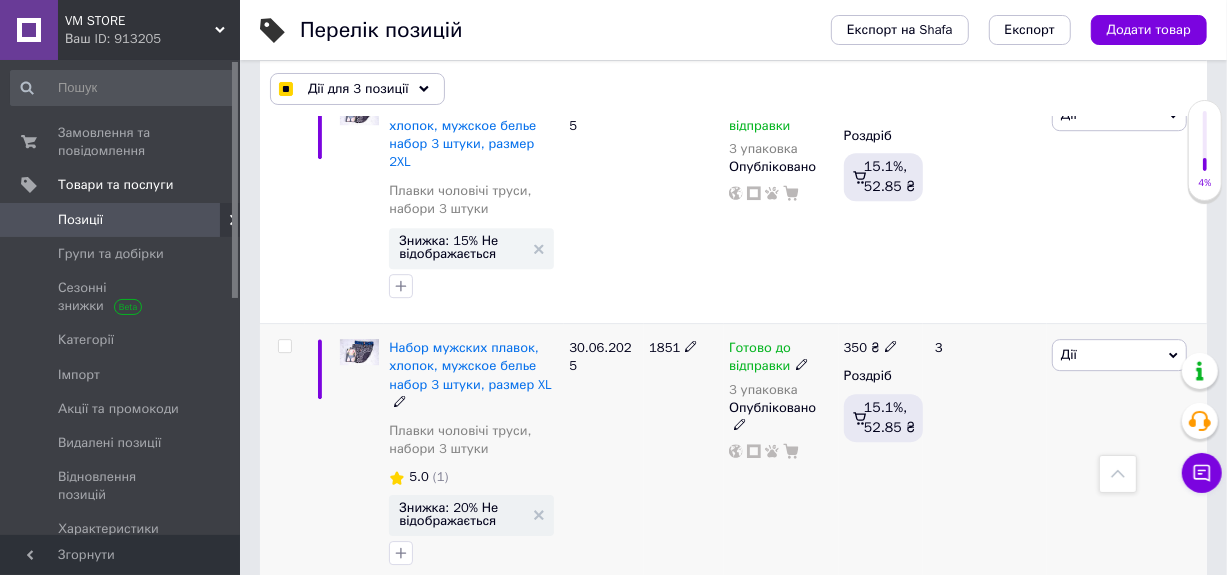 click at bounding box center (284, 346) 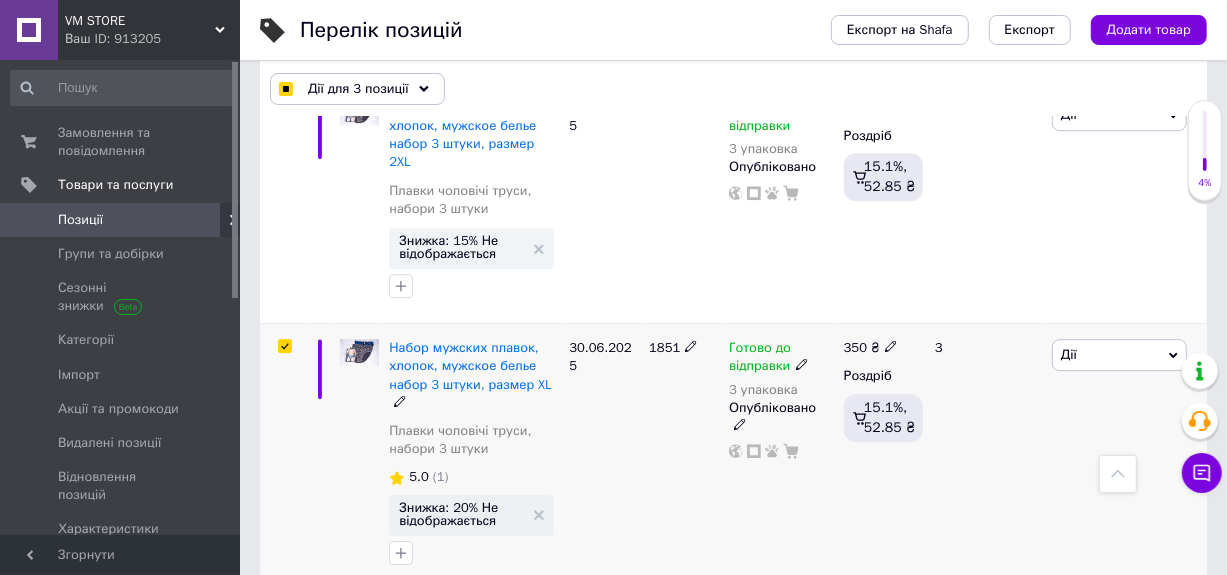 checkbox on "true" 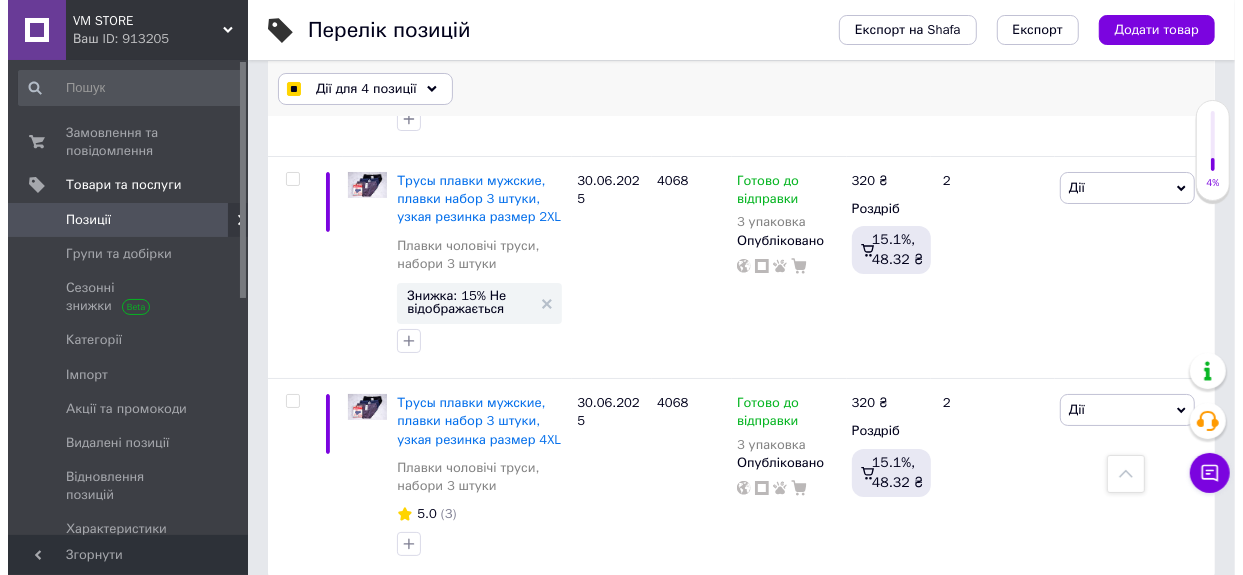 scroll, scrollTop: 4386, scrollLeft: 0, axis: vertical 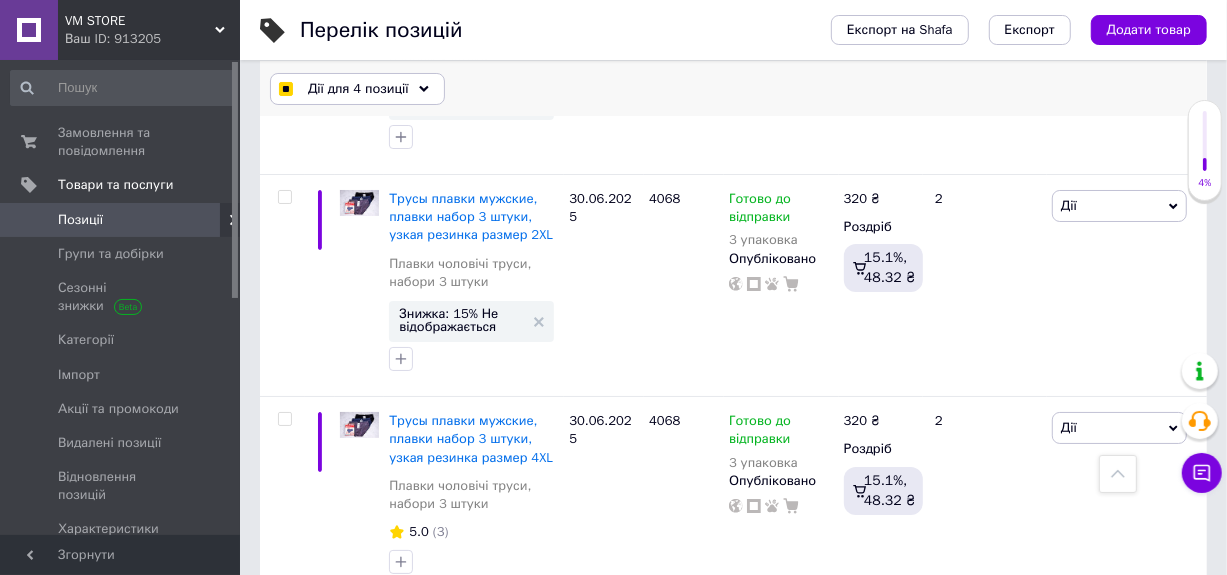 click on "Дії для 4 позиції" at bounding box center (358, 89) 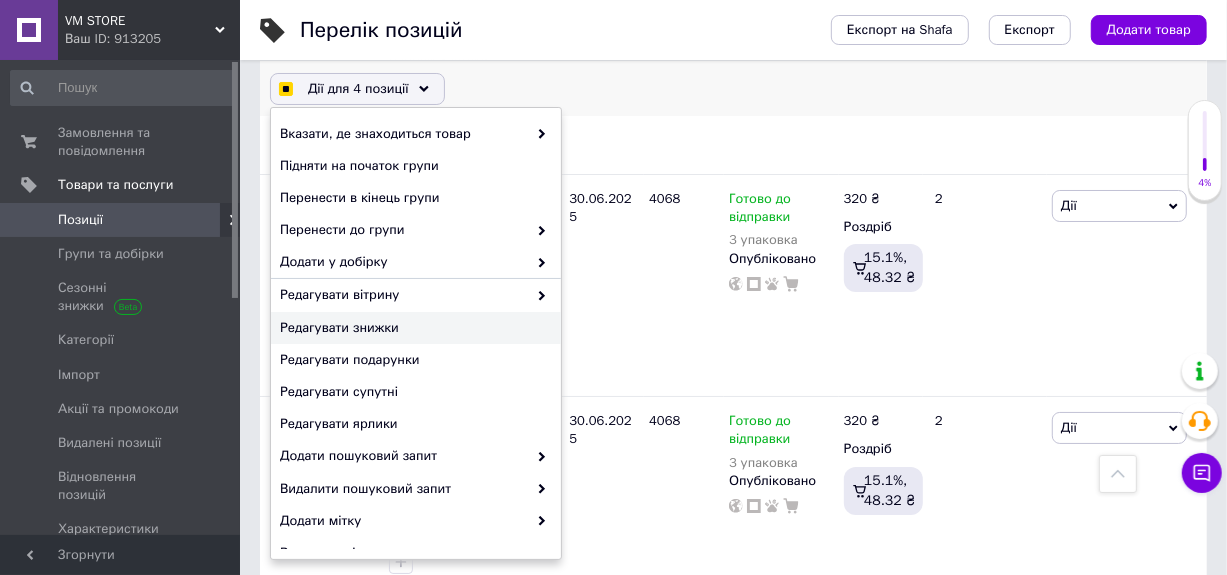 click on "Редагувати знижки" at bounding box center [413, 328] 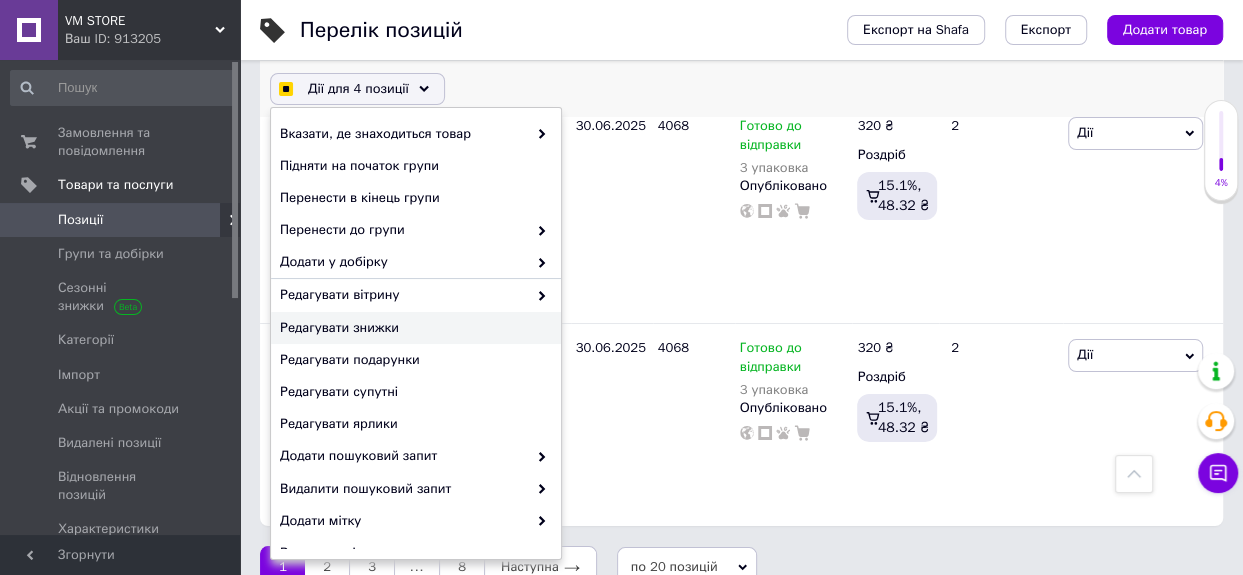 checkbox on "true" 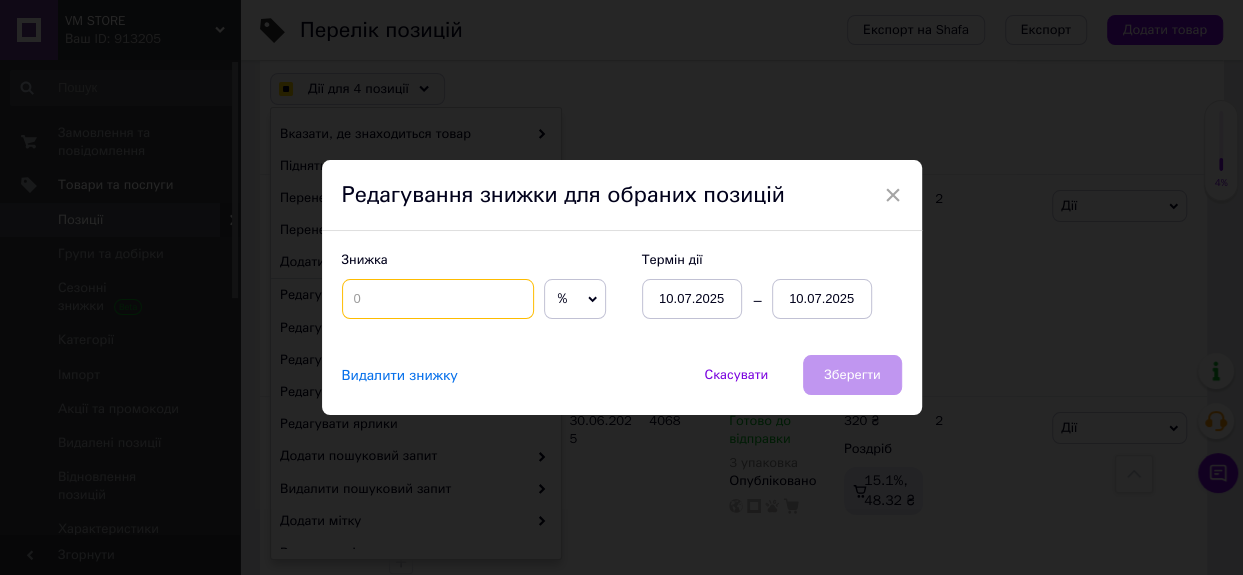 click at bounding box center [438, 299] 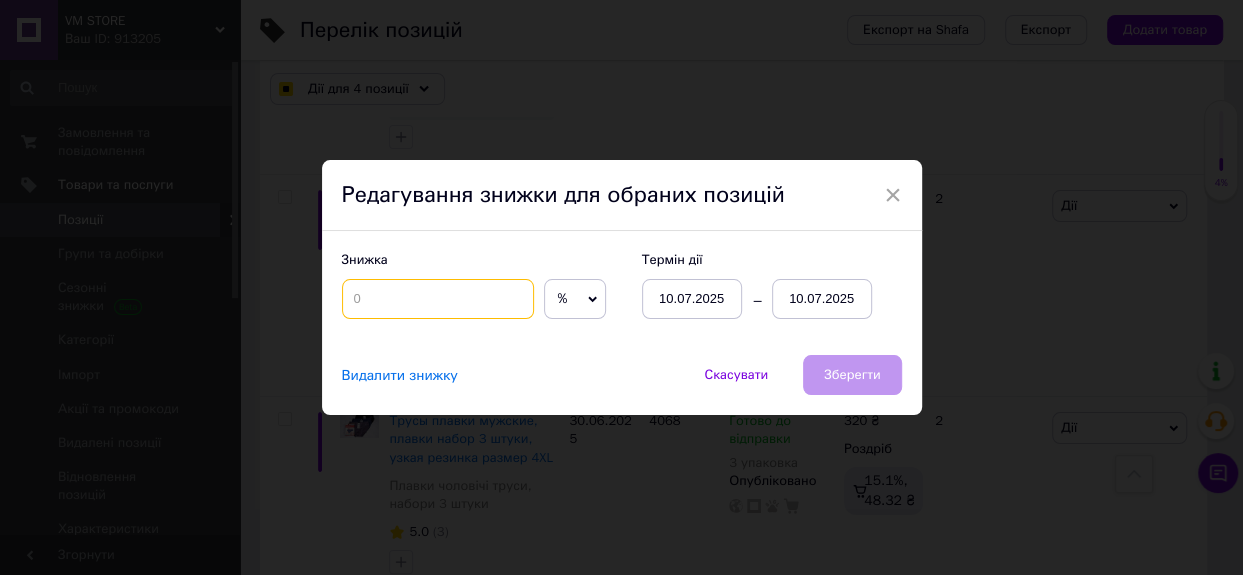 checkbox on "true" 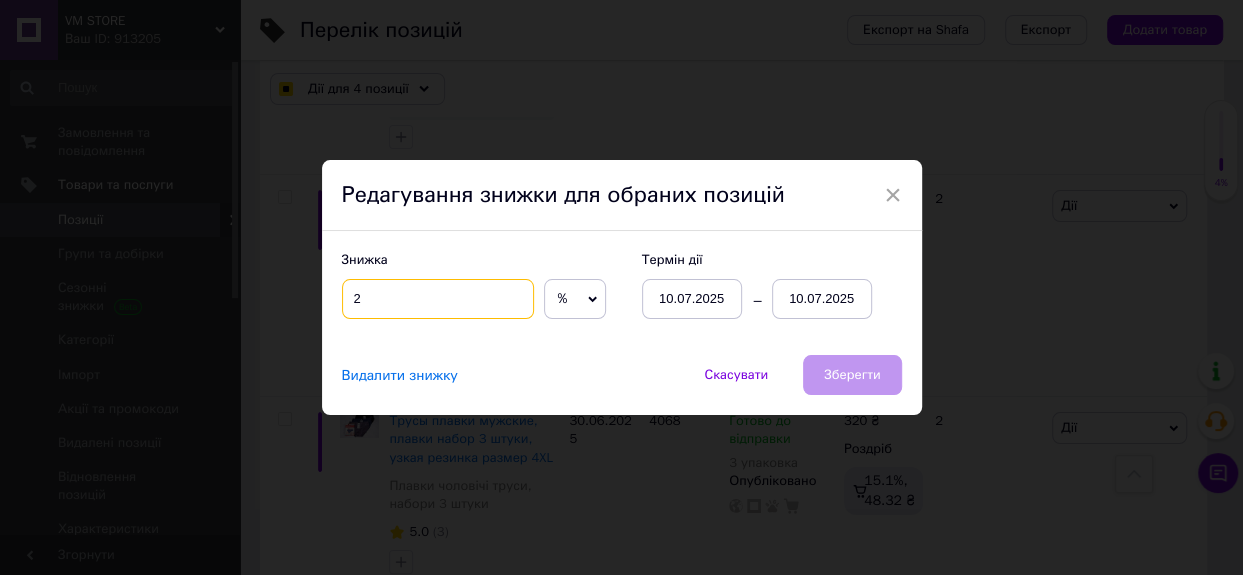 type on "20" 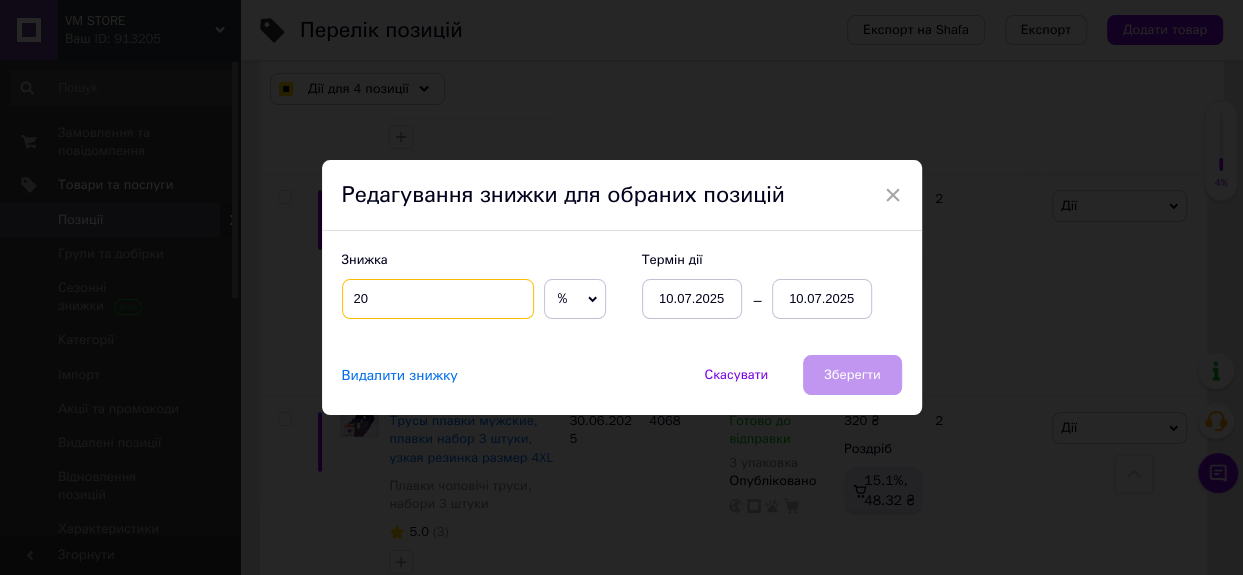 checkbox on "true" 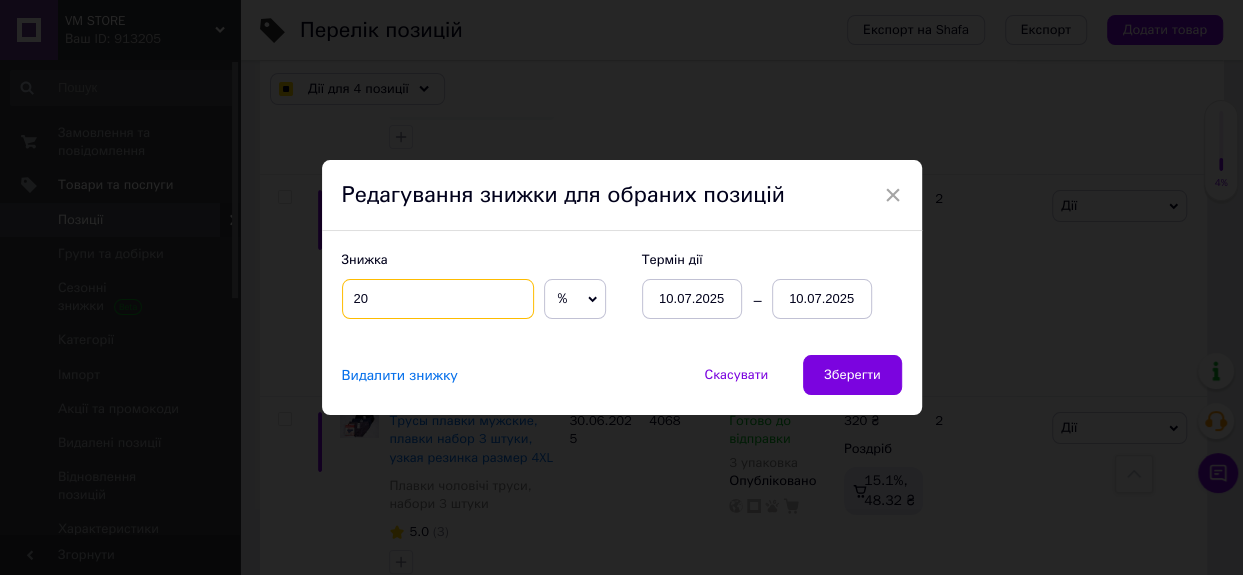 type on "20" 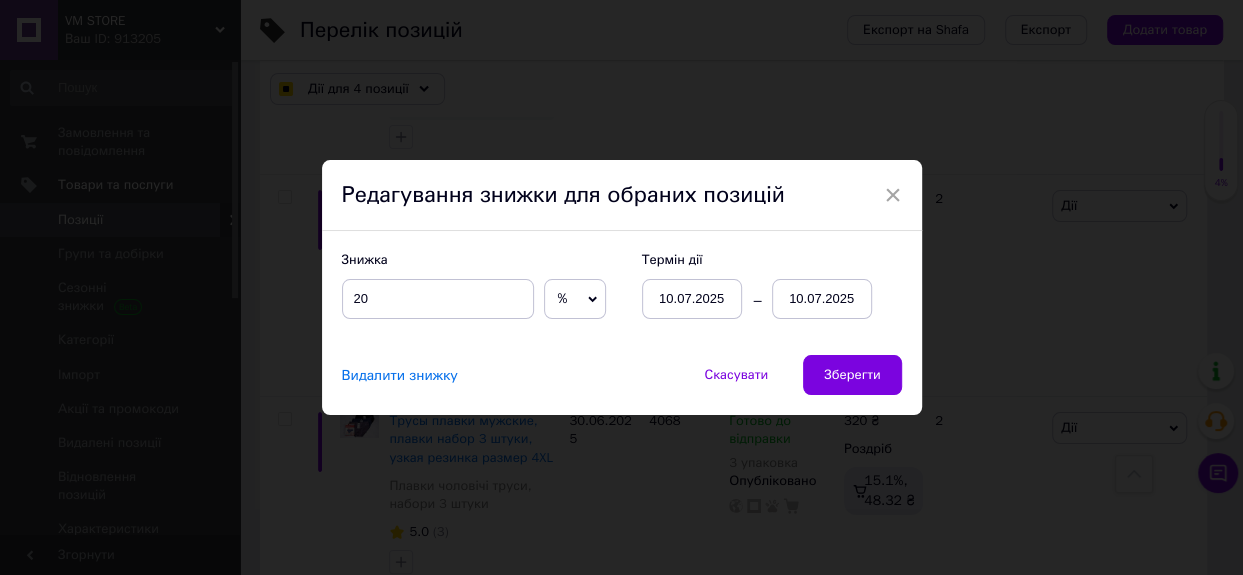 click on "10.07.2025" at bounding box center [822, 299] 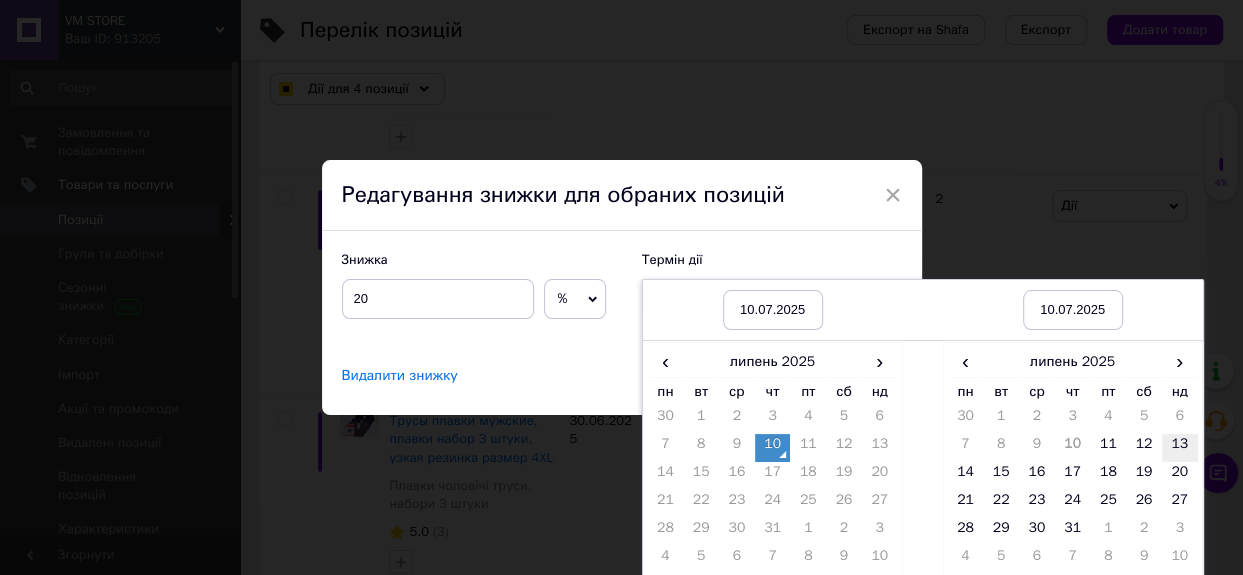 click on "13" at bounding box center (1180, 448) 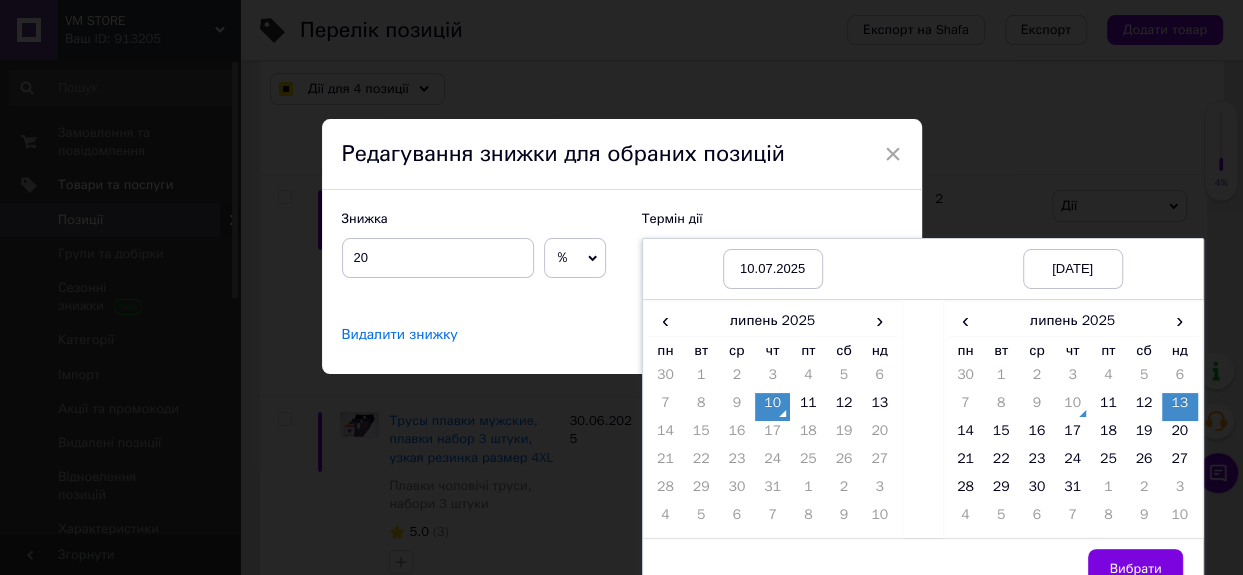 scroll, scrollTop: 64, scrollLeft: 0, axis: vertical 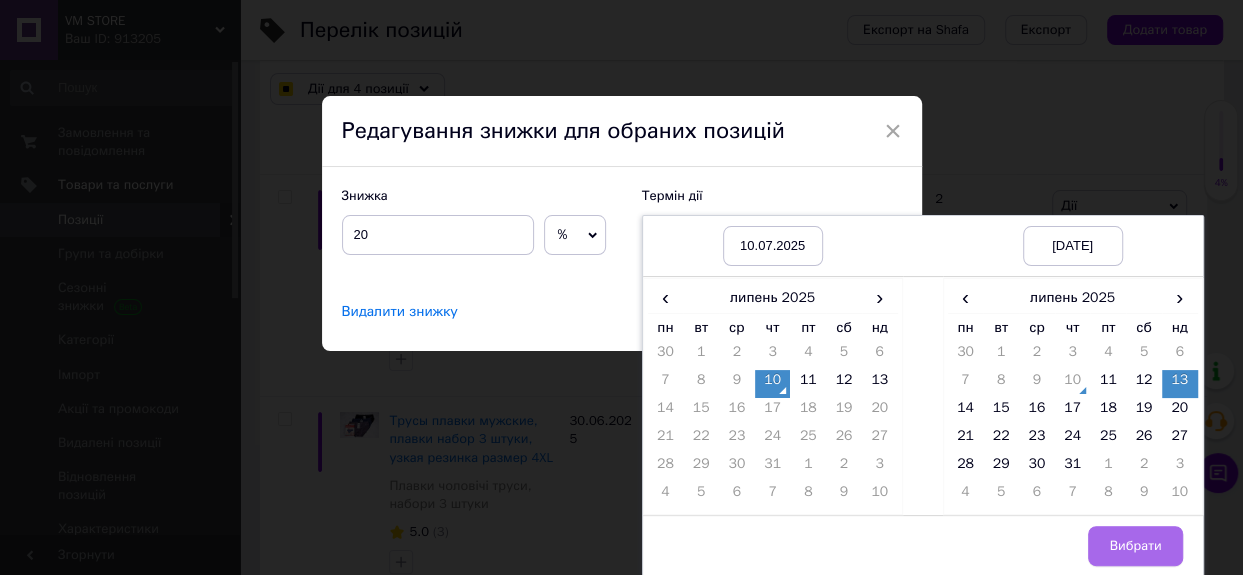 click on "Вибрати" at bounding box center [1135, 546] 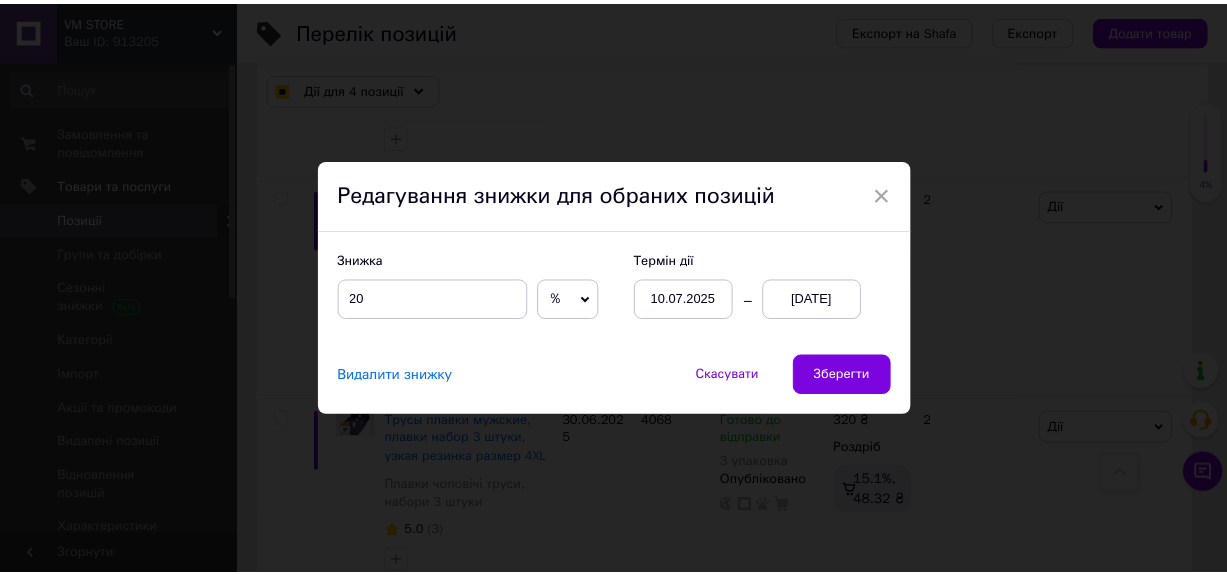 scroll, scrollTop: 0, scrollLeft: 0, axis: both 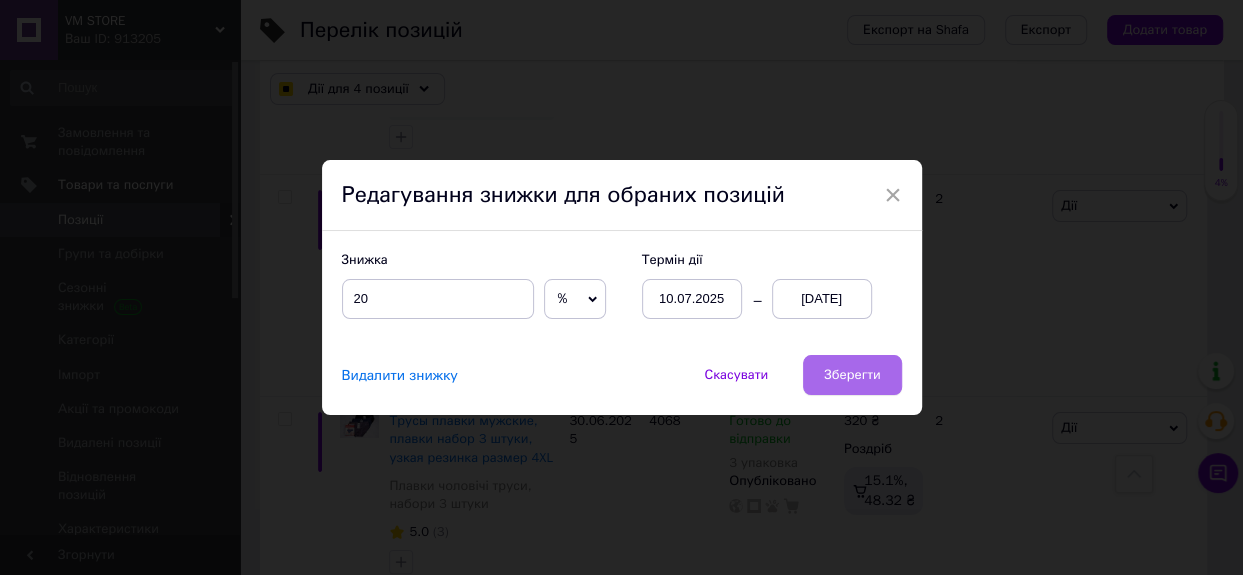 click on "Зберегти" at bounding box center (852, 375) 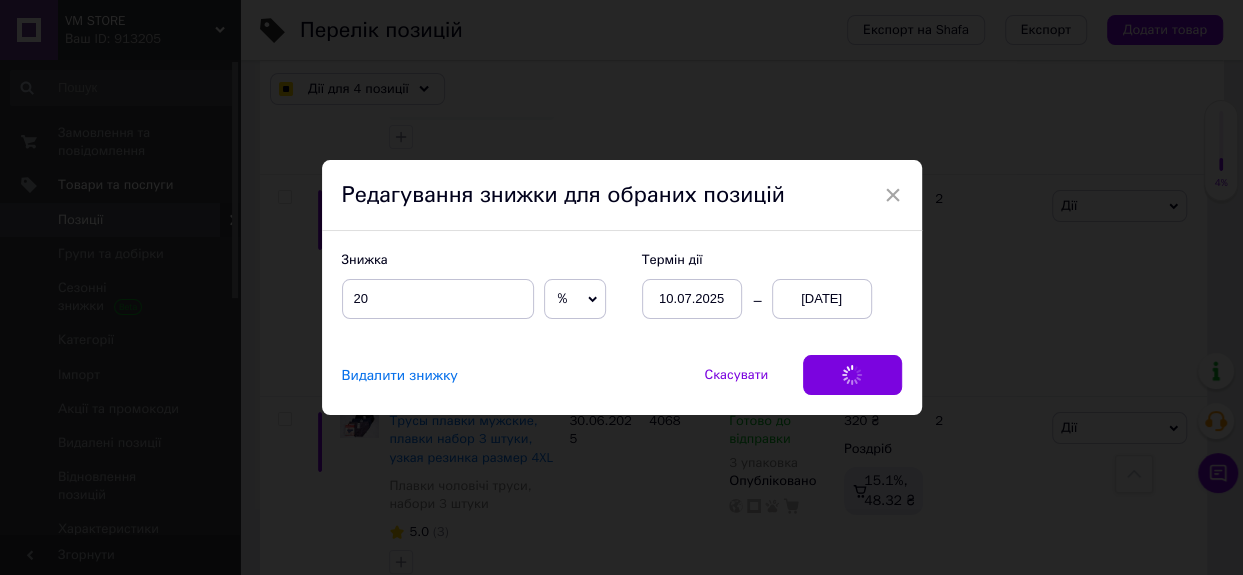 checkbox on "true" 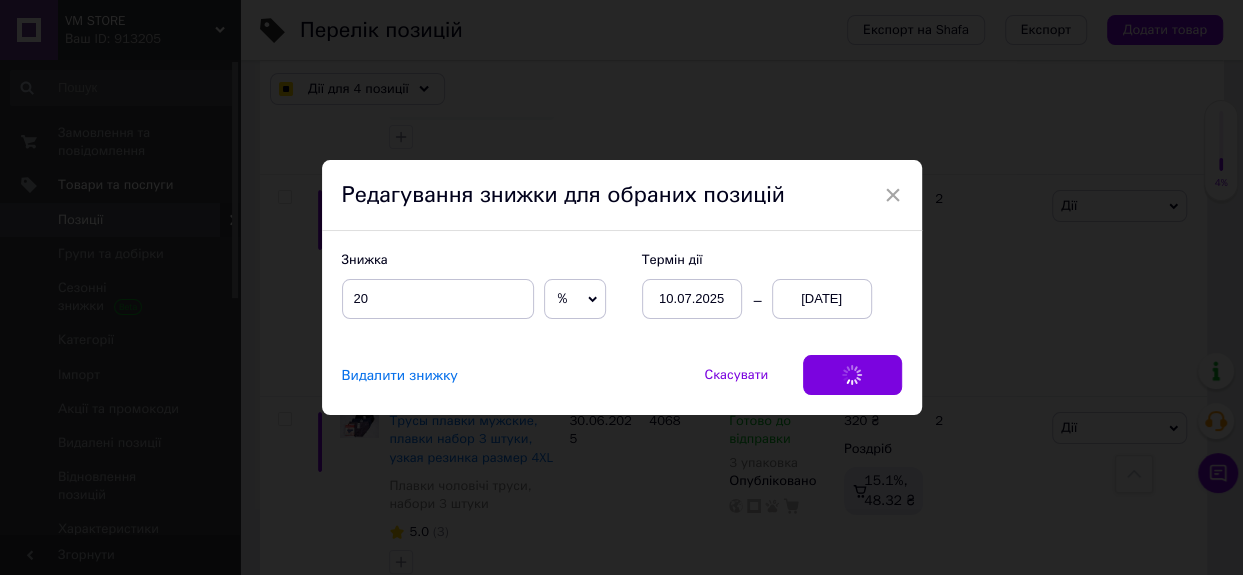 checkbox on "true" 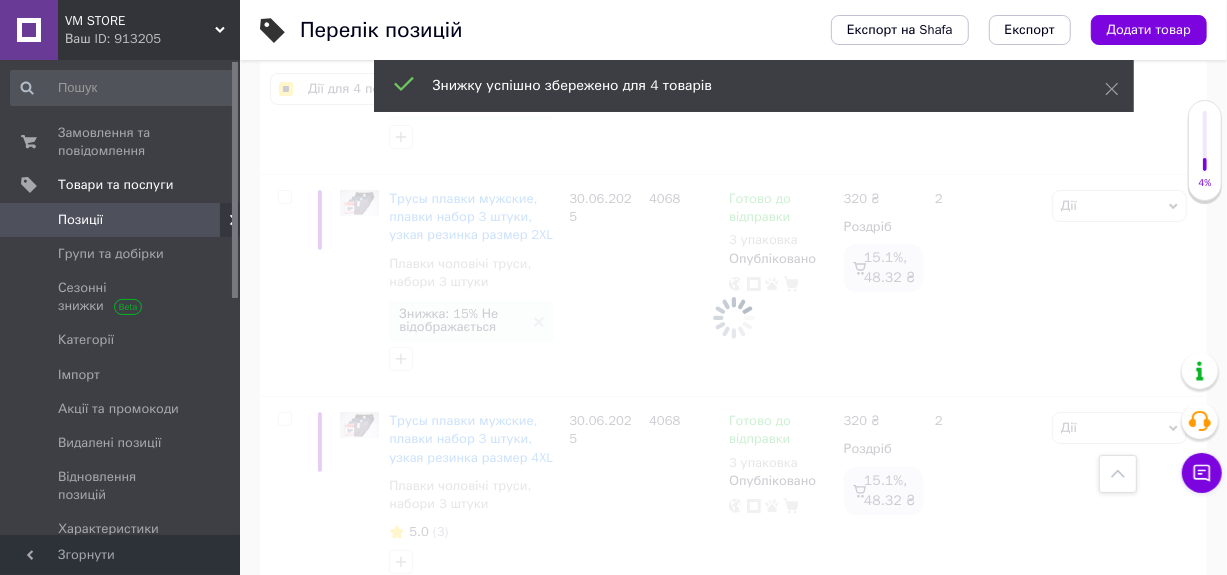 scroll, scrollTop: 0, scrollLeft: 219, axis: horizontal 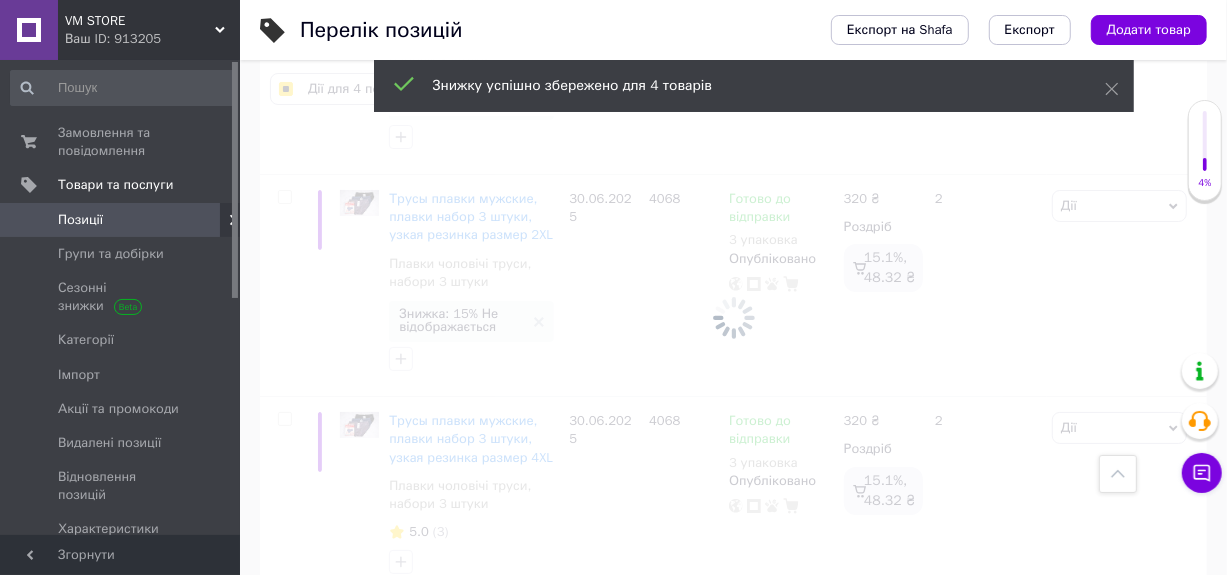 checkbox on "false" 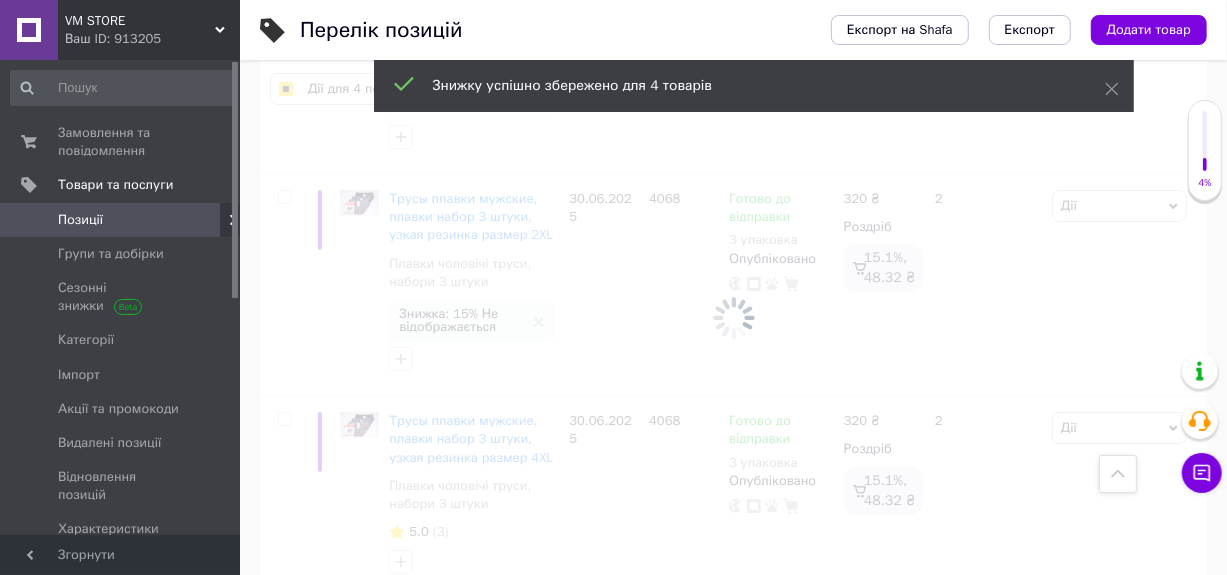 checkbox on "false" 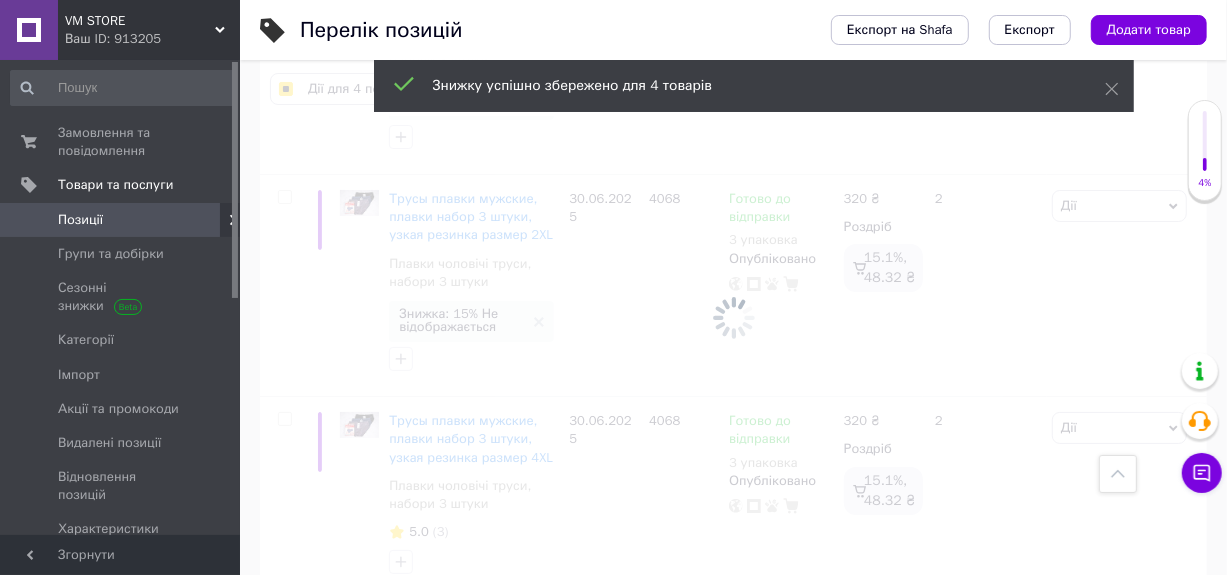 checkbox on "false" 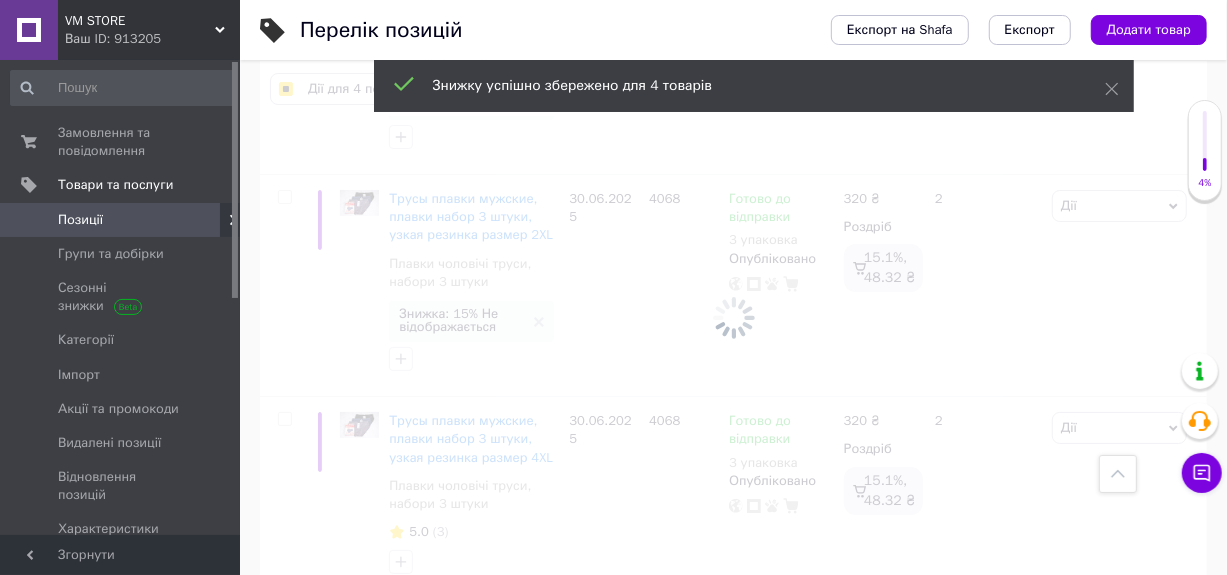 checkbox on "false" 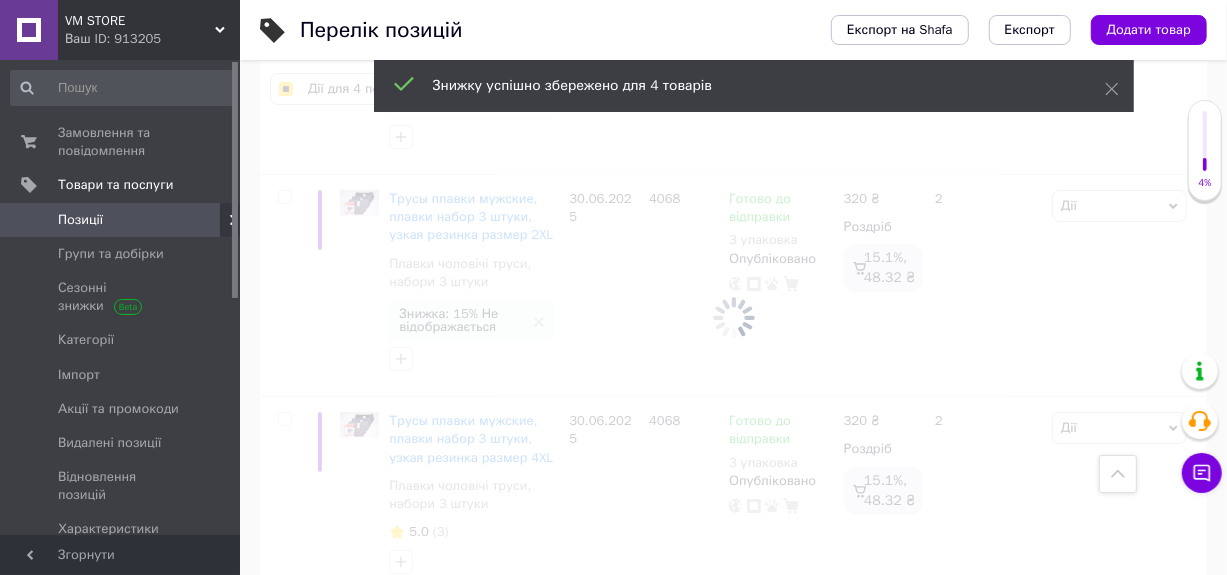 scroll, scrollTop: 4345, scrollLeft: 0, axis: vertical 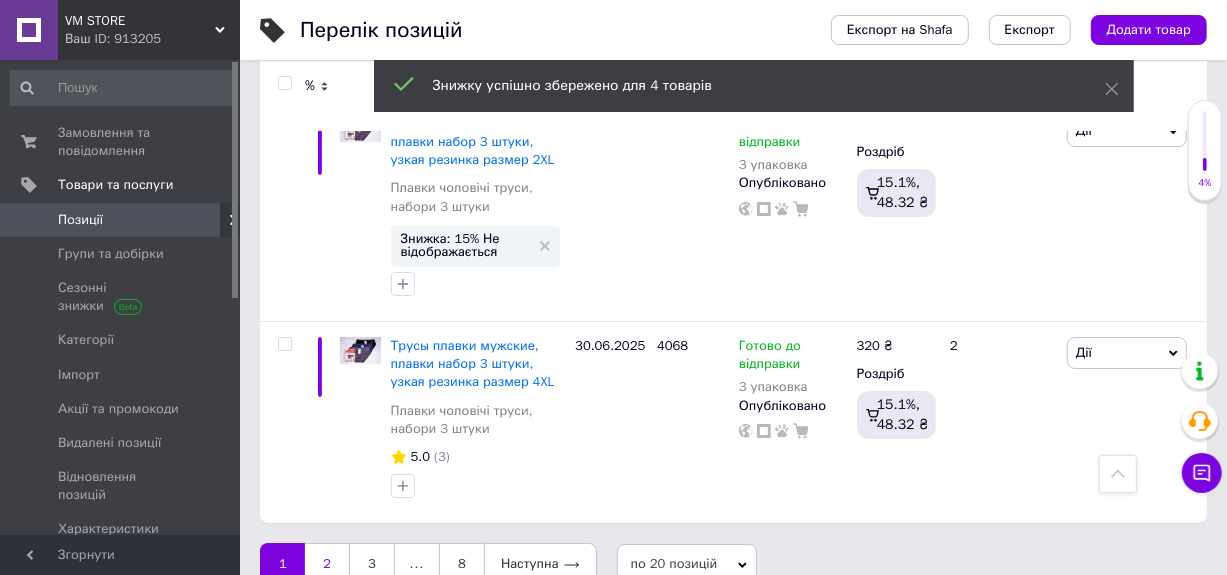 click on "2" at bounding box center [327, 564] 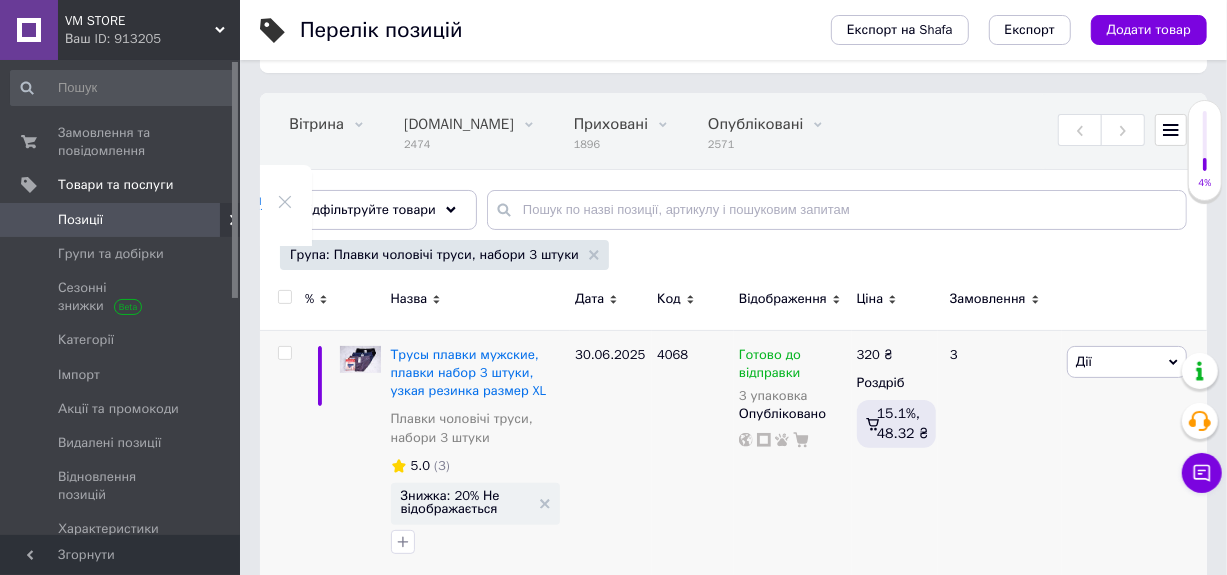 scroll, scrollTop: 200, scrollLeft: 0, axis: vertical 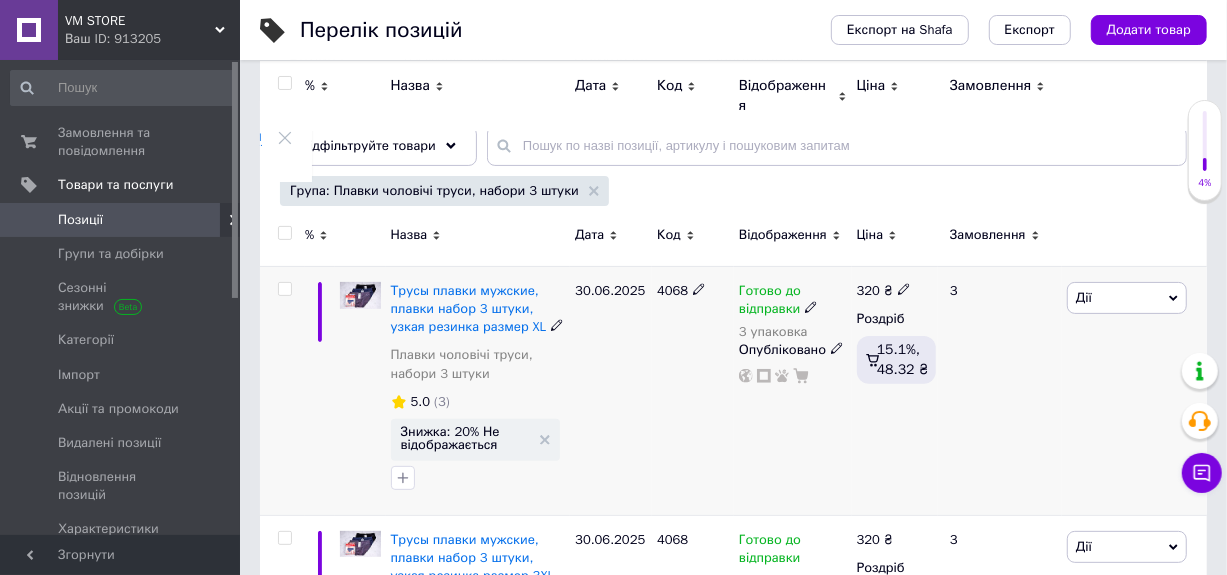 click at bounding box center (284, 289) 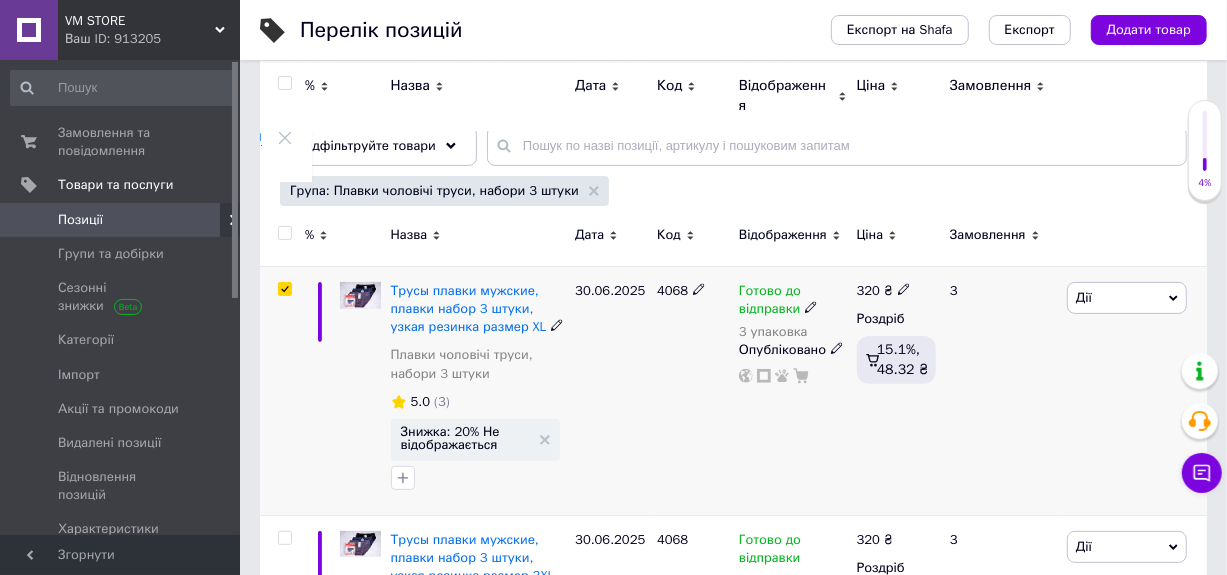 checkbox on "true" 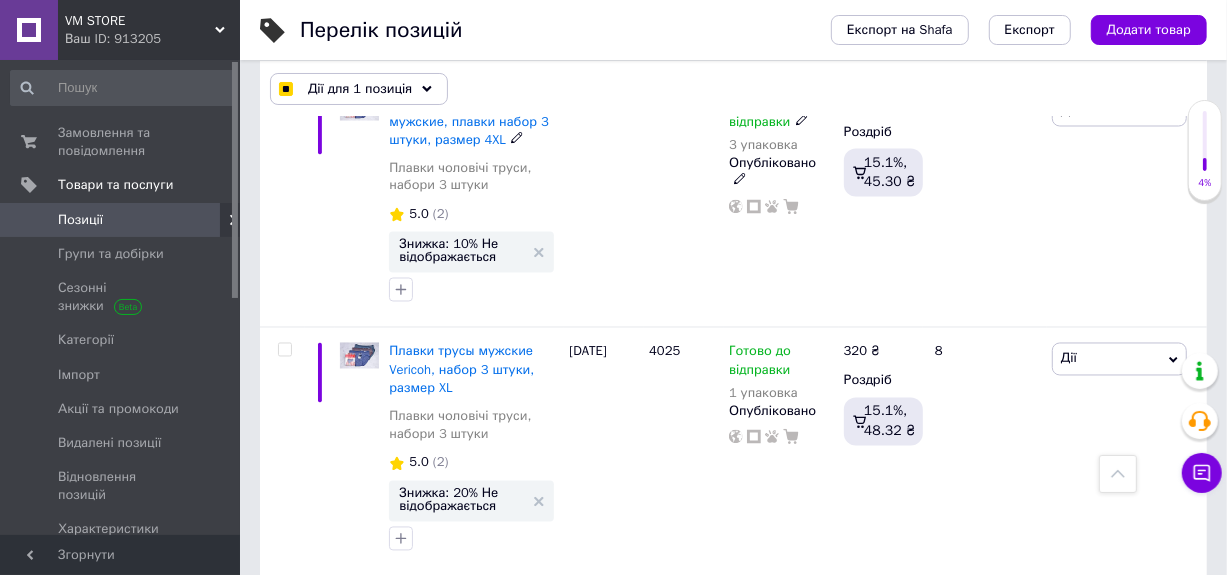 scroll, scrollTop: 2100, scrollLeft: 0, axis: vertical 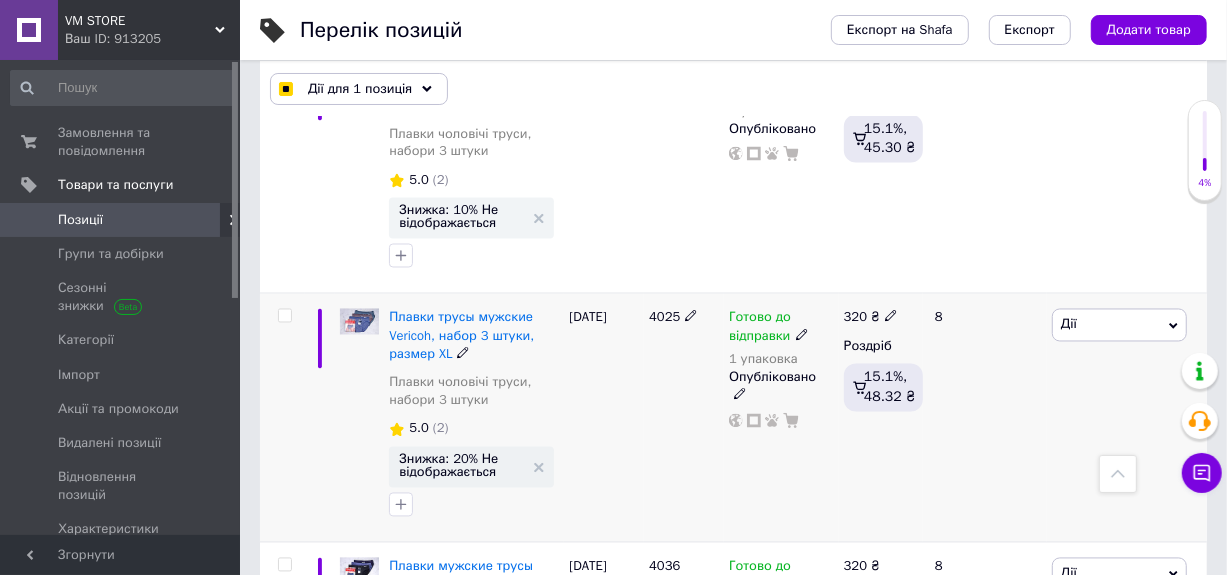 click at bounding box center (284, 316) 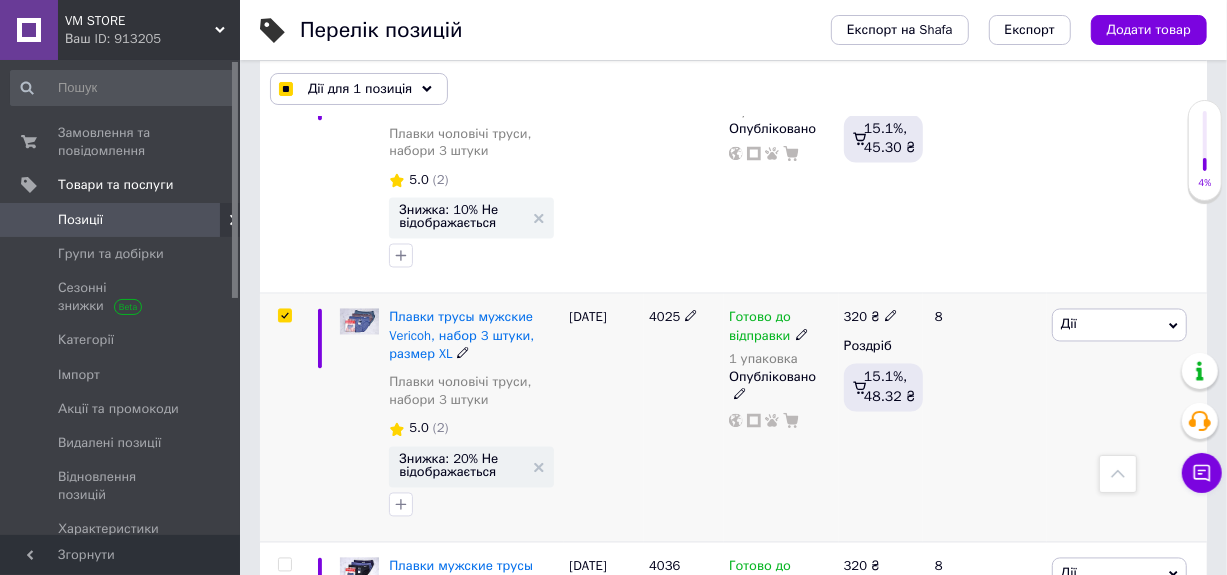 checkbox on "true" 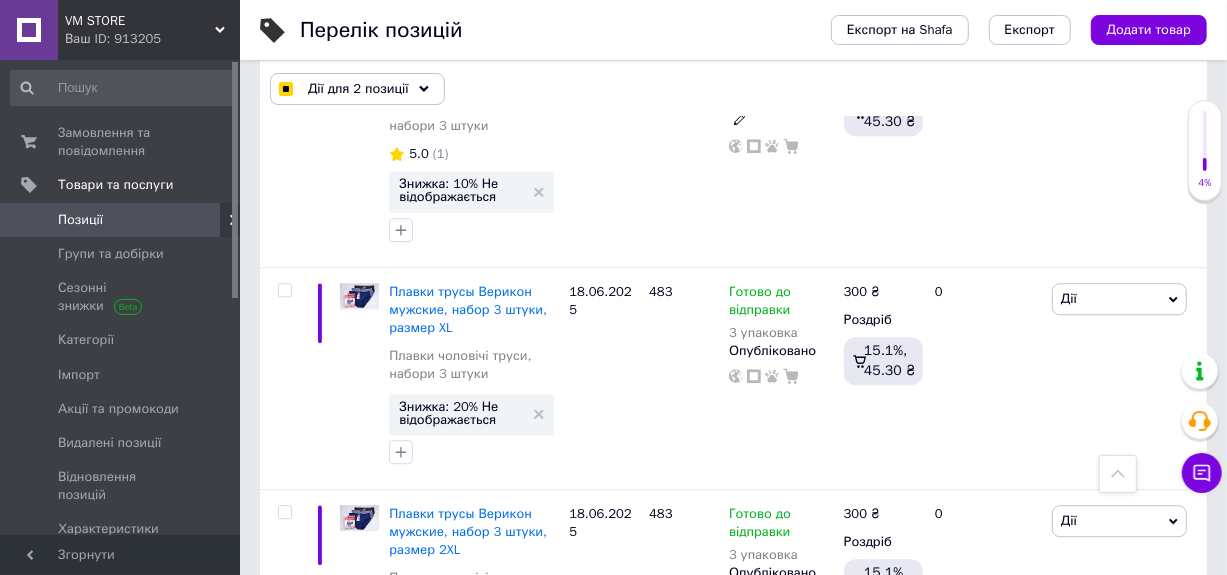 scroll, scrollTop: 3100, scrollLeft: 0, axis: vertical 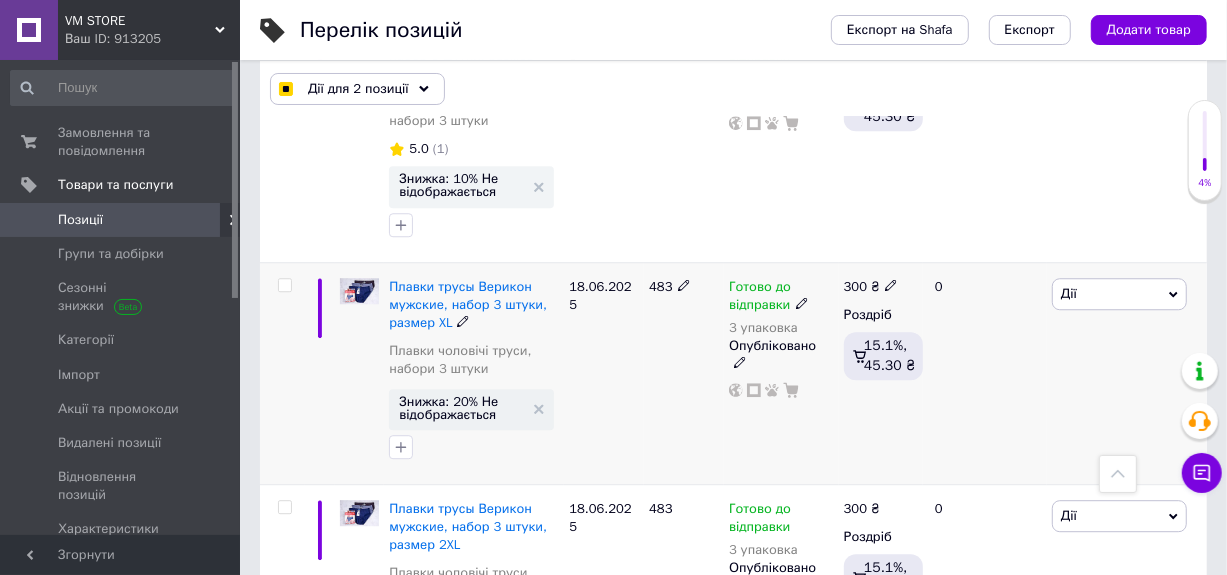 click at bounding box center (284, 285) 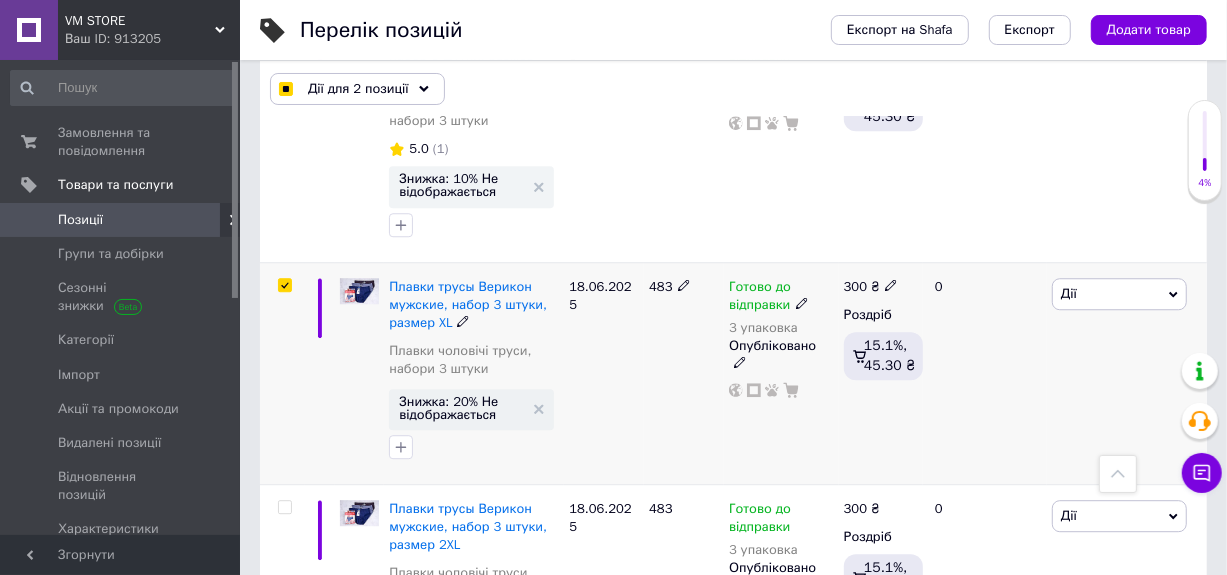 checkbox on "true" 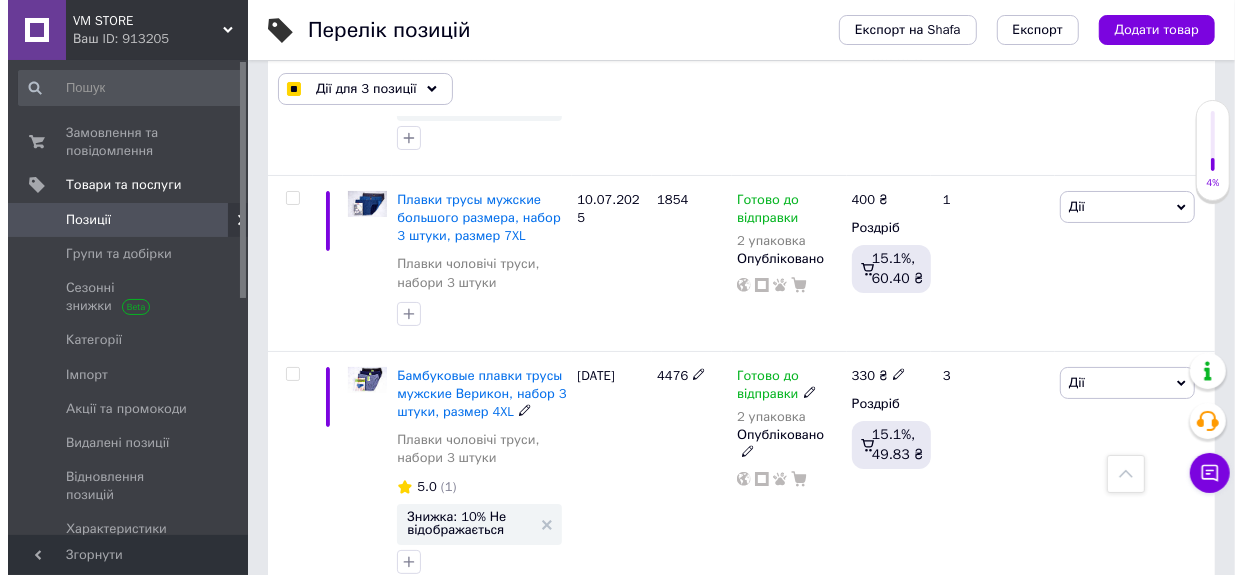 scroll, scrollTop: 4573, scrollLeft: 0, axis: vertical 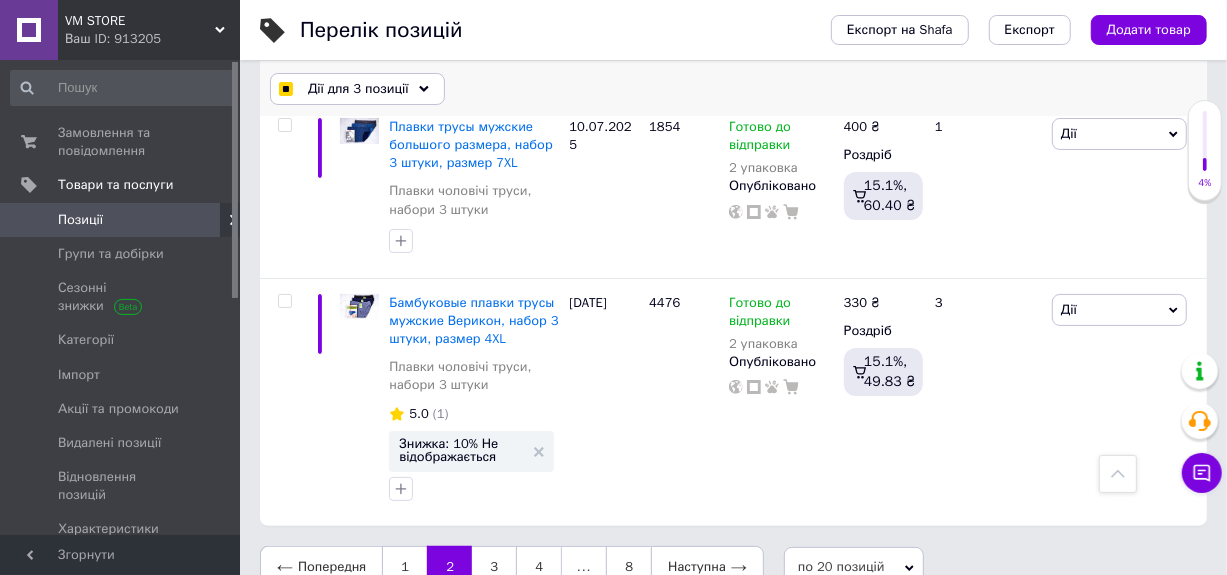 click on "Дії для 3 позиції" at bounding box center (358, 89) 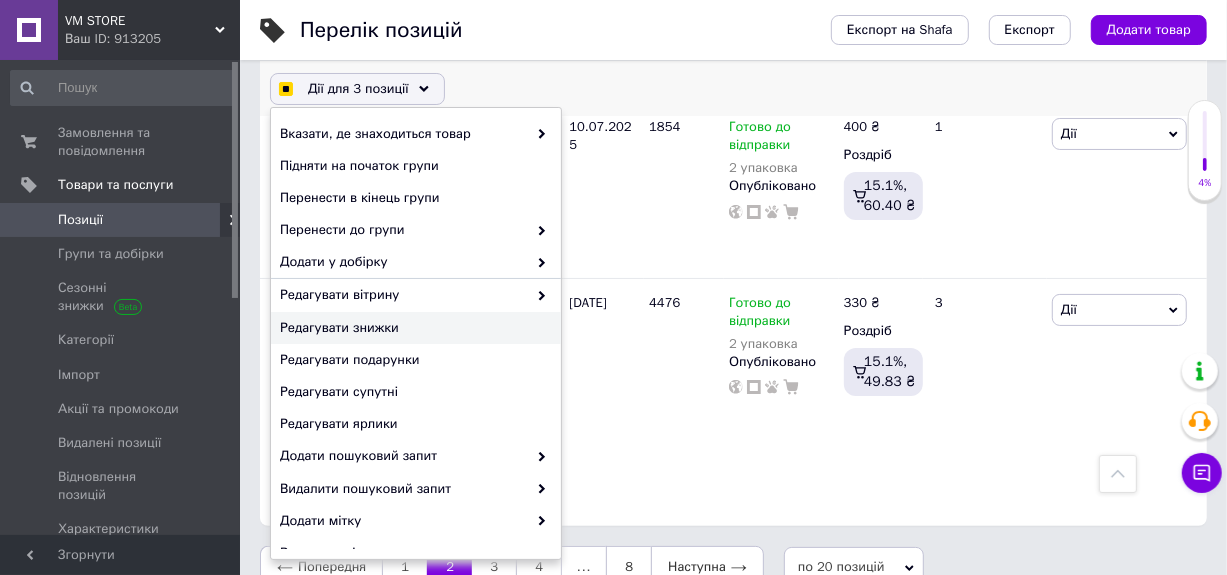 click on "Редагувати знижки" at bounding box center (413, 328) 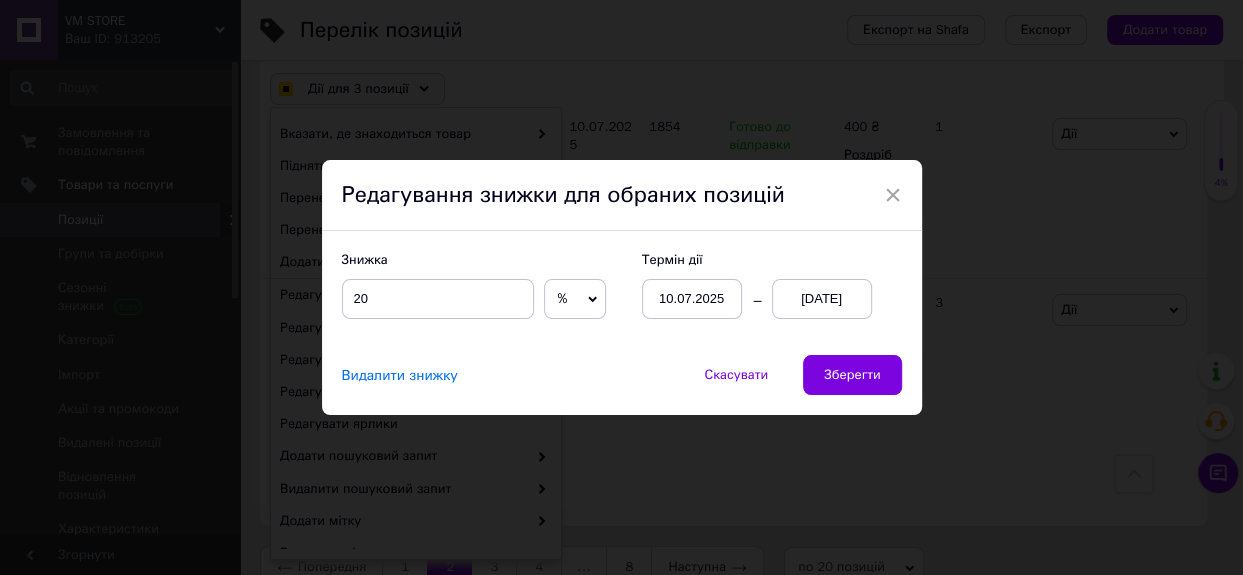 checkbox on "true" 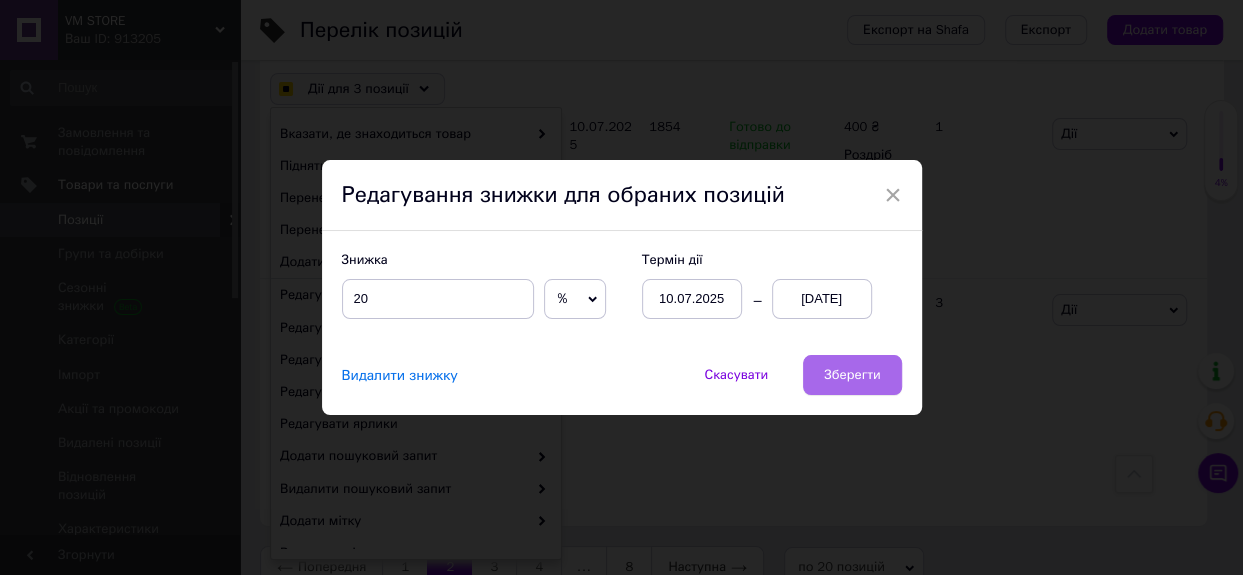 click on "Зберегти" at bounding box center [852, 375] 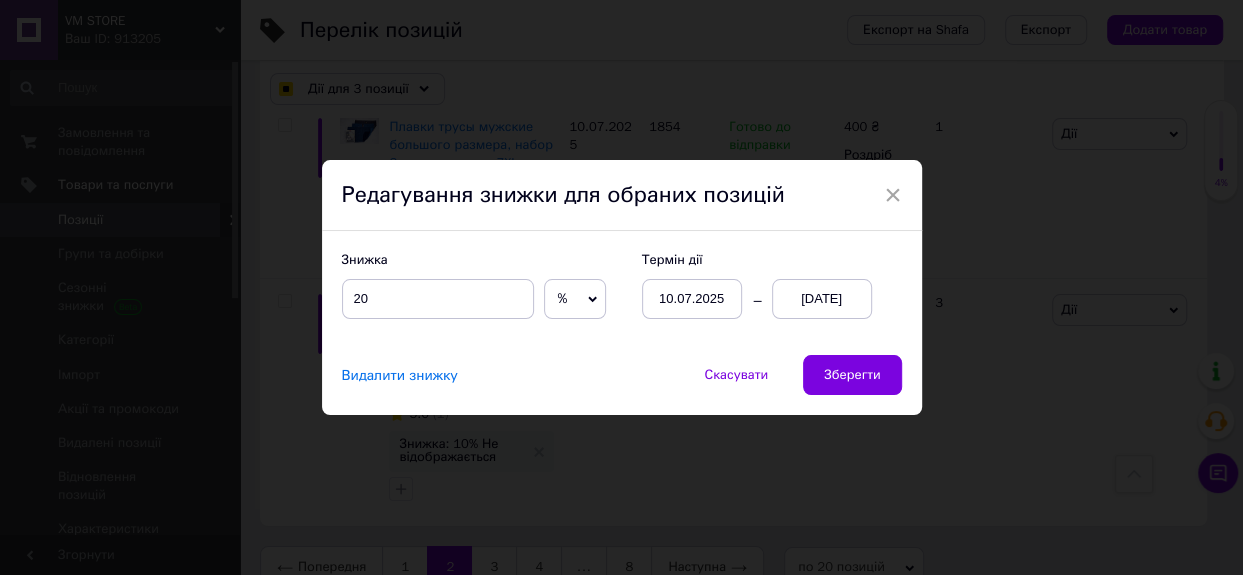 checkbox on "true" 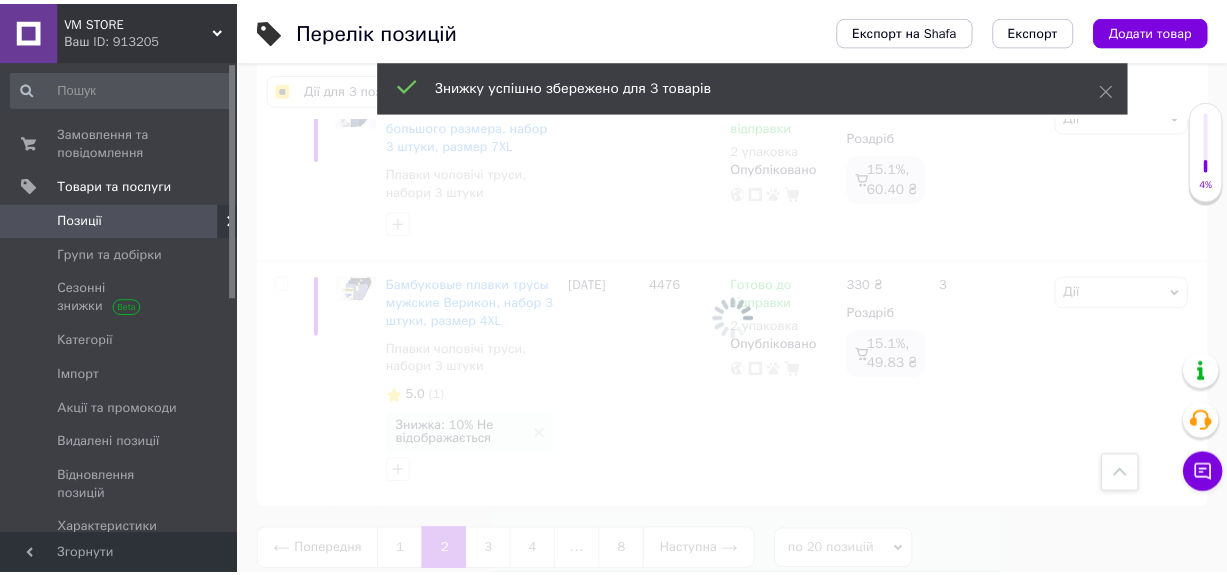 scroll, scrollTop: 4555, scrollLeft: 0, axis: vertical 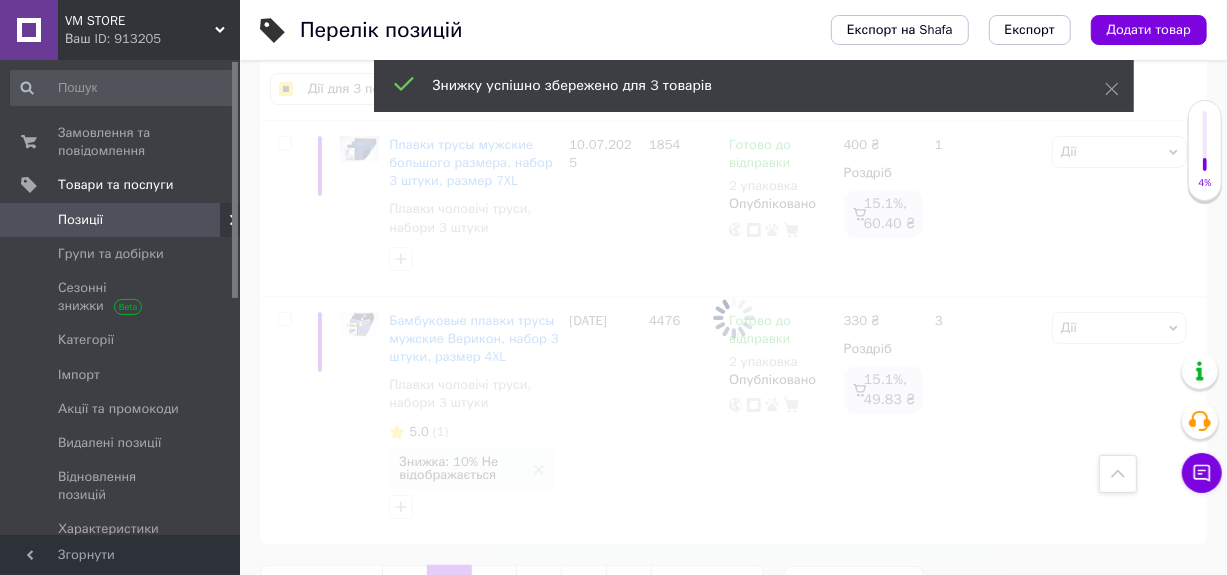 checkbox on "false" 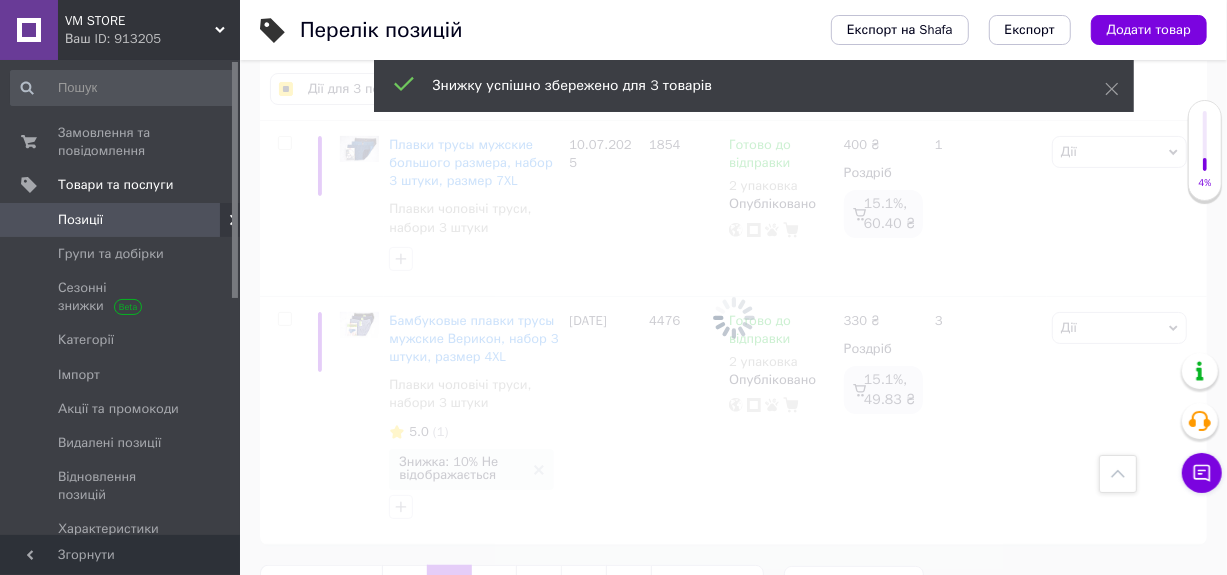 checkbox on "false" 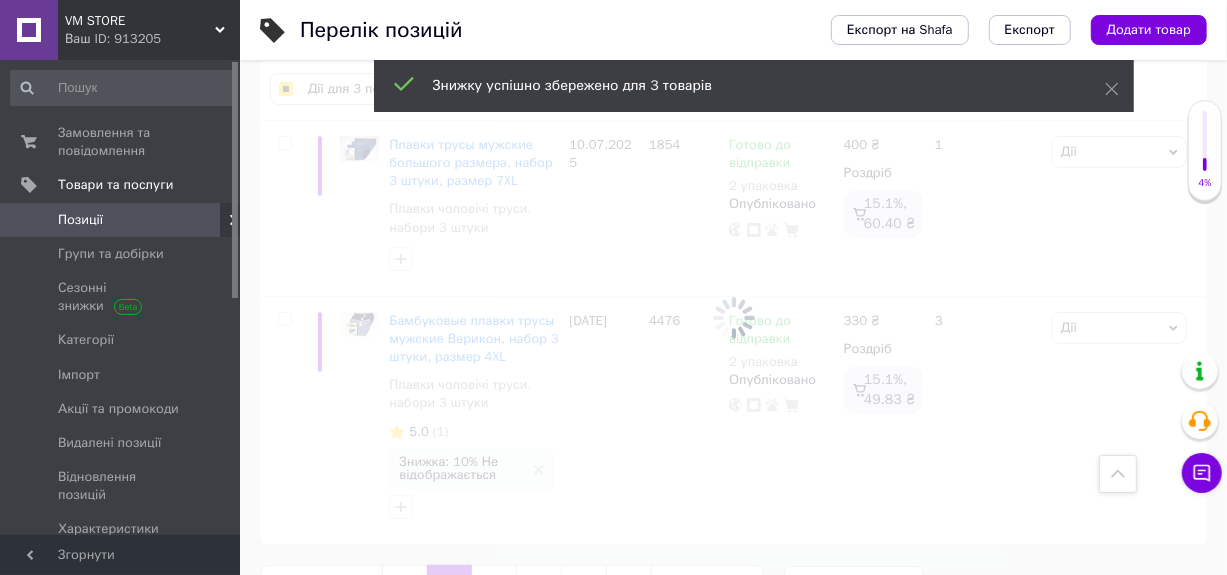 checkbox on "false" 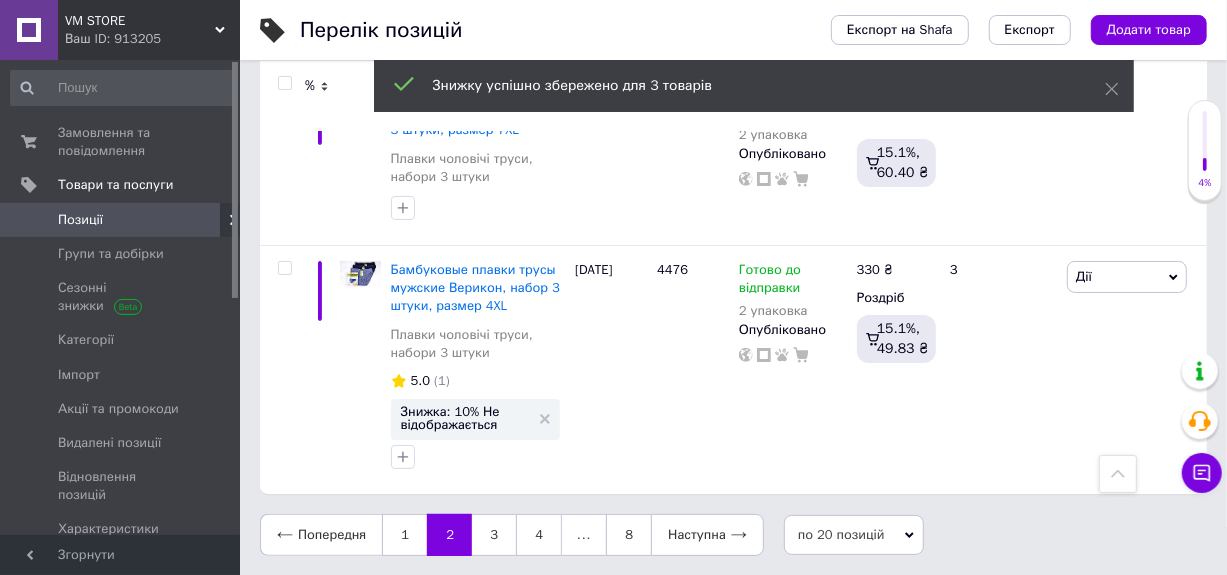 scroll, scrollTop: 4507, scrollLeft: 0, axis: vertical 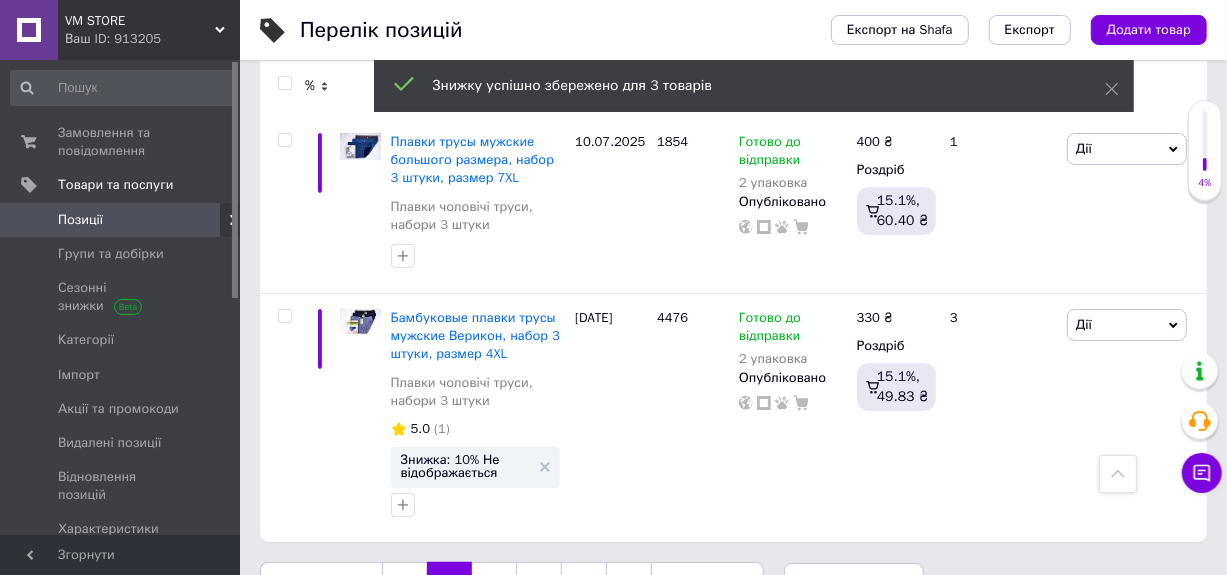click on "3" at bounding box center (494, 583) 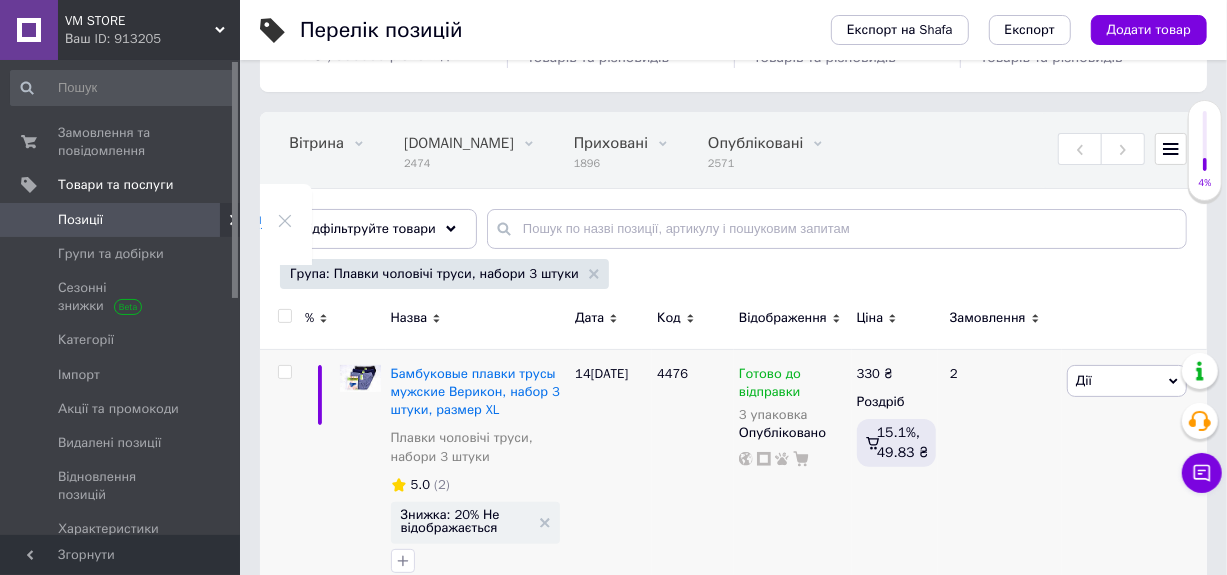 scroll, scrollTop: 200, scrollLeft: 0, axis: vertical 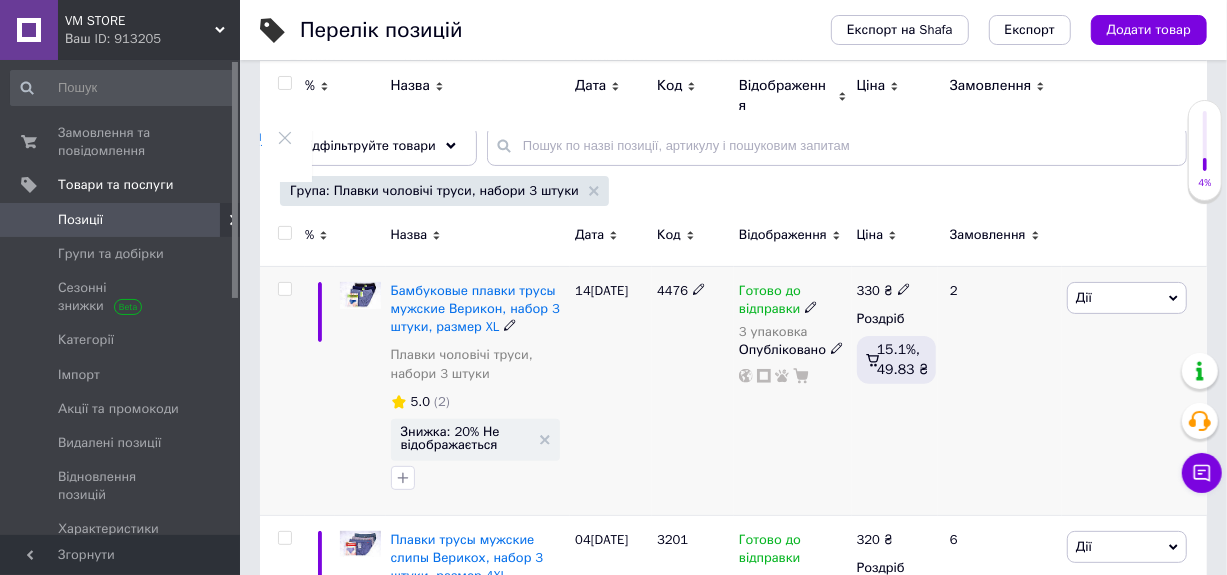click at bounding box center [284, 289] 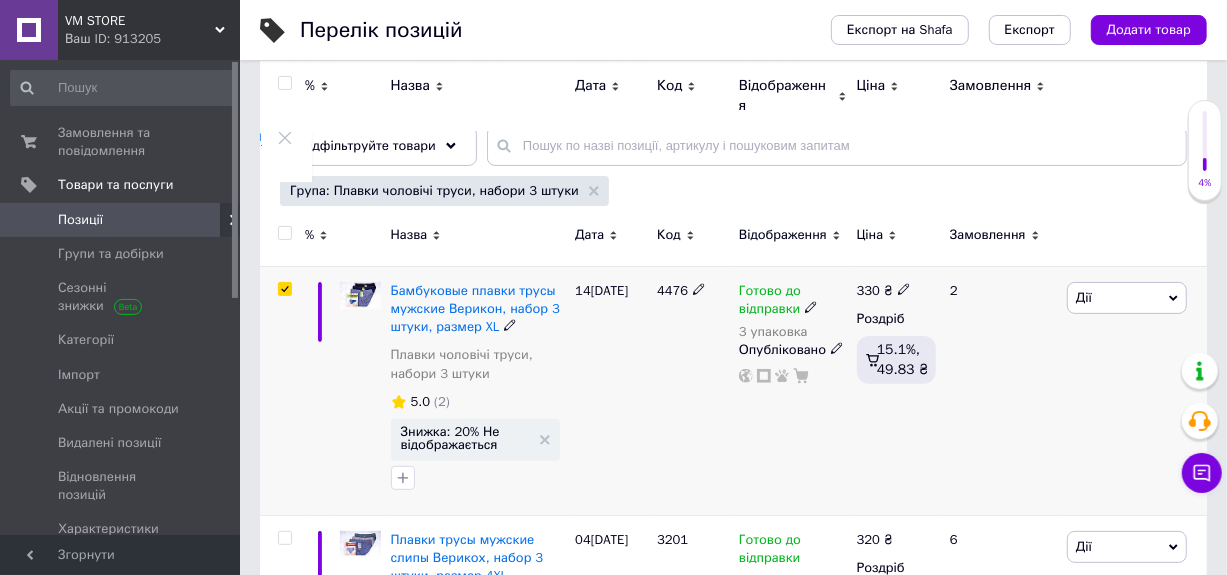 checkbox on "true" 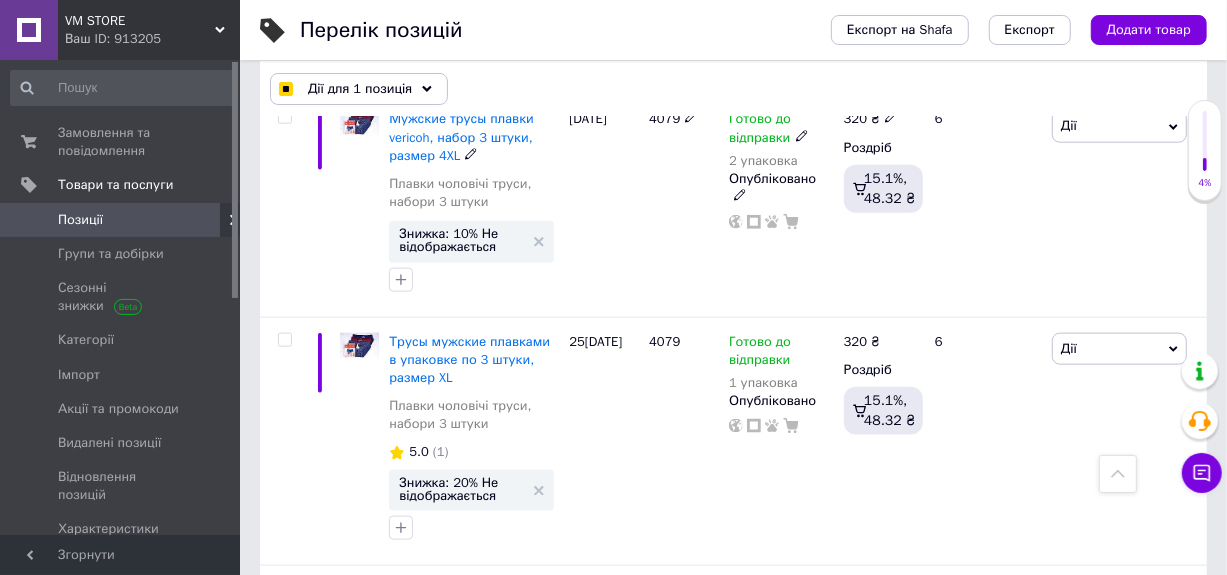 scroll, scrollTop: 1300, scrollLeft: 0, axis: vertical 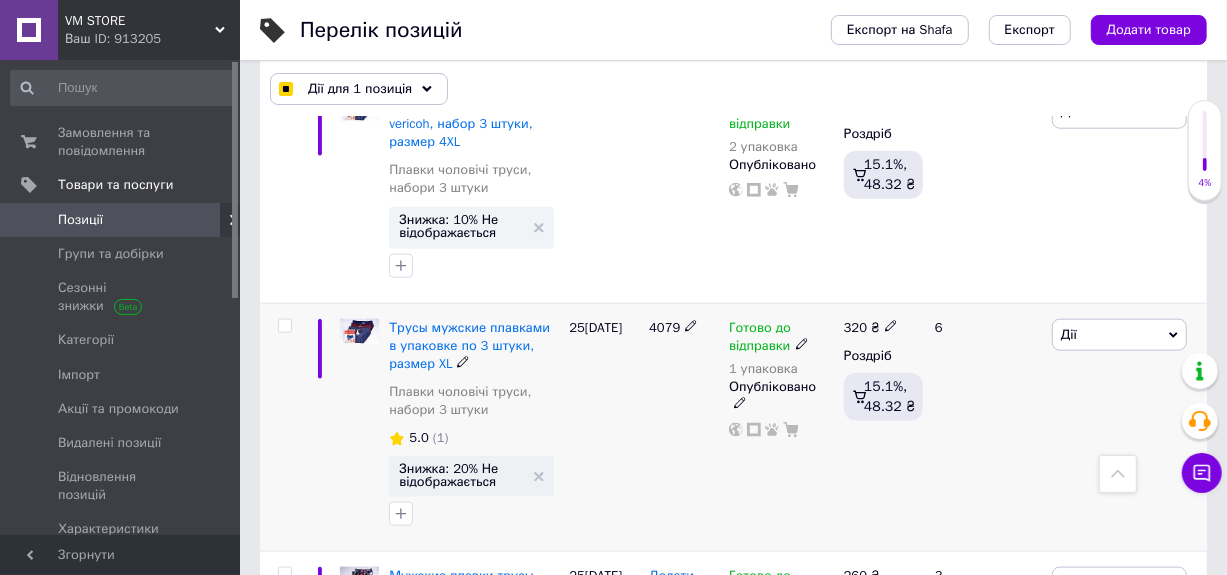 click at bounding box center (284, 326) 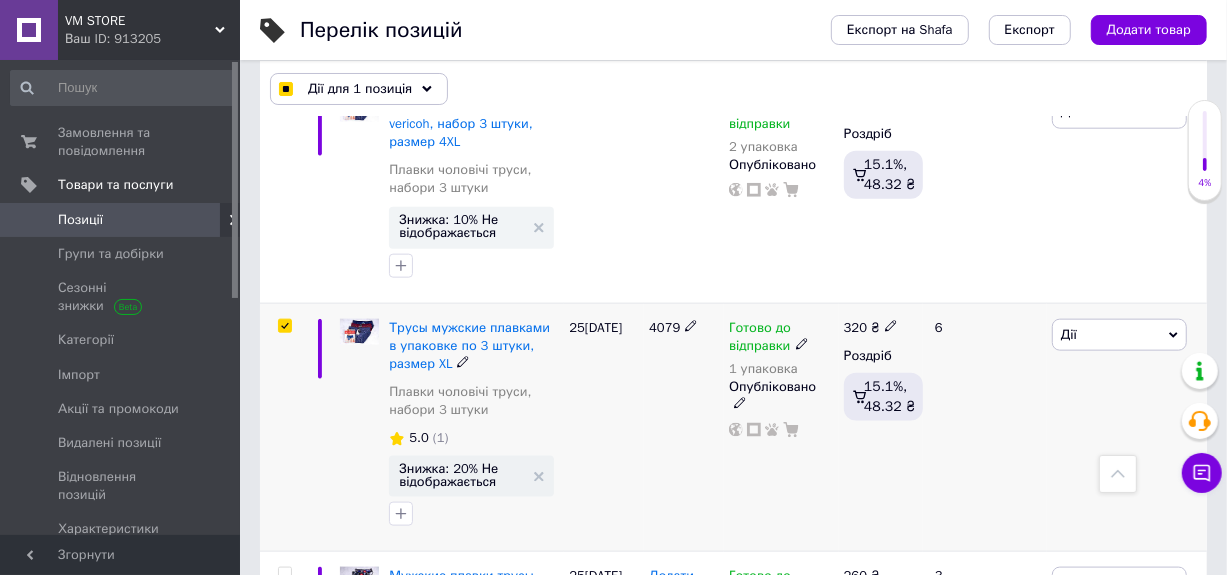 checkbox on "true" 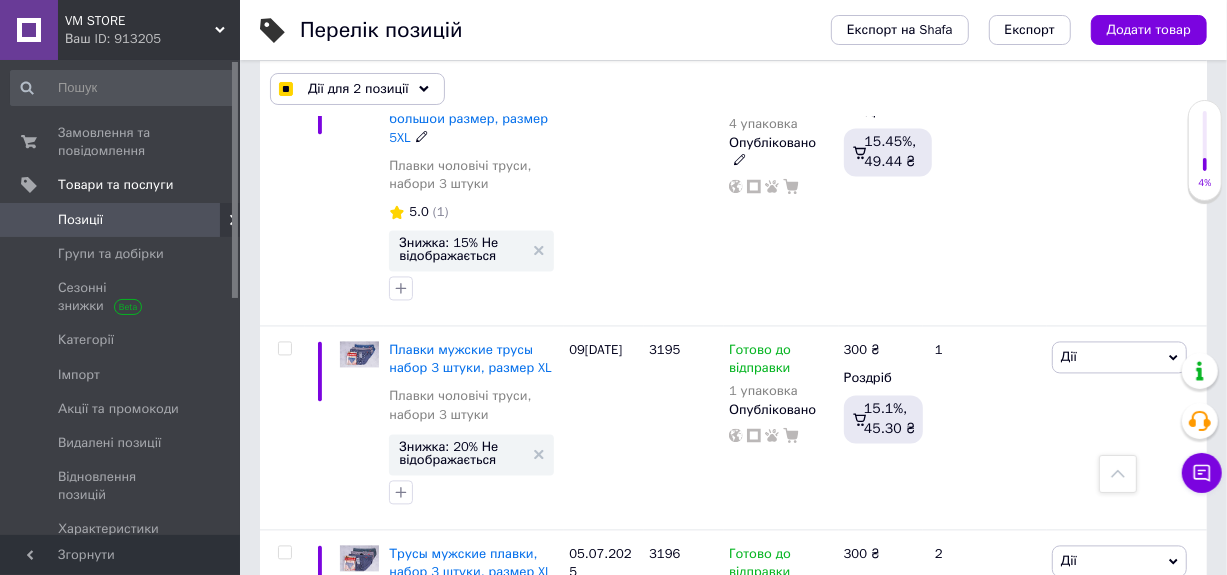 scroll, scrollTop: 2300, scrollLeft: 0, axis: vertical 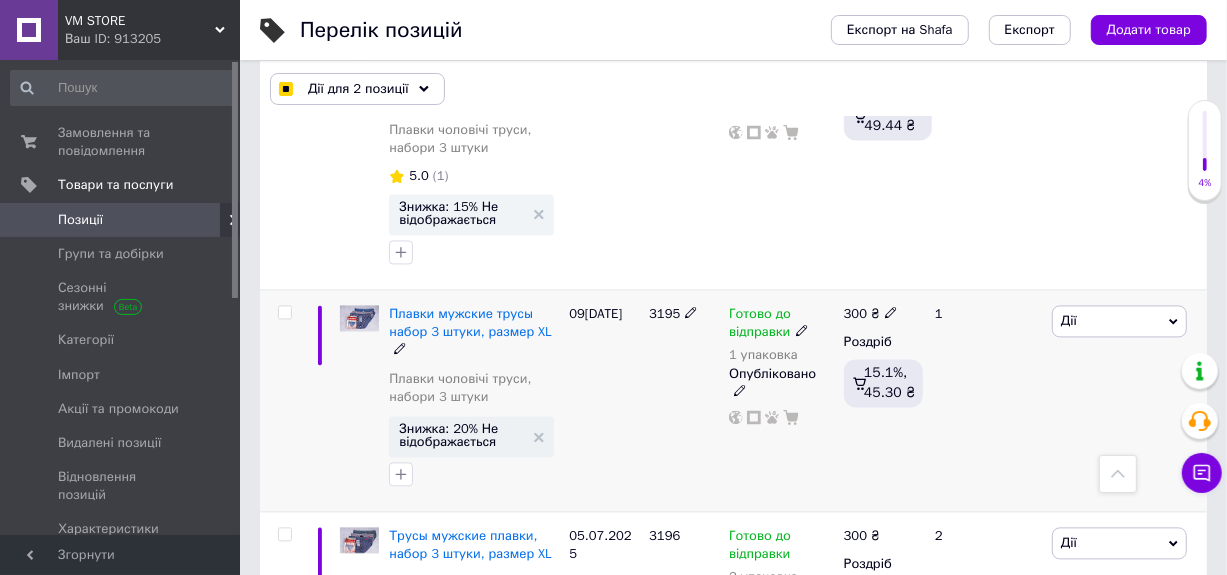 click at bounding box center [284, 312] 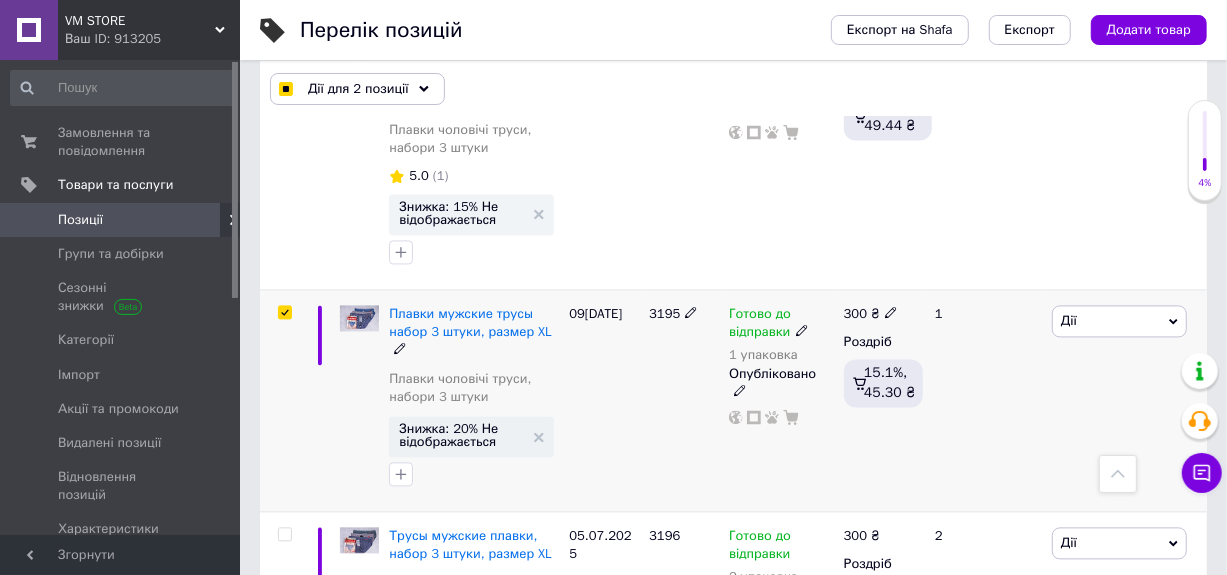 checkbox on "true" 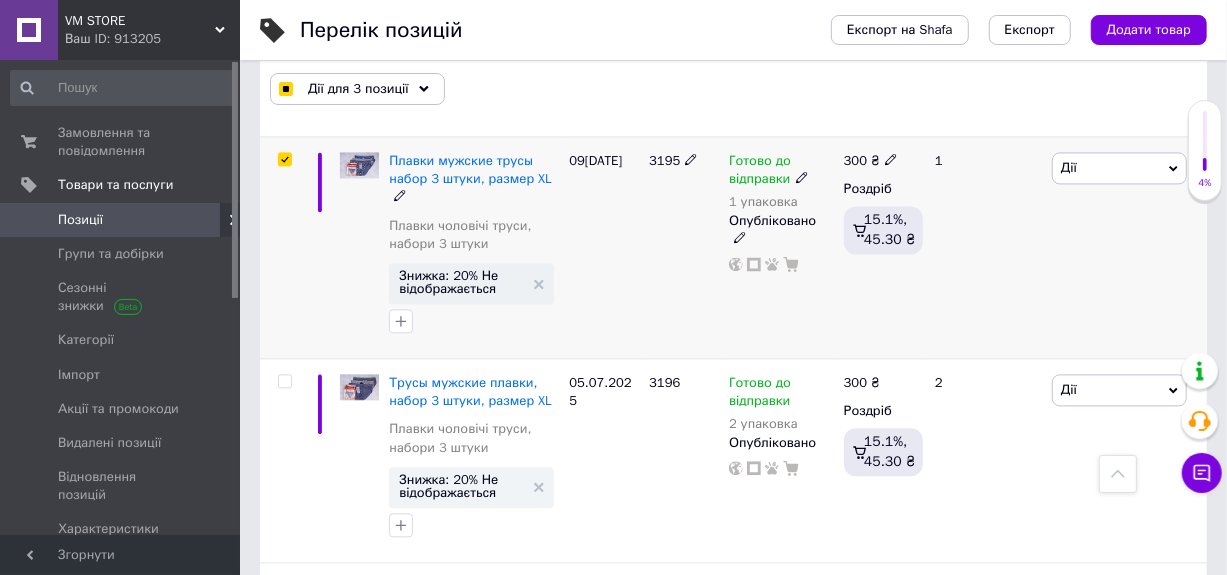 scroll, scrollTop: 2500, scrollLeft: 0, axis: vertical 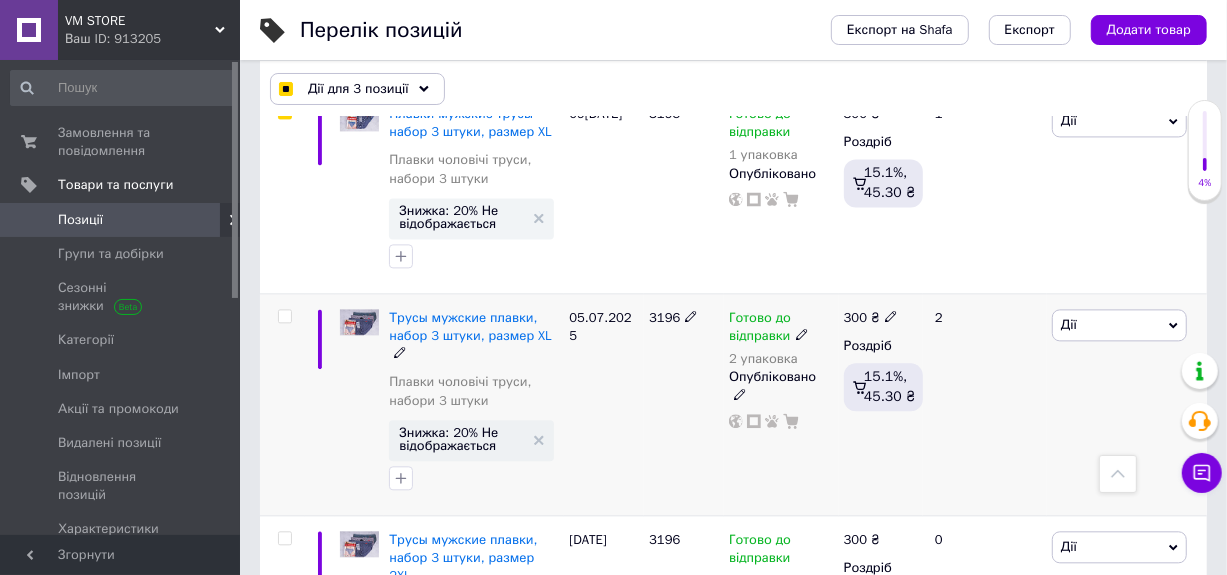 click at bounding box center (284, 316) 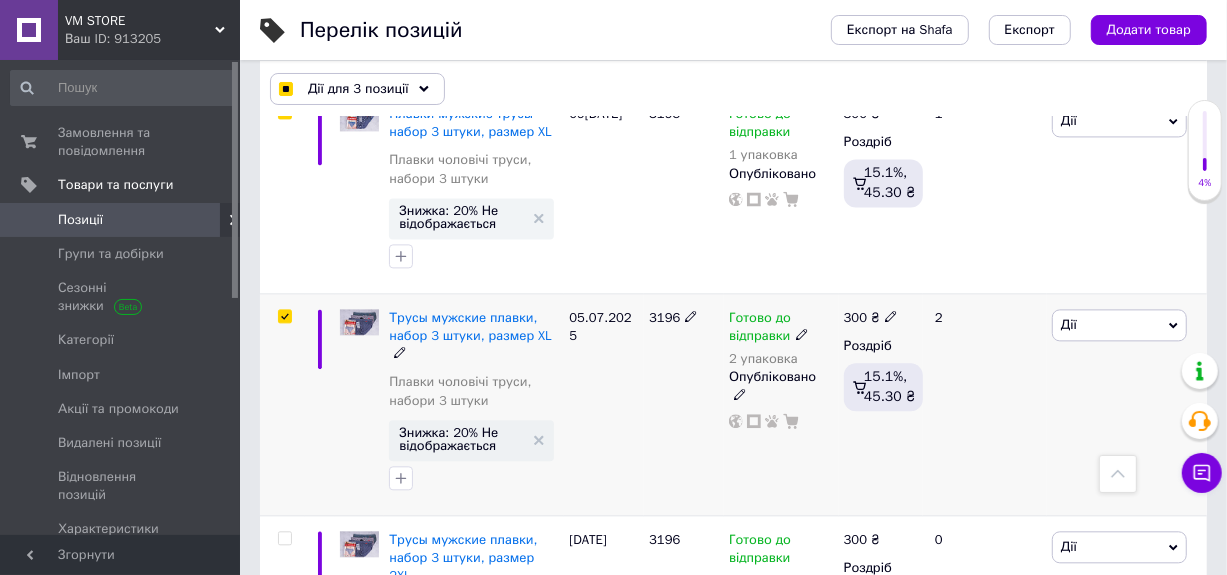 checkbox on "true" 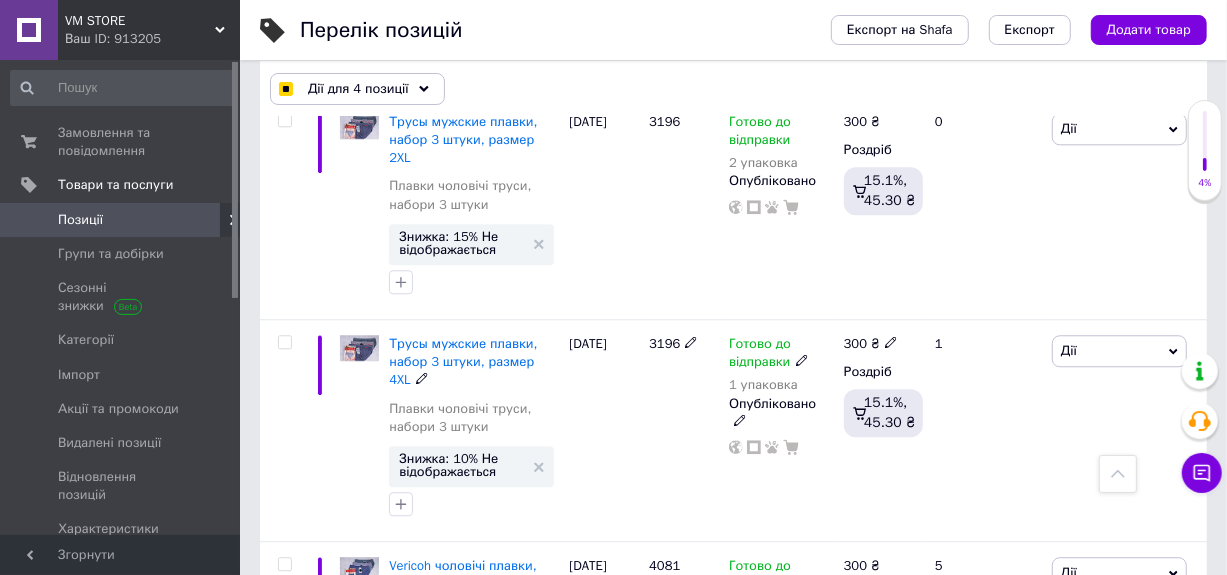 scroll, scrollTop: 3100, scrollLeft: 0, axis: vertical 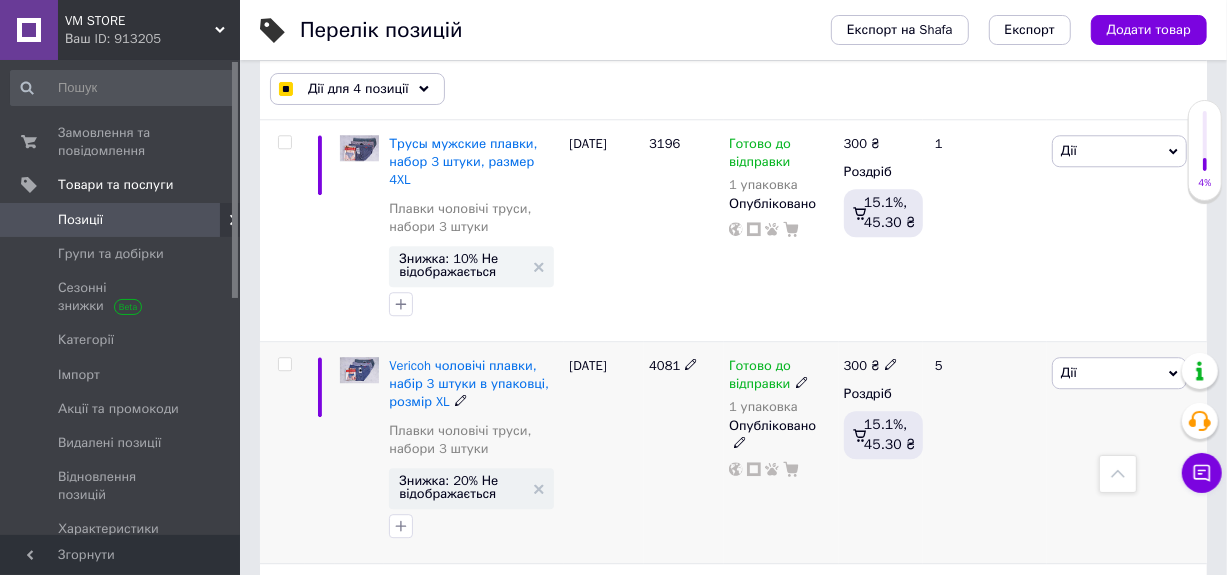 click at bounding box center (284, 364) 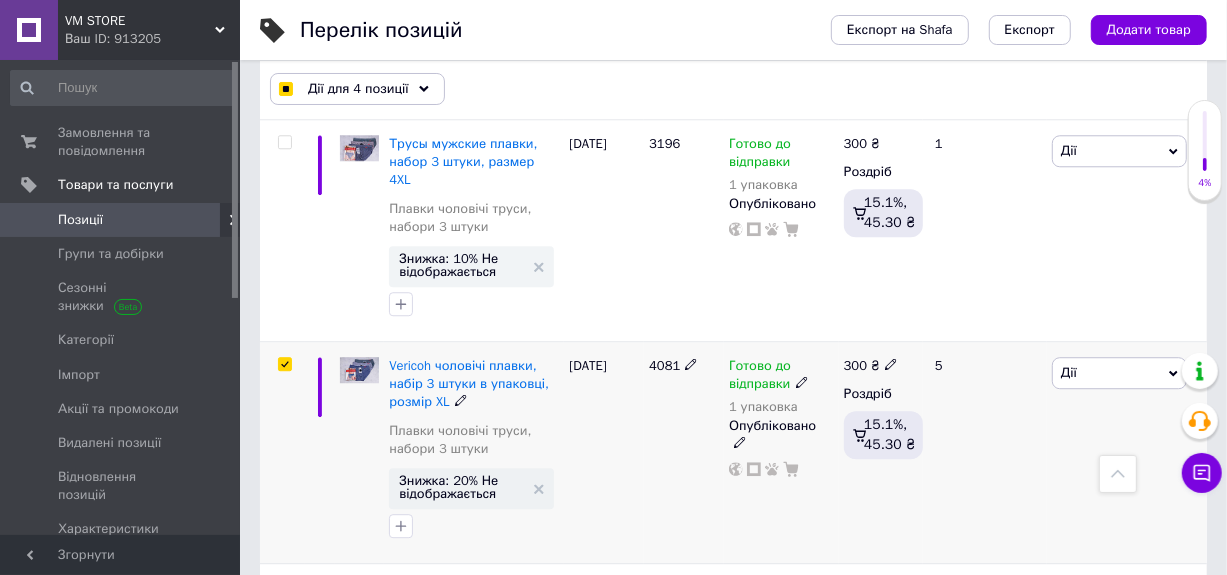 checkbox on "true" 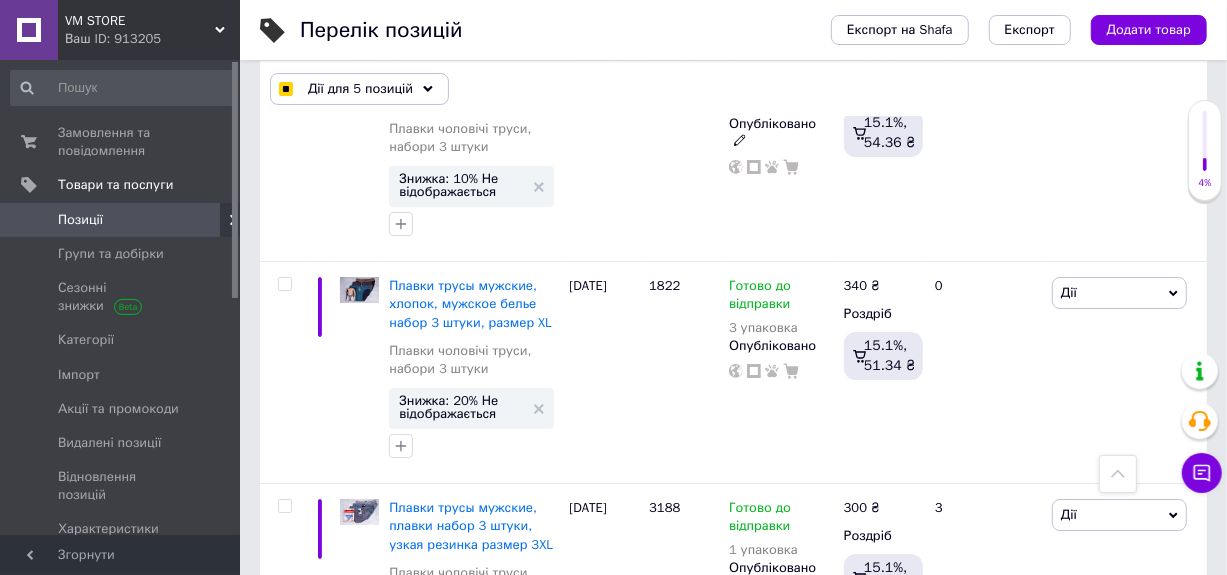 scroll, scrollTop: 4100, scrollLeft: 0, axis: vertical 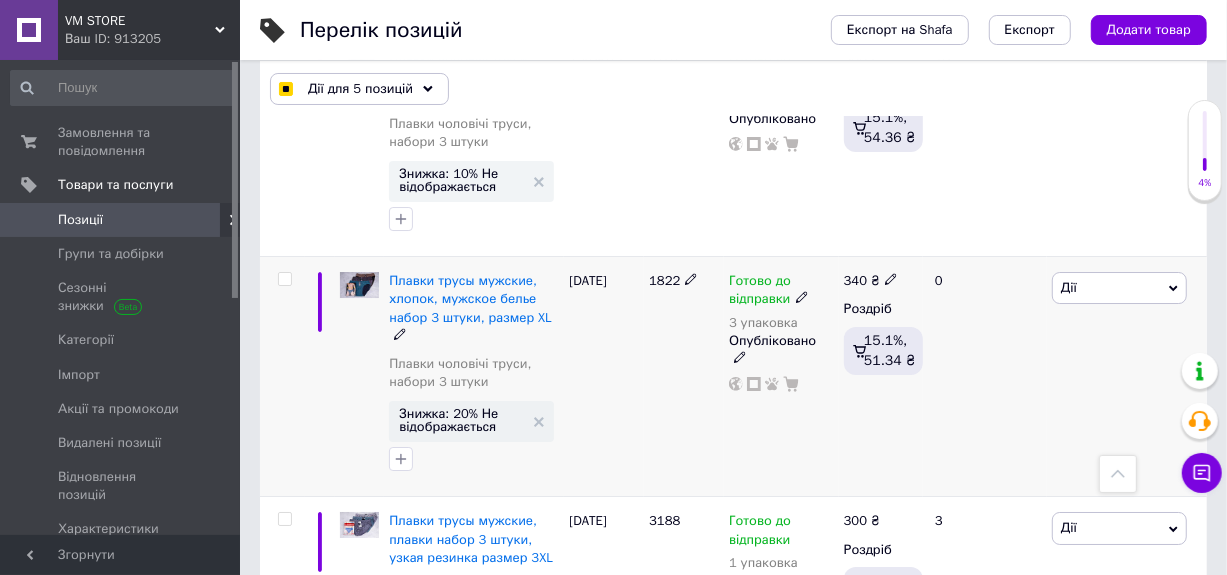 click at bounding box center (284, 279) 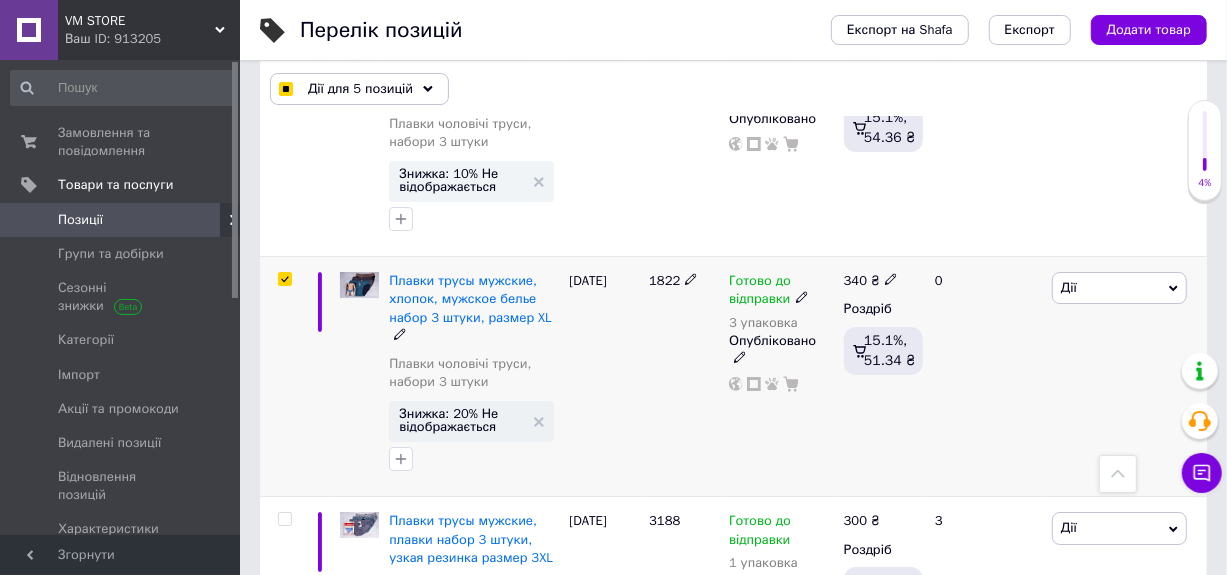 checkbox on "true" 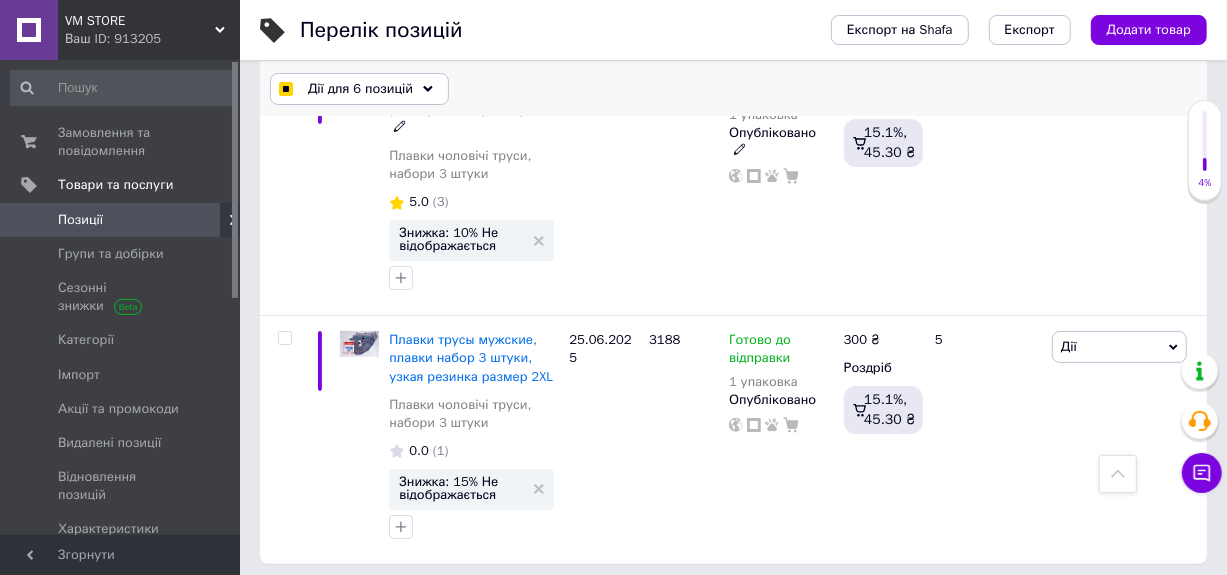 scroll, scrollTop: 4511, scrollLeft: 0, axis: vertical 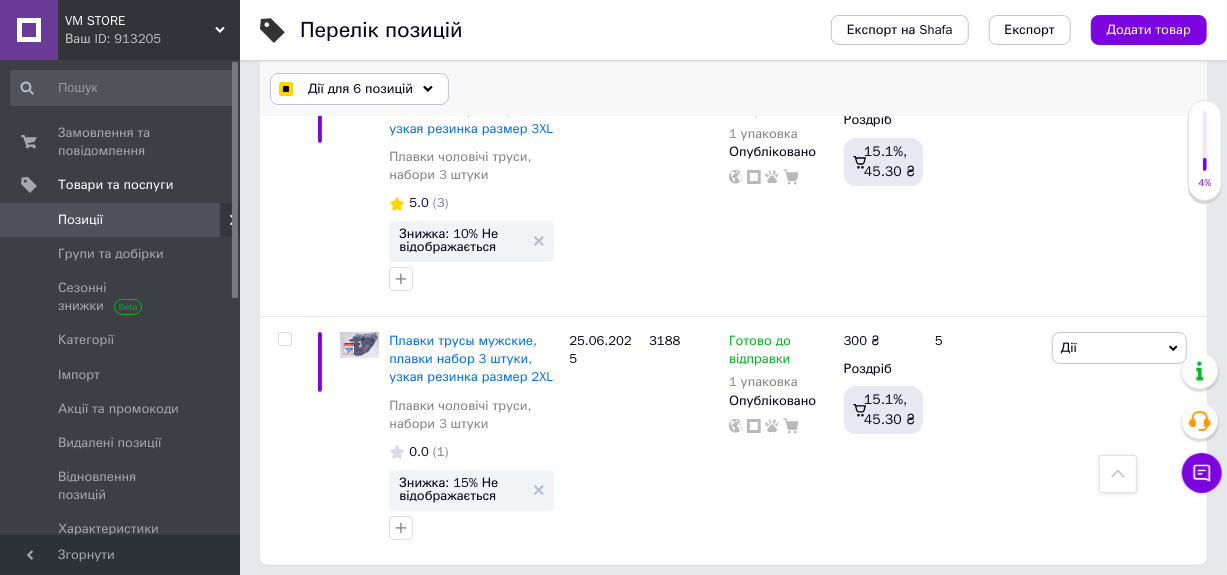 click on "Дії для 6 позицій" at bounding box center [360, 89] 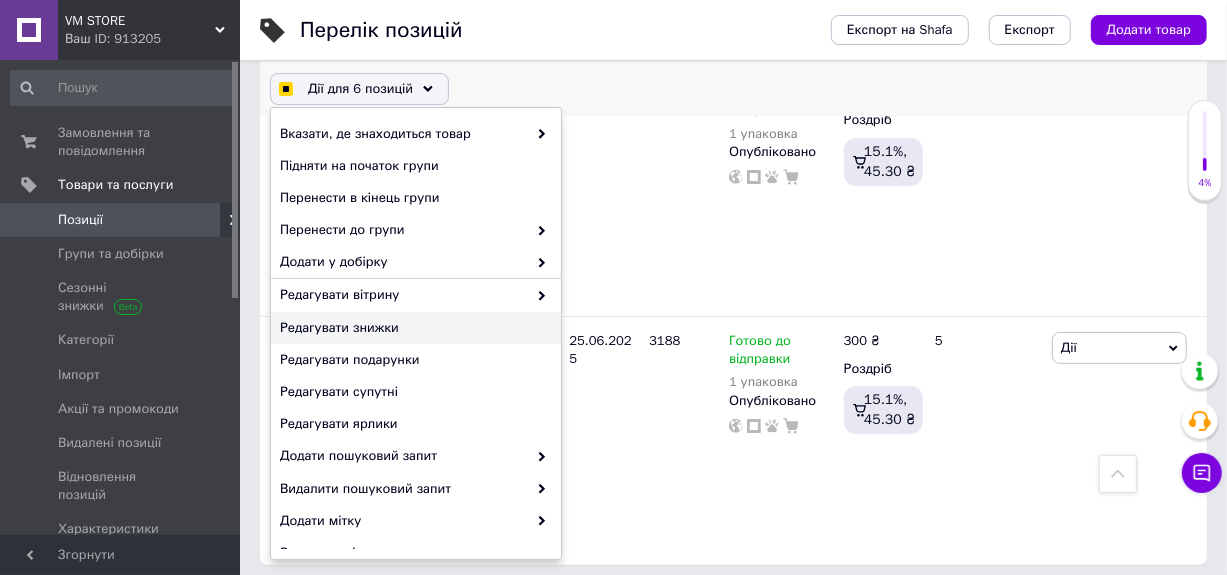 checkbox on "true" 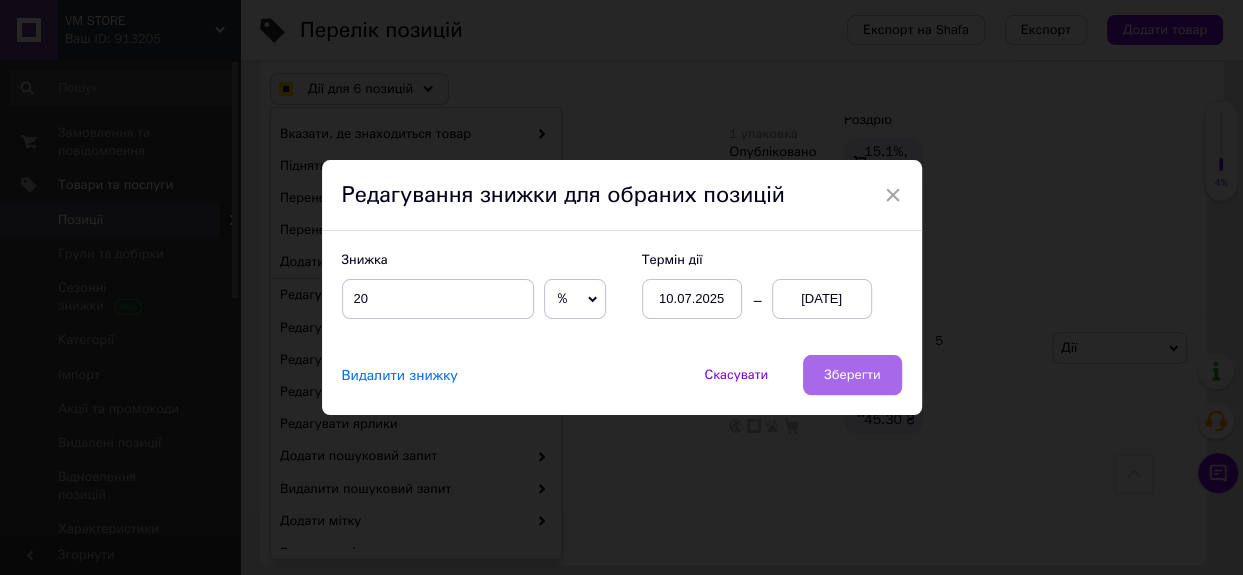 click on "Зберегти" at bounding box center [852, 375] 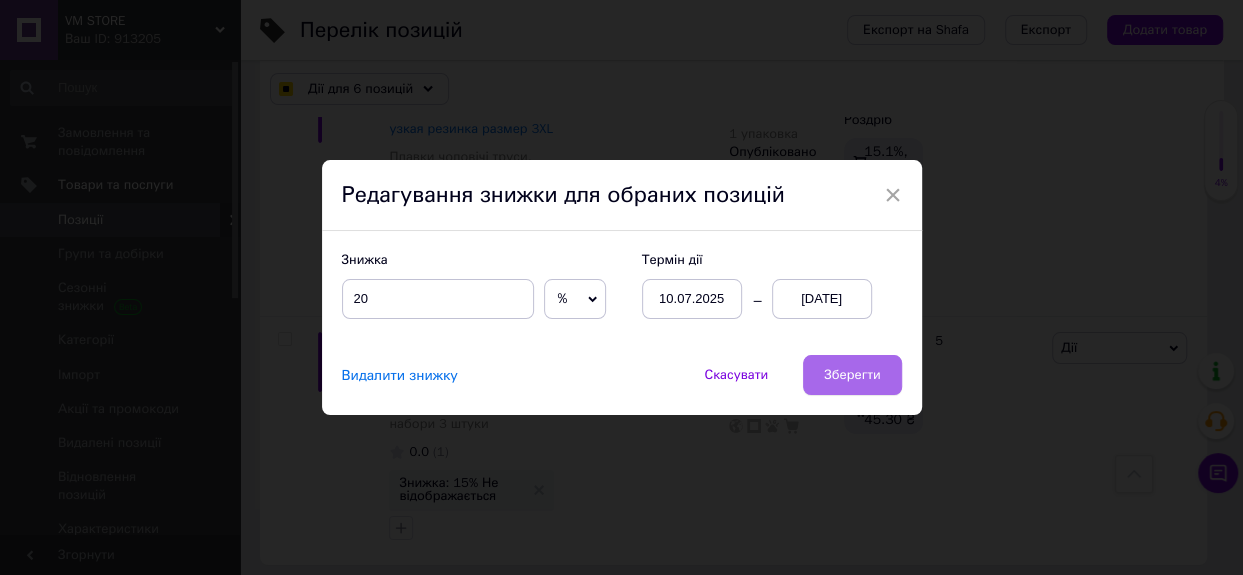 checkbox on "true" 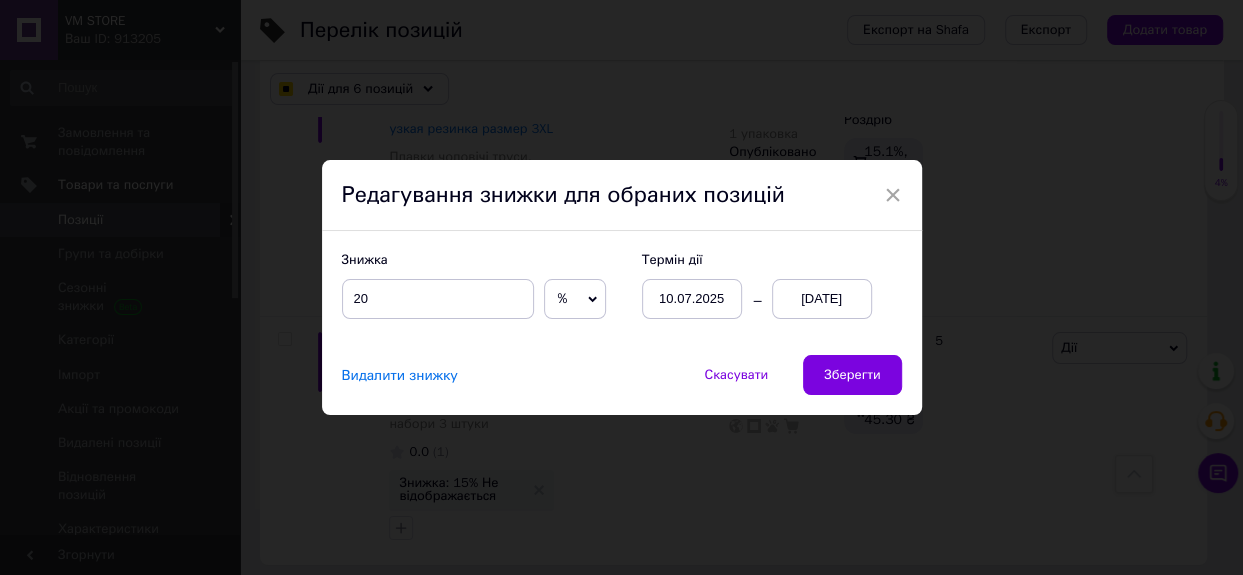 checkbox on "true" 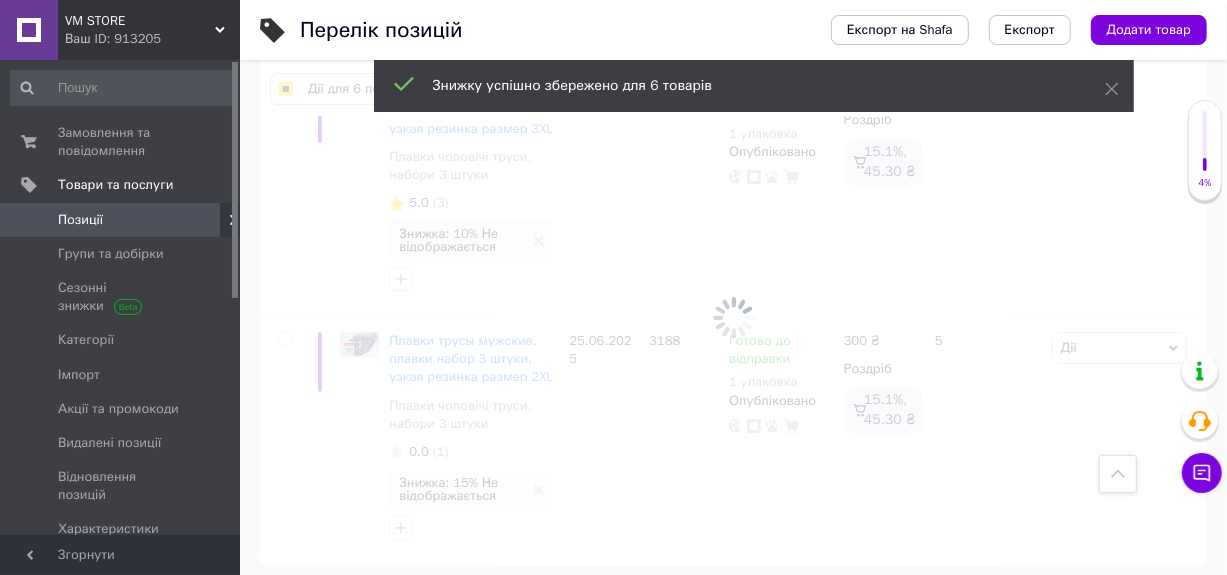 scroll, scrollTop: 0, scrollLeft: 219, axis: horizontal 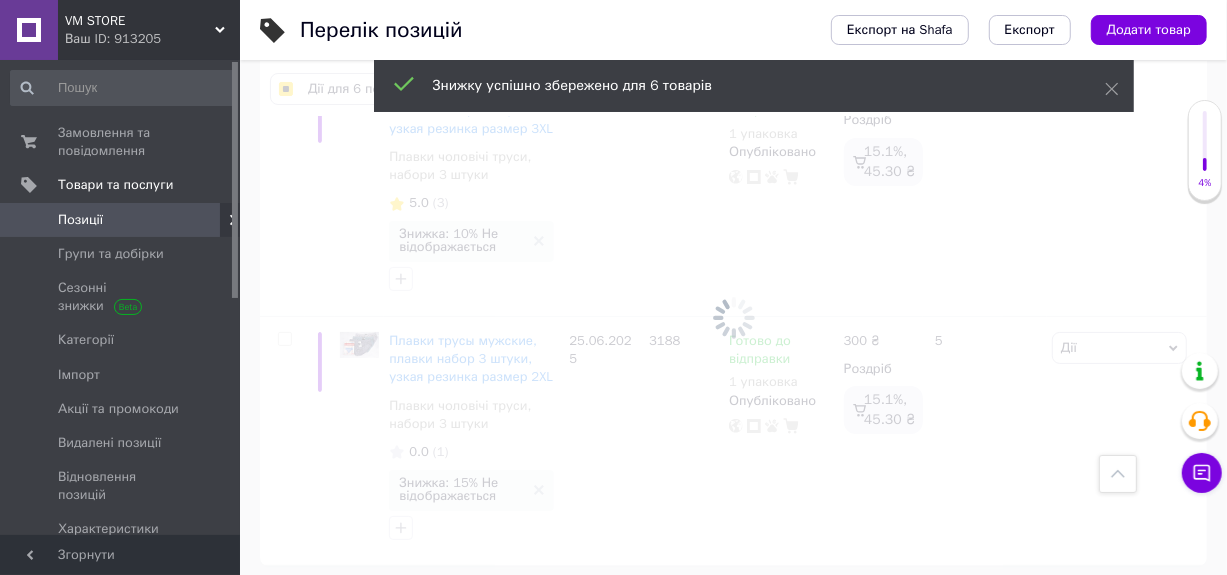 checkbox on "false" 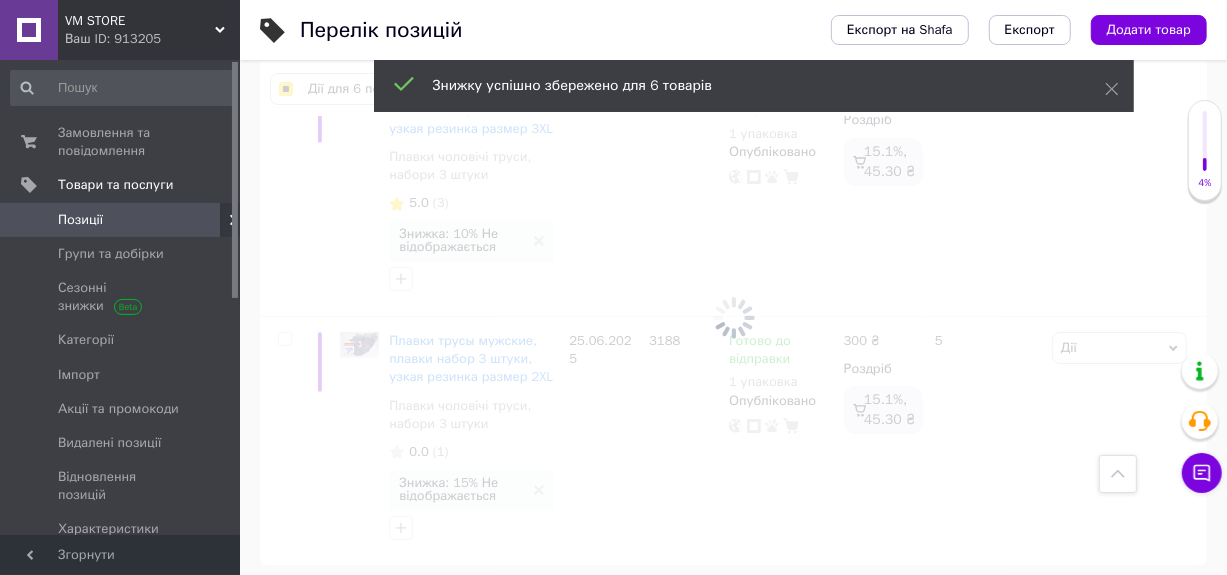 checkbox on "false" 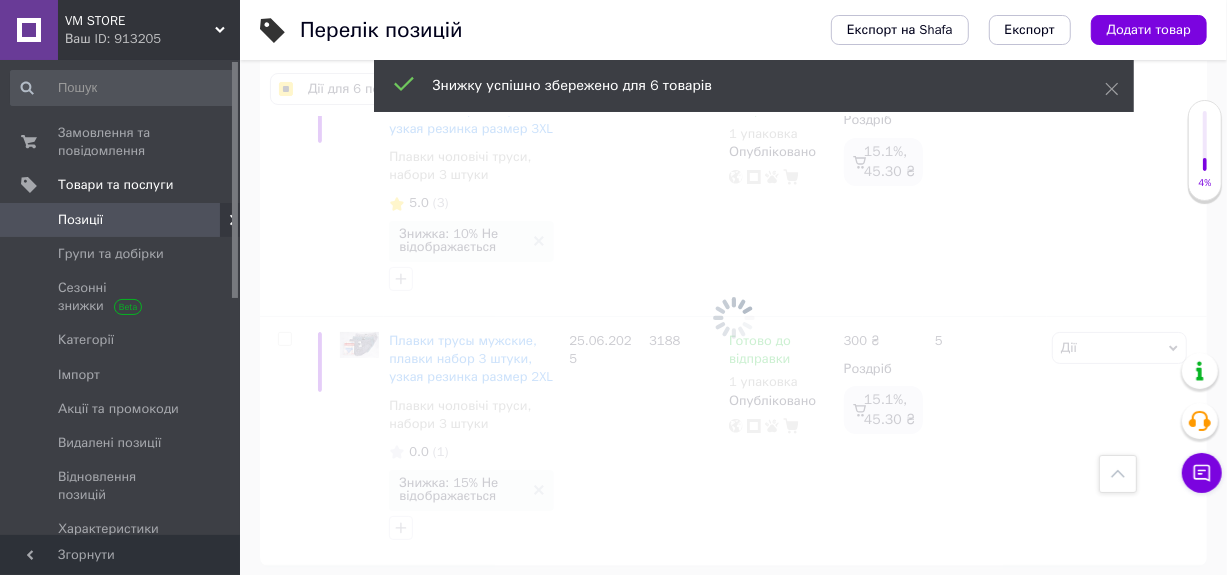 checkbox on "false" 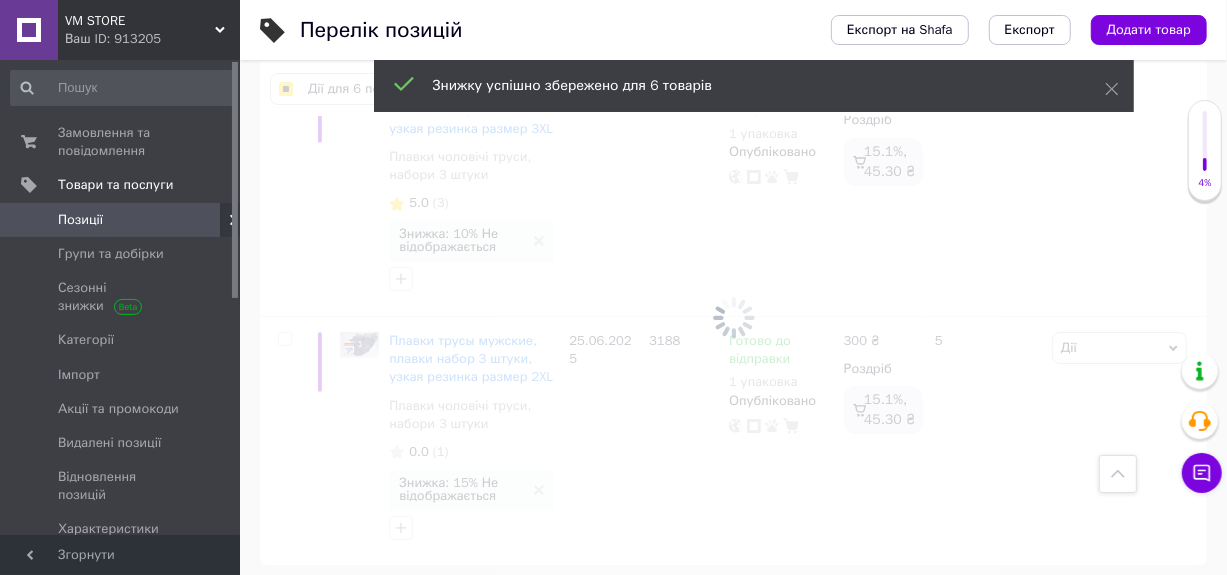 checkbox on "false" 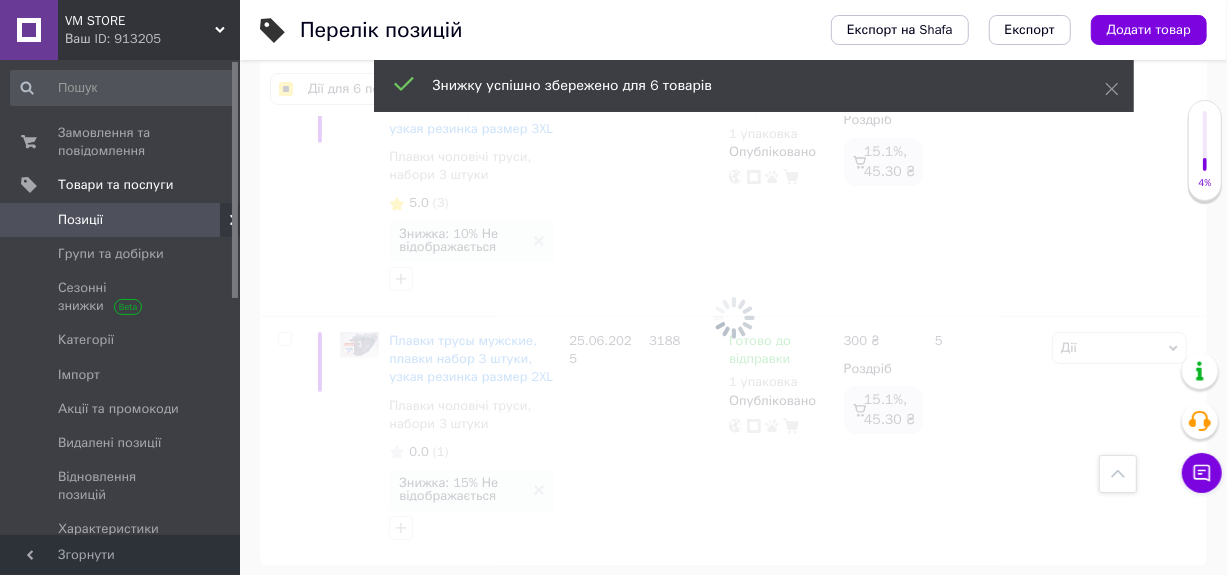 checkbox on "false" 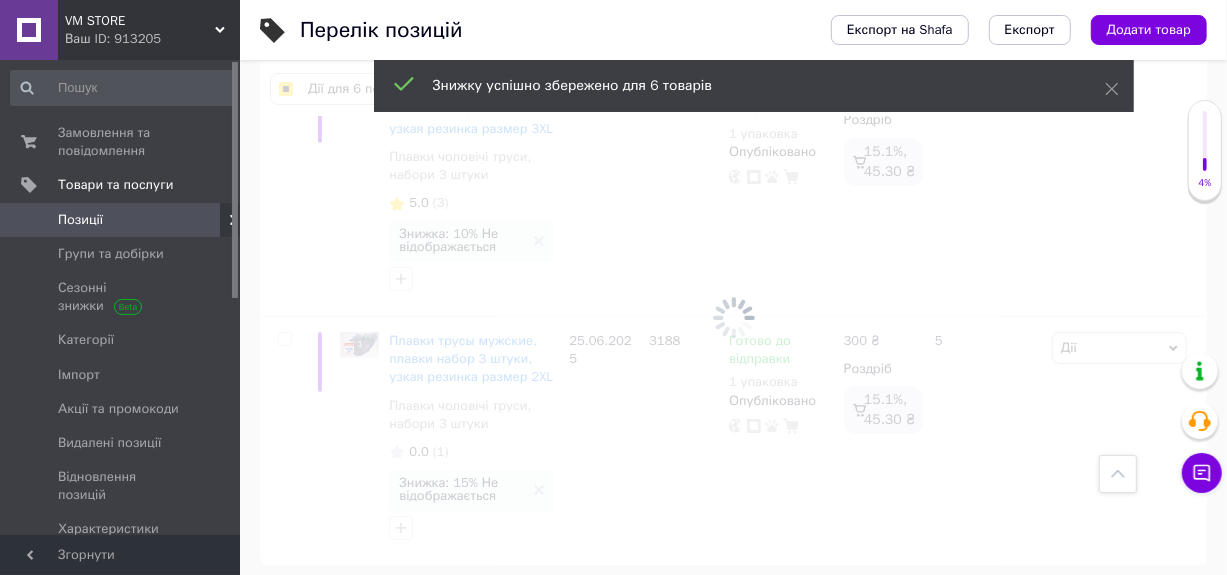 checkbox on "false" 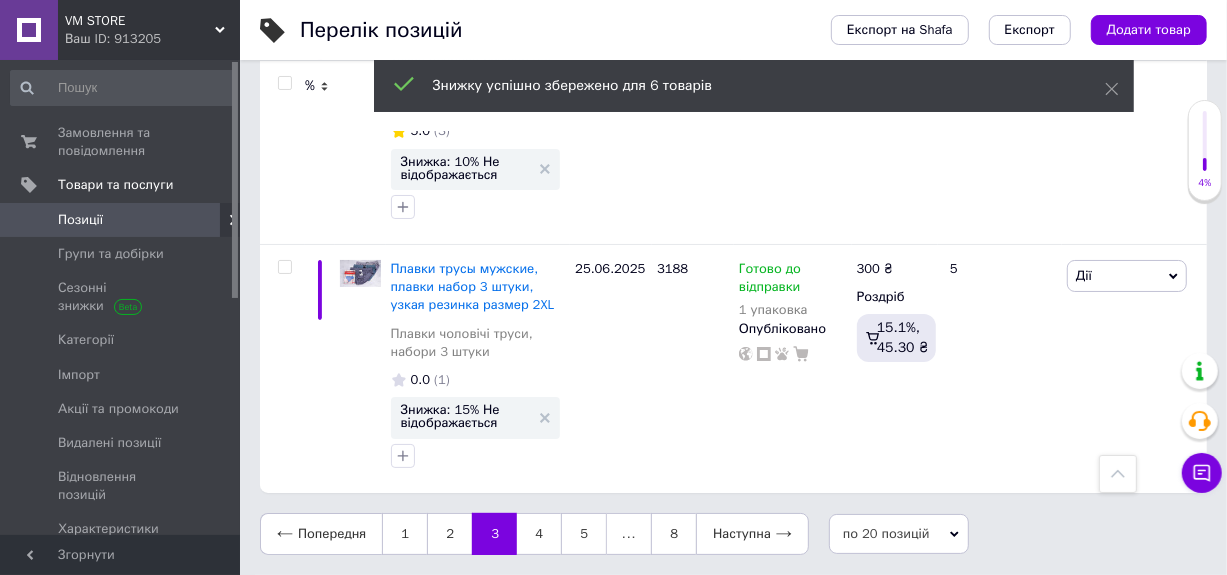scroll, scrollTop: 4450, scrollLeft: 0, axis: vertical 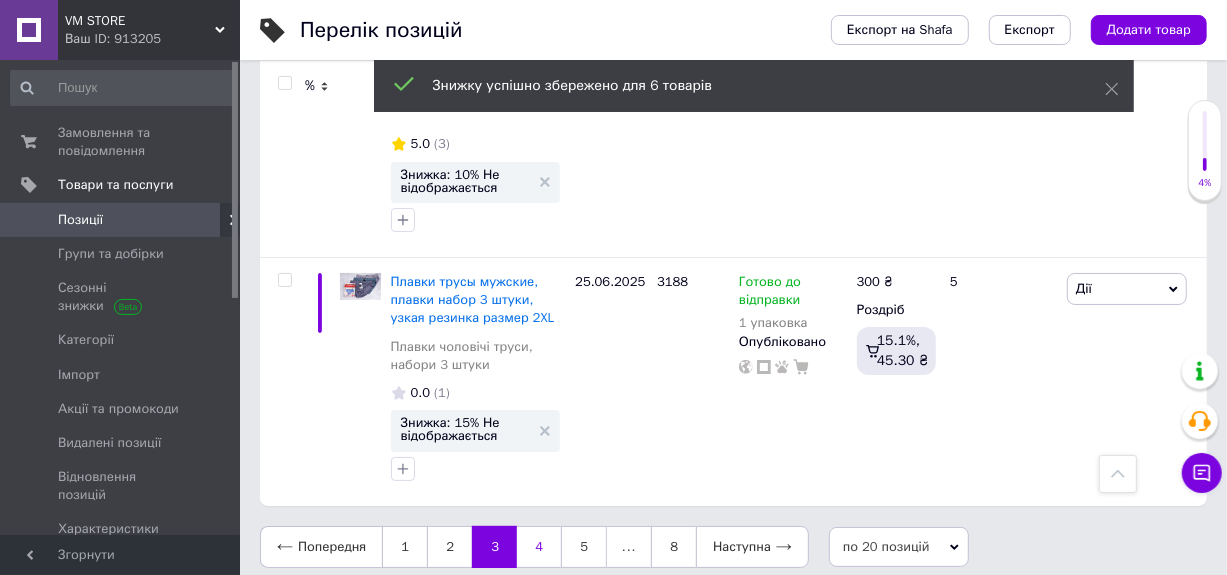 click on "4" at bounding box center [539, 547] 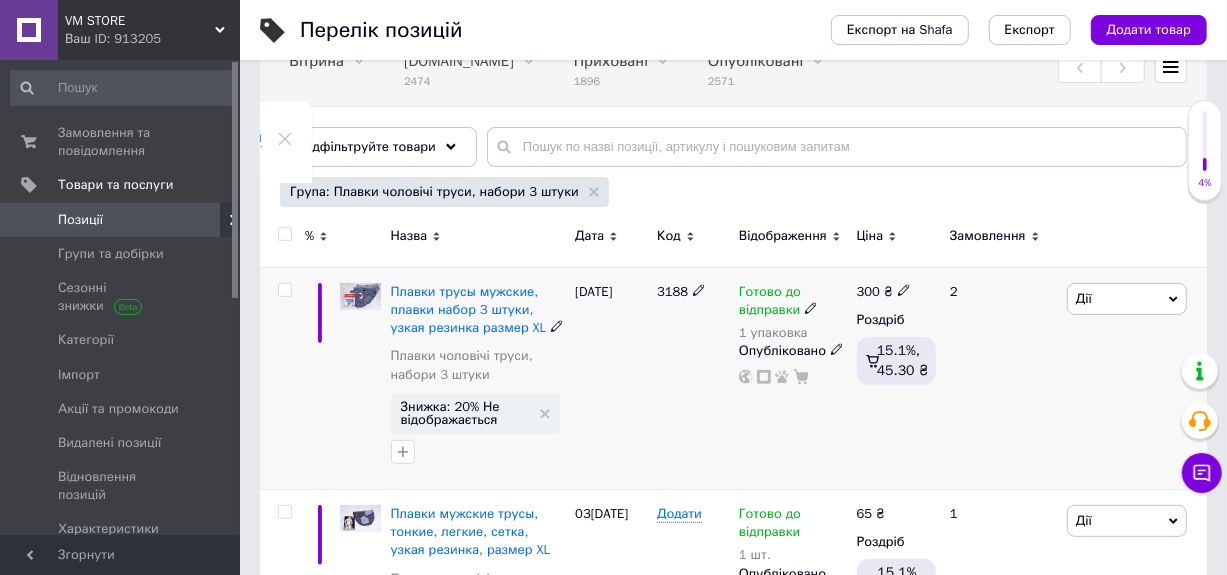 scroll, scrollTop: 200, scrollLeft: 0, axis: vertical 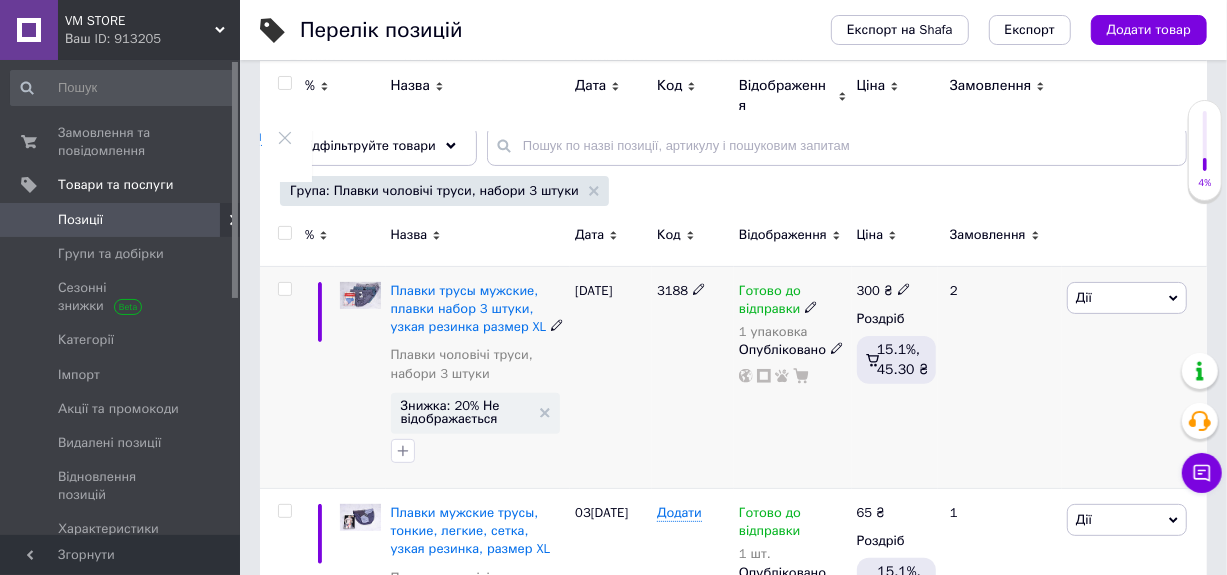 click at bounding box center [284, 289] 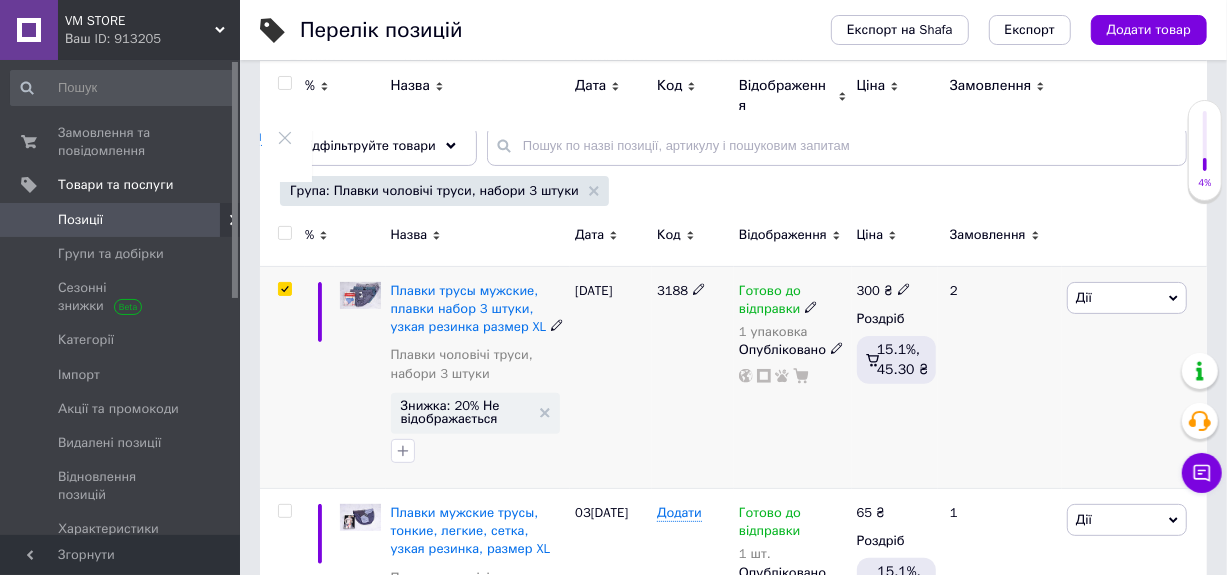 checkbox on "true" 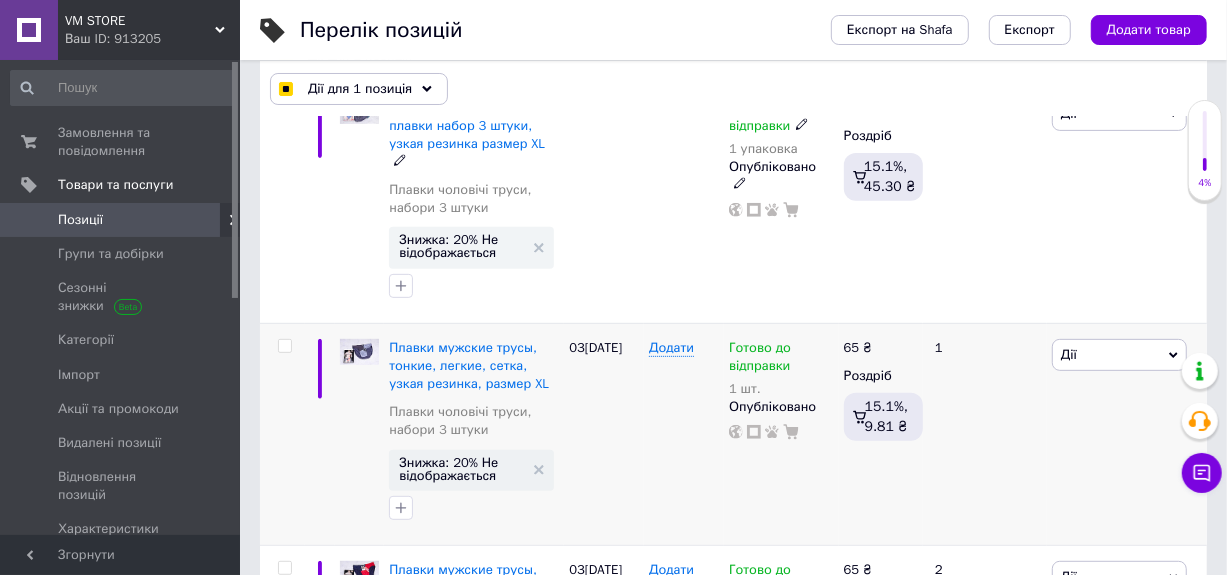 scroll, scrollTop: 400, scrollLeft: 0, axis: vertical 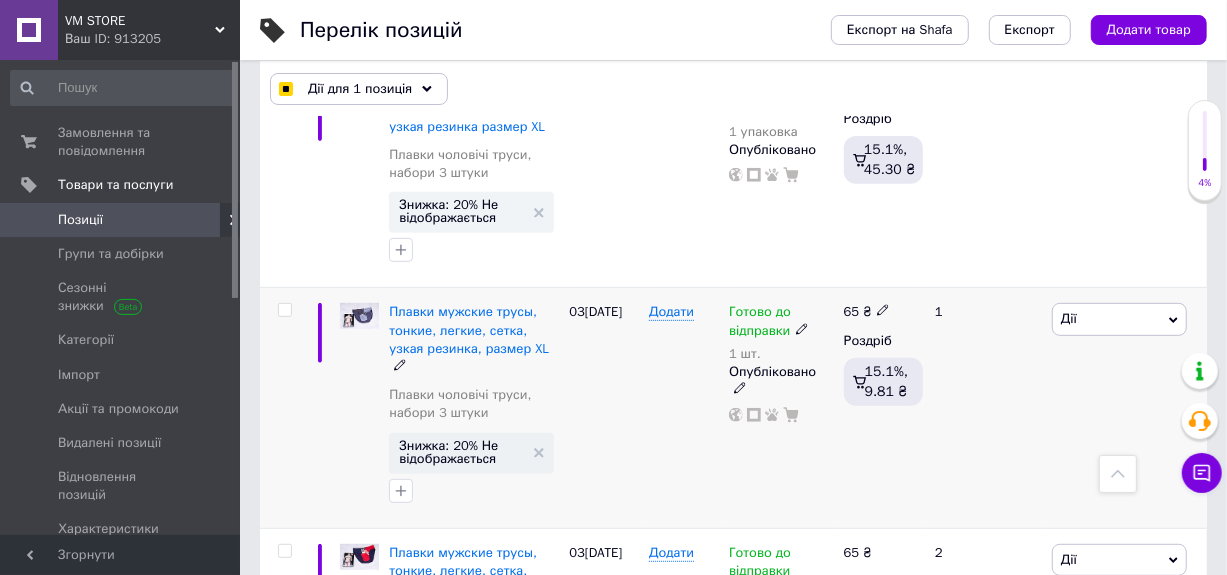 click at bounding box center [284, 310] 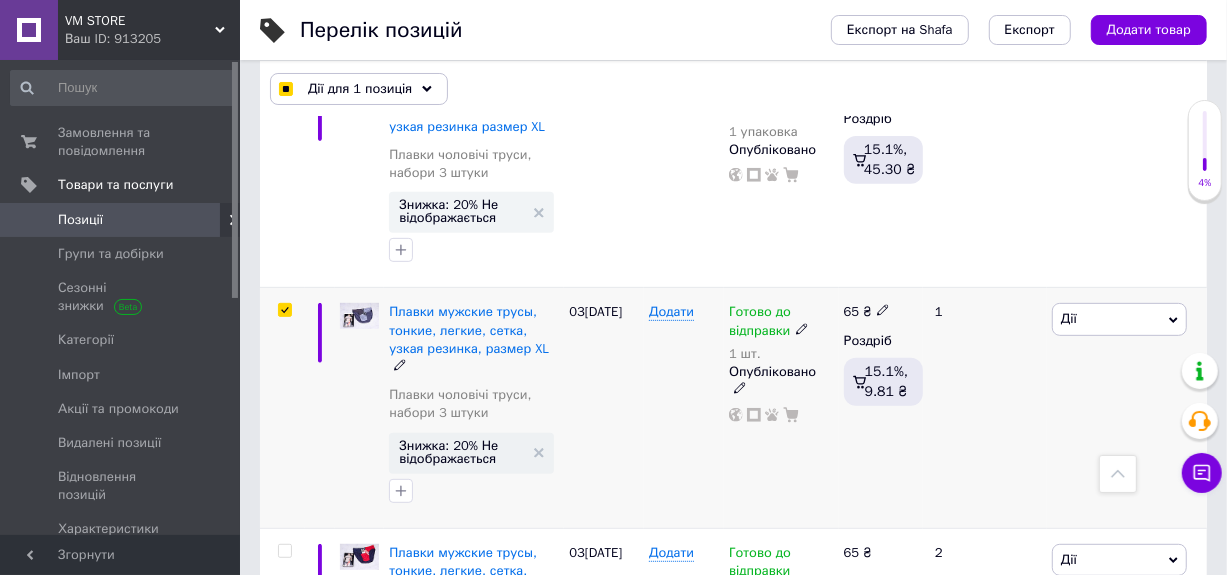 checkbox on "true" 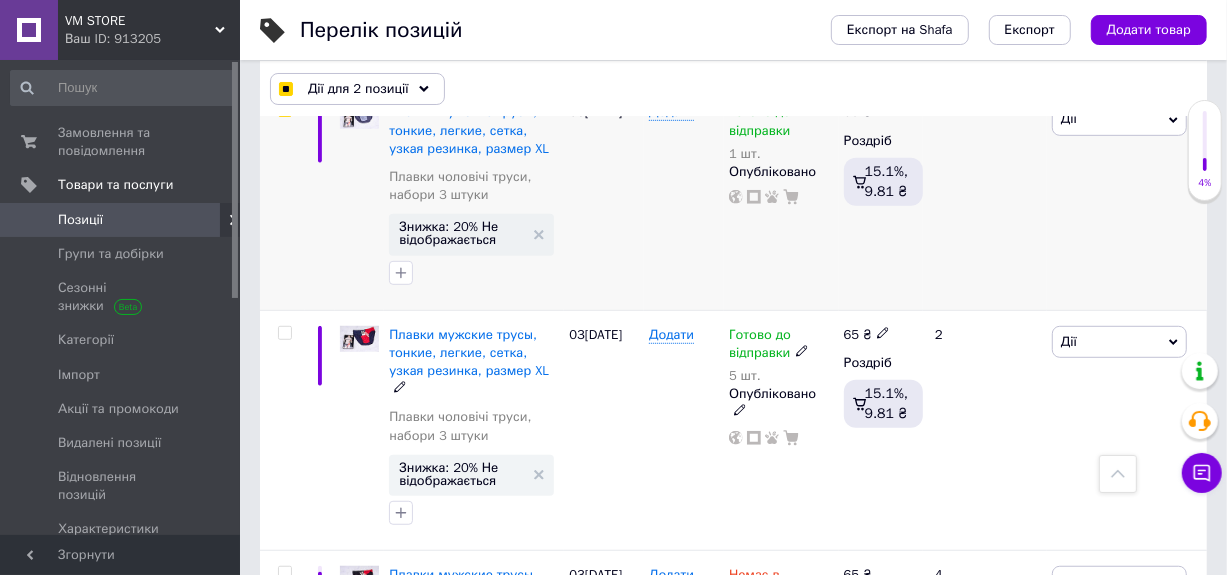 scroll, scrollTop: 700, scrollLeft: 0, axis: vertical 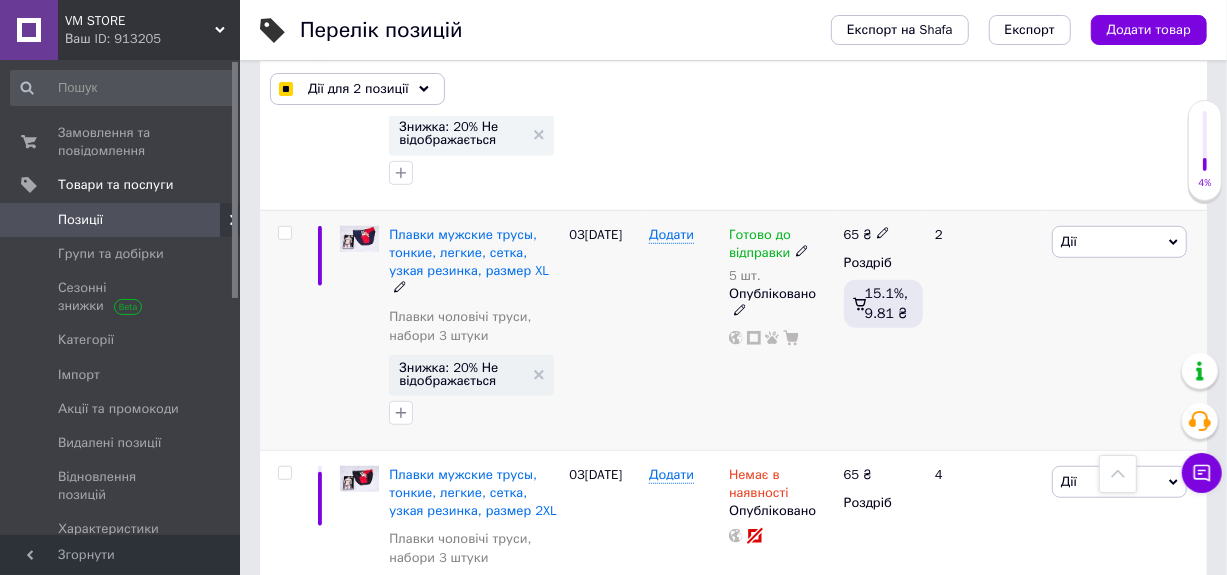 click at bounding box center [284, 233] 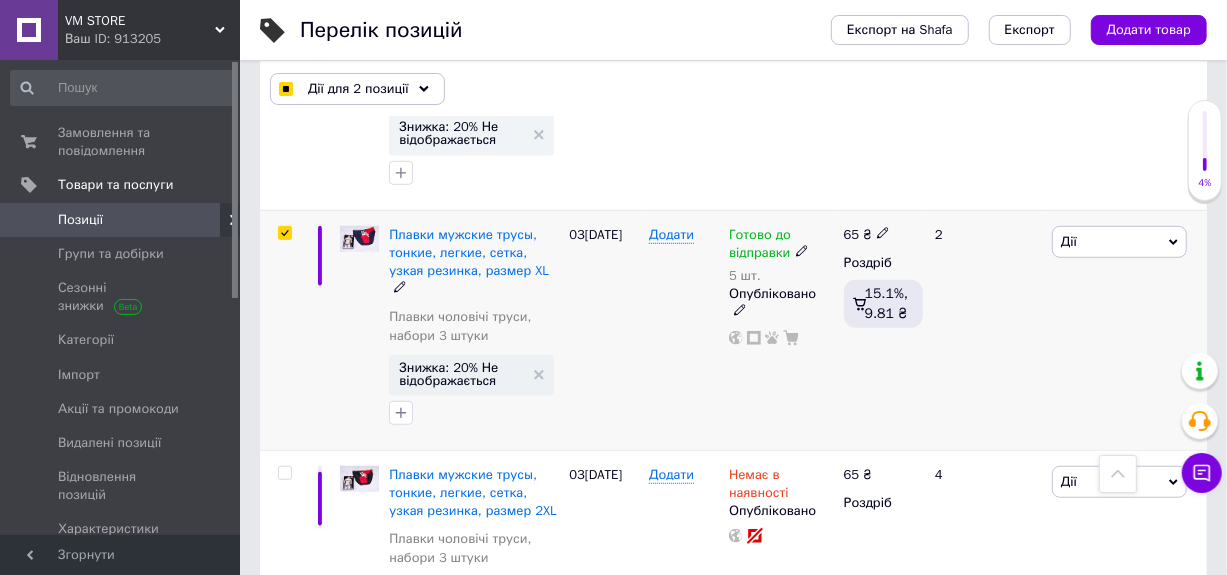 checkbox on "true" 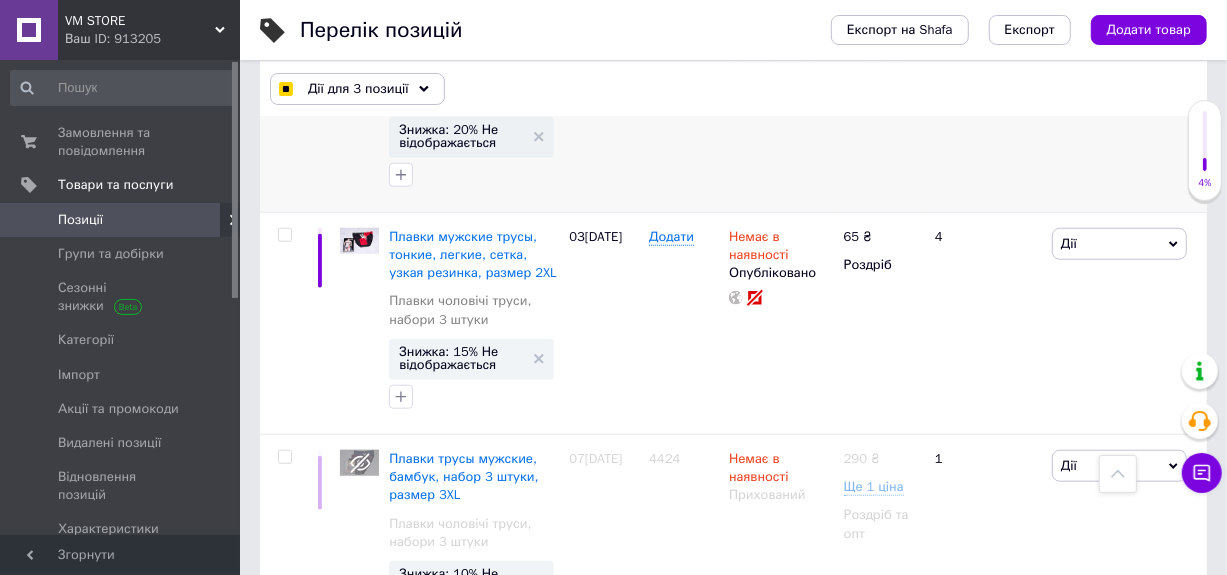 scroll, scrollTop: 1000, scrollLeft: 0, axis: vertical 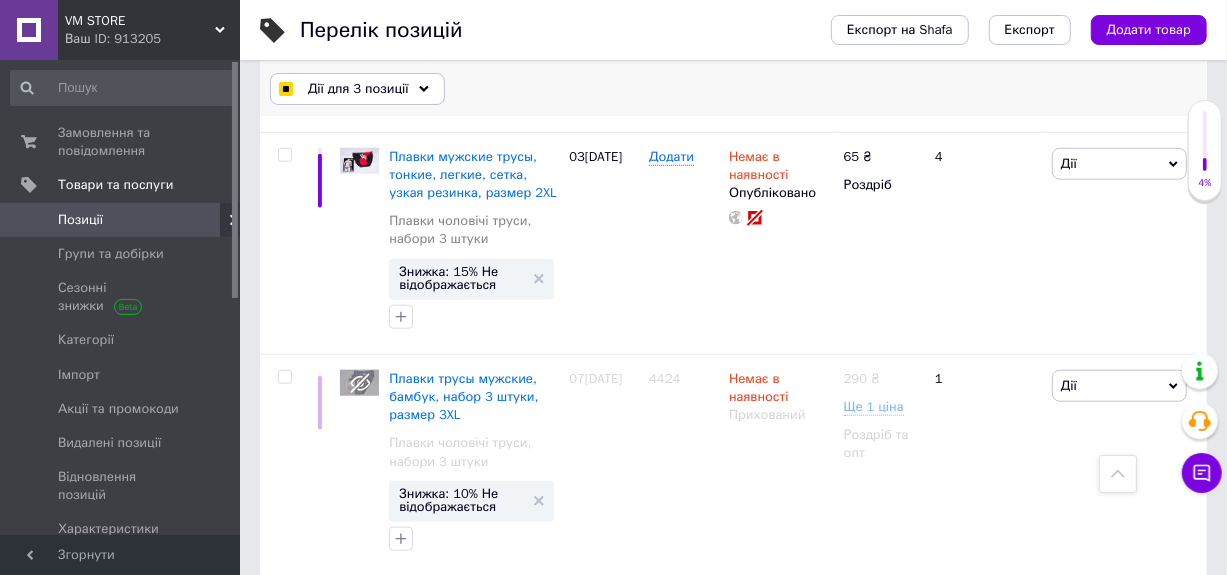 click on "Дії для 3 позиції" at bounding box center [358, 89] 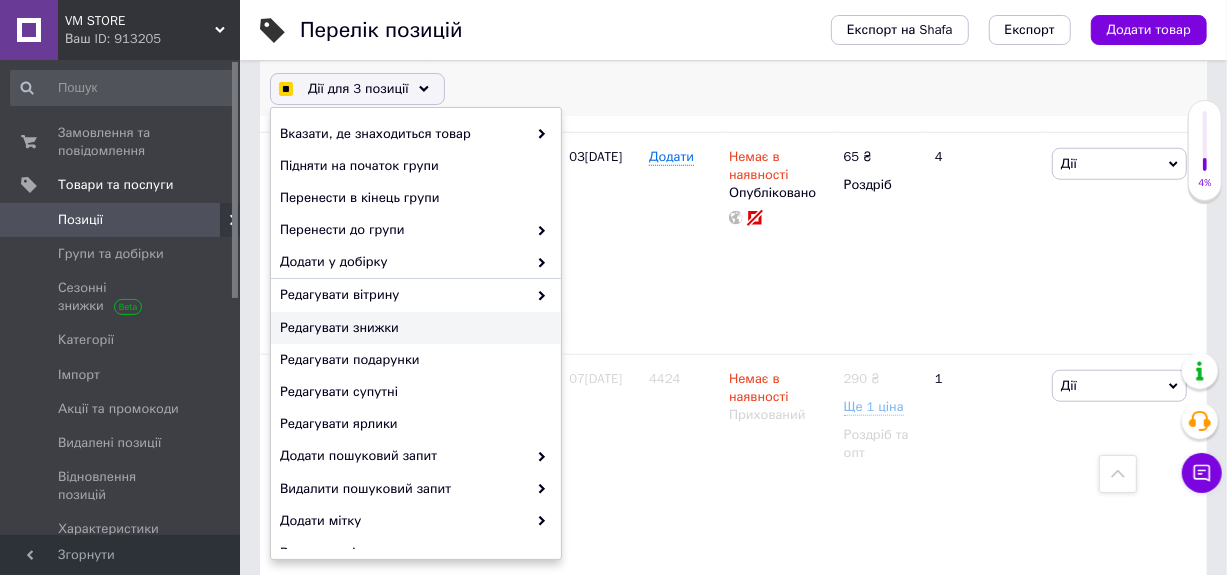 click on "Редагувати знижки" at bounding box center (413, 328) 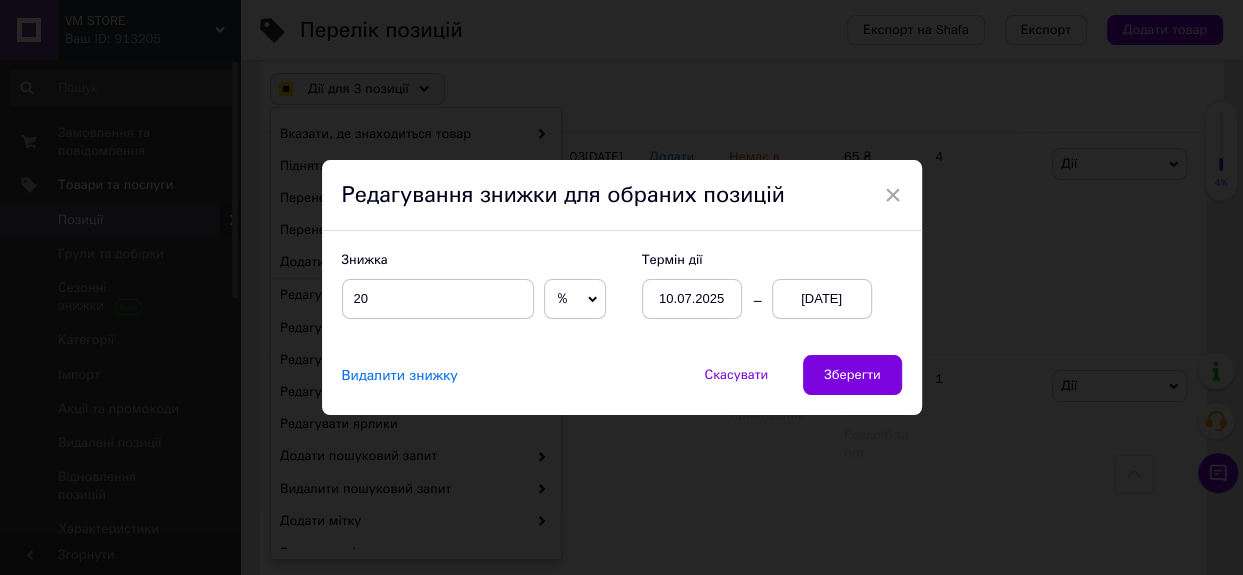 checkbox on "true" 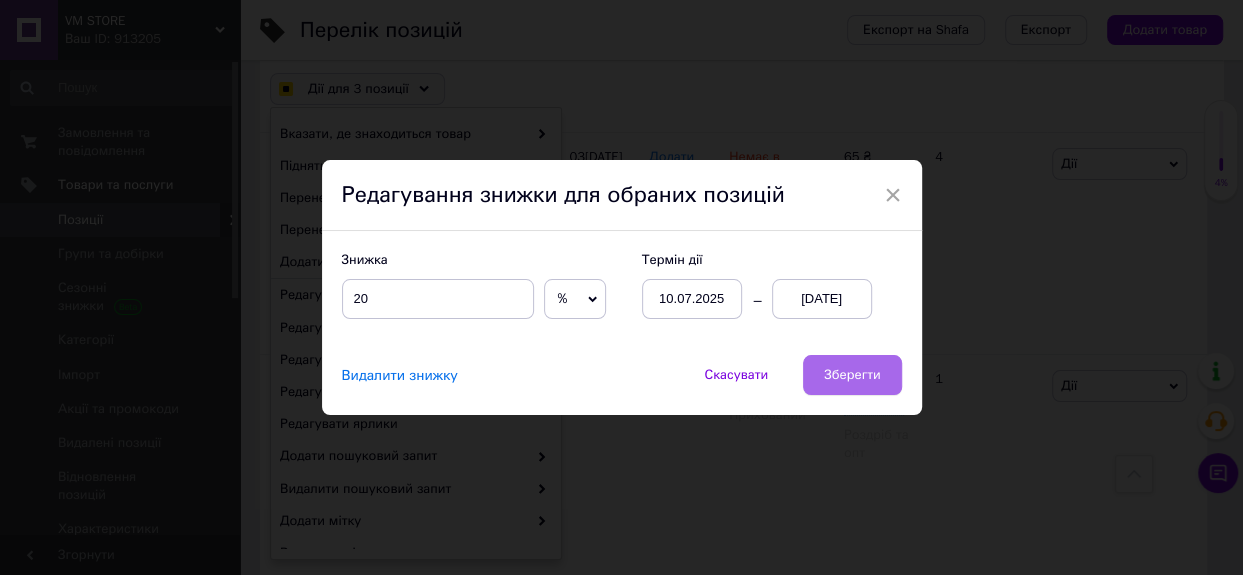 click on "Зберегти" at bounding box center (852, 375) 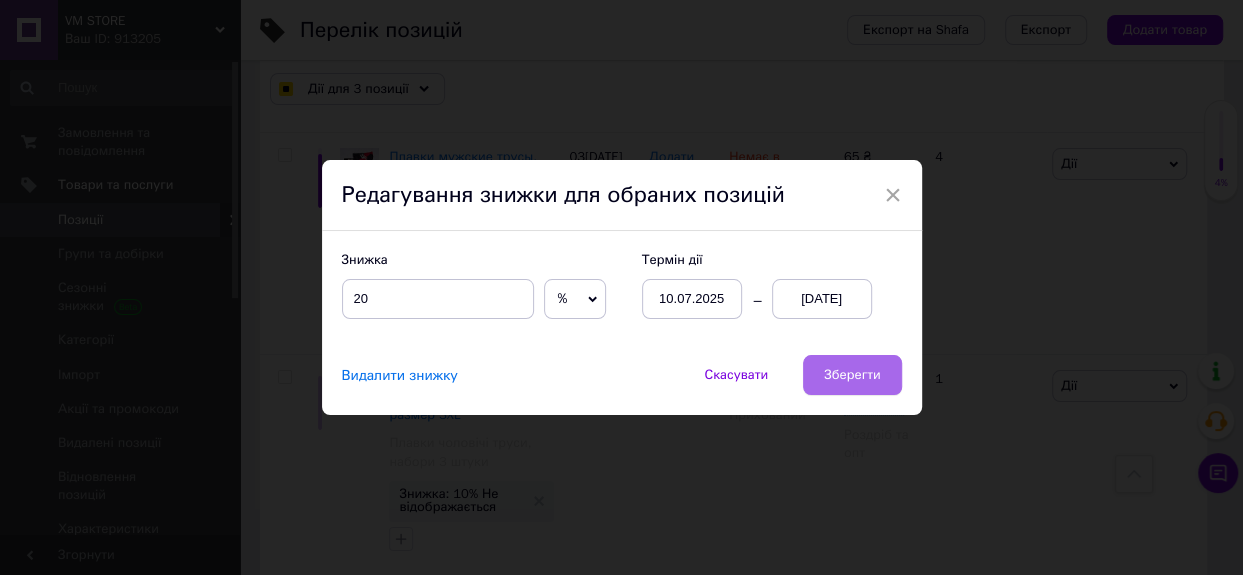 checkbox on "true" 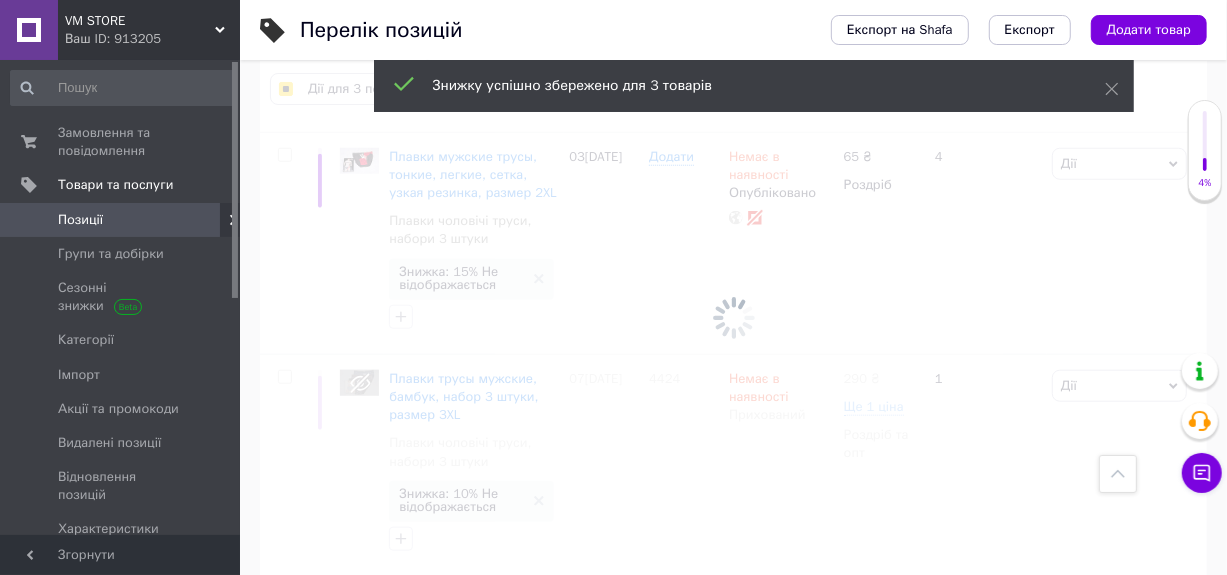 scroll, scrollTop: 0, scrollLeft: 219, axis: horizontal 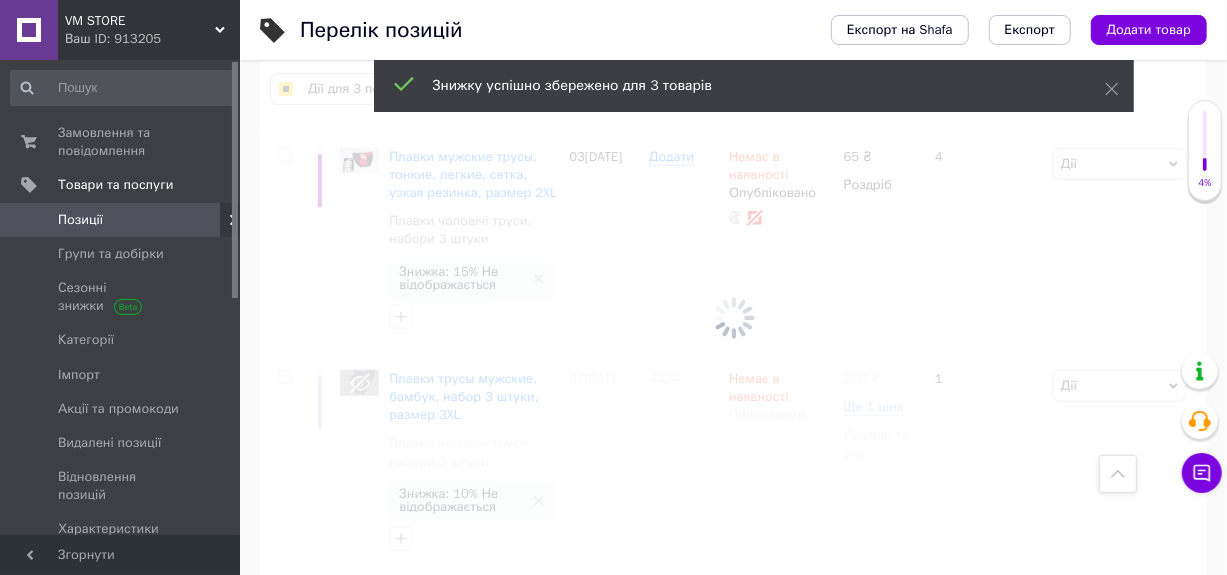 checkbox on "false" 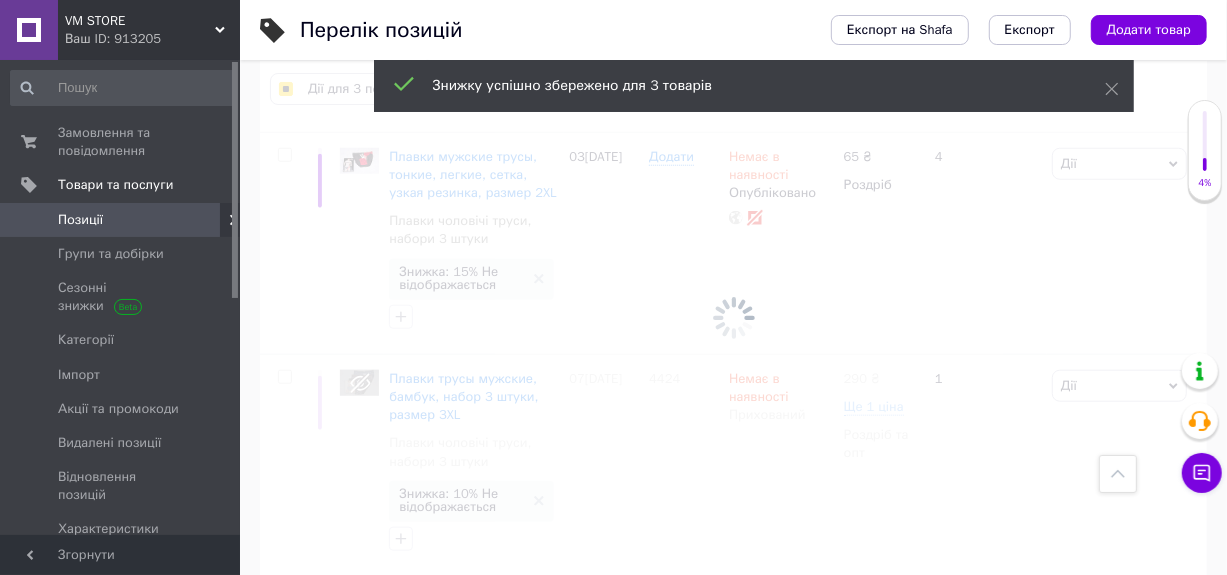 checkbox on "false" 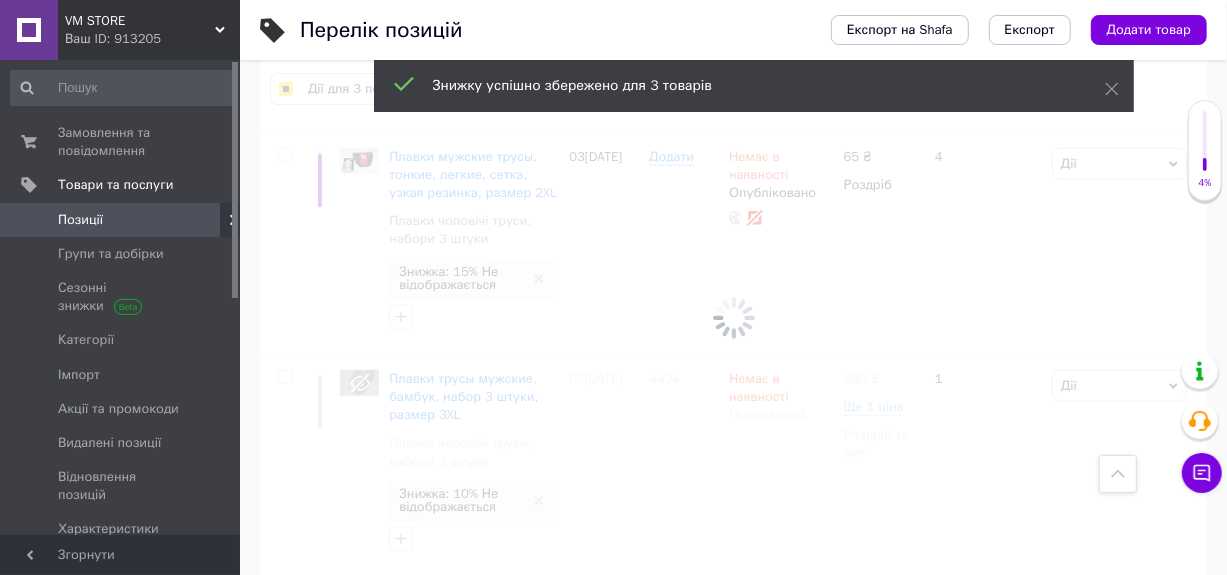 checkbox on "false" 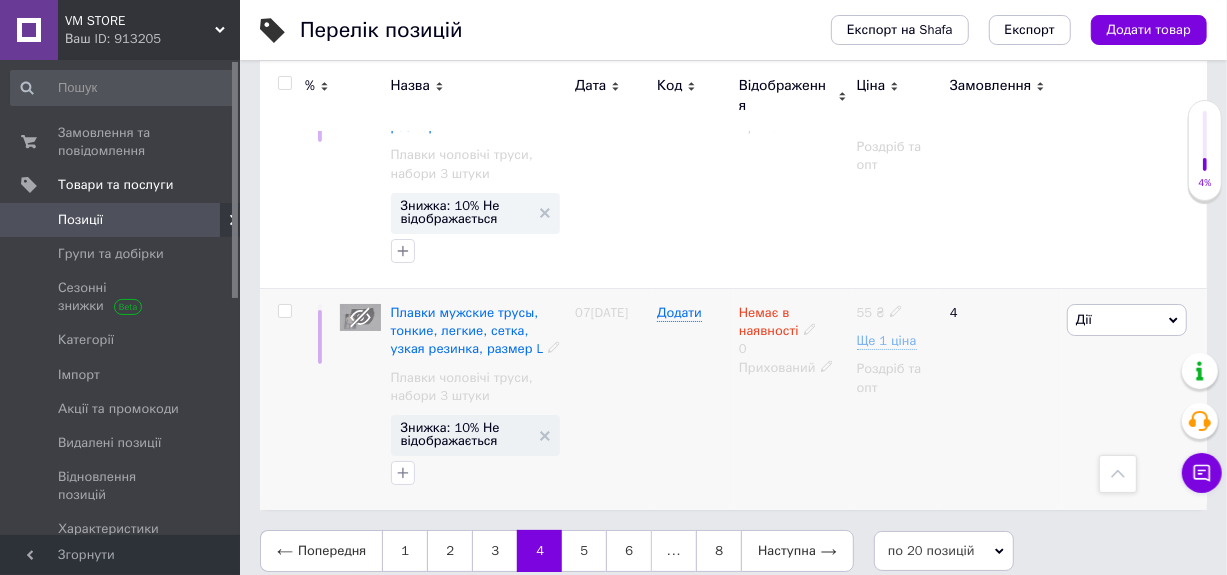 scroll, scrollTop: 4321, scrollLeft: 0, axis: vertical 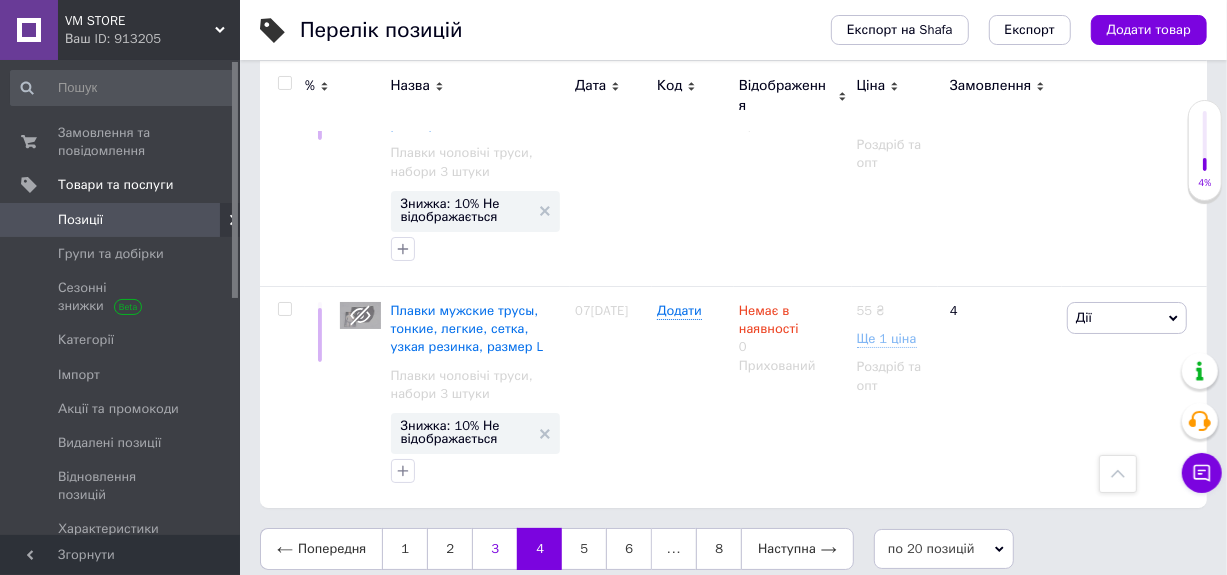 click on "3" at bounding box center (494, 549) 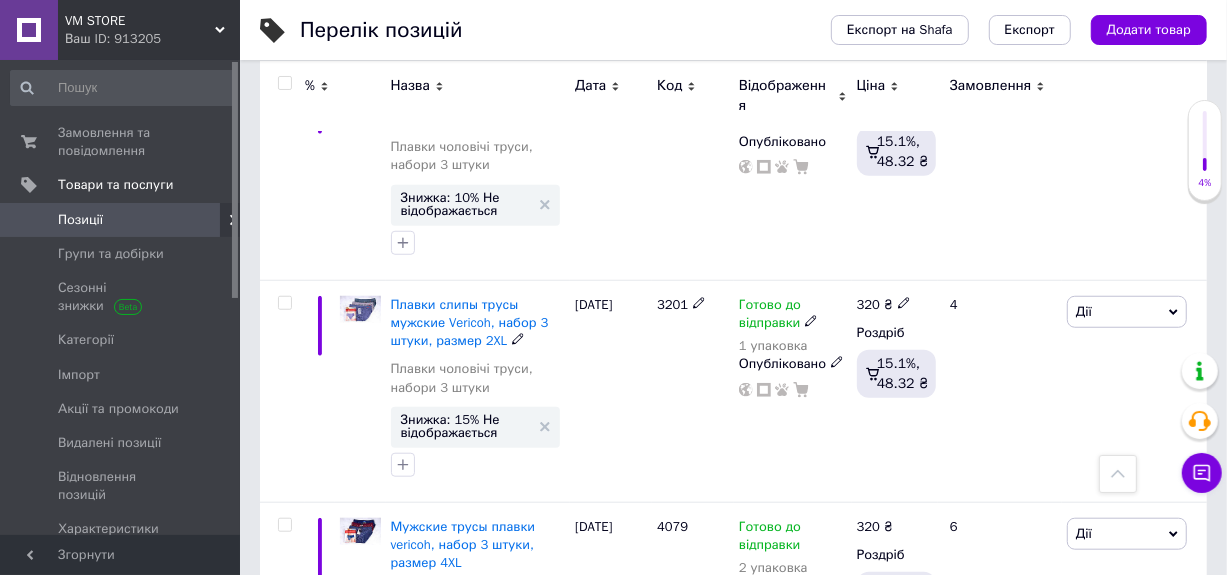 scroll, scrollTop: 1000, scrollLeft: 0, axis: vertical 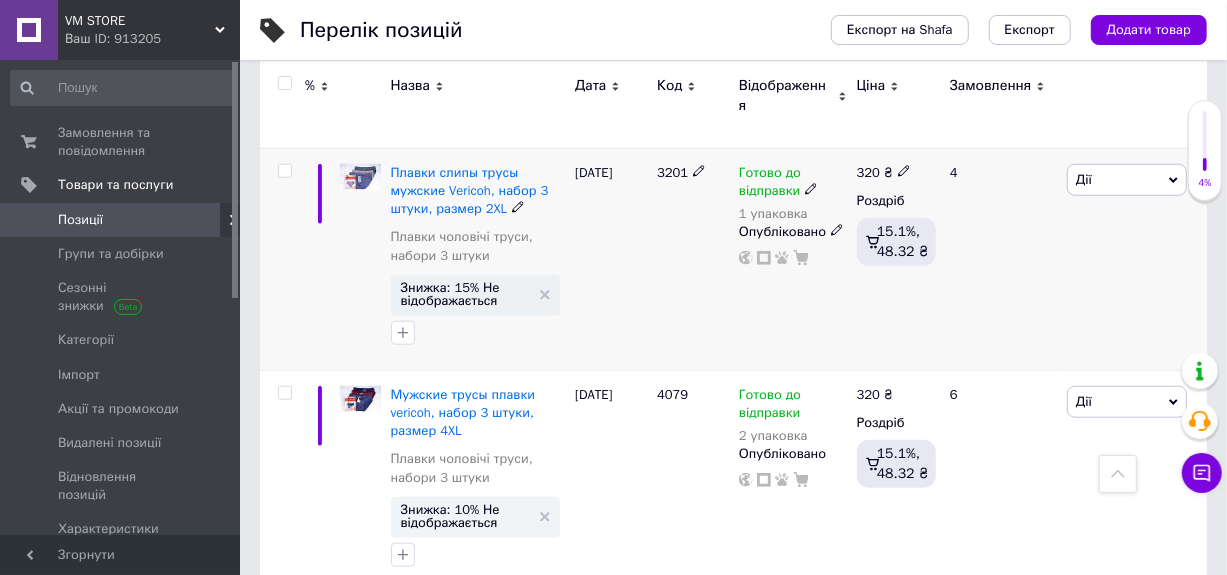 click at bounding box center [284, 171] 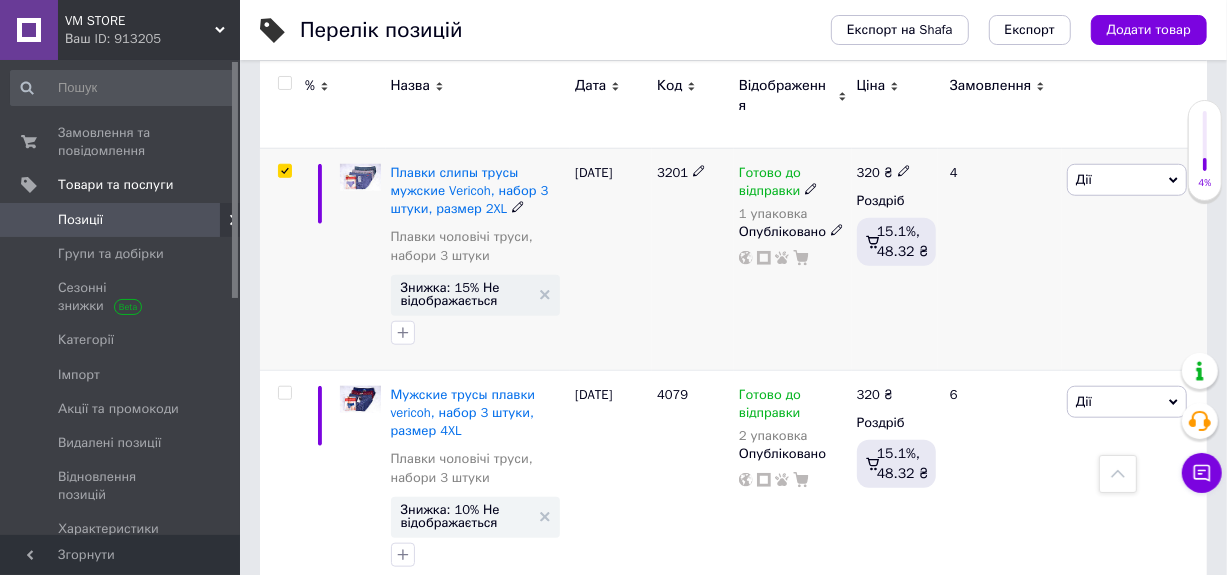 checkbox on "true" 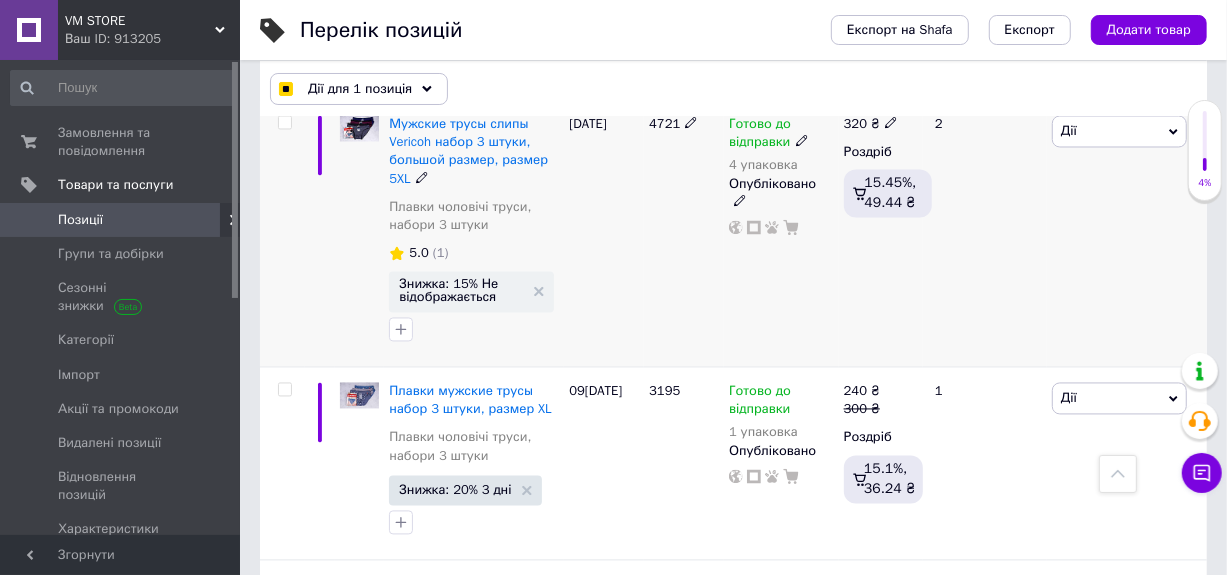 scroll, scrollTop: 2100, scrollLeft: 0, axis: vertical 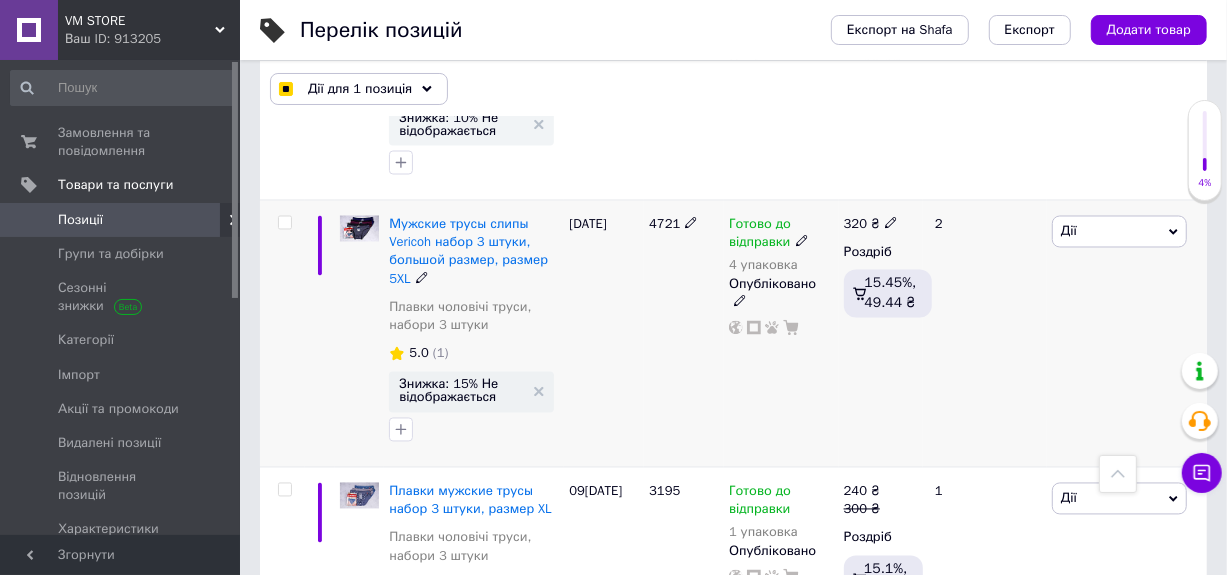 click at bounding box center [284, 223] 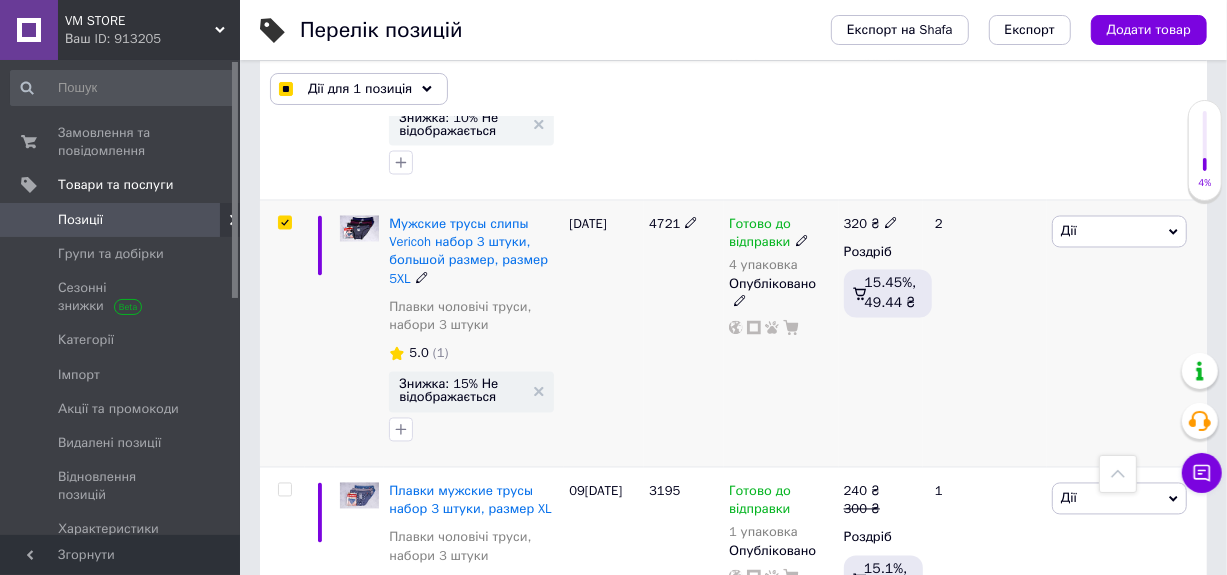 checkbox on "true" 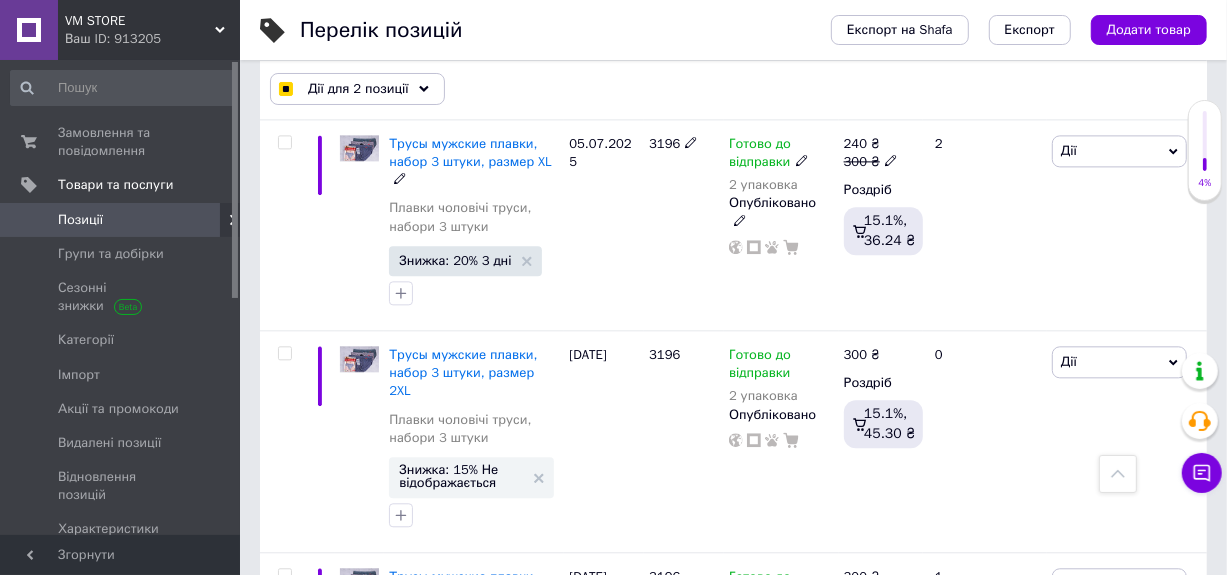 scroll, scrollTop: 2700, scrollLeft: 0, axis: vertical 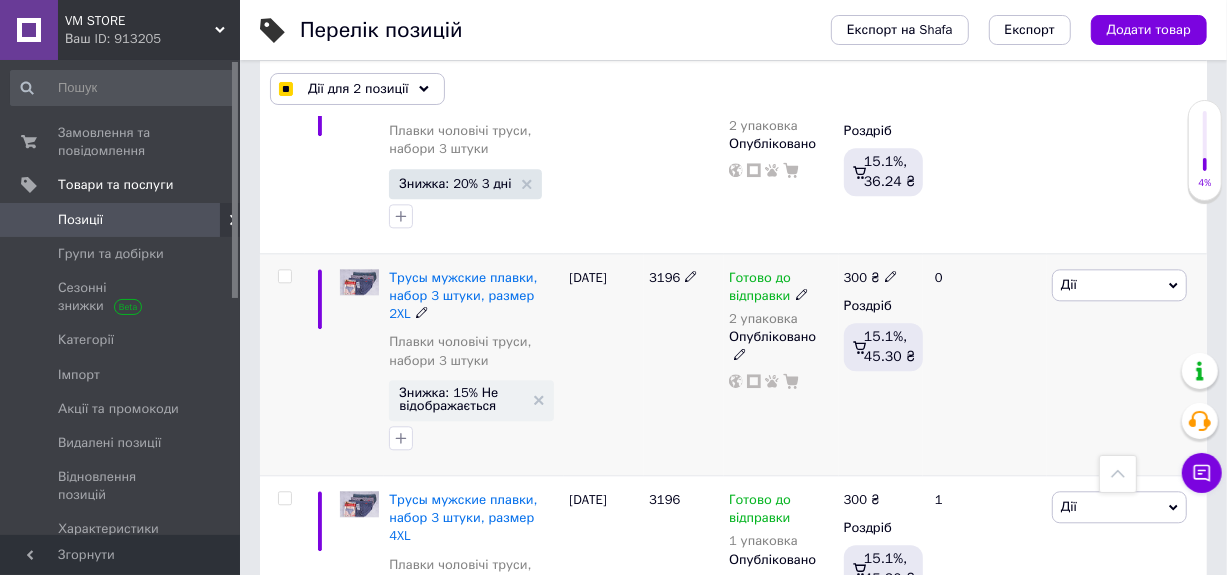 click at bounding box center [284, 276] 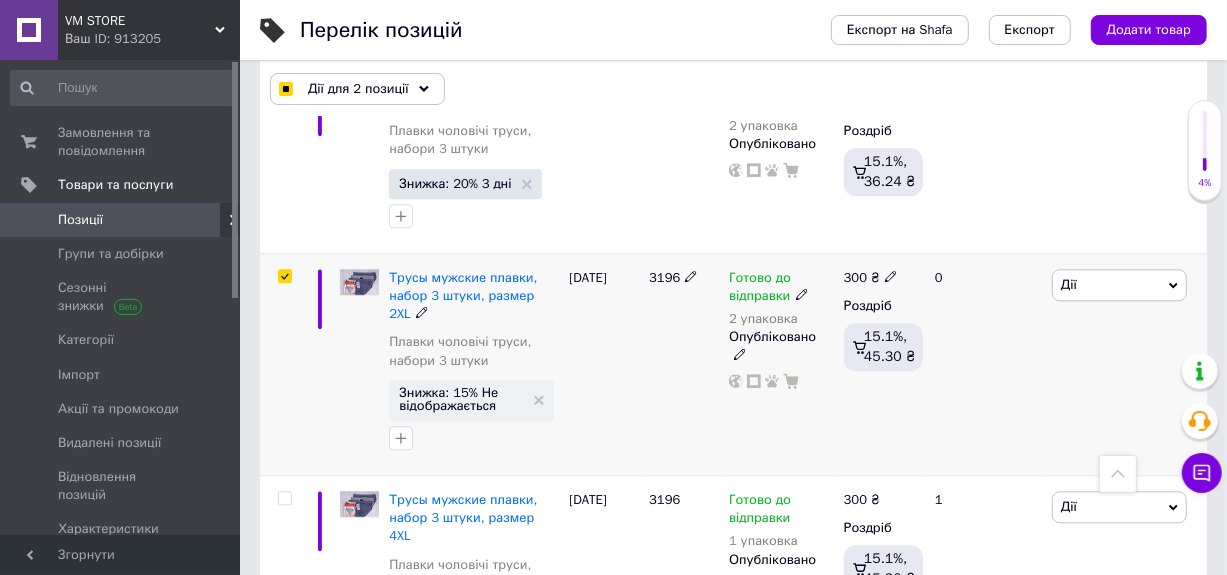 checkbox on "true" 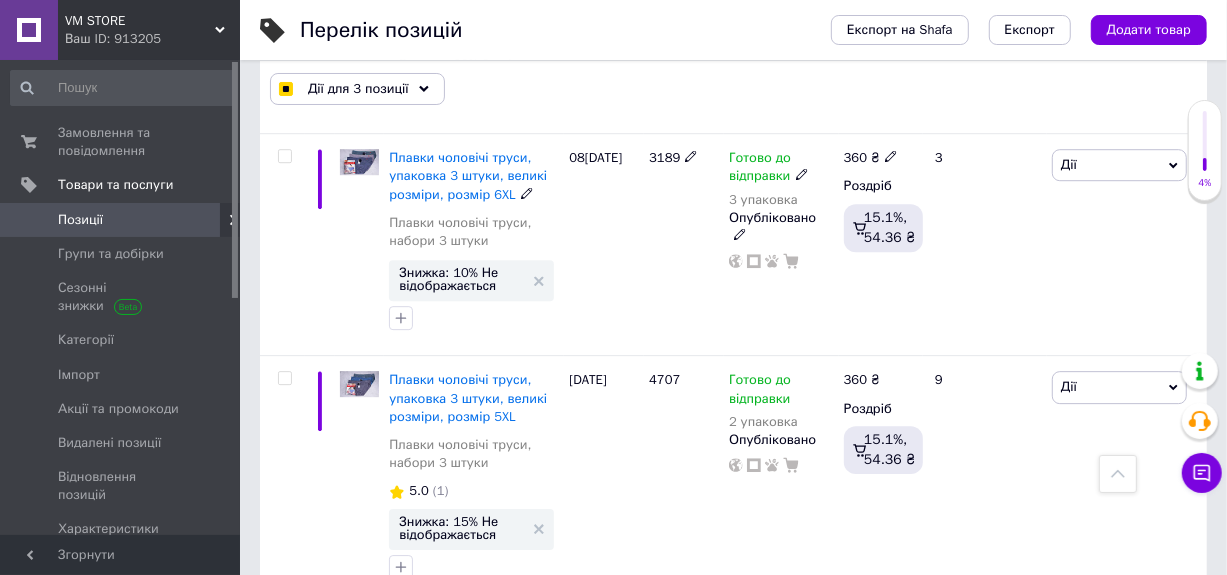 scroll, scrollTop: 3500, scrollLeft: 0, axis: vertical 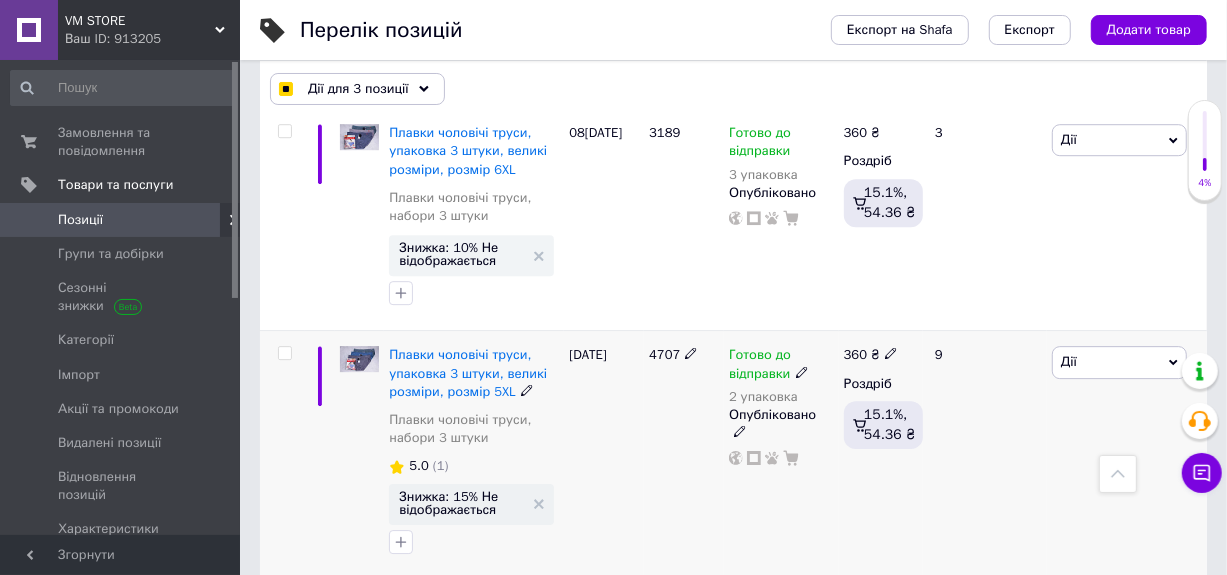 click at bounding box center (284, 353) 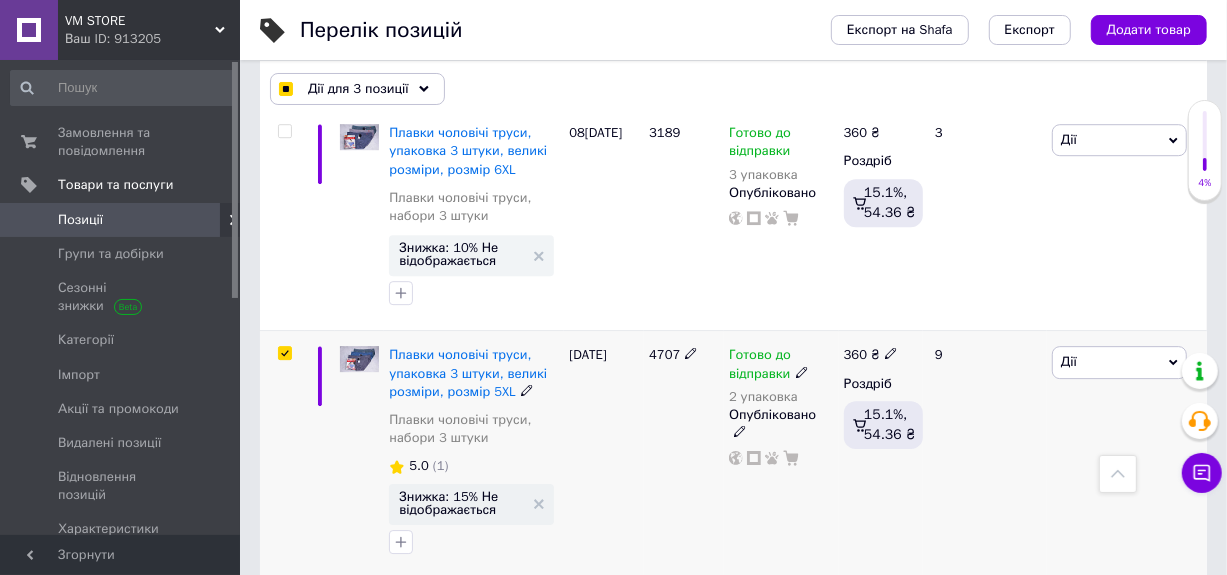 checkbox on "true" 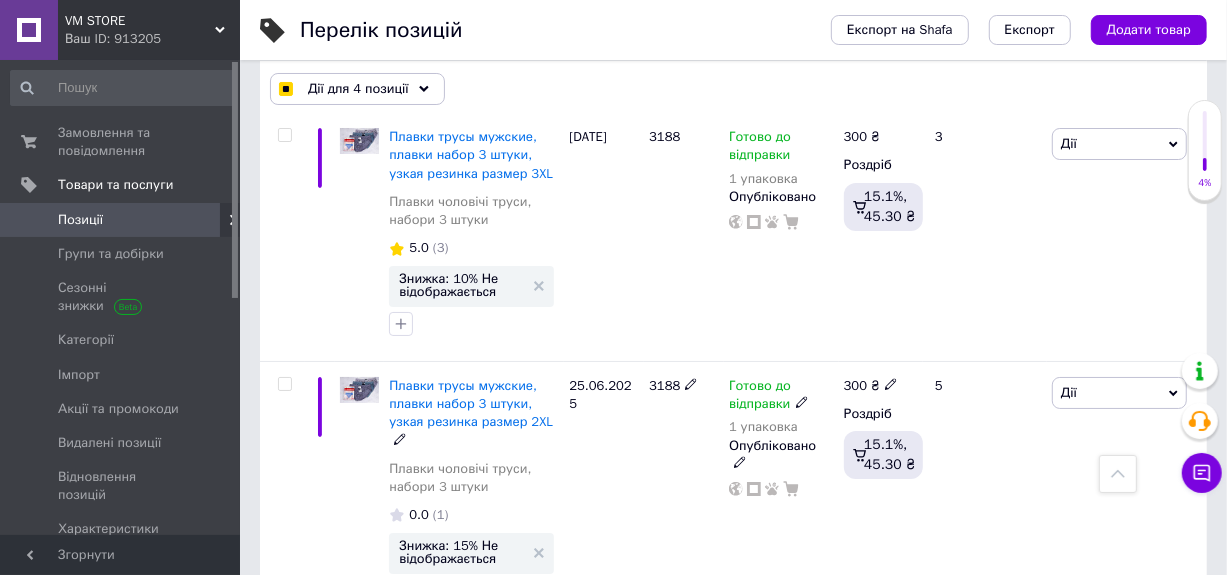 scroll, scrollTop: 4468, scrollLeft: 0, axis: vertical 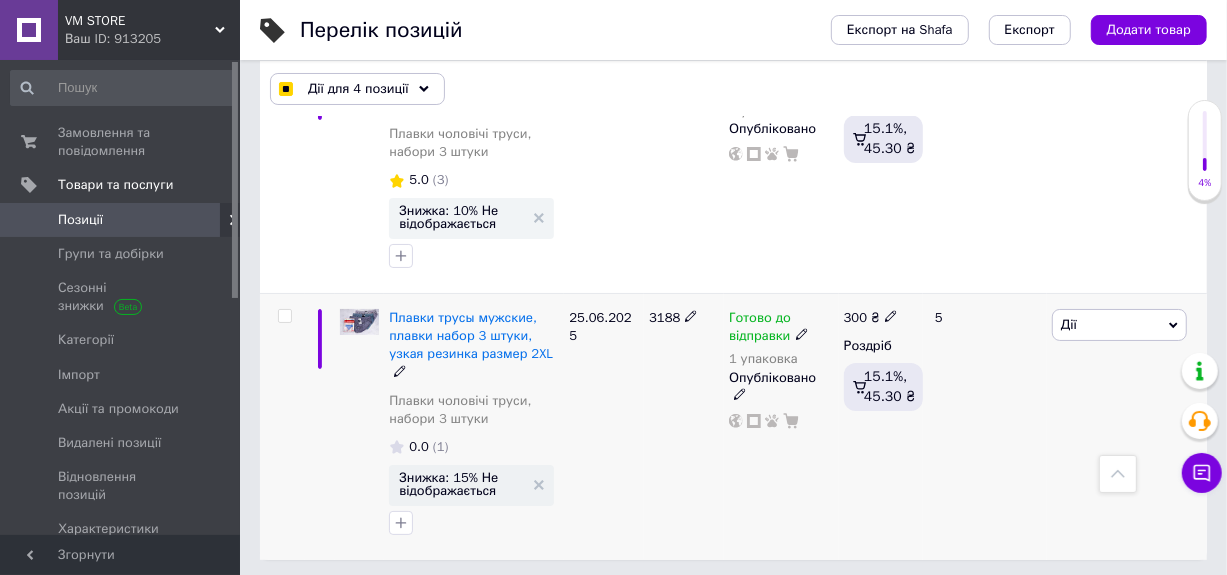 click at bounding box center (284, 316) 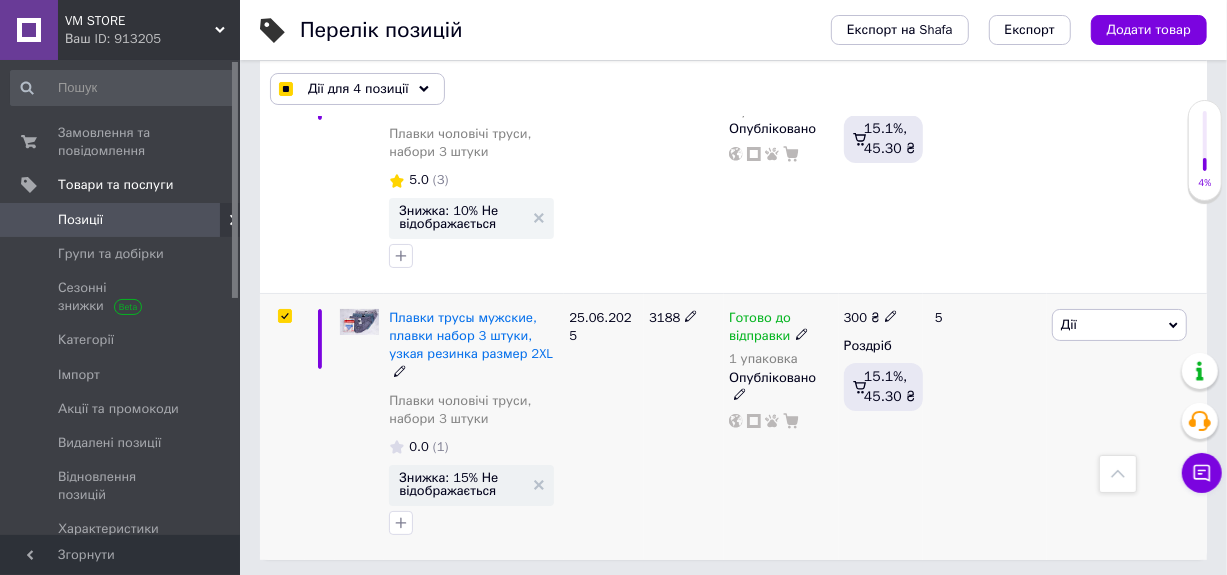 checkbox on "true" 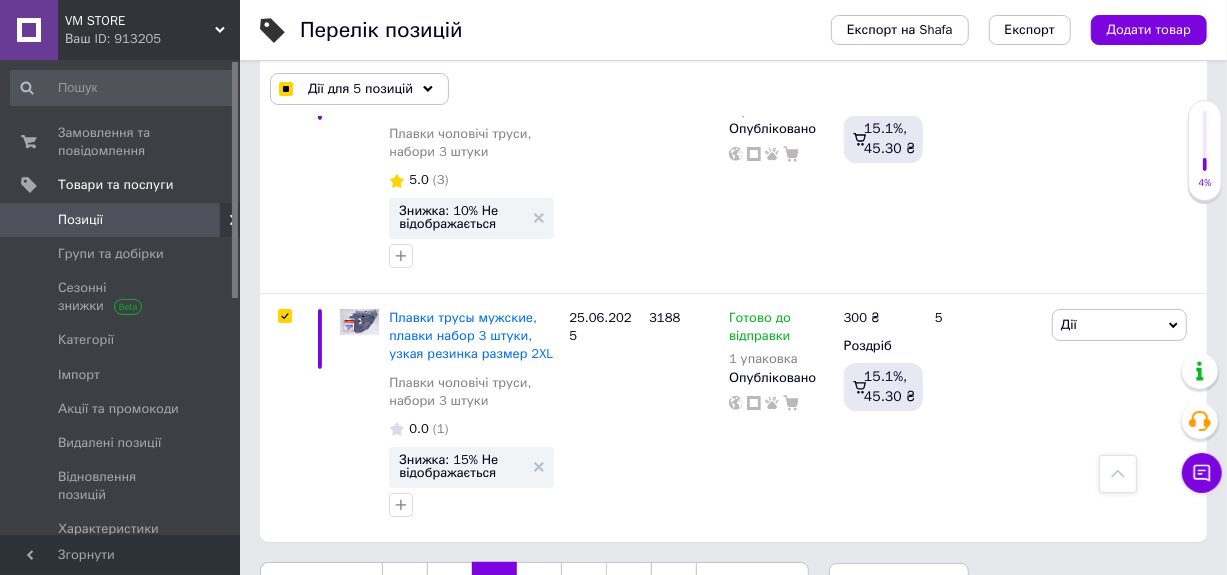 scroll, scrollTop: 4450, scrollLeft: 0, axis: vertical 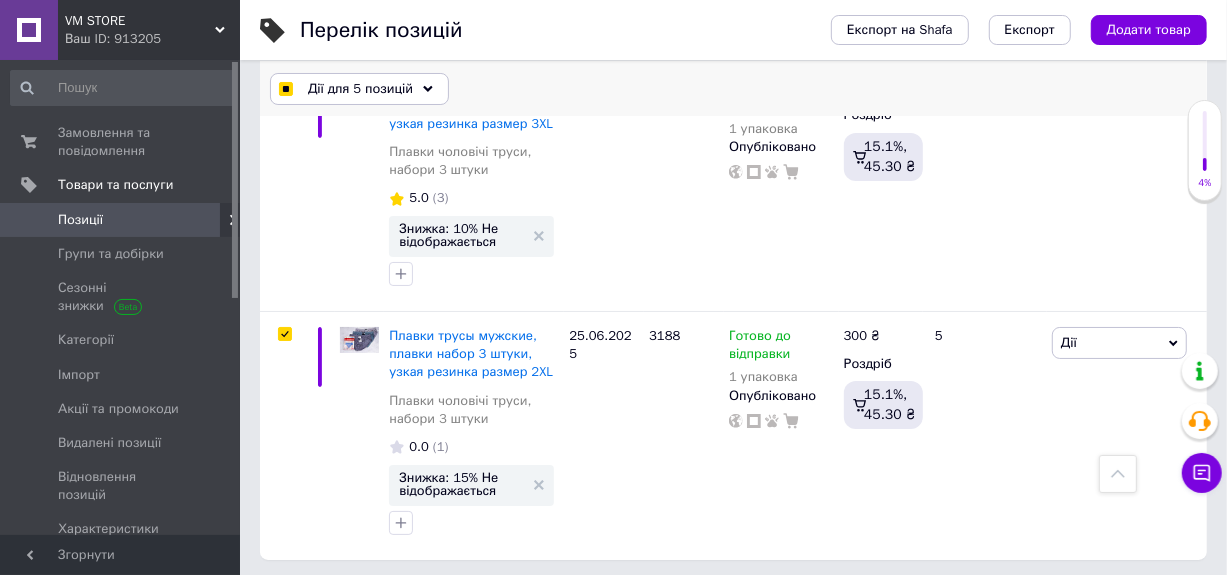 click on "Дії для 5 позицій" at bounding box center [360, 89] 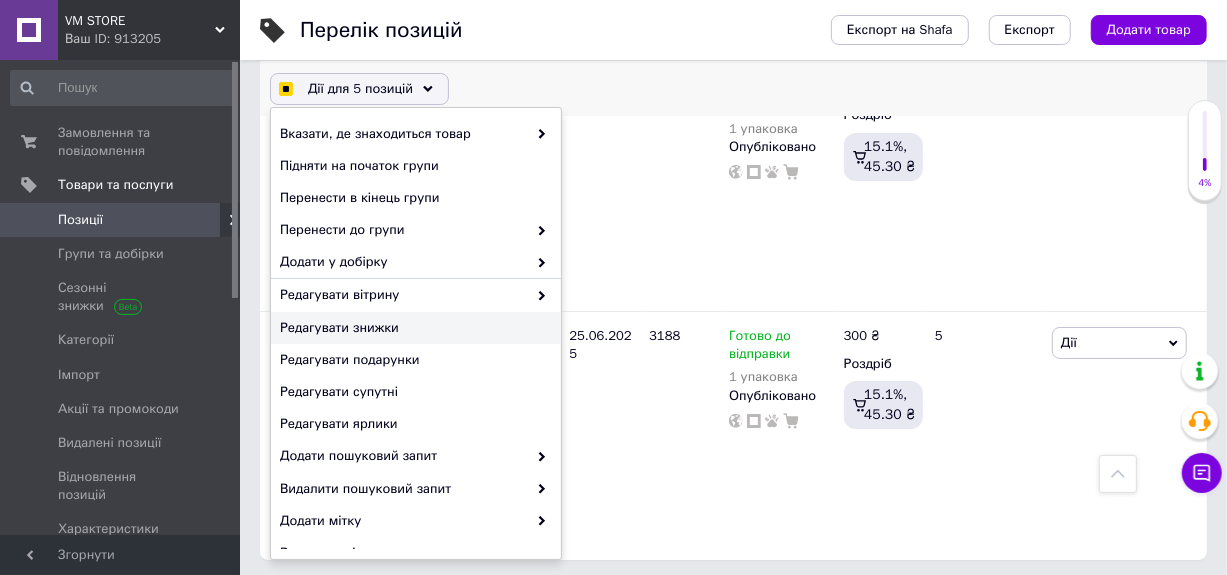 click on "Редагувати знижки" at bounding box center (413, 328) 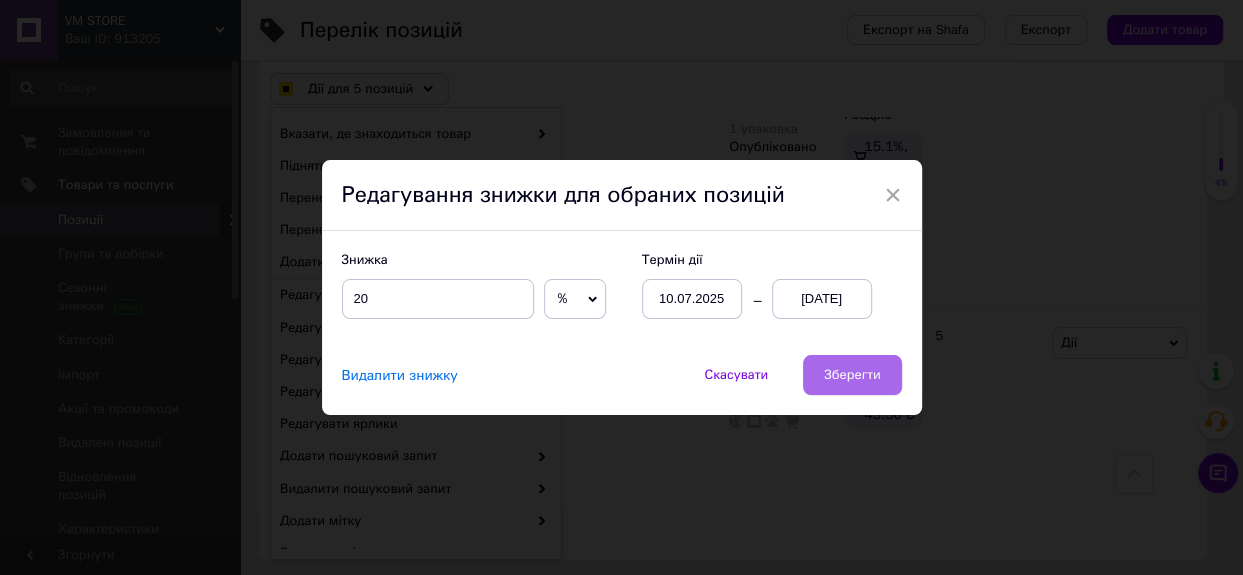 checkbox on "true" 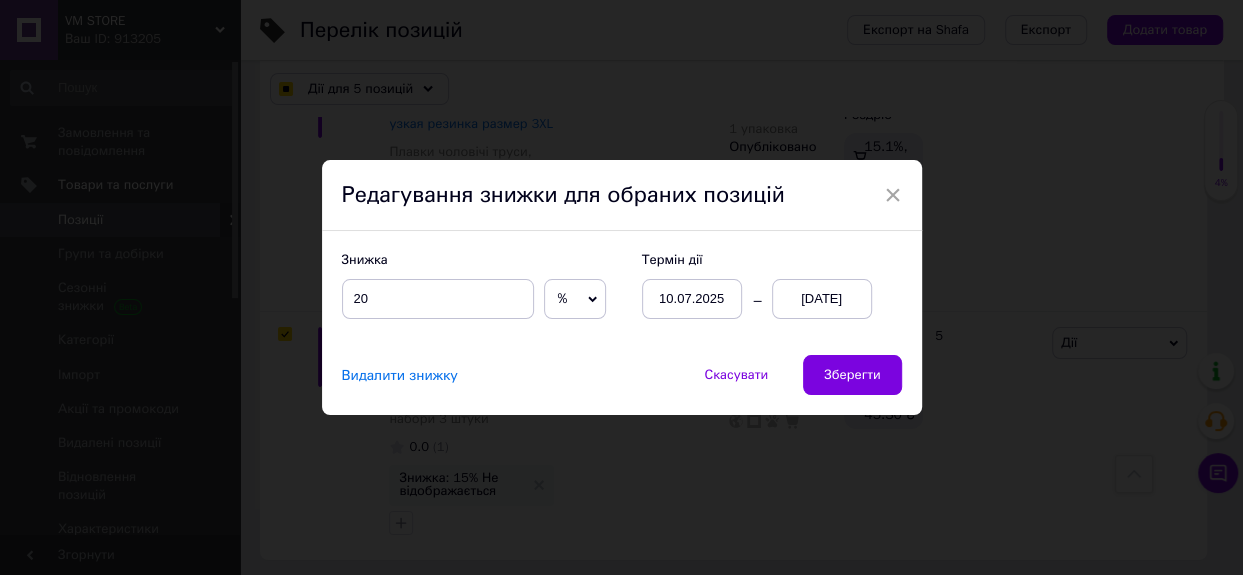 checkbox on "true" 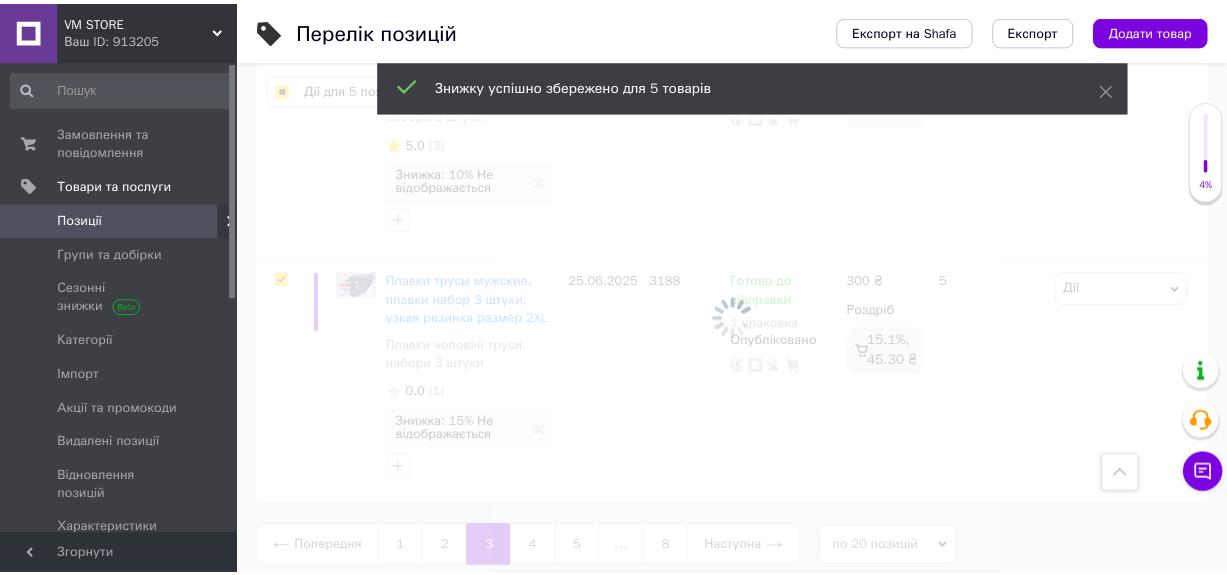scroll, scrollTop: 0, scrollLeft: 219, axis: horizontal 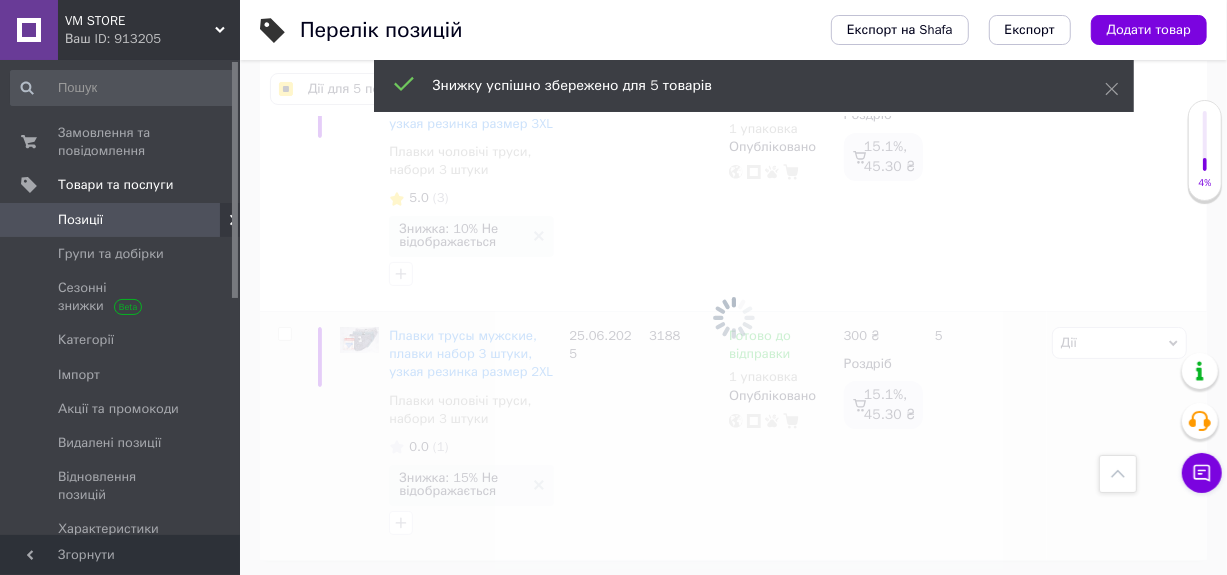checkbox on "false" 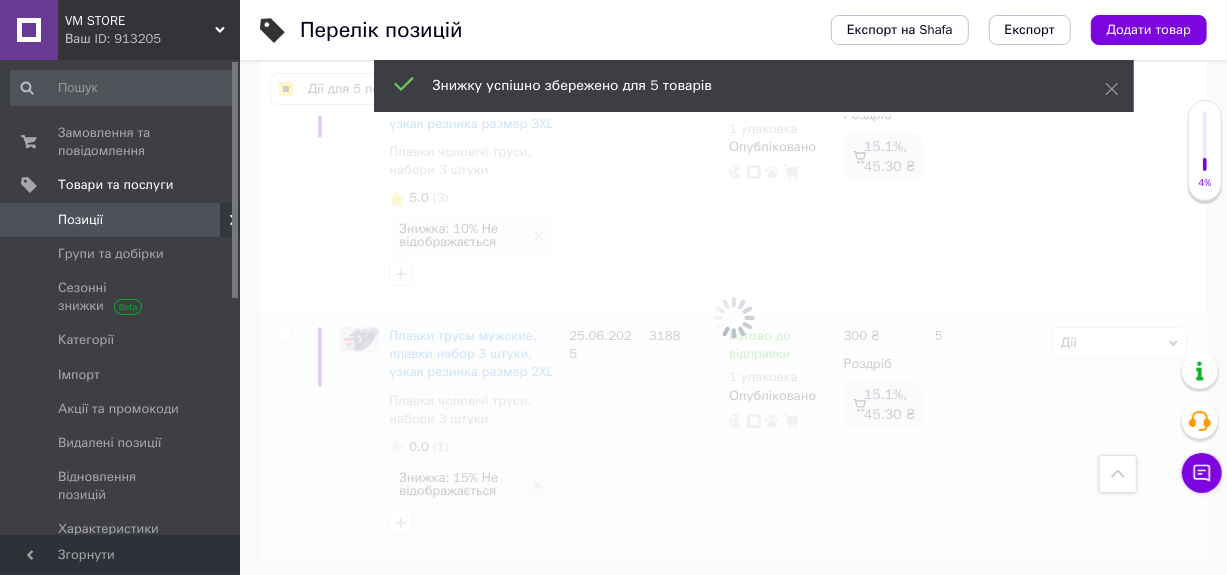 checkbox on "false" 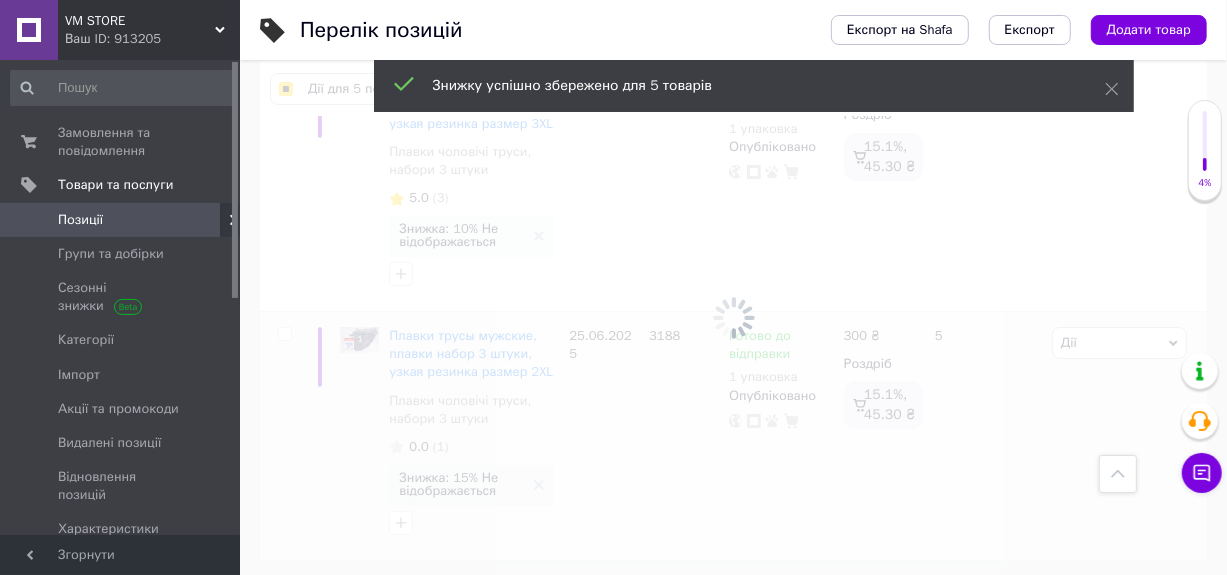checkbox on "false" 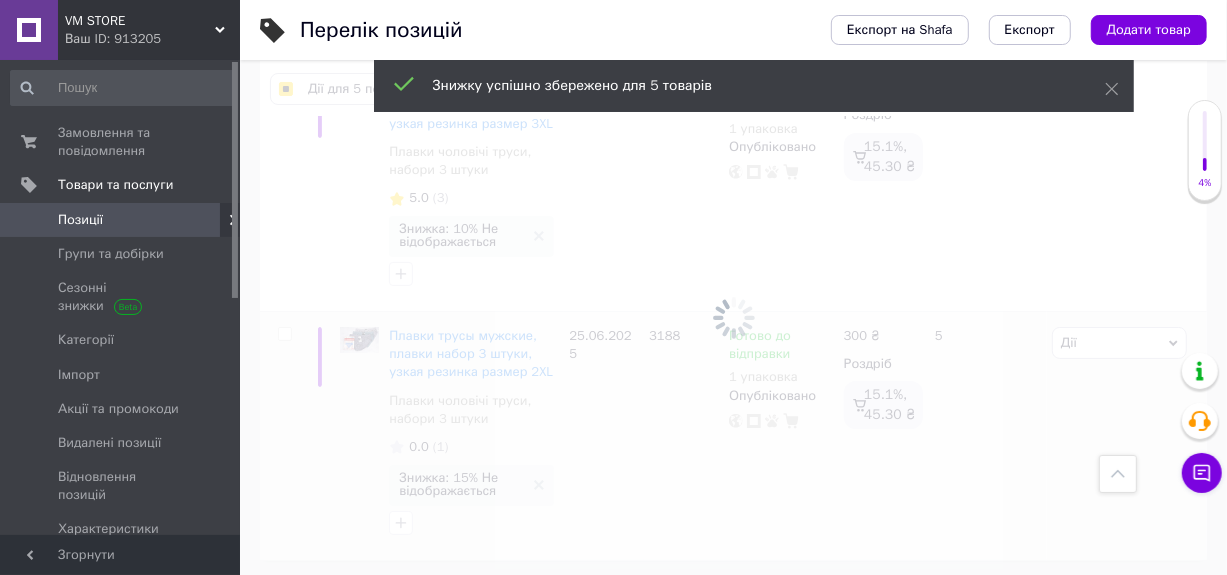 checkbox on "false" 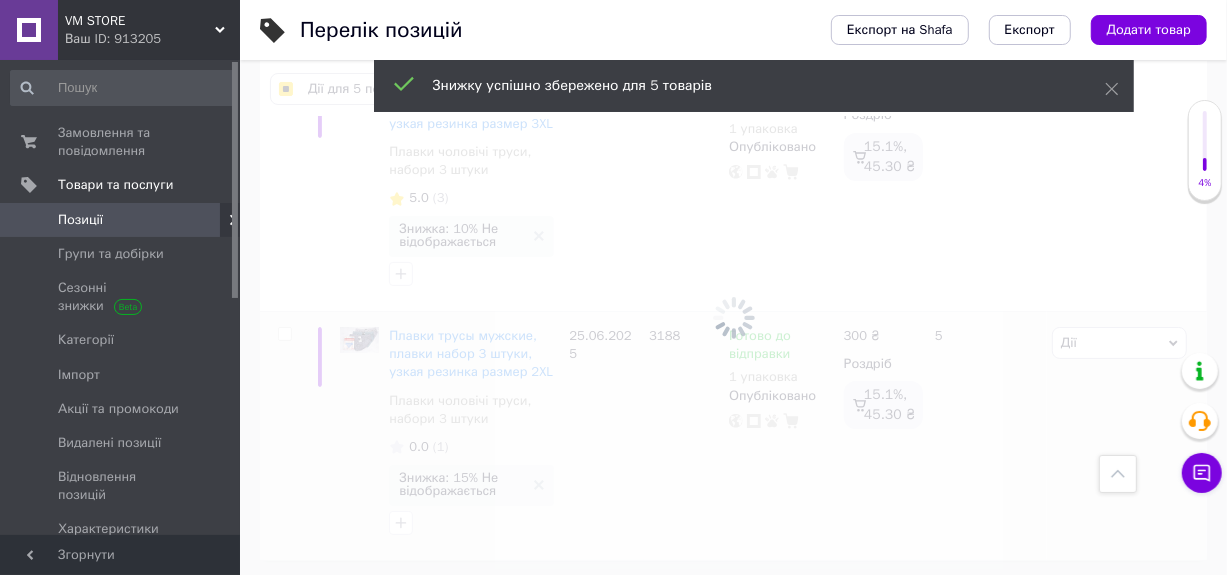 checkbox on "false" 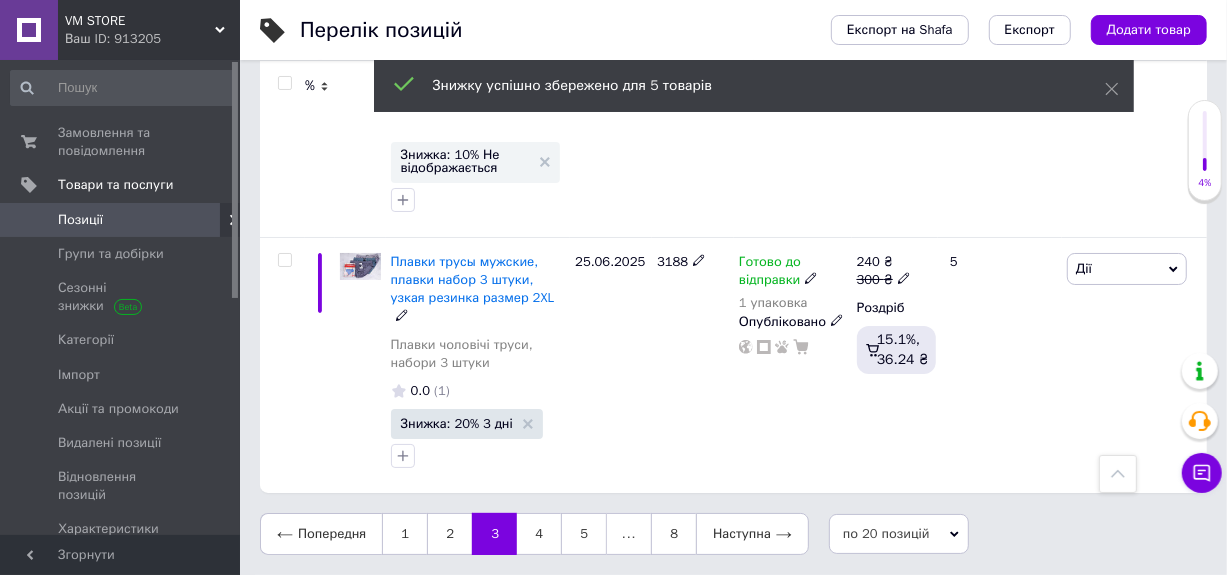 scroll, scrollTop: 4399, scrollLeft: 0, axis: vertical 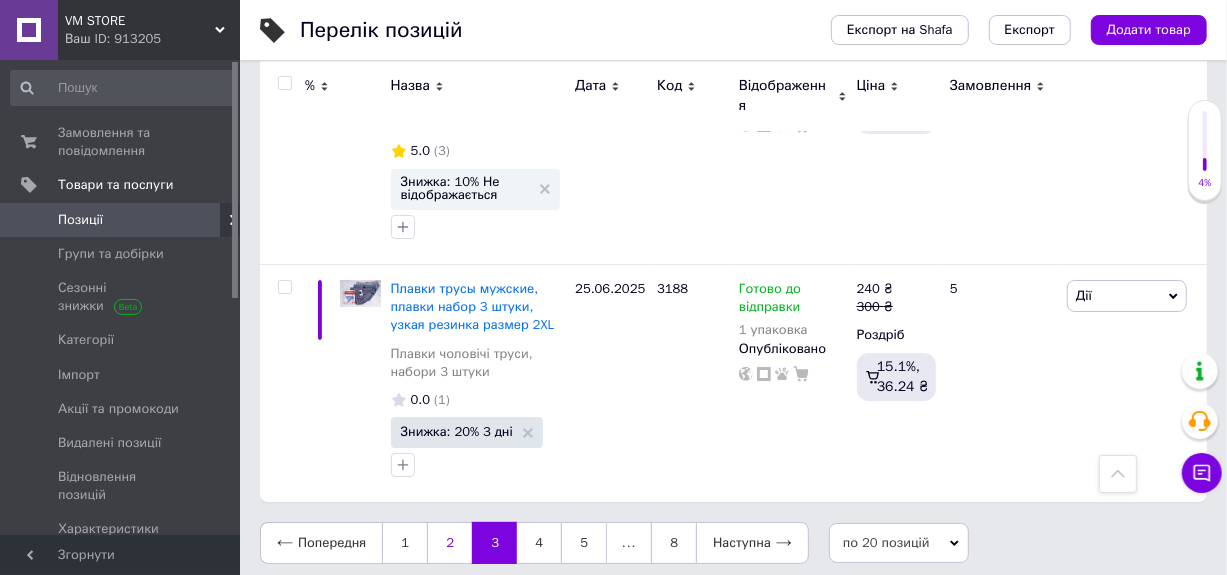 click on "2" at bounding box center (449, 543) 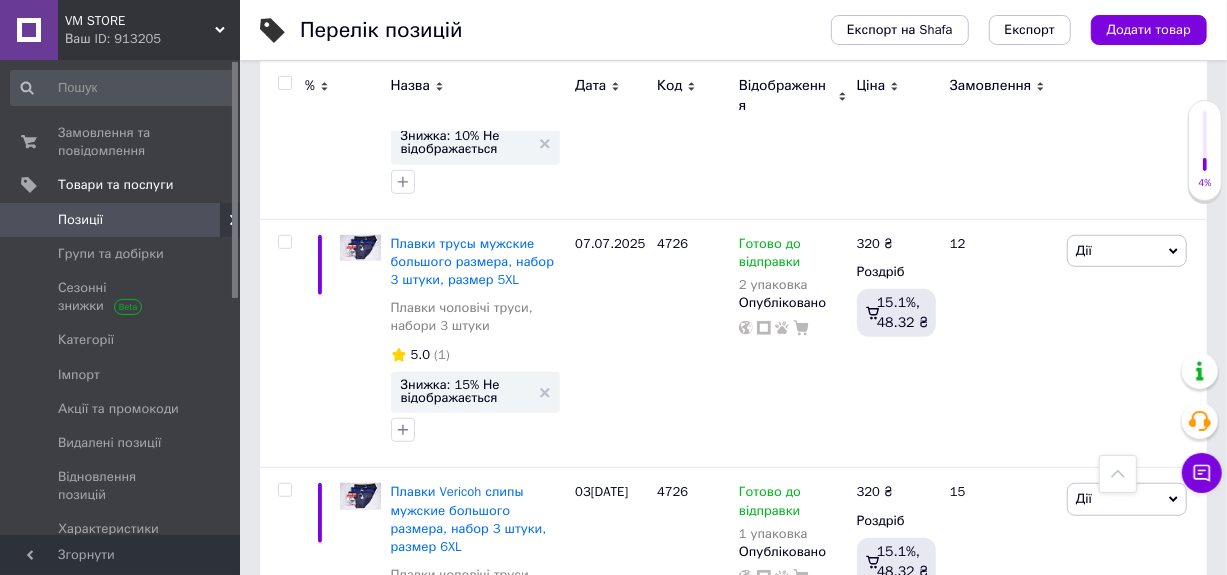 scroll, scrollTop: 0, scrollLeft: 0, axis: both 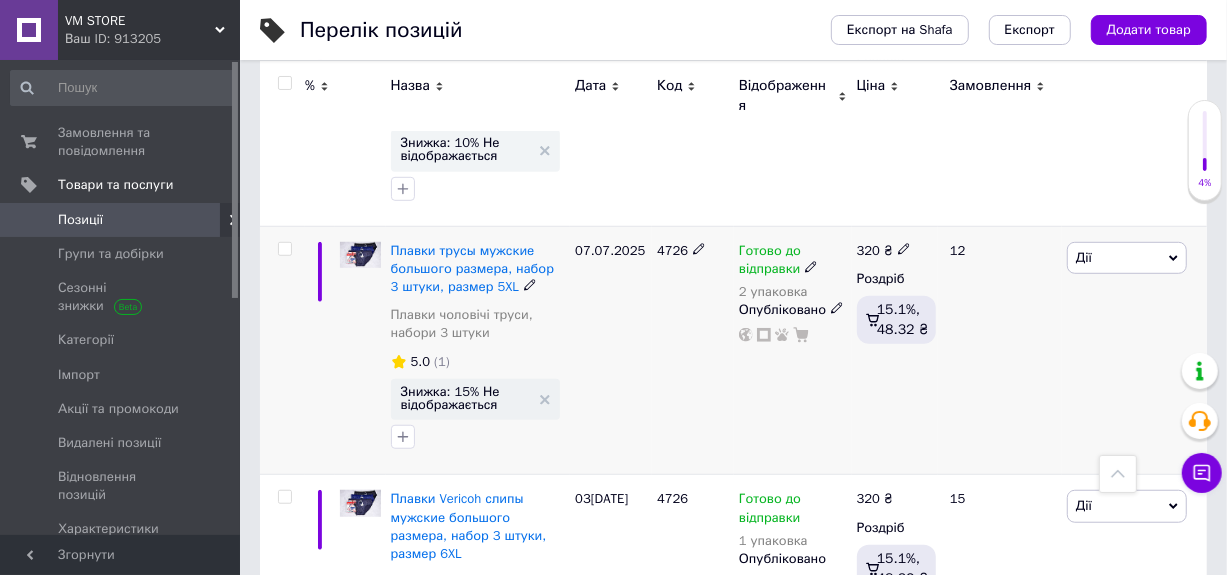 click at bounding box center [284, 249] 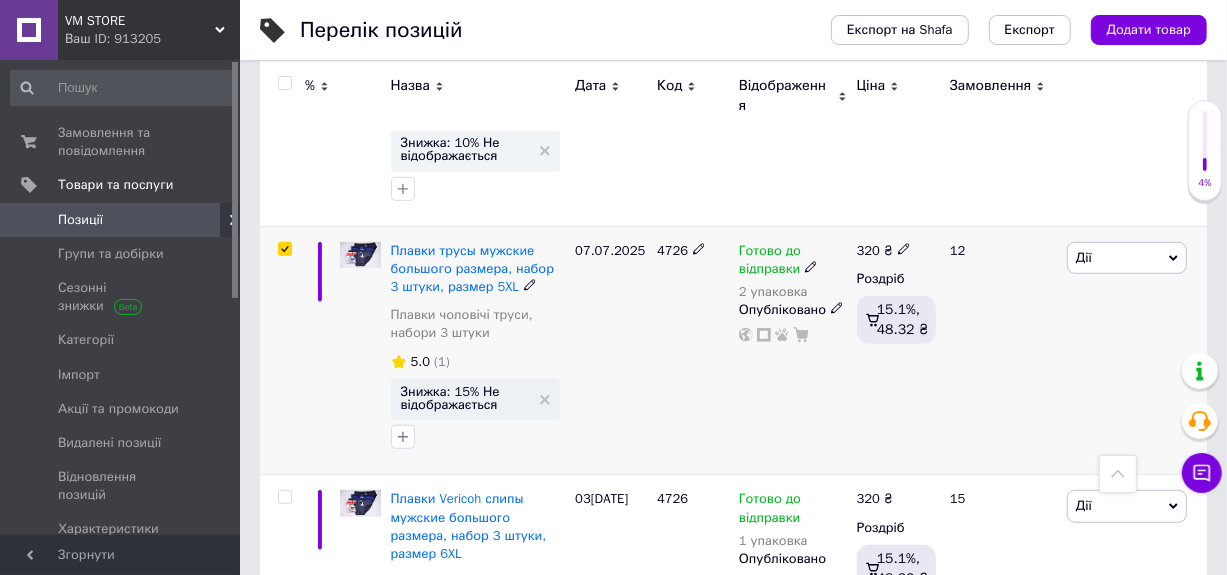 checkbox on "true" 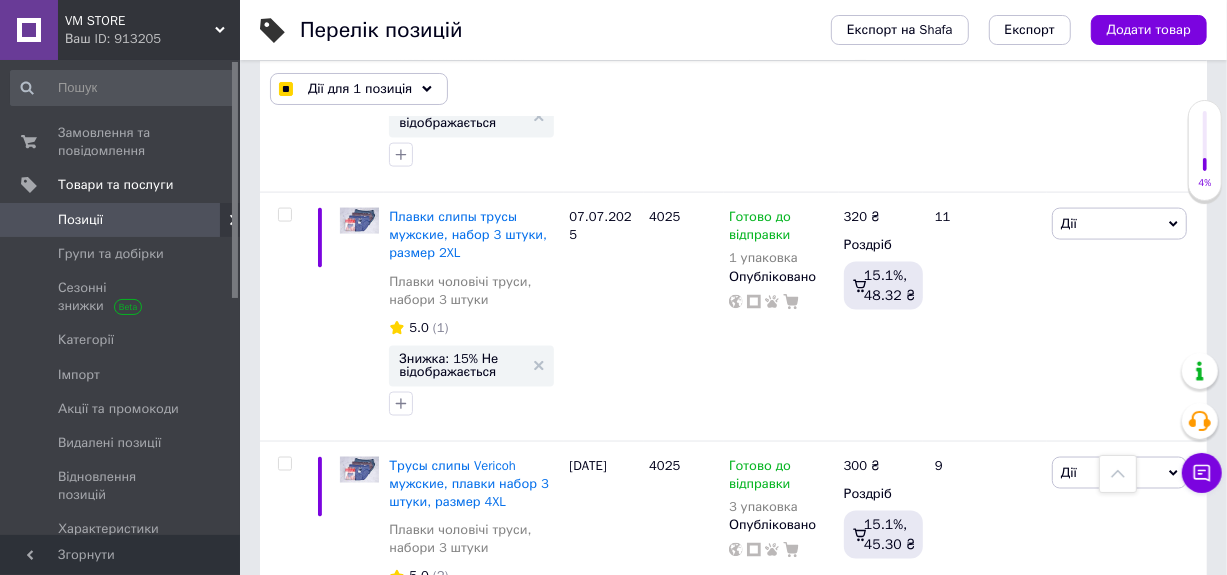 scroll, scrollTop: 1700, scrollLeft: 0, axis: vertical 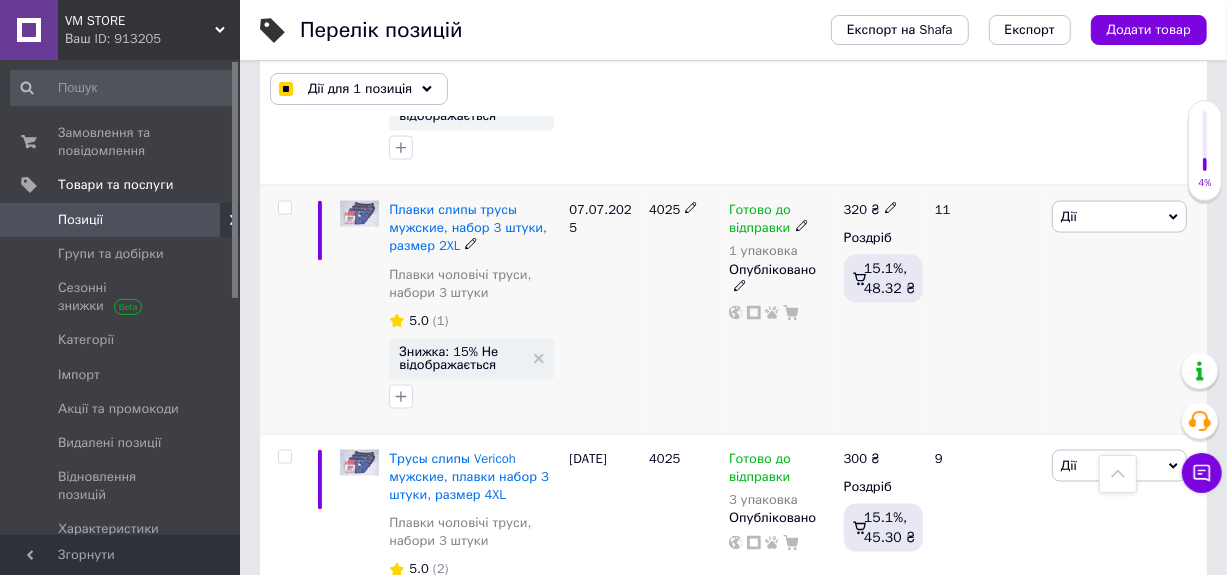 click at bounding box center (284, 208) 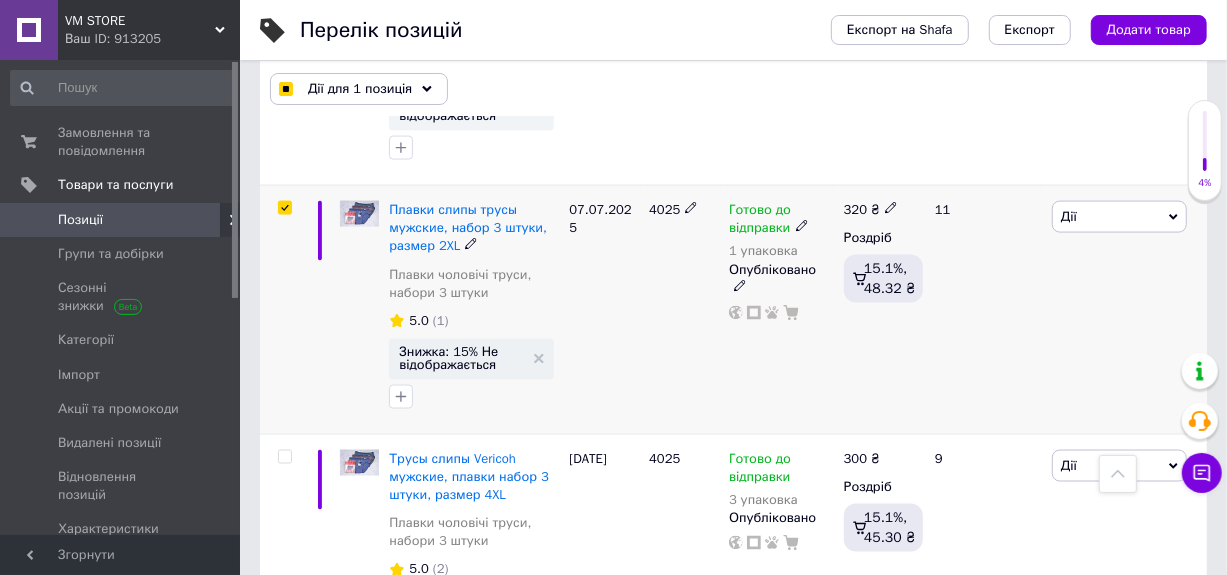 checkbox on "true" 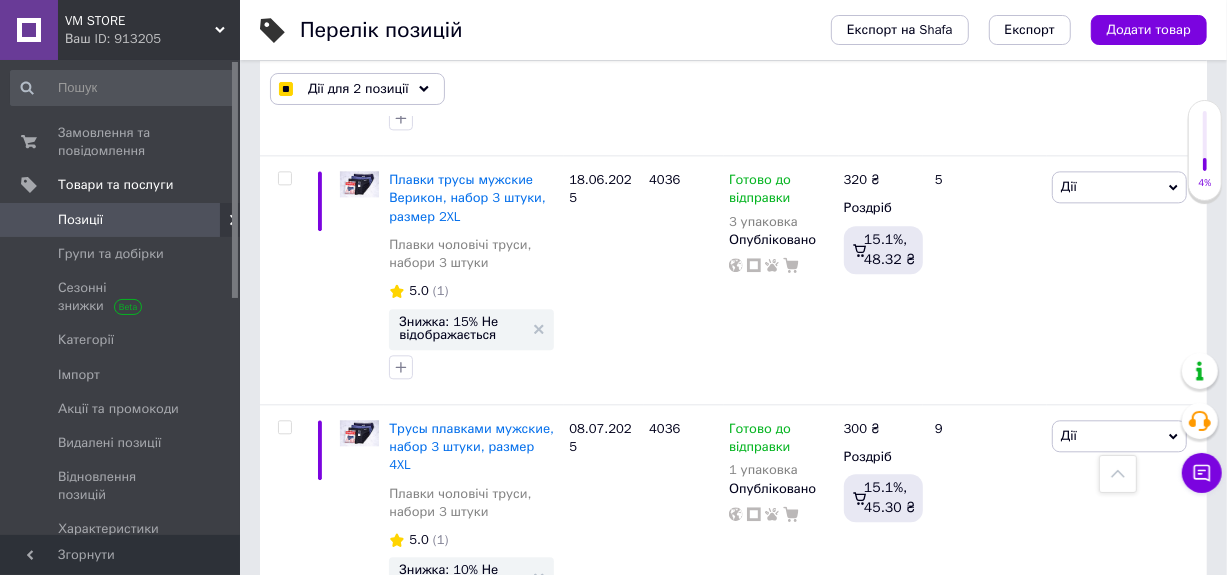 scroll, scrollTop: 2700, scrollLeft: 0, axis: vertical 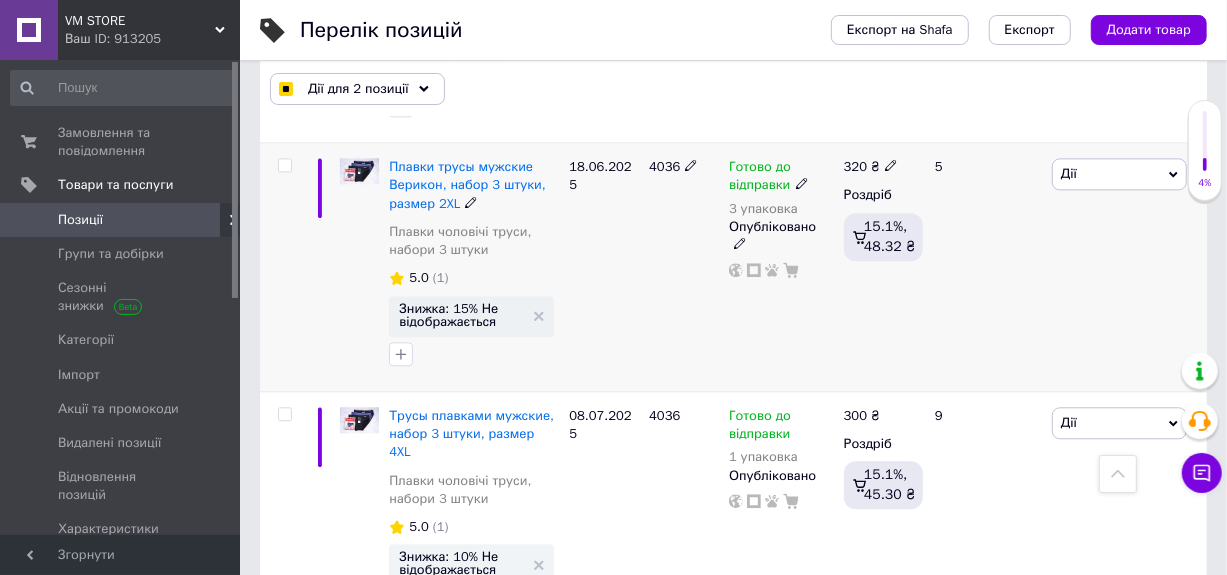 click at bounding box center [284, 165] 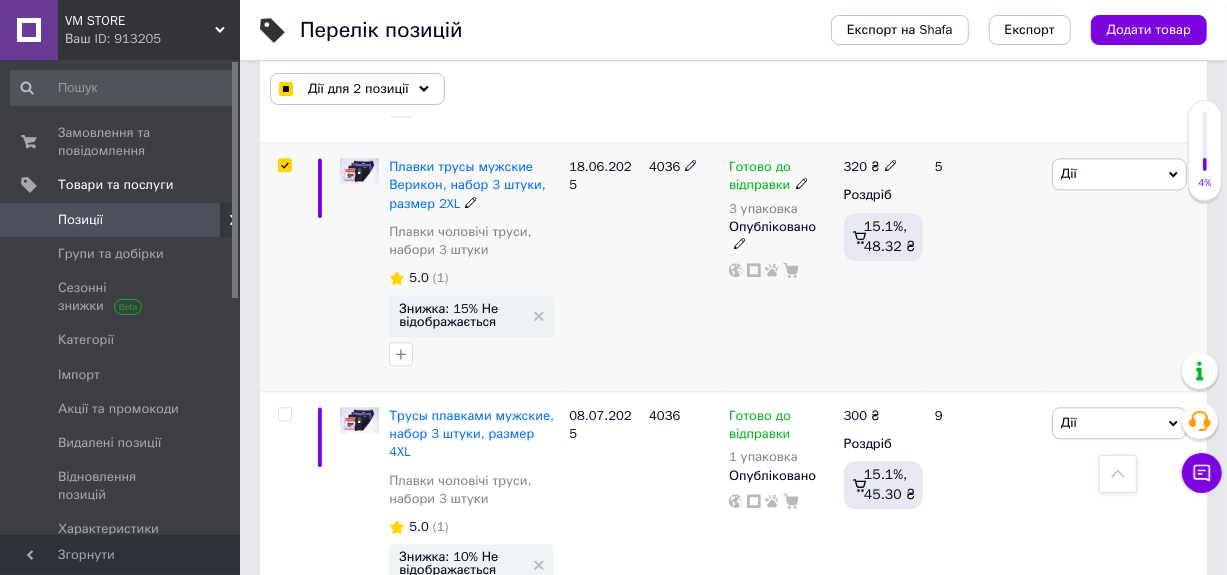 checkbox on "true" 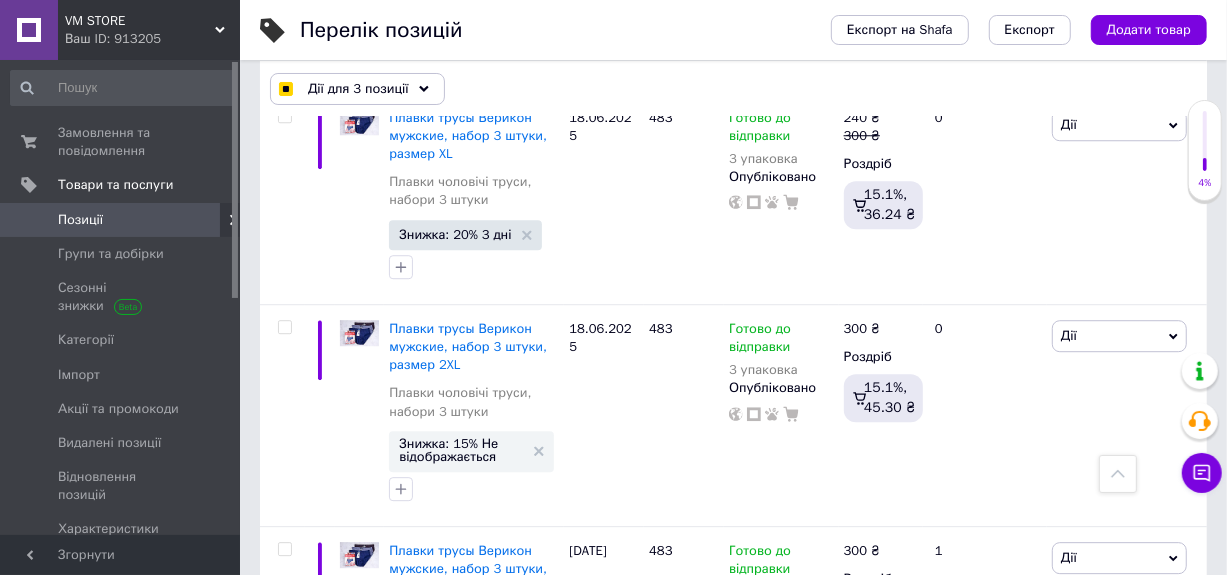 scroll, scrollTop: 3300, scrollLeft: 0, axis: vertical 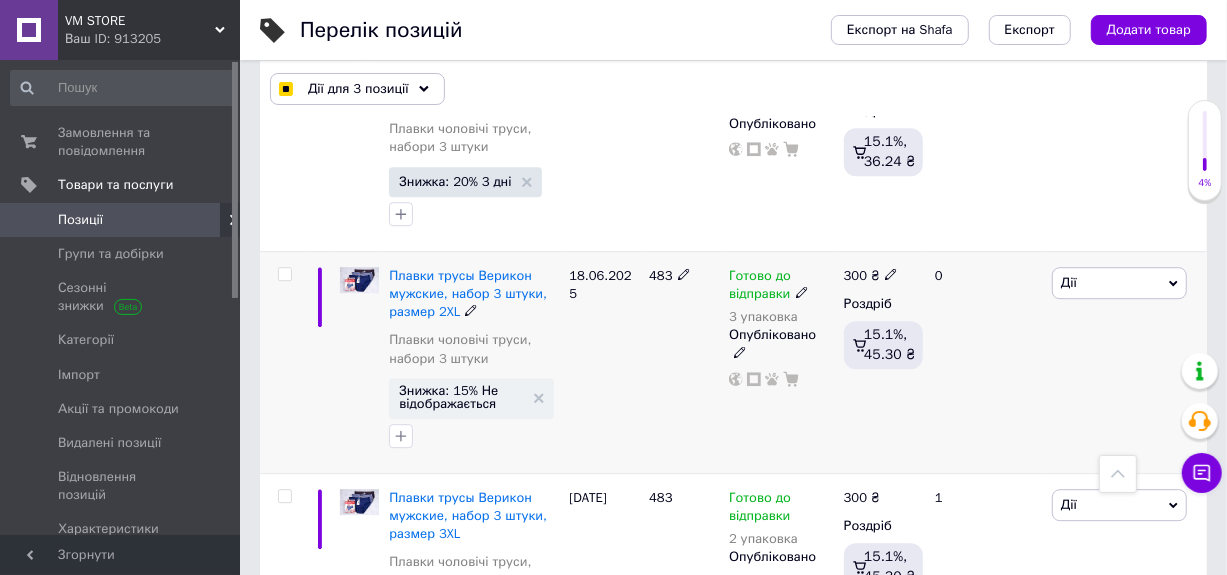 click at bounding box center [284, 274] 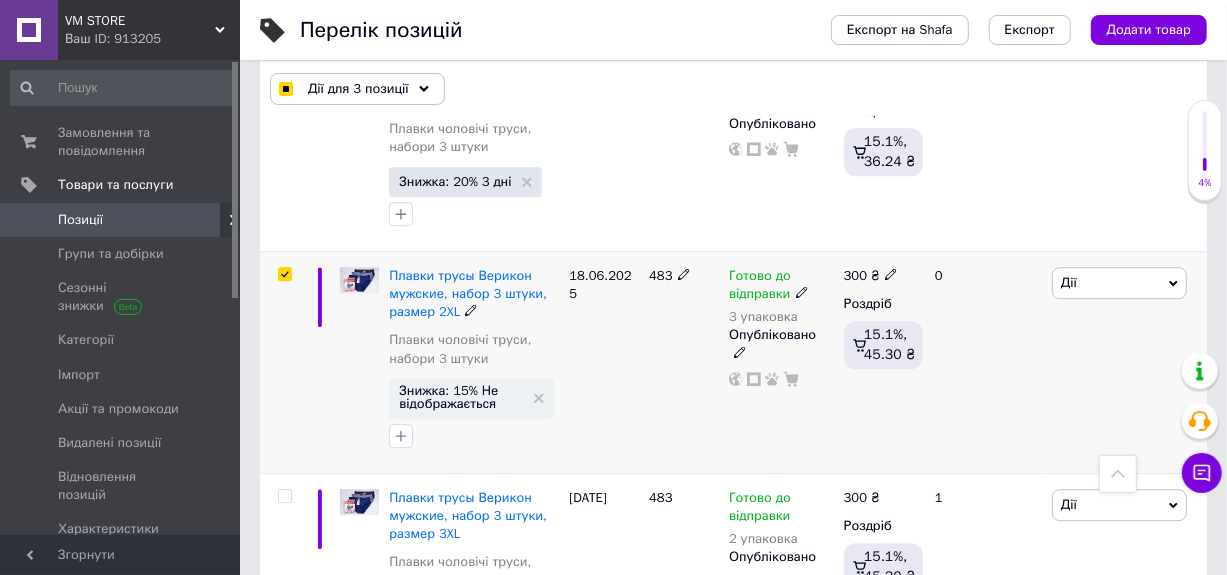 checkbox on "true" 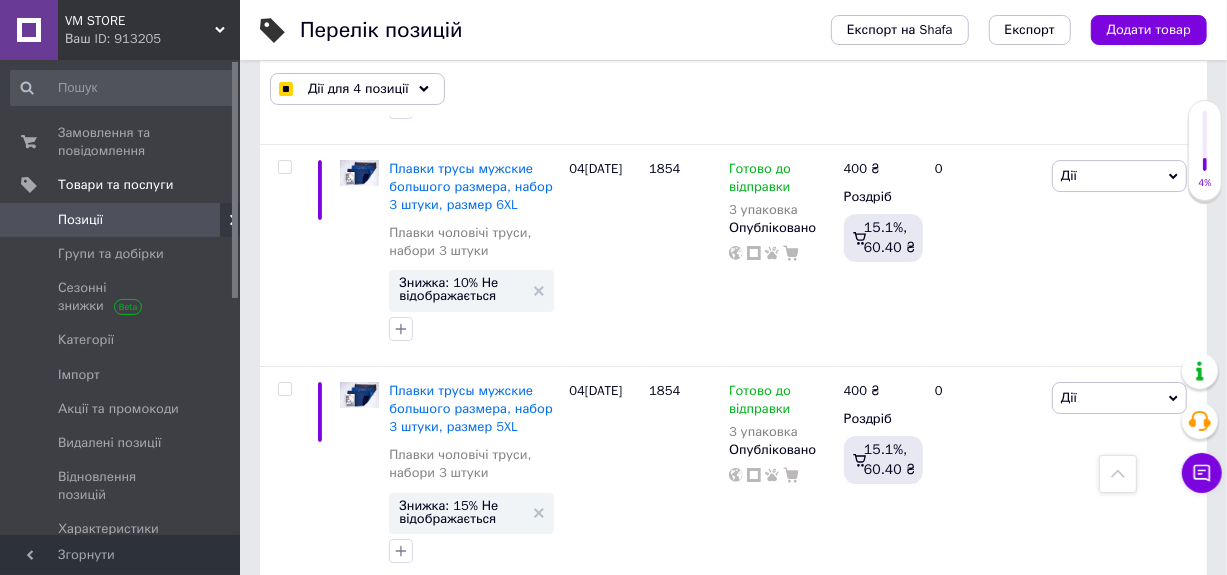 scroll, scrollTop: 4100, scrollLeft: 0, axis: vertical 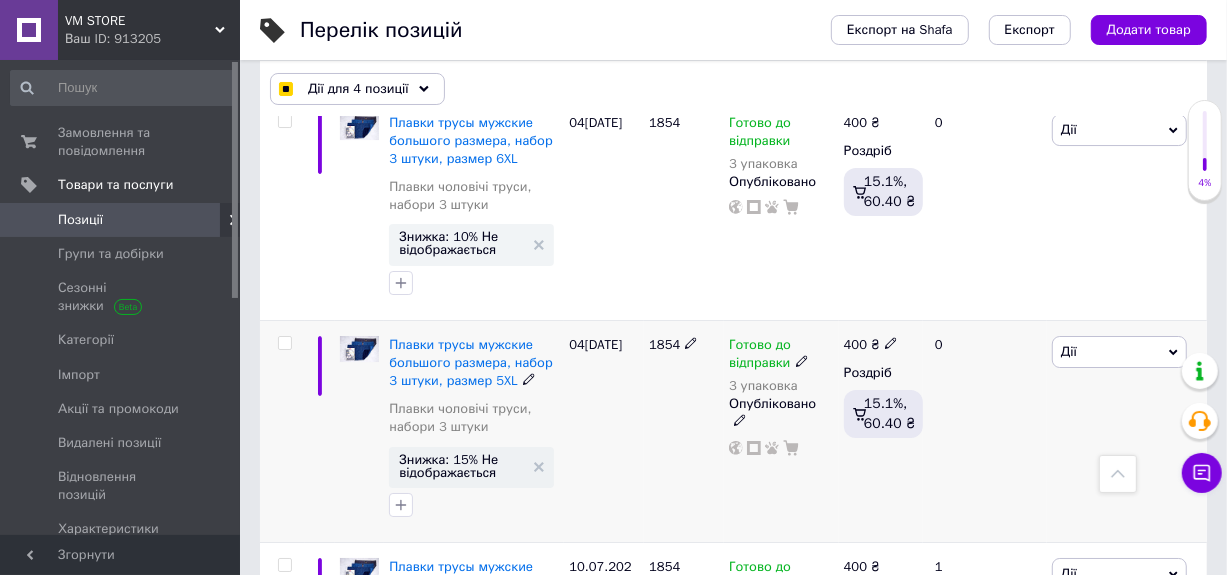 click at bounding box center (284, 343) 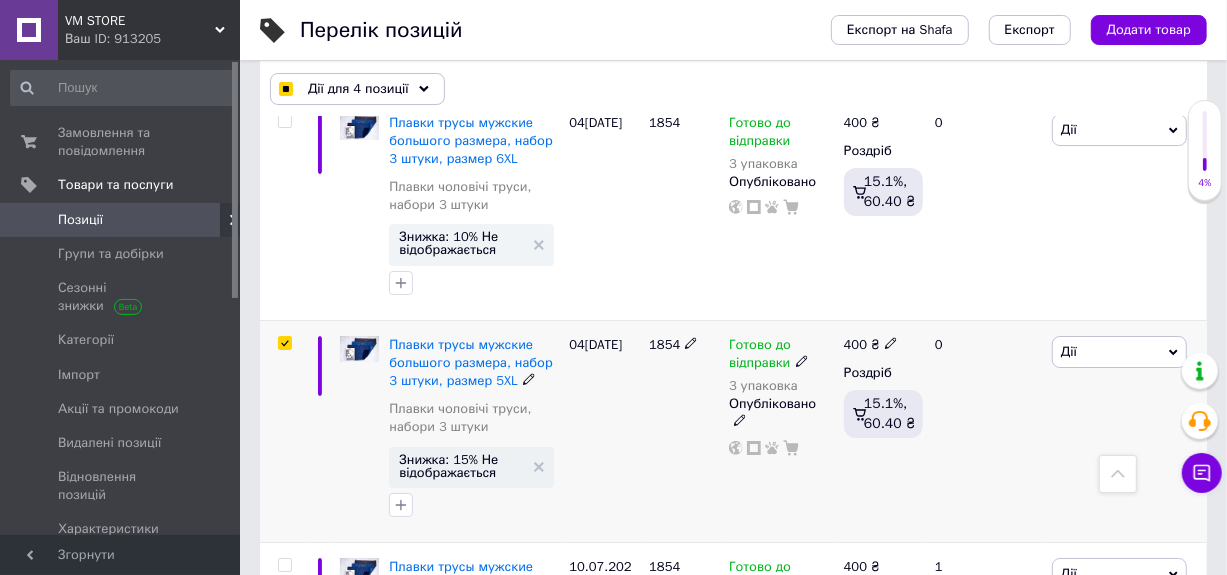 checkbox on "true" 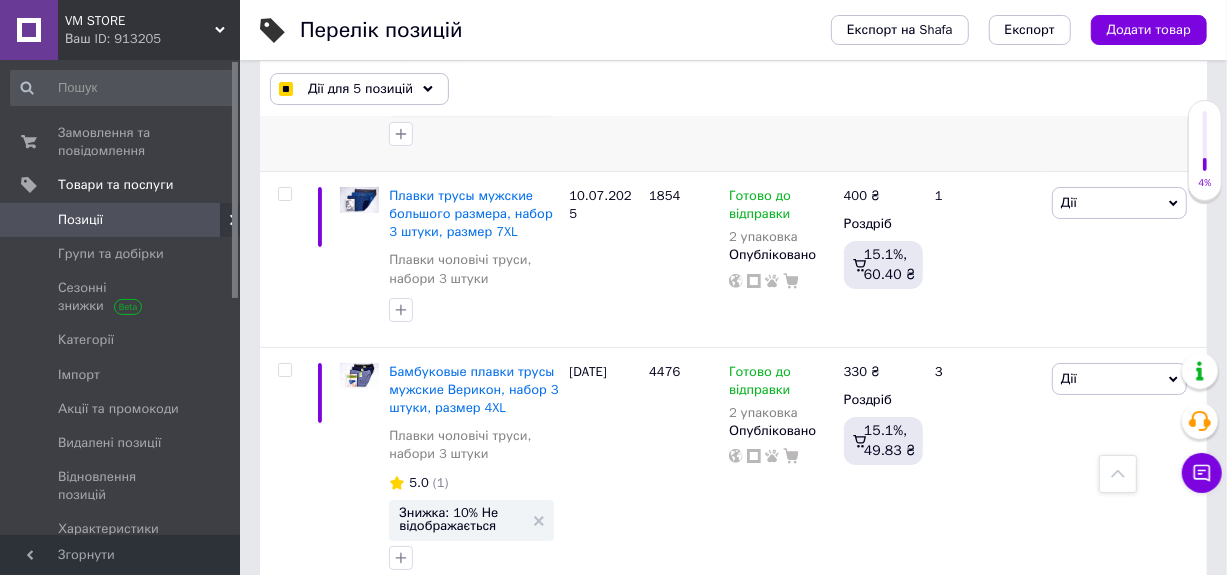 scroll, scrollTop: 4500, scrollLeft: 0, axis: vertical 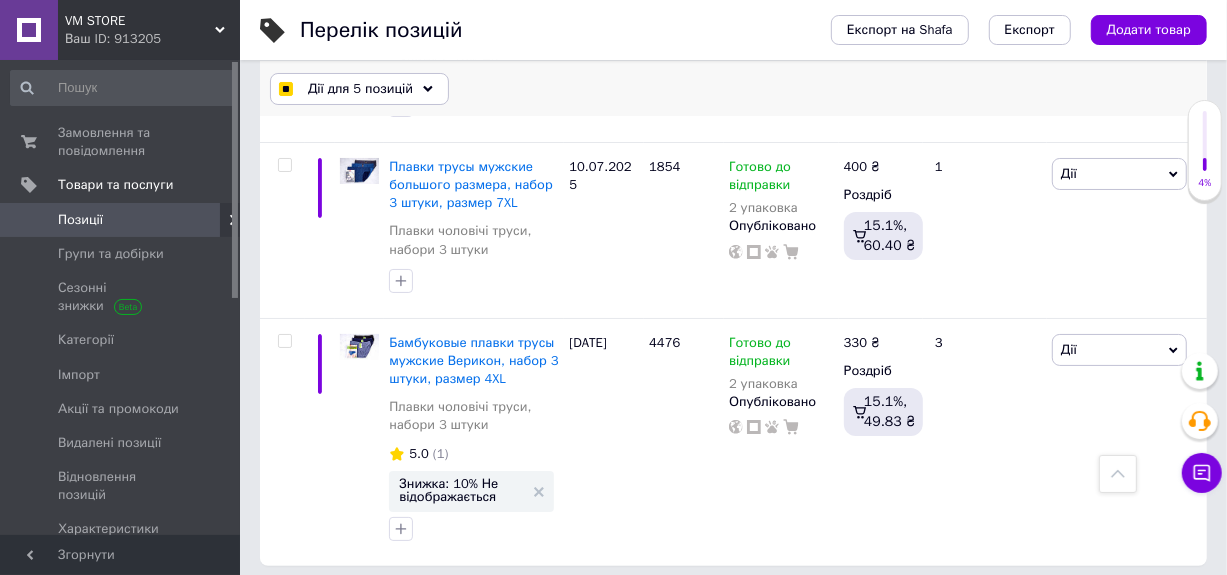 click on "Дії для 5 позицій" at bounding box center (360, 89) 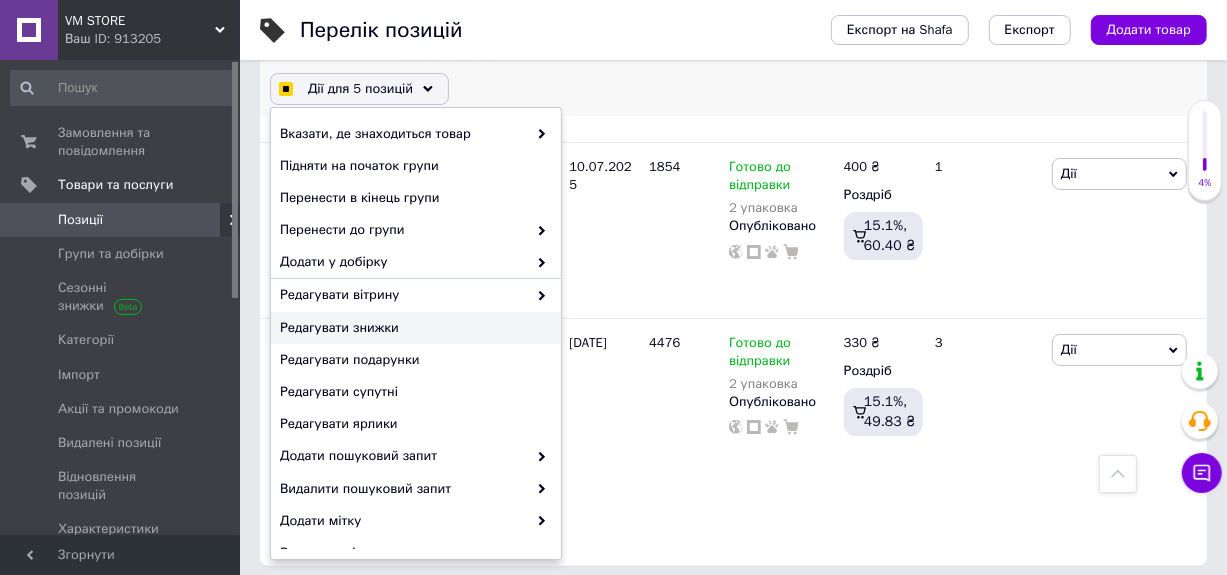 click on "Редагувати знижки" at bounding box center (413, 328) 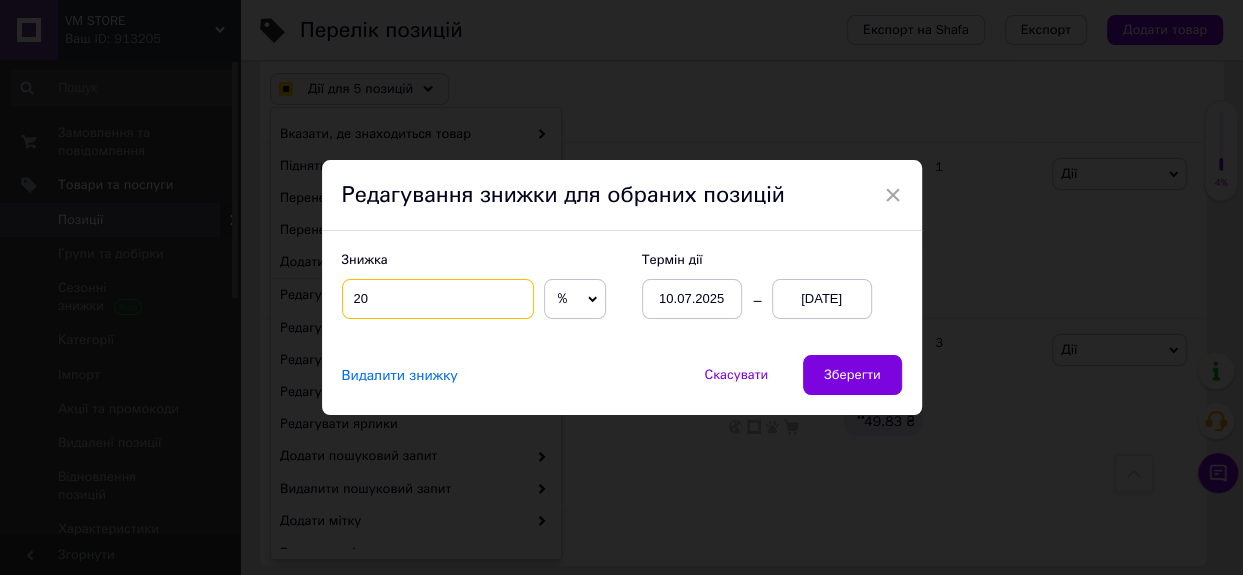 click on "20" at bounding box center (438, 299) 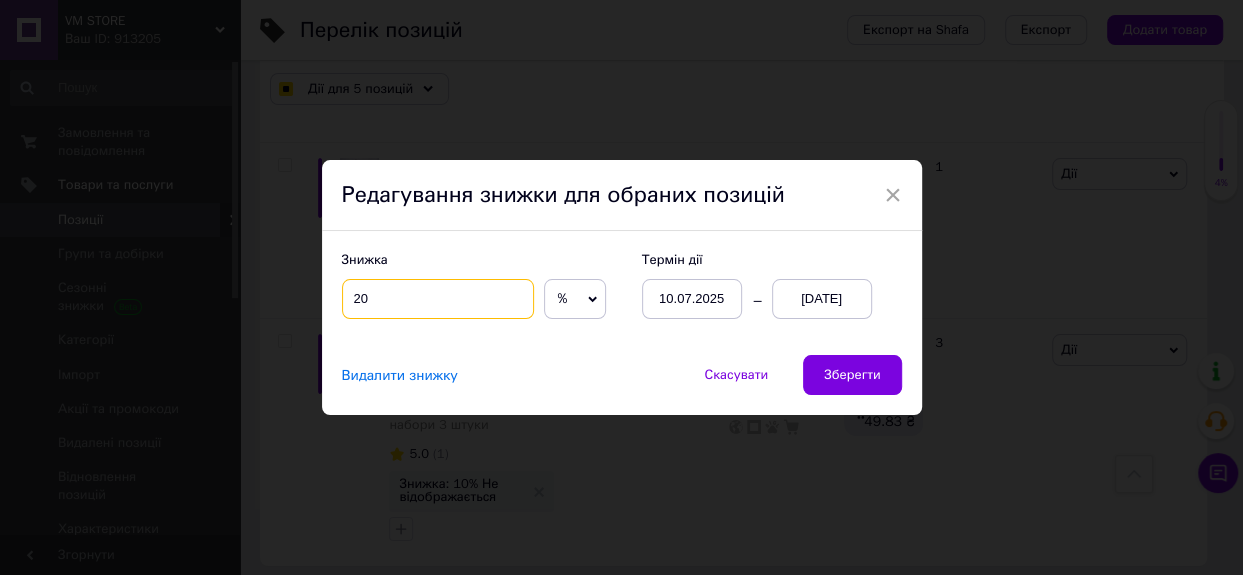 checkbox on "true" 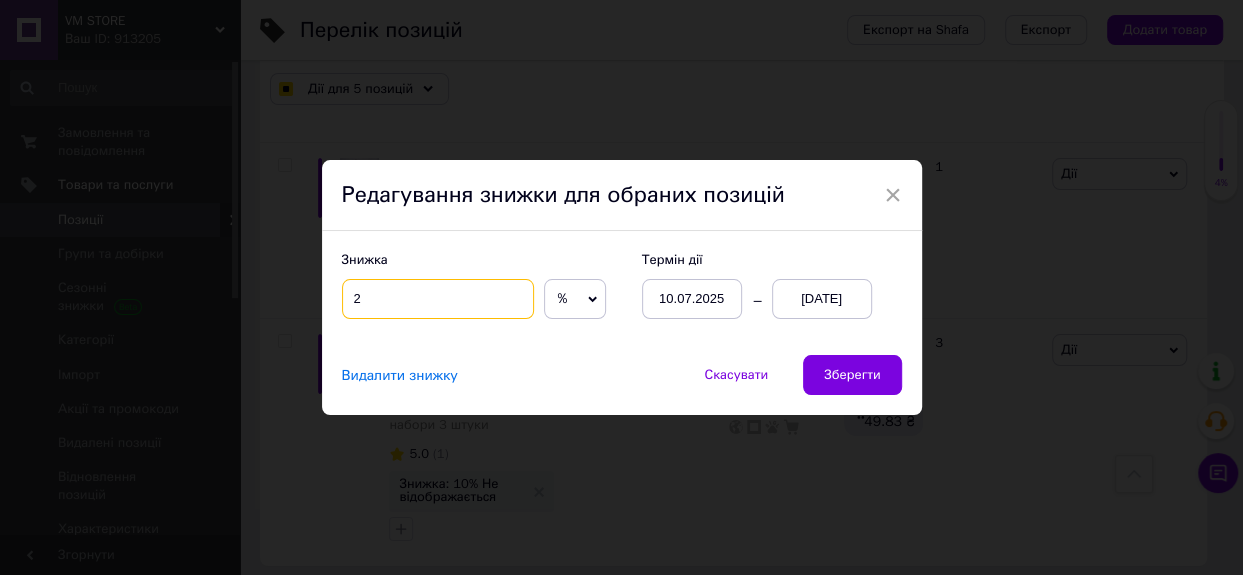 checkbox on "true" 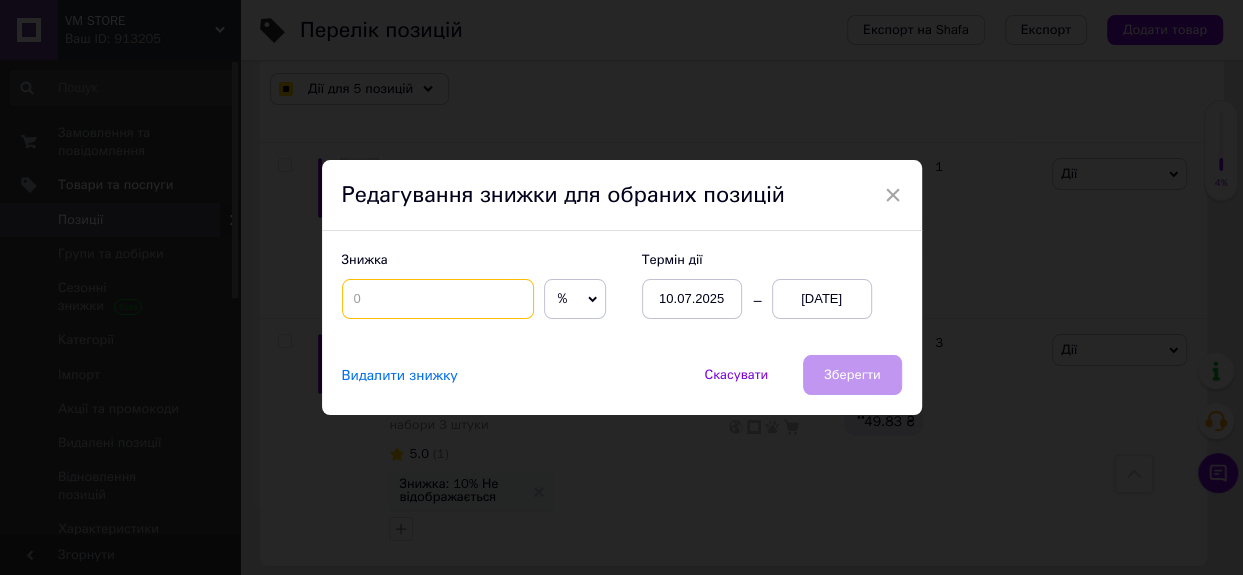 checkbox on "true" 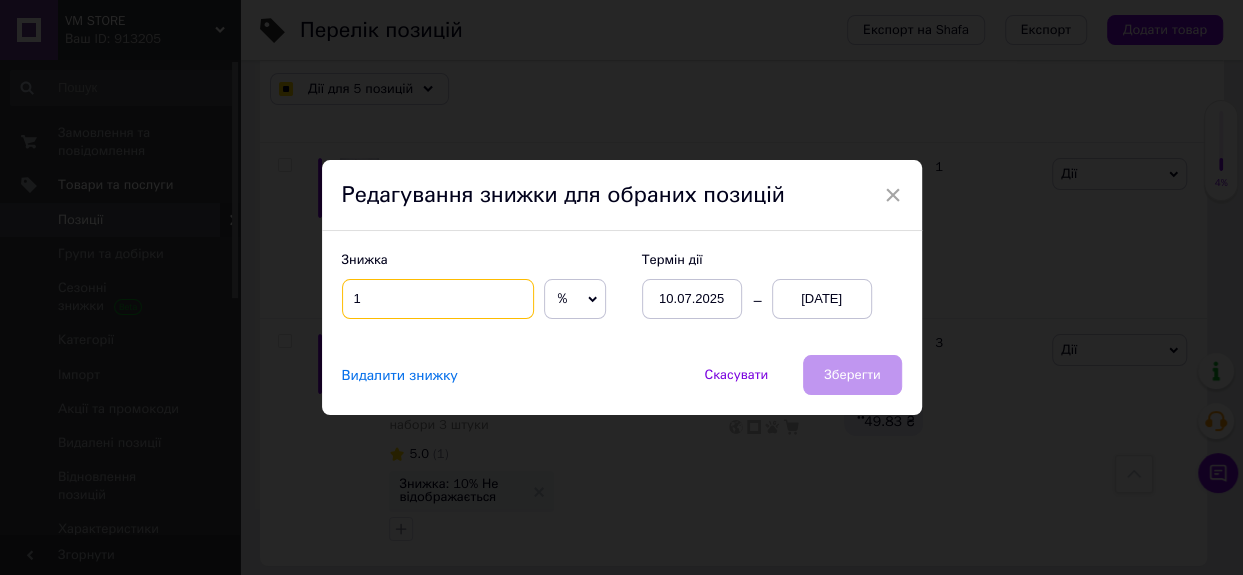 checkbox on "true" 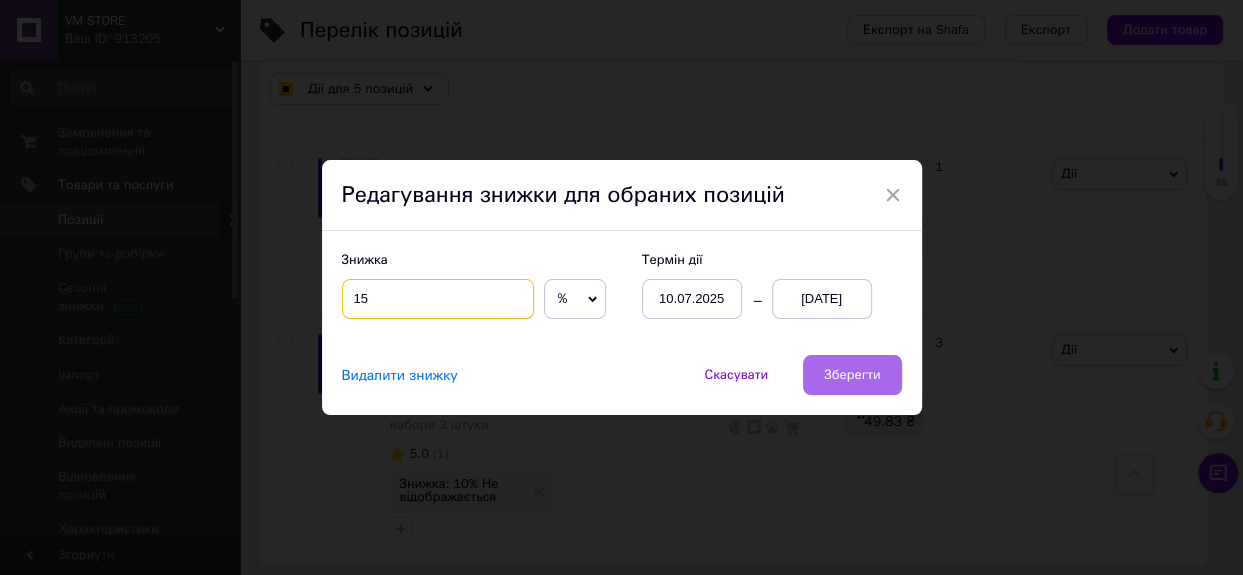 type on "15" 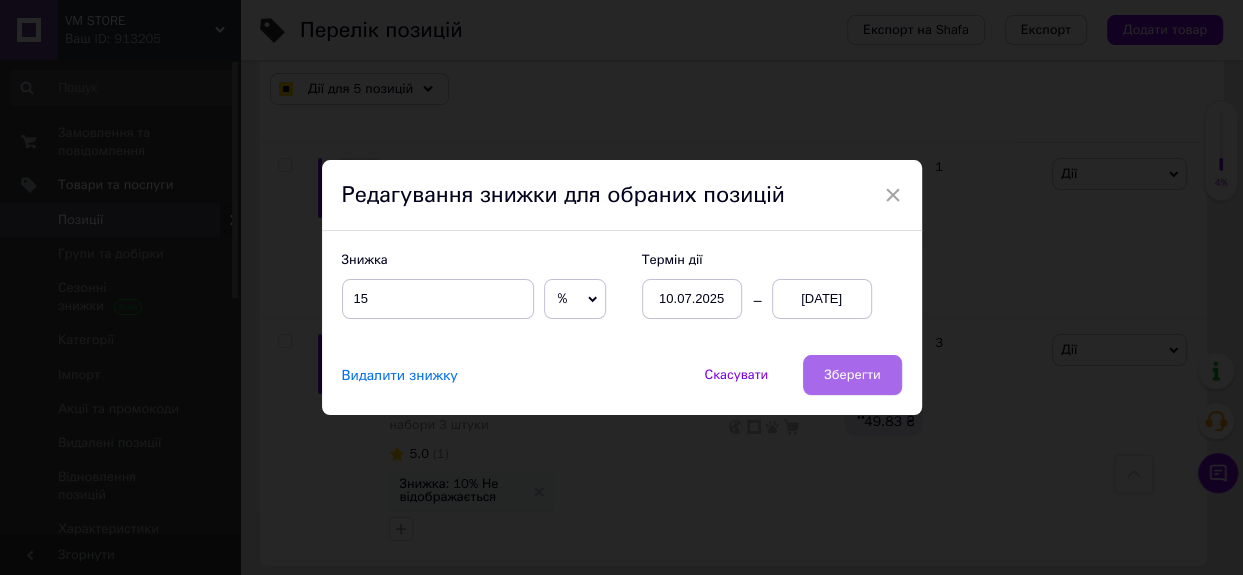 click on "Зберегти" at bounding box center [852, 375] 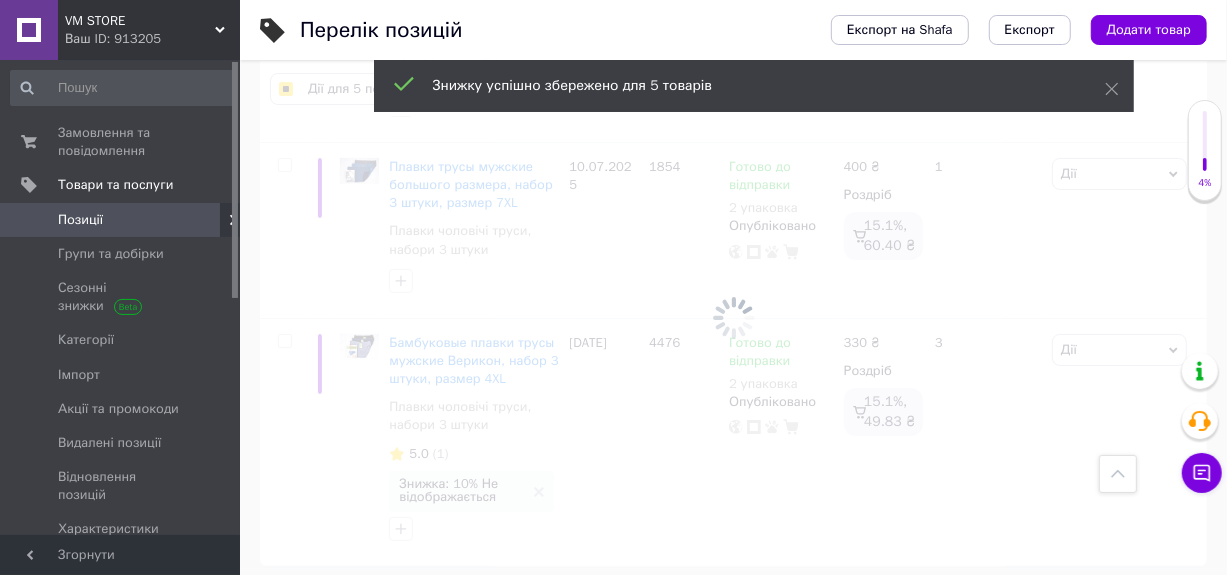 scroll, scrollTop: 0, scrollLeft: 219, axis: horizontal 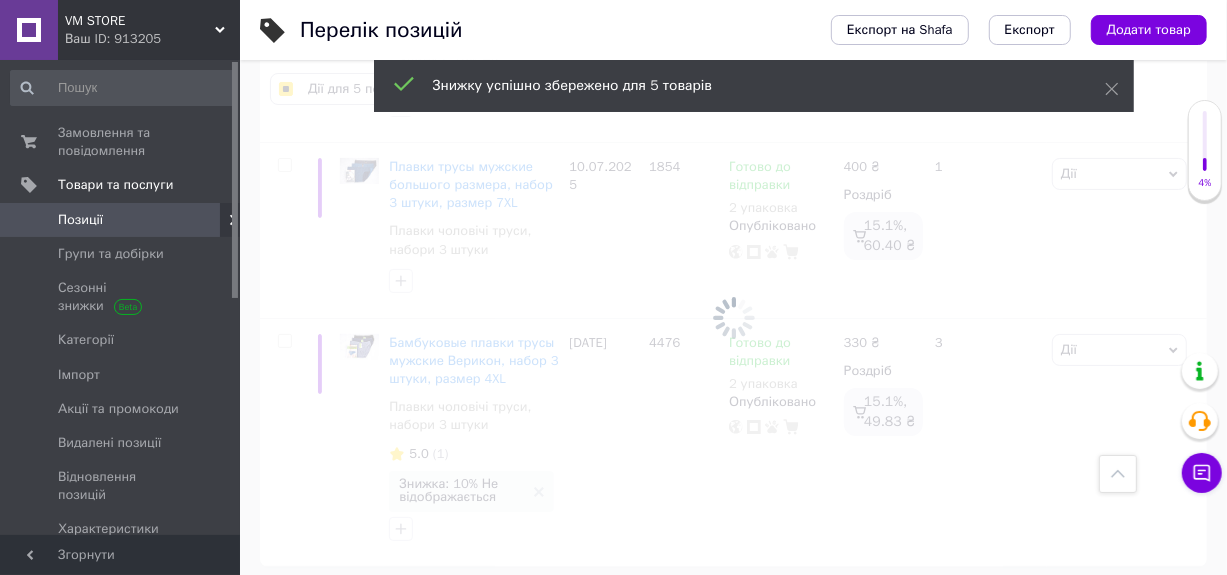 checkbox on "false" 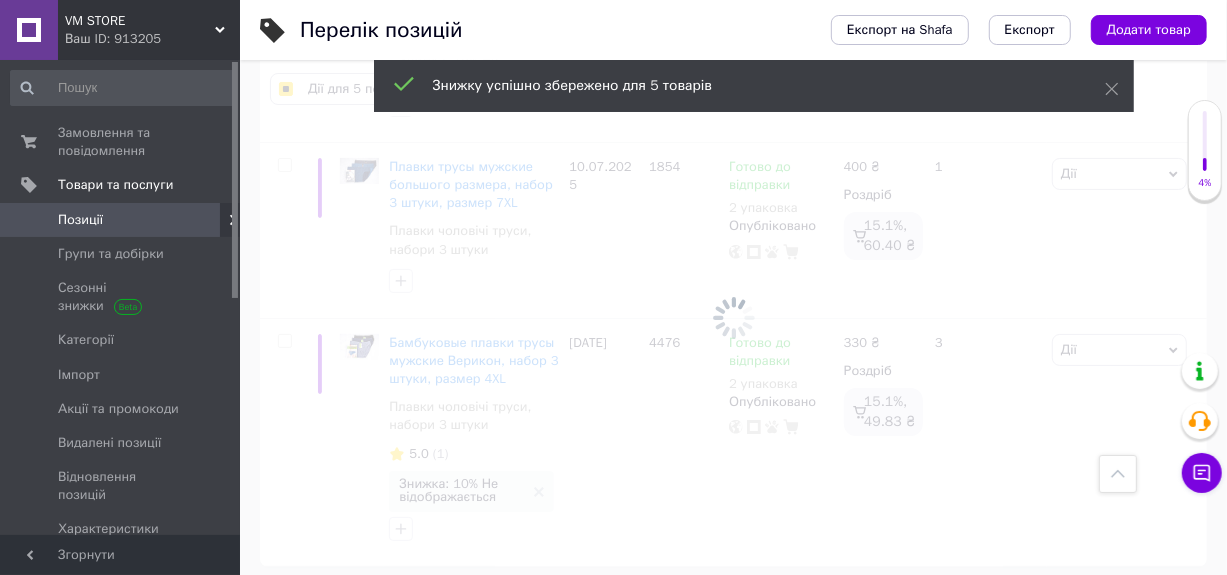 checkbox on "false" 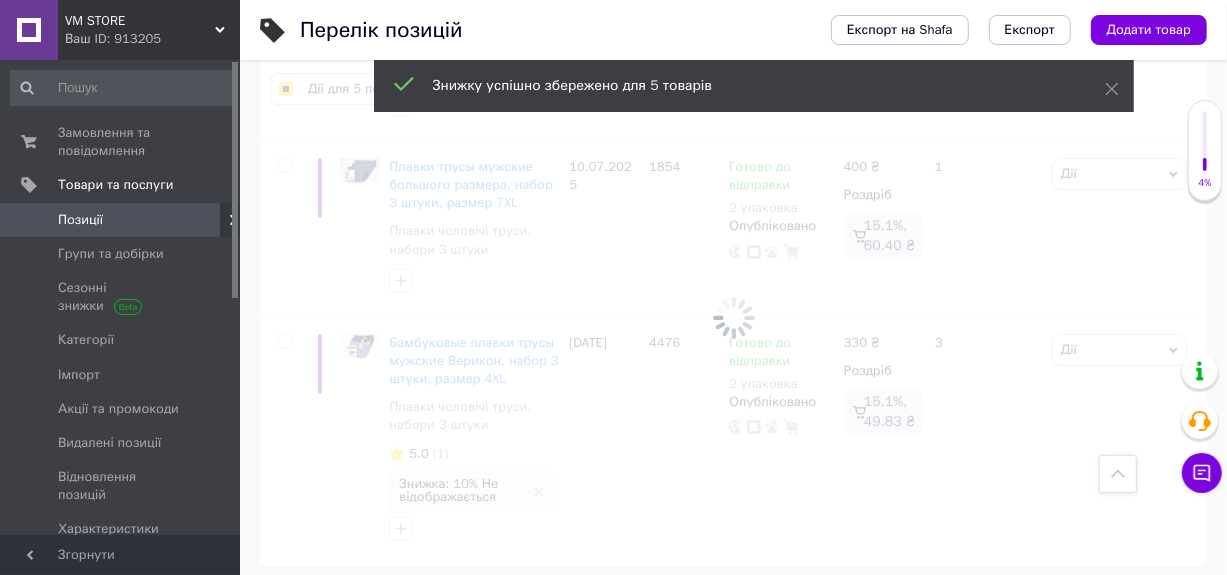 checkbox on "false" 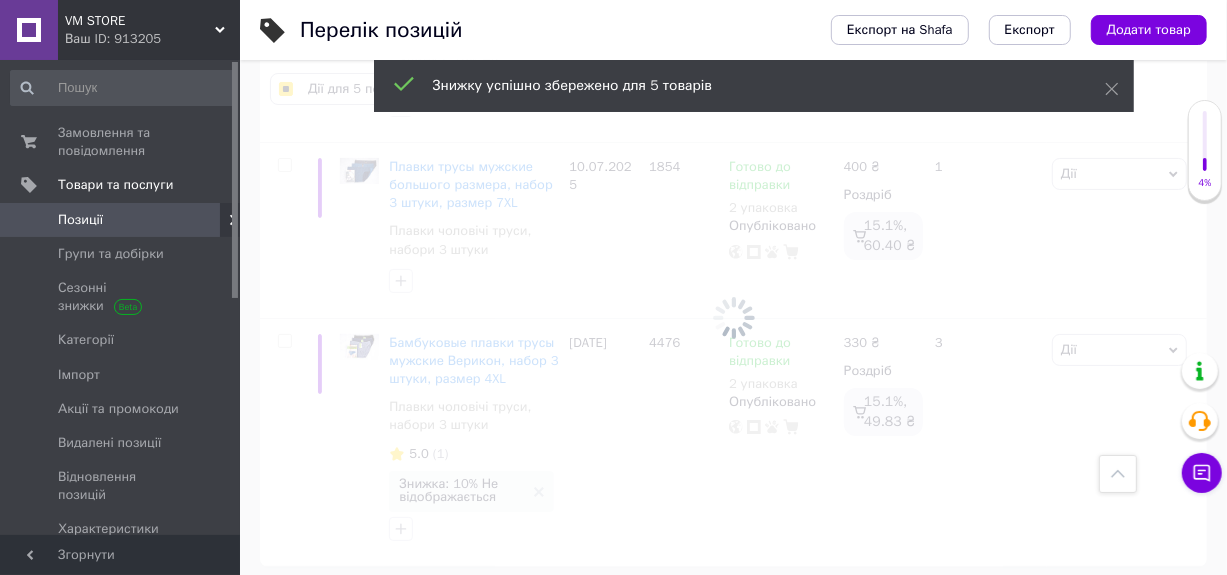 checkbox on "false" 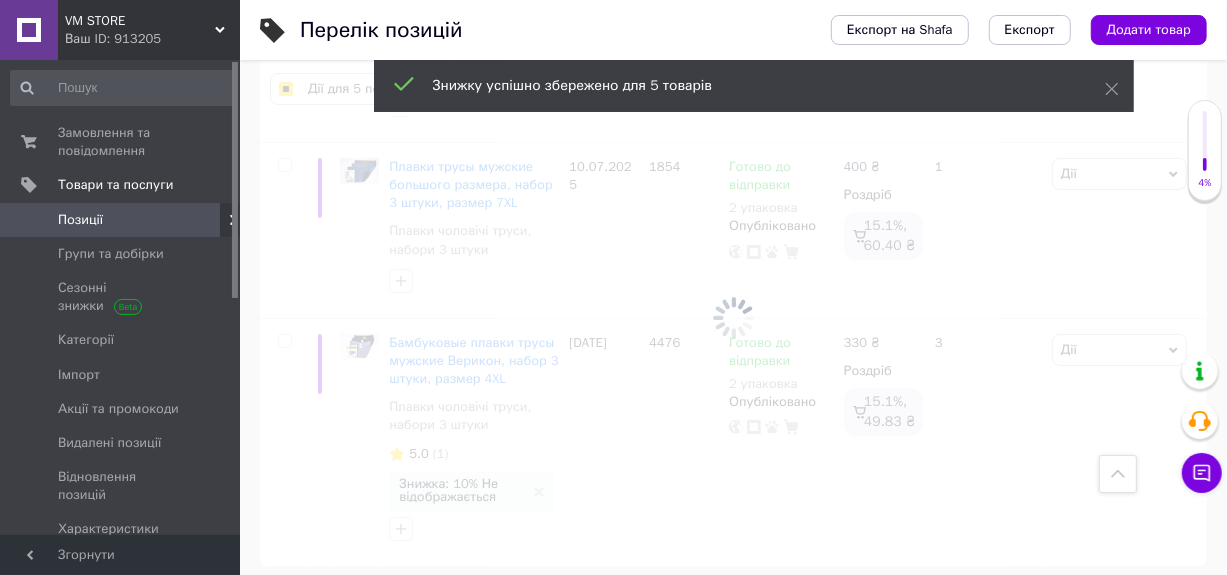 checkbox on "false" 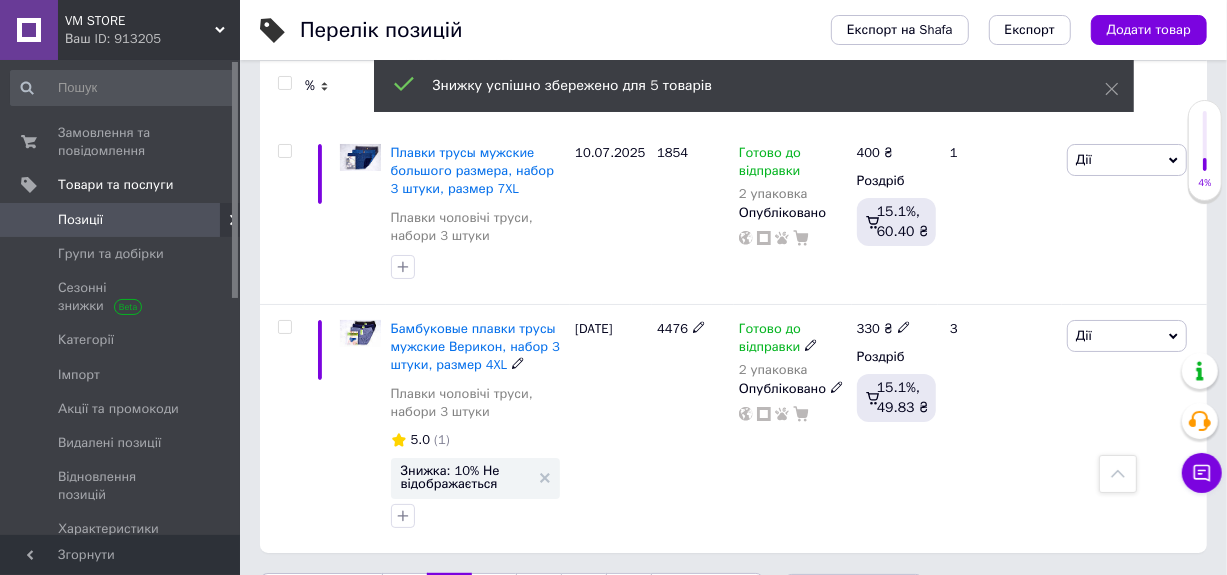 scroll, scrollTop: 4473, scrollLeft: 0, axis: vertical 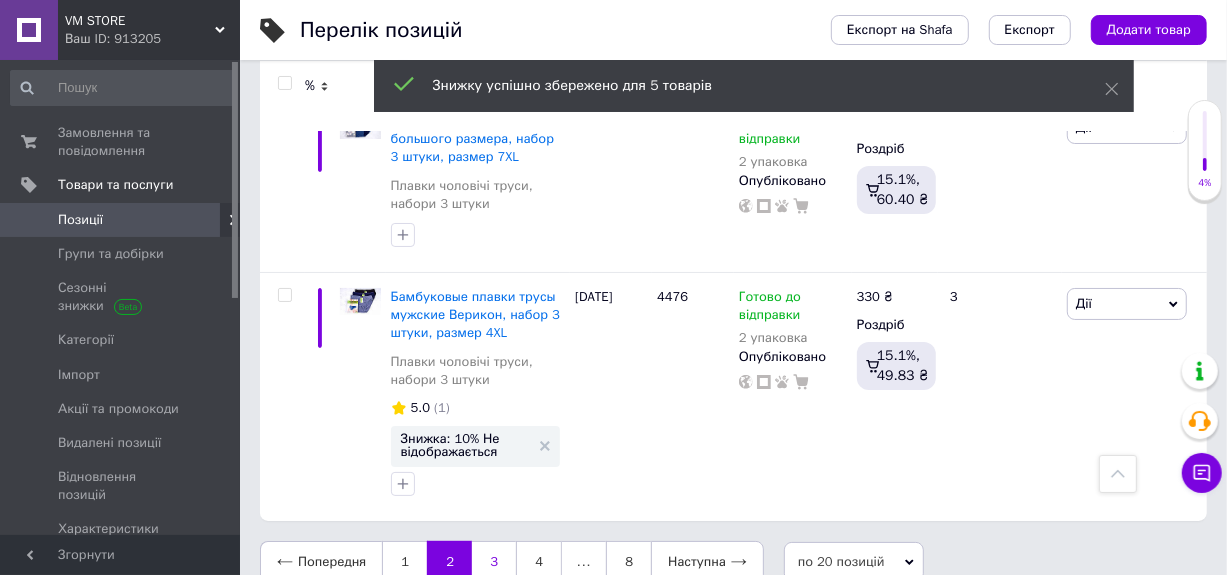 click on "3" at bounding box center (494, 562) 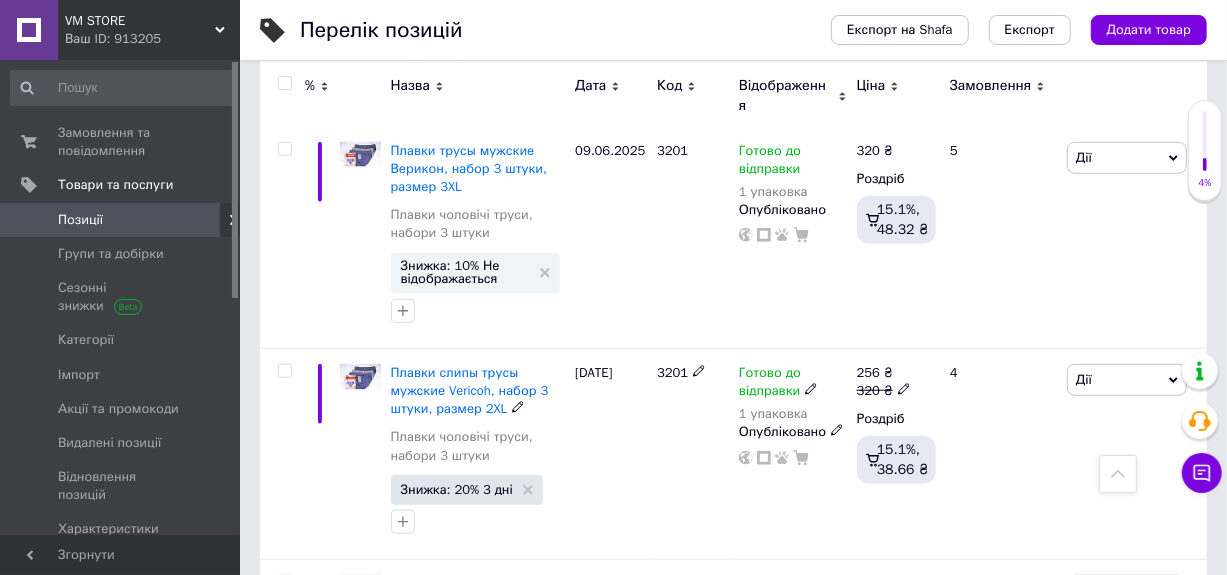 scroll, scrollTop: 900, scrollLeft: 0, axis: vertical 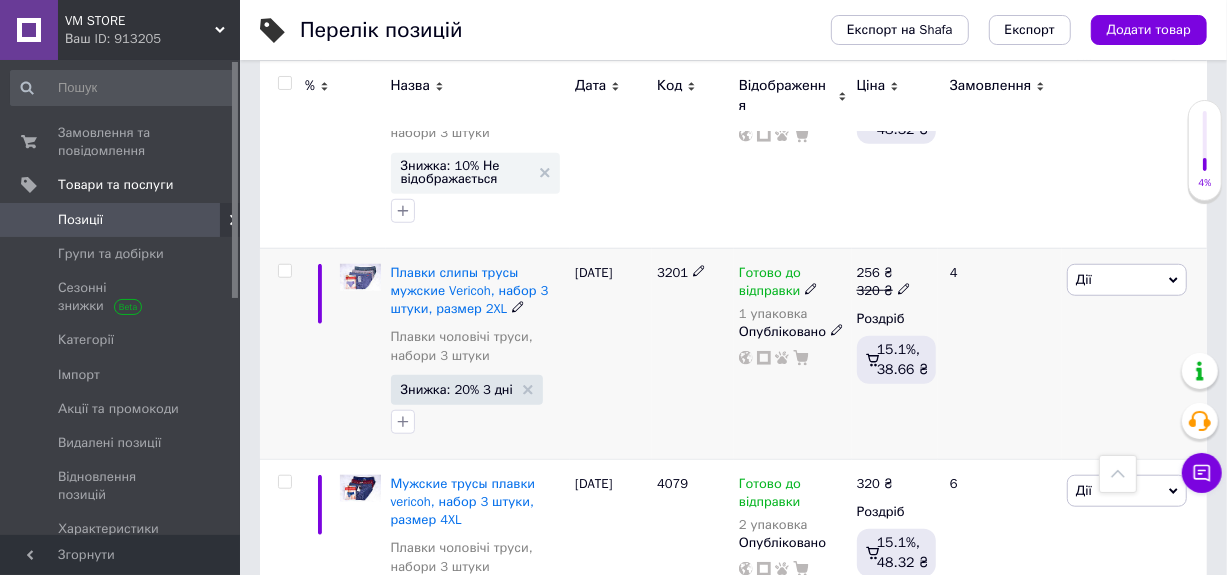click at bounding box center [284, 271] 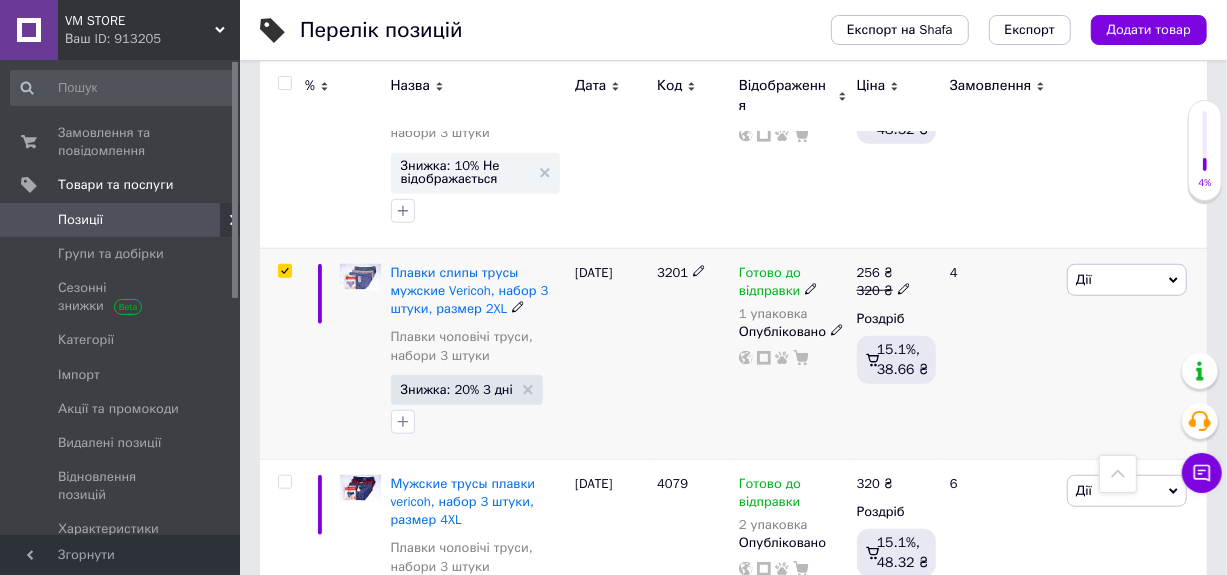checkbox on "true" 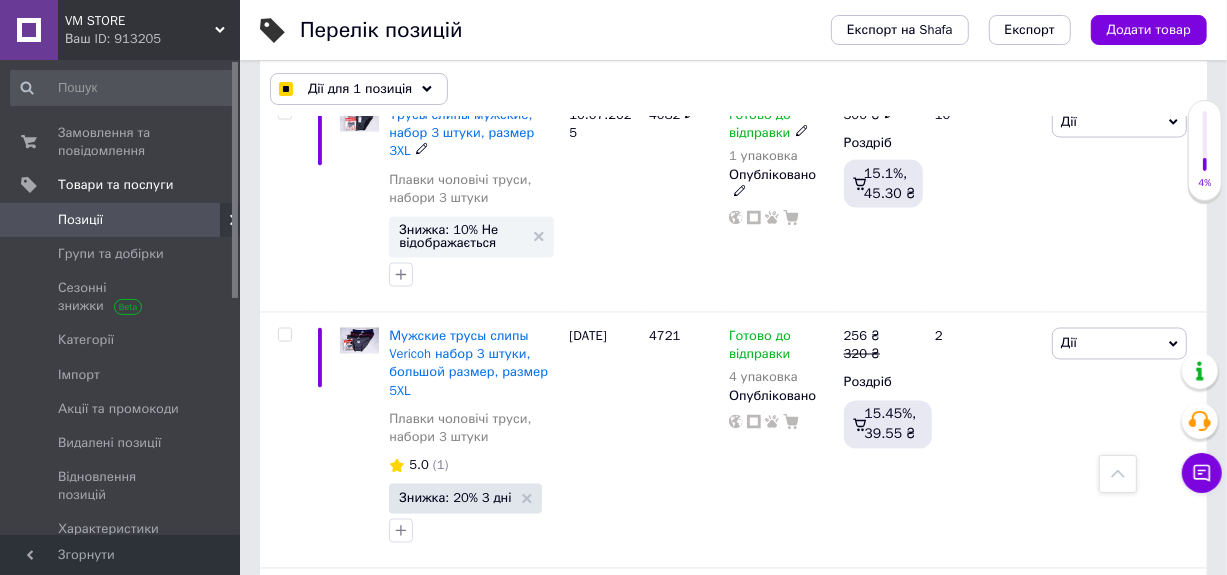 scroll, scrollTop: 1999, scrollLeft: 0, axis: vertical 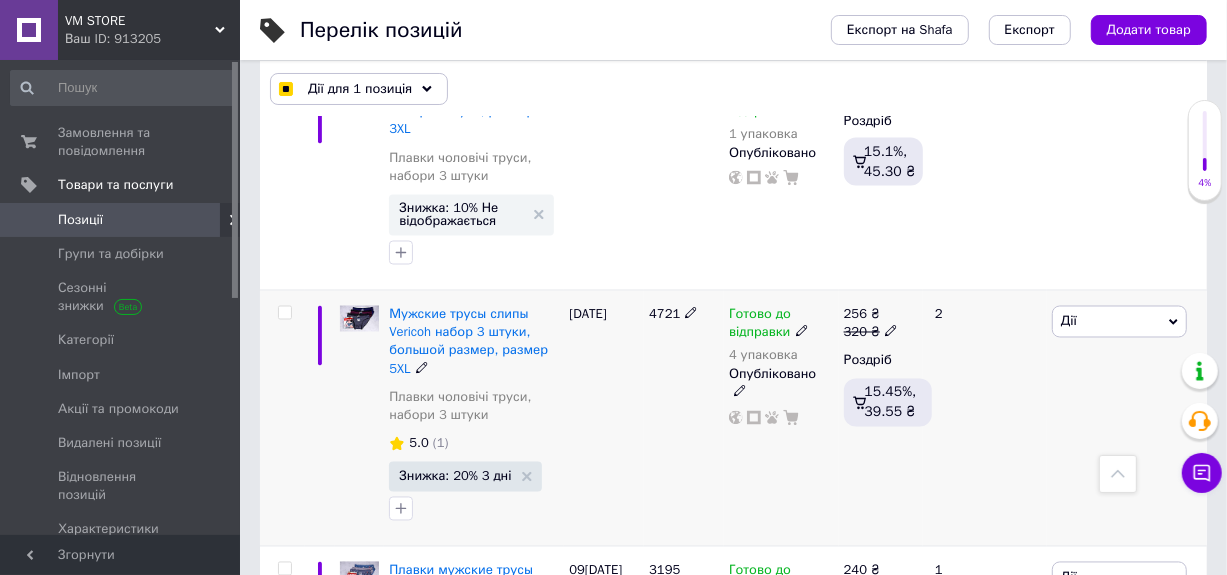 click at bounding box center [284, 313] 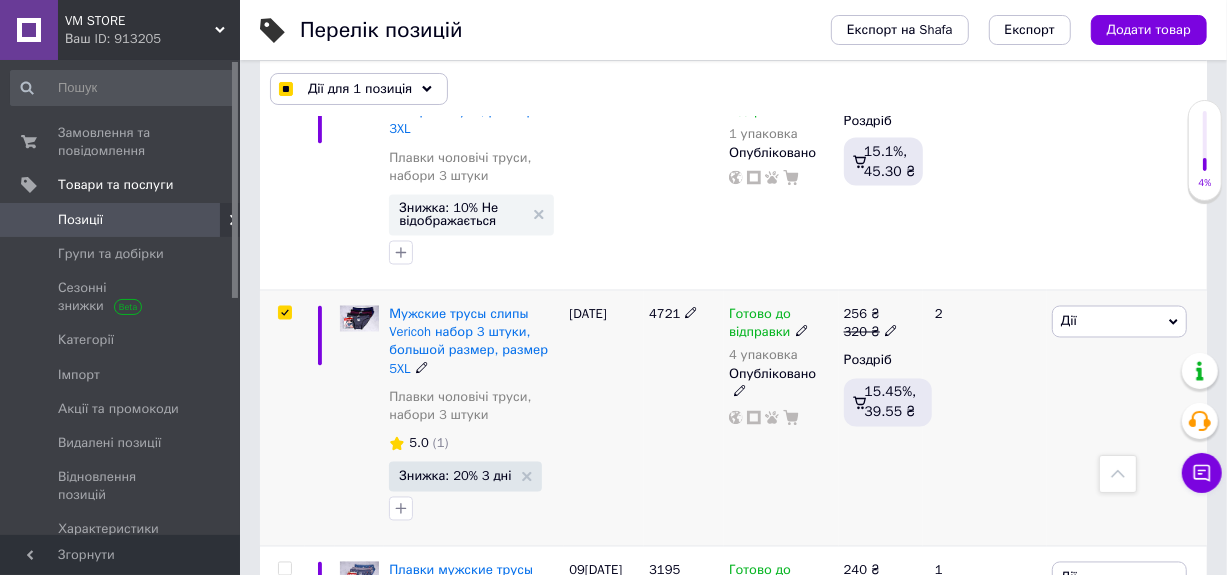 checkbox on "true" 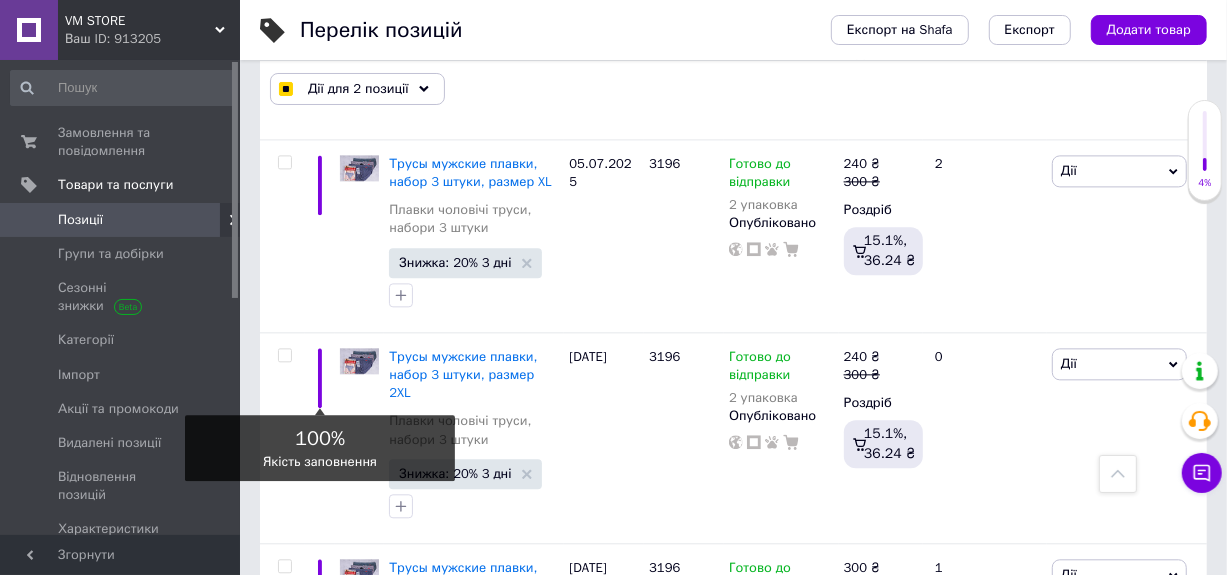 scroll, scrollTop: 2699, scrollLeft: 0, axis: vertical 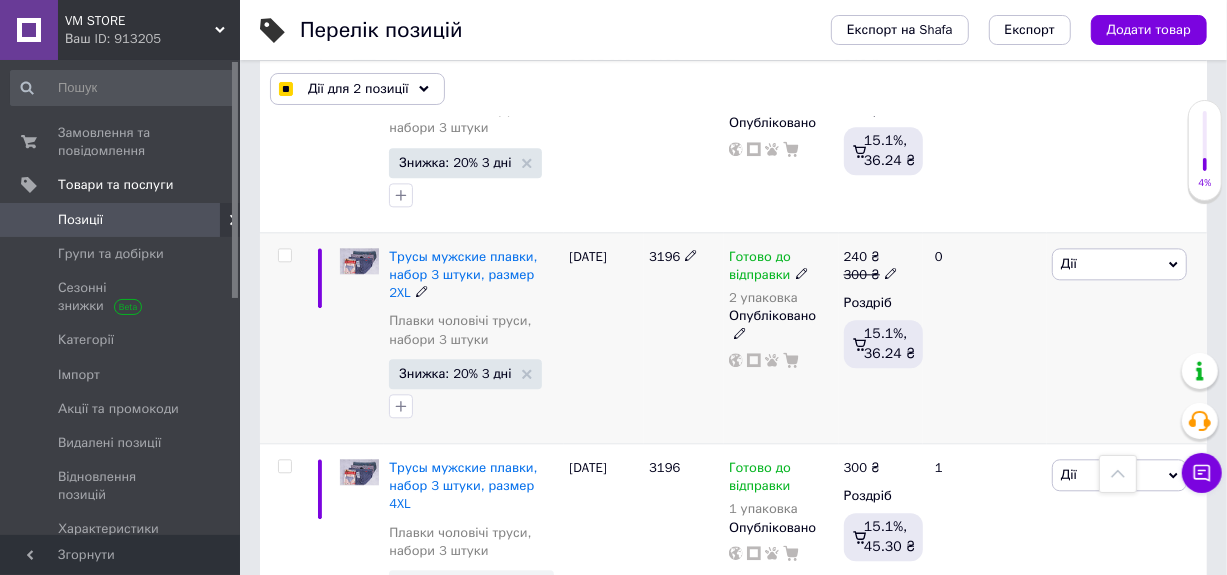 click at bounding box center [284, 255] 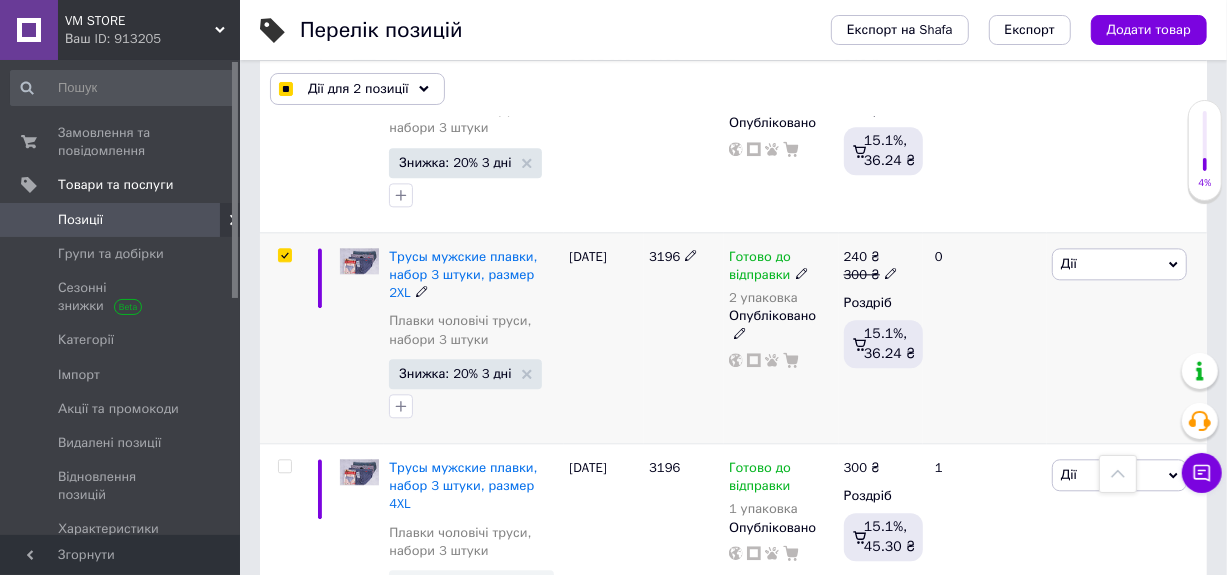 checkbox on "true" 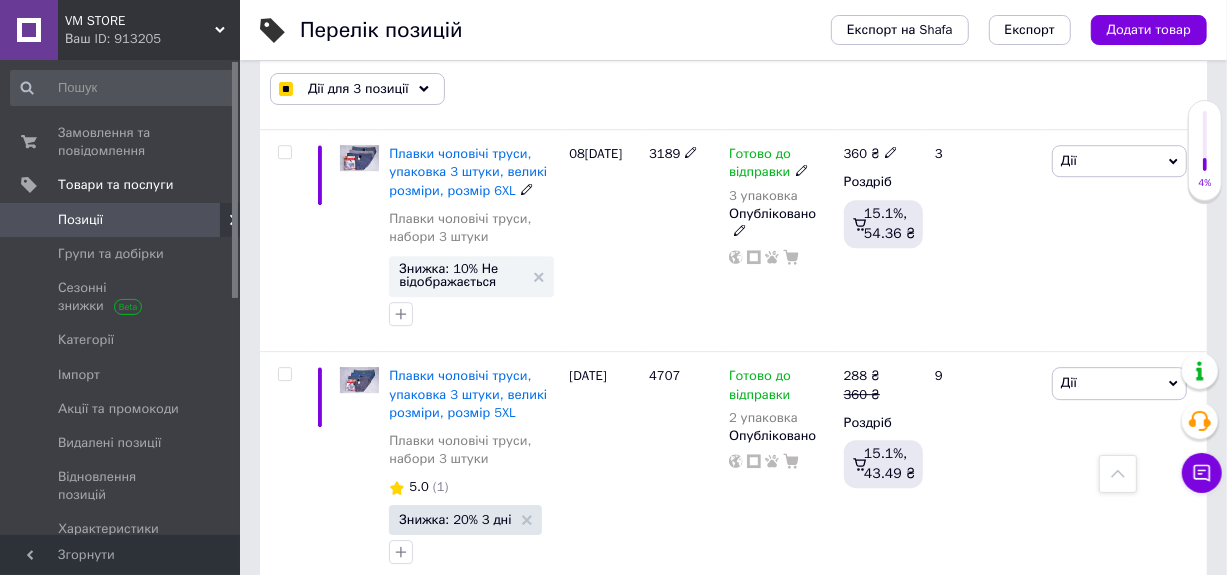 scroll, scrollTop: 3499, scrollLeft: 0, axis: vertical 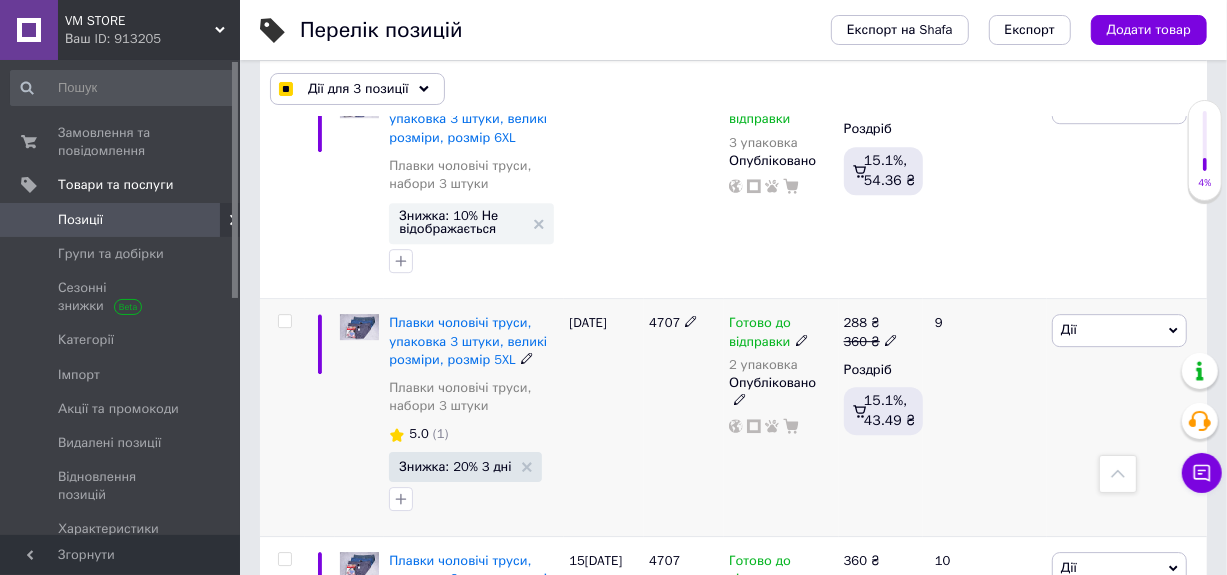 click at bounding box center [284, 321] 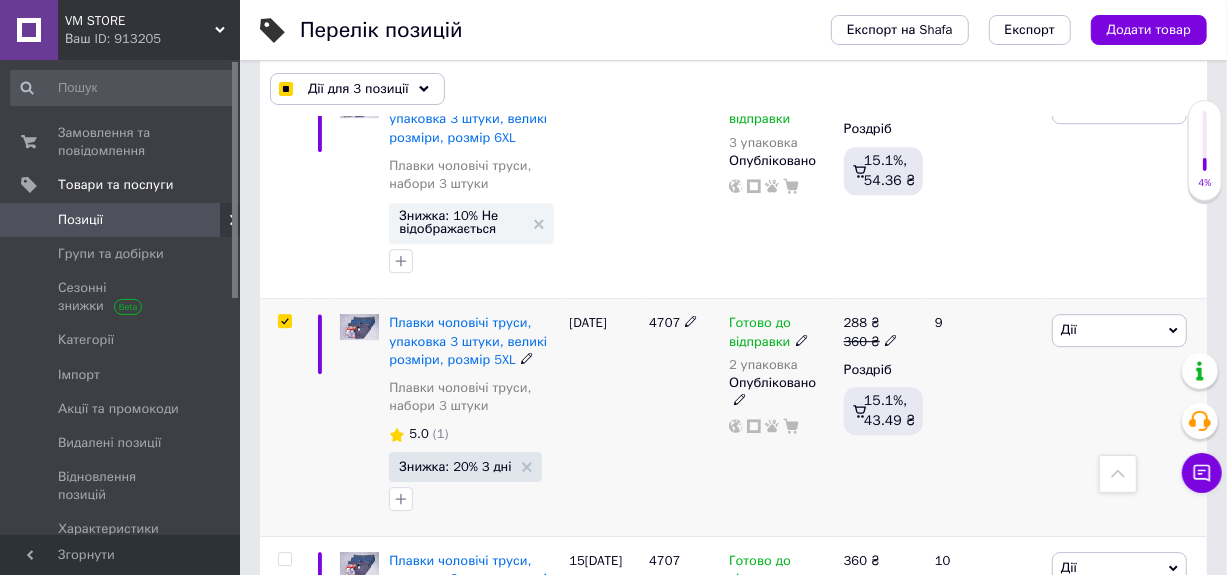 checkbox on "true" 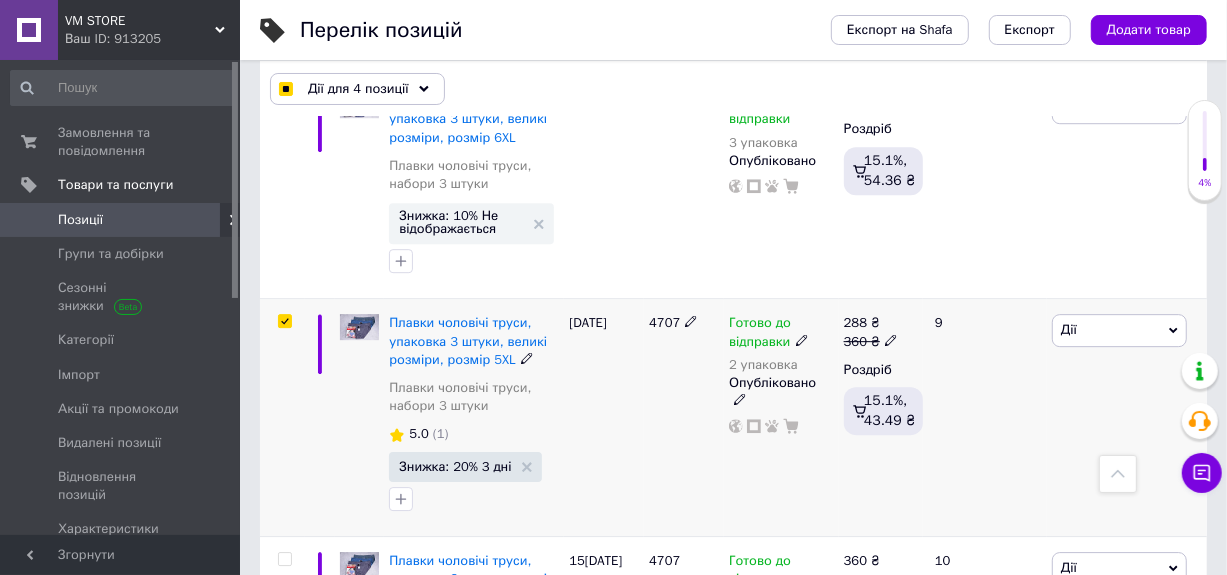 checkbox on "true" 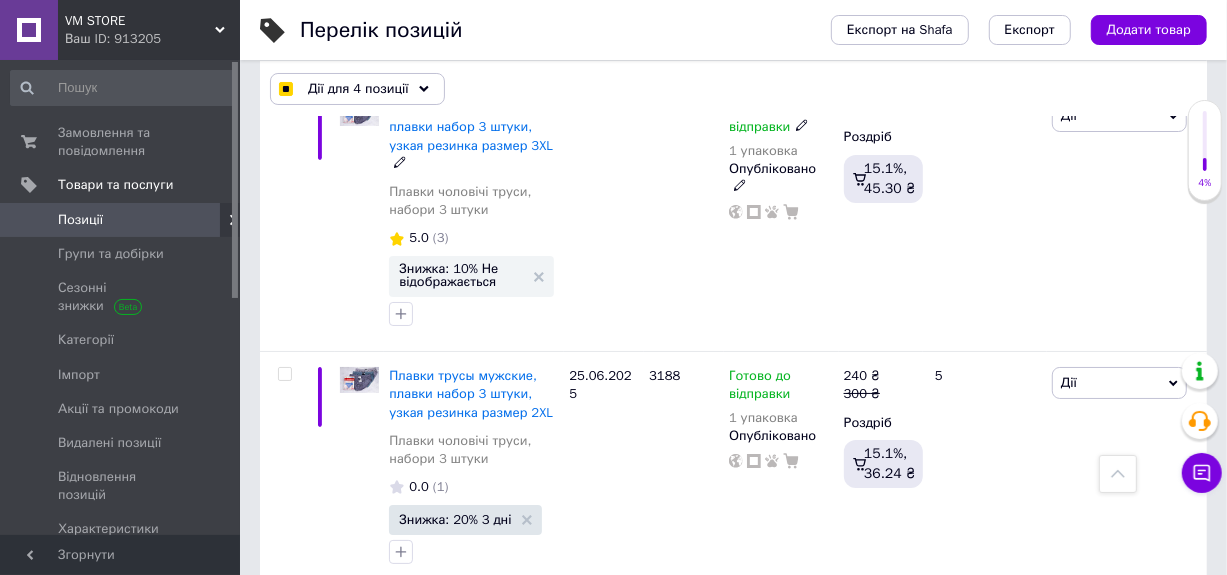 scroll, scrollTop: 4399, scrollLeft: 0, axis: vertical 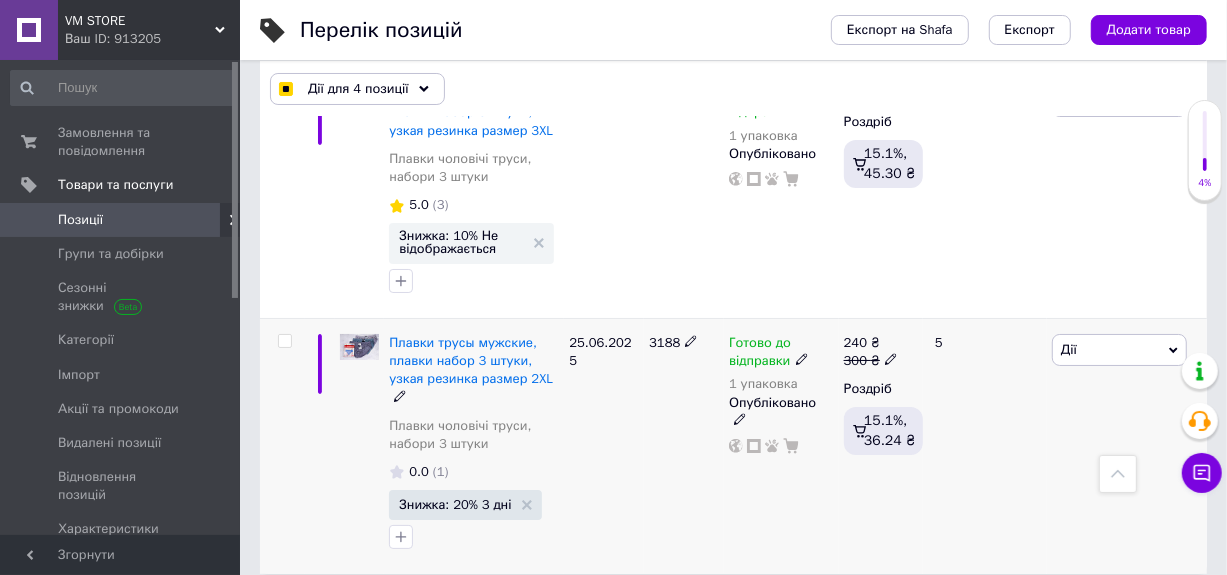 click at bounding box center [284, 341] 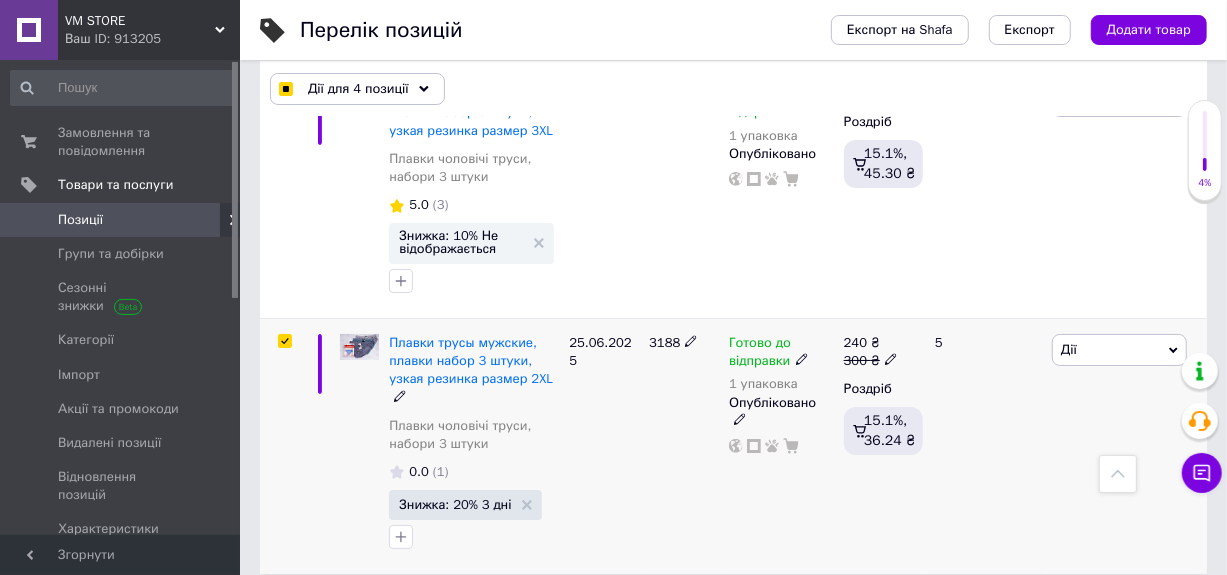 checkbox on "true" 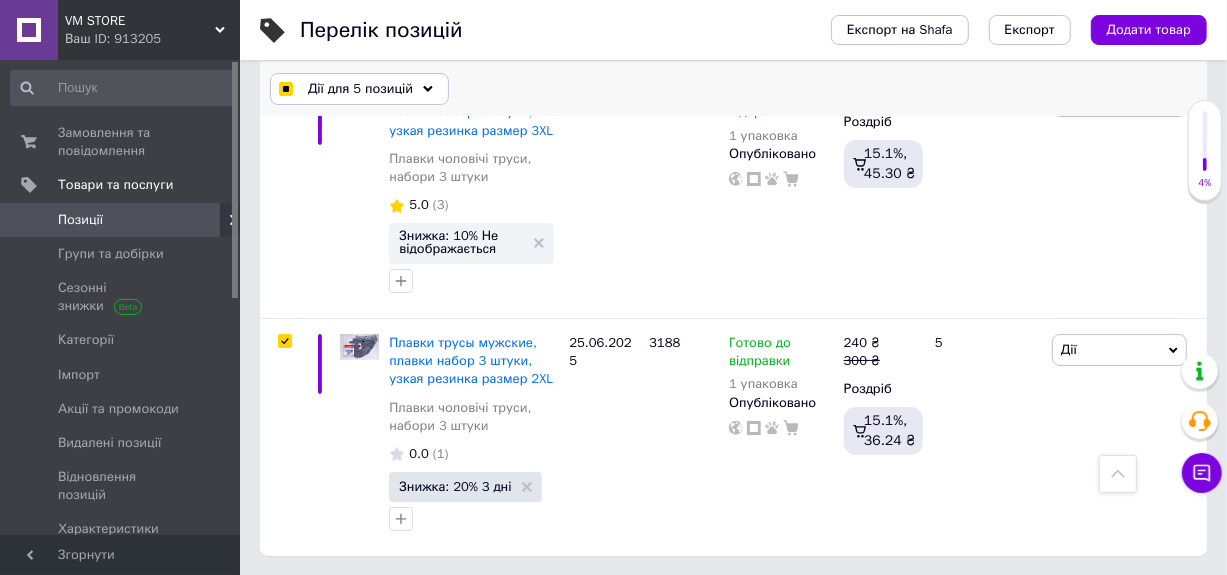 click on "Дії для 5 позицій" at bounding box center [360, 89] 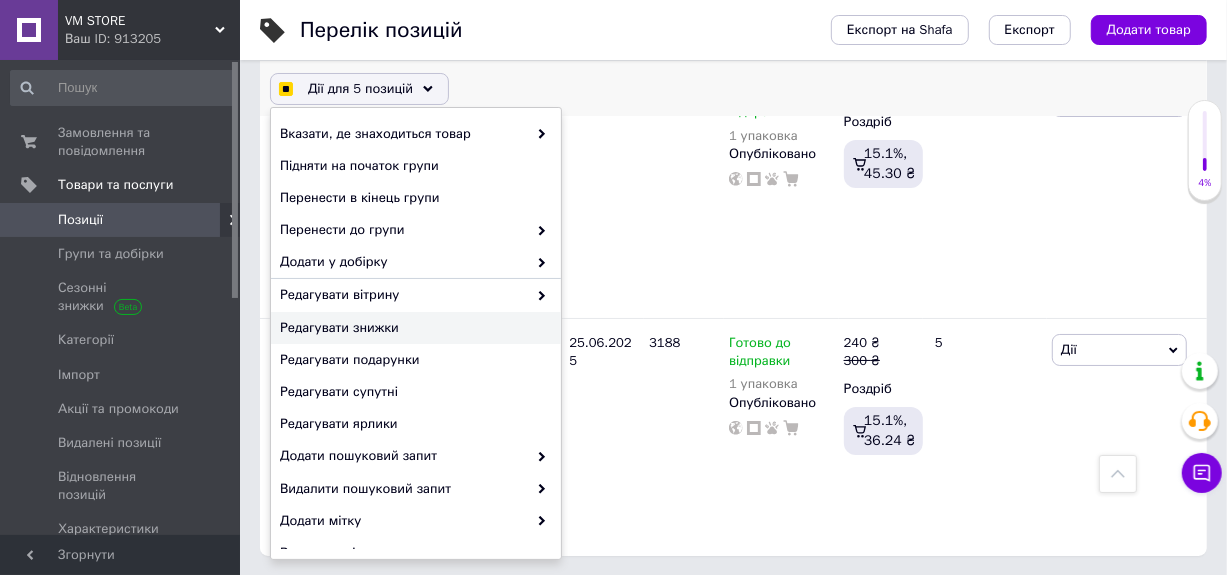 click on "Редагувати знижки" at bounding box center [413, 328] 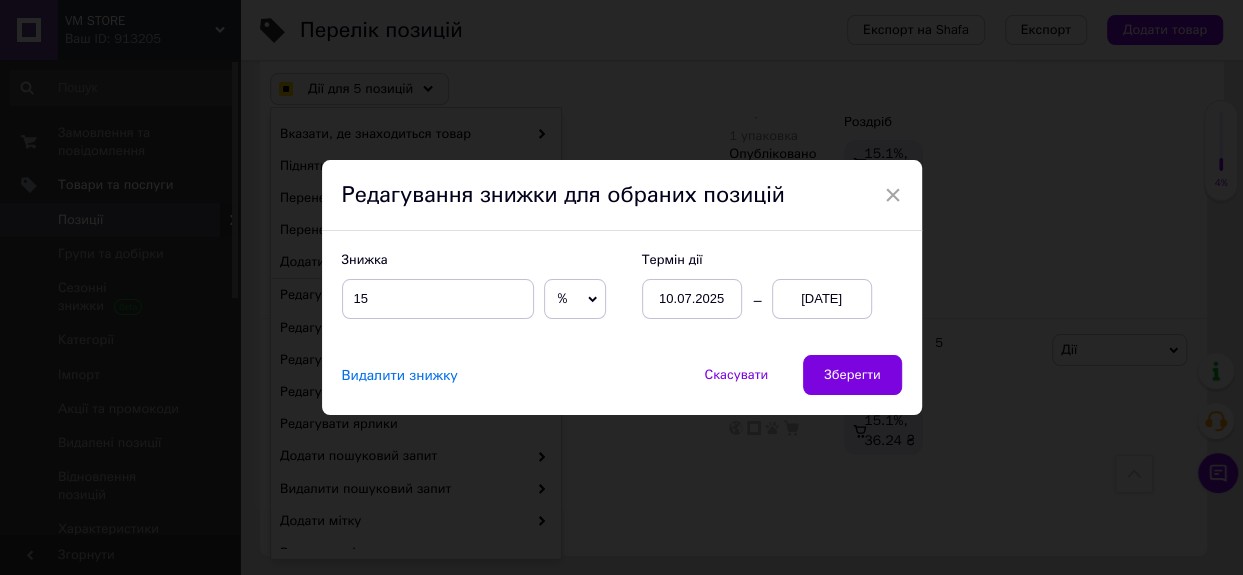 checkbox on "true" 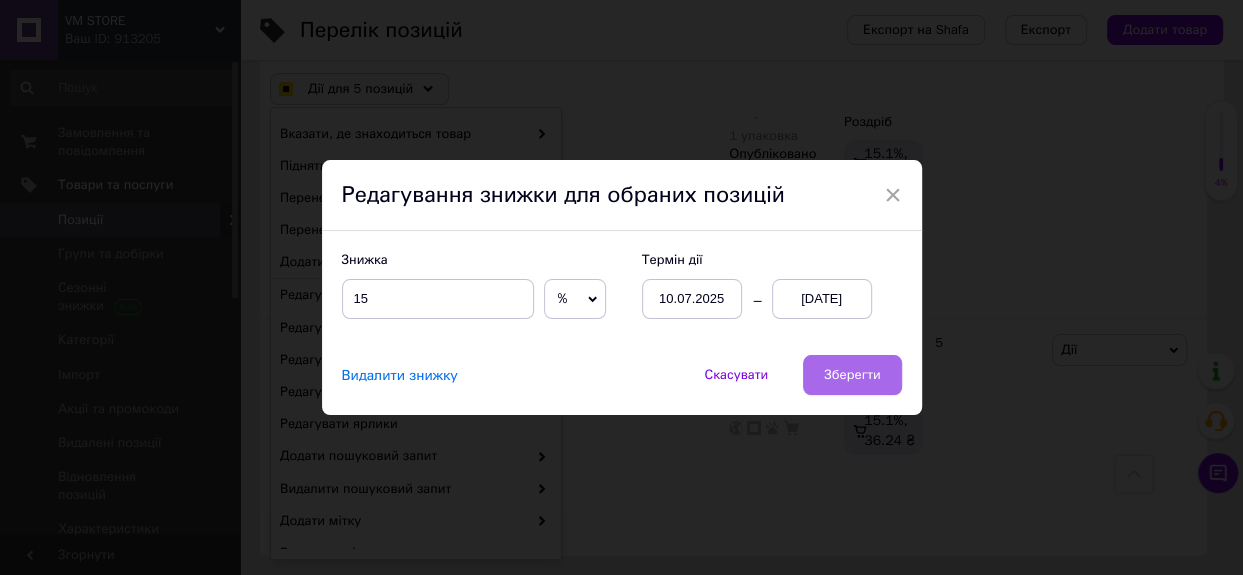 click on "Зберегти" at bounding box center (852, 375) 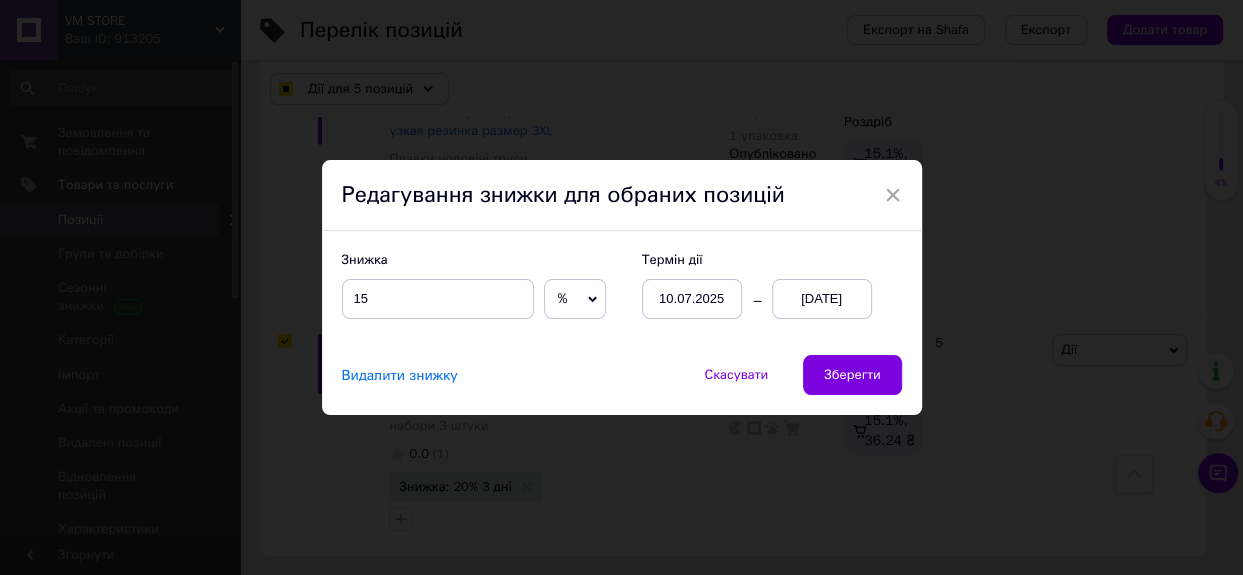 checkbox on "true" 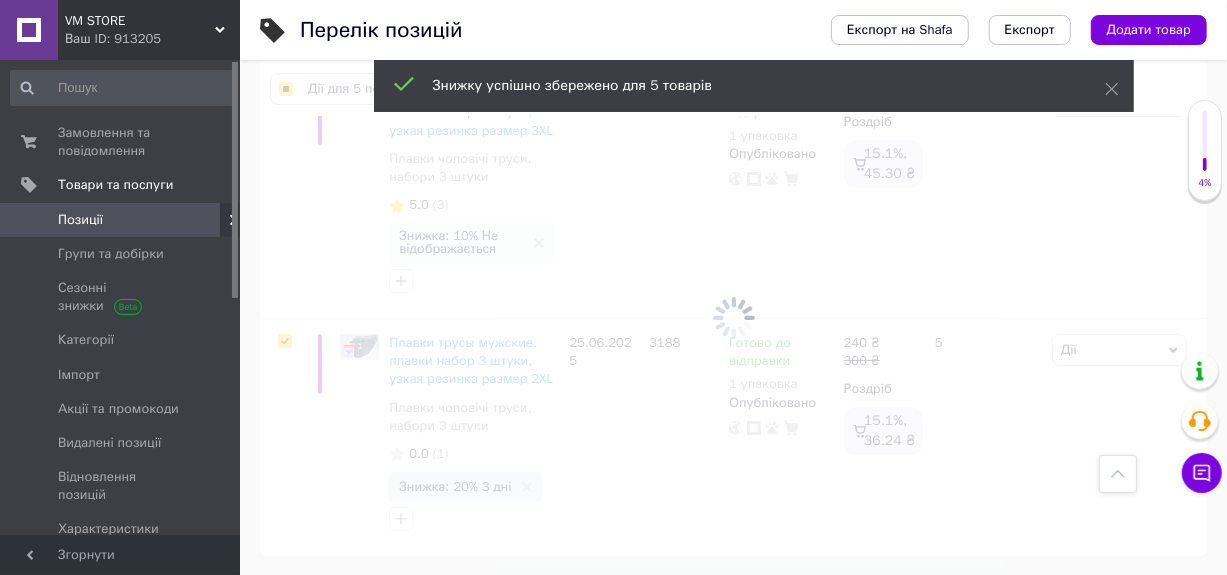 scroll, scrollTop: 0, scrollLeft: 219, axis: horizontal 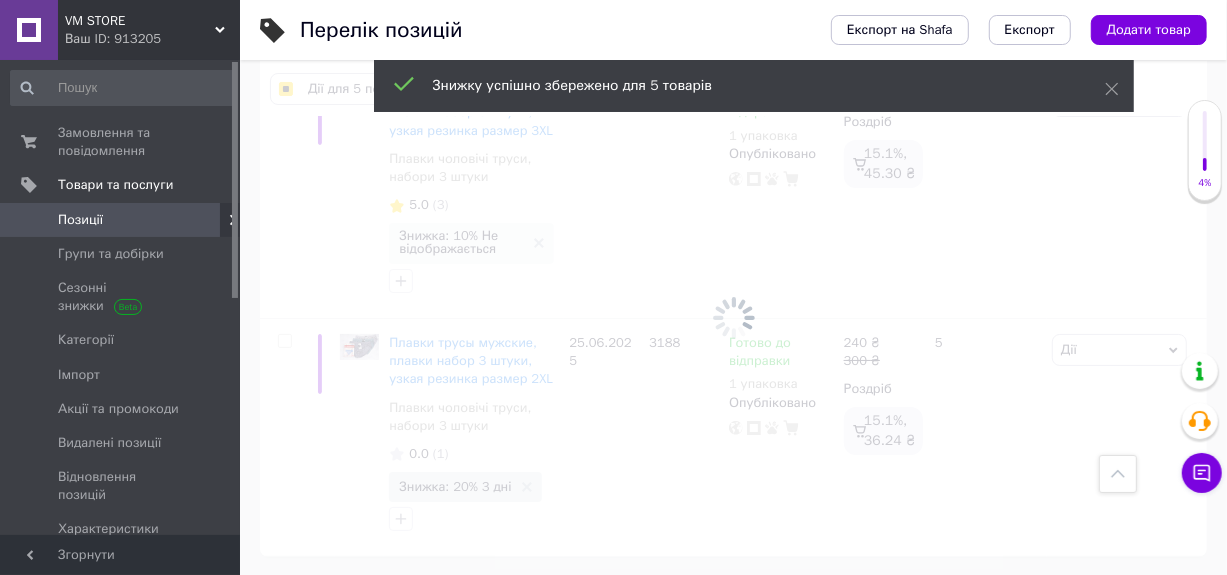 type 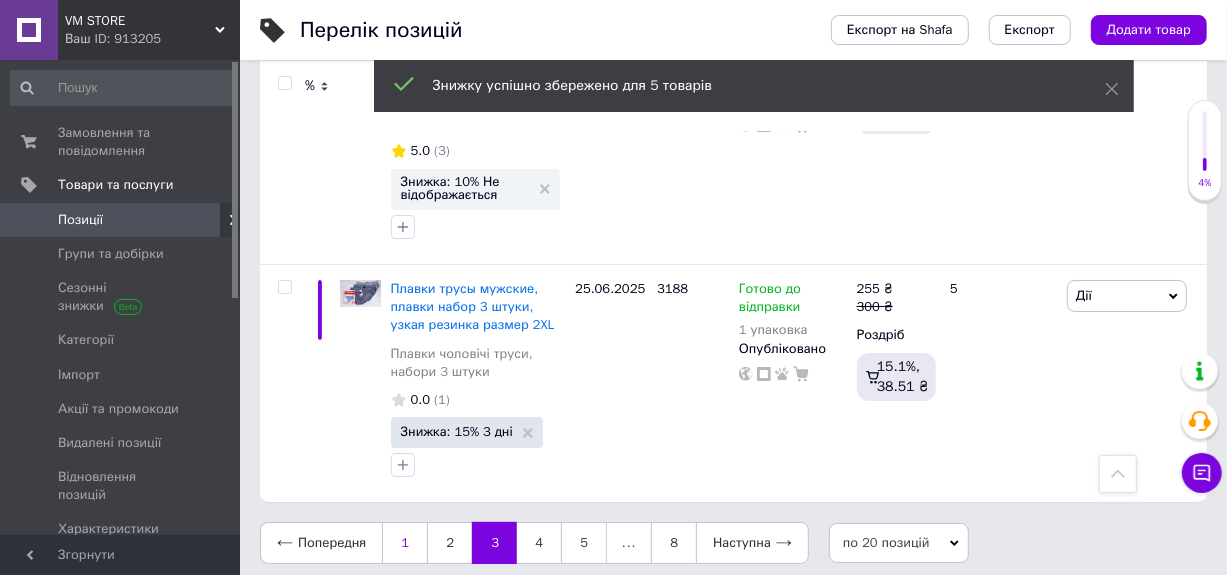 click on "1" at bounding box center [404, 543] 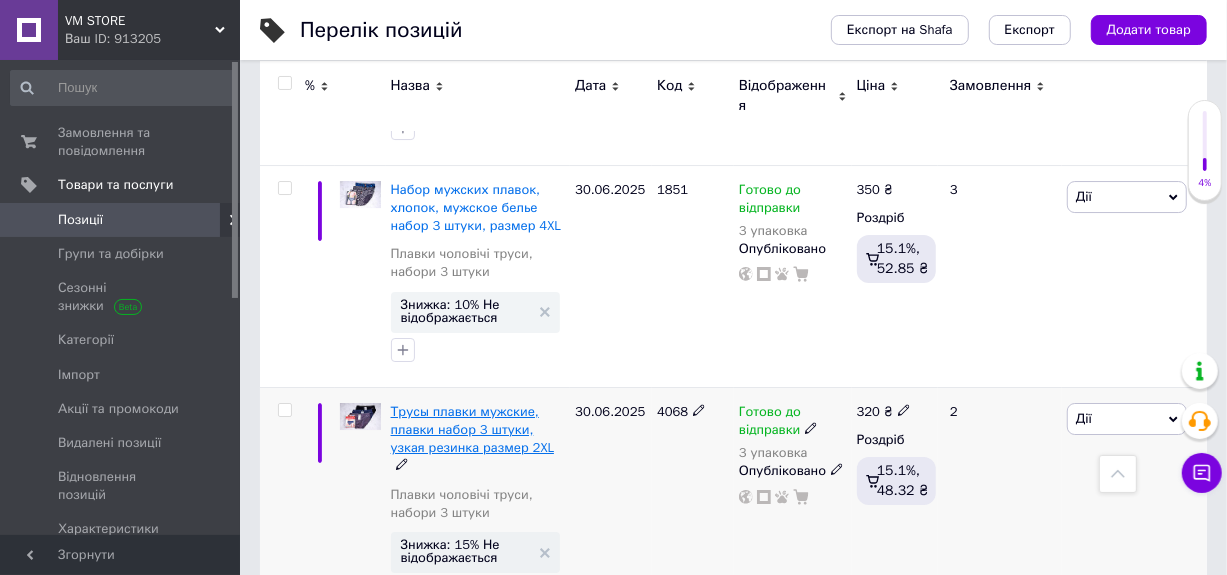 scroll, scrollTop: 4046, scrollLeft: 0, axis: vertical 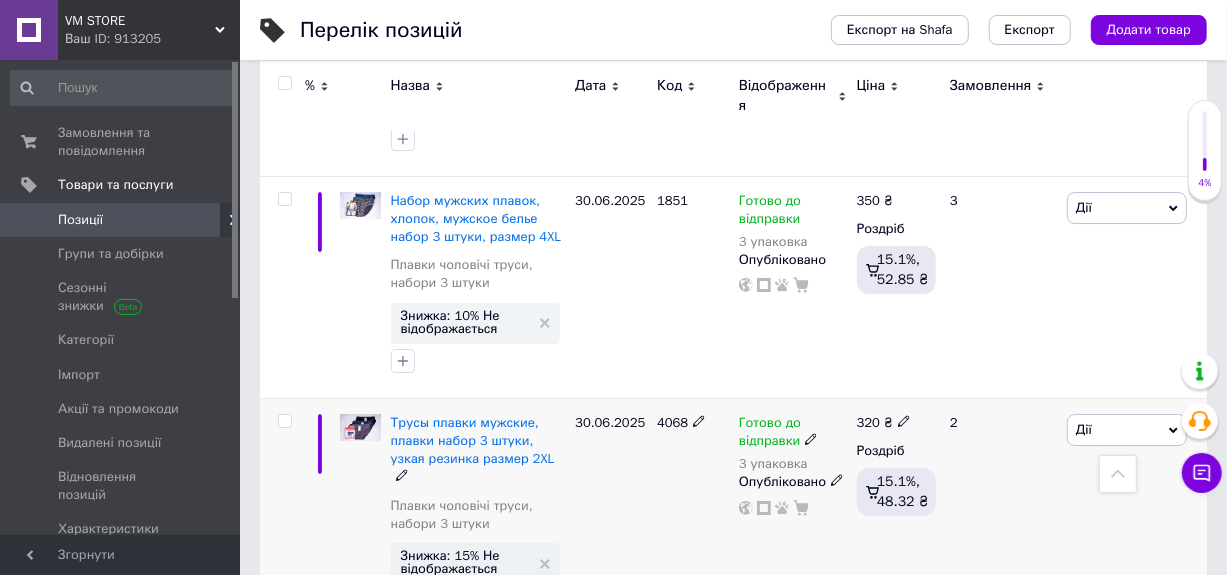 click at bounding box center [284, 421] 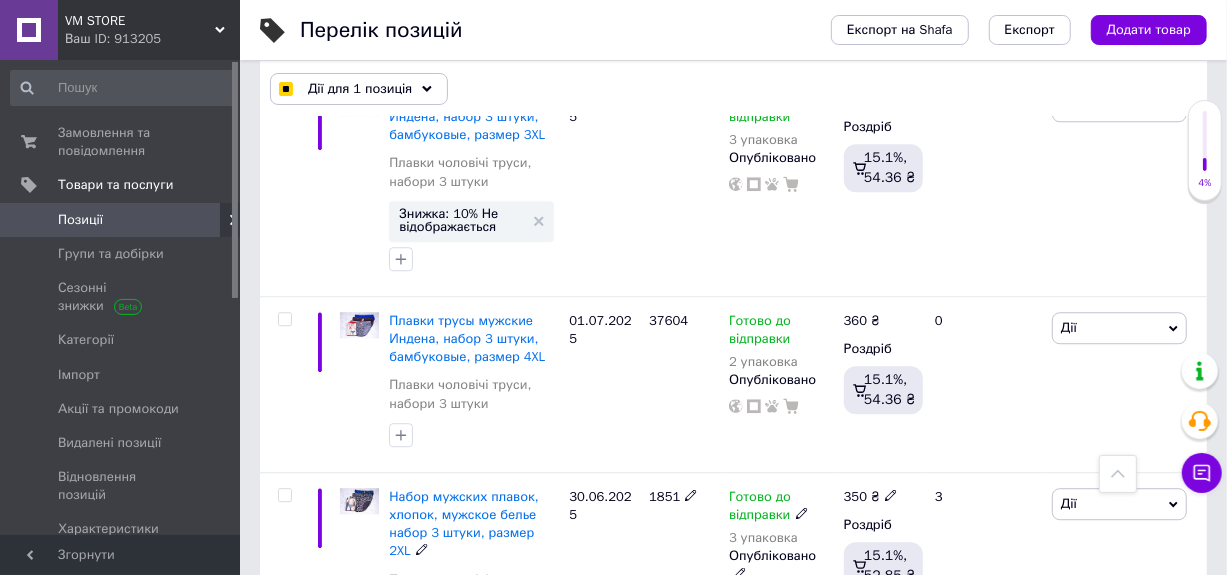 scroll, scrollTop: 3046, scrollLeft: 0, axis: vertical 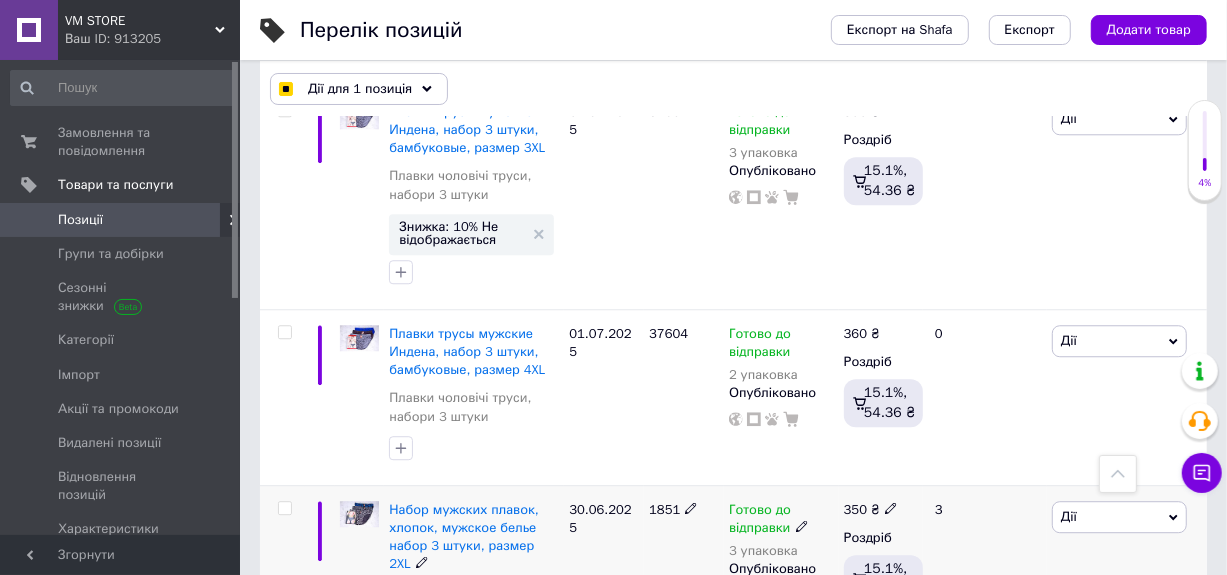 click at bounding box center [284, 508] 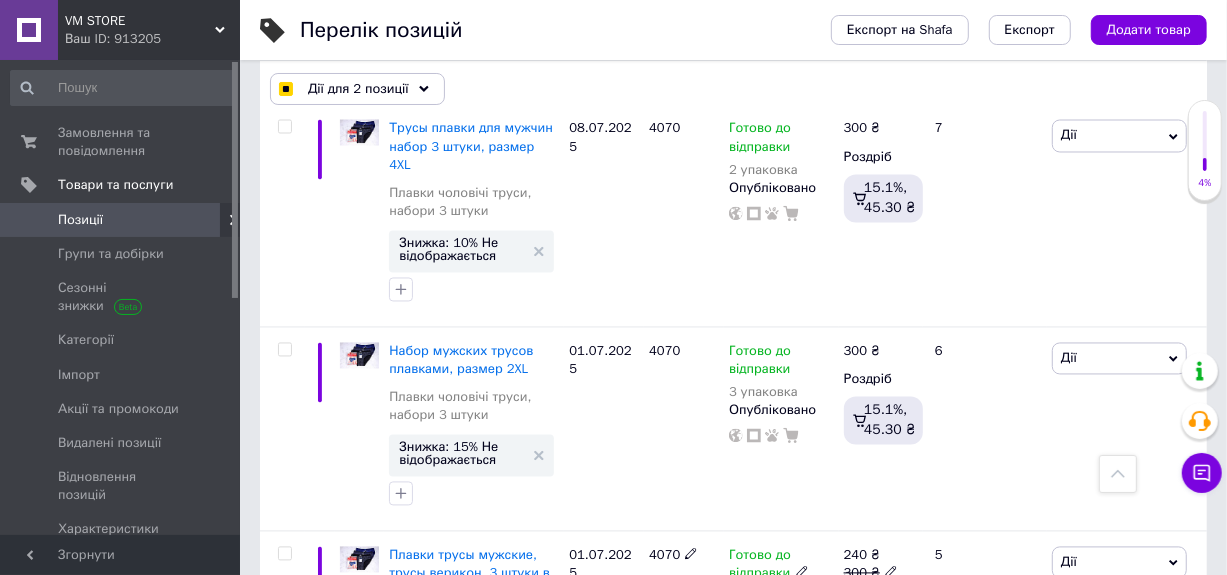 scroll, scrollTop: 2146, scrollLeft: 0, axis: vertical 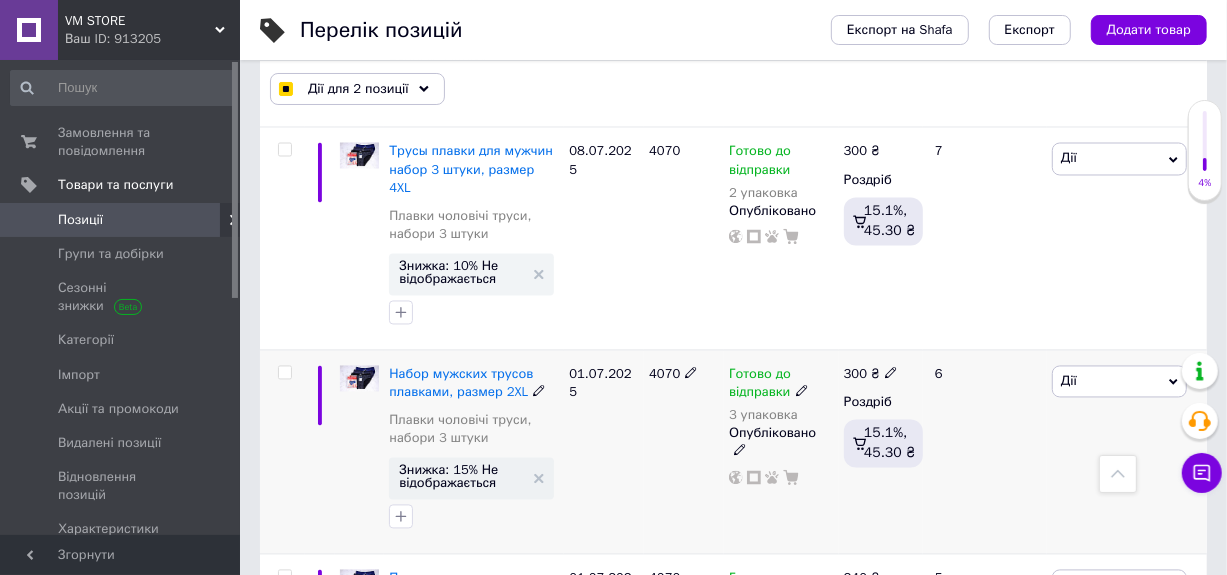 click at bounding box center (284, 373) 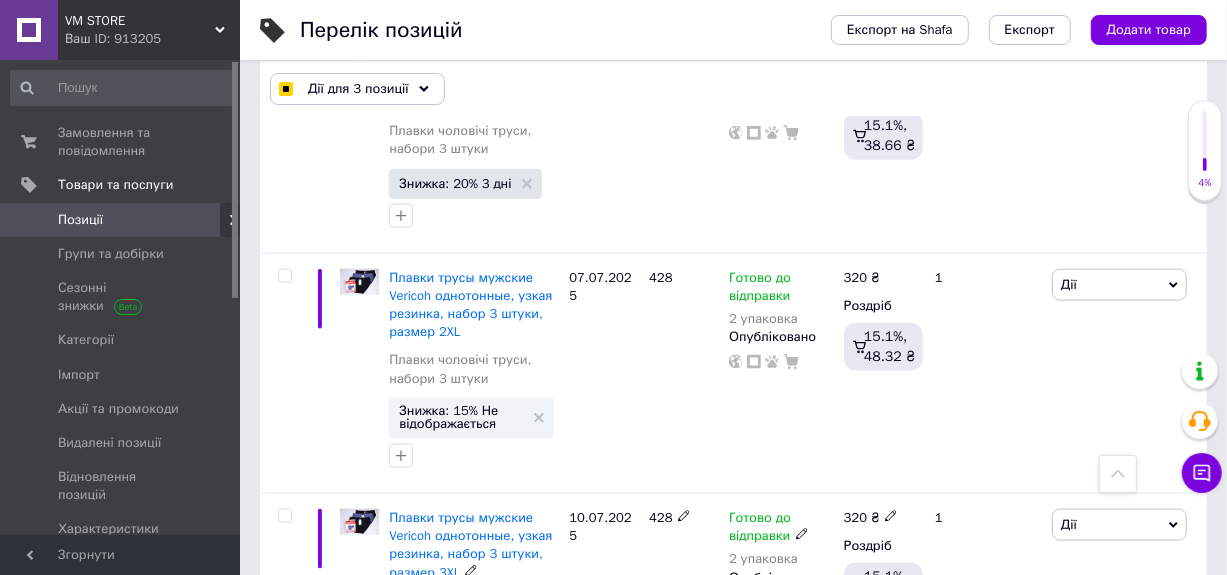 scroll, scrollTop: 1246, scrollLeft: 0, axis: vertical 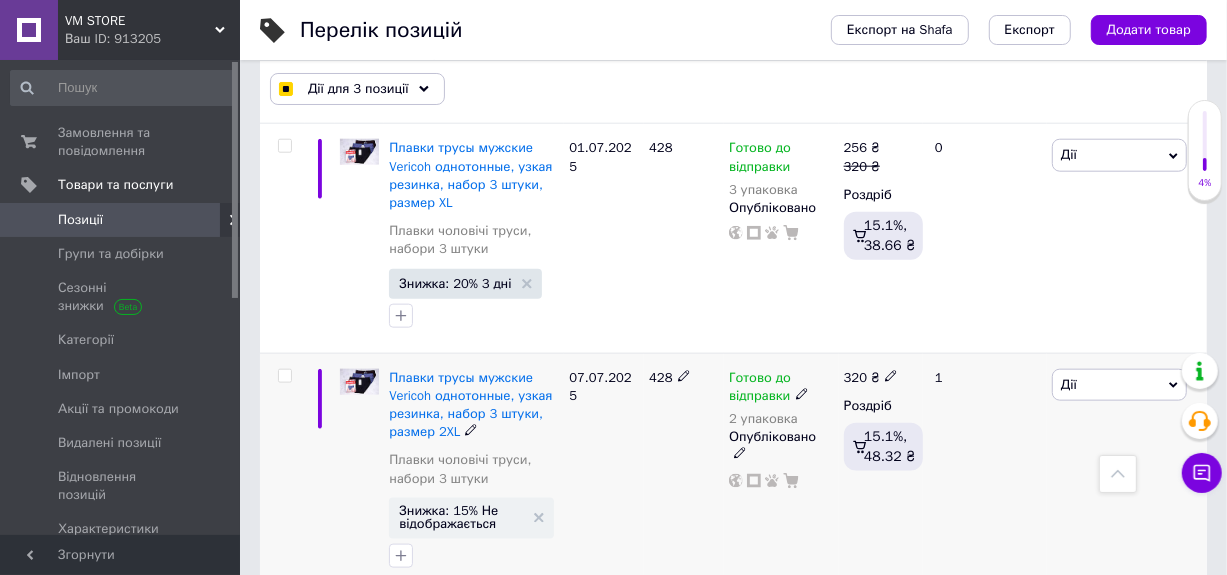 click at bounding box center (284, 376) 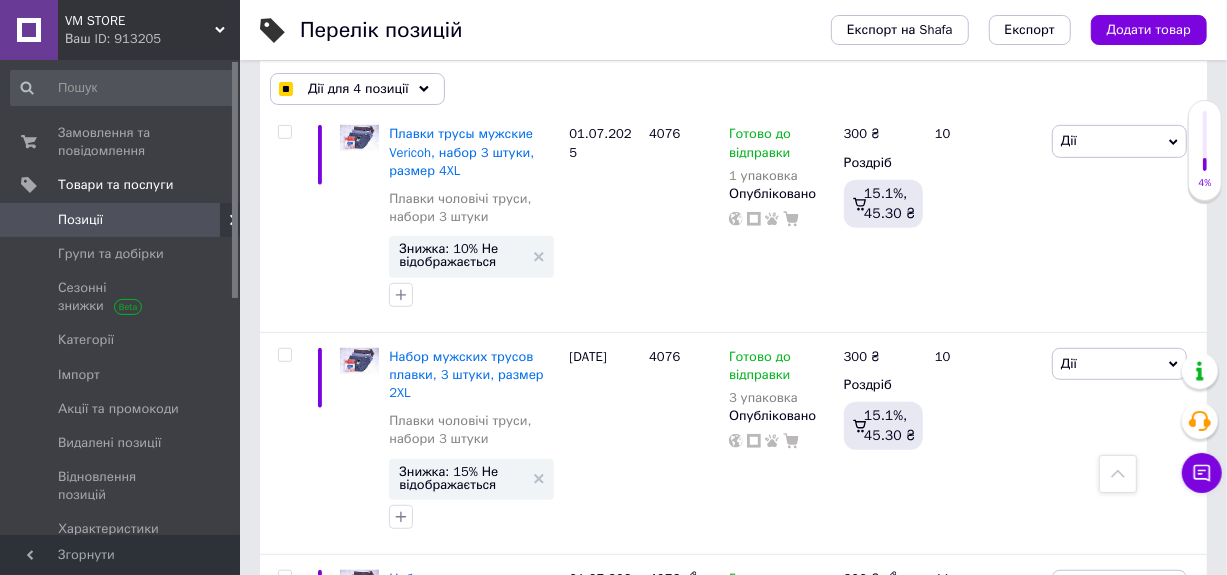 scroll, scrollTop: 546, scrollLeft: 0, axis: vertical 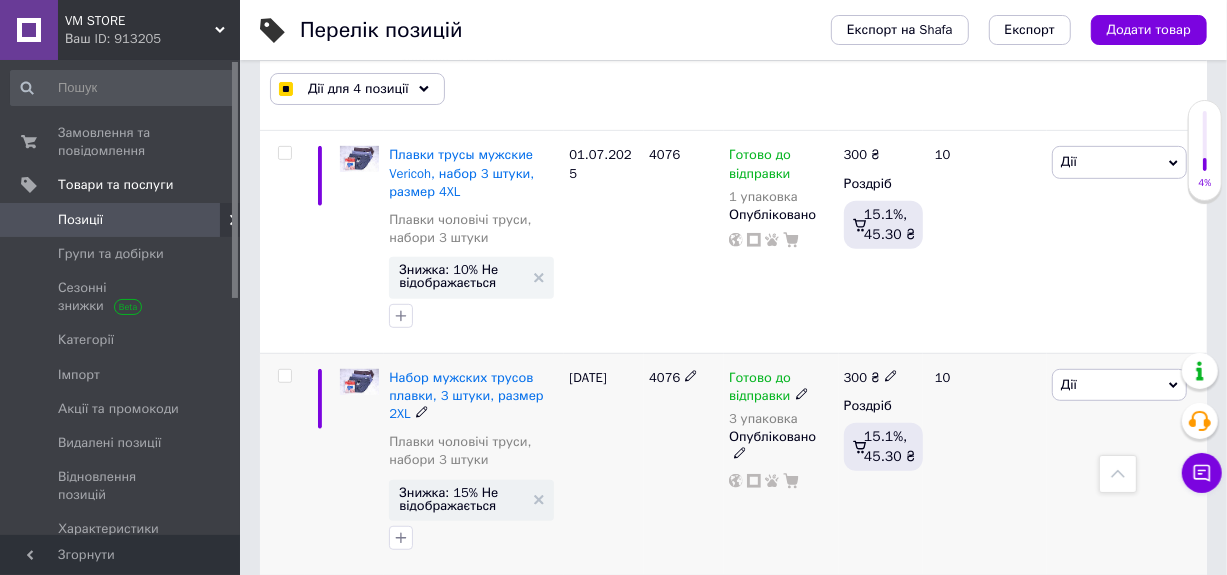 click at bounding box center [284, 376] 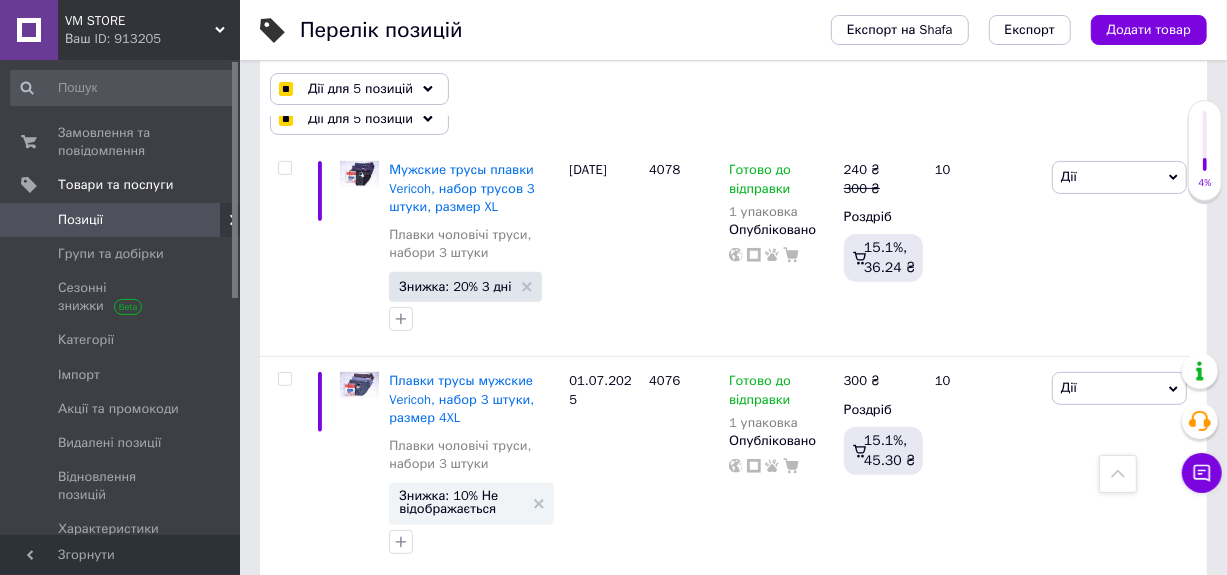 scroll, scrollTop: 246, scrollLeft: 0, axis: vertical 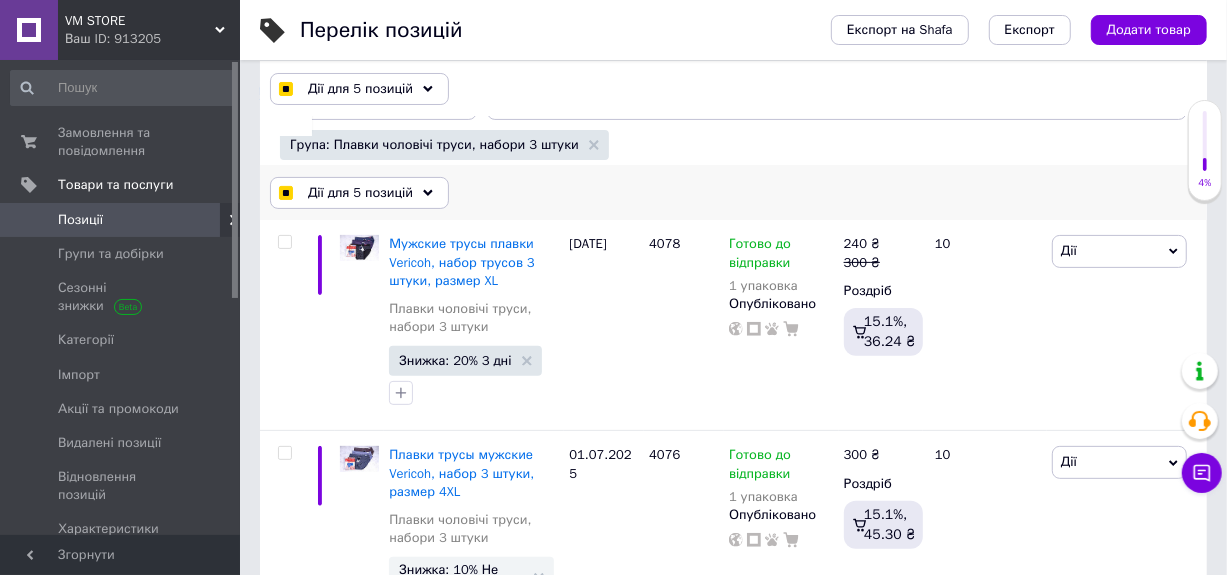 click on "Дії для 5 позицій" at bounding box center (360, 193) 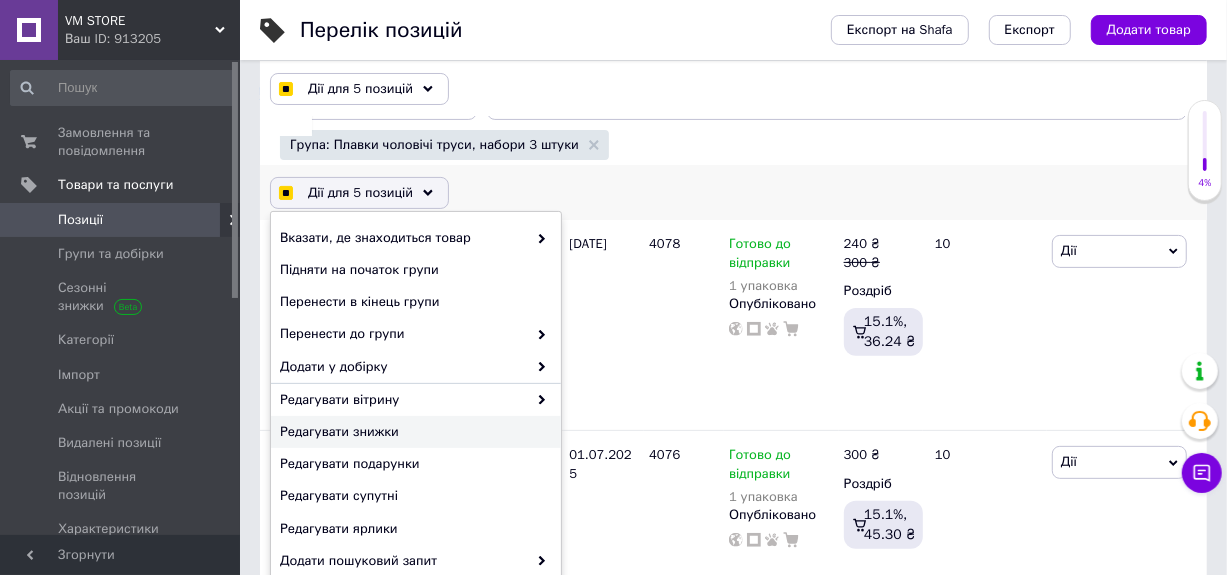 click on "Редагувати знижки" at bounding box center (413, 432) 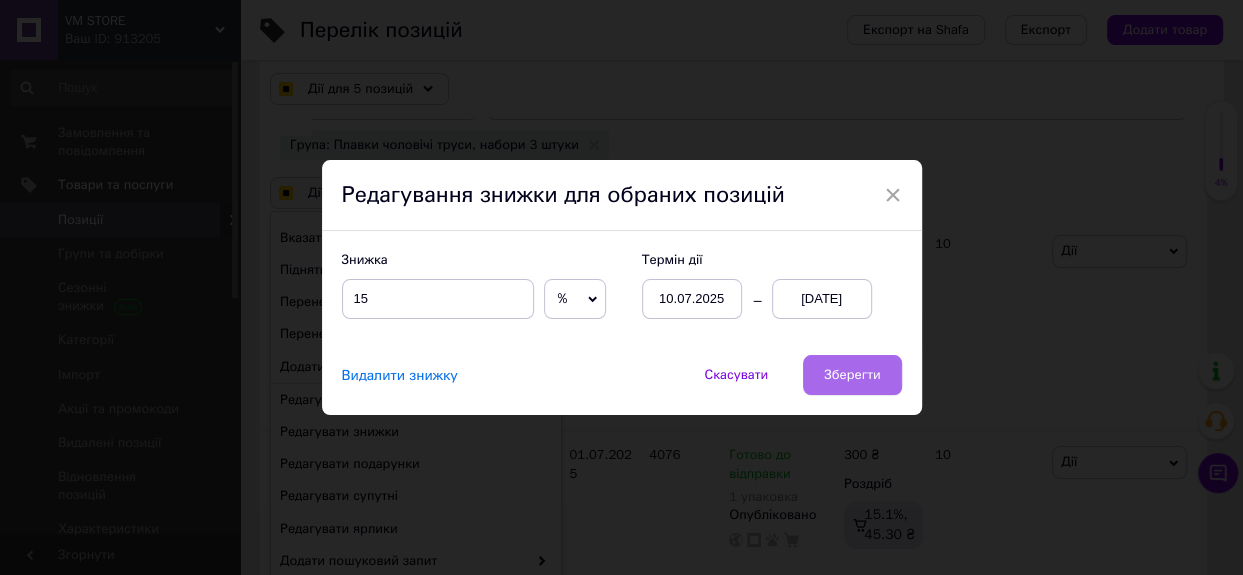click on "Зберегти" at bounding box center [852, 375] 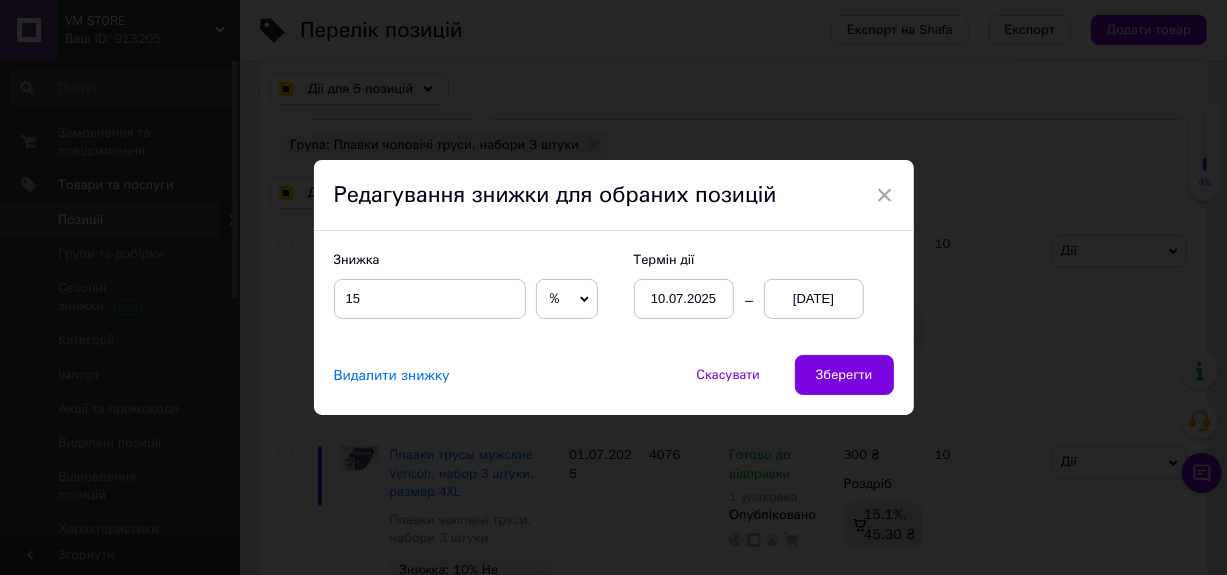 scroll, scrollTop: 0, scrollLeft: 219, axis: horizontal 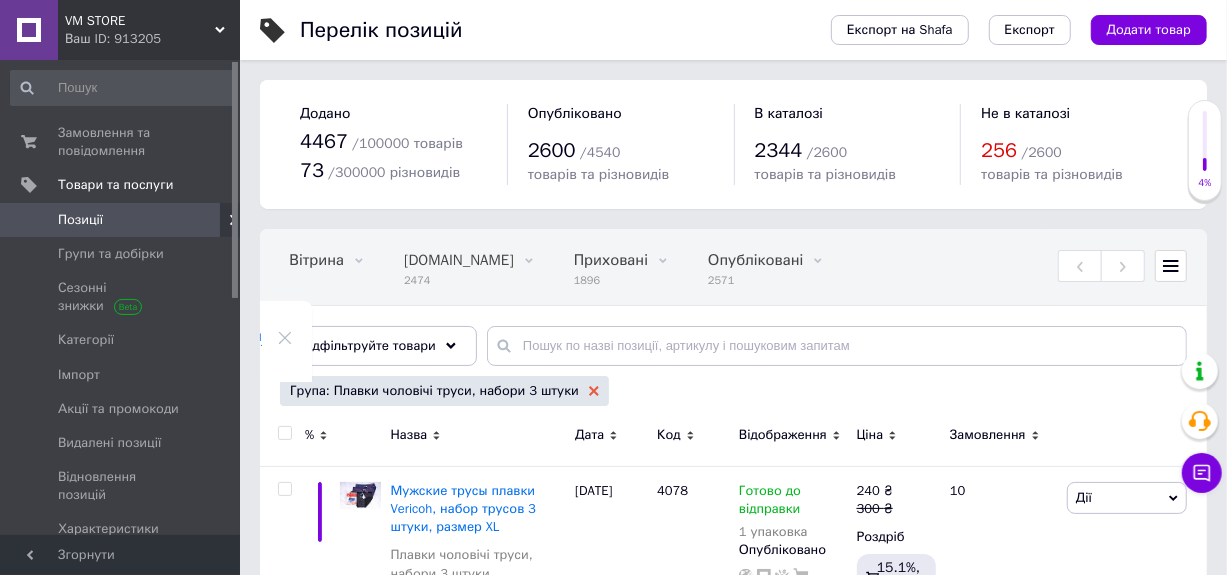 click 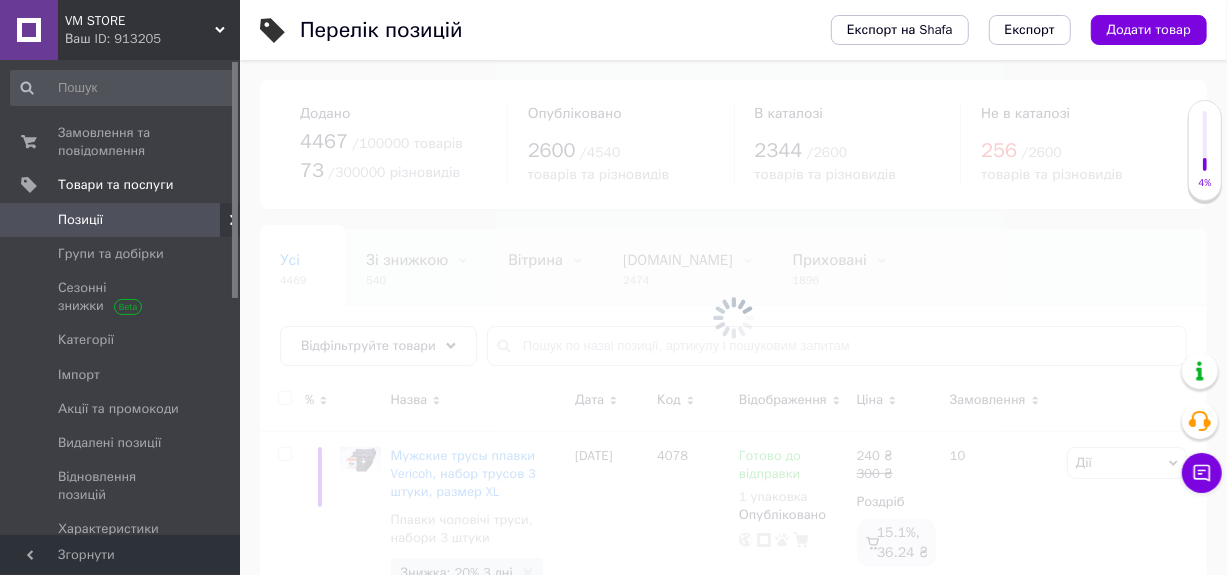 scroll, scrollTop: 0, scrollLeft: 0, axis: both 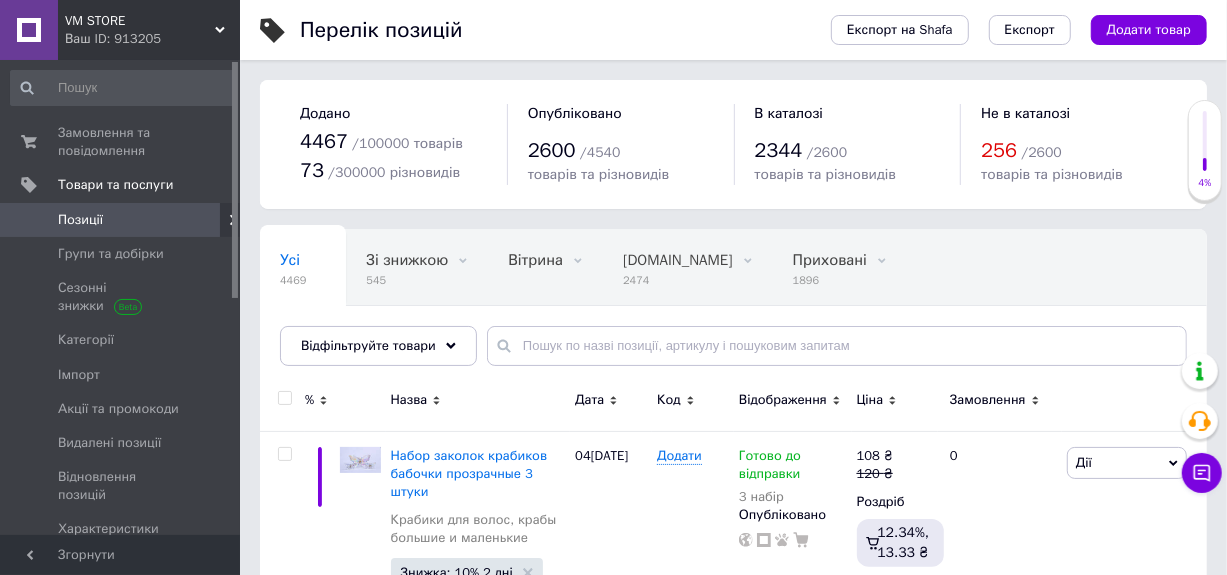 click on "Відфільтруйте товари" at bounding box center [368, 345] 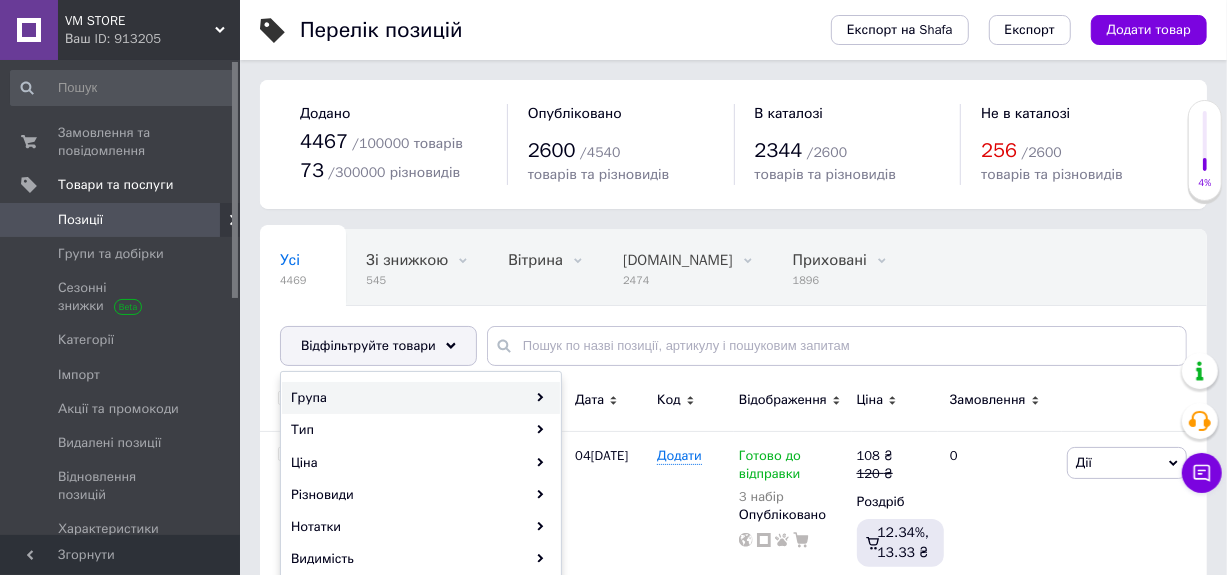 click on "Група" at bounding box center (421, 398) 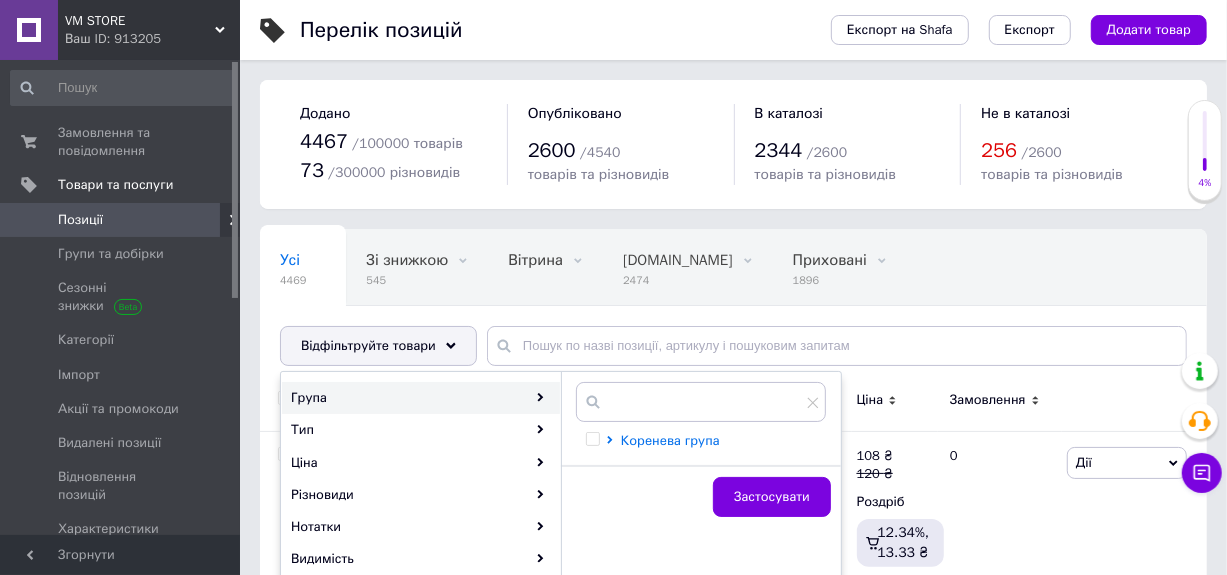 click on "Коренева група" at bounding box center [670, 440] 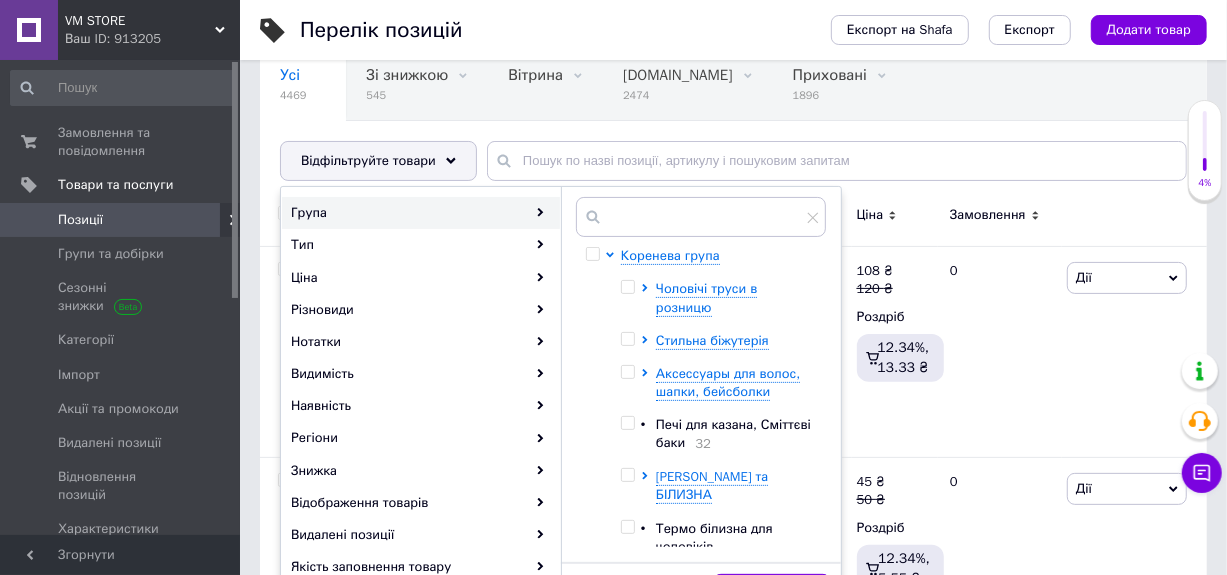 scroll, scrollTop: 300, scrollLeft: 0, axis: vertical 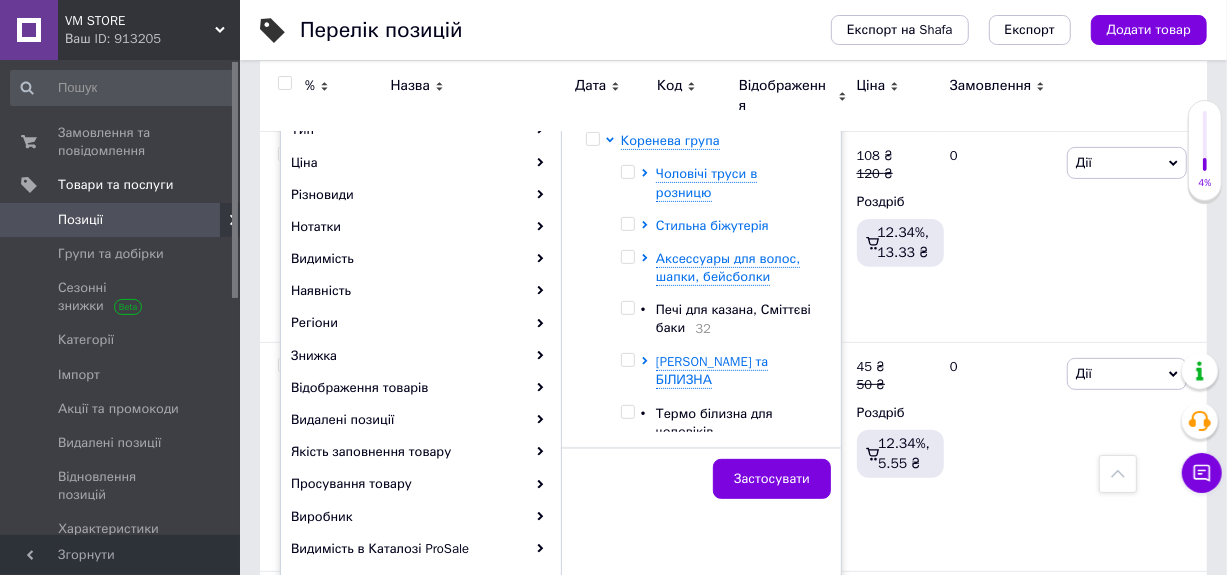 click on "Стильна біжутерія" at bounding box center (712, 225) 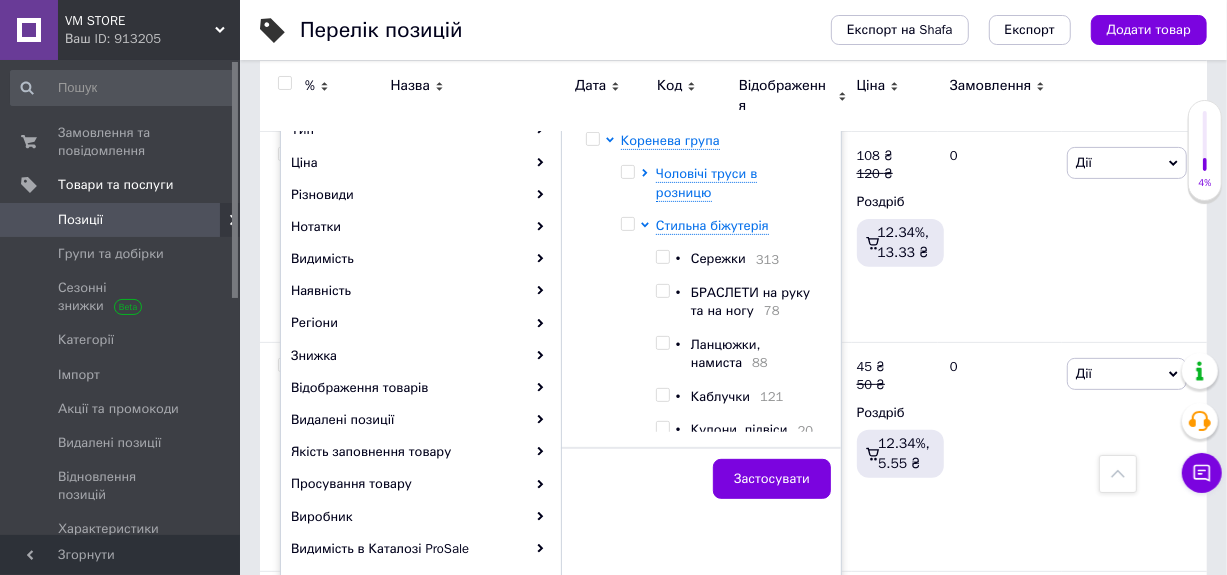 click at bounding box center (662, 291) 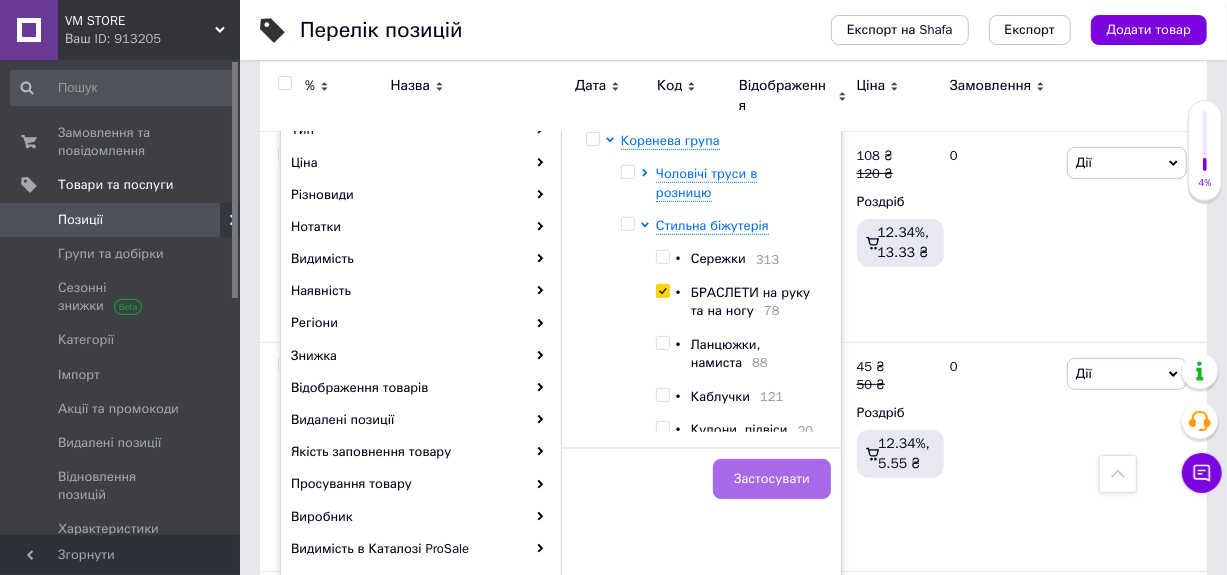click on "Застосувати" at bounding box center [772, 479] 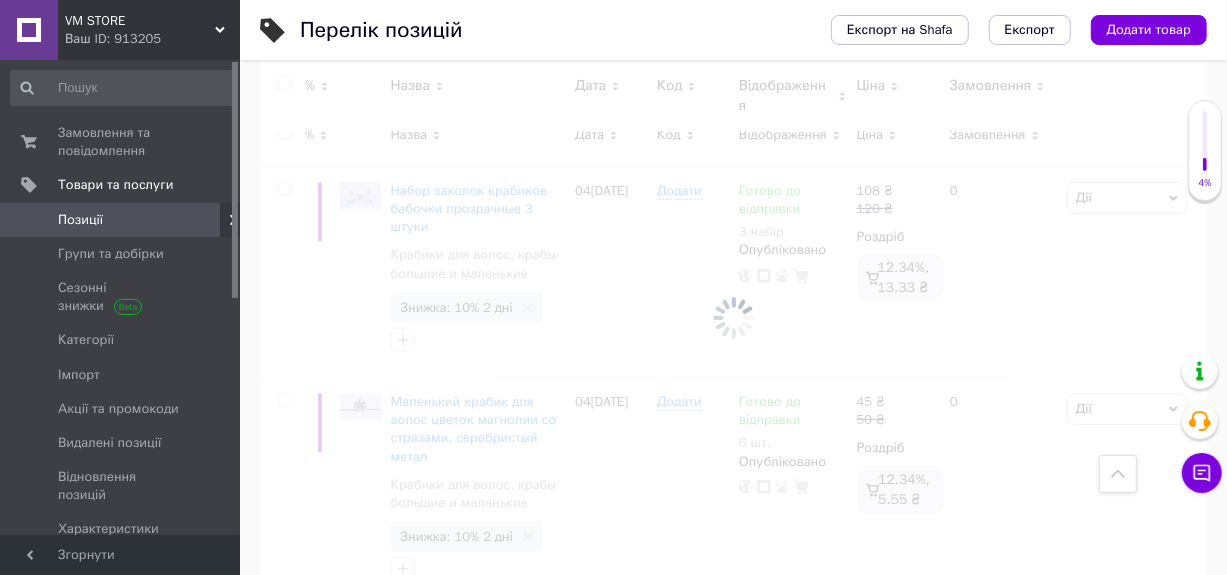 scroll, scrollTop: 0, scrollLeft: 219, axis: horizontal 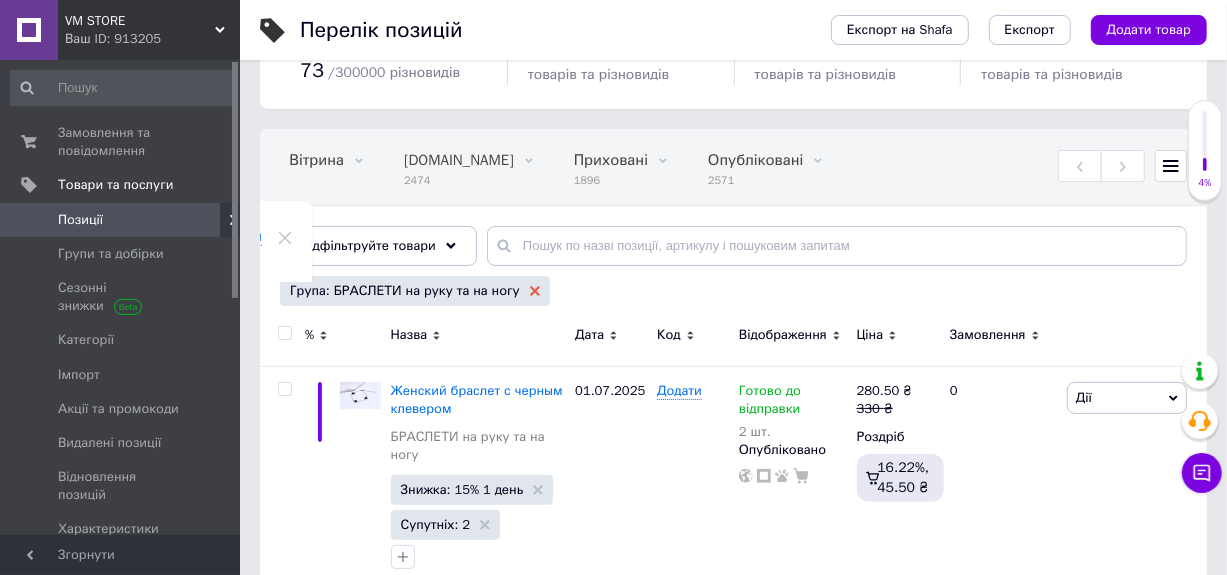 click 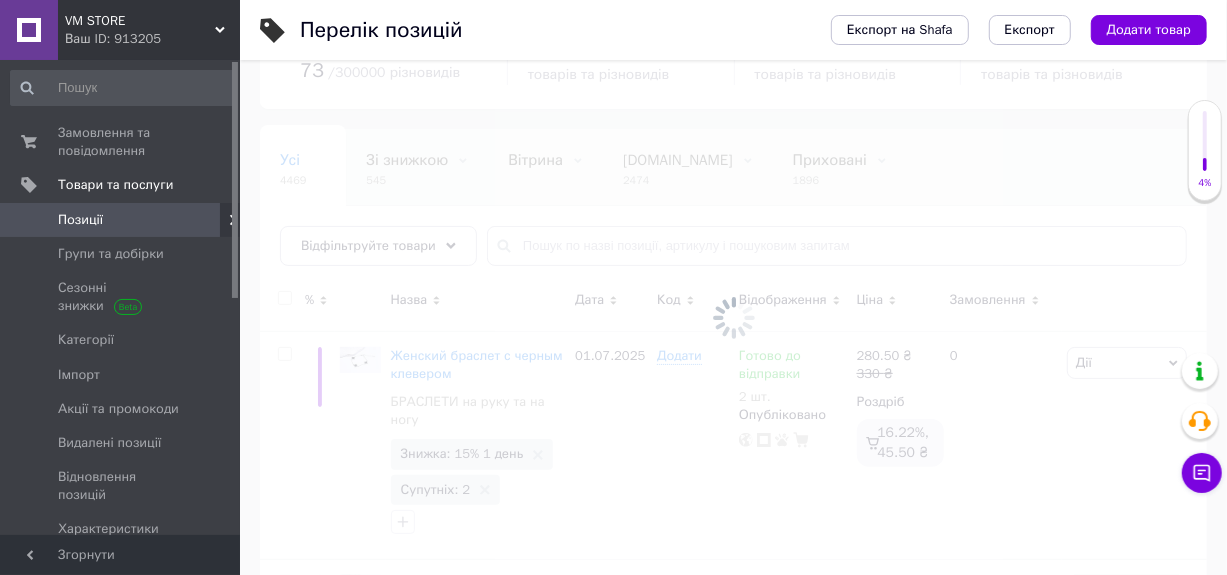 scroll, scrollTop: 0, scrollLeft: 0, axis: both 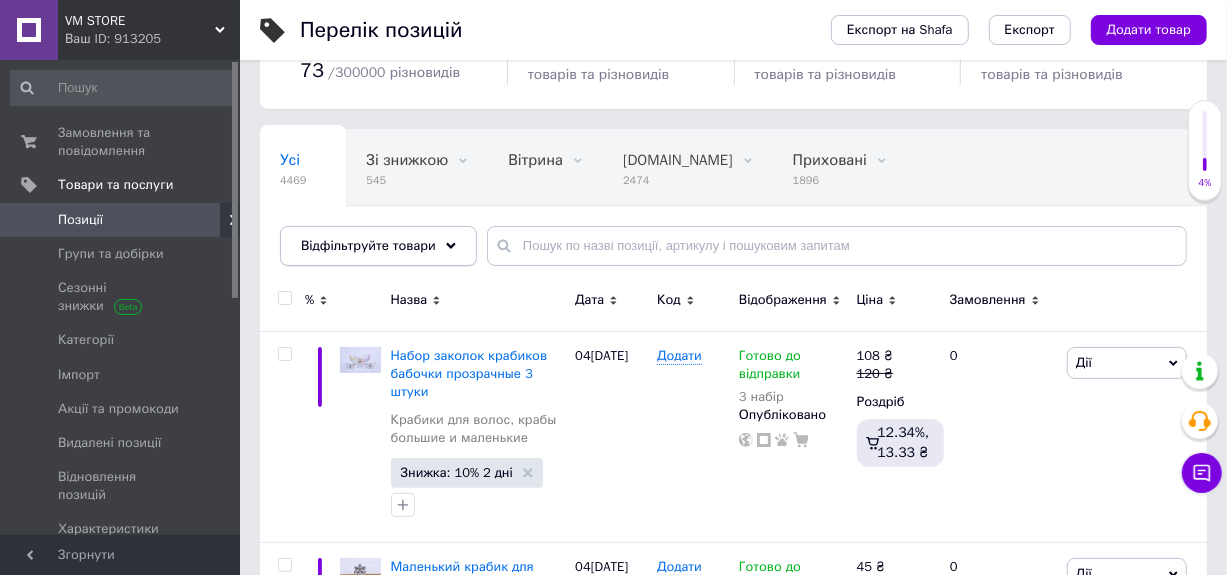 click on "Відфільтруйте товари" at bounding box center (368, 245) 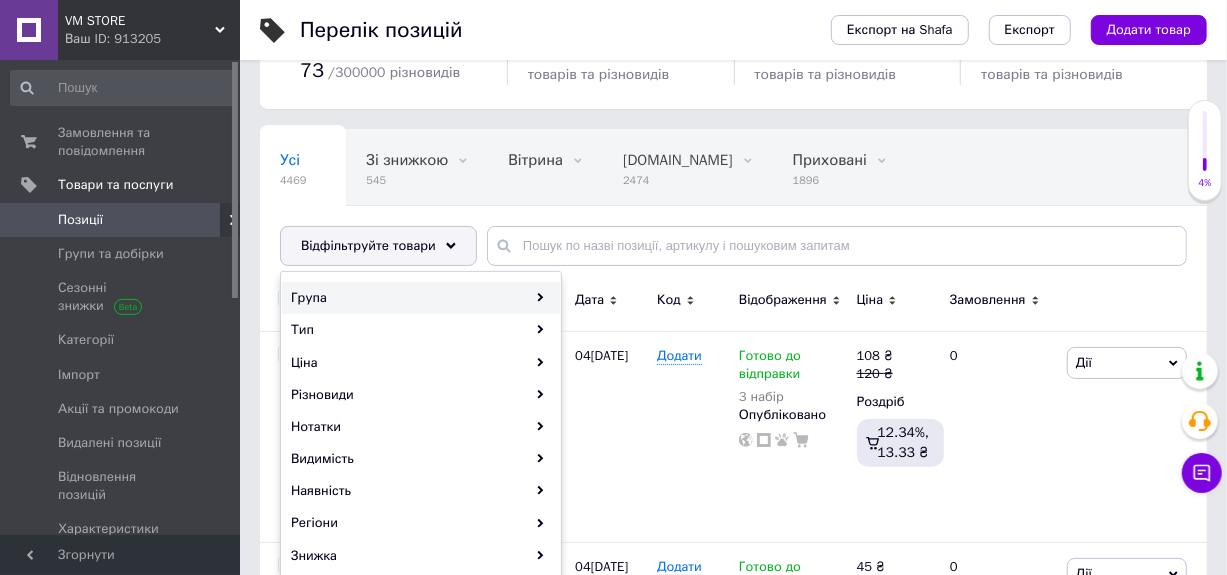 click on "Група" at bounding box center [421, 298] 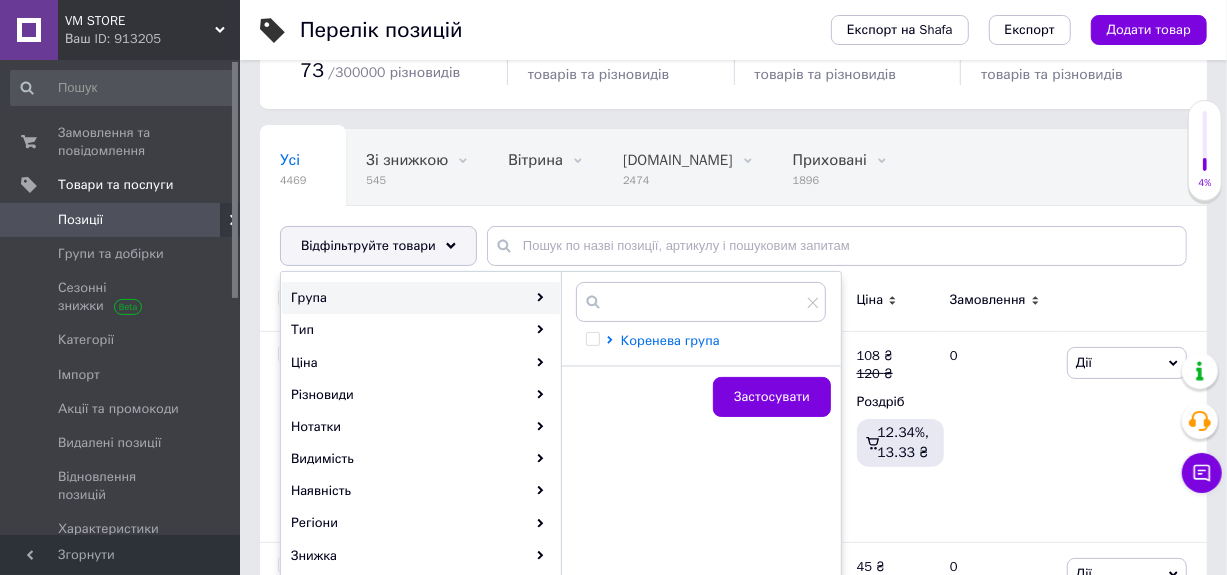 click on "Коренева група" at bounding box center [670, 340] 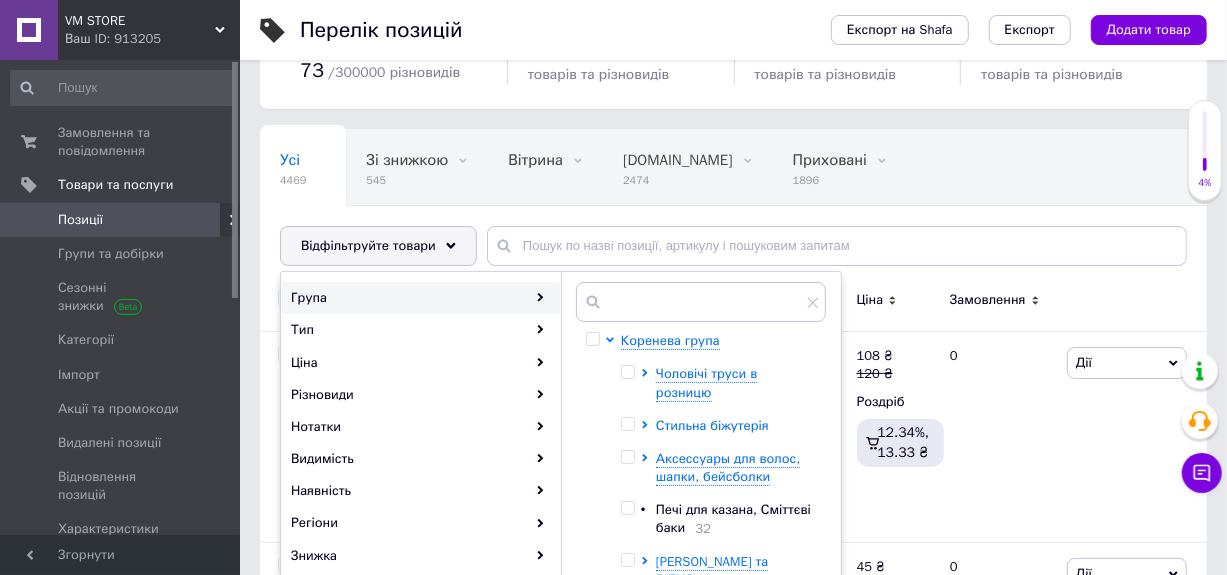 click on "Стильна біжутерія" at bounding box center (712, 425) 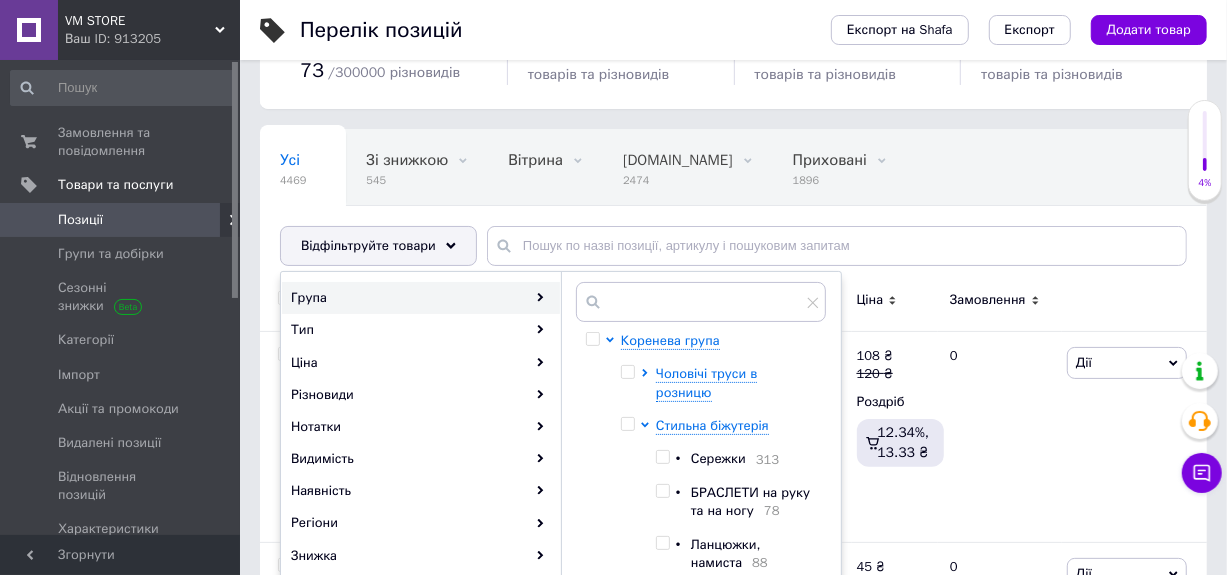 click at bounding box center [662, 457] 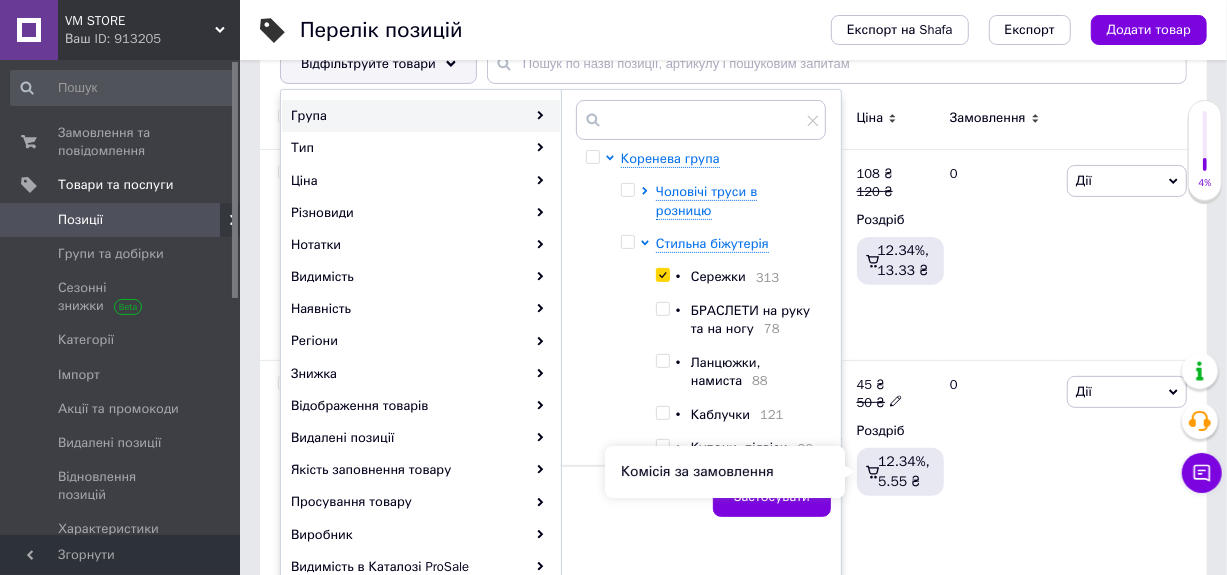 scroll, scrollTop: 300, scrollLeft: 0, axis: vertical 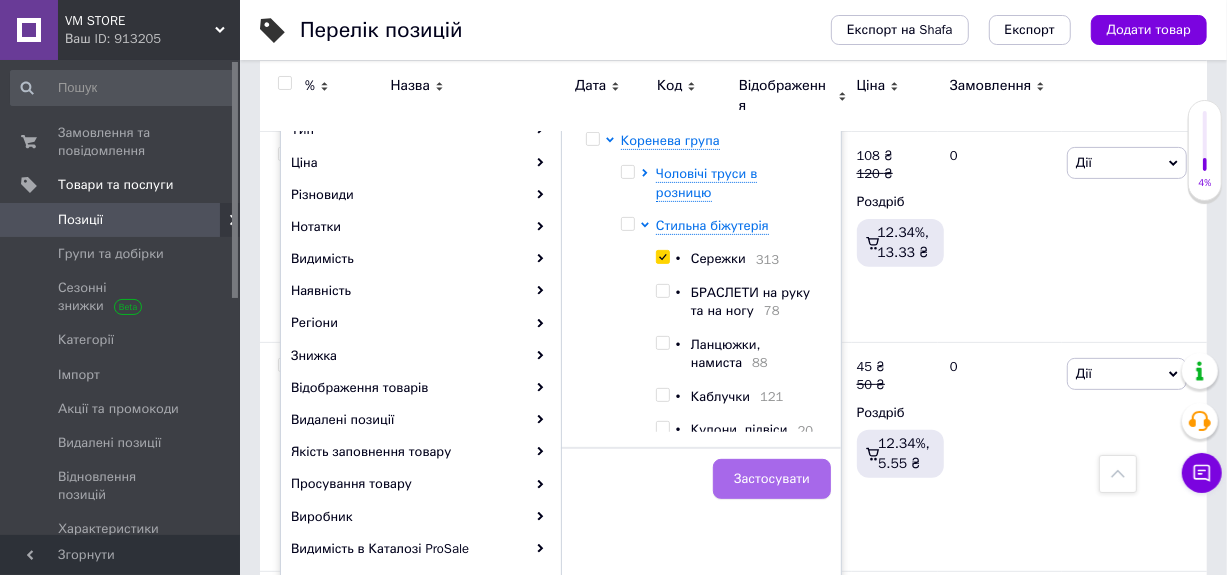 click on "Застосувати" at bounding box center [772, 479] 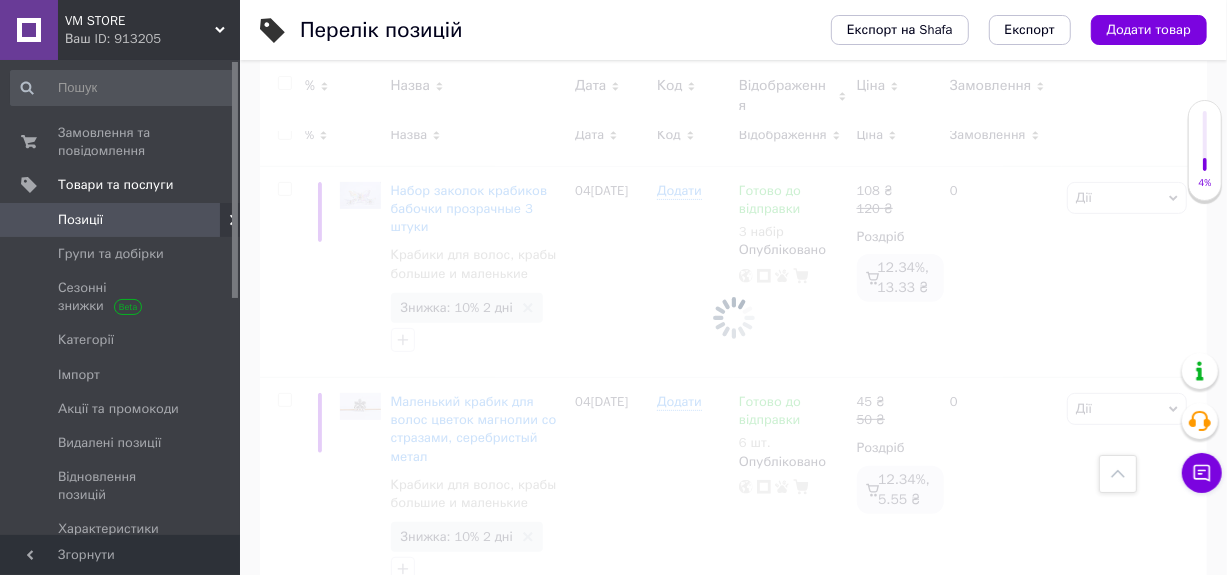 scroll, scrollTop: 0, scrollLeft: 219, axis: horizontal 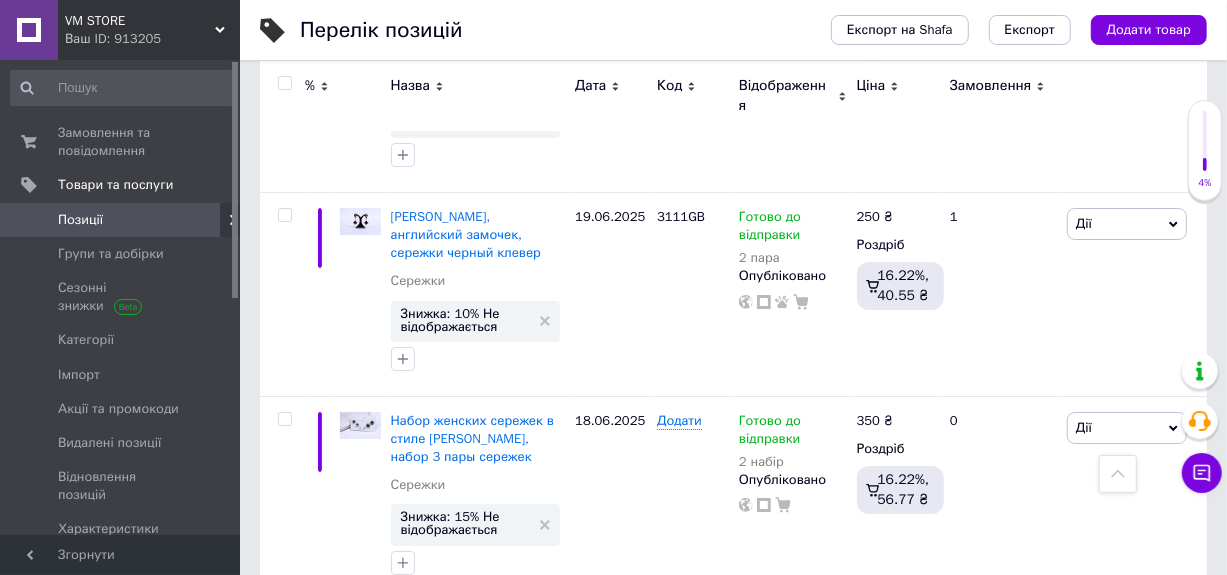 click on "2" at bounding box center (327, 641) 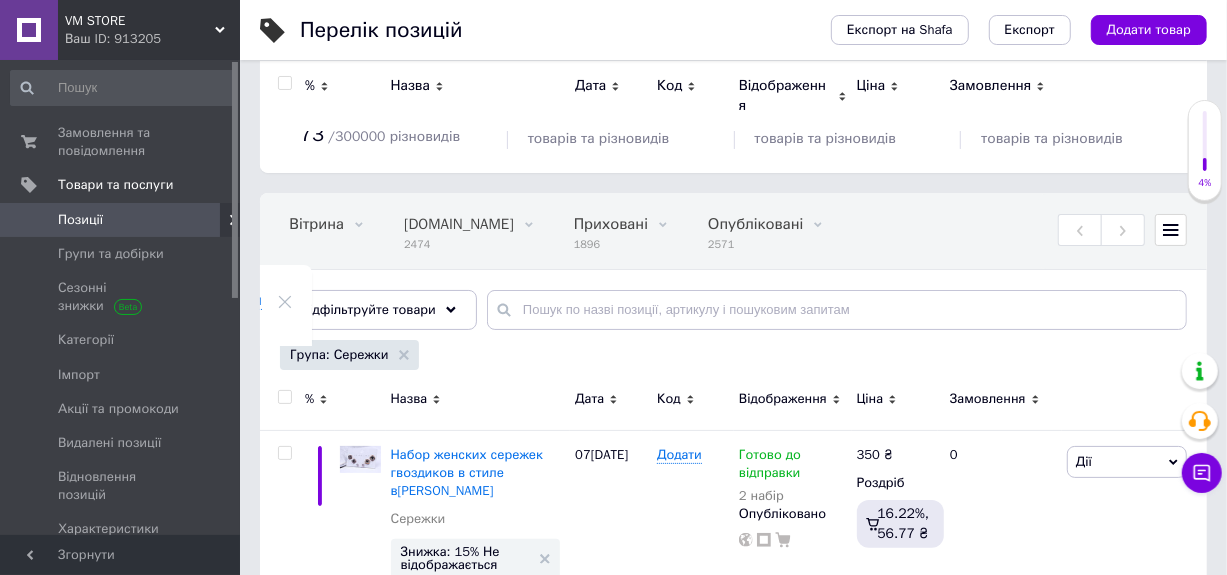 scroll, scrollTop: 0, scrollLeft: 0, axis: both 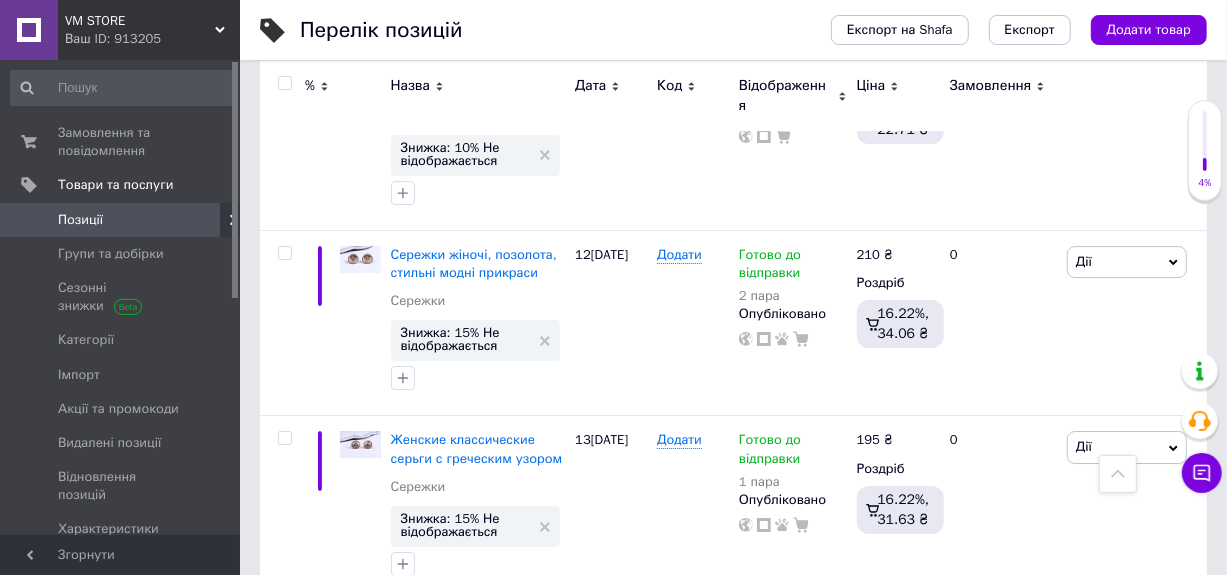 click on "1" at bounding box center [404, 642] 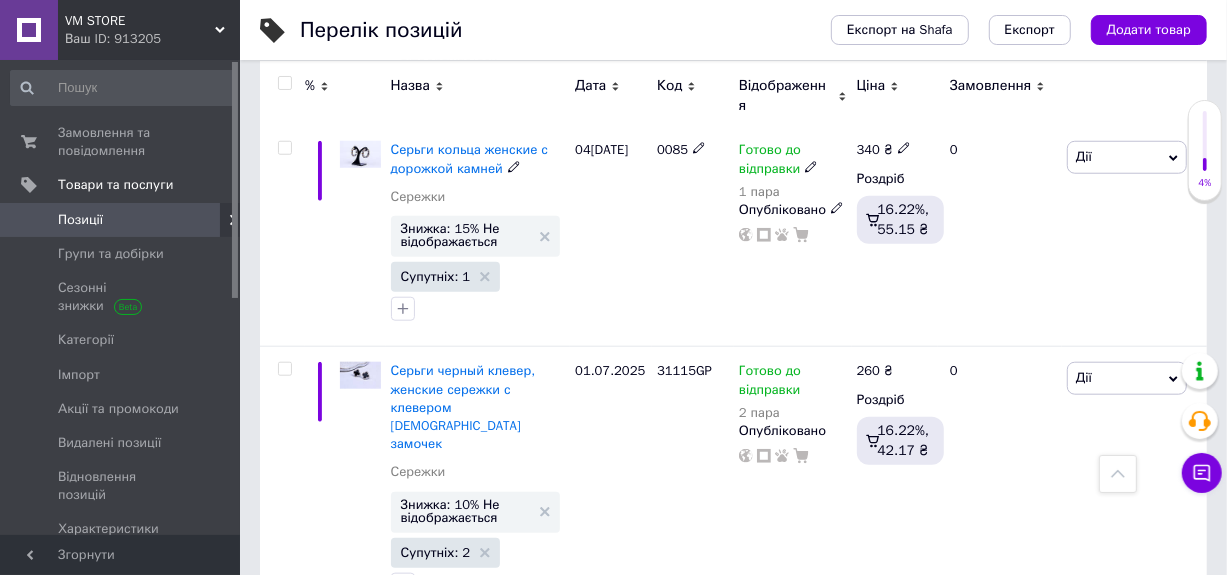 scroll, scrollTop: 1059, scrollLeft: 0, axis: vertical 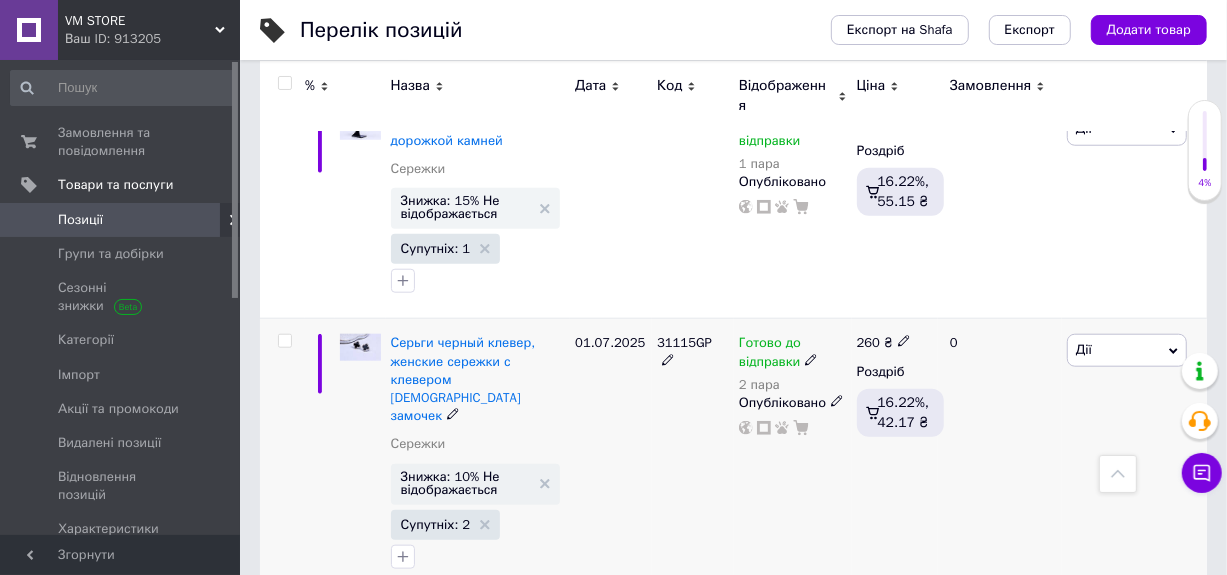 click at bounding box center [284, 341] 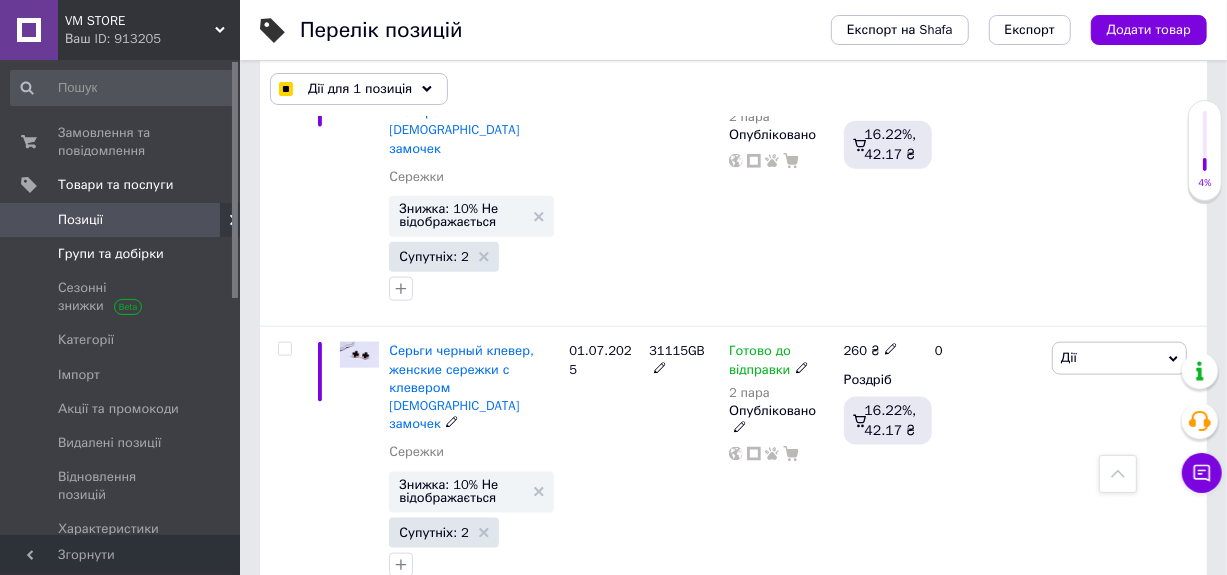 scroll, scrollTop: 1358, scrollLeft: 0, axis: vertical 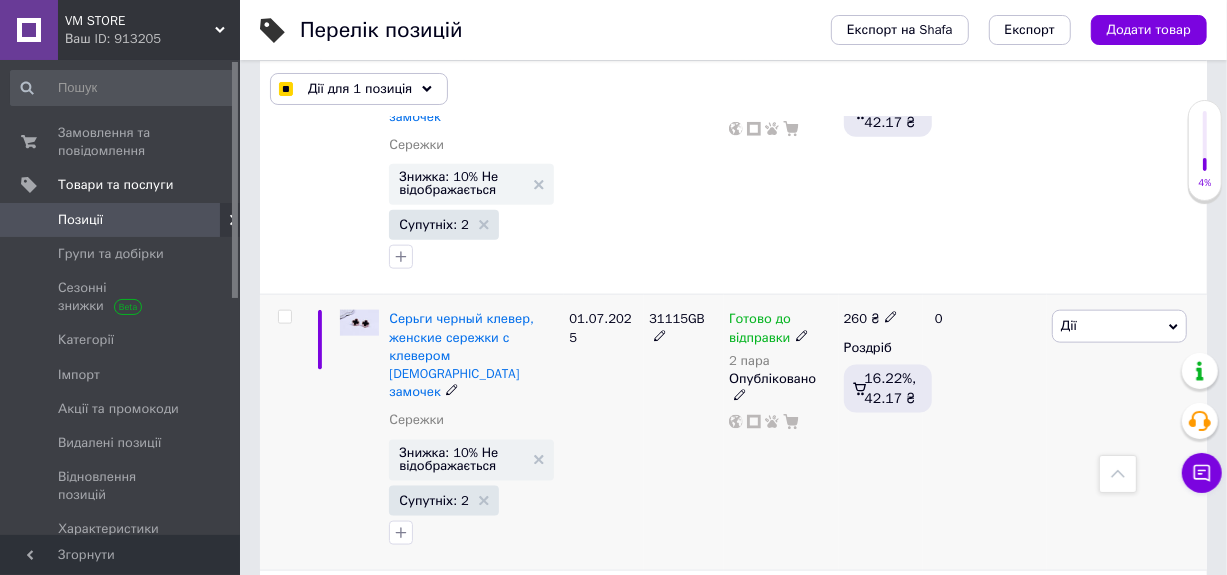 click at bounding box center (284, 317) 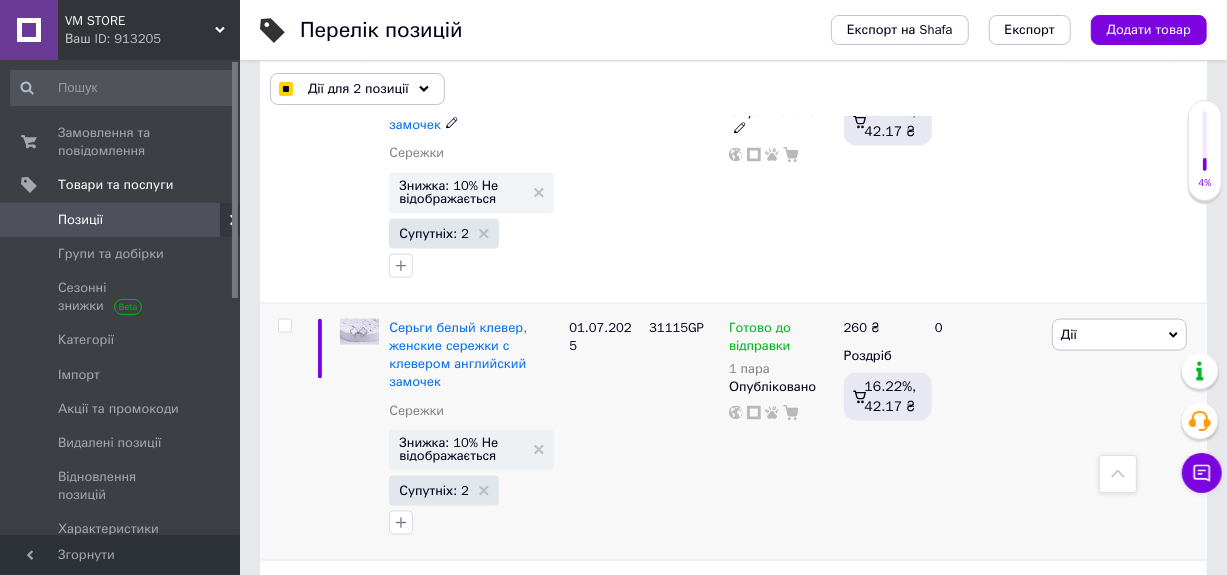 scroll, scrollTop: 1658, scrollLeft: 0, axis: vertical 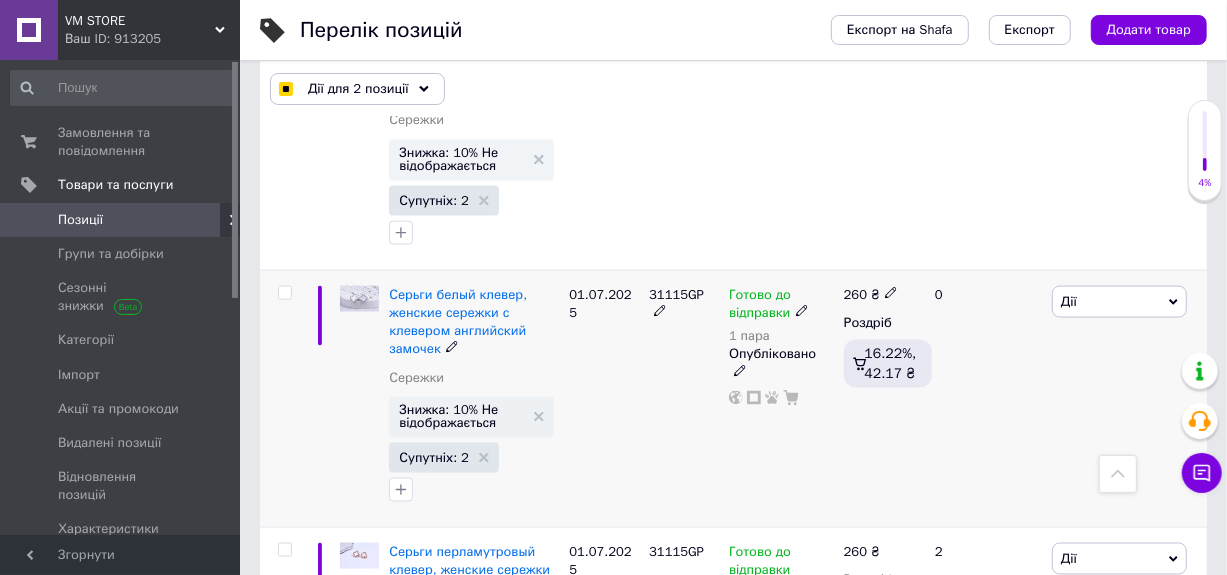 click at bounding box center [284, 293] 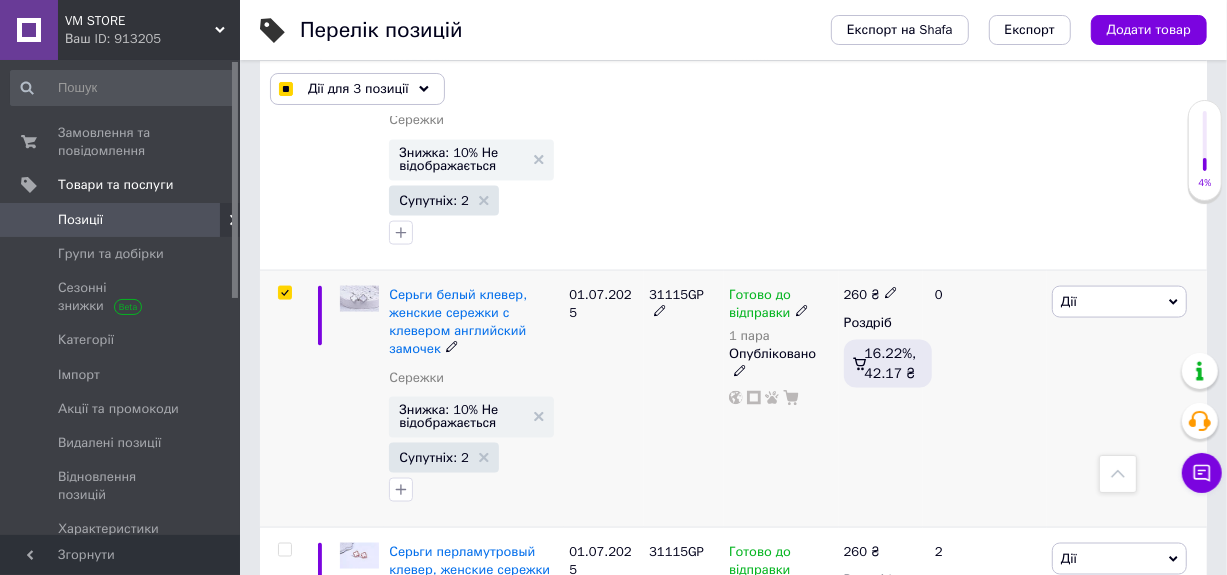 scroll, scrollTop: 1758, scrollLeft: 0, axis: vertical 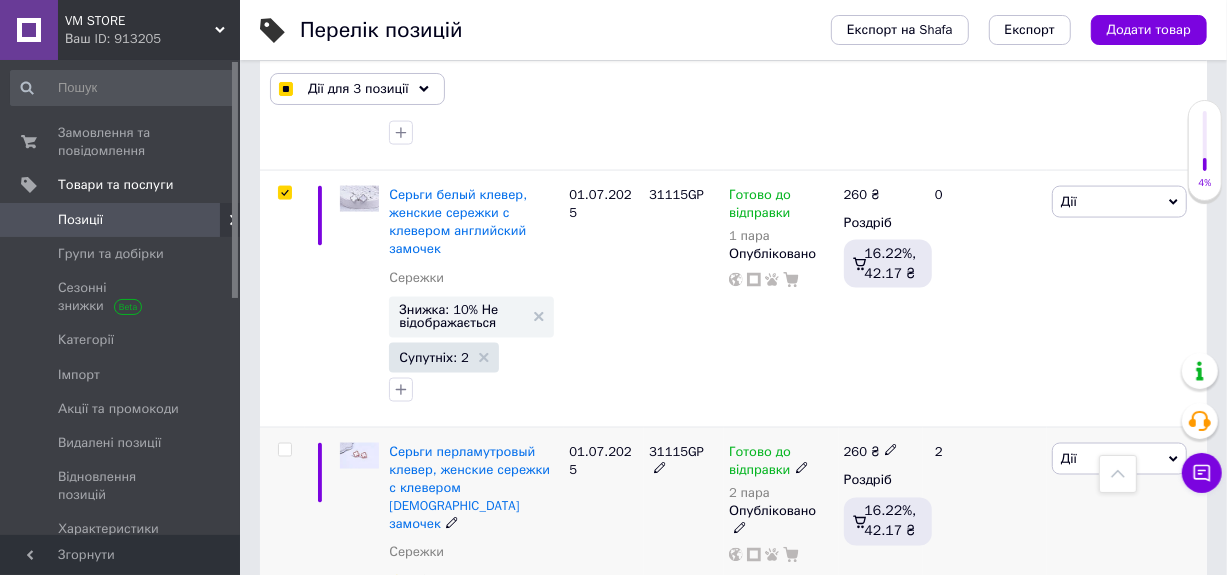 click at bounding box center [284, 450] 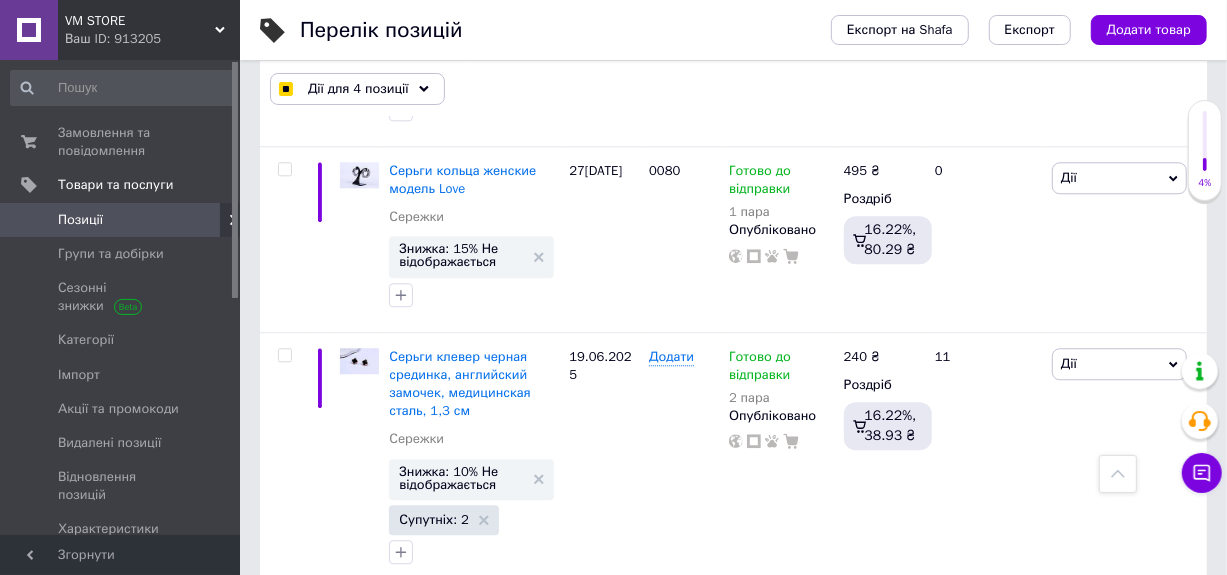 scroll, scrollTop: 2958, scrollLeft: 0, axis: vertical 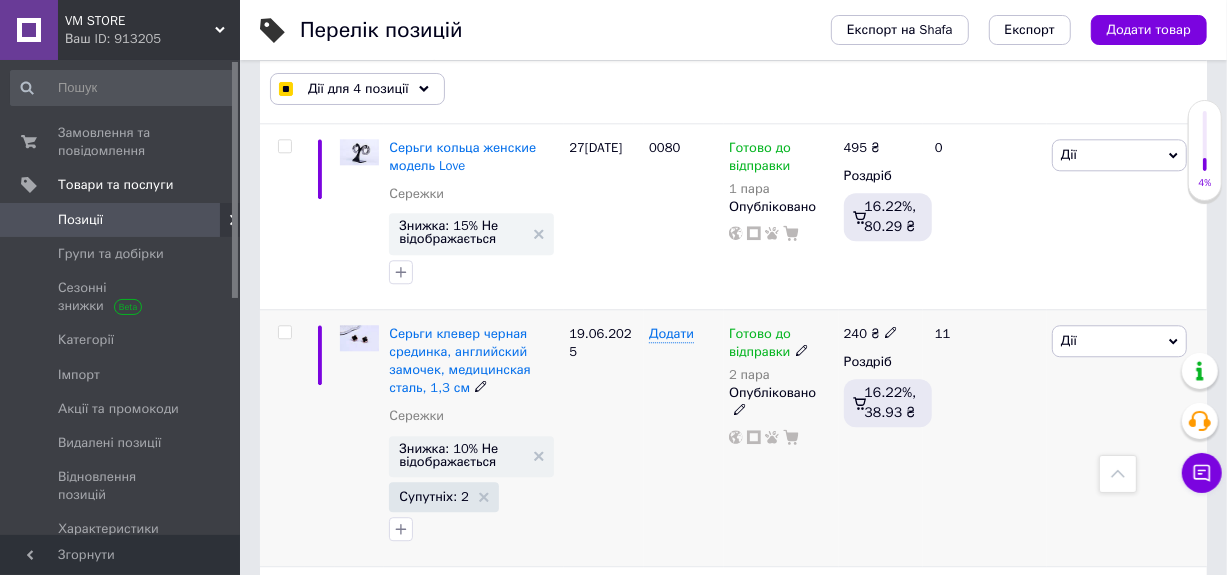 click at bounding box center [284, 332] 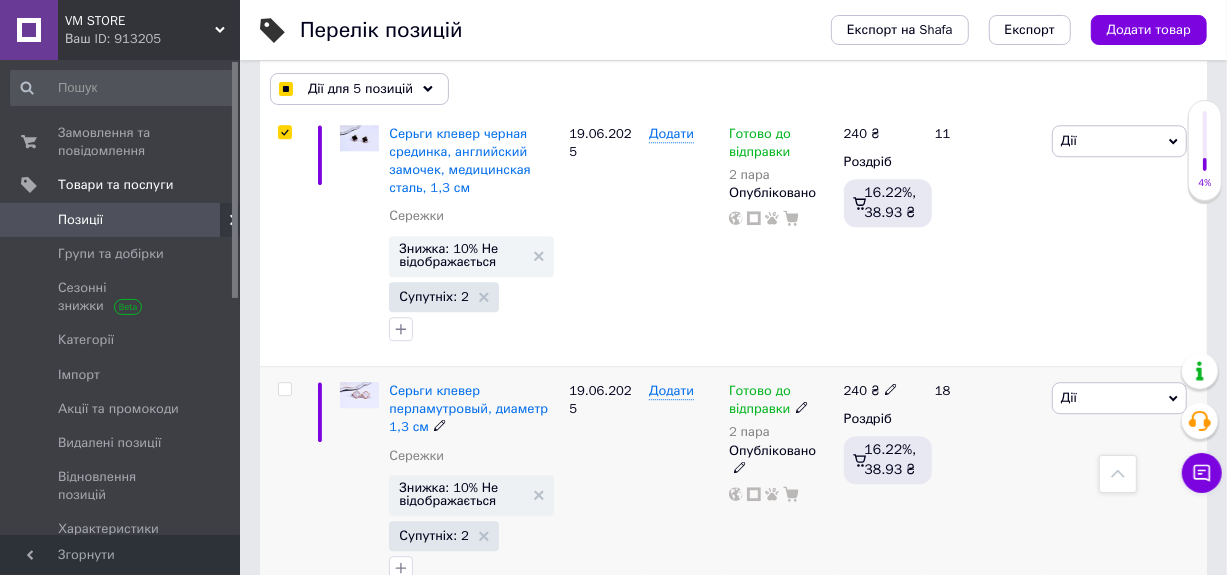click at bounding box center (284, 389) 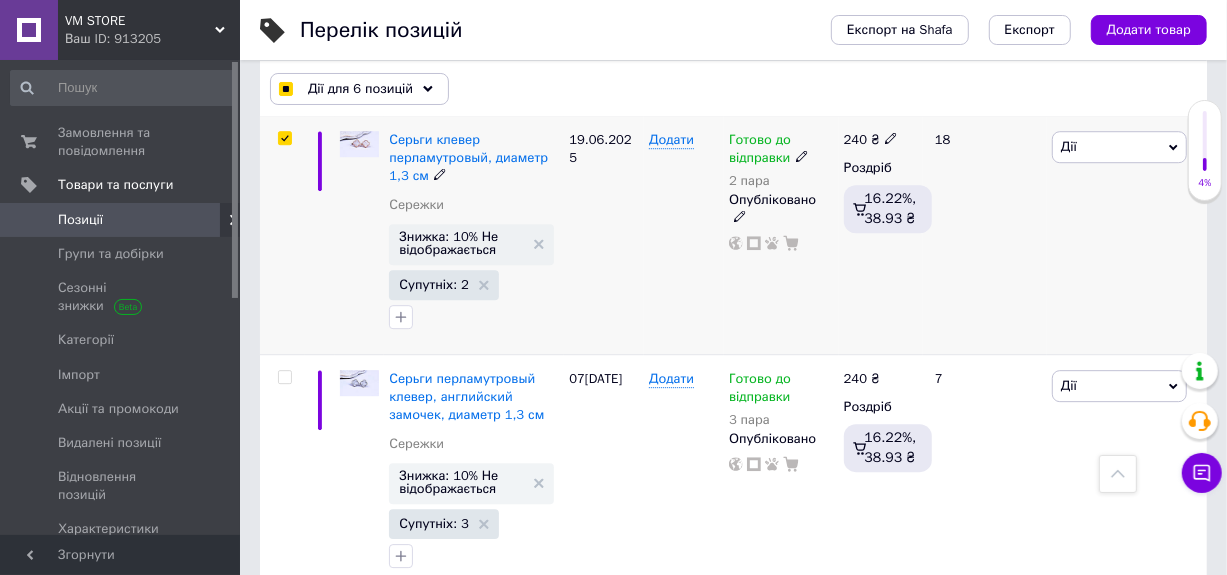 scroll, scrollTop: 3458, scrollLeft: 0, axis: vertical 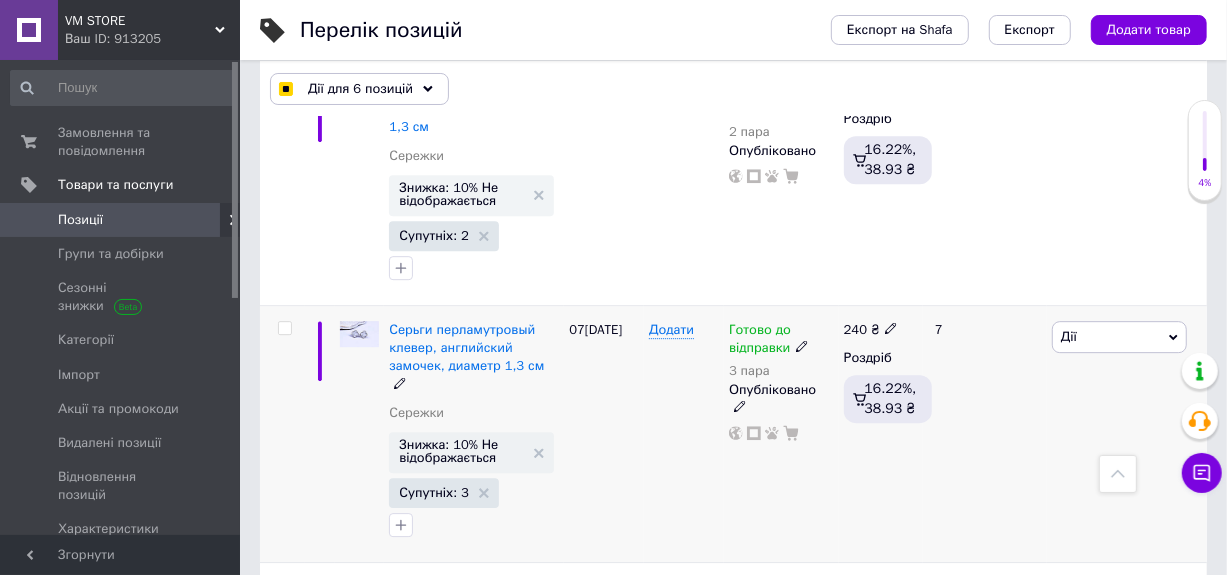 drag, startPoint x: 284, startPoint y: 239, endPoint x: 280, endPoint y: 260, distance: 21.377558 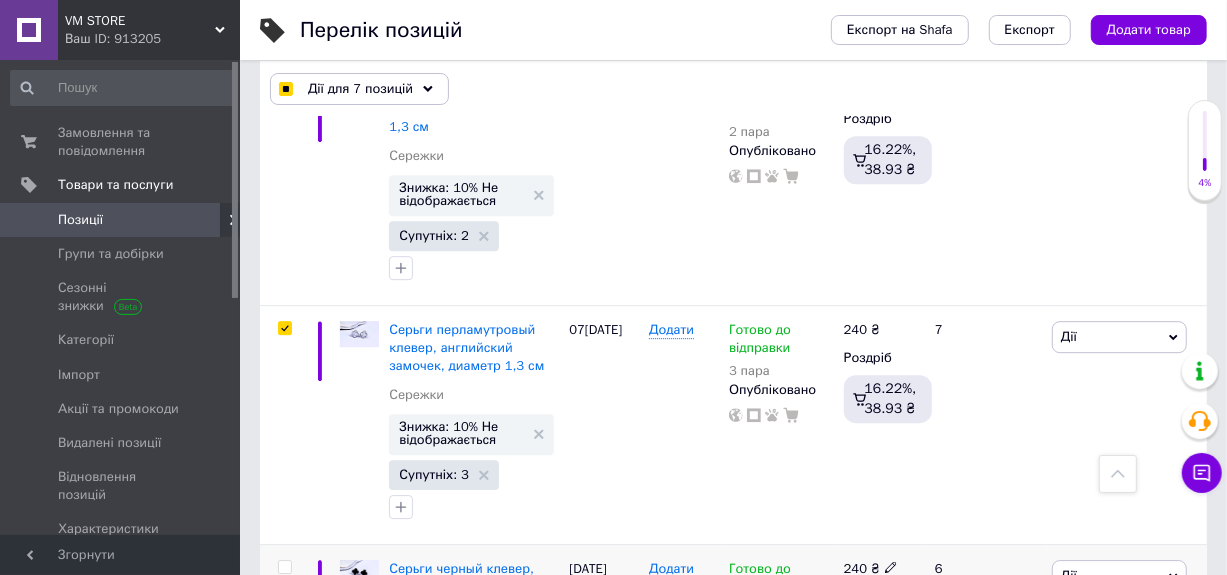 click at bounding box center [284, 567] 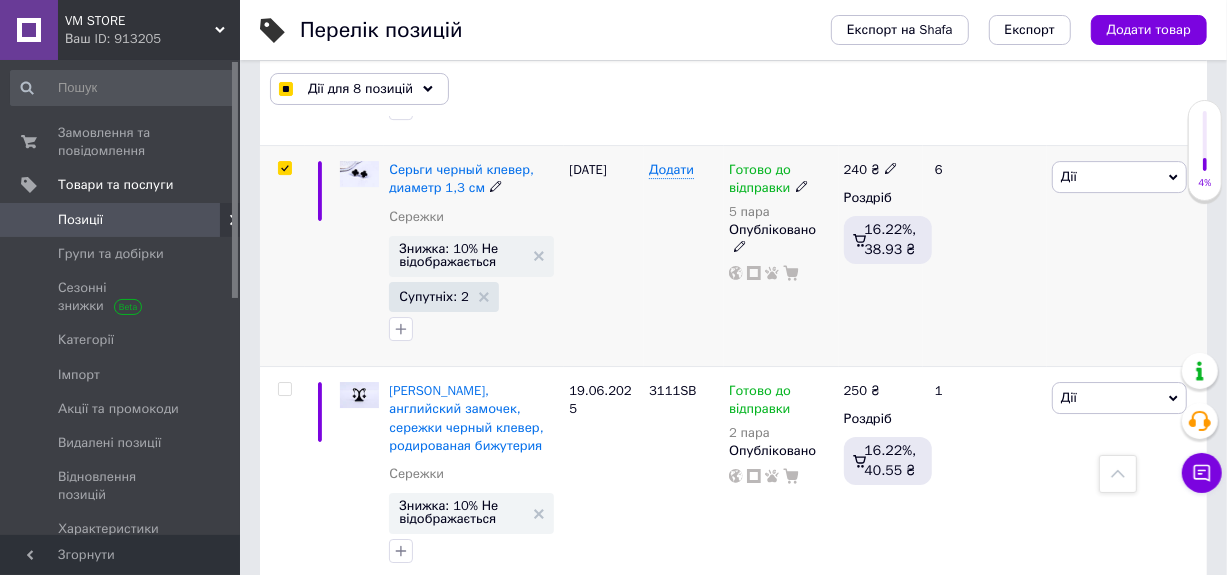 scroll, scrollTop: 3858, scrollLeft: 0, axis: vertical 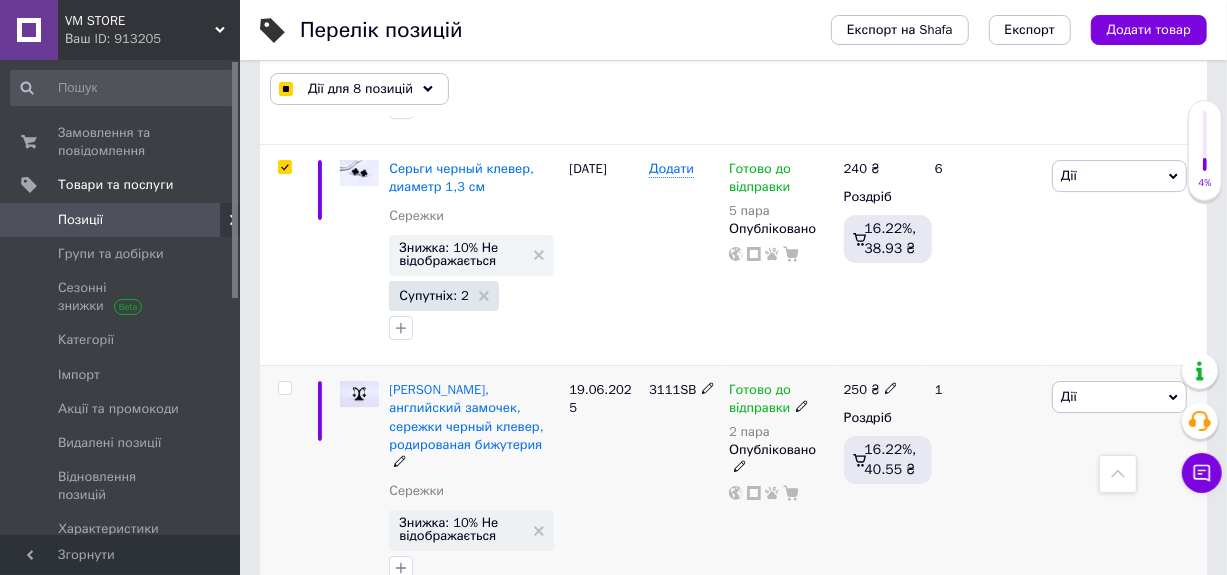 click at bounding box center (284, 388) 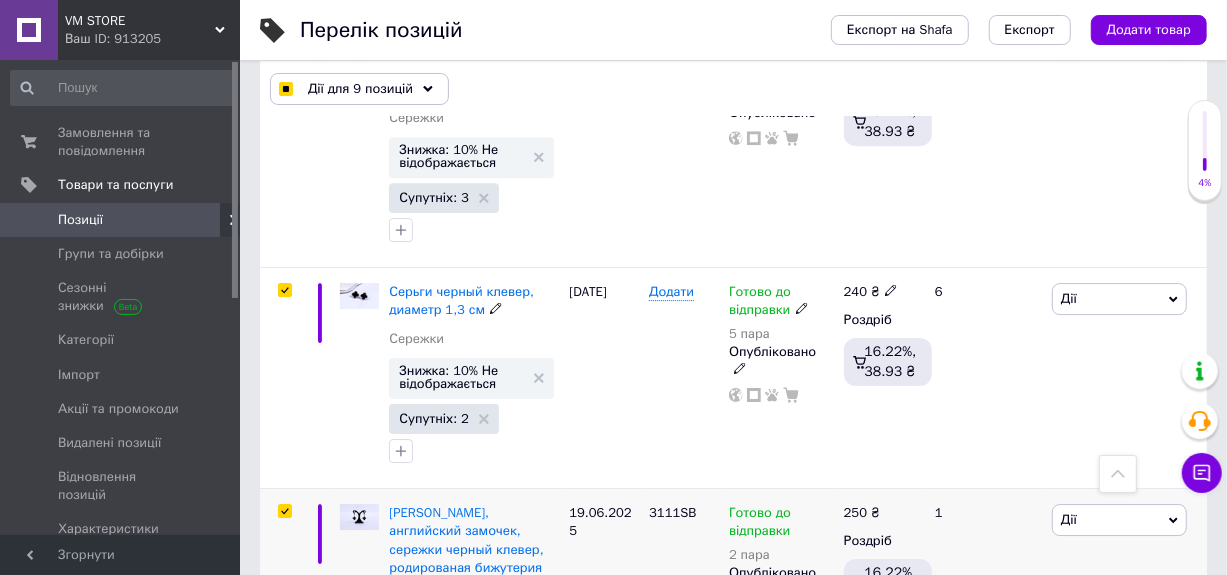 scroll, scrollTop: 4058, scrollLeft: 0, axis: vertical 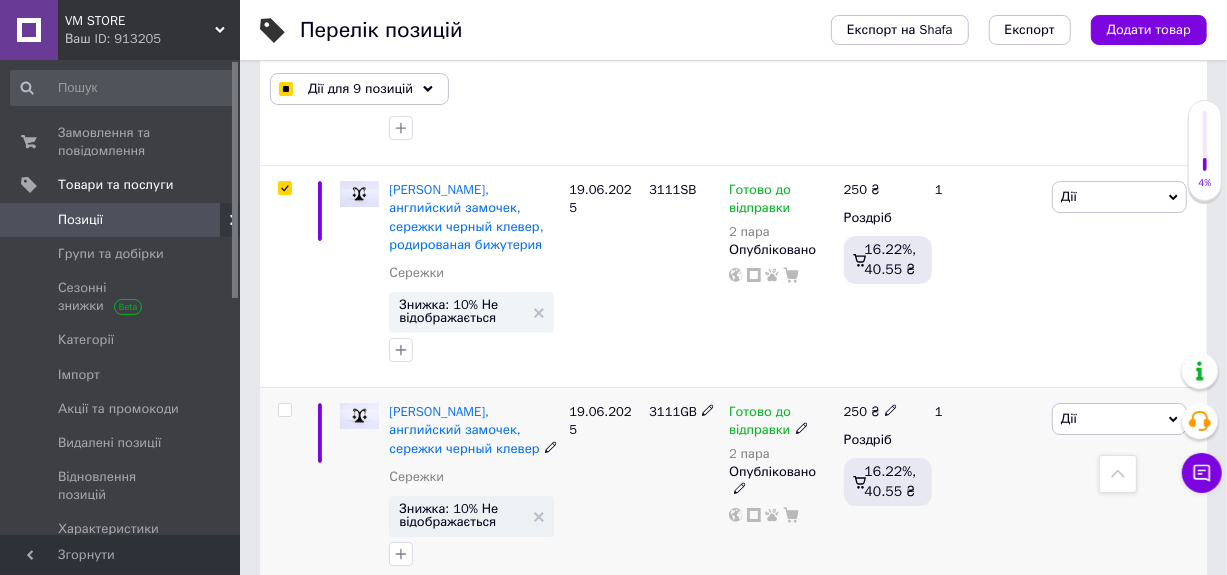 click at bounding box center [284, 410] 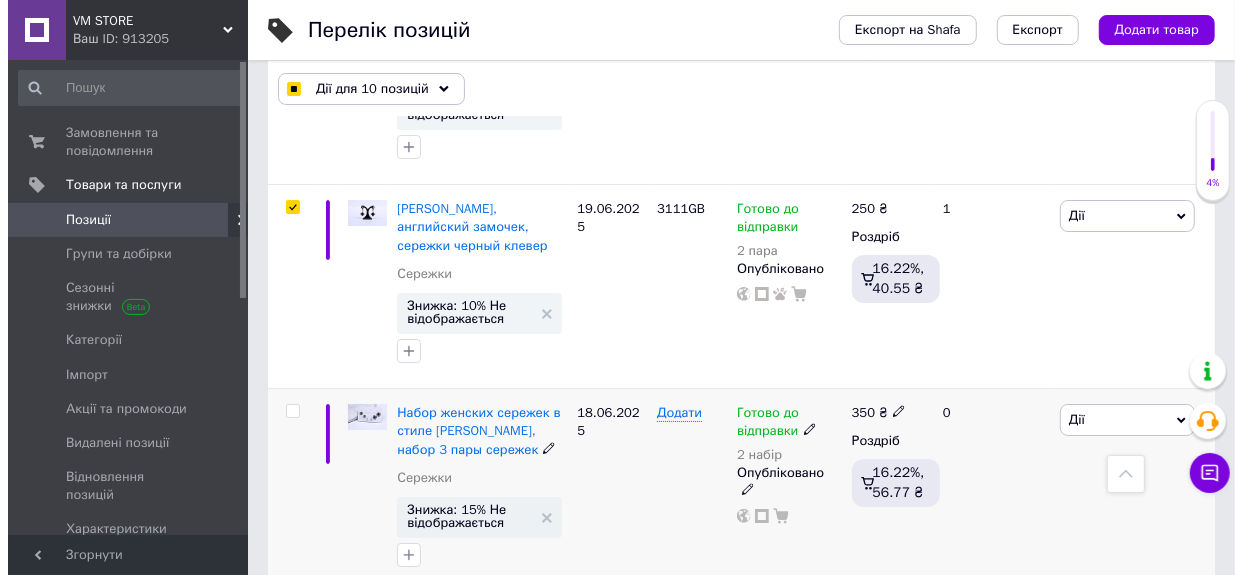 scroll, scrollTop: 4272, scrollLeft: 0, axis: vertical 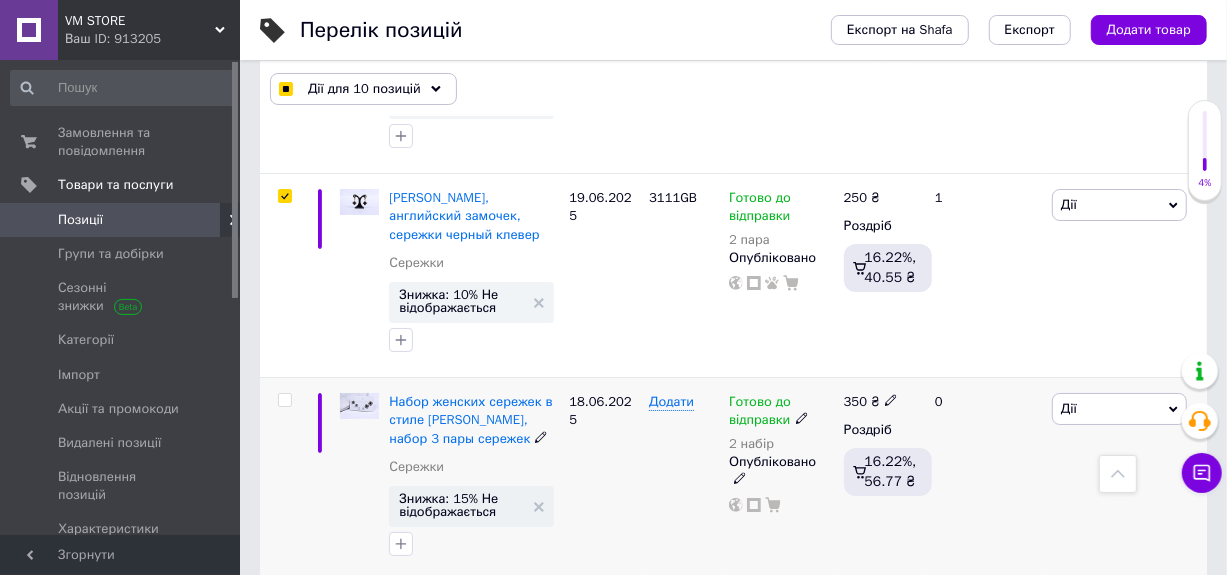 click at bounding box center [284, 400] 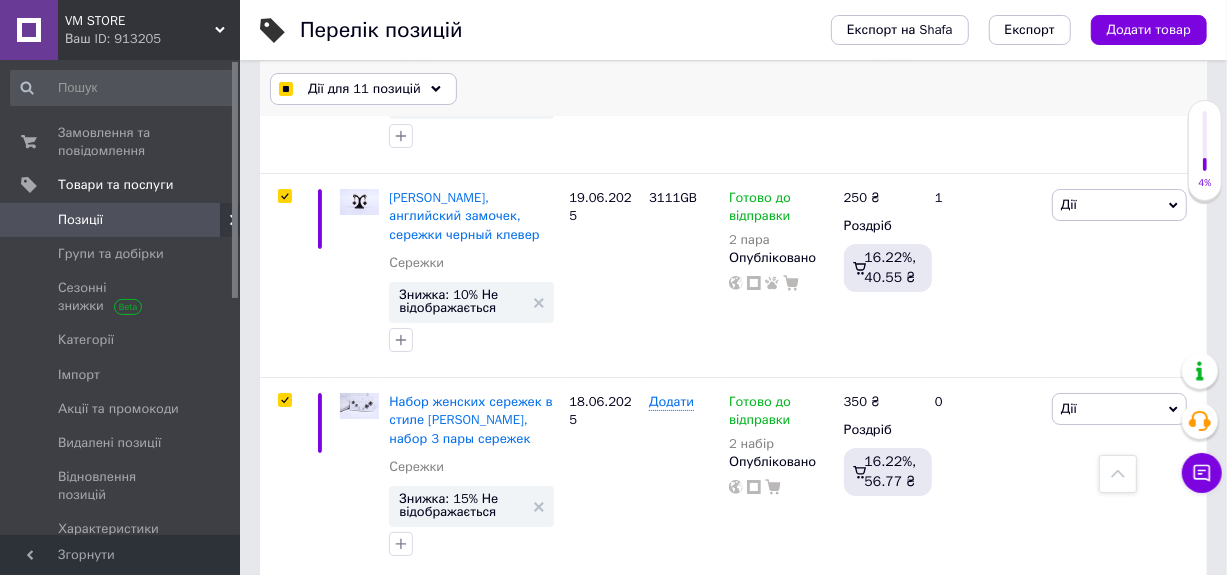 click on "Дії для 11 позицій" at bounding box center [364, 89] 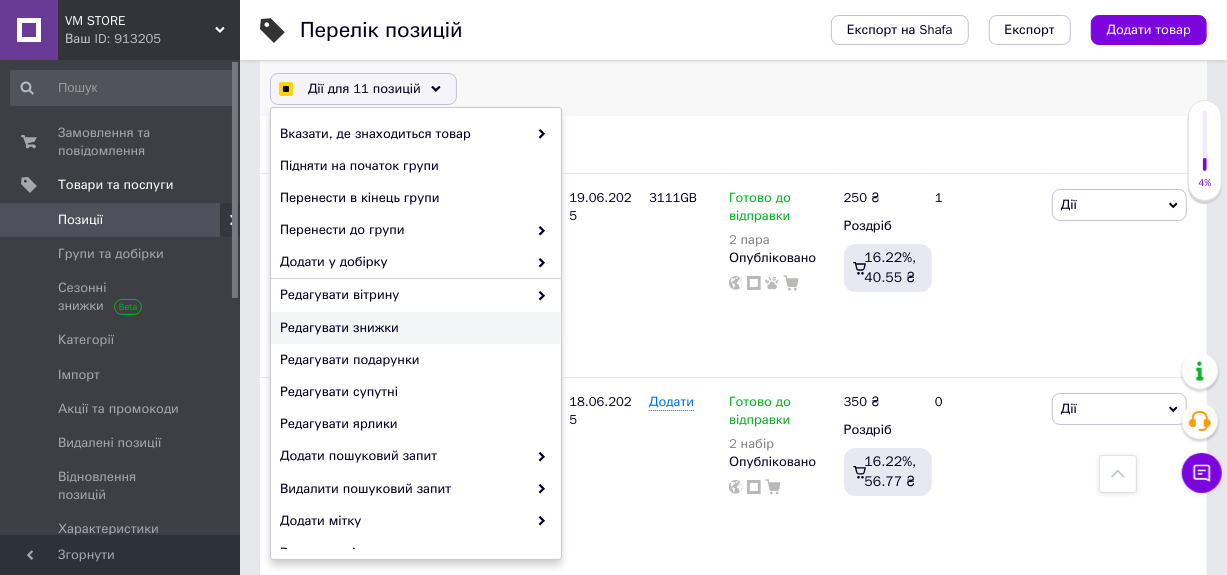 click on "Редагувати знижки" at bounding box center (413, 328) 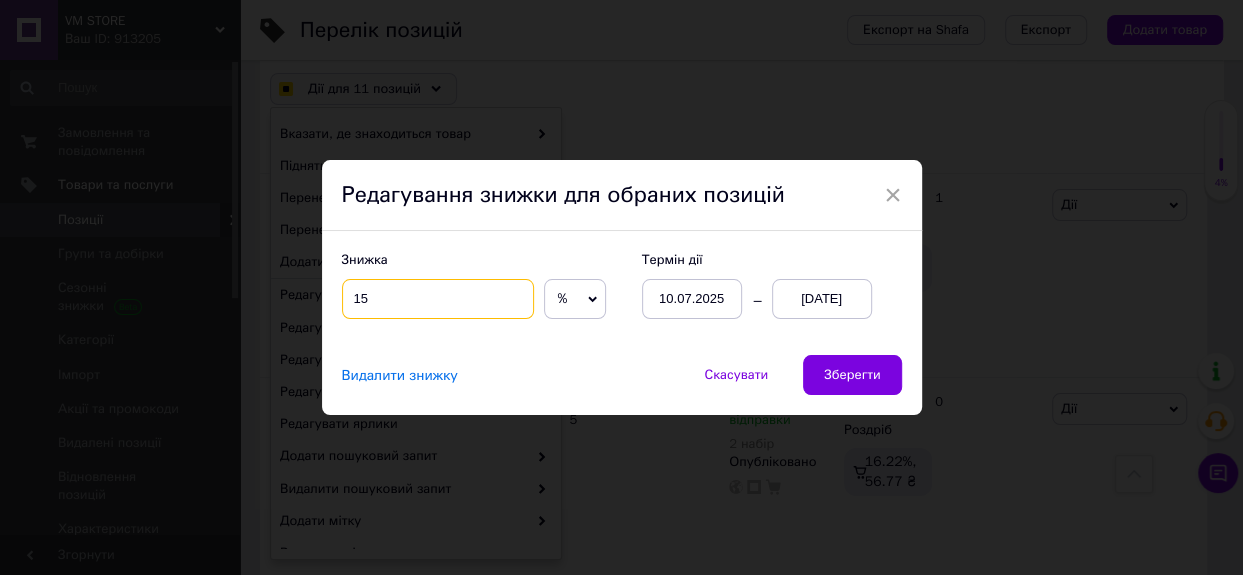 click on "15" at bounding box center (438, 299) 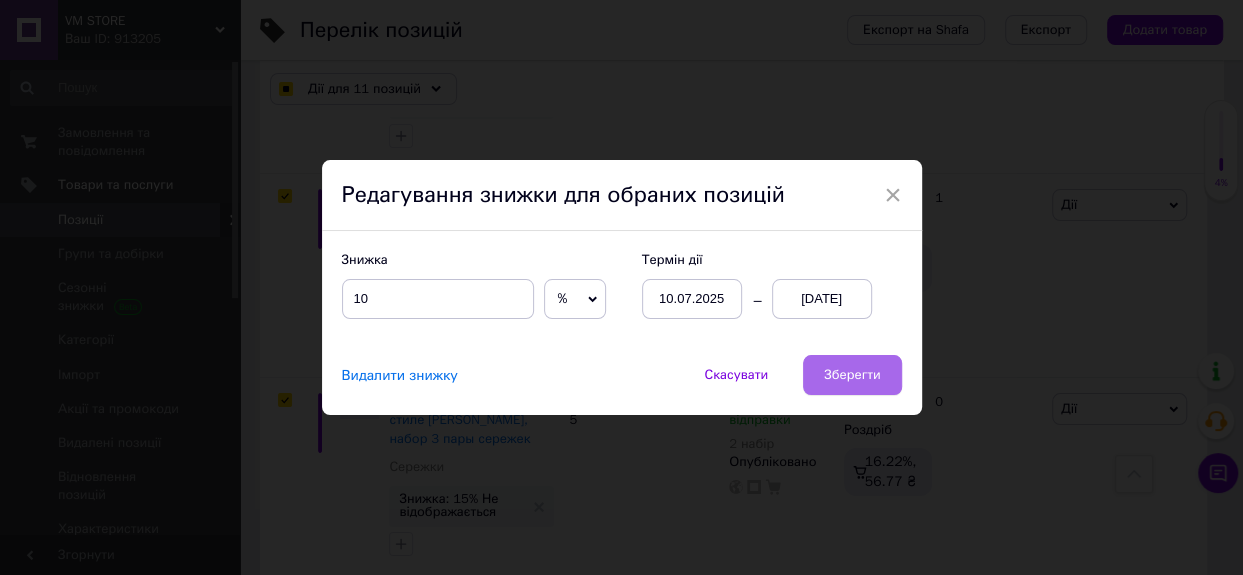 click on "Зберегти" at bounding box center (852, 375) 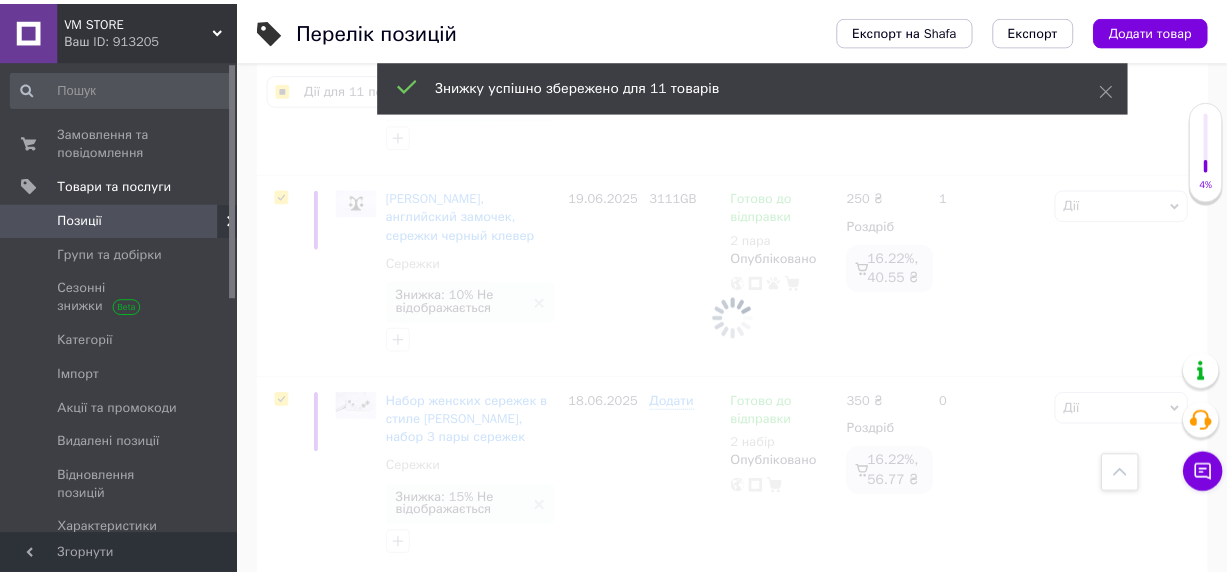 scroll, scrollTop: 4254, scrollLeft: 0, axis: vertical 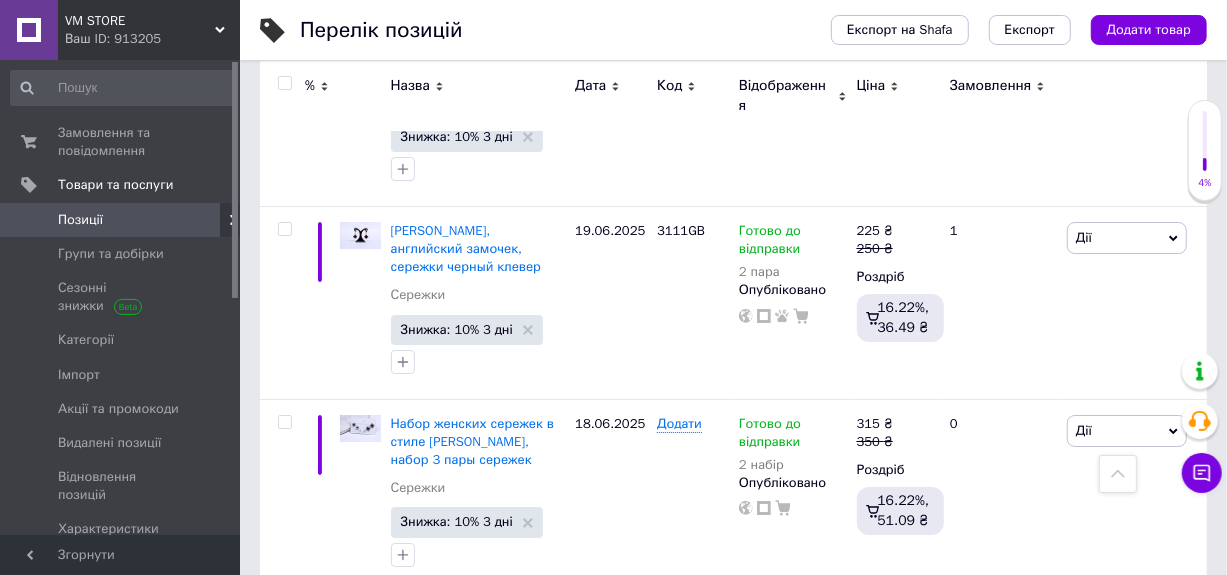 click on "2" at bounding box center [327, 633] 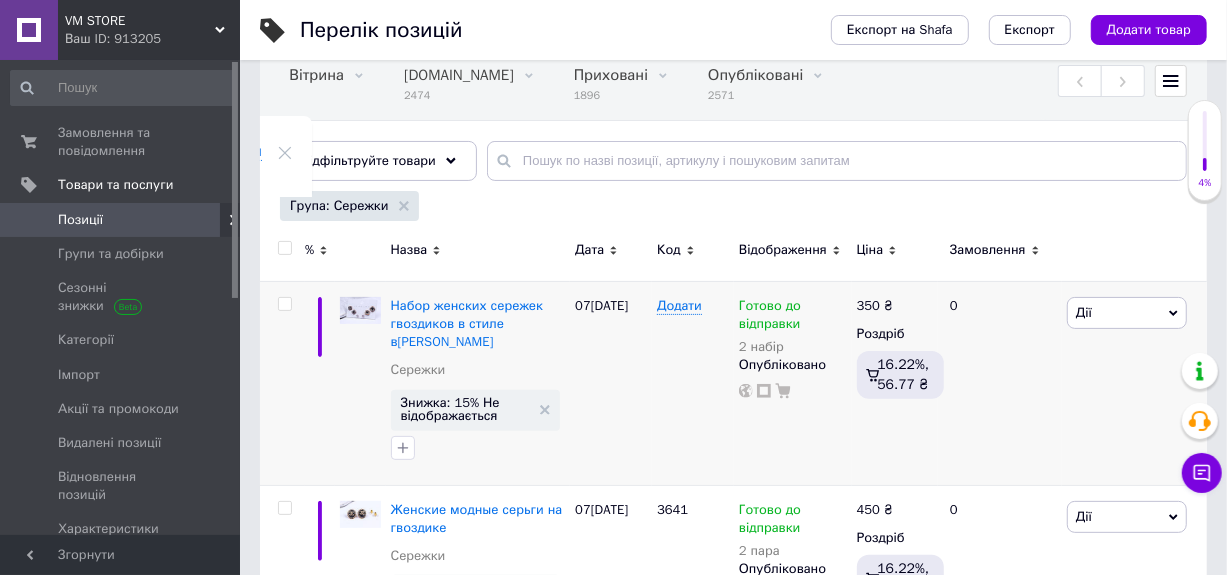 scroll, scrollTop: 200, scrollLeft: 0, axis: vertical 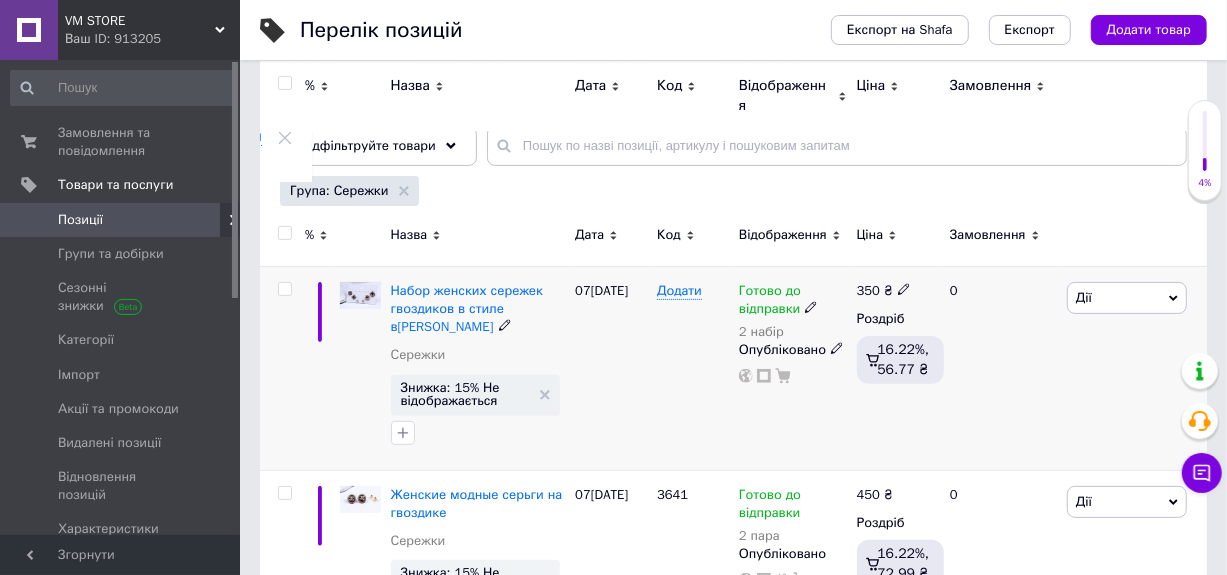 click at bounding box center (284, 289) 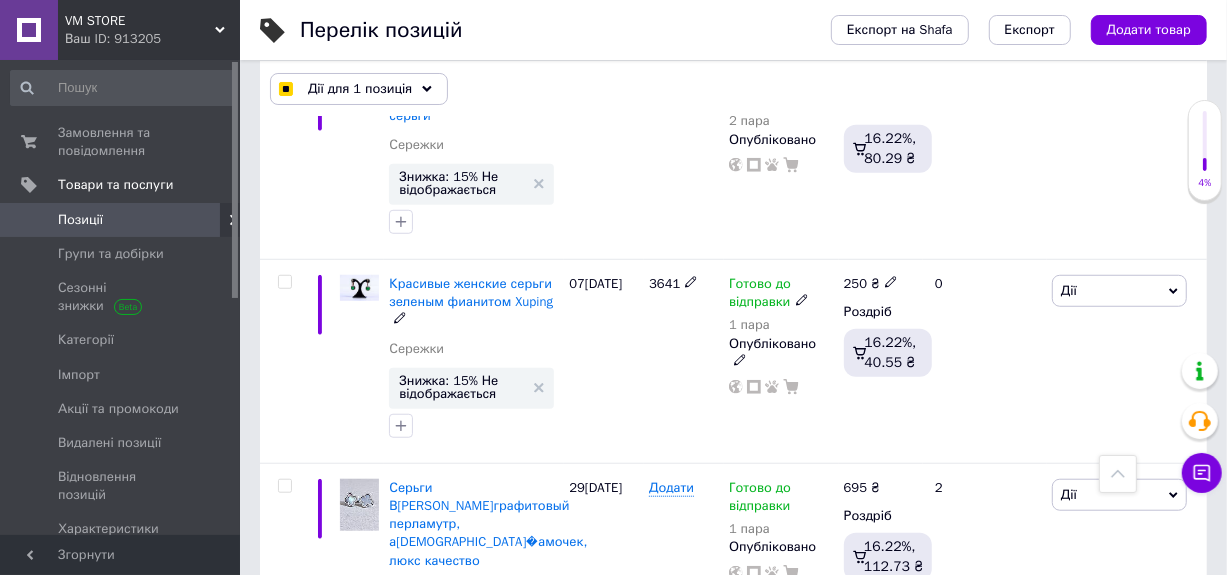 scroll, scrollTop: 900, scrollLeft: 0, axis: vertical 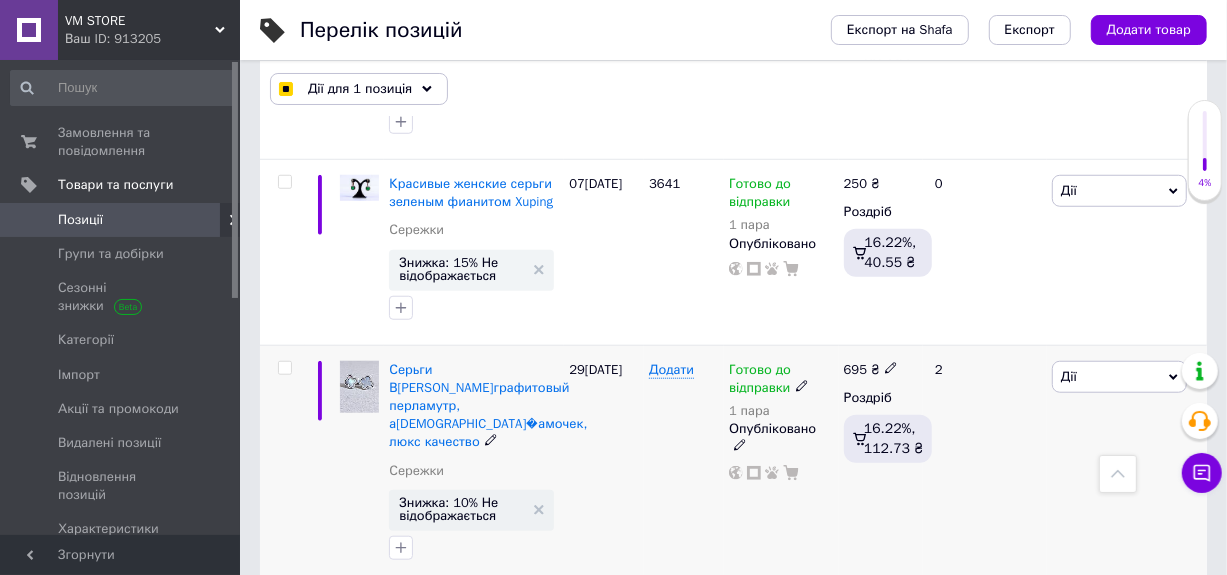 click at bounding box center (284, 368) 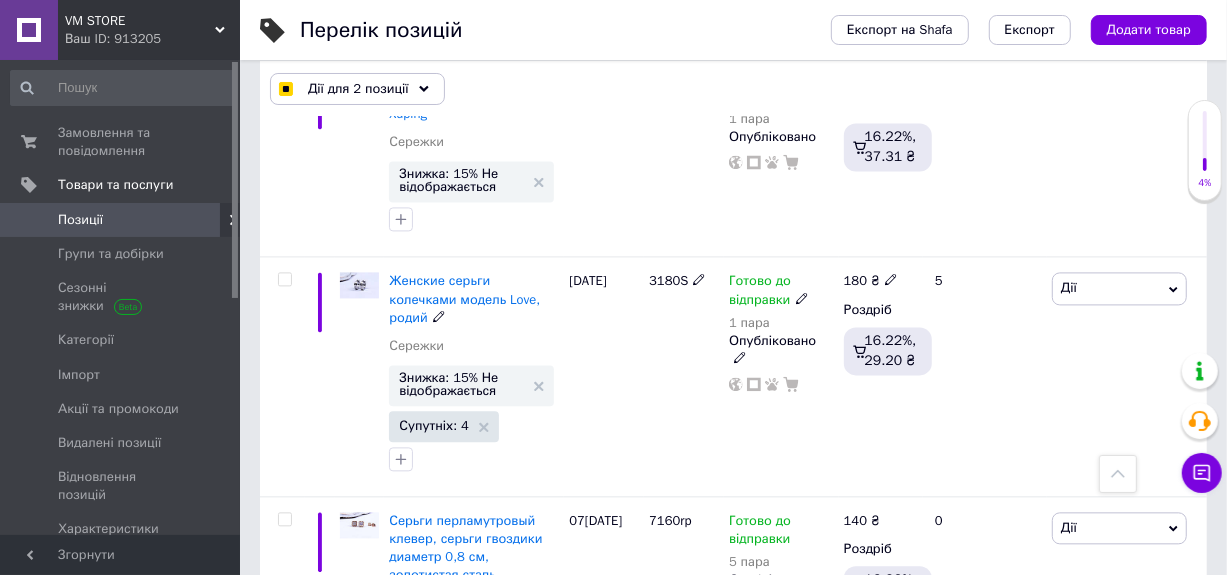 scroll, scrollTop: 2500, scrollLeft: 0, axis: vertical 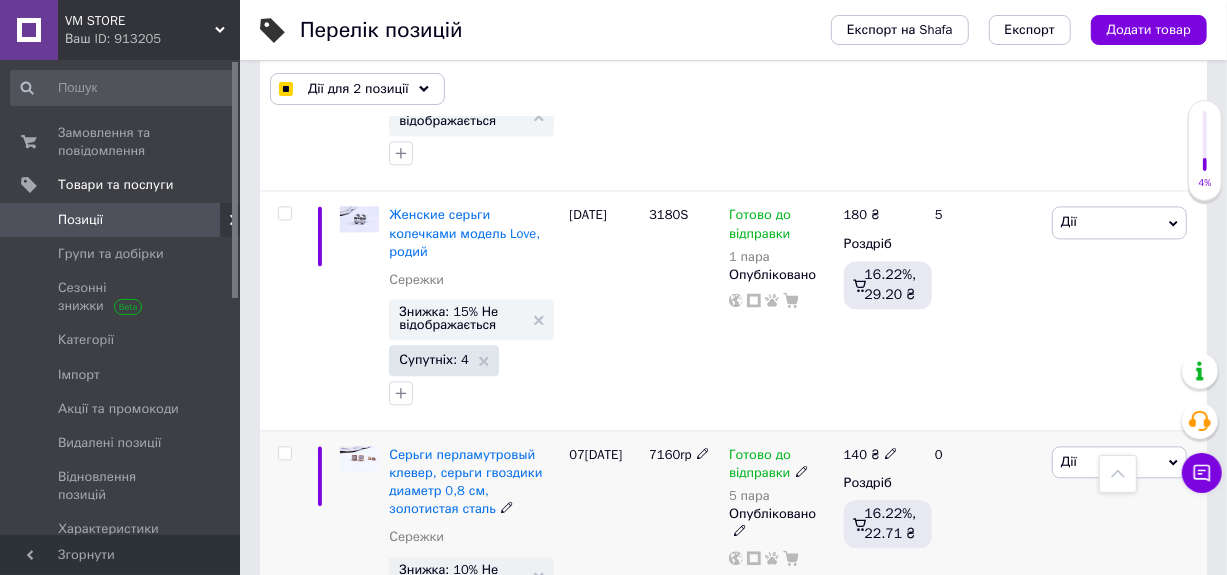 click at bounding box center [284, 453] 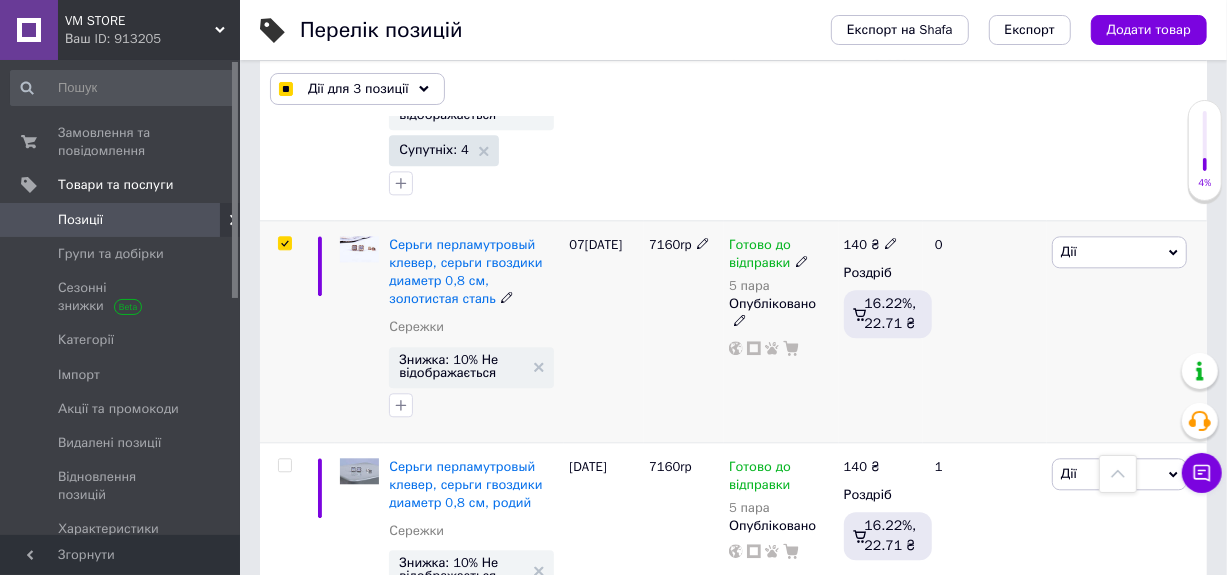 scroll, scrollTop: 2800, scrollLeft: 0, axis: vertical 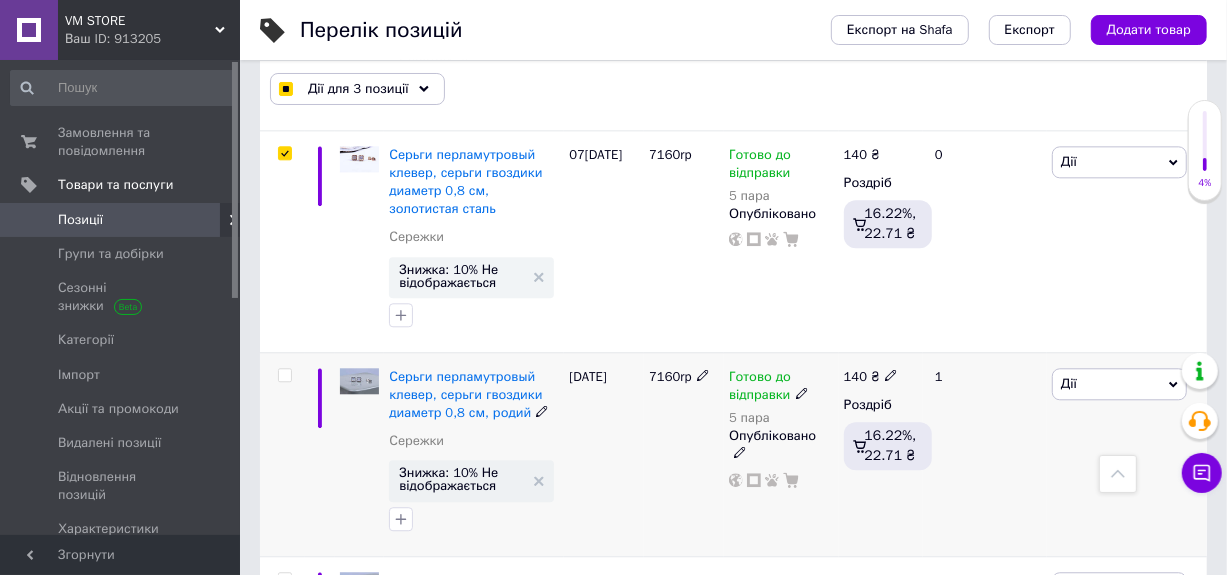 click at bounding box center [284, 375] 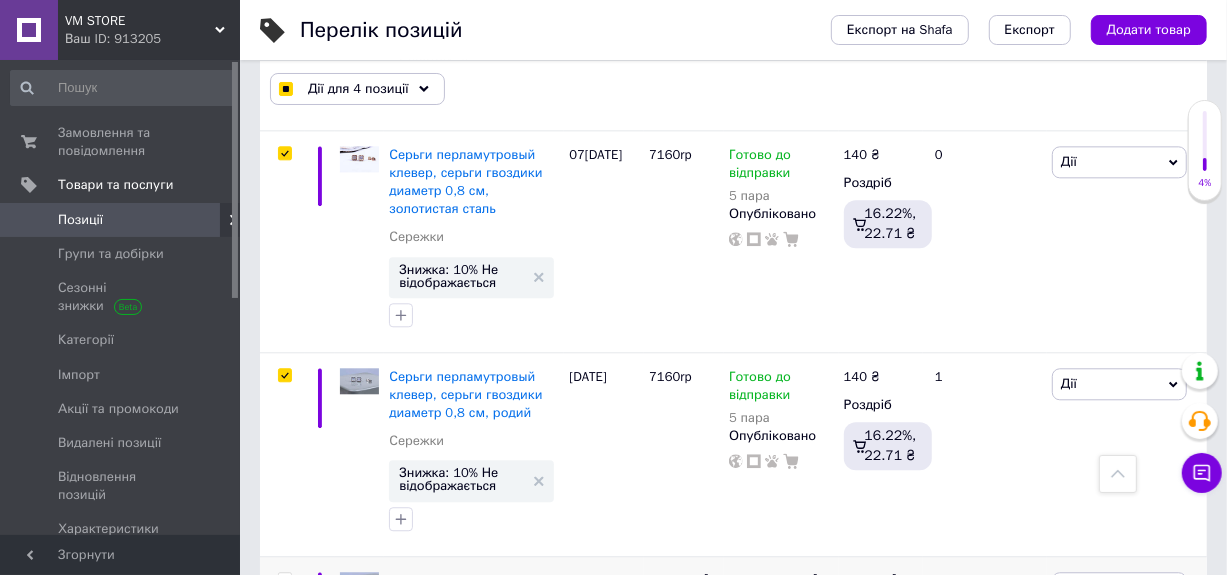 click at bounding box center (284, 579) 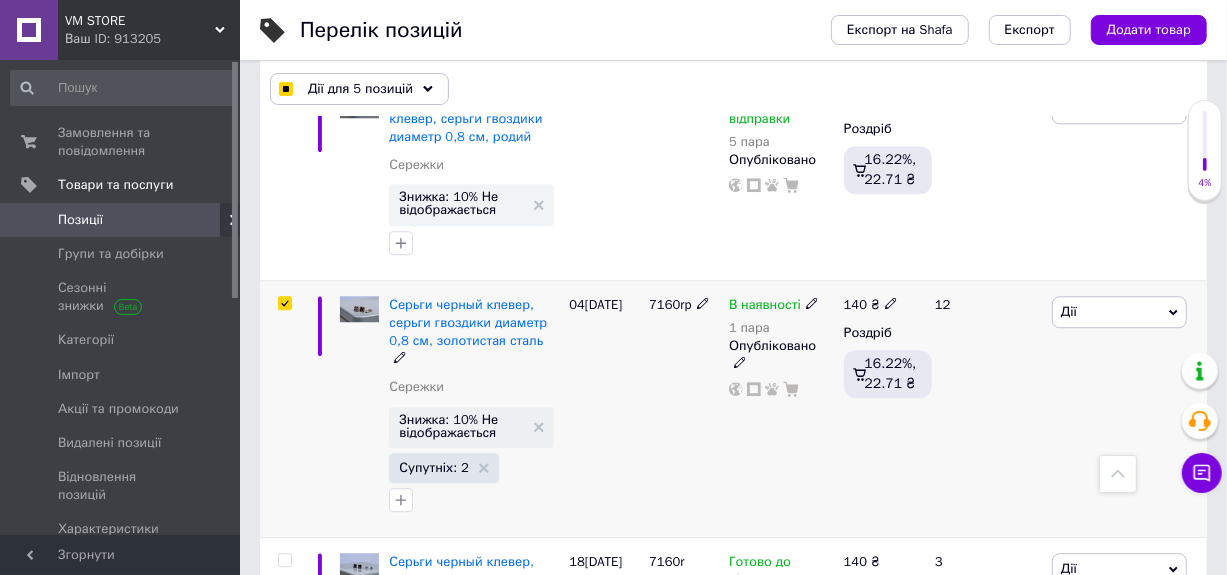 scroll, scrollTop: 3100, scrollLeft: 0, axis: vertical 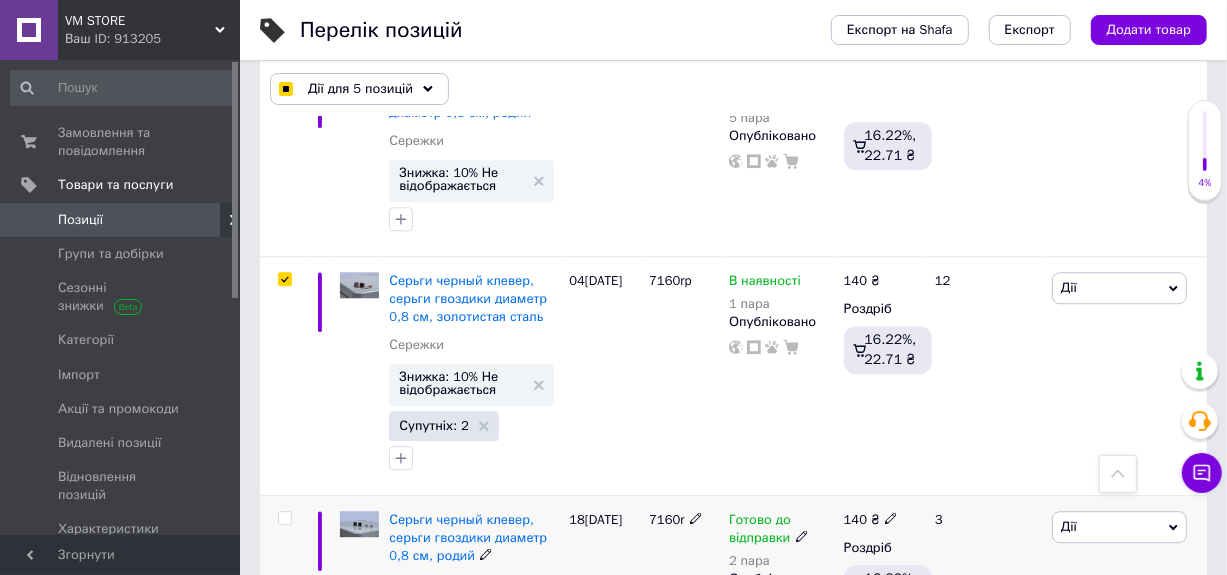 click at bounding box center [284, 518] 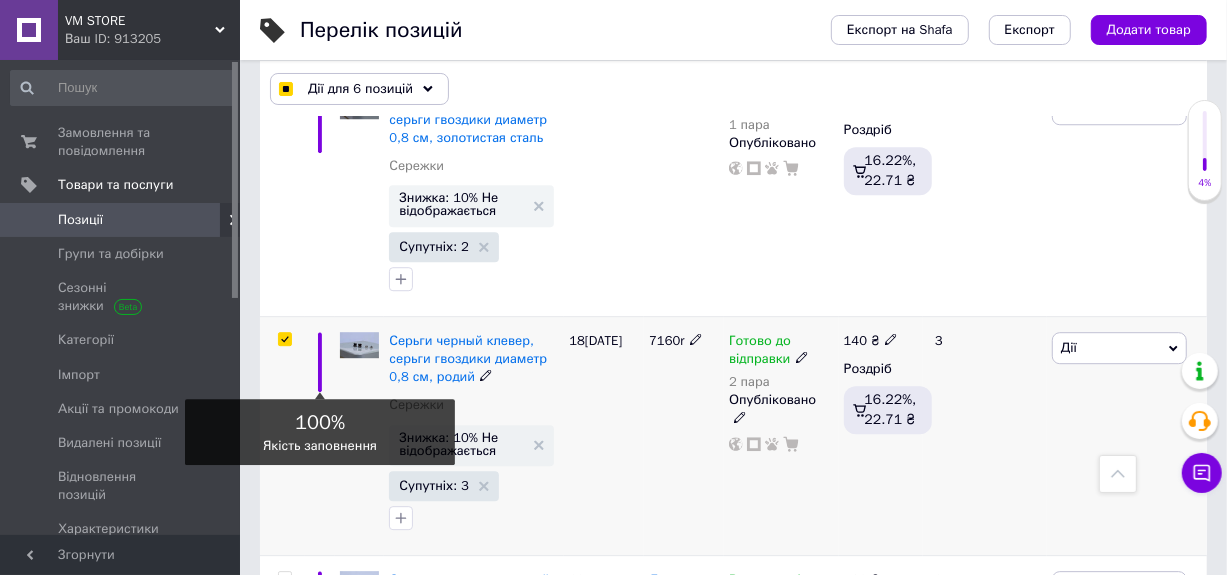 scroll, scrollTop: 3400, scrollLeft: 0, axis: vertical 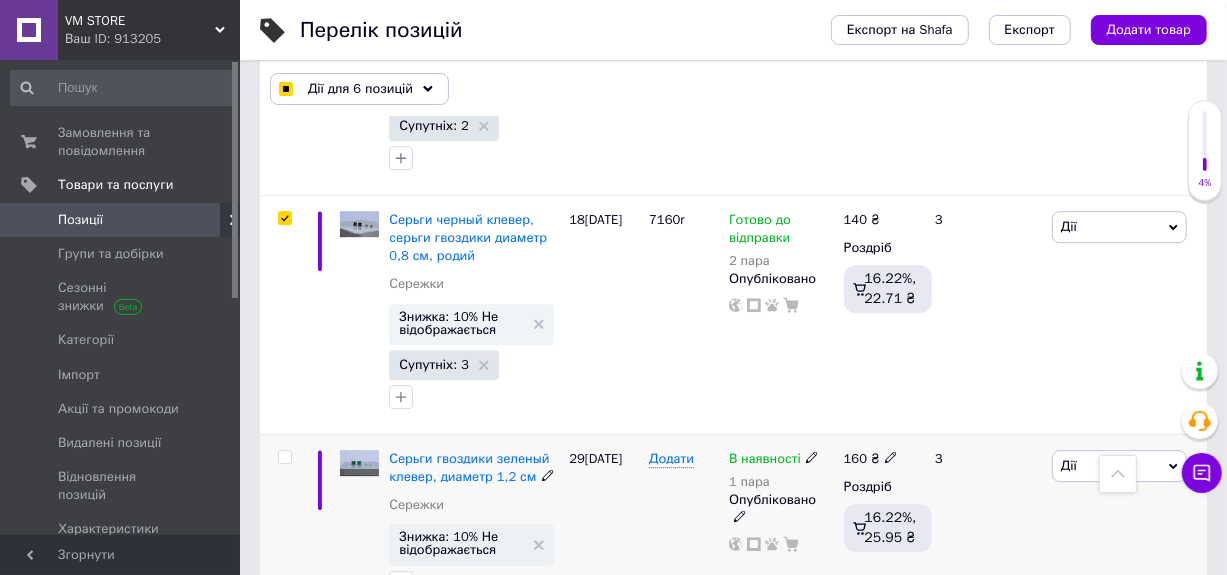click at bounding box center (284, 457) 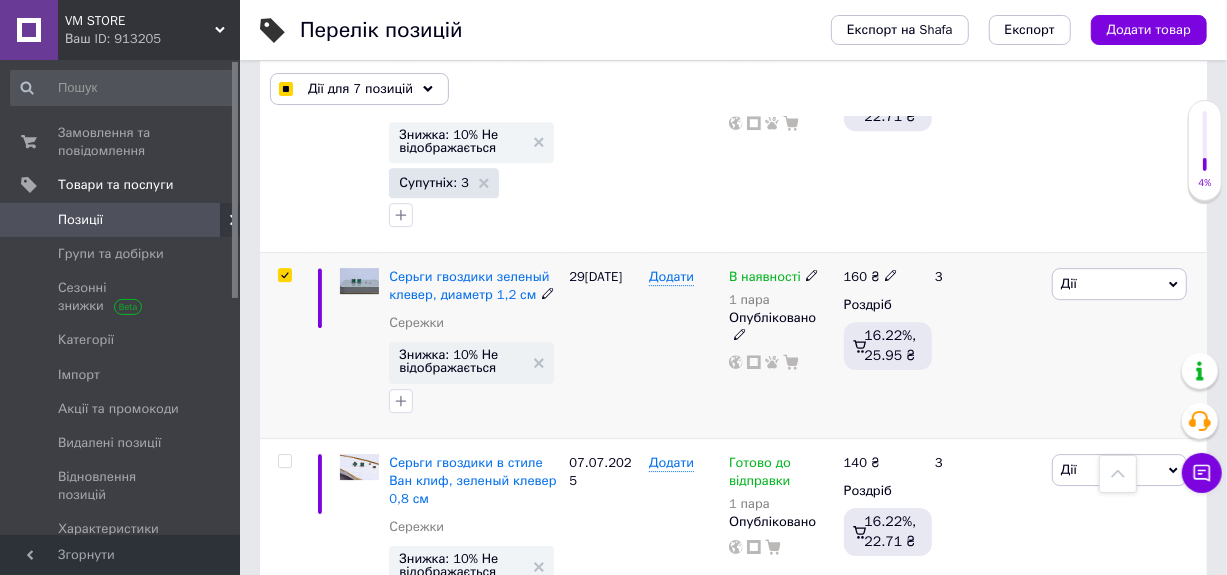 scroll, scrollTop: 3600, scrollLeft: 0, axis: vertical 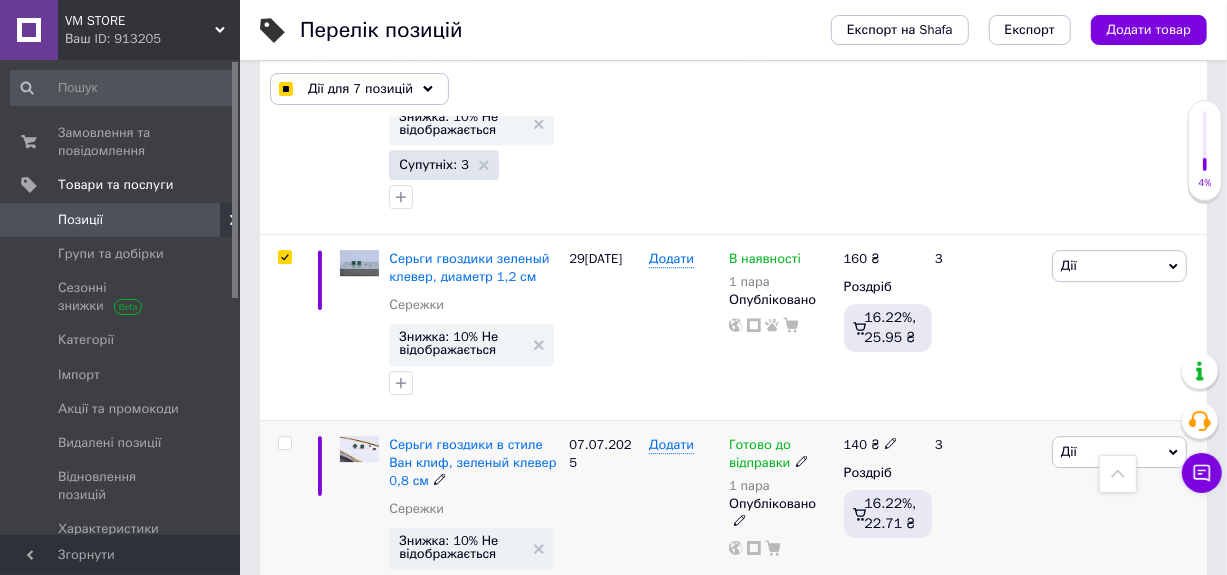 click at bounding box center (284, 443) 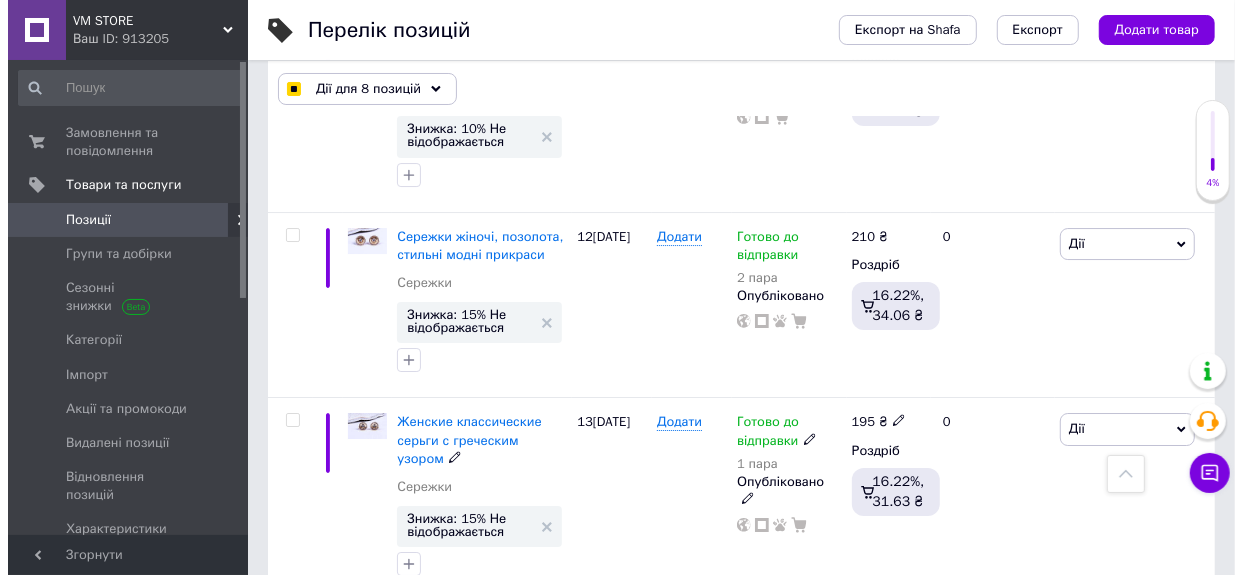 scroll, scrollTop: 3994, scrollLeft: 0, axis: vertical 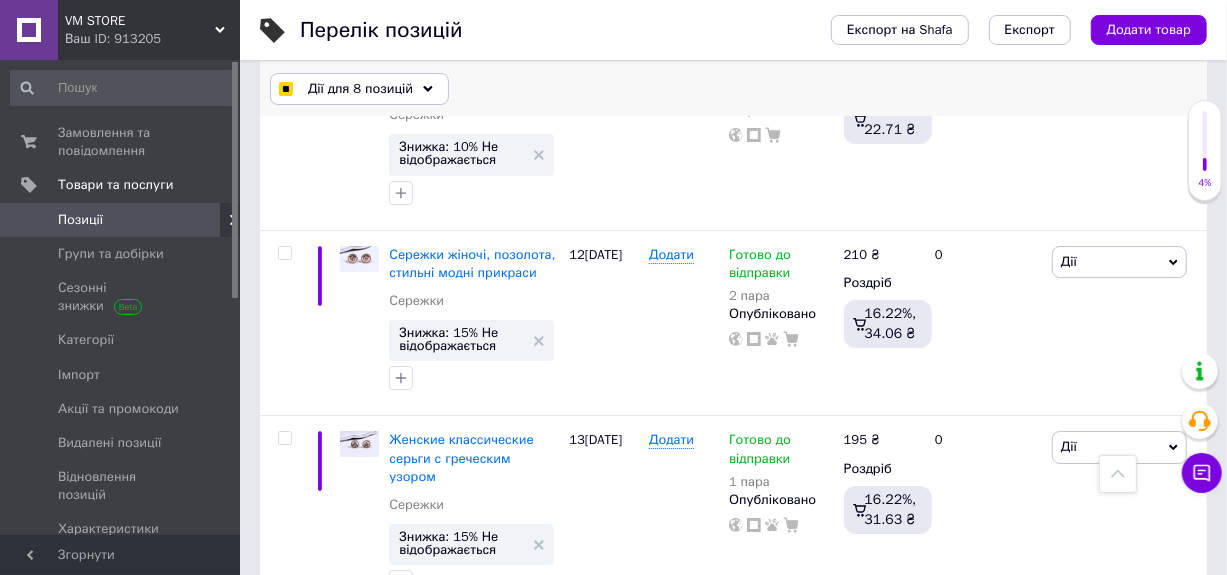 click on "Дії для 8 позицій" at bounding box center (360, 89) 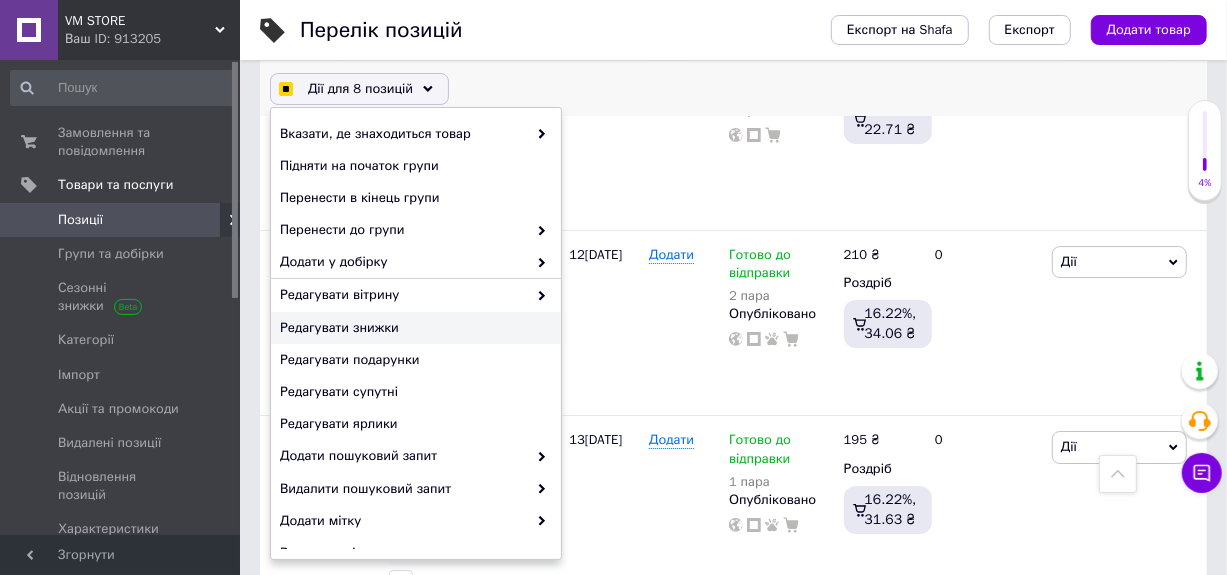click on "Редагувати знижки" at bounding box center [413, 328] 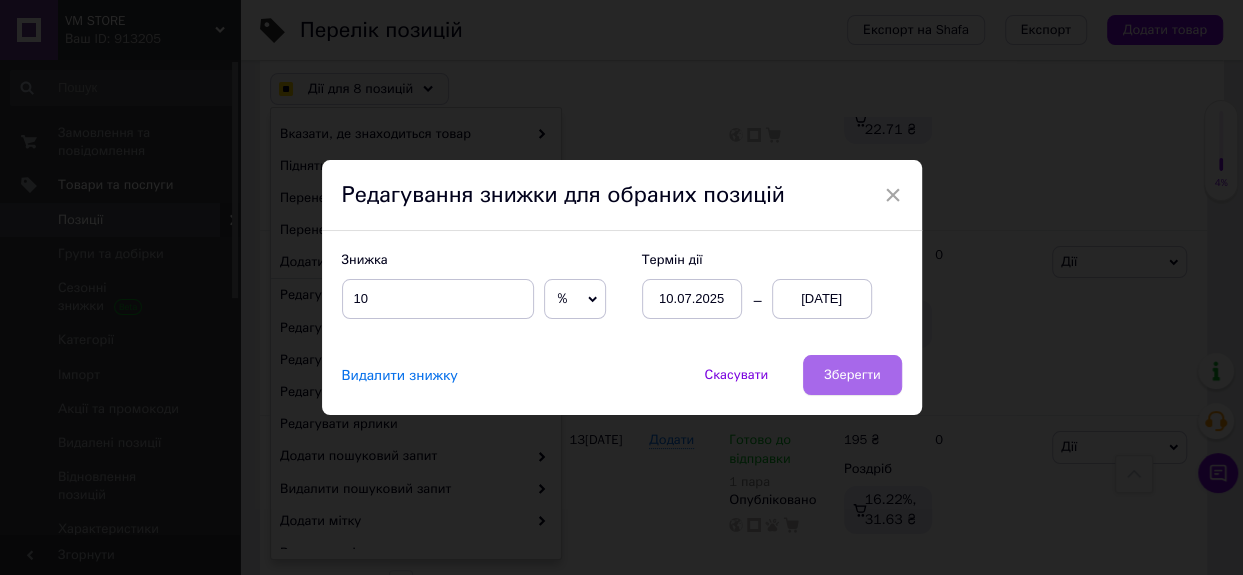 click on "Зберегти" at bounding box center (852, 375) 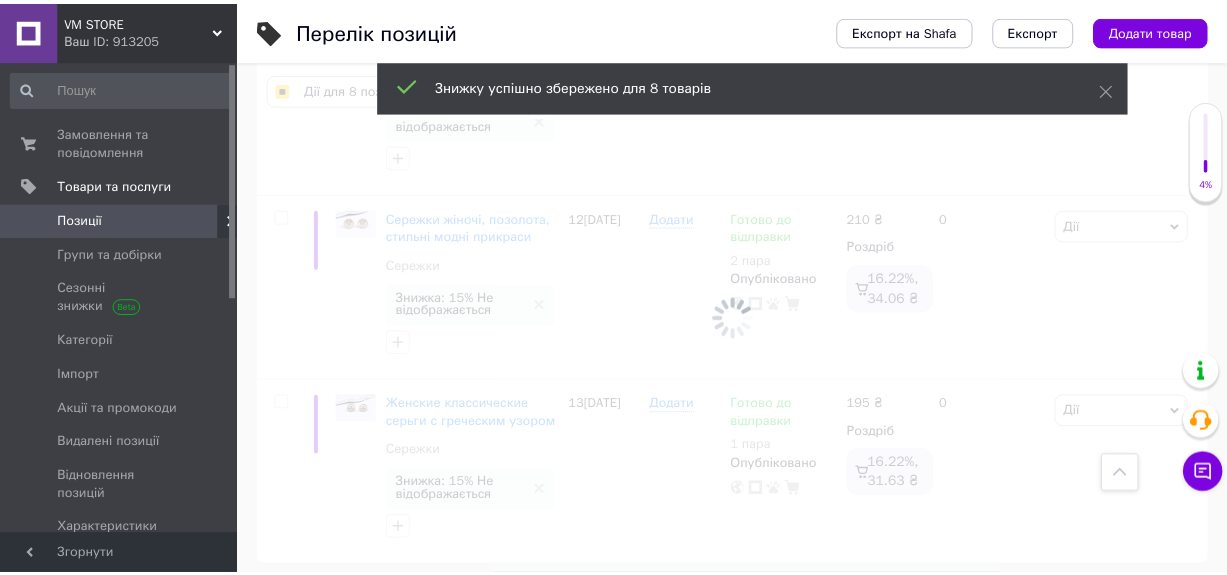 scroll, scrollTop: 3958, scrollLeft: 0, axis: vertical 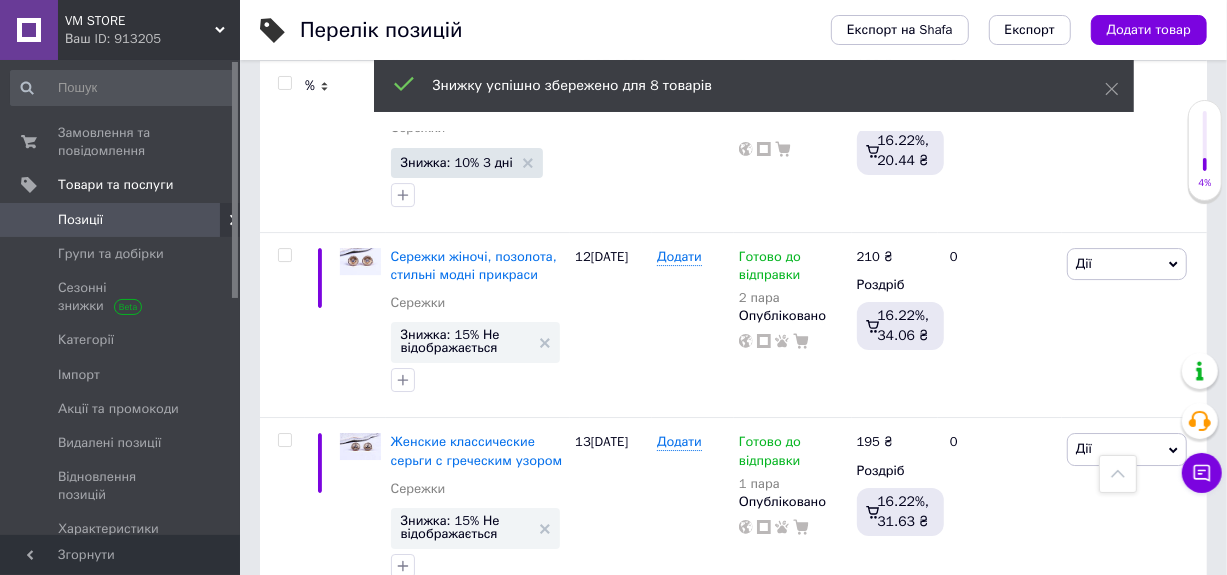 click on "3" at bounding box center [494, 644] 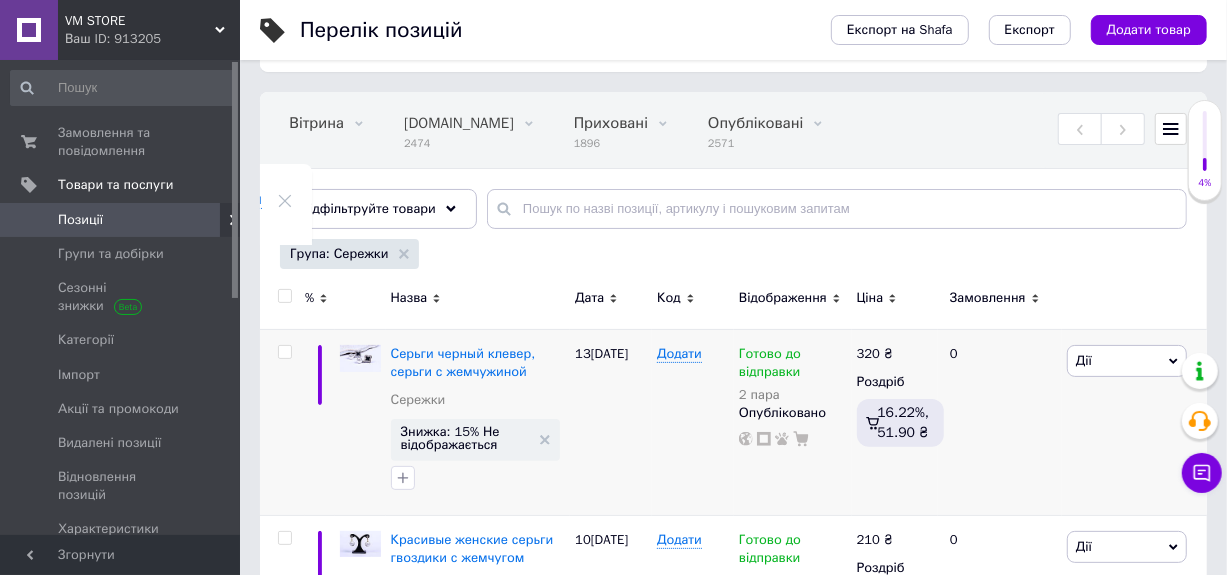 scroll, scrollTop: 200, scrollLeft: 0, axis: vertical 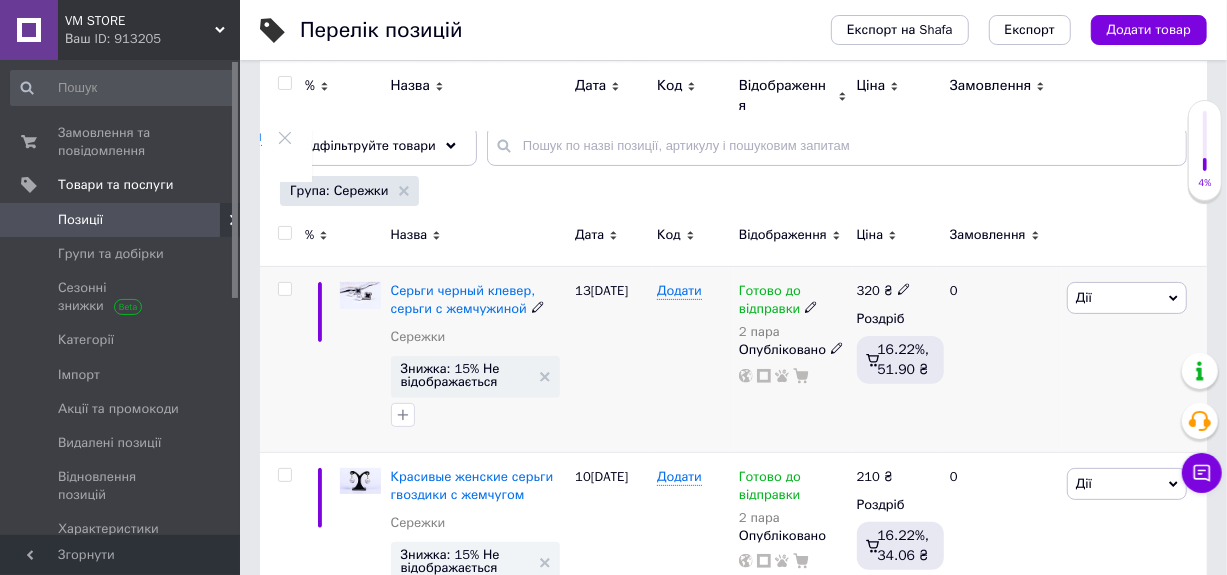click at bounding box center (284, 289) 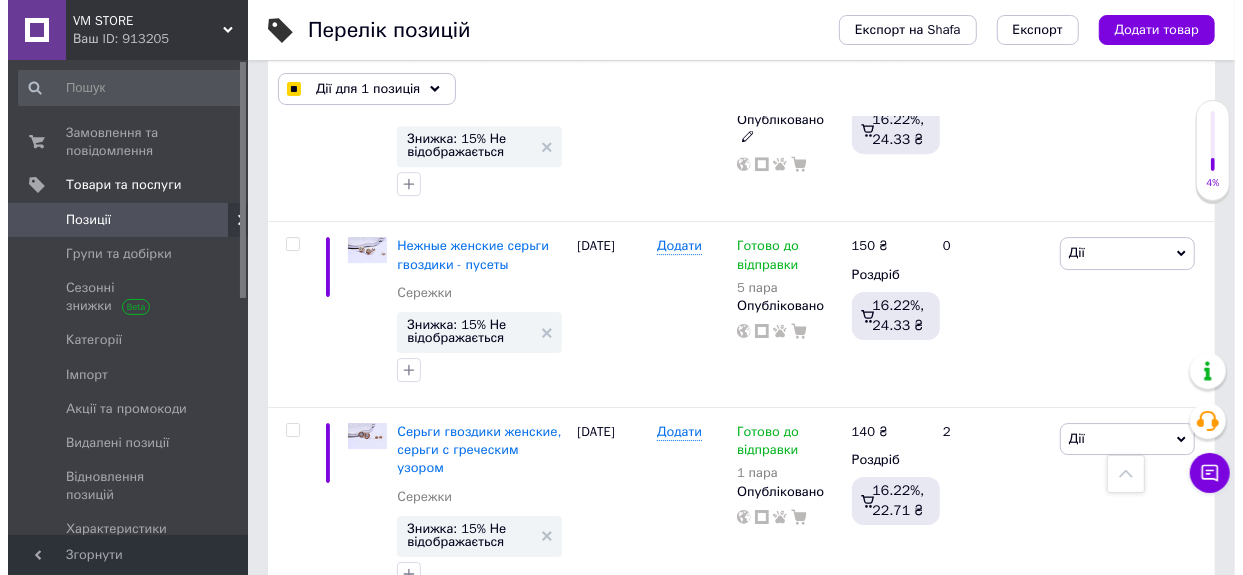 scroll, scrollTop: 3833, scrollLeft: 0, axis: vertical 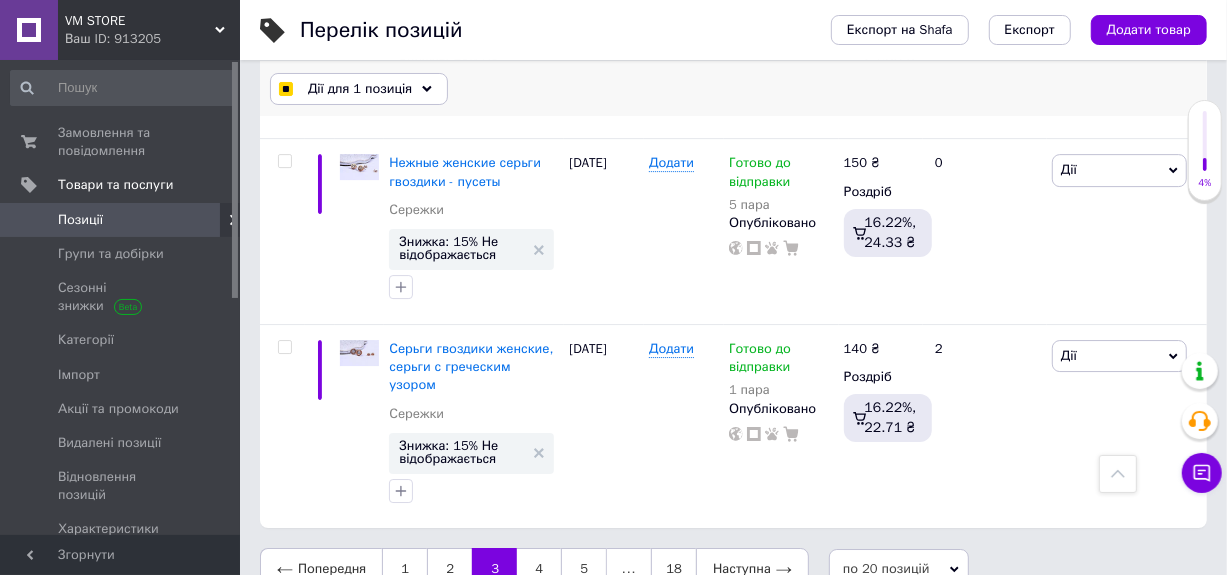 click on "Дії для 1 позиція" at bounding box center (359, 89) 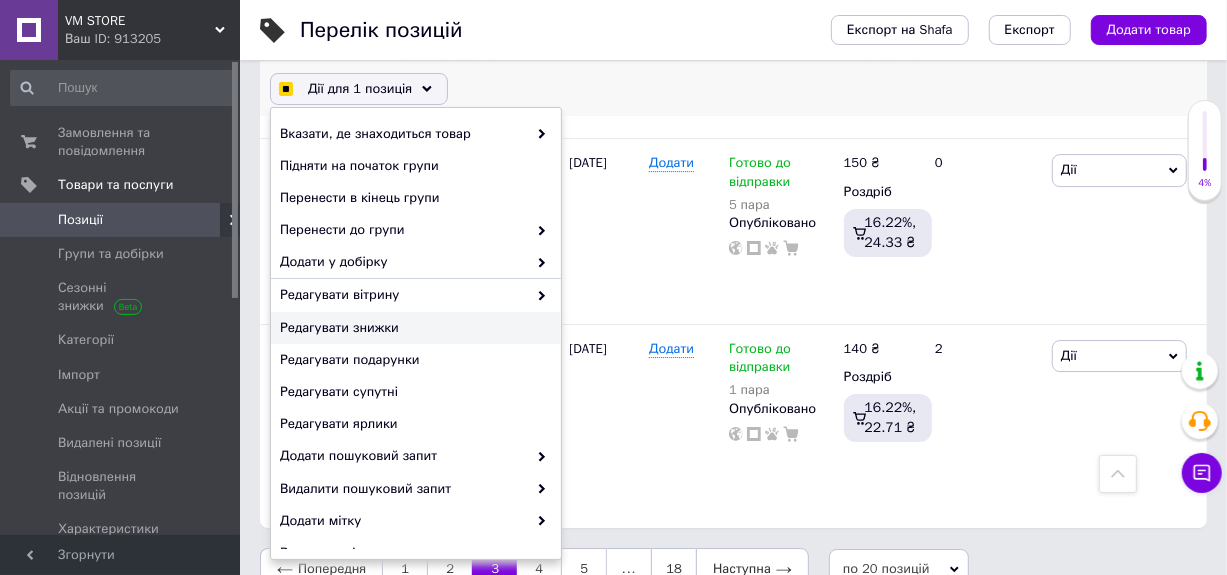 click on "Редагувати знижки" at bounding box center [413, 328] 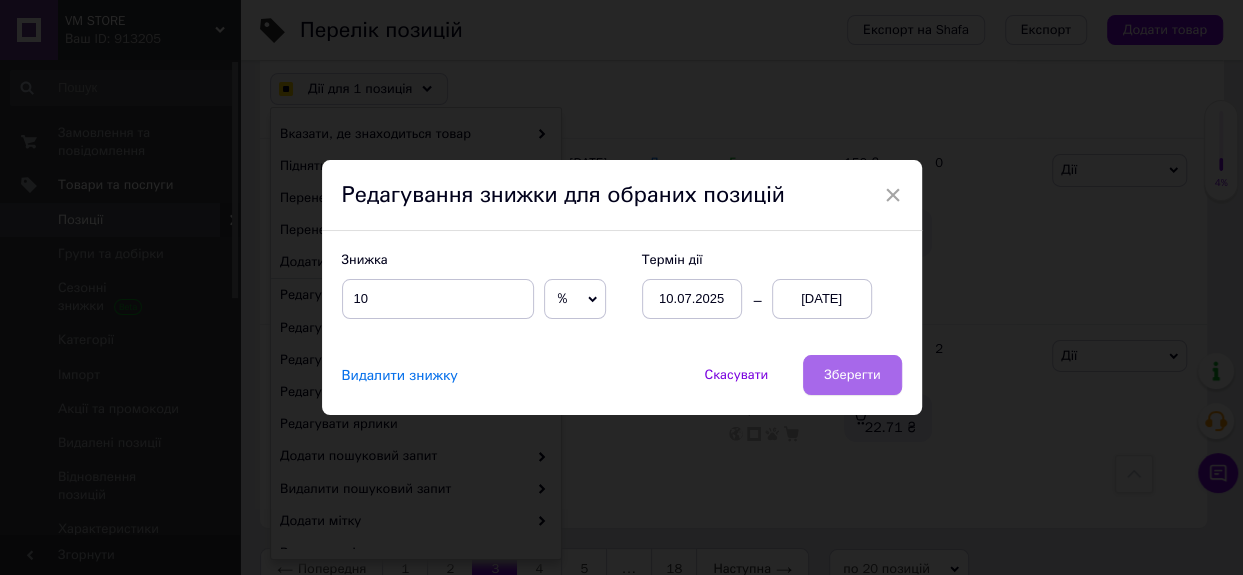 click on "Зберегти" at bounding box center (852, 375) 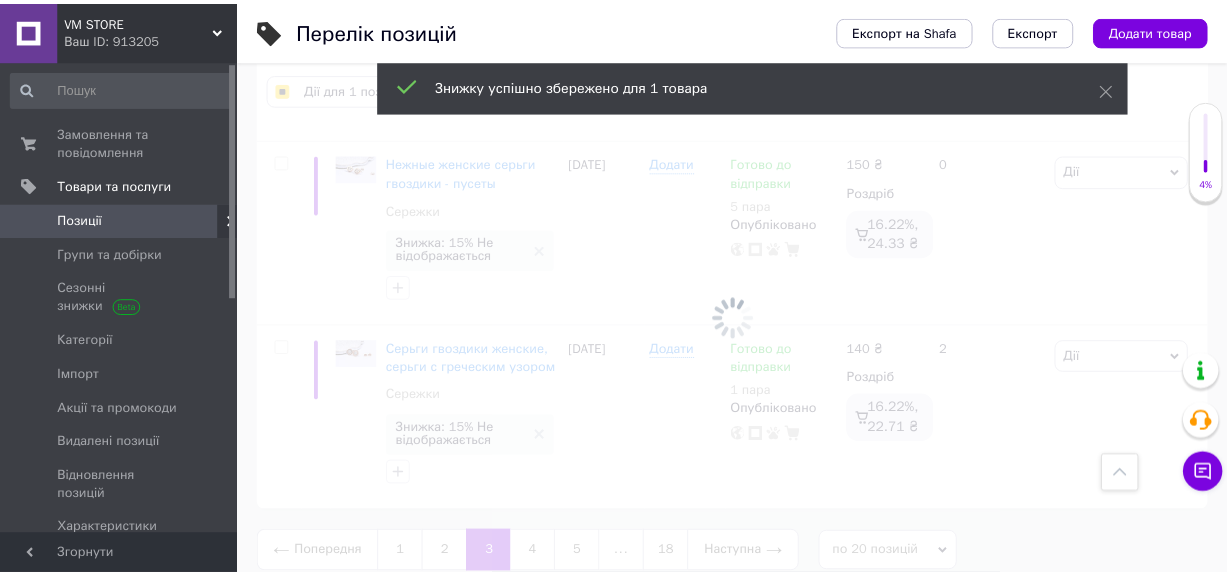 scroll, scrollTop: 3797, scrollLeft: 0, axis: vertical 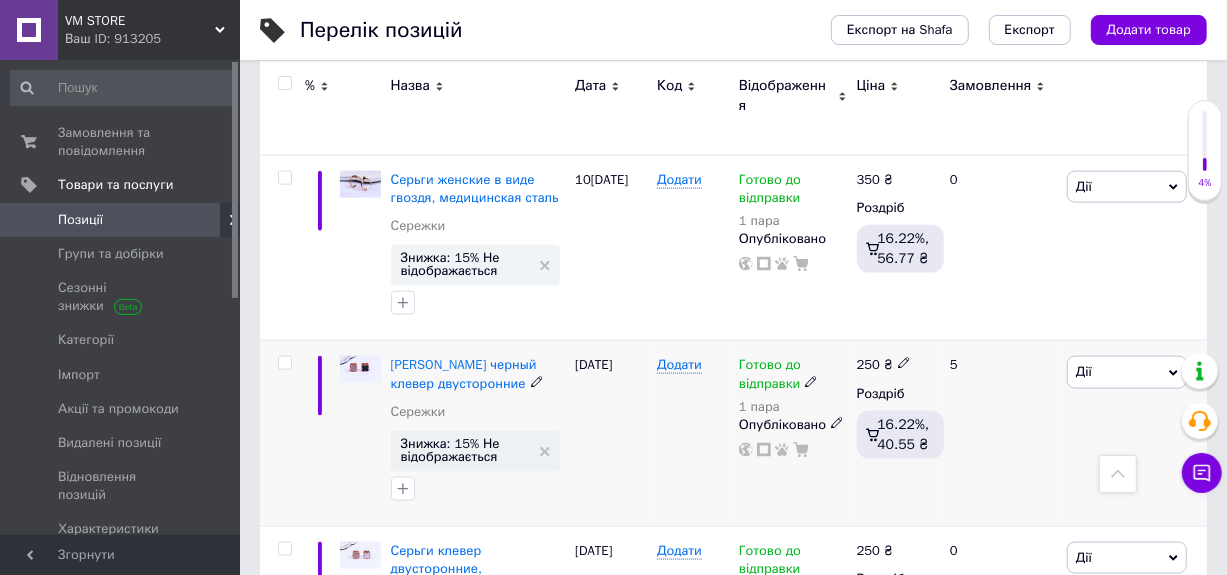 click at bounding box center [284, 363] 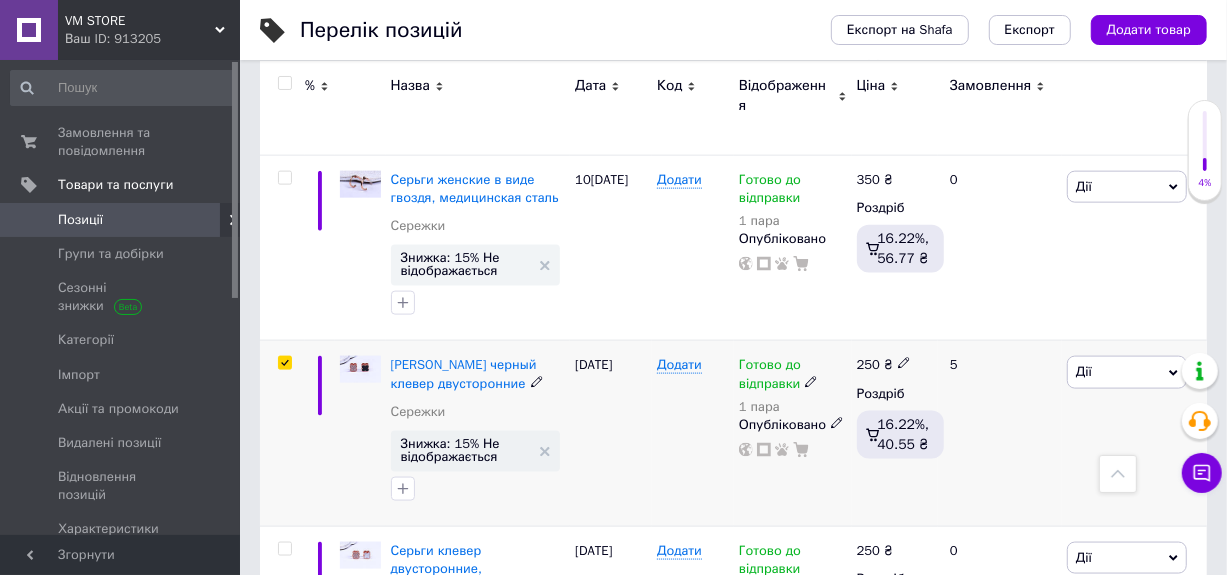 scroll, scrollTop: 1470, scrollLeft: 0, axis: vertical 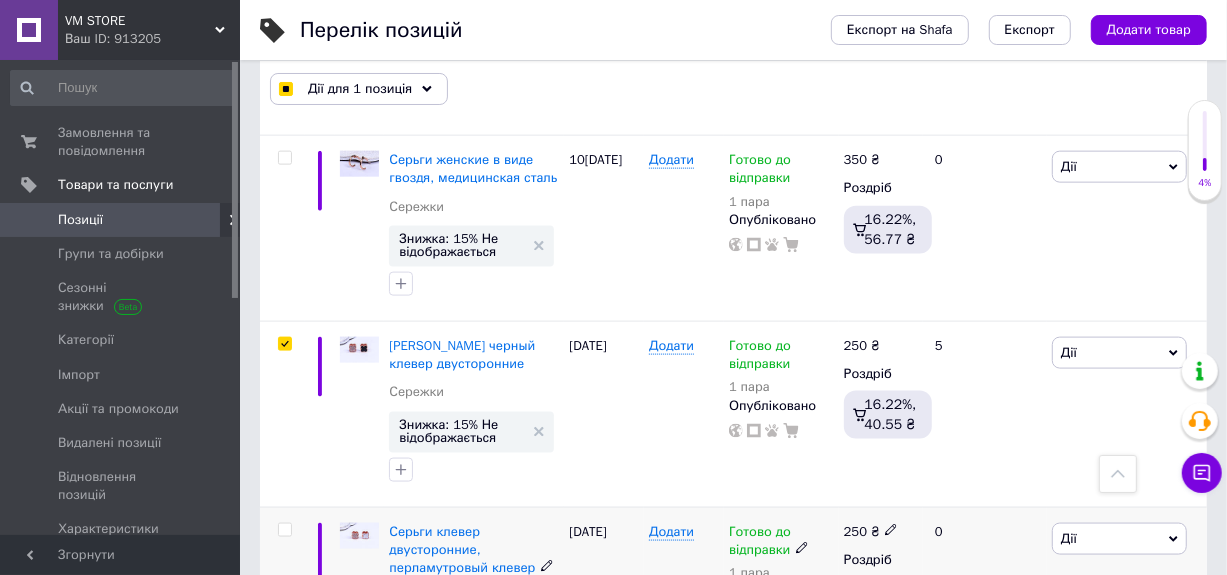 click at bounding box center [284, 530] 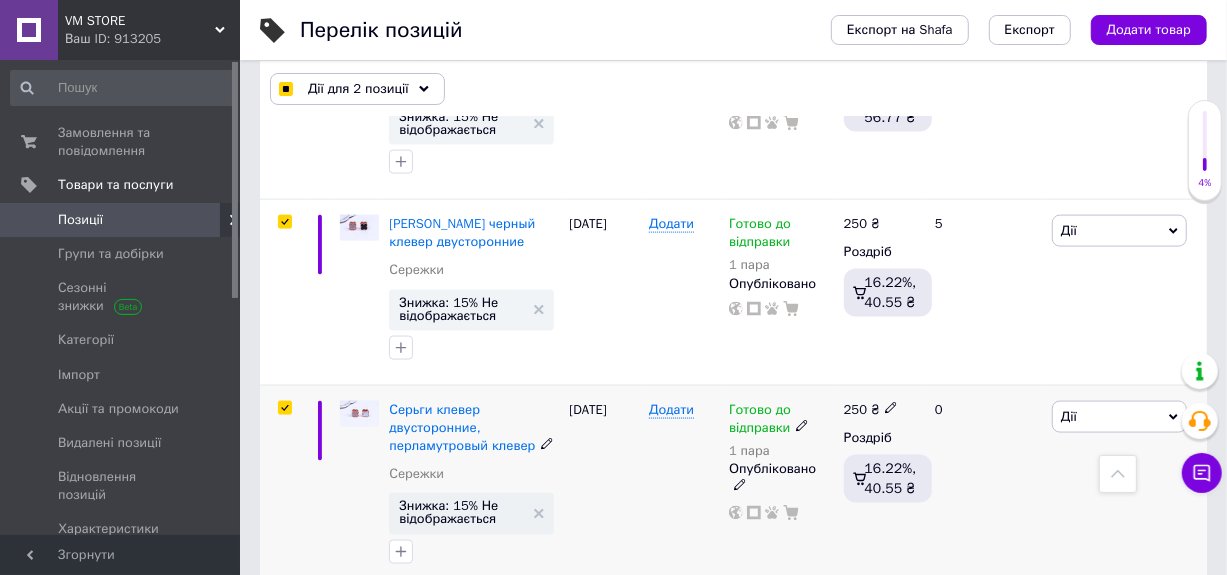 scroll, scrollTop: 1770, scrollLeft: 0, axis: vertical 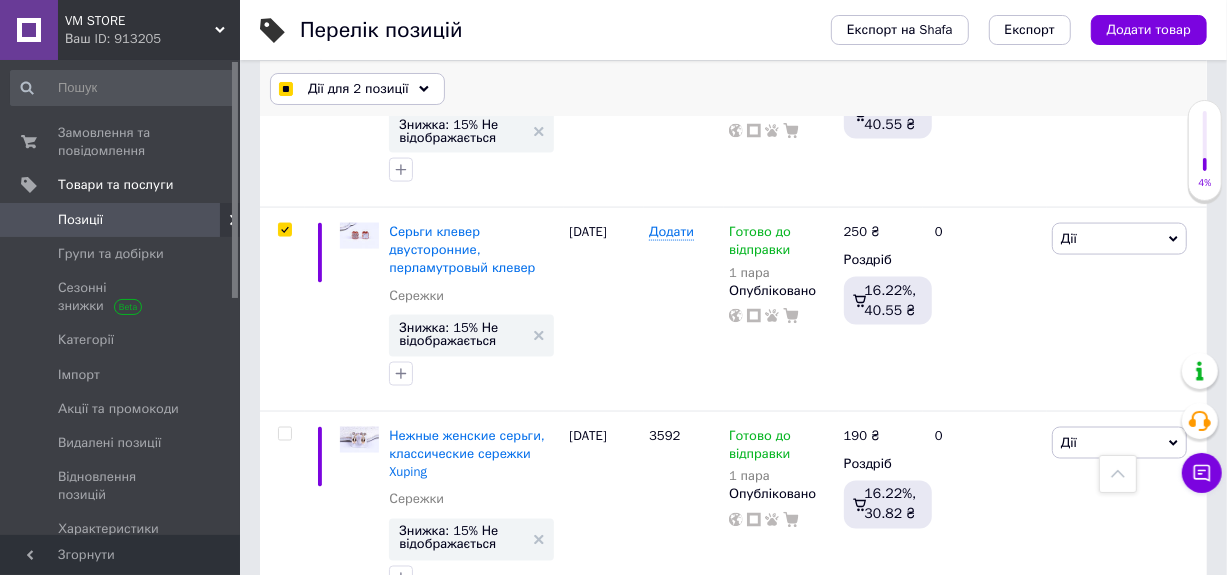 click on "Дії для 2 позиції" at bounding box center [358, 89] 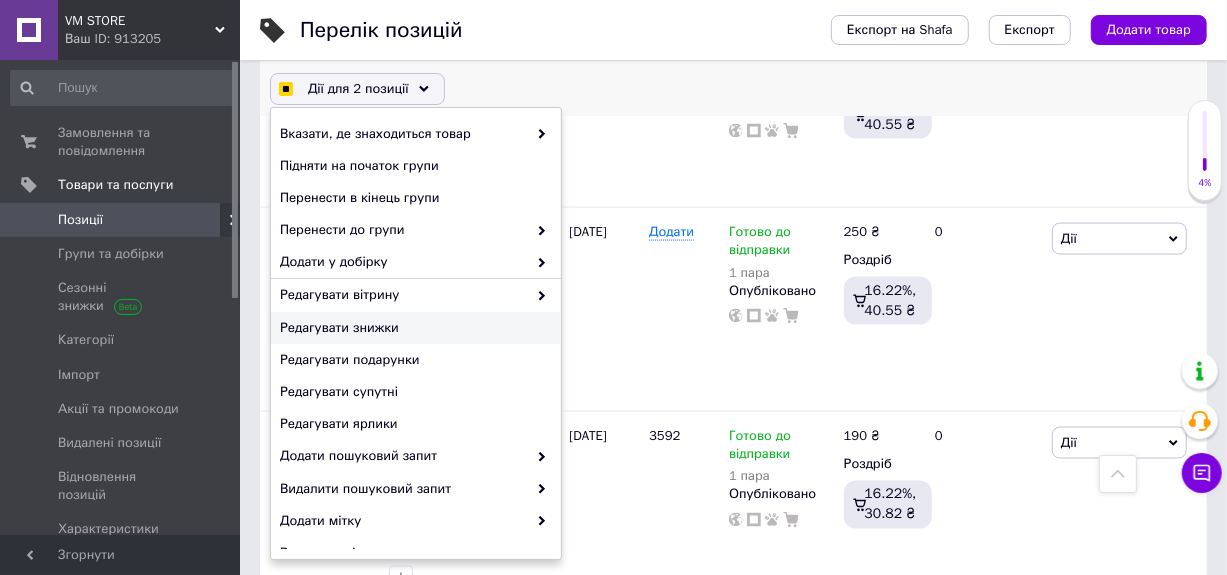 click on "Редагувати знижки" at bounding box center (413, 328) 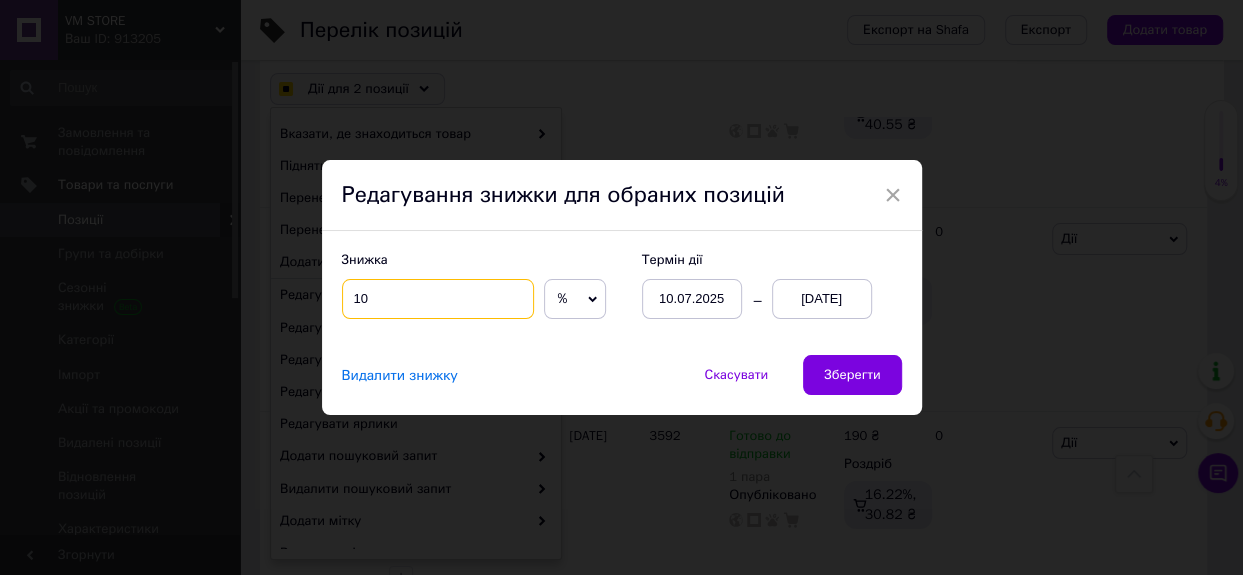 click on "10" at bounding box center (438, 299) 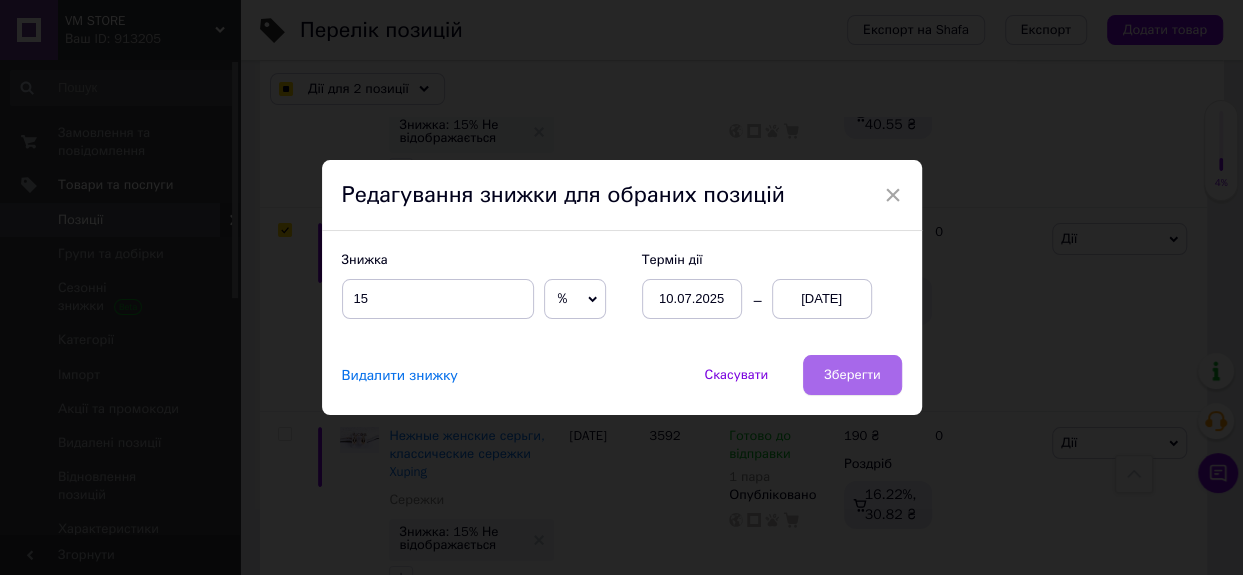 click on "Зберегти" at bounding box center (852, 375) 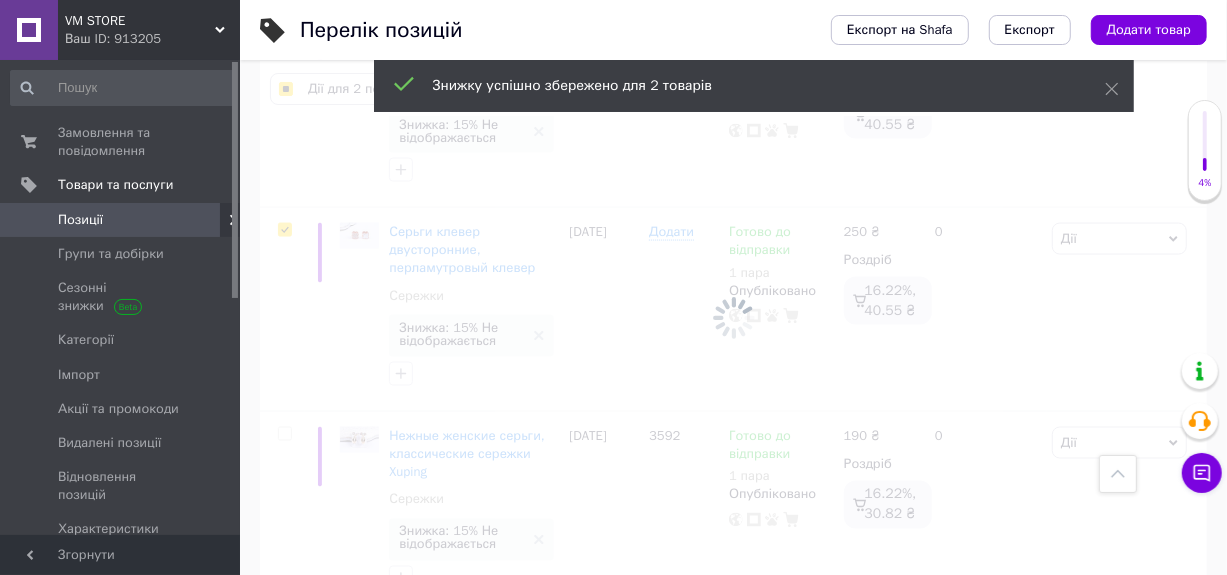 scroll, scrollTop: 0, scrollLeft: 219, axis: horizontal 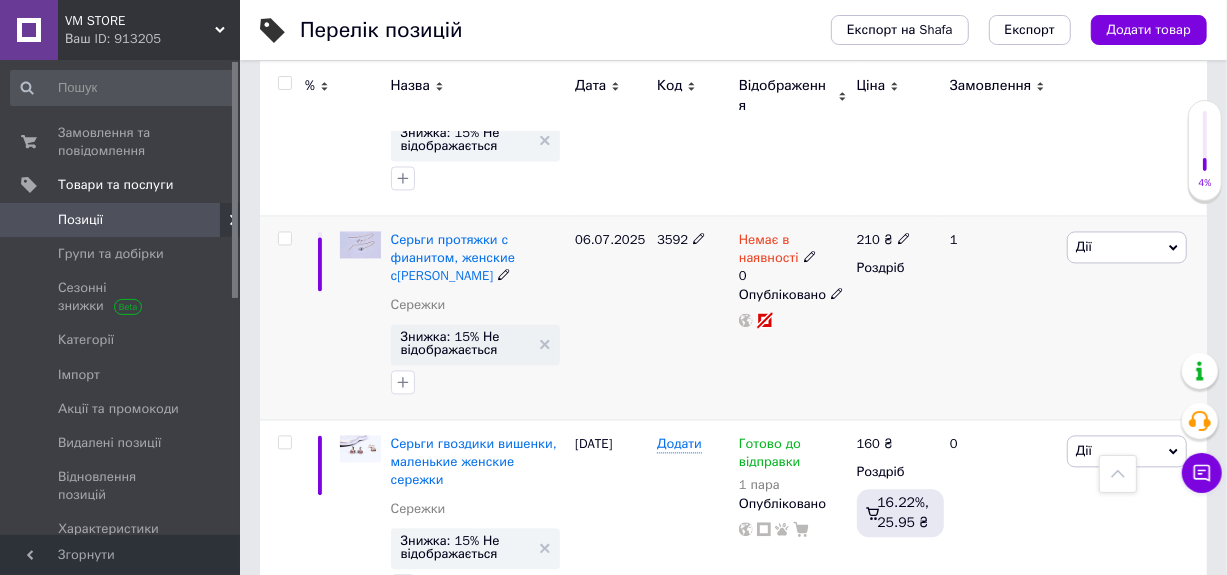 click at bounding box center (284, 238) 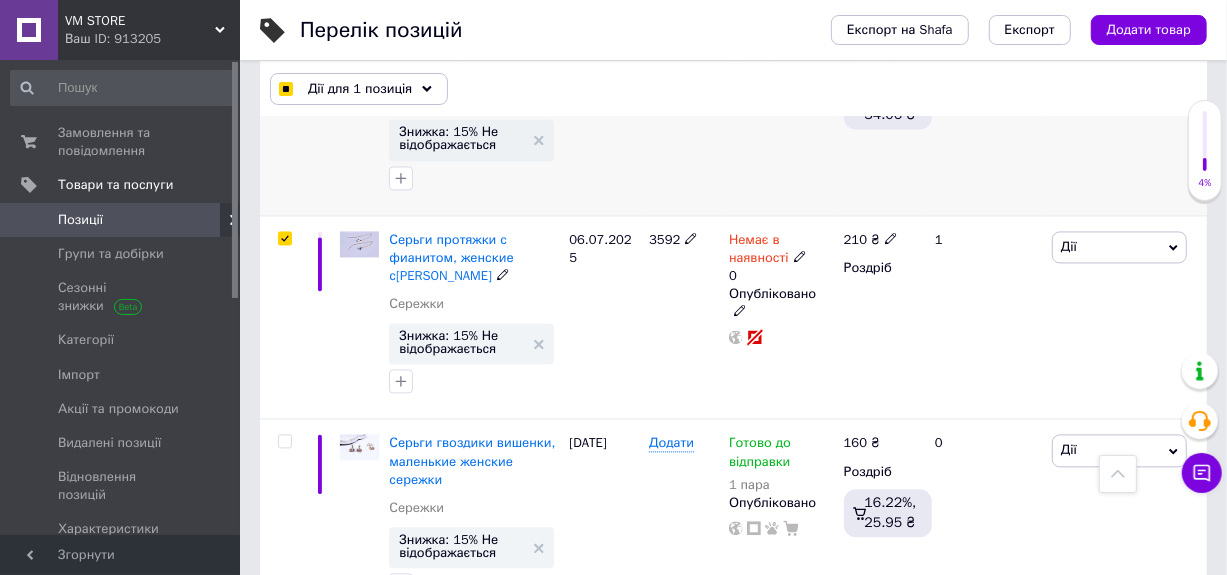 scroll, scrollTop: 2370, scrollLeft: 0, axis: vertical 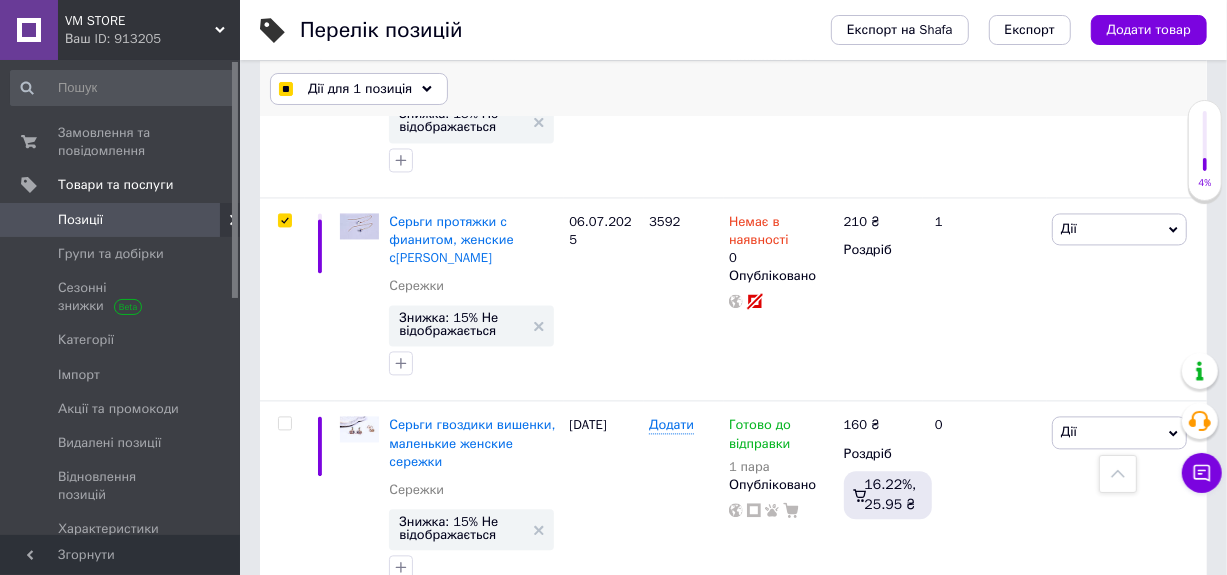 click on "Дії для 1 позиція" at bounding box center [360, 89] 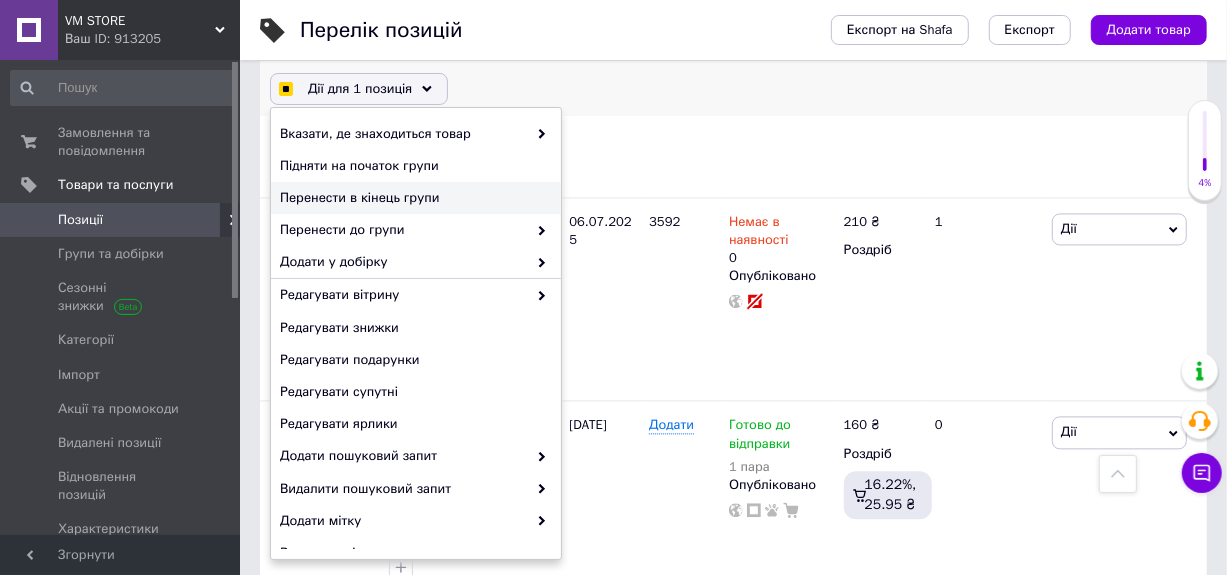 click on "Перенести в кінець групи" at bounding box center (413, 198) 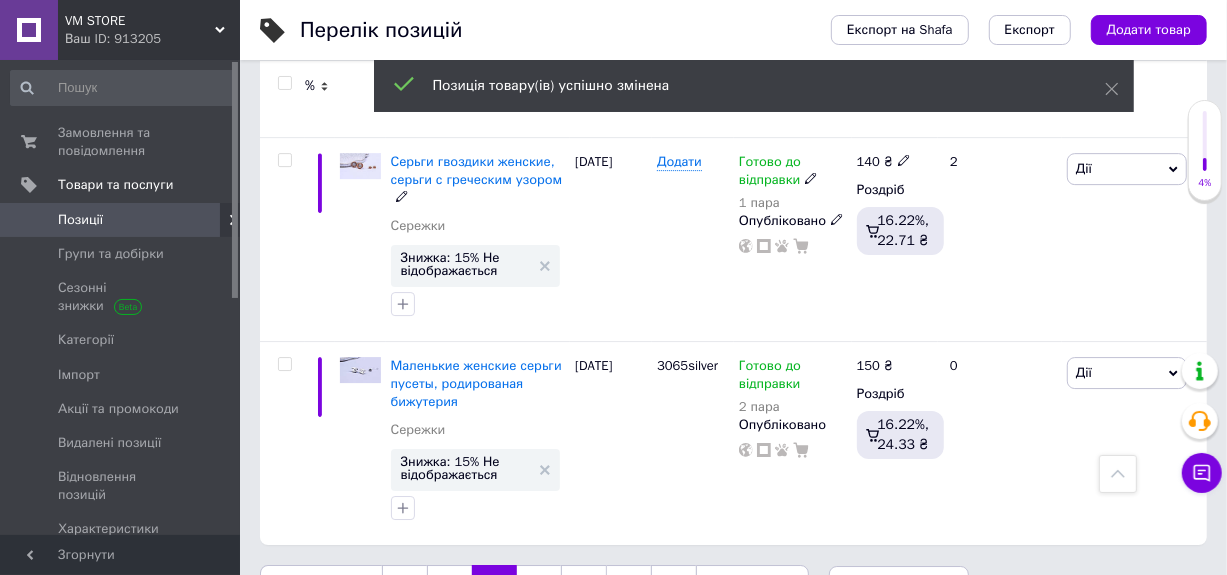 scroll, scrollTop: 3766, scrollLeft: 0, axis: vertical 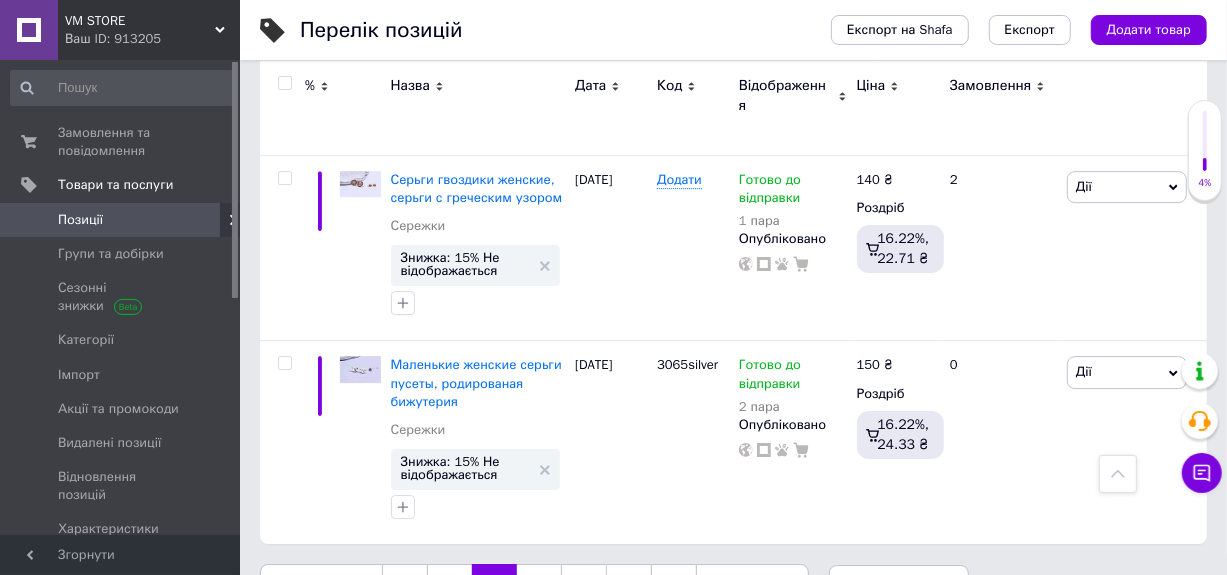 click on "4" at bounding box center (539, 585) 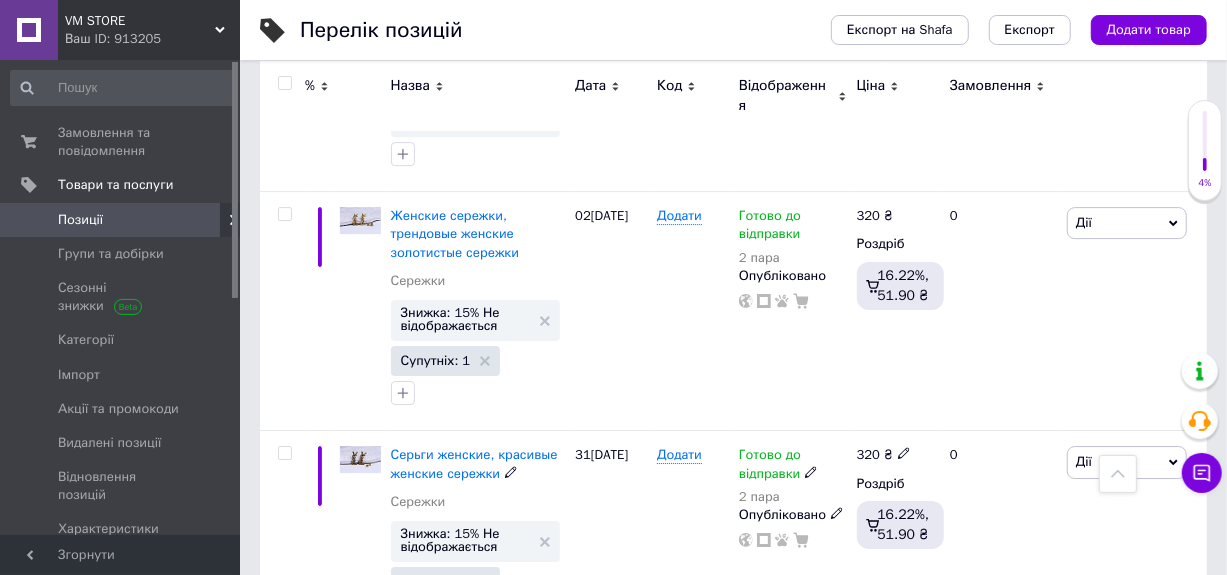 scroll, scrollTop: 3887, scrollLeft: 0, axis: vertical 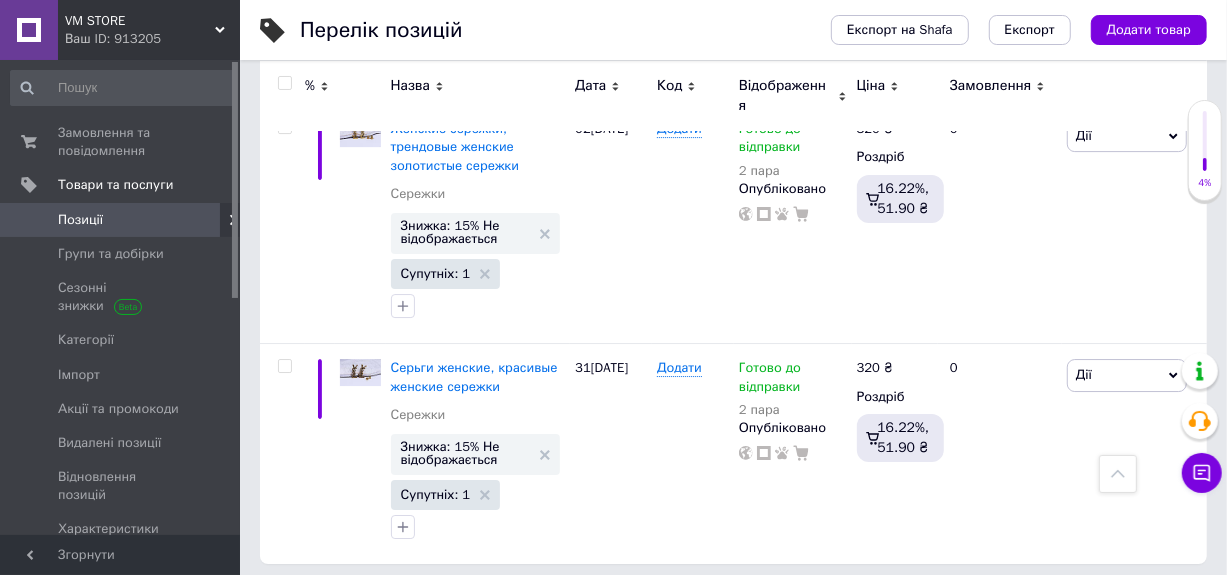 click on "5" at bounding box center (584, 605) 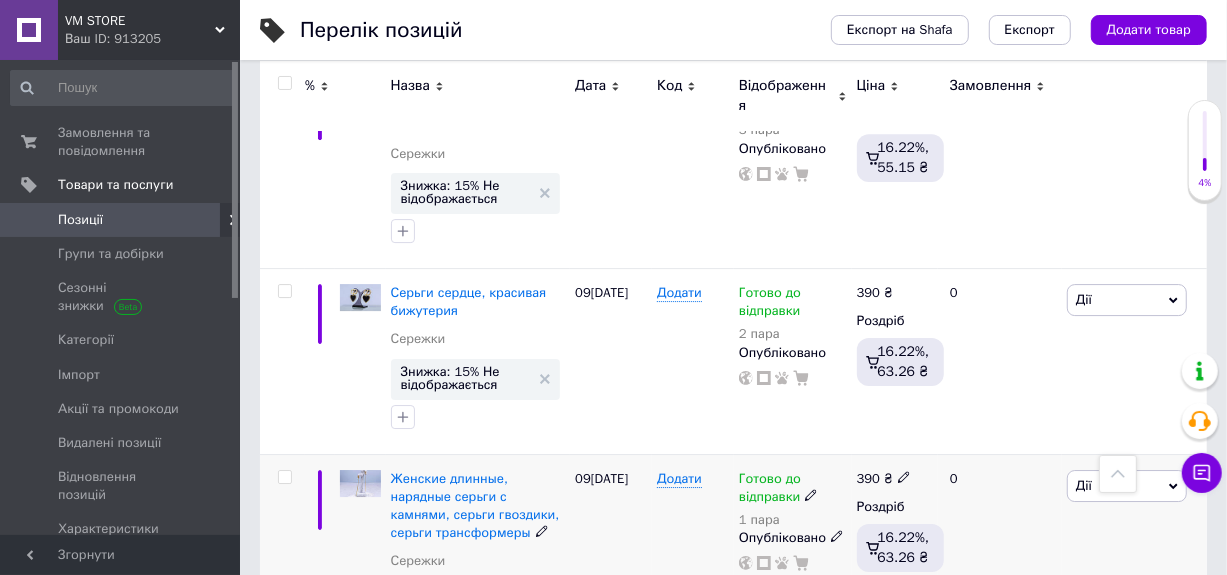 scroll, scrollTop: 3589, scrollLeft: 0, axis: vertical 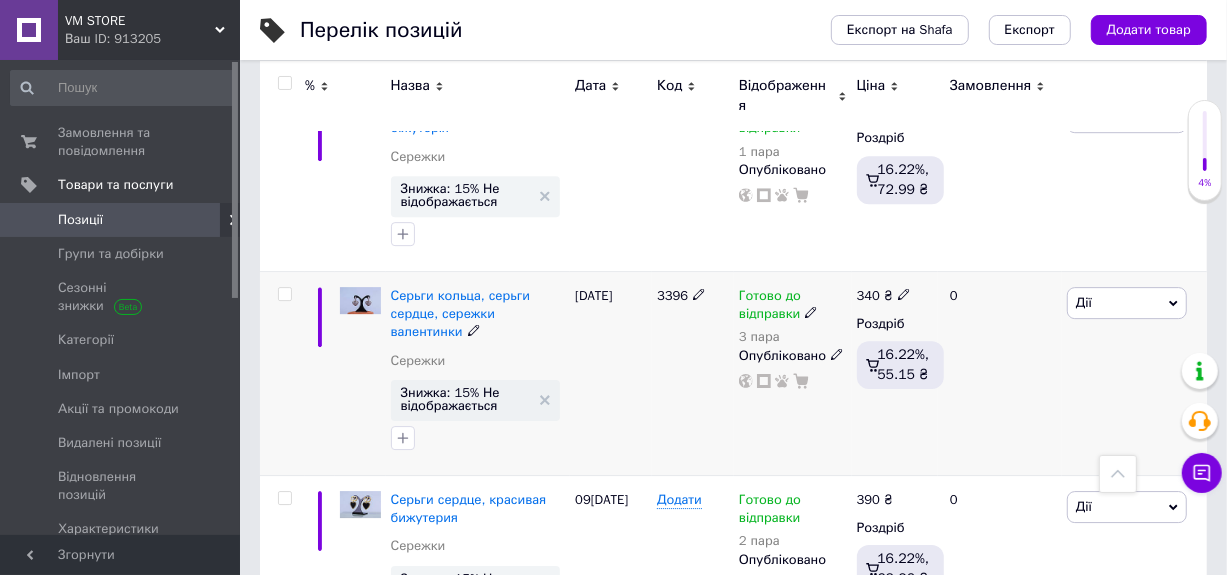 click 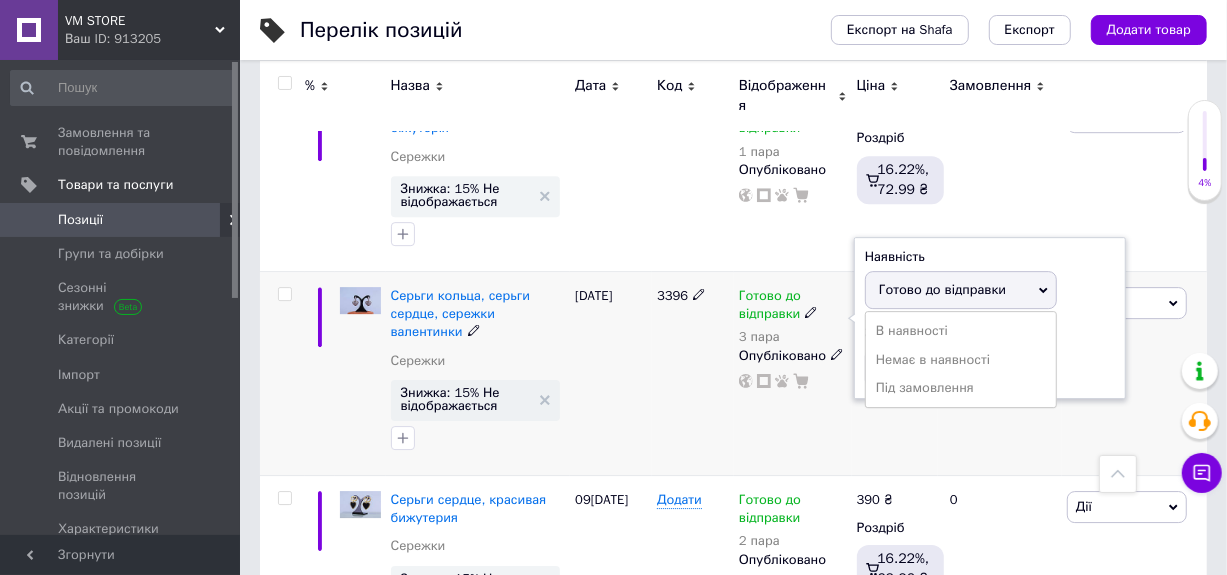 drag, startPoint x: 909, startPoint y: 208, endPoint x: 914, endPoint y: 223, distance: 15.811388 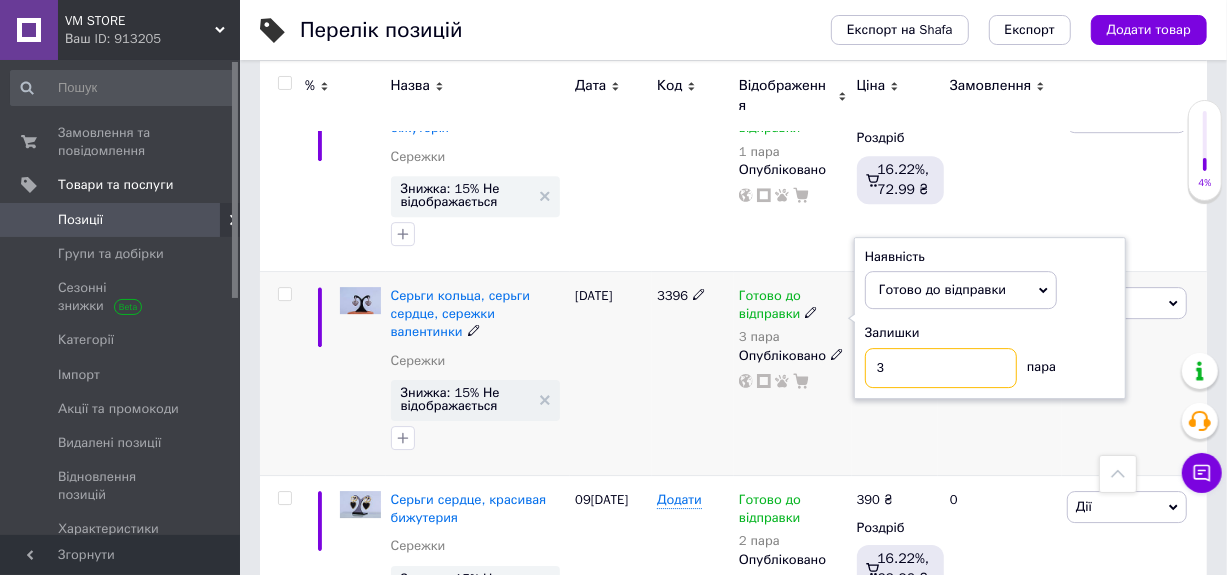 click on "3" at bounding box center [941, 368] 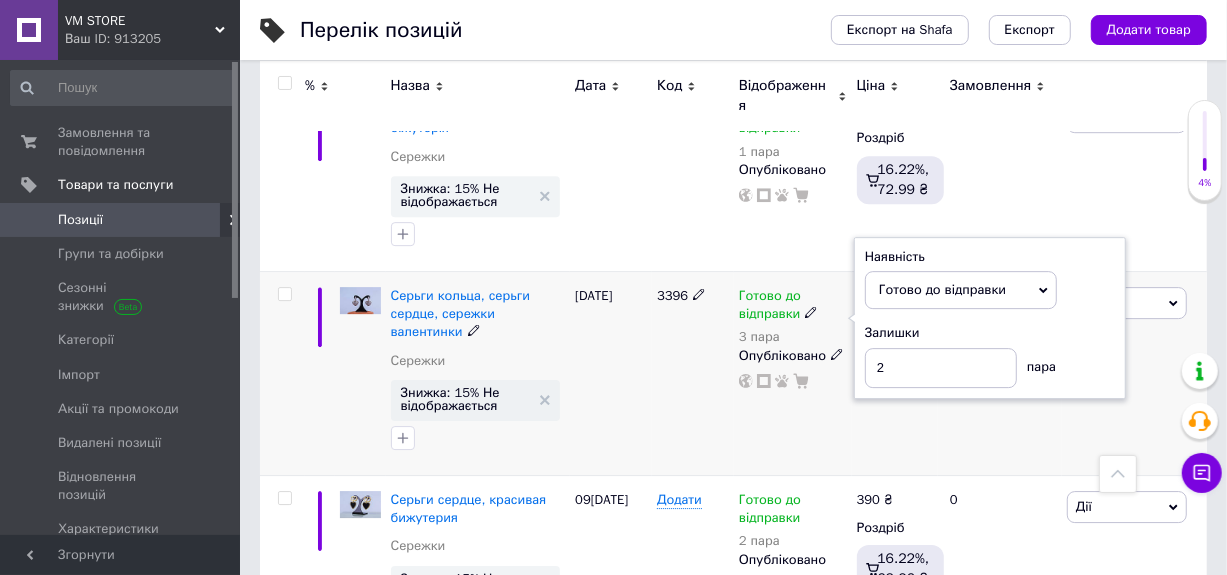 click on "3396" at bounding box center [693, 374] 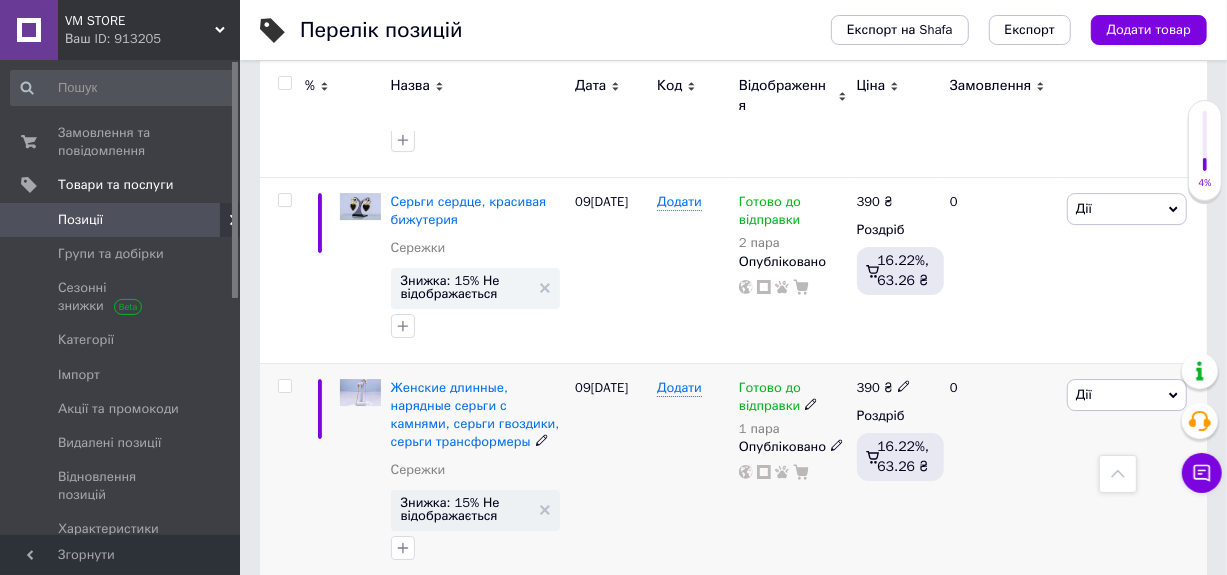 scroll, scrollTop: 3889, scrollLeft: 0, axis: vertical 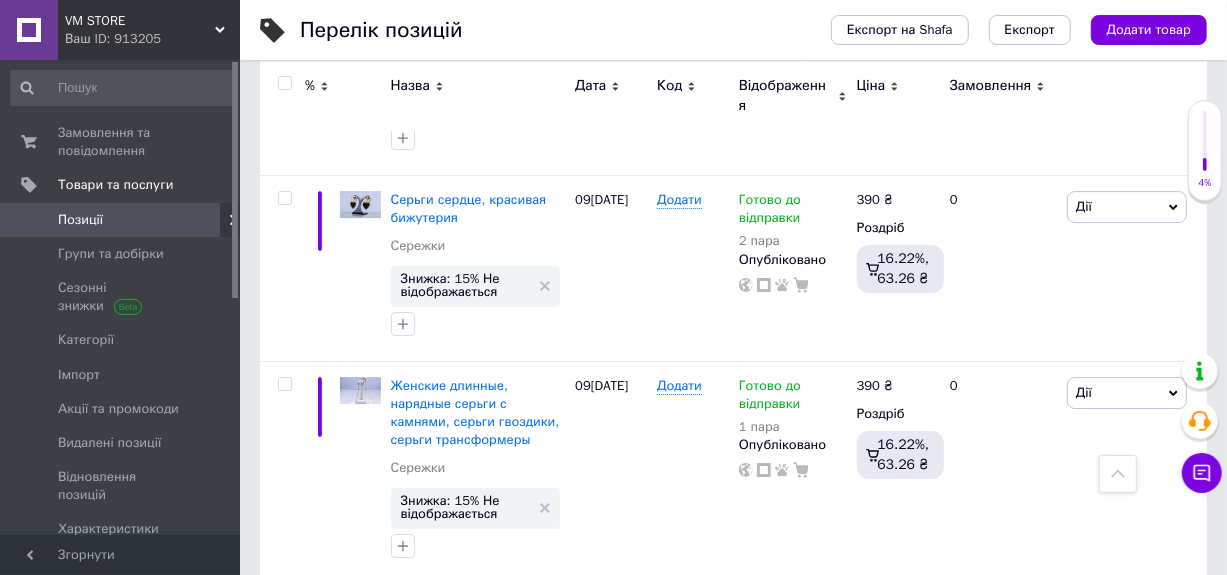 click on "6" at bounding box center (629, 624) 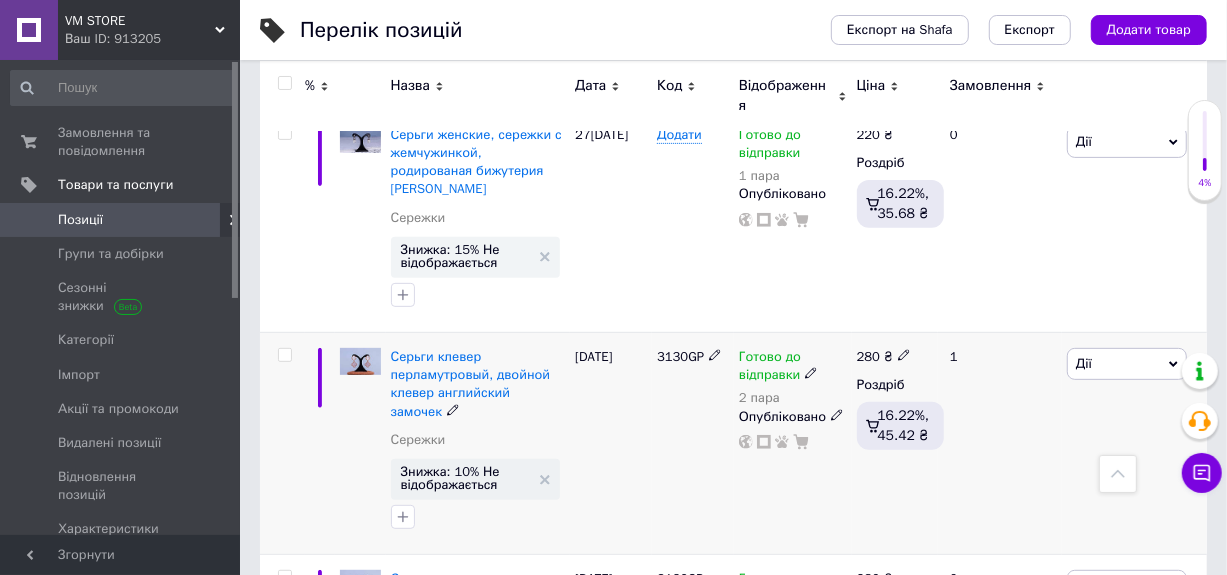 scroll, scrollTop: 400, scrollLeft: 0, axis: vertical 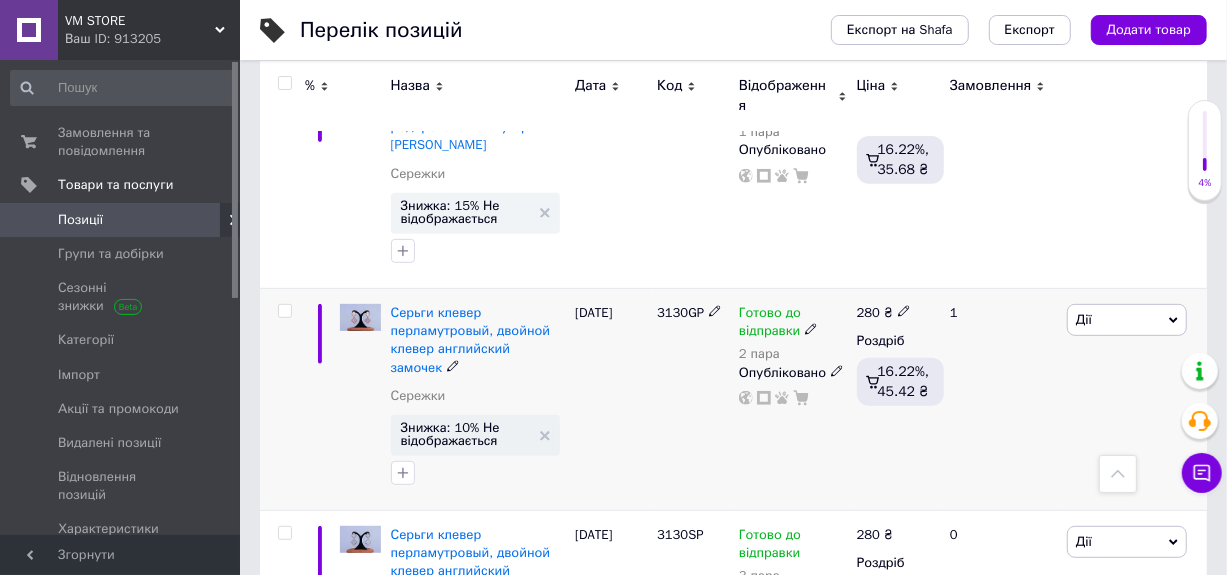 click at bounding box center (284, 311) 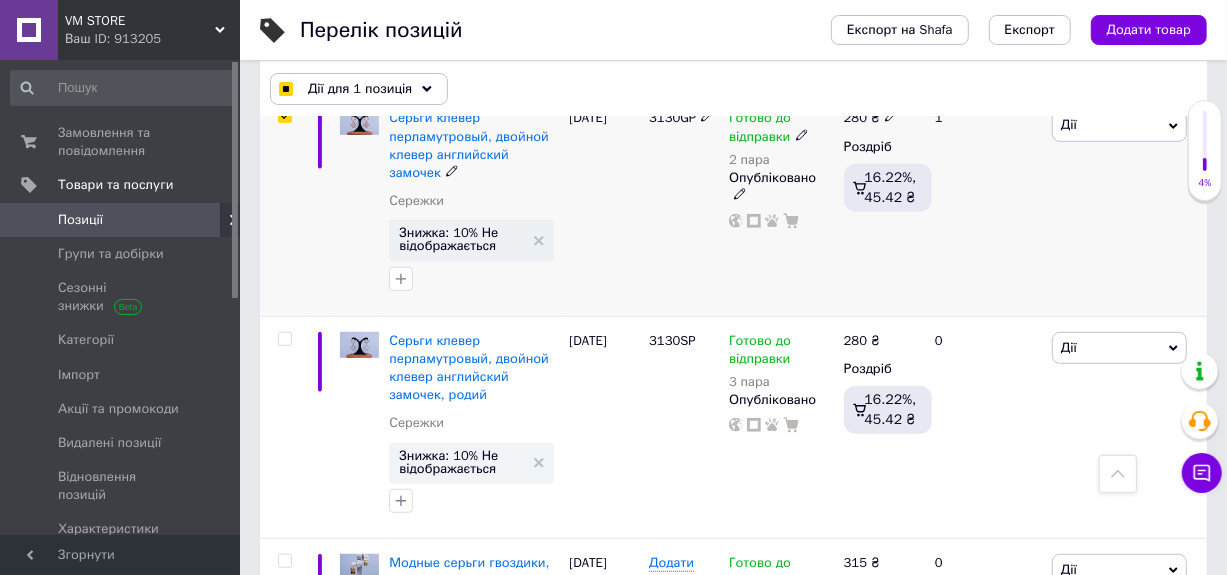 scroll, scrollTop: 600, scrollLeft: 0, axis: vertical 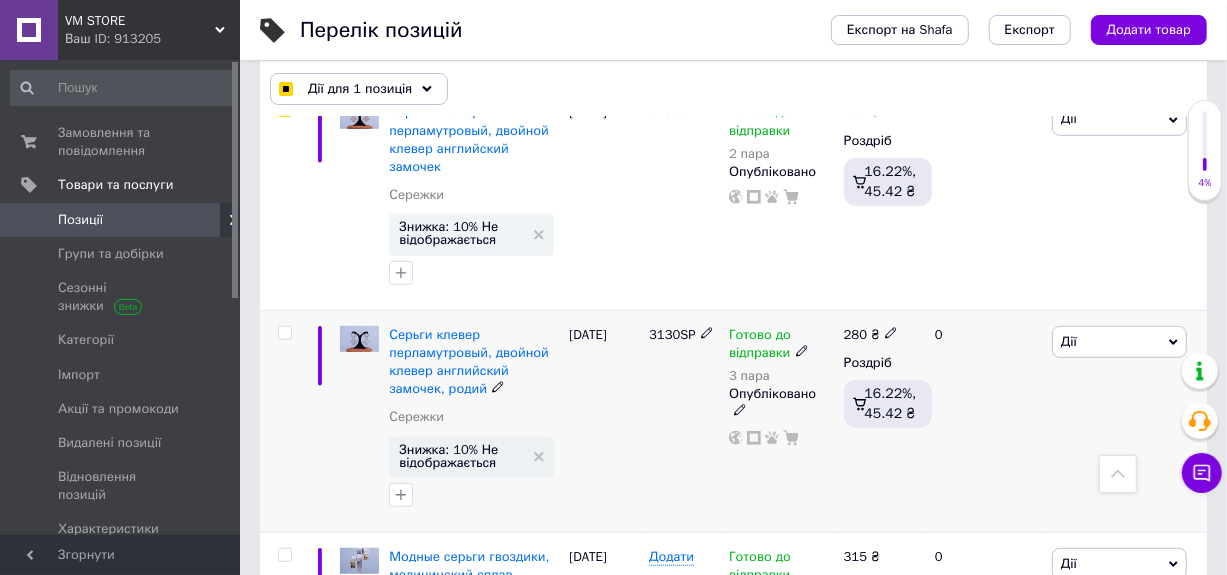 click at bounding box center [282, 421] 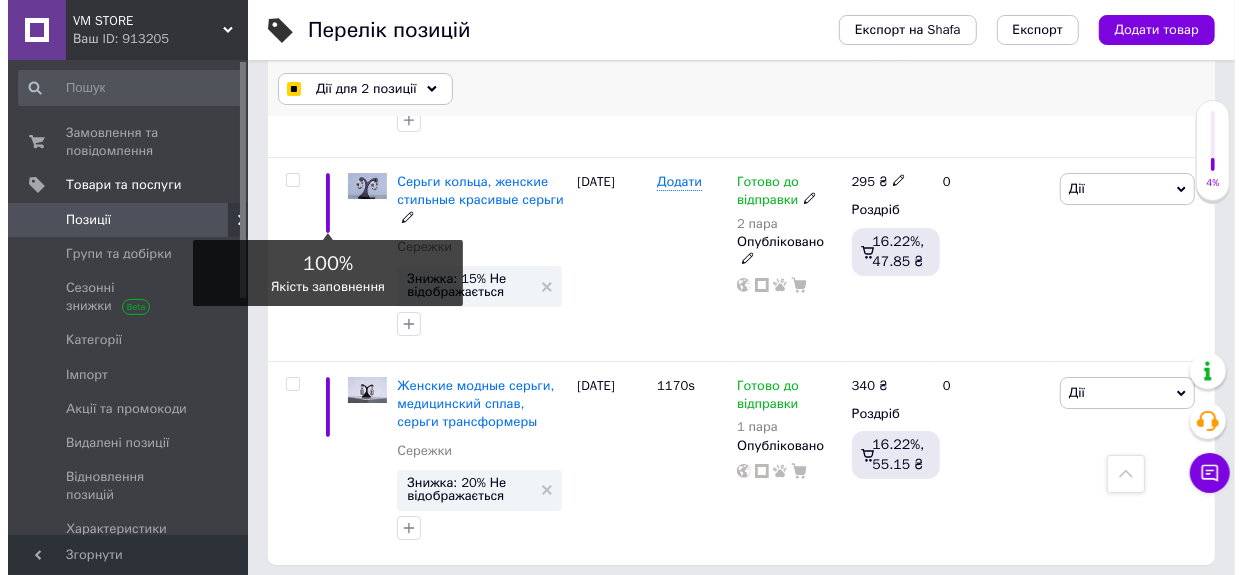scroll, scrollTop: 4103, scrollLeft: 0, axis: vertical 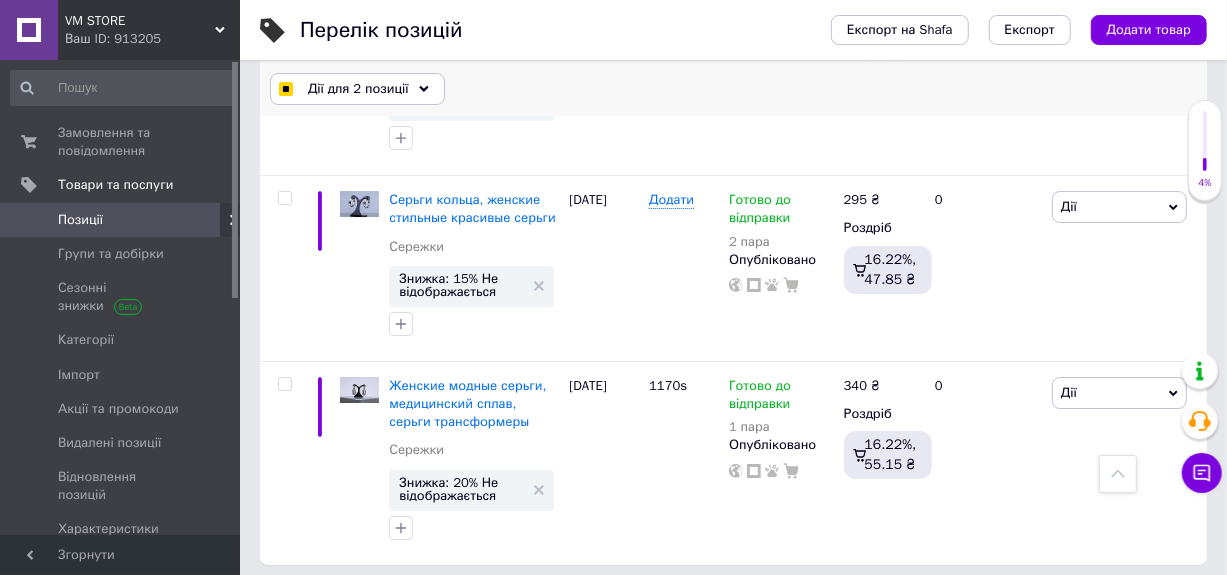 click on "Дії для 2 позиції" at bounding box center [357, 89] 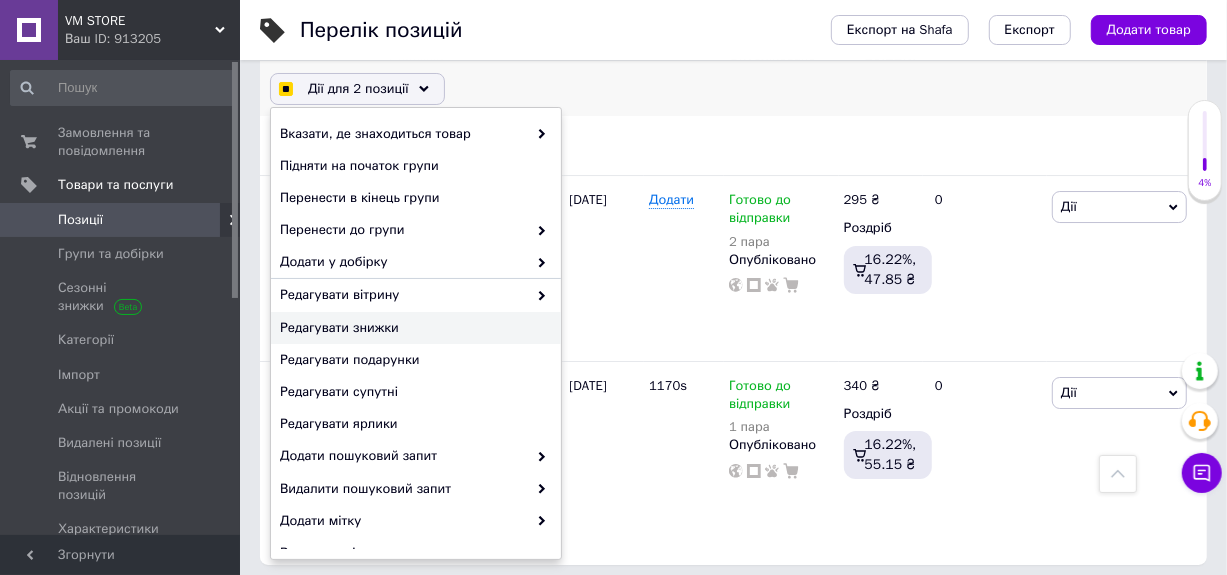 click on "Редагувати знижки" at bounding box center (413, 328) 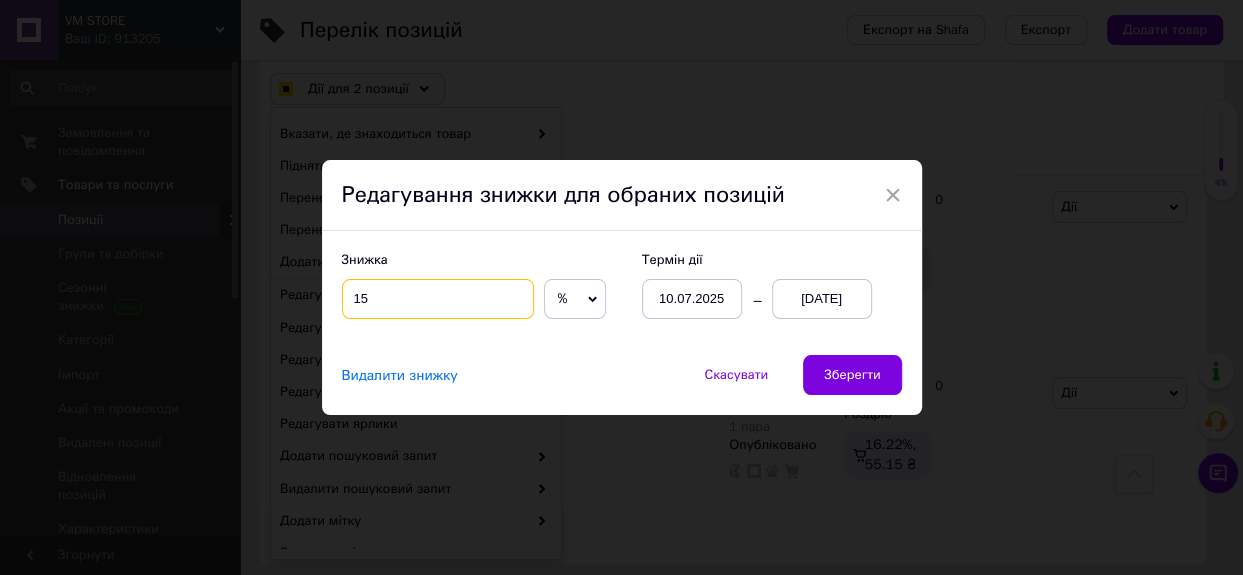 click on "15" at bounding box center (438, 299) 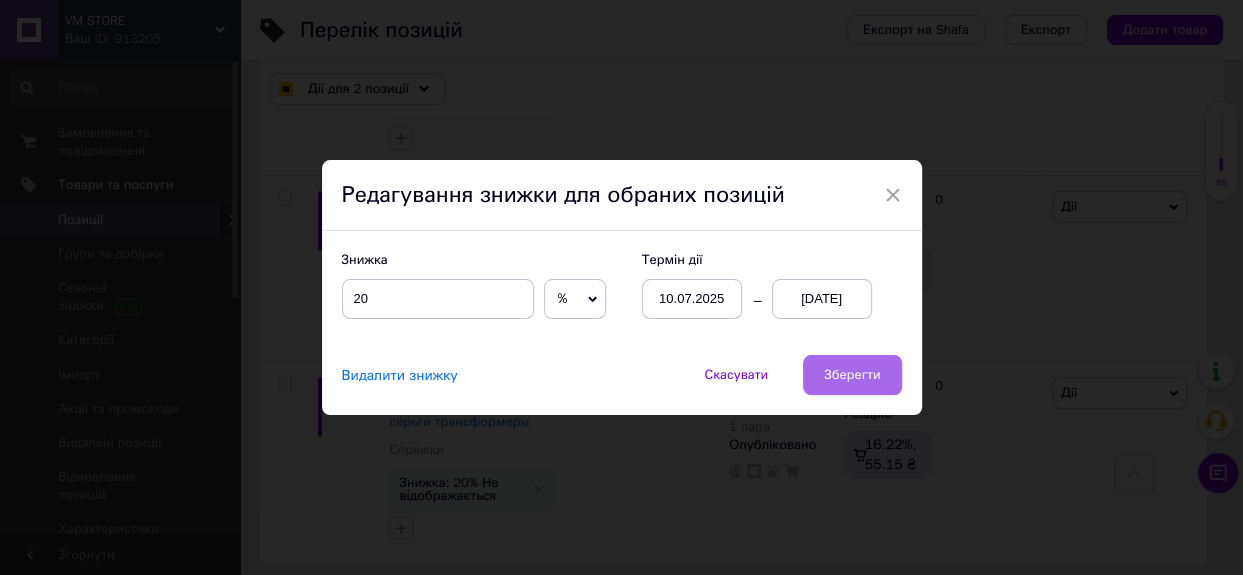 click on "Зберегти" at bounding box center [852, 375] 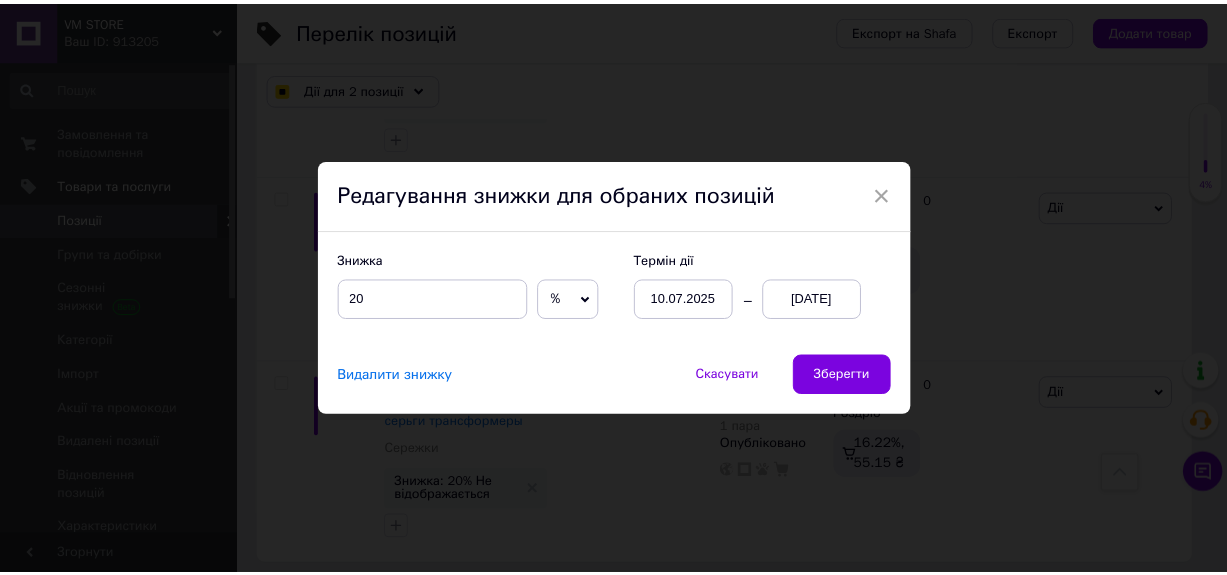 scroll, scrollTop: 4085, scrollLeft: 0, axis: vertical 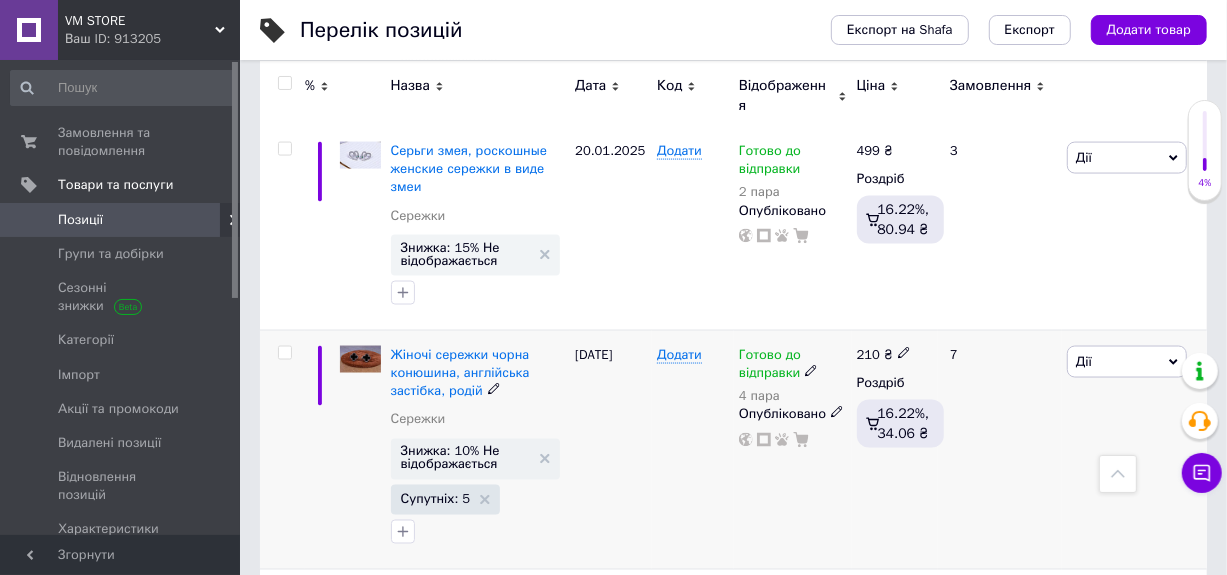 click at bounding box center [284, 353] 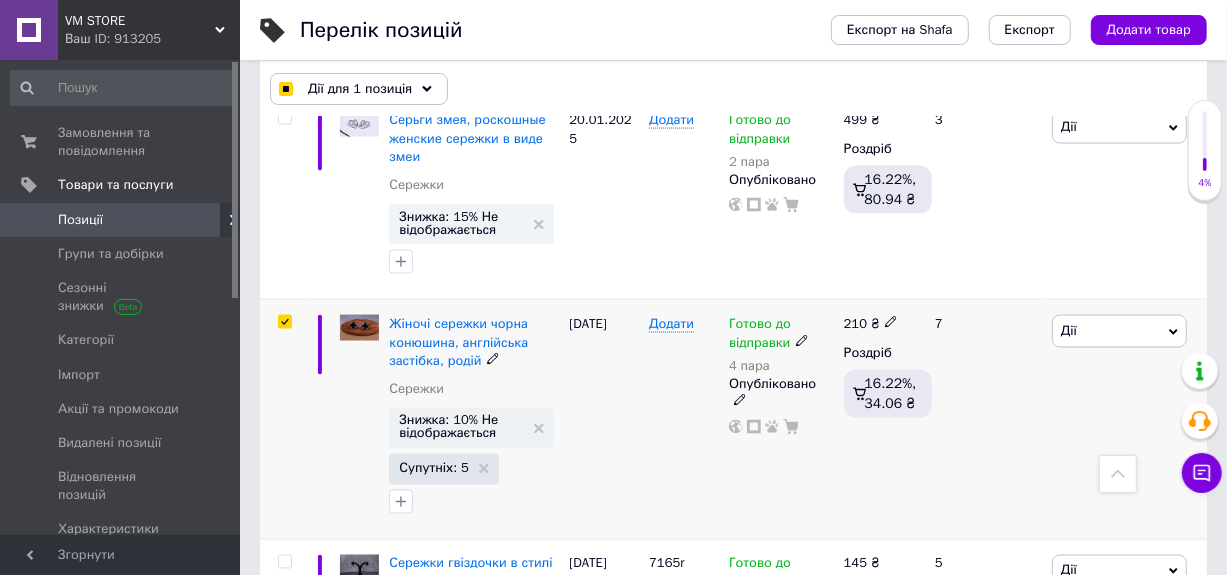 scroll, scrollTop: 2017, scrollLeft: 0, axis: vertical 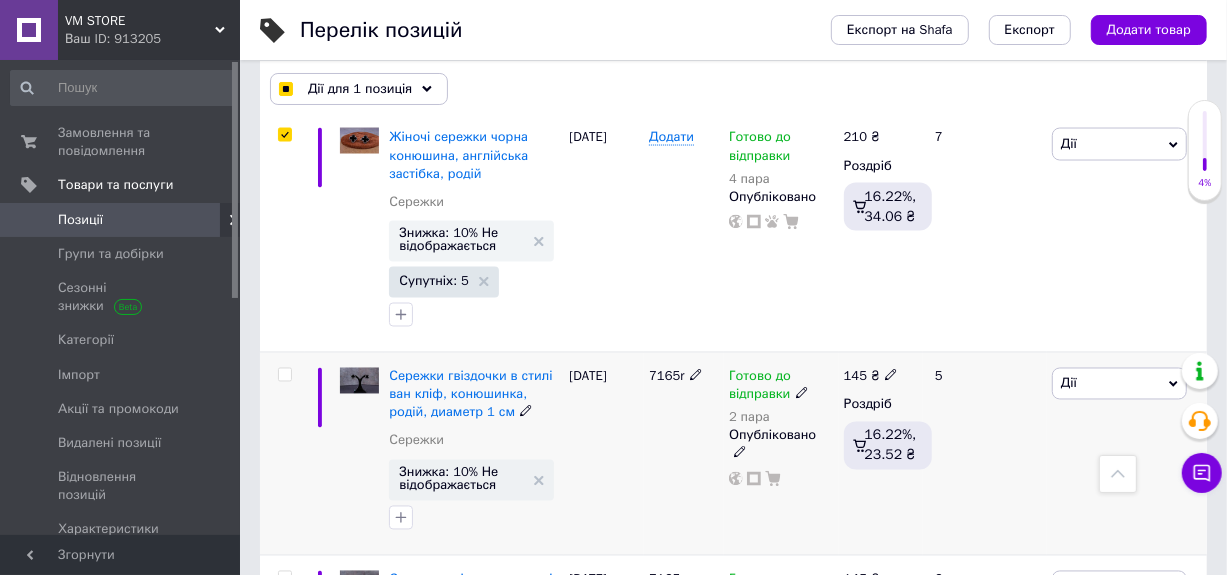 click at bounding box center [284, 375] 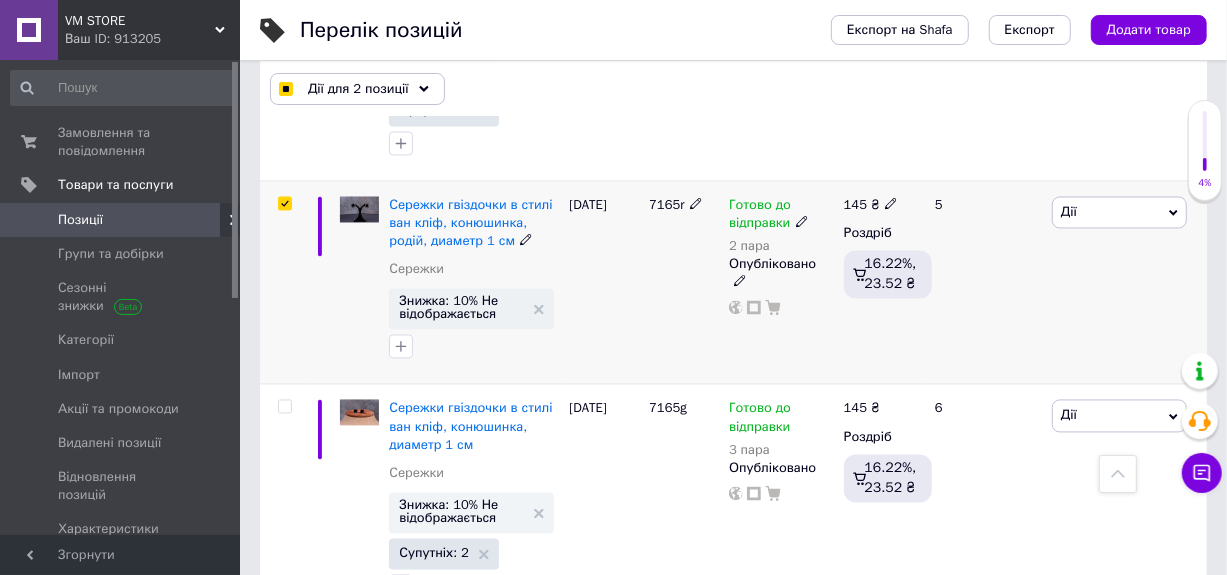 scroll, scrollTop: 2217, scrollLeft: 0, axis: vertical 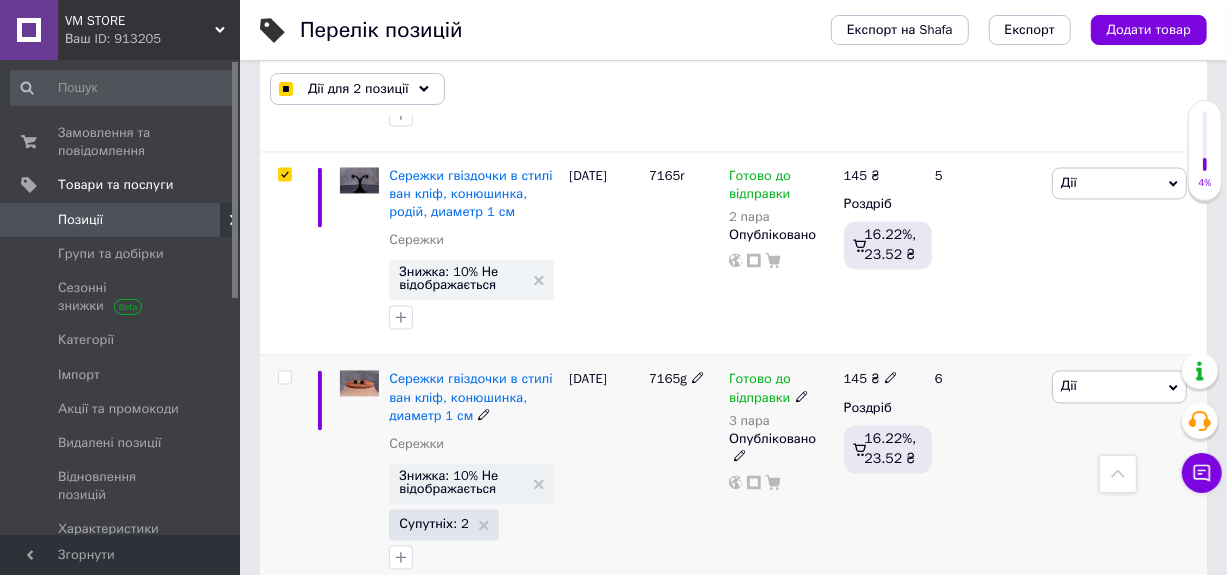 click at bounding box center (284, 378) 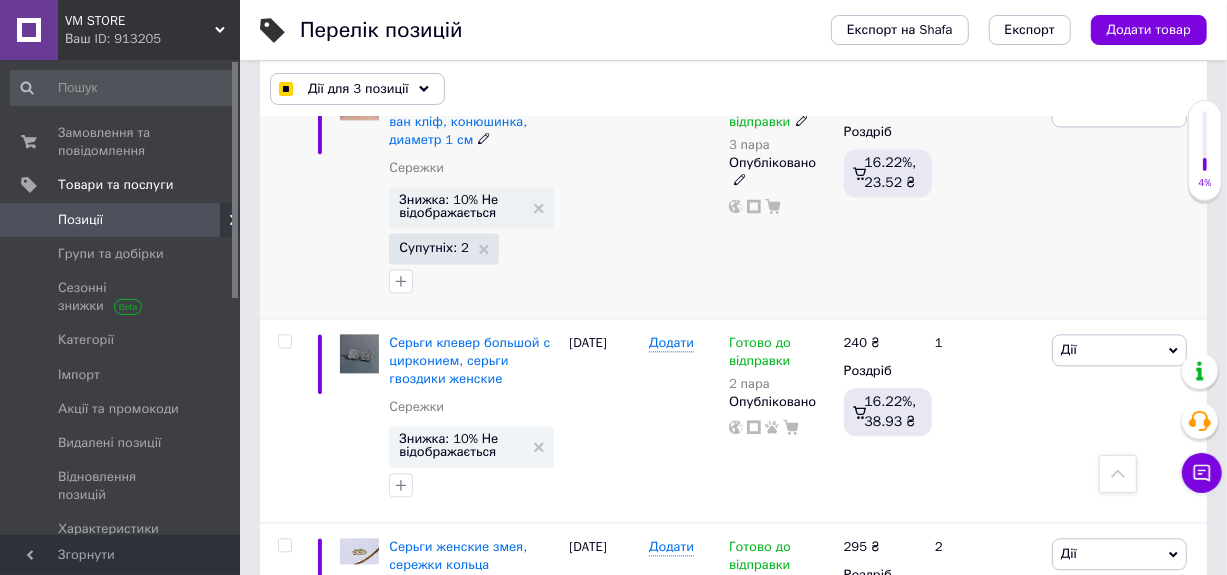 scroll, scrollTop: 2517, scrollLeft: 0, axis: vertical 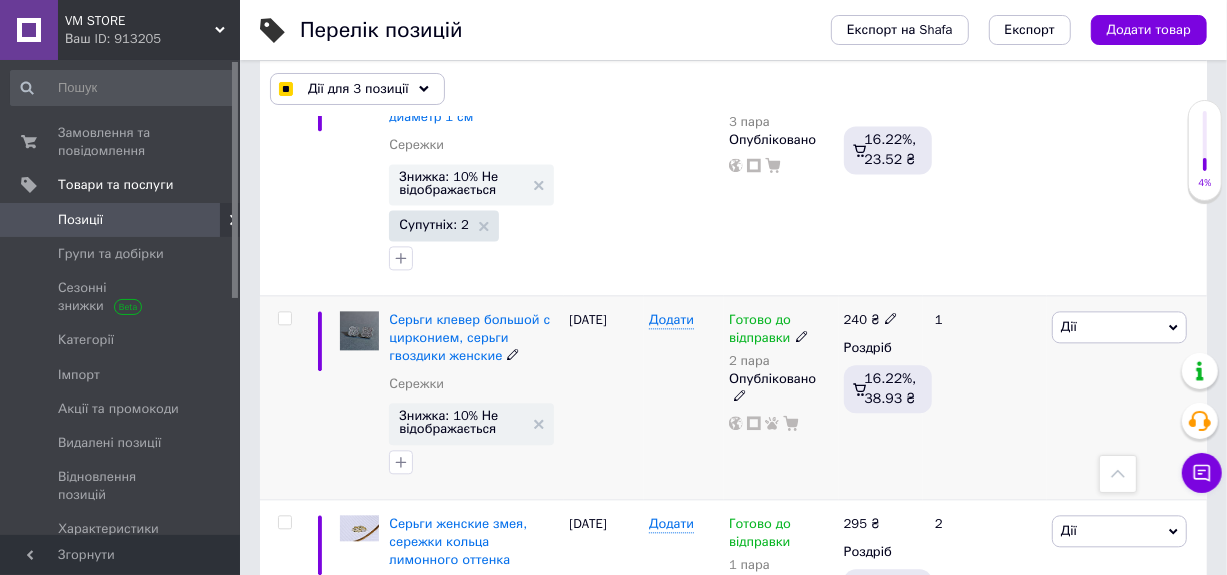 click at bounding box center (284, 318) 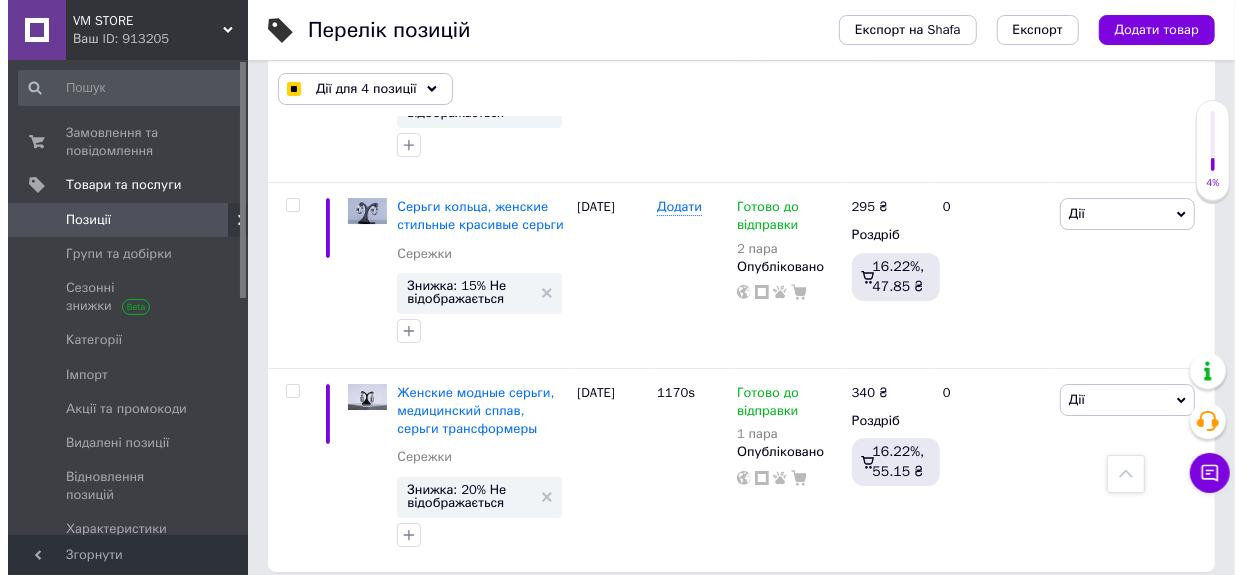 scroll, scrollTop: 4083, scrollLeft: 0, axis: vertical 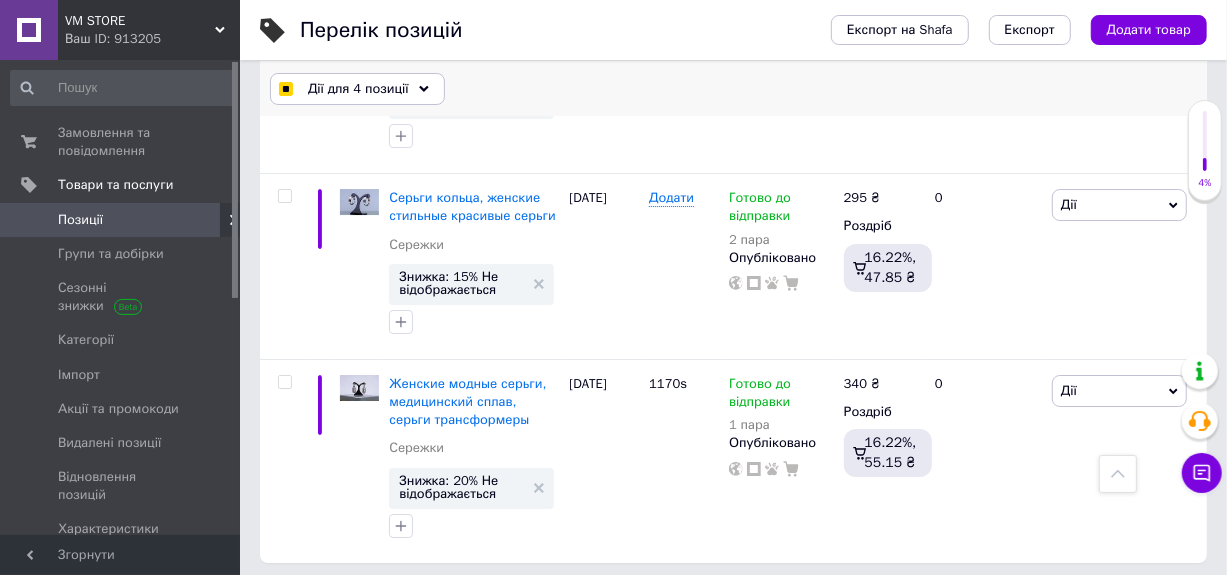 click on "Дії для 4 позиції" at bounding box center [358, 89] 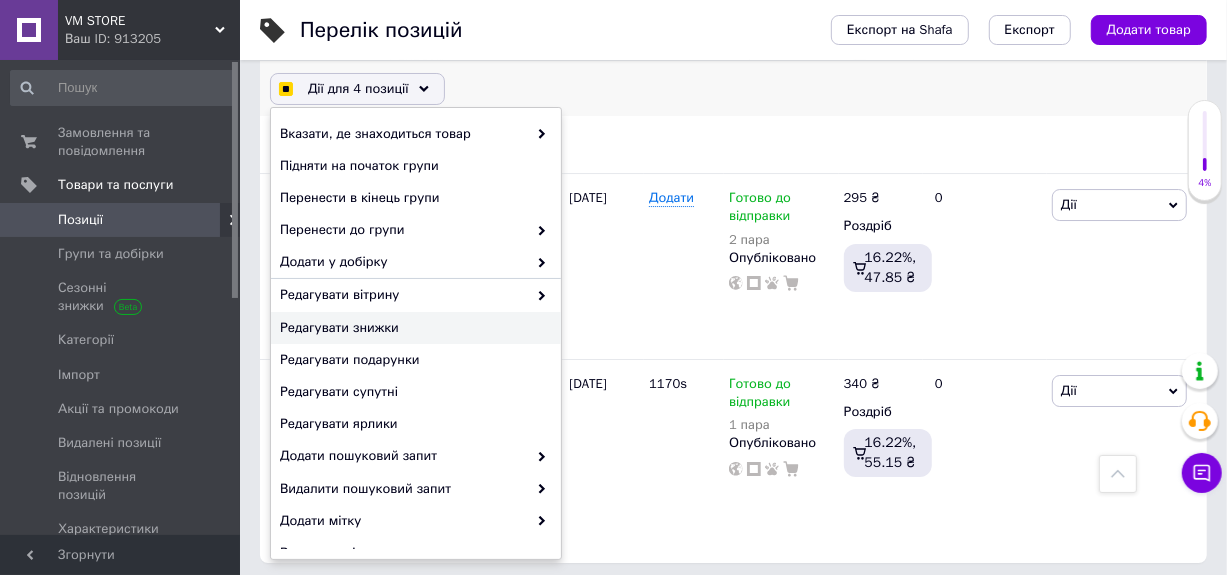 click on "Редагувати знижки" at bounding box center (413, 328) 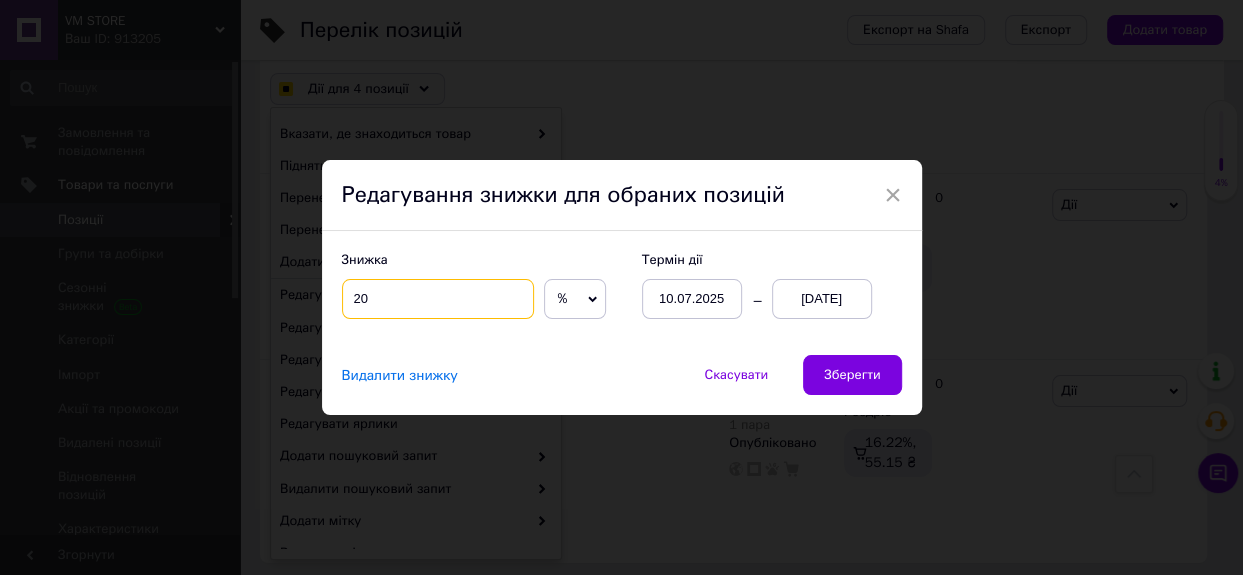 click on "20" at bounding box center [438, 299] 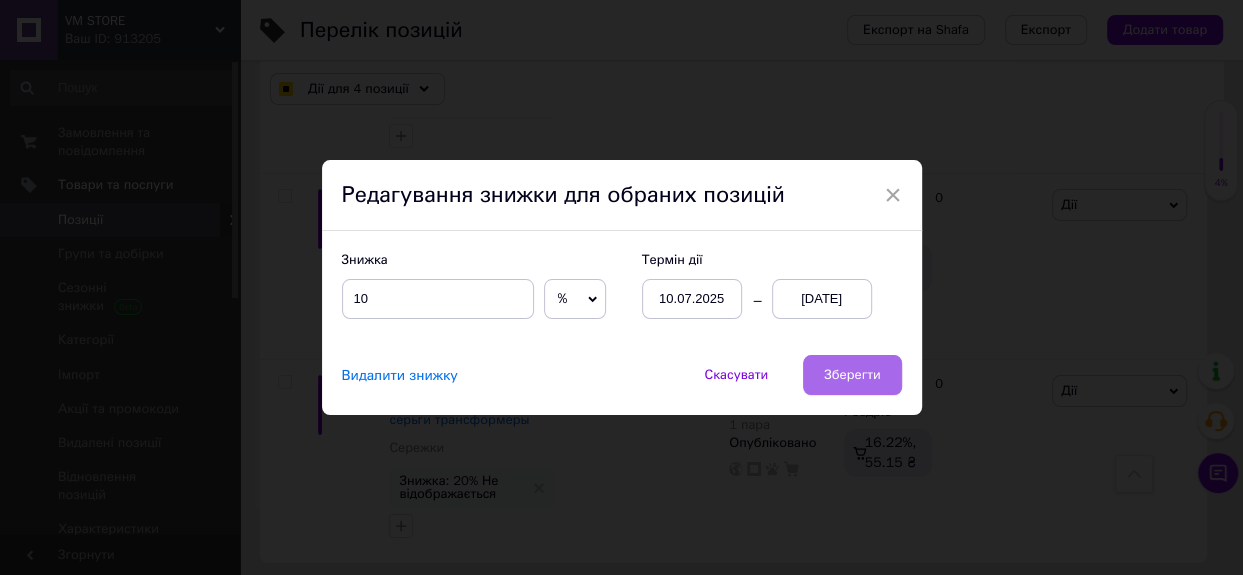 click on "Зберегти" at bounding box center (852, 375) 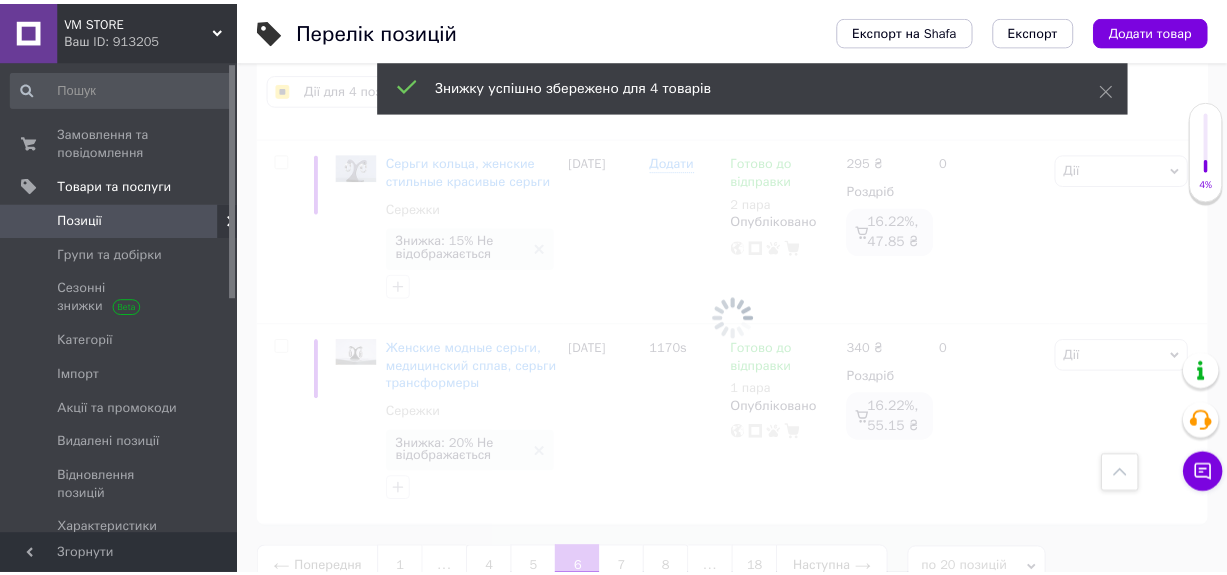 scroll, scrollTop: 4065, scrollLeft: 0, axis: vertical 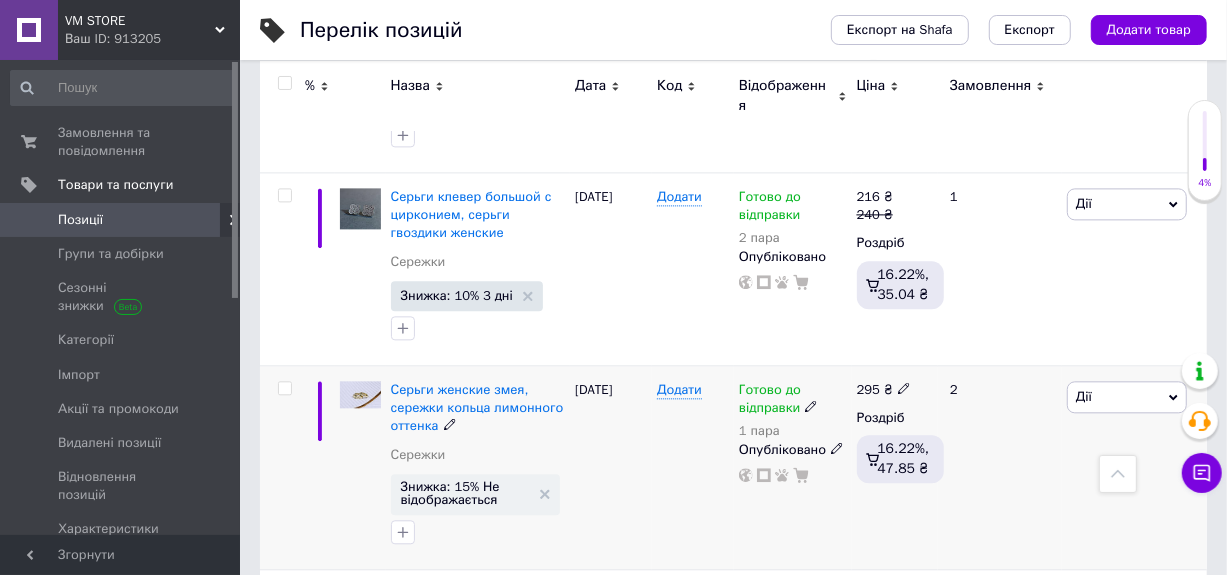 click at bounding box center (284, 388) 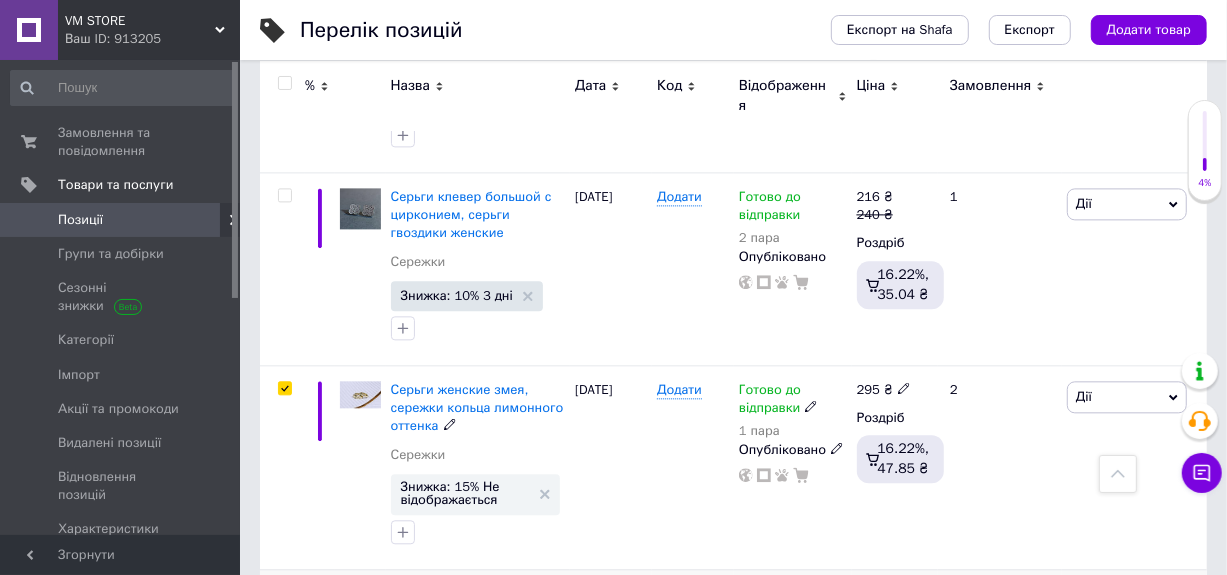 scroll, scrollTop: 2624, scrollLeft: 0, axis: vertical 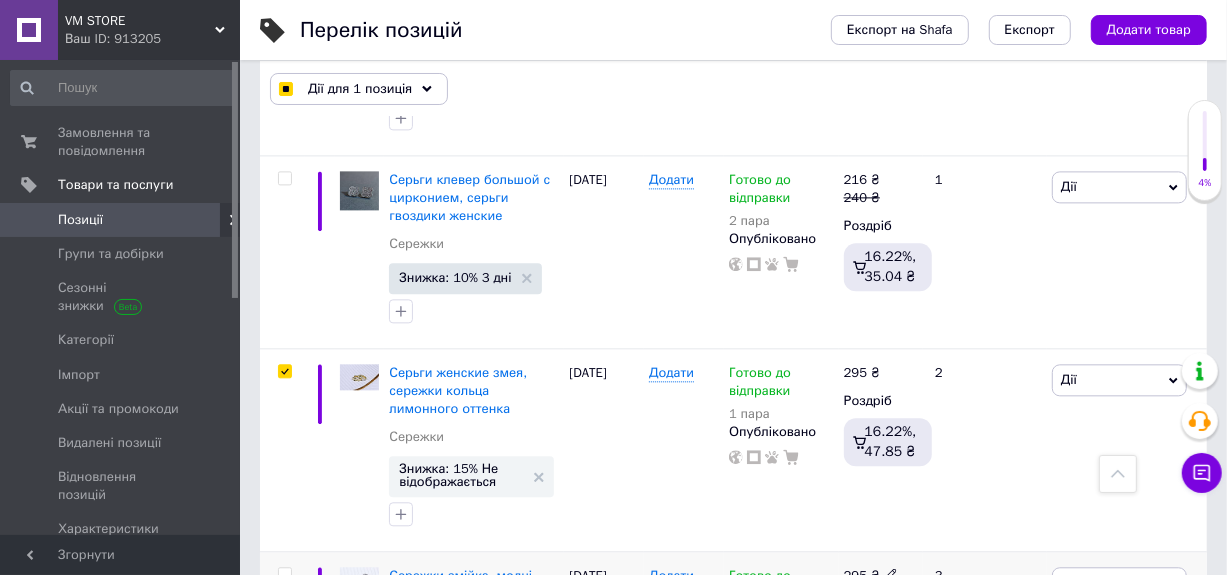 click at bounding box center [284, 574] 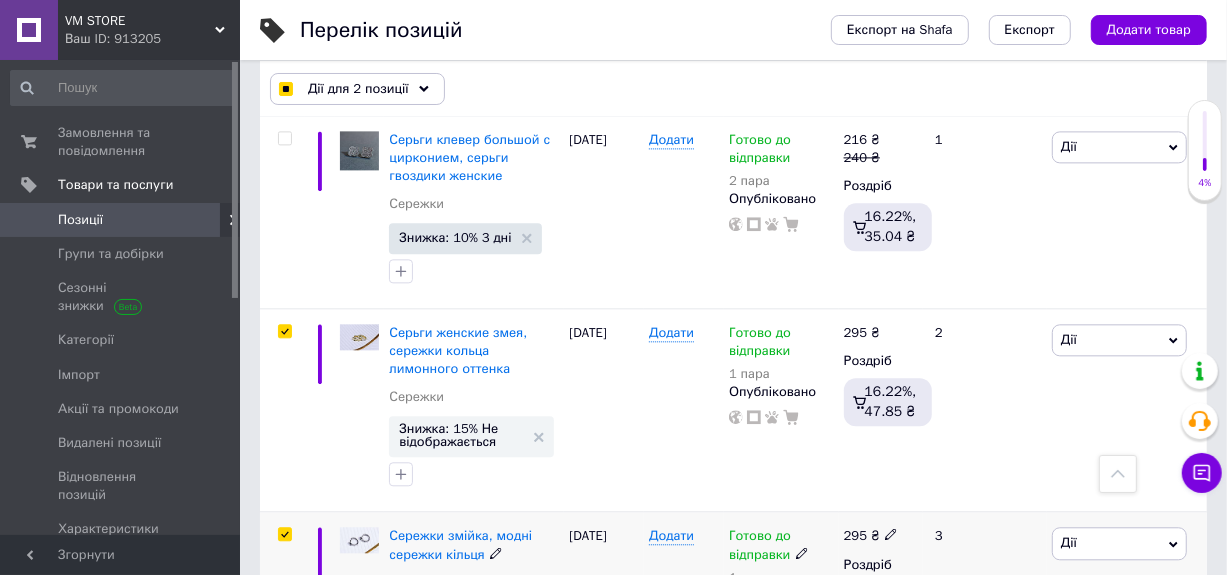 scroll, scrollTop: 2624, scrollLeft: 0, axis: vertical 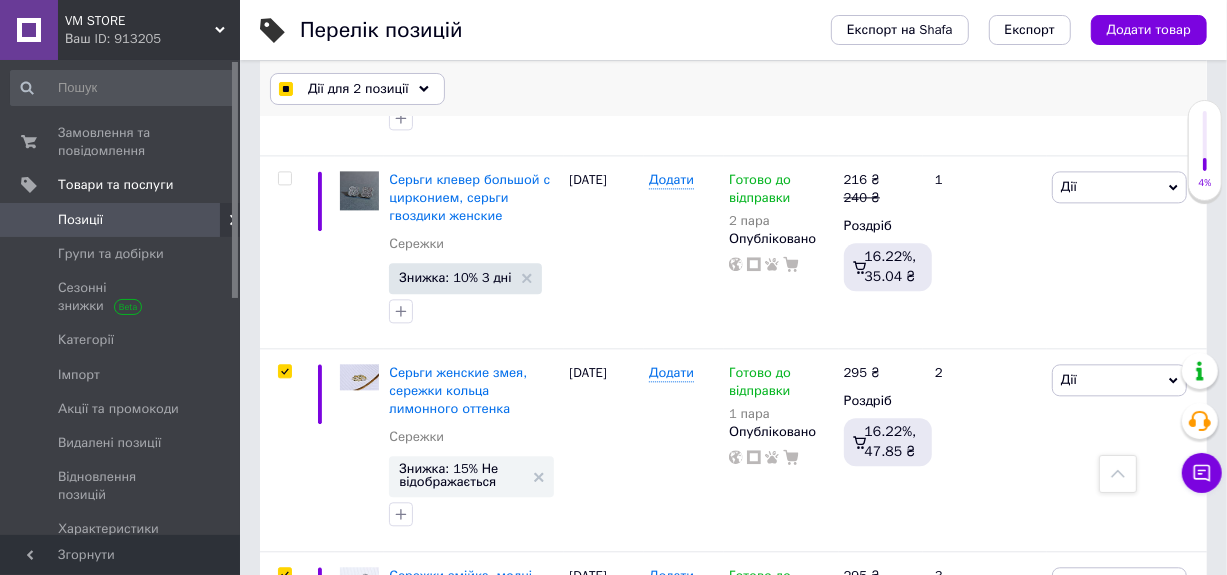 click on "Дії для 2 позиції" at bounding box center [358, 89] 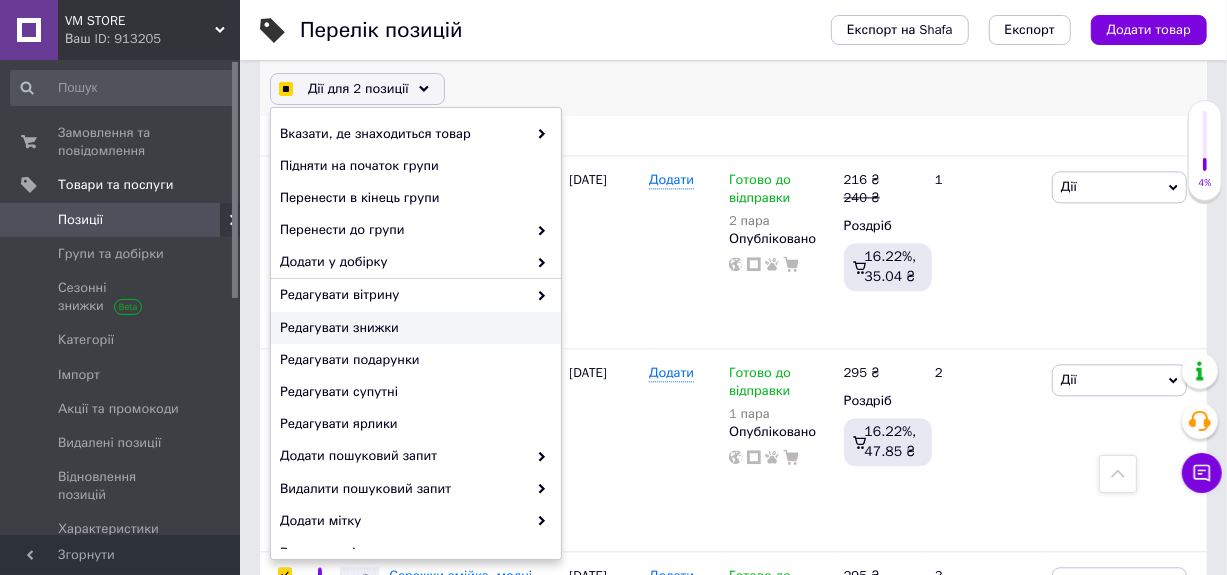 click on "Редагувати знижки" at bounding box center [413, 328] 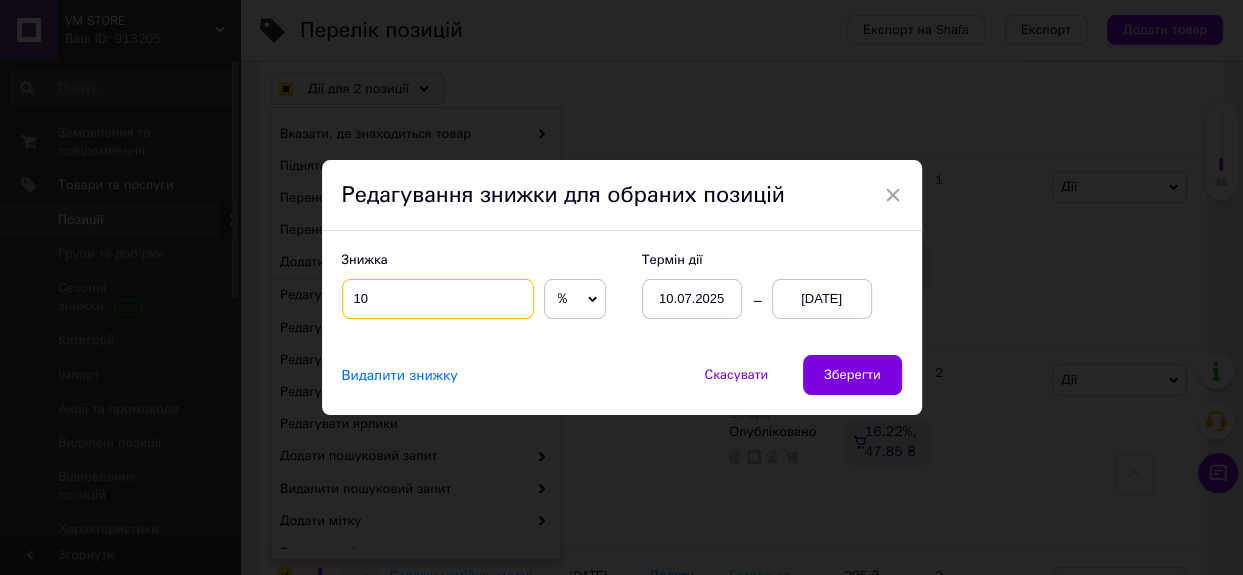 click on "10" at bounding box center [438, 299] 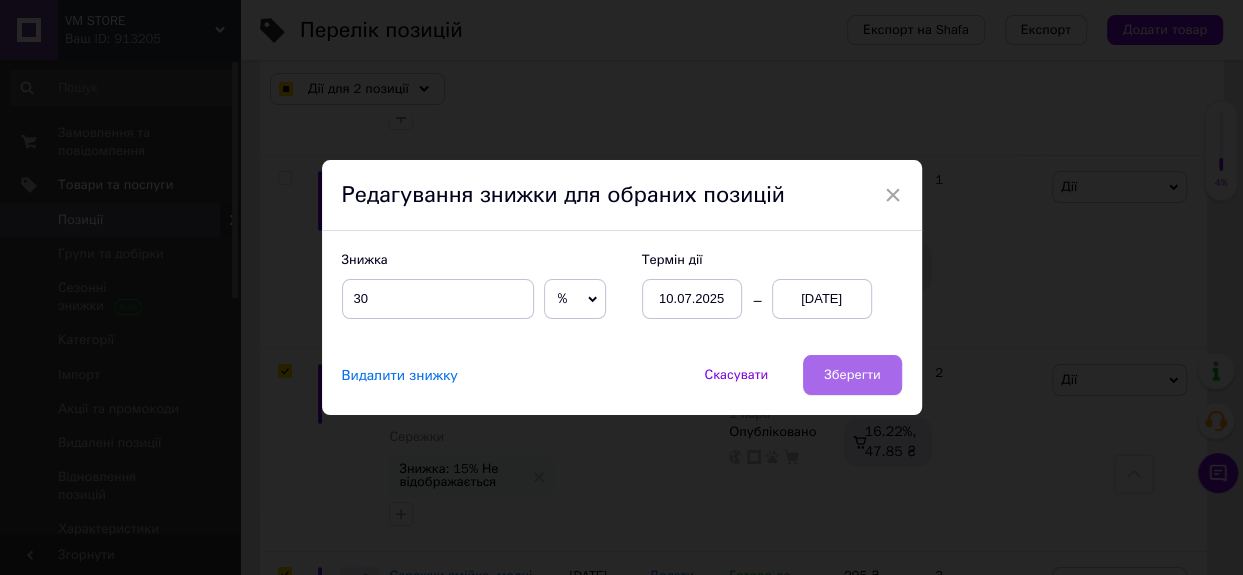 click on "Зберегти" at bounding box center [852, 375] 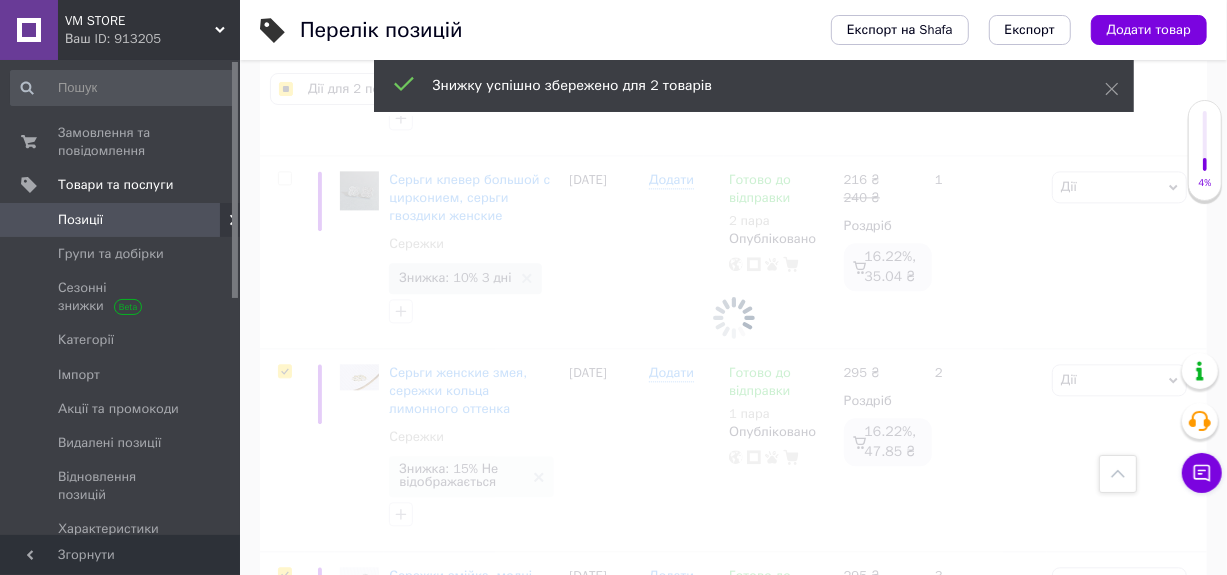 scroll, scrollTop: 0, scrollLeft: 219, axis: horizontal 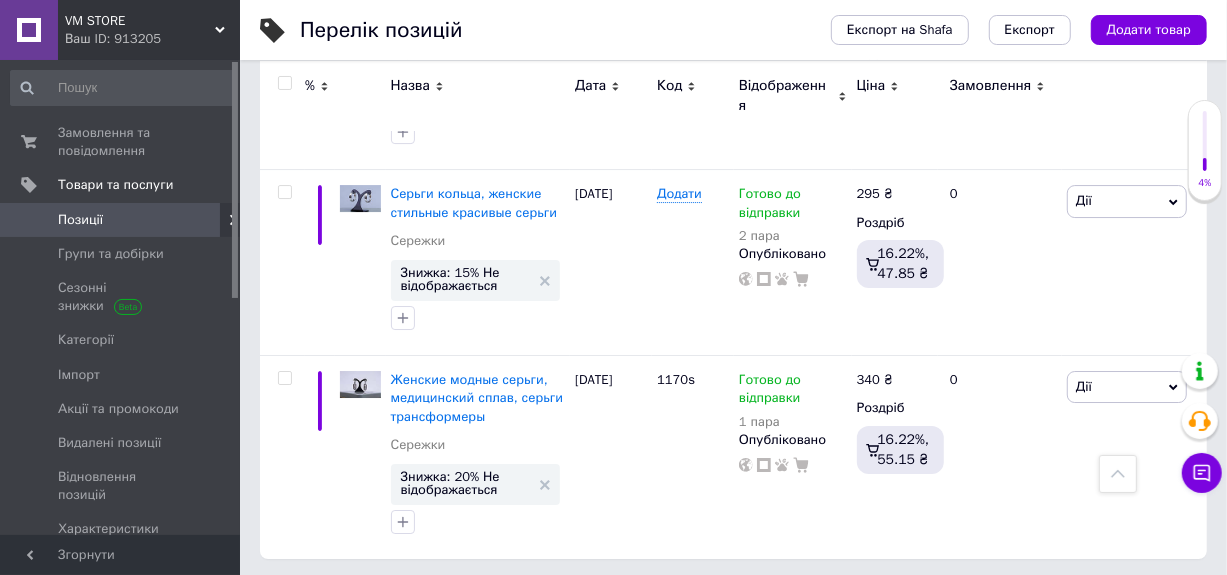 click on "7" at bounding box center (629, 600) 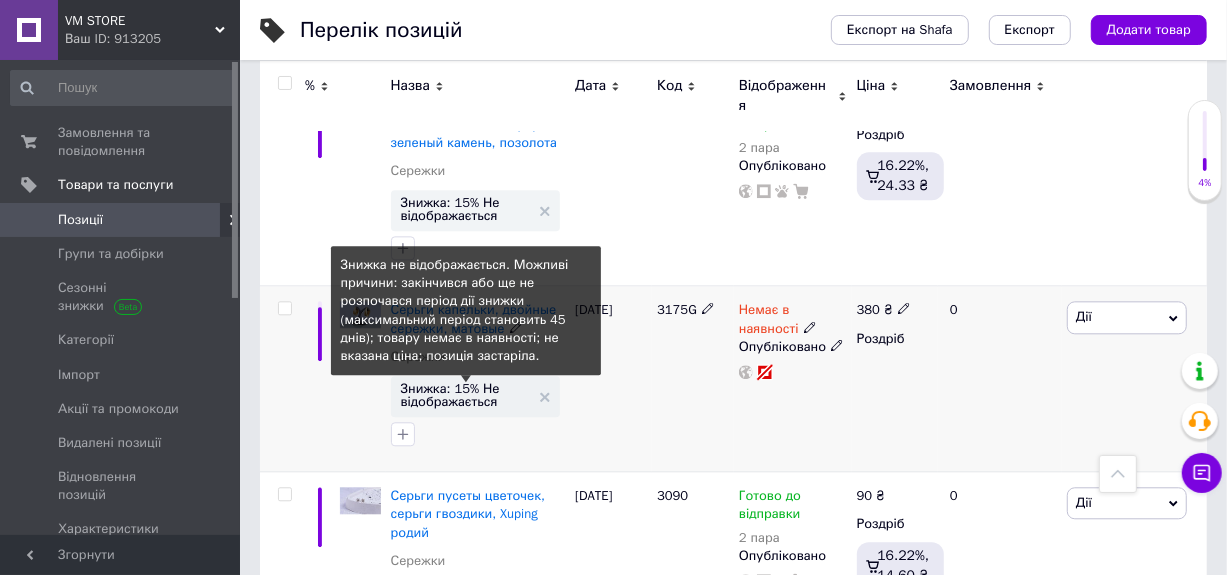 scroll, scrollTop: 2700, scrollLeft: 0, axis: vertical 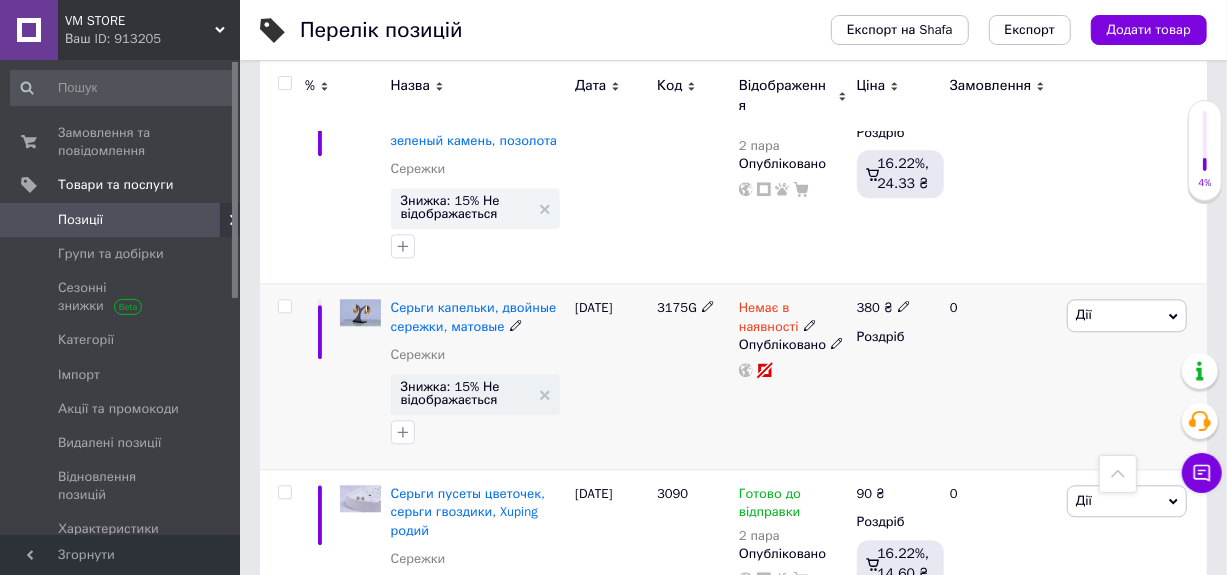 click at bounding box center [284, 306] 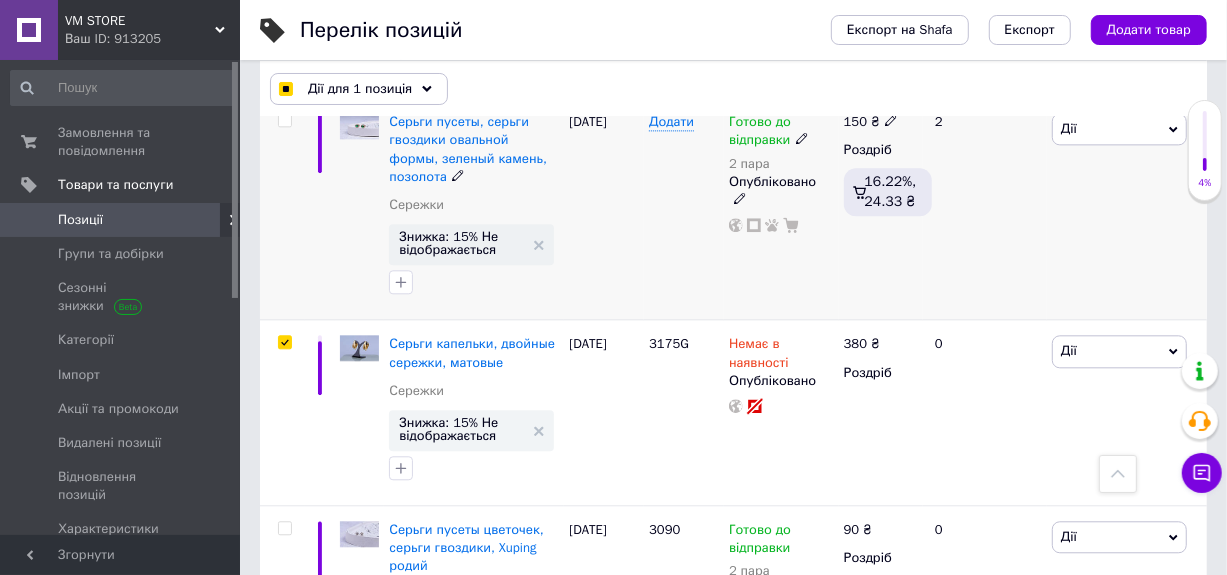 scroll, scrollTop: 2718, scrollLeft: 0, axis: vertical 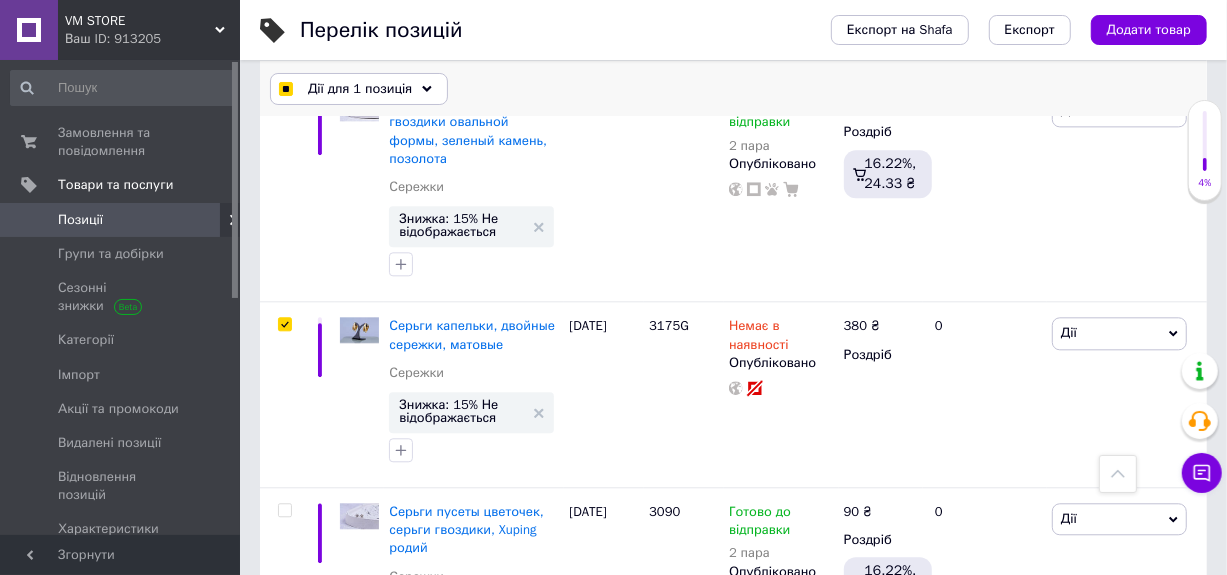 click on "Дії для 1 позиція" at bounding box center [360, 89] 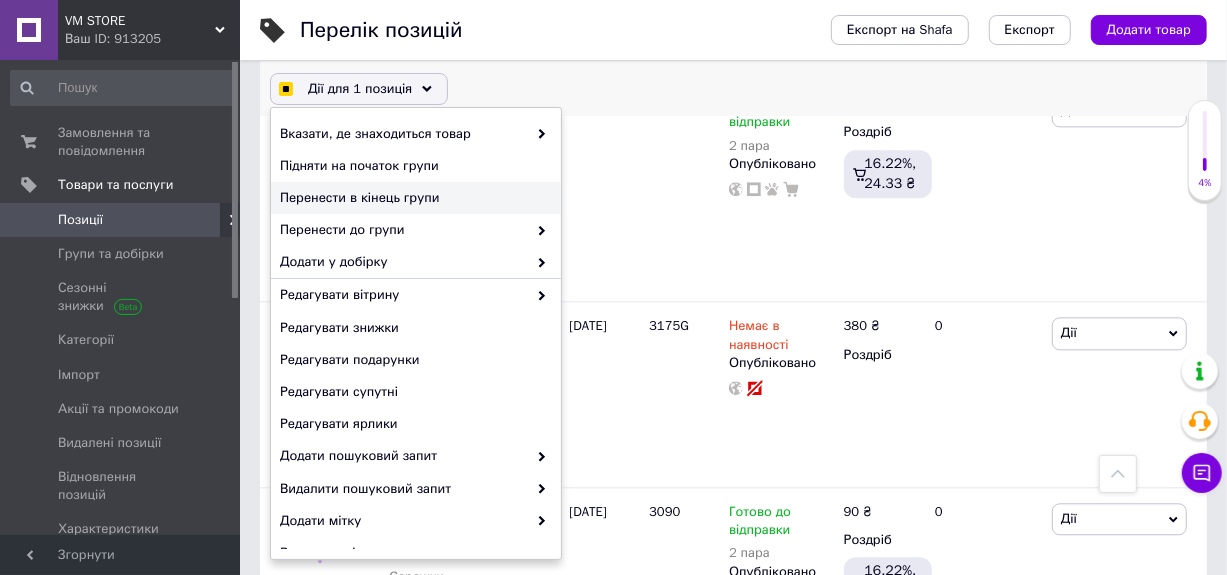 click on "Перенести в кінець групи" at bounding box center [413, 198] 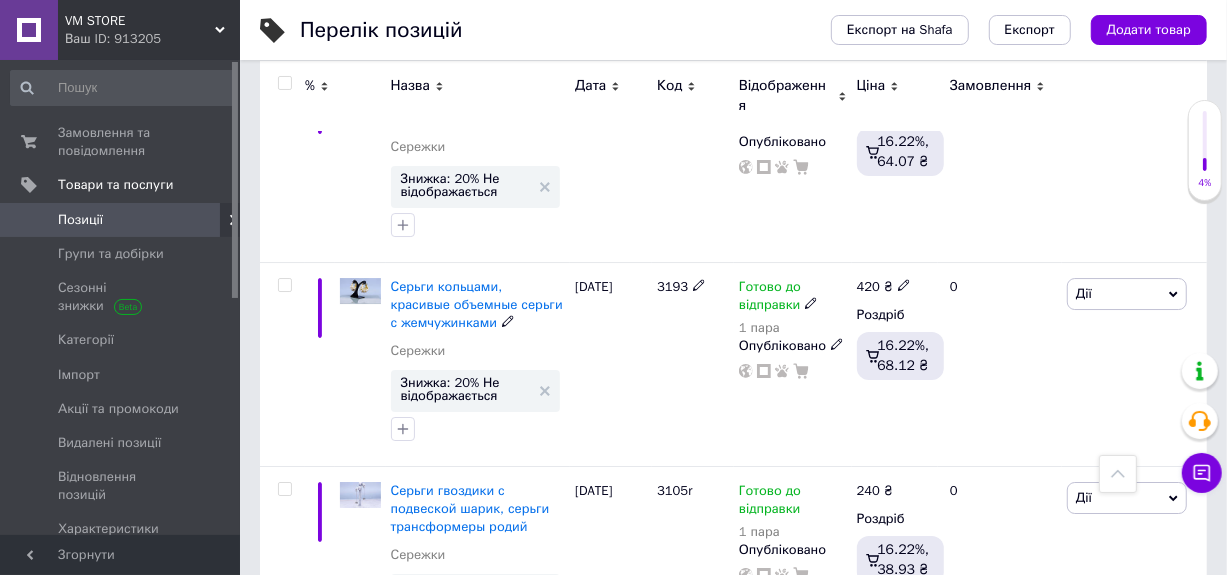 scroll, scrollTop: 4079, scrollLeft: 0, axis: vertical 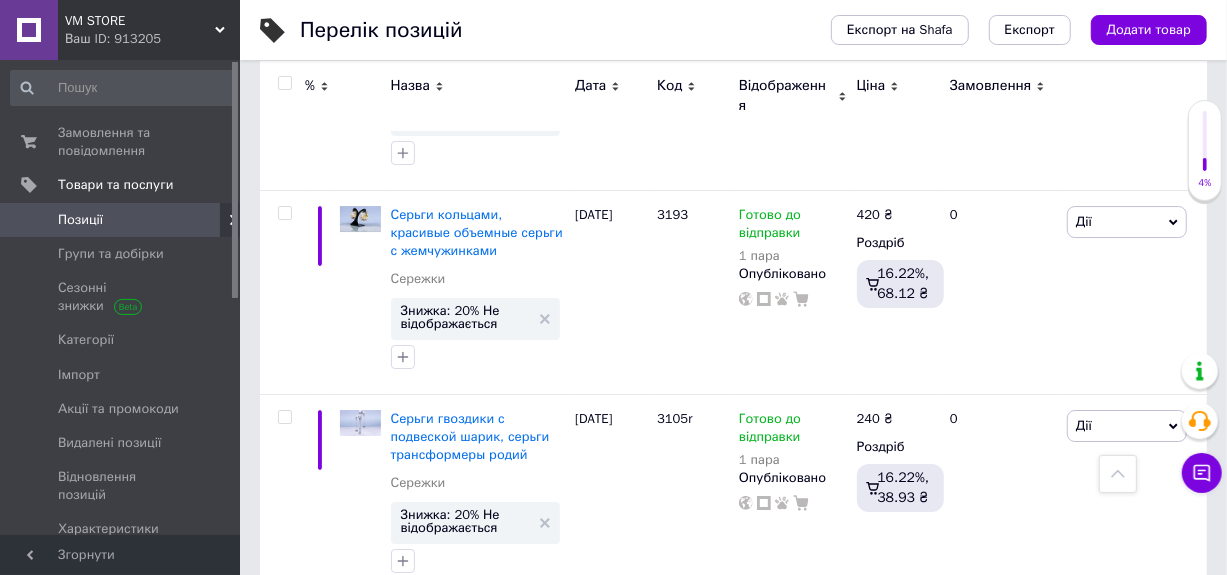 click on "8" at bounding box center [629, 639] 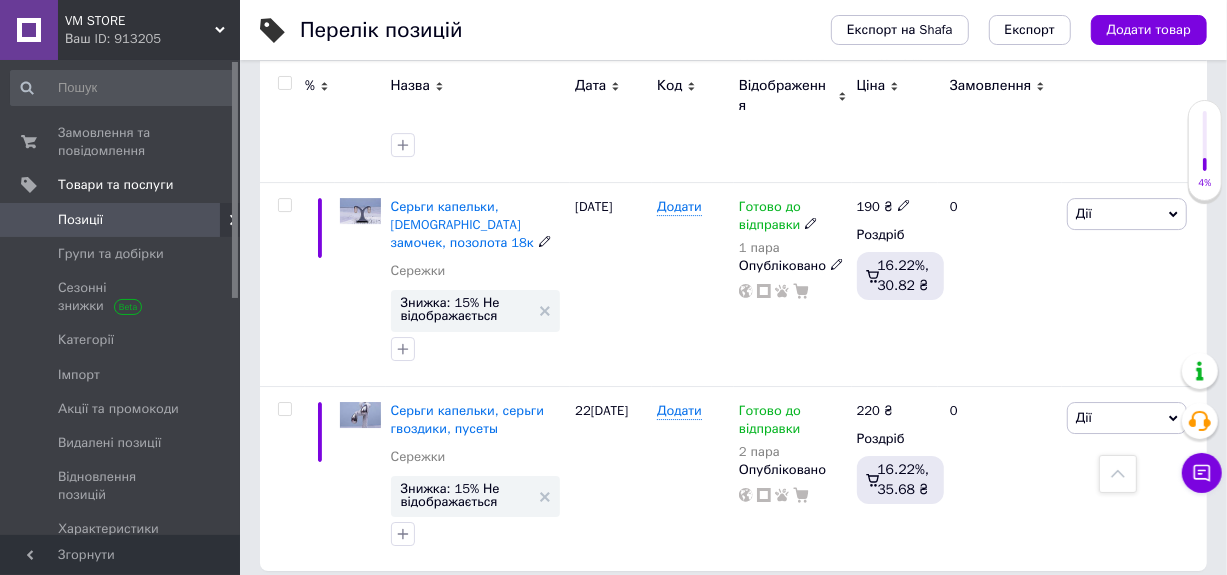 scroll, scrollTop: 3872, scrollLeft: 0, axis: vertical 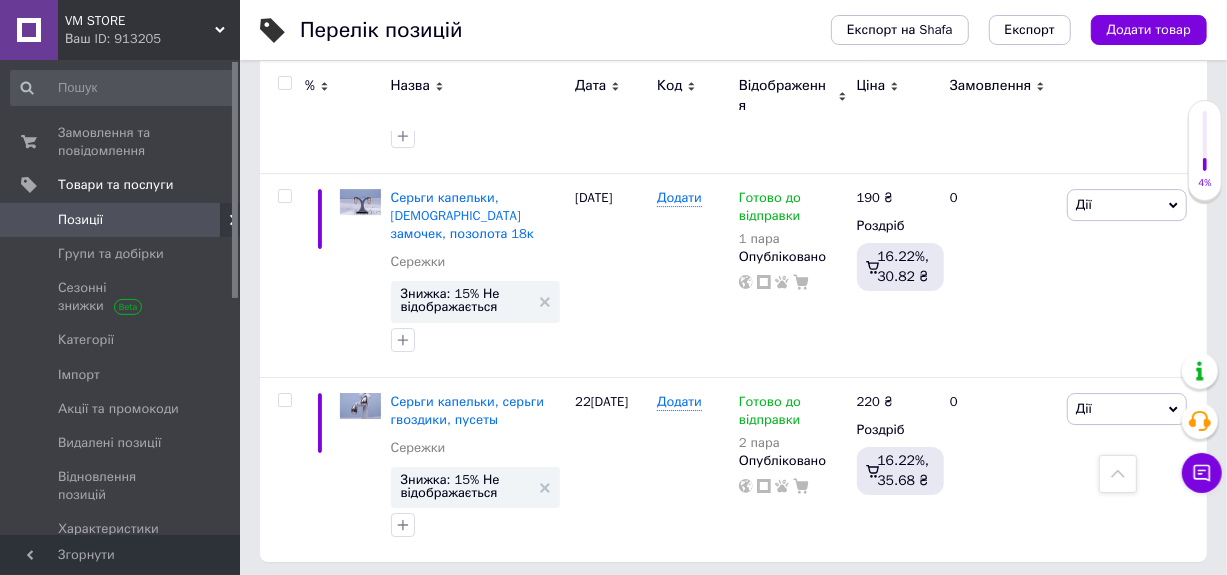 click on "9" at bounding box center (629, 603) 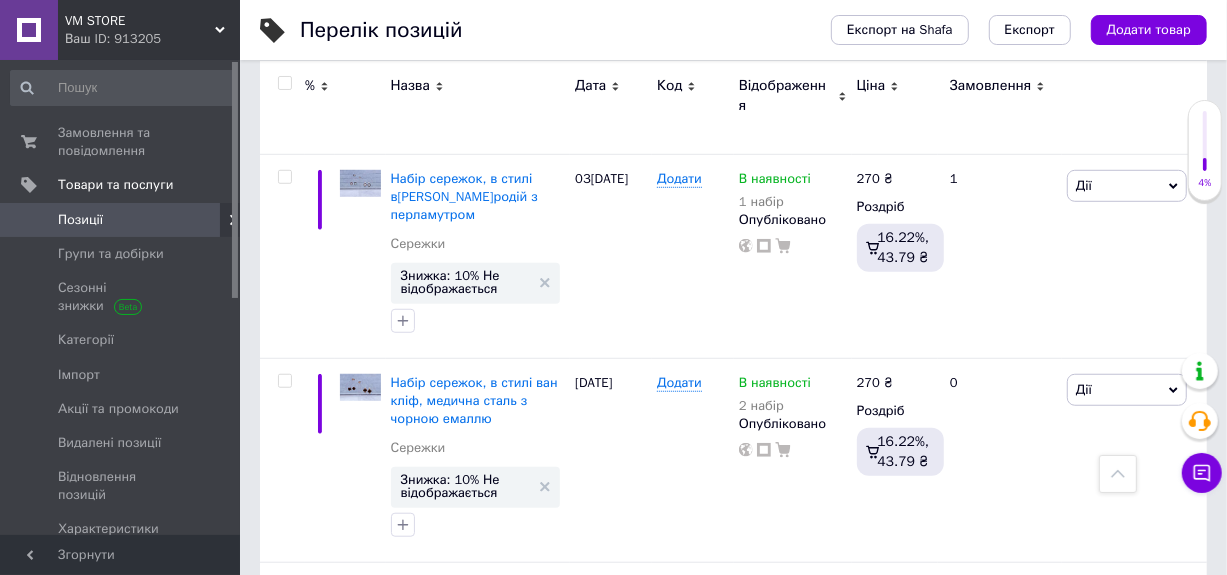scroll, scrollTop: 0, scrollLeft: 0, axis: both 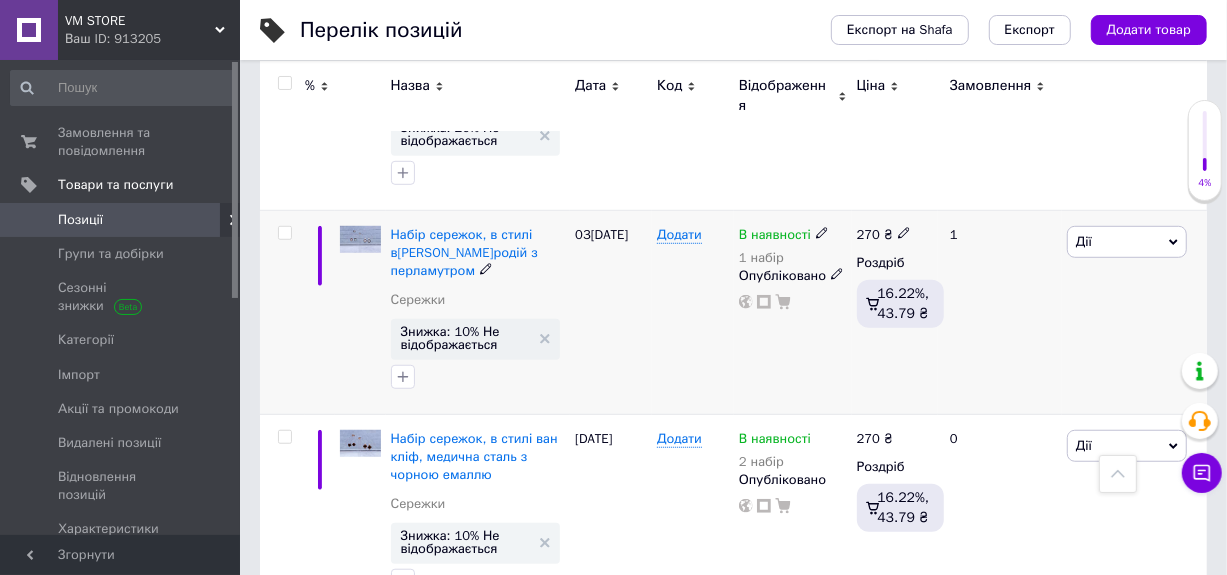click at bounding box center (284, 233) 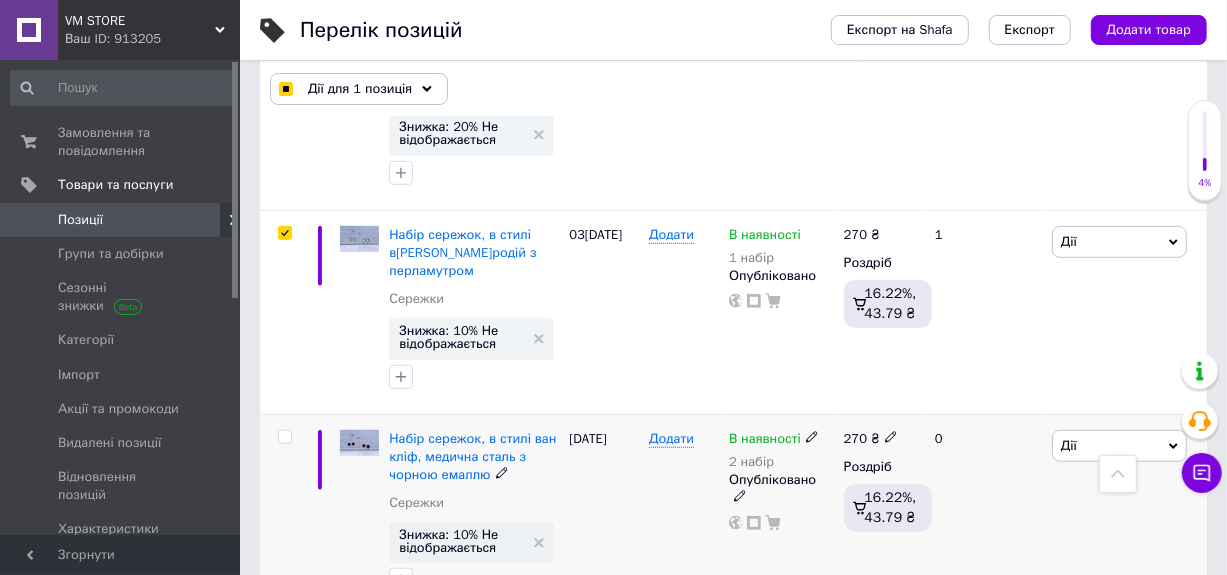 click at bounding box center (284, 437) 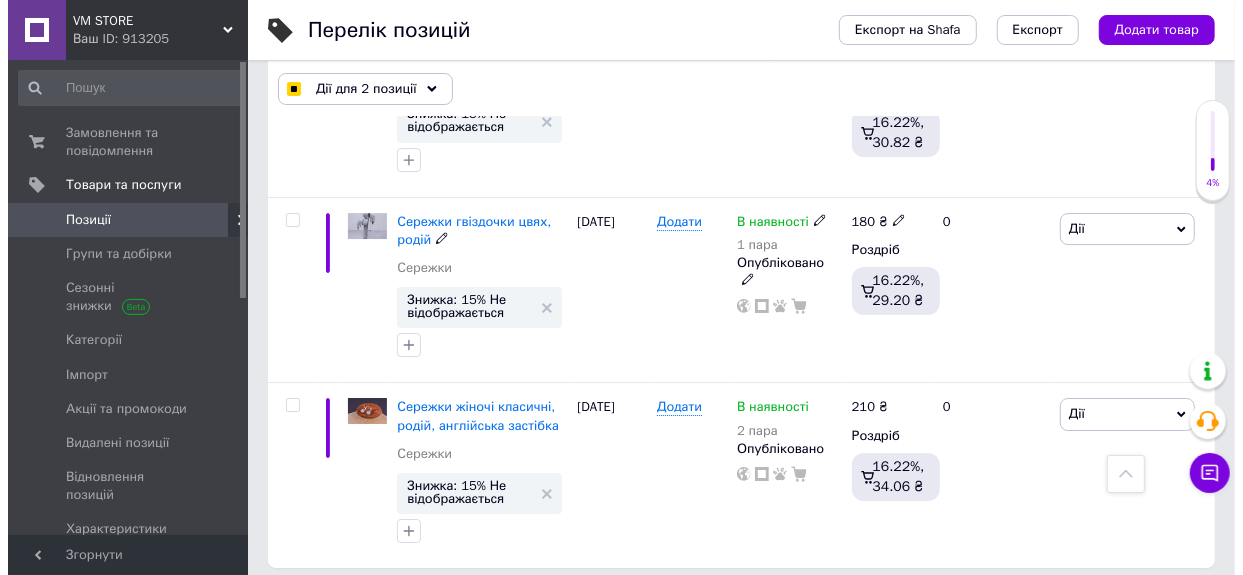 scroll, scrollTop: 3997, scrollLeft: 0, axis: vertical 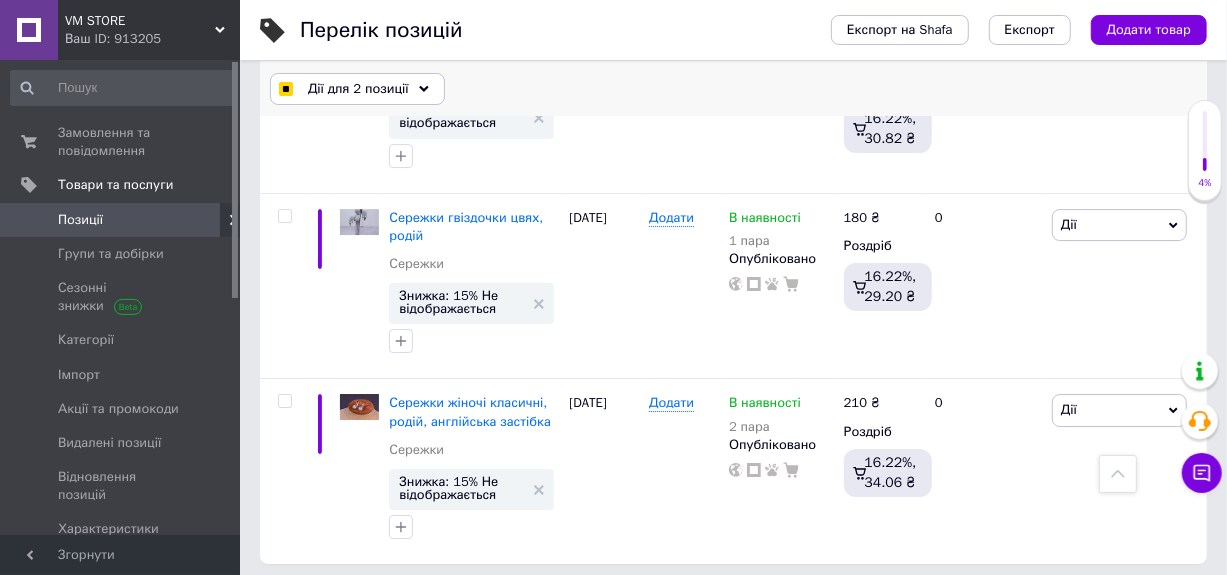 click on "Дії для 2 позиції" at bounding box center [358, 89] 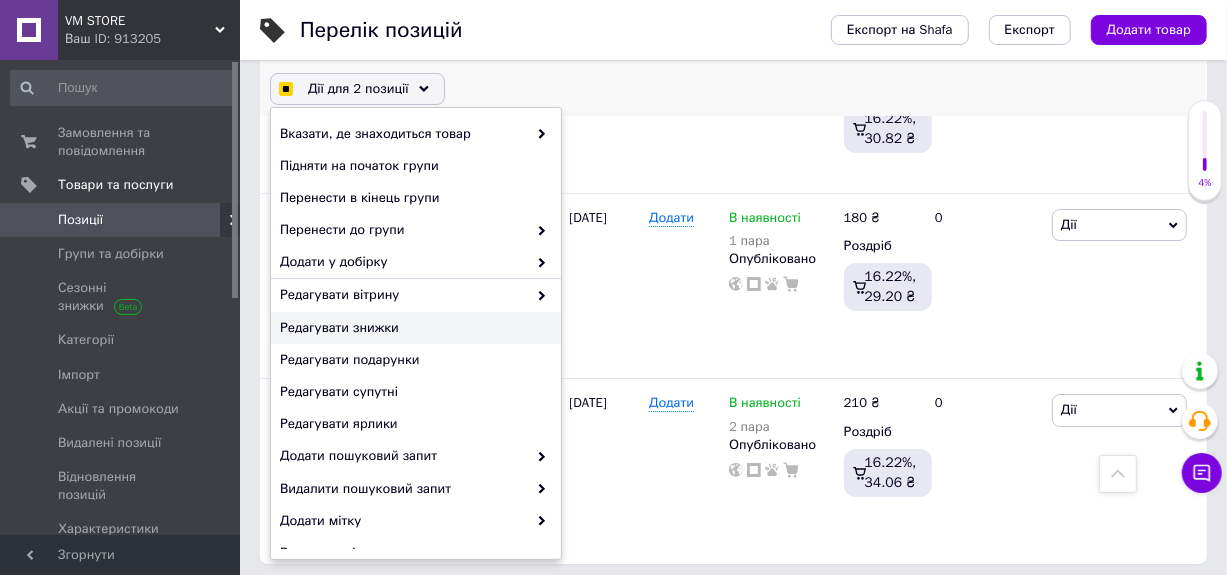 click on "Редагувати знижки" at bounding box center (413, 328) 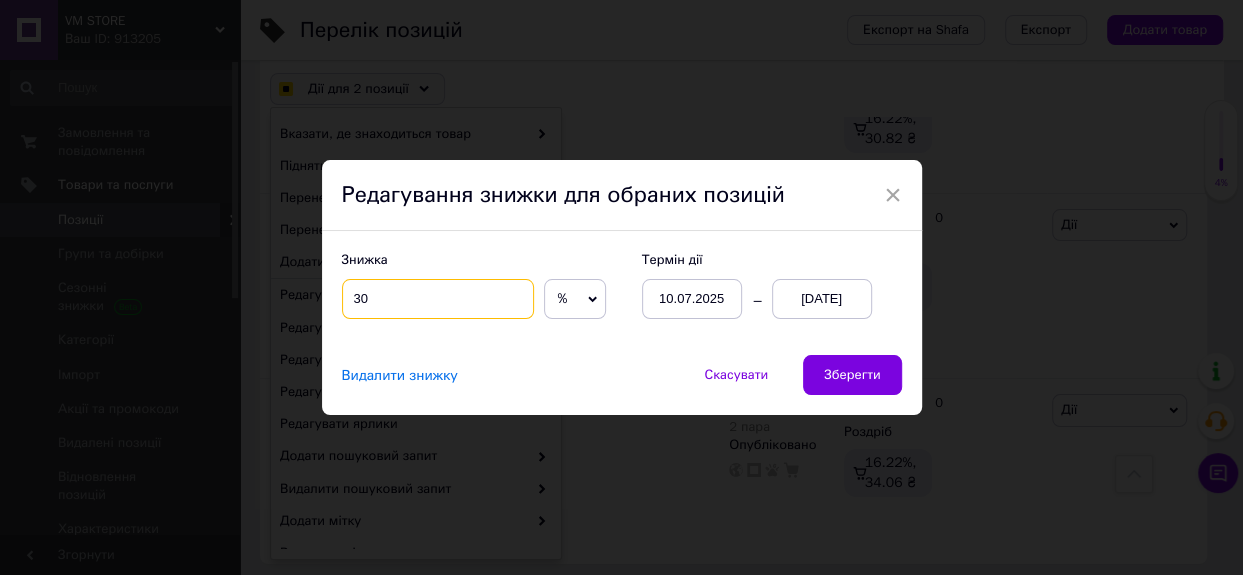 click on "30" at bounding box center [438, 299] 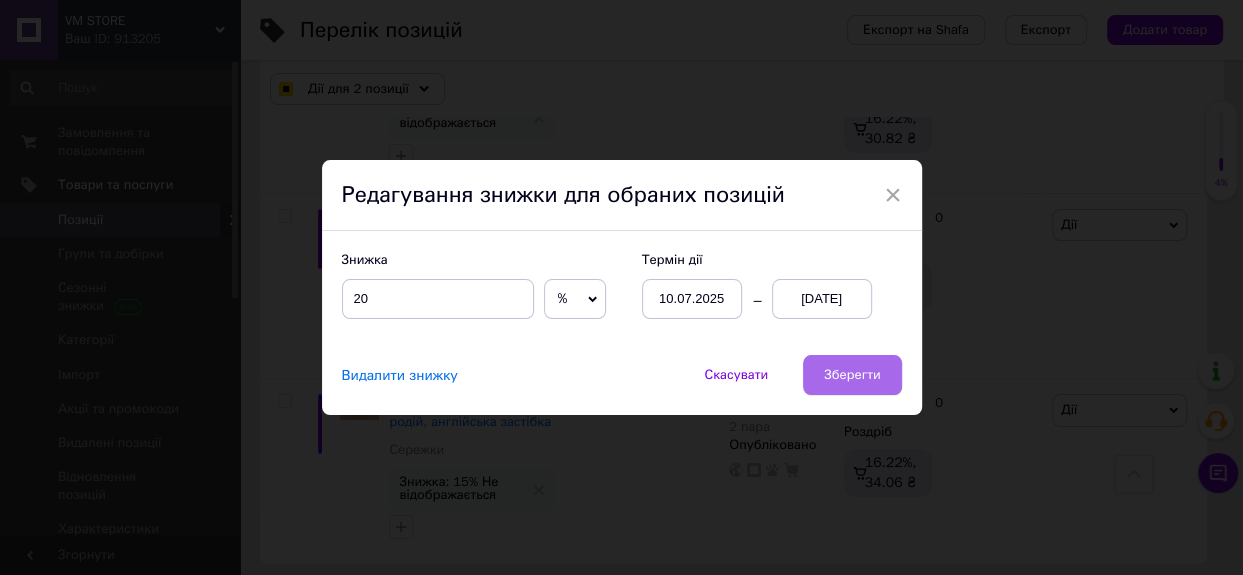 click on "Зберегти" at bounding box center (852, 375) 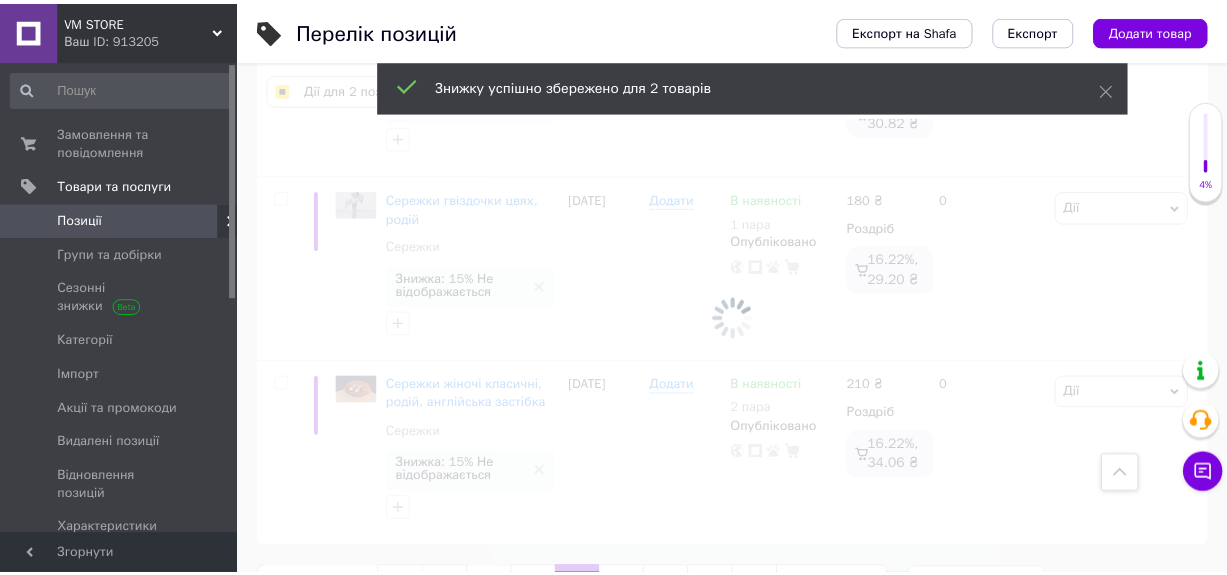 scroll, scrollTop: 3963, scrollLeft: 0, axis: vertical 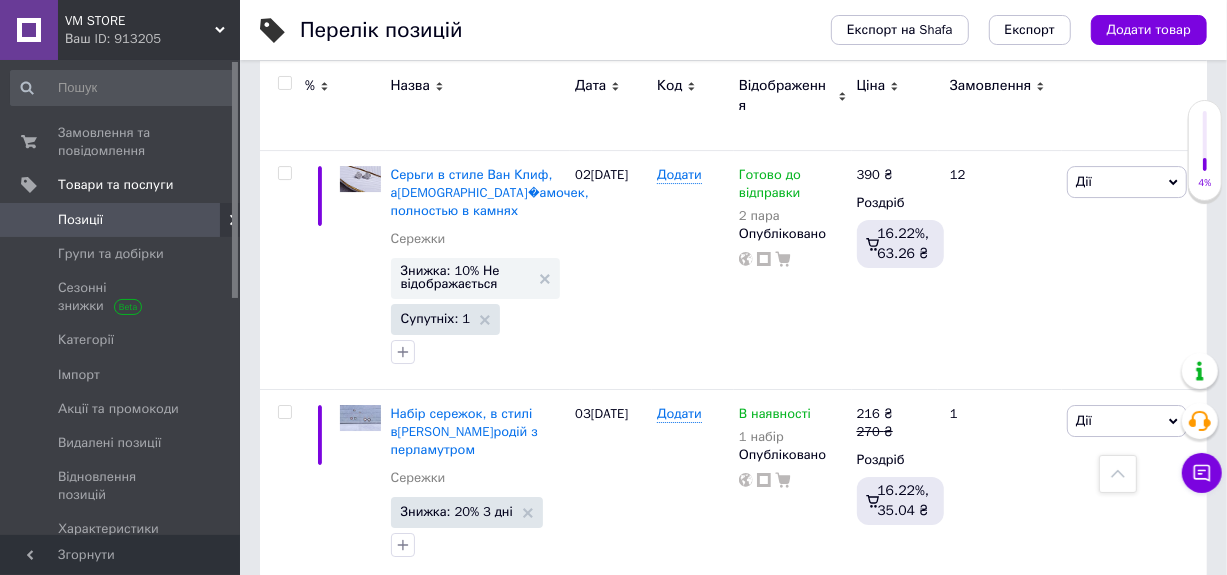 click on "10" at bounding box center [629, 623] 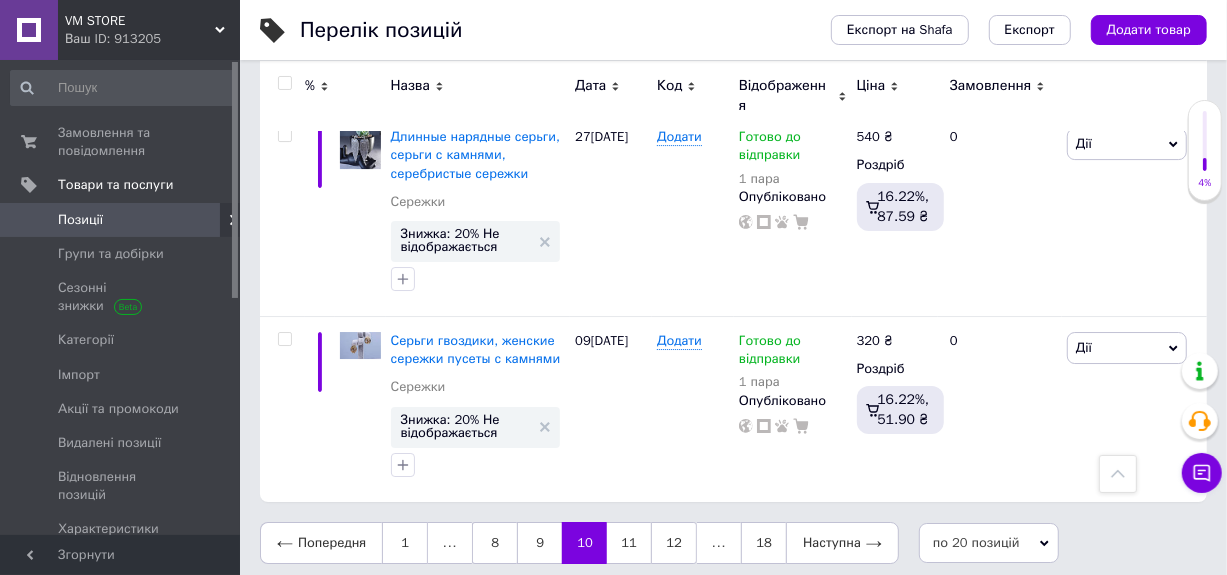 scroll, scrollTop: 3907, scrollLeft: 0, axis: vertical 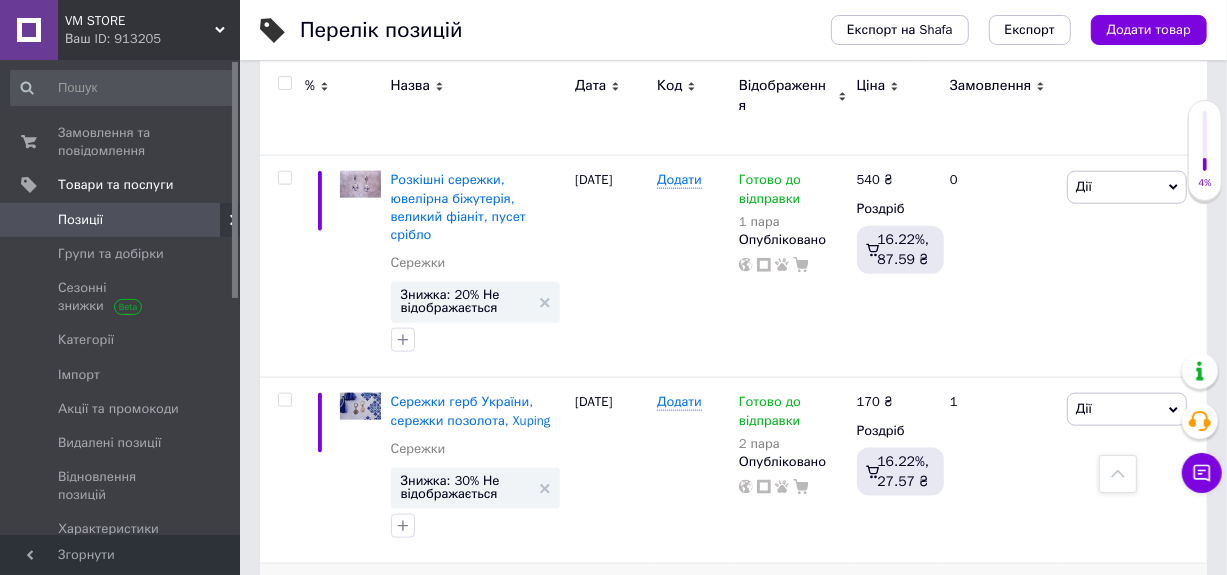 click at bounding box center (284, 586) 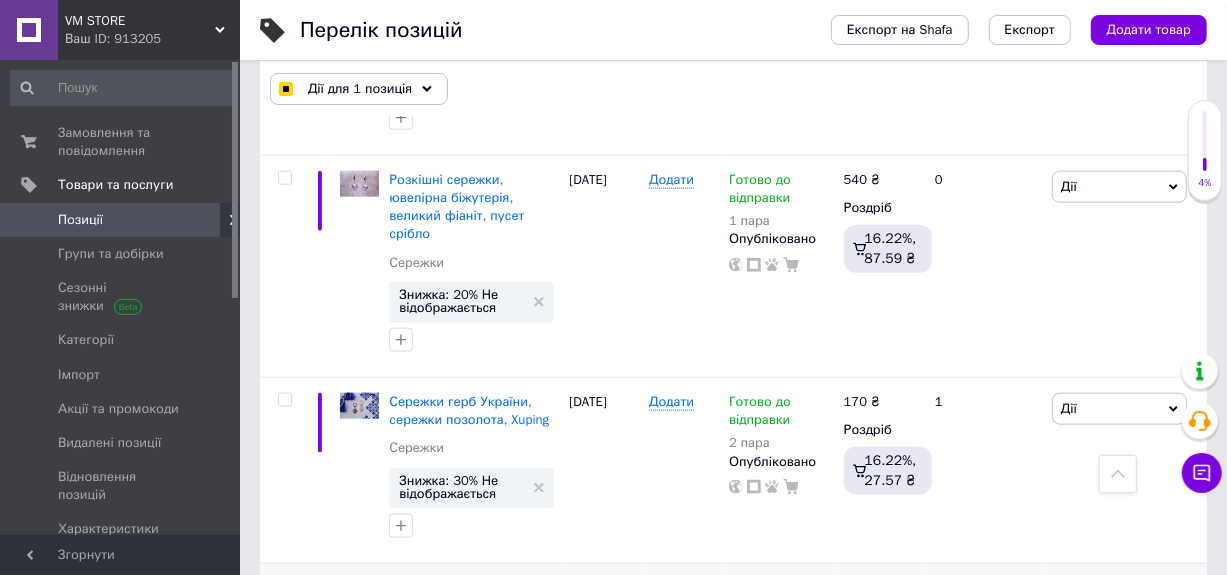 scroll, scrollTop: 1330, scrollLeft: 0, axis: vertical 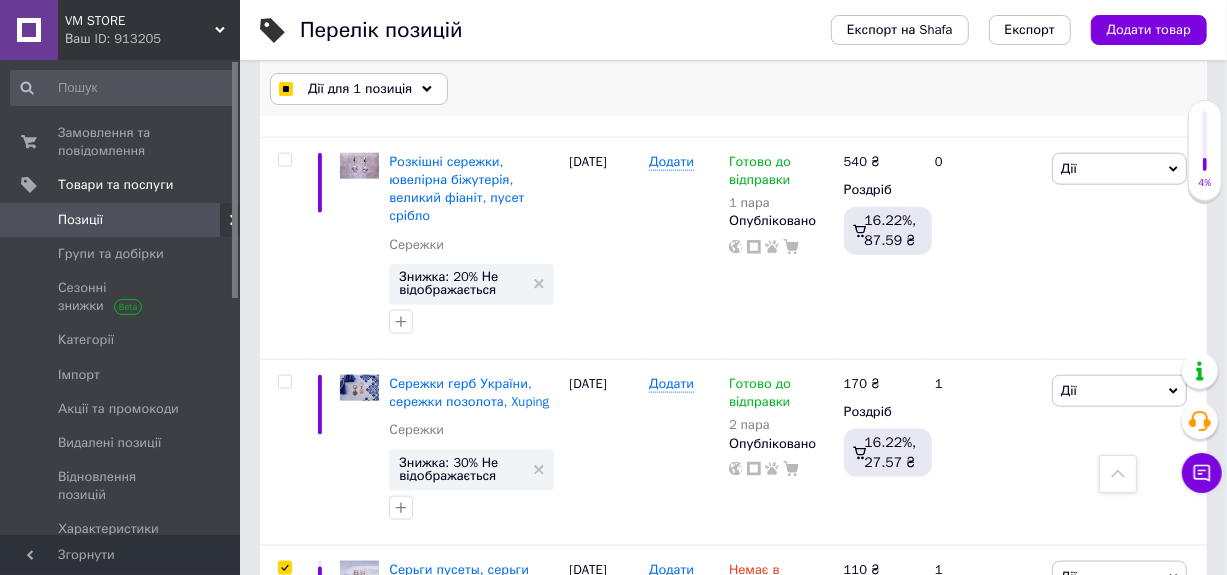 click on "Дії для 1 позиція" at bounding box center [360, 89] 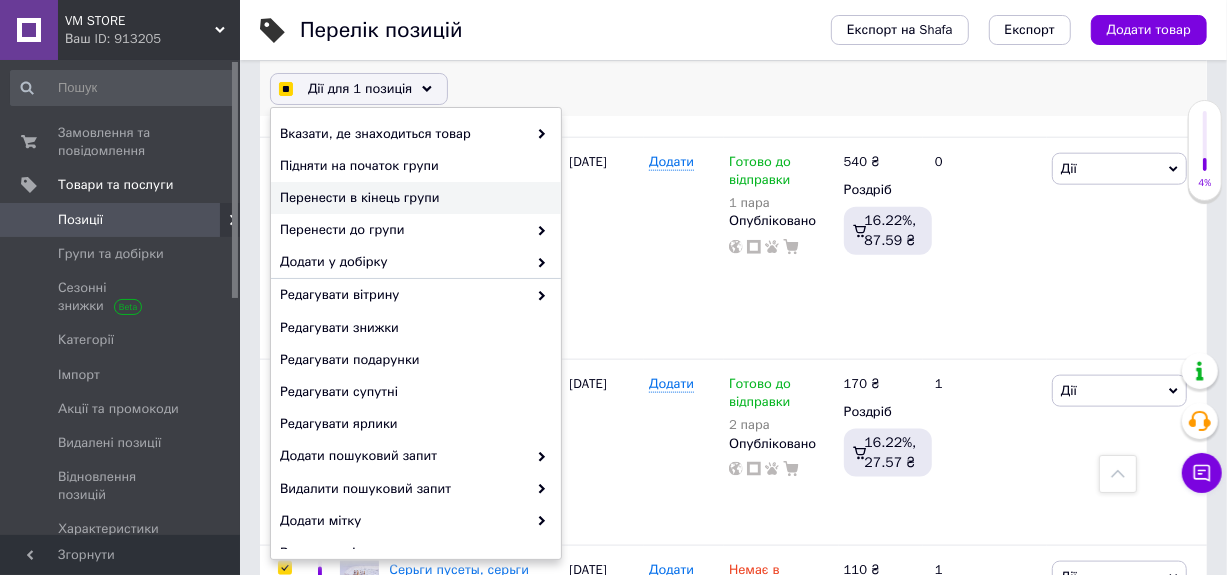 click on "Перенести в кінець групи" at bounding box center (413, 198) 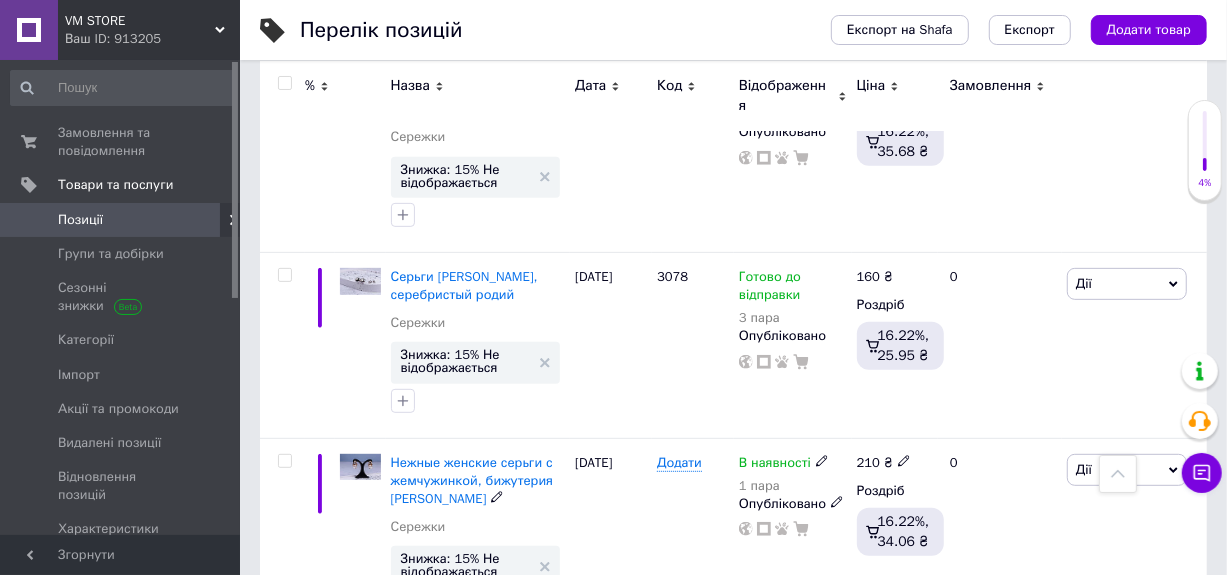 scroll, scrollTop: 112, scrollLeft: 0, axis: vertical 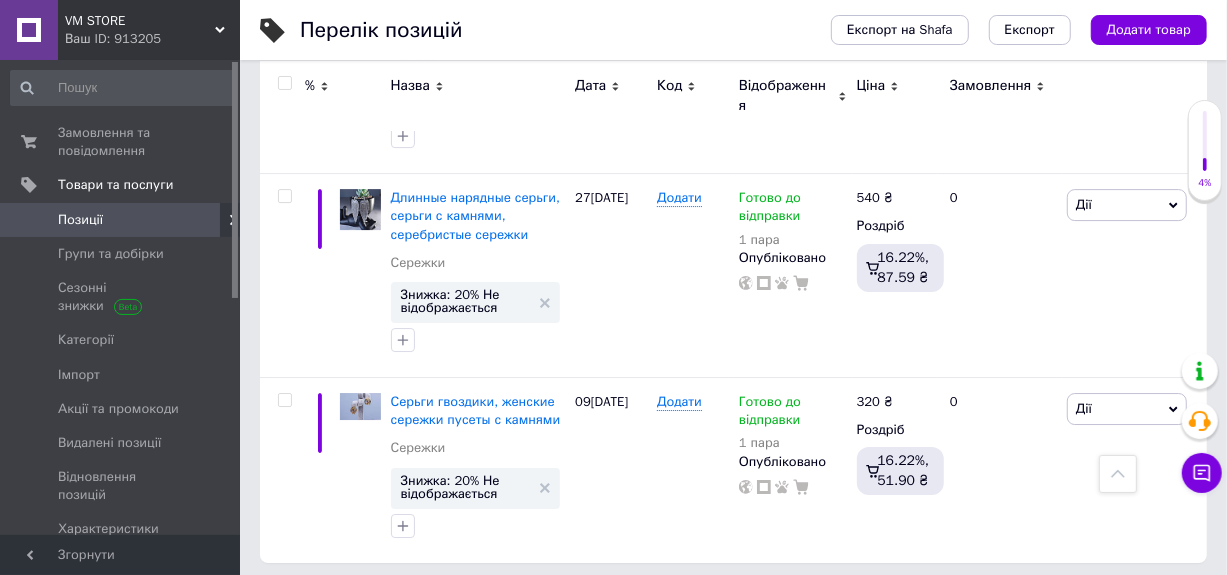 click on "11" at bounding box center (629, 604) 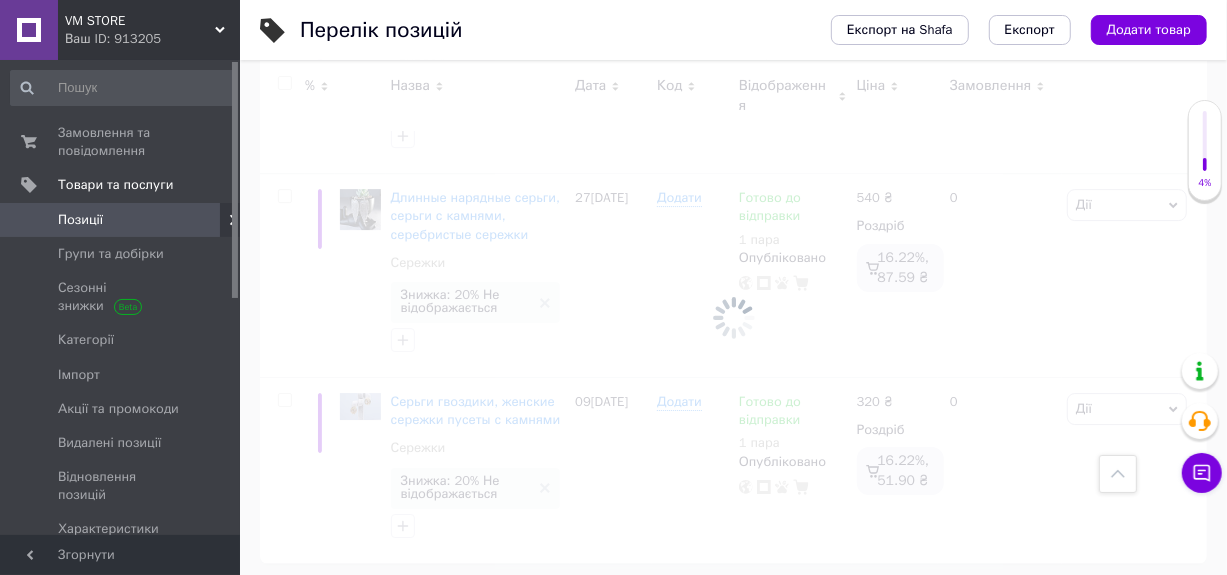 scroll, scrollTop: 3888, scrollLeft: 0, axis: vertical 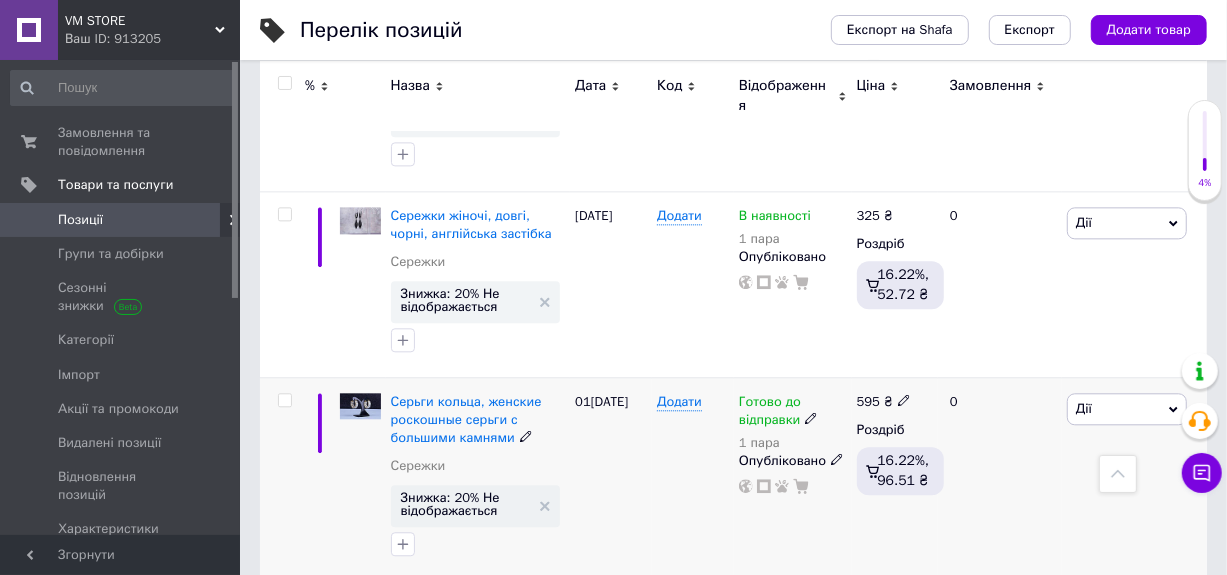 click 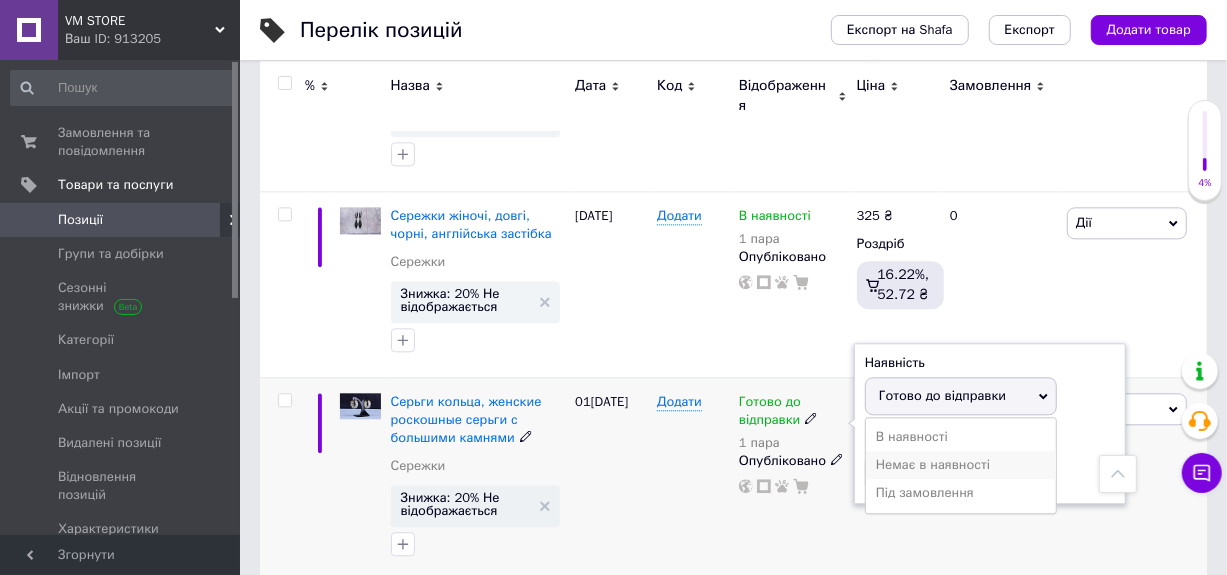click on "Немає в наявності" at bounding box center (961, 465) 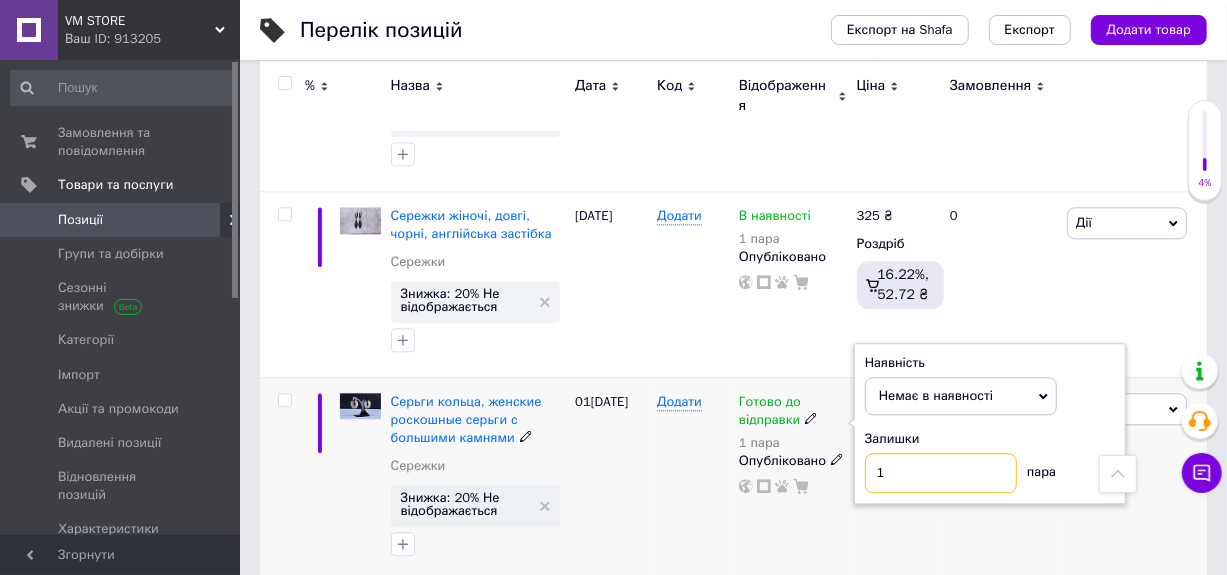 click on "1" at bounding box center [941, 473] 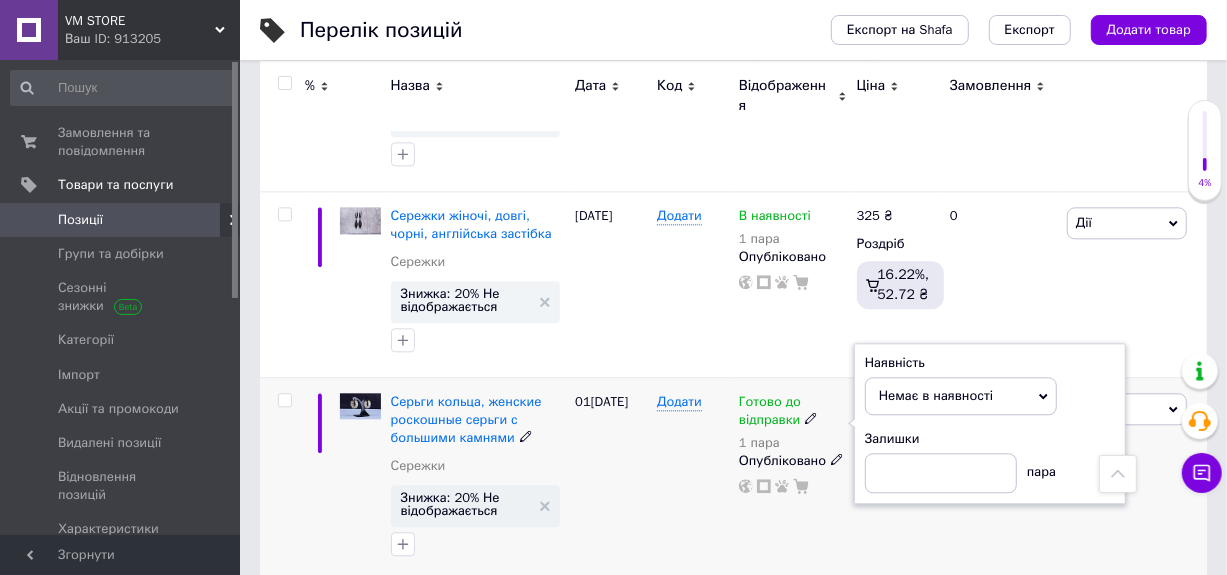 click on "0" at bounding box center [1000, 479] 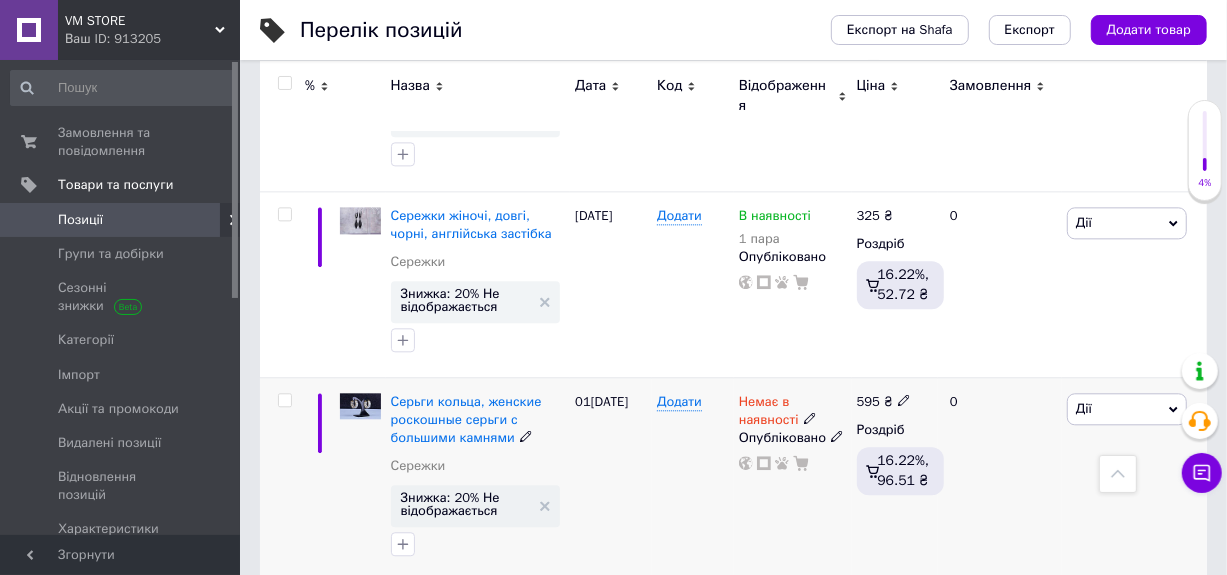 click on "Дії" at bounding box center (1127, 409) 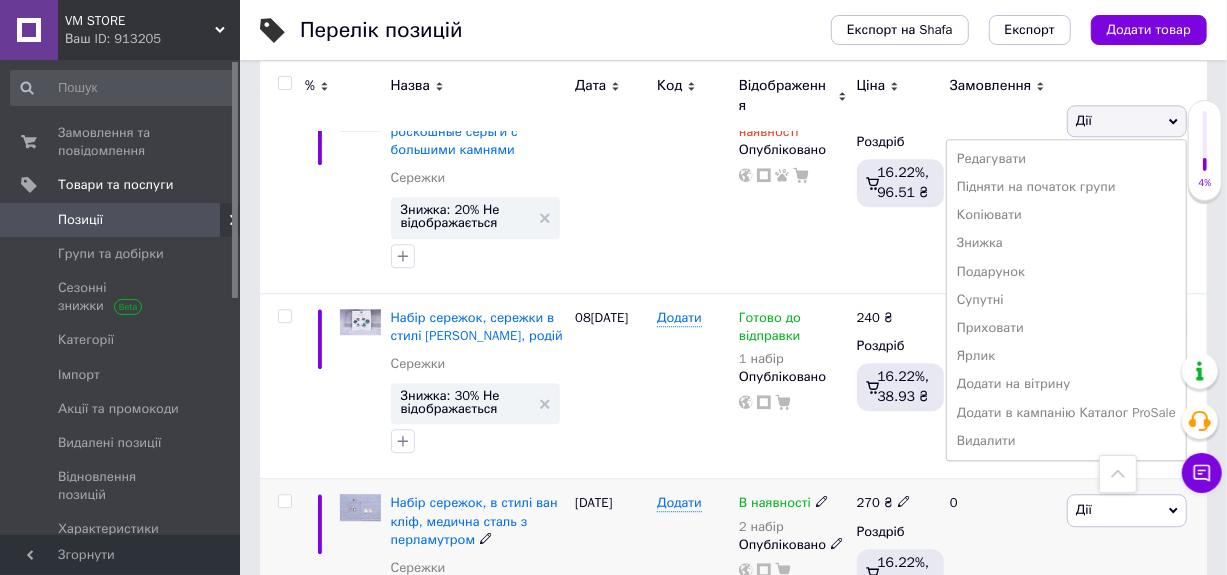 scroll, scrollTop: 3004, scrollLeft: 0, axis: vertical 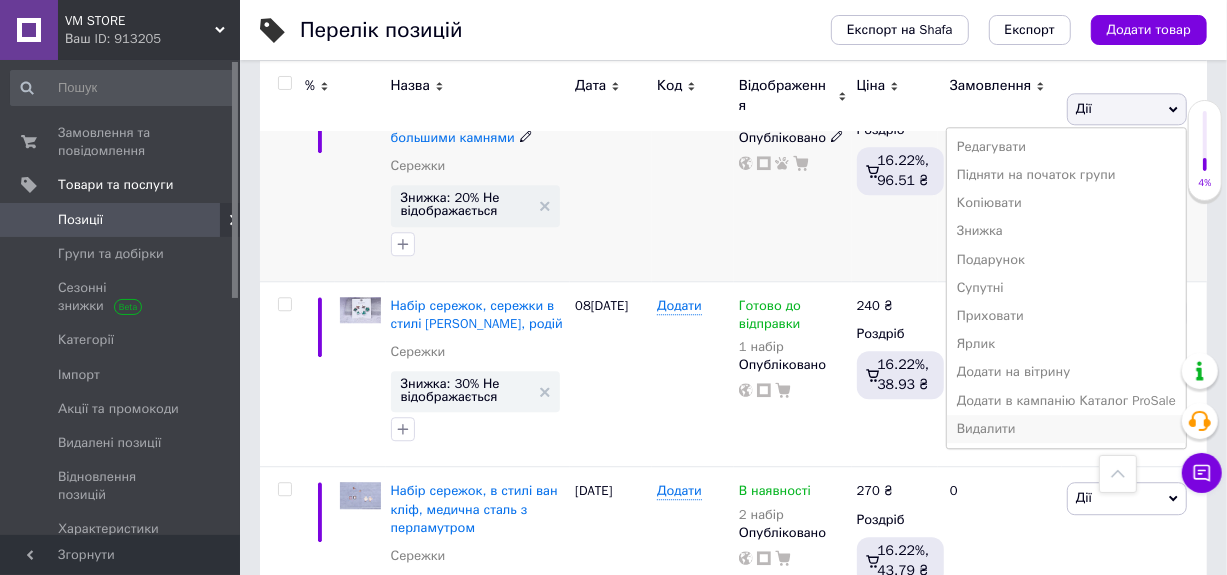 click on "Видалити" at bounding box center [1066, 429] 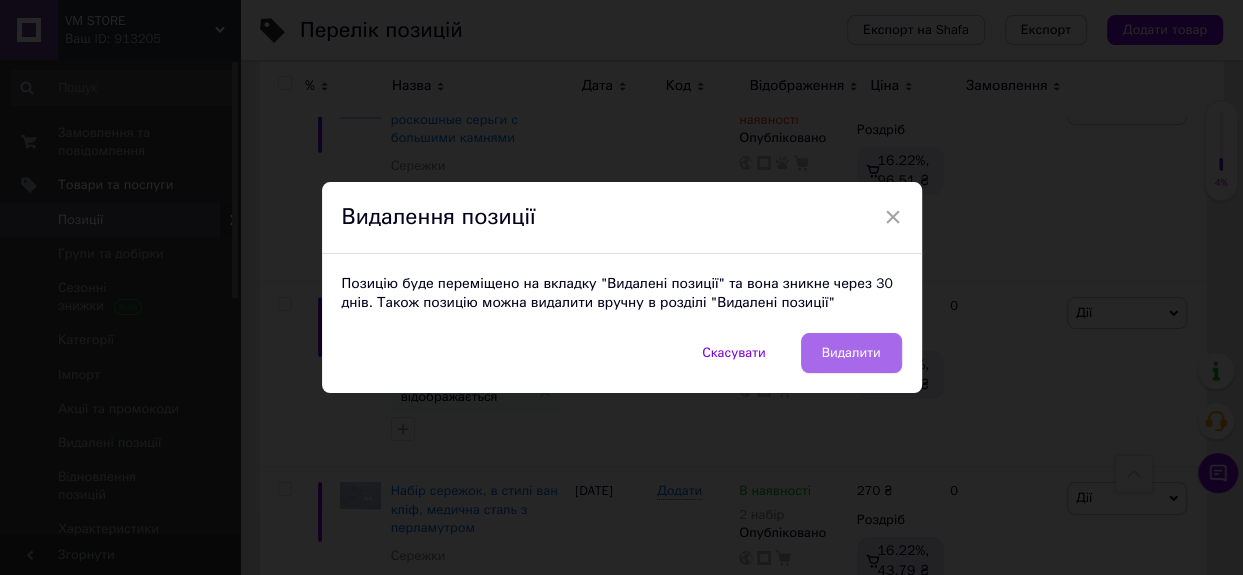 click on "Видалити" at bounding box center (851, 353) 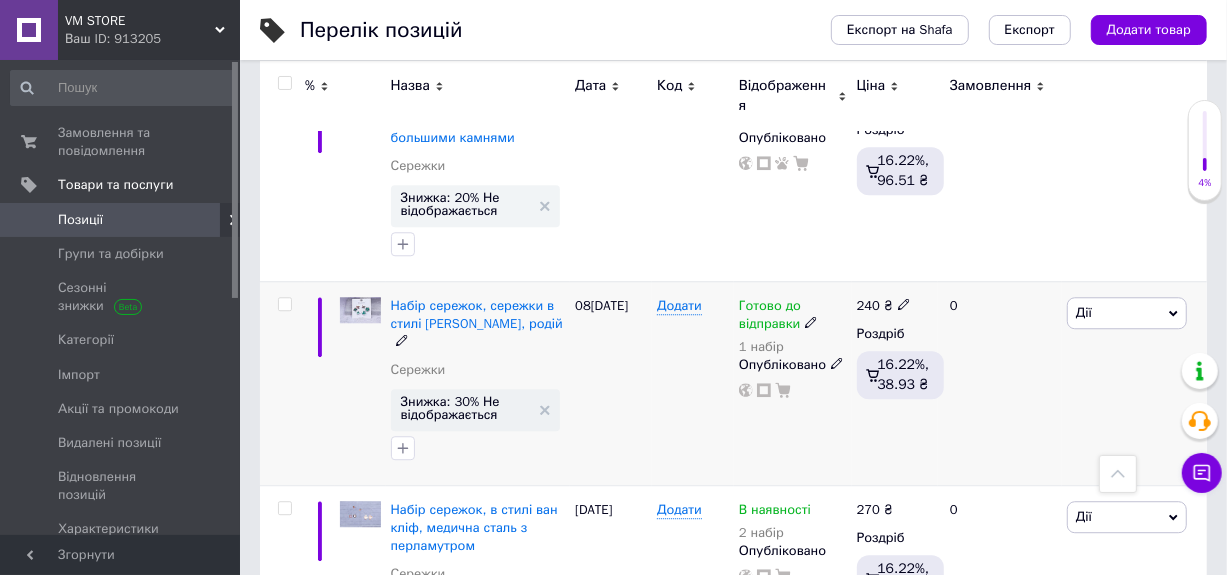 scroll, scrollTop: 0, scrollLeft: 219, axis: horizontal 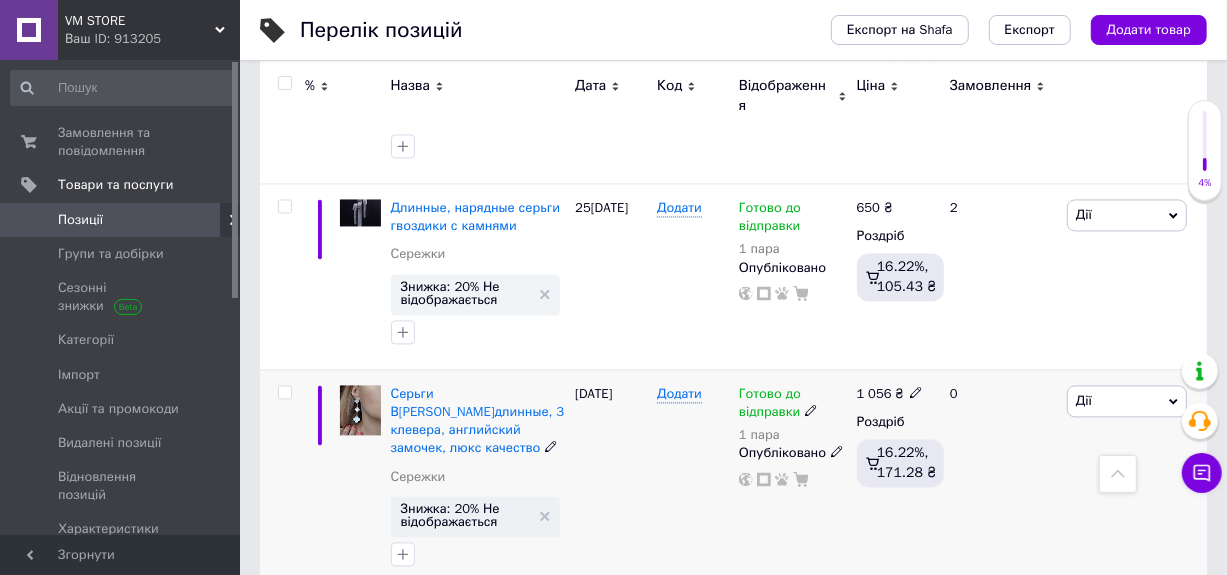 click at bounding box center [284, 392] 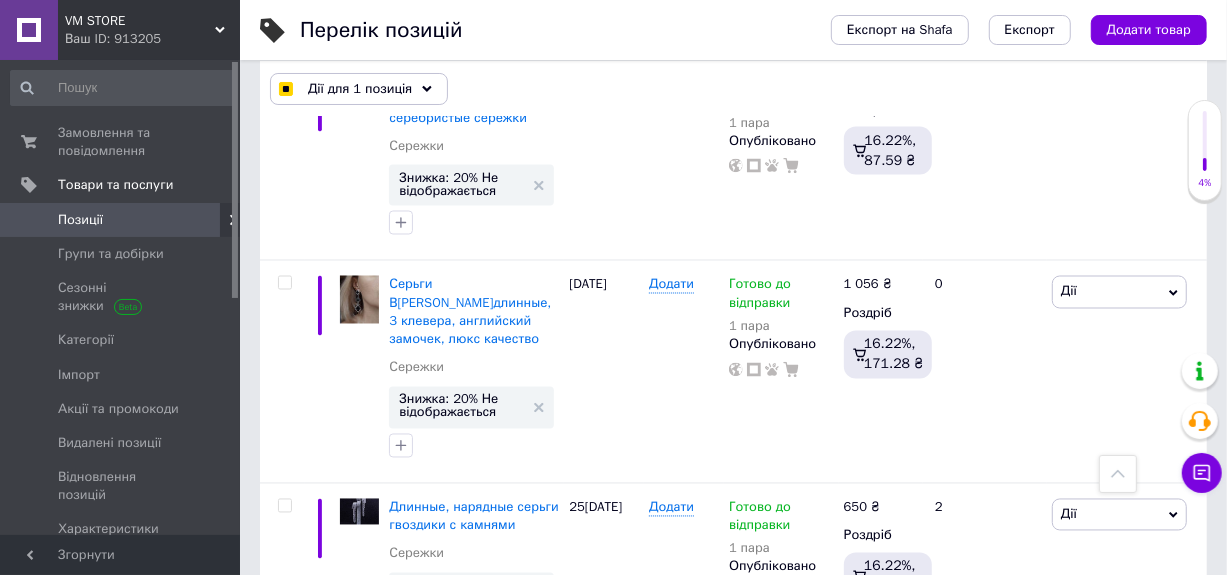 scroll, scrollTop: 1903, scrollLeft: 0, axis: vertical 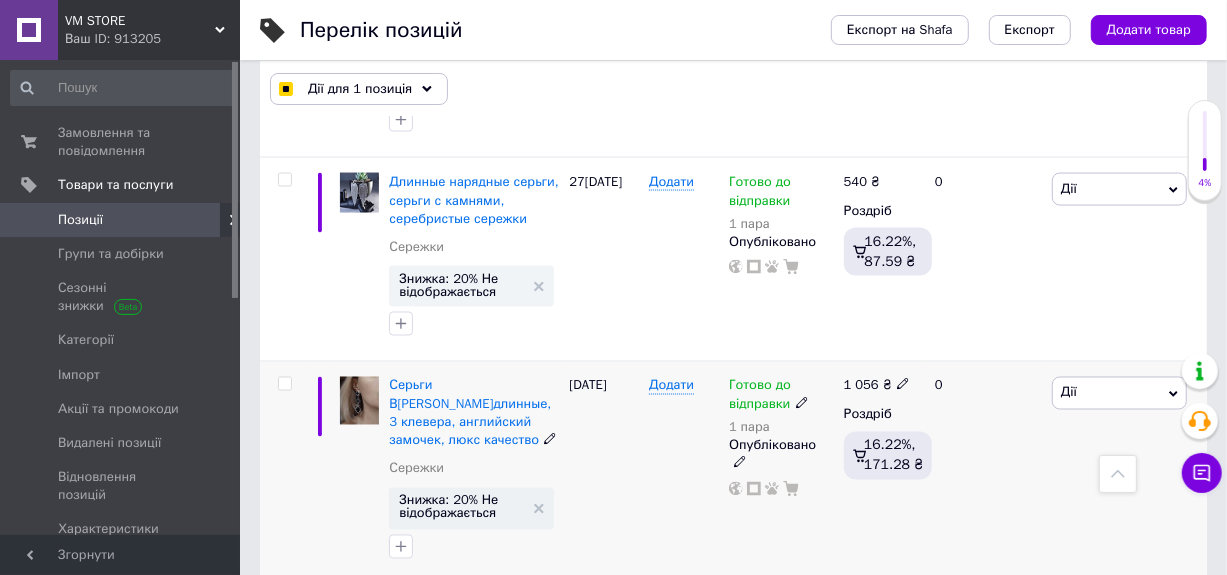 click at bounding box center [284, 384] 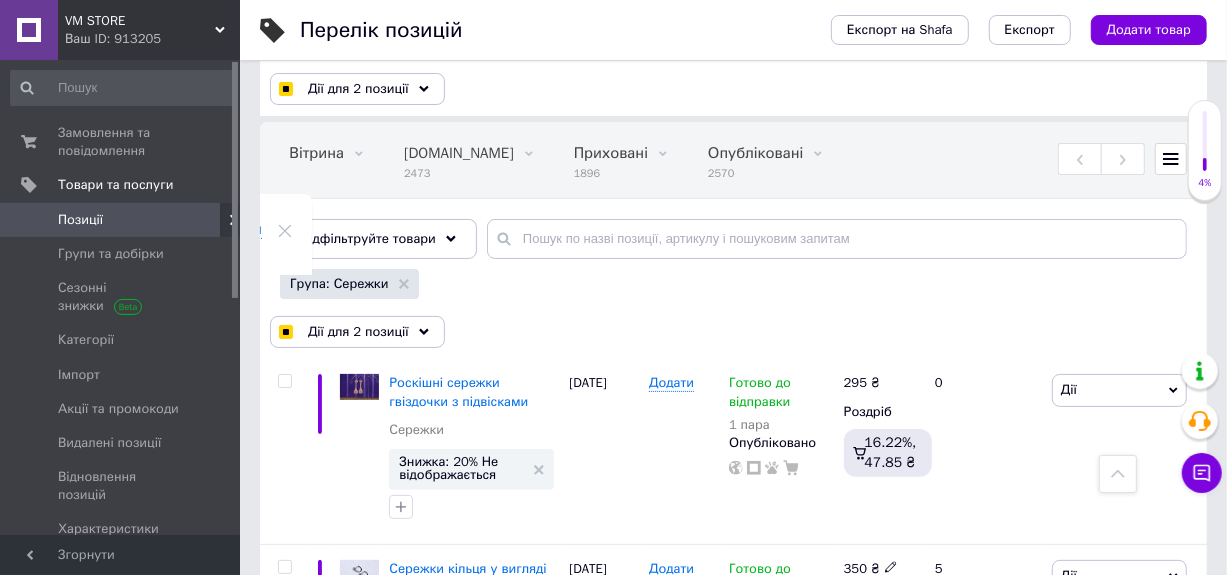 scroll, scrollTop: 103, scrollLeft: 0, axis: vertical 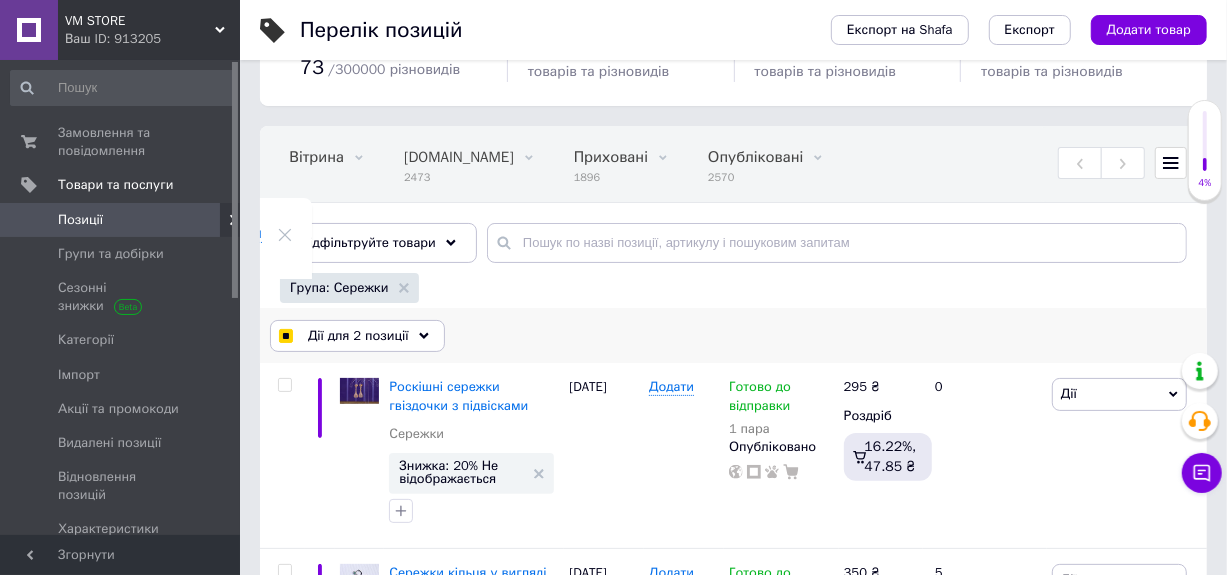 click on "Дії для 2 позиції" at bounding box center [358, 336] 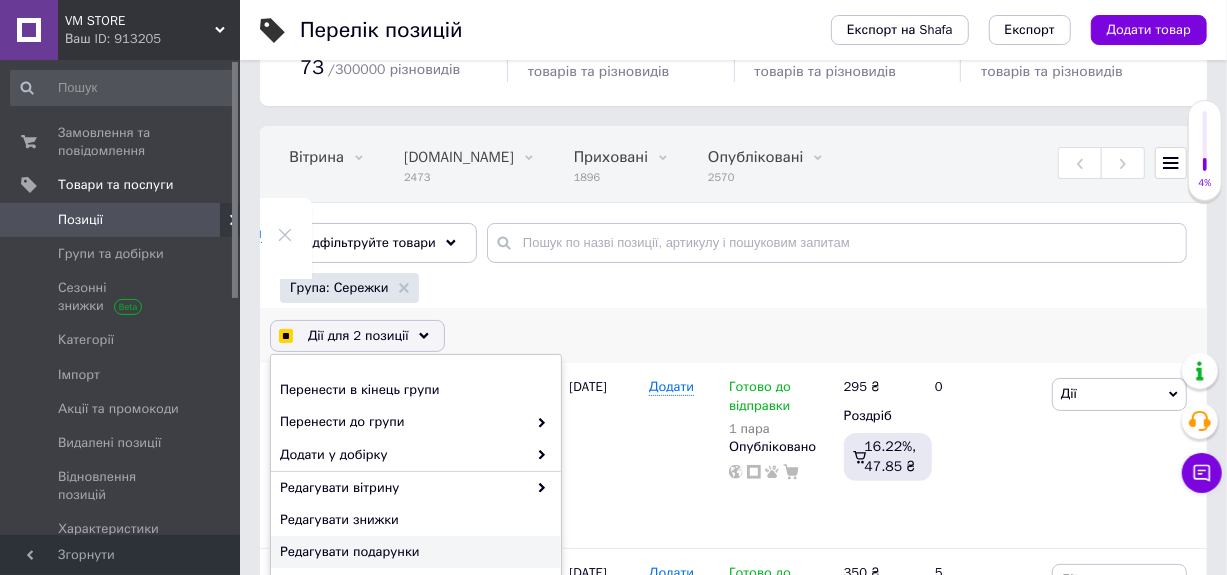 scroll, scrollTop: 100, scrollLeft: 0, axis: vertical 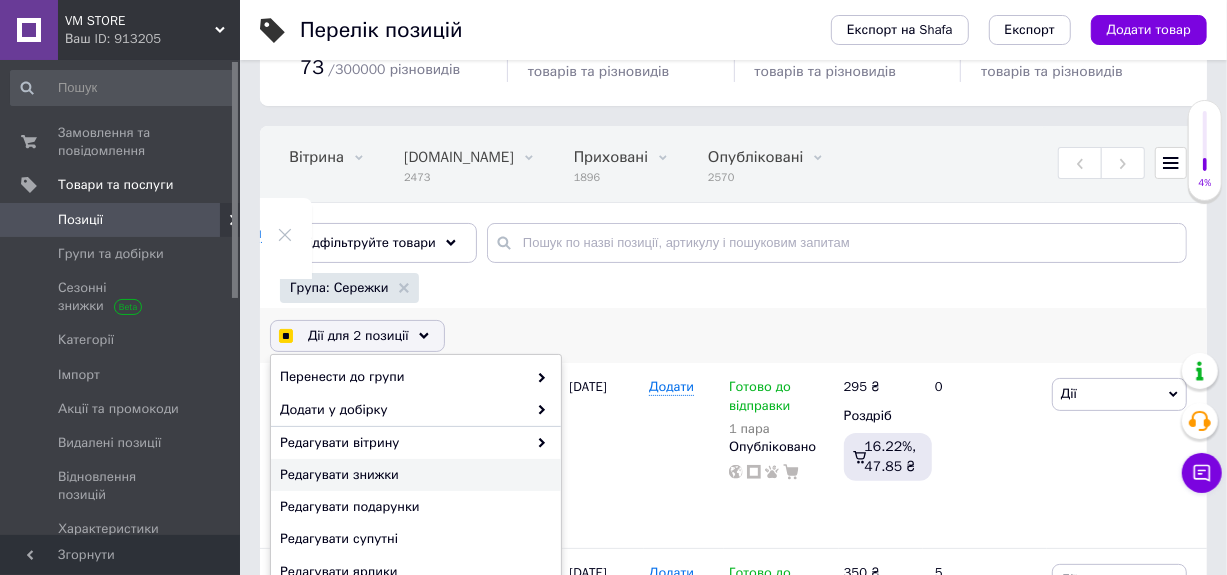 click on "Редагувати знижки" at bounding box center [413, 475] 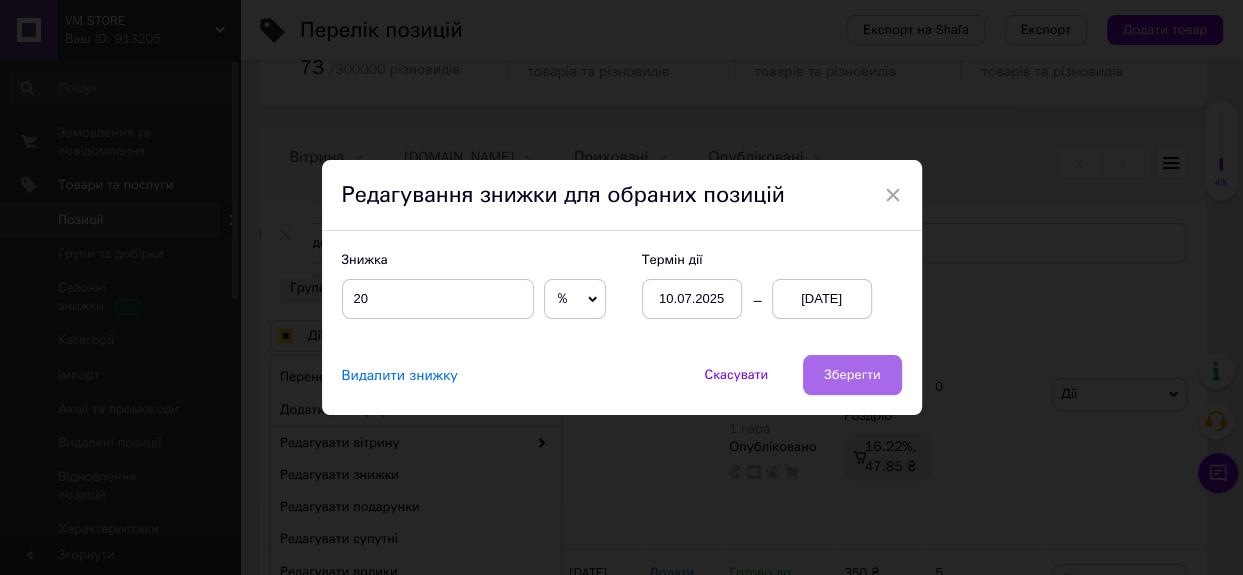click on "Зберегти" at bounding box center [852, 375] 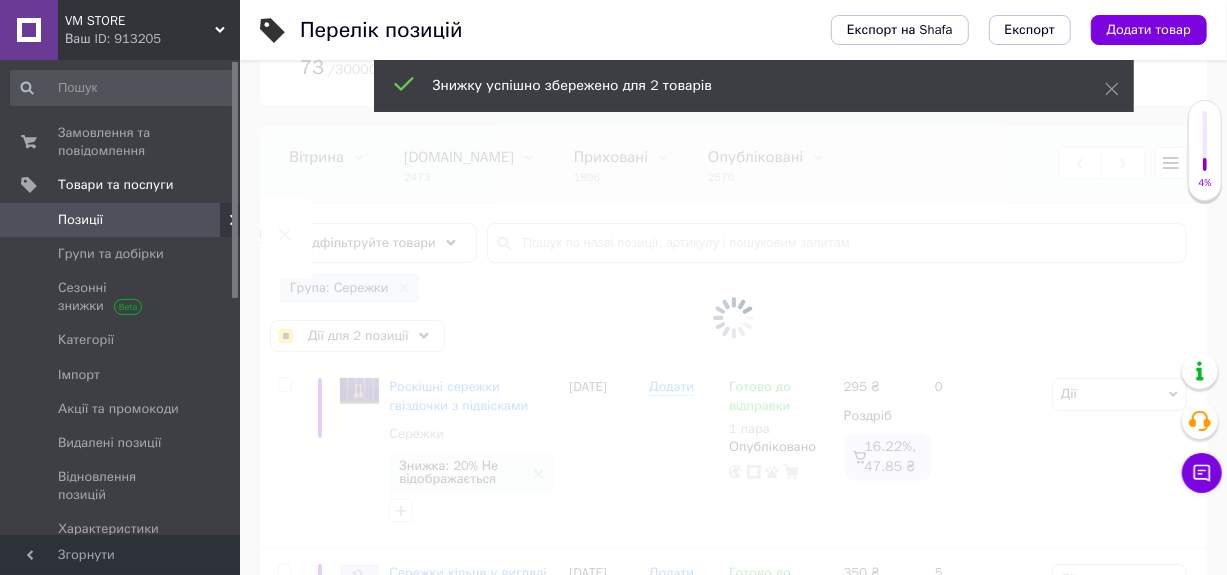 scroll, scrollTop: 0, scrollLeft: 219, axis: horizontal 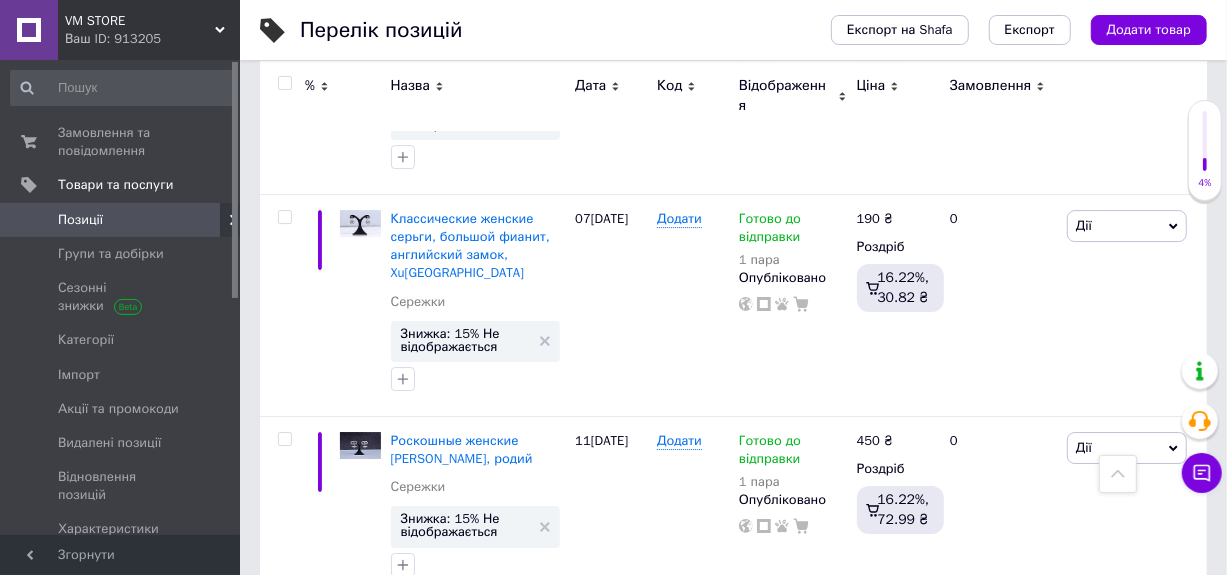 click on "10" at bounding box center (539, 643) 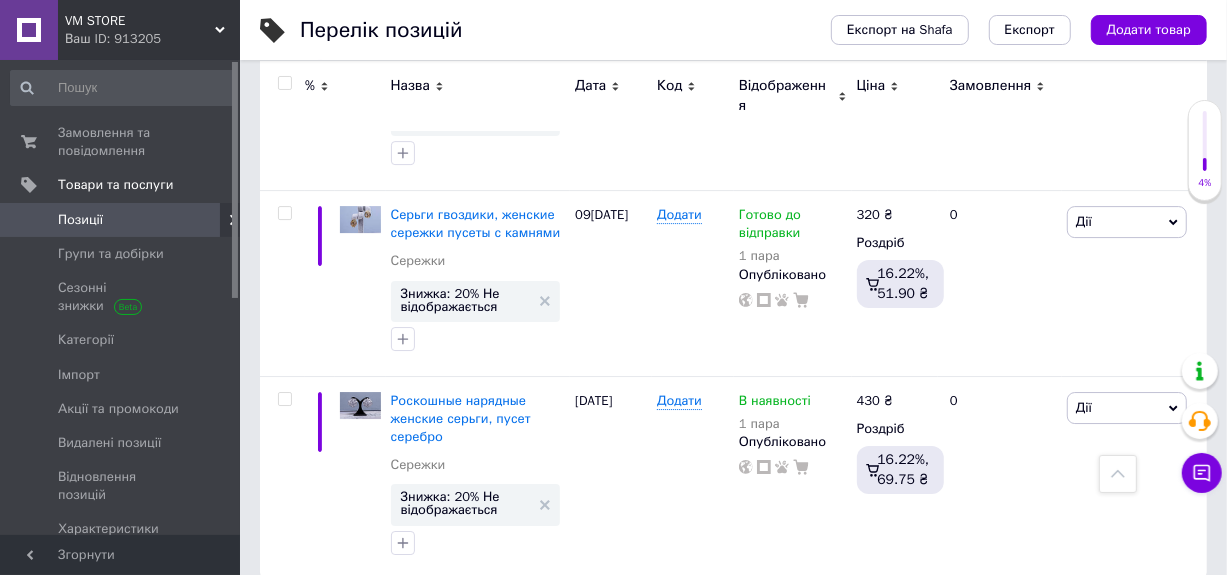 click on "11" at bounding box center [629, 621] 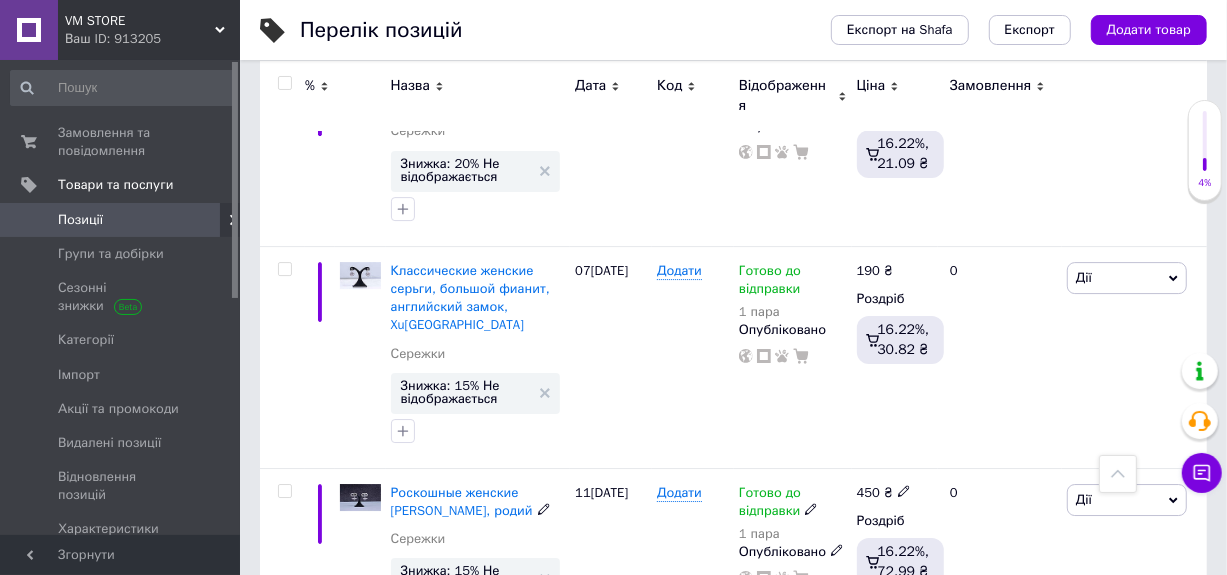 scroll, scrollTop: 3852, scrollLeft: 0, axis: vertical 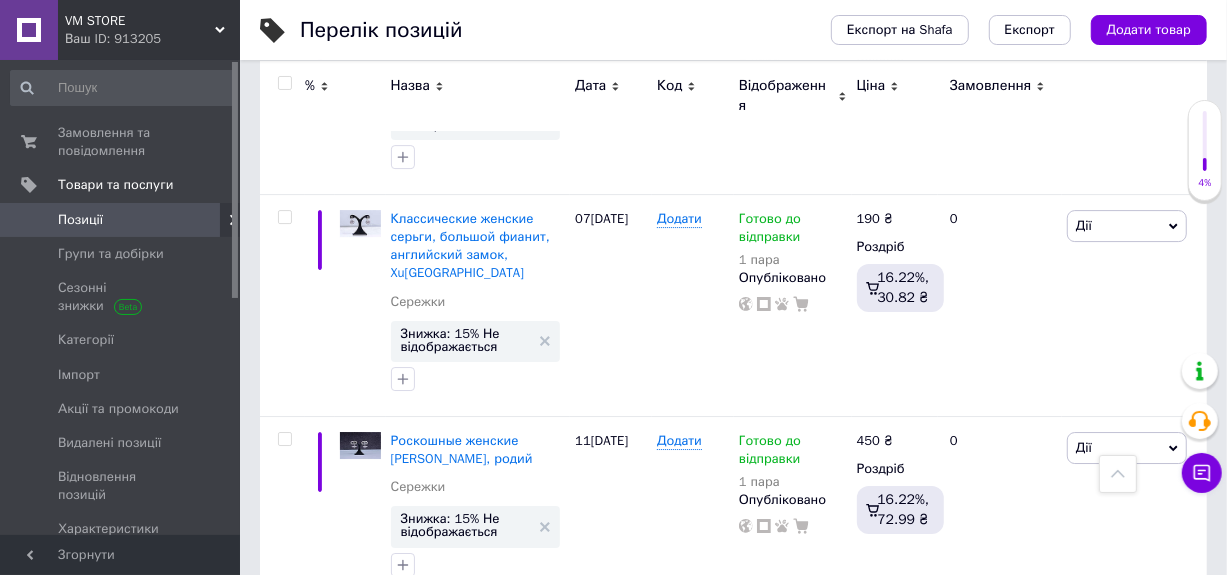 click on "12" at bounding box center [629, 643] 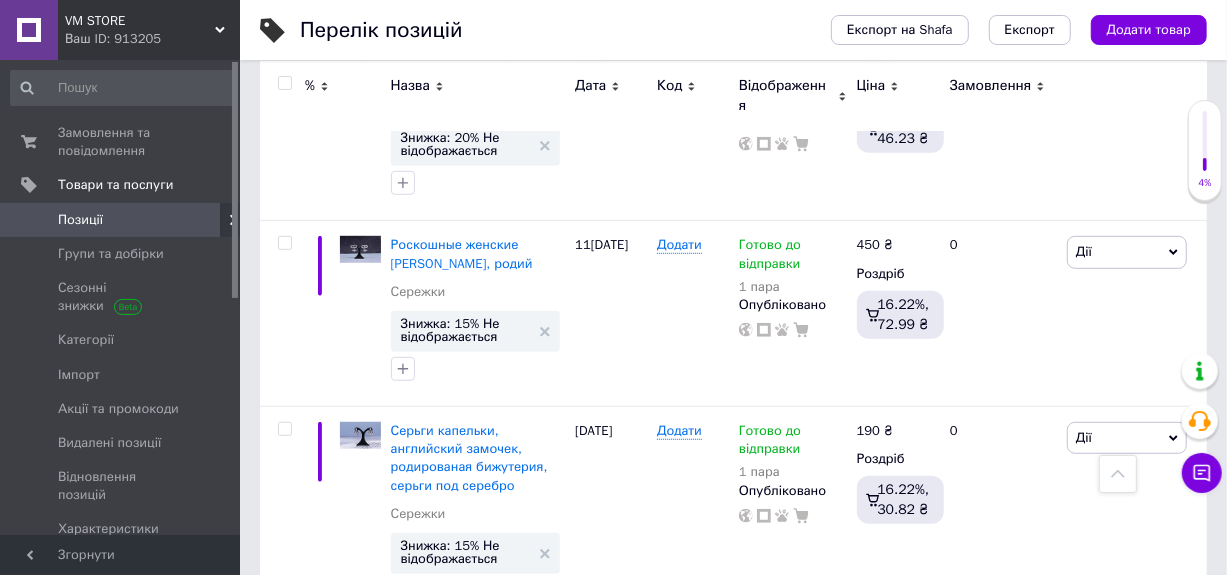 scroll, scrollTop: 0, scrollLeft: 0, axis: both 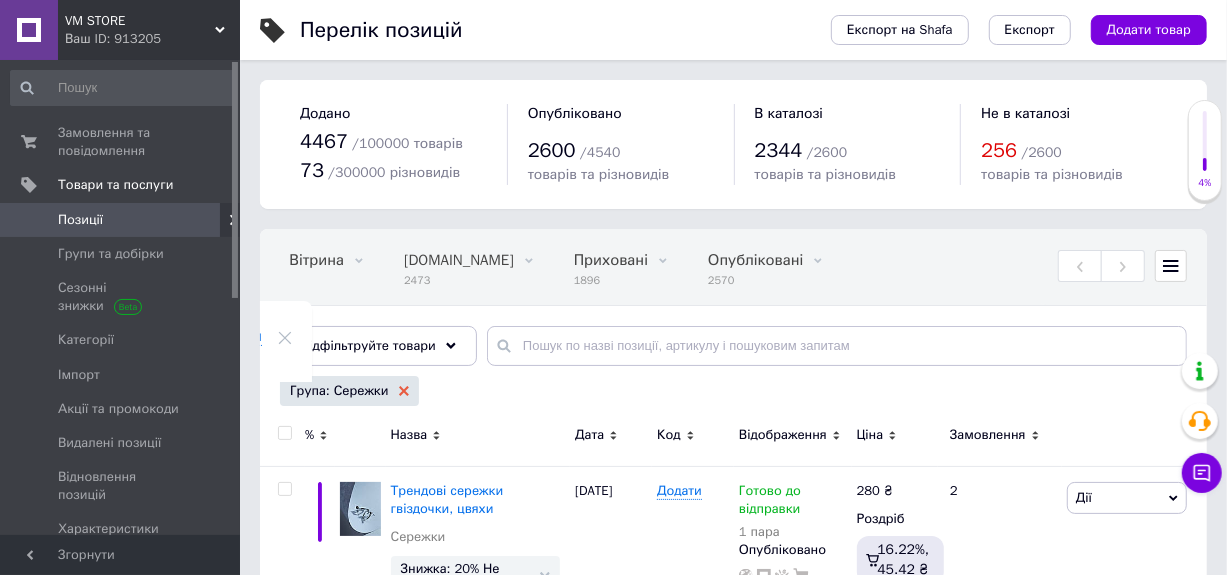 click 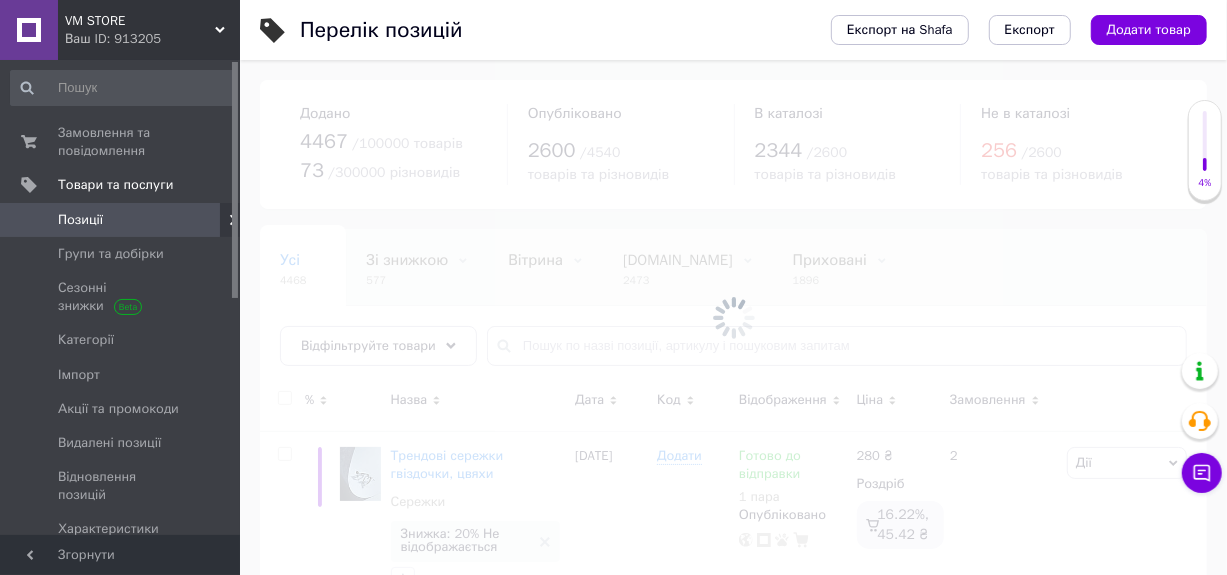 scroll, scrollTop: 0, scrollLeft: 0, axis: both 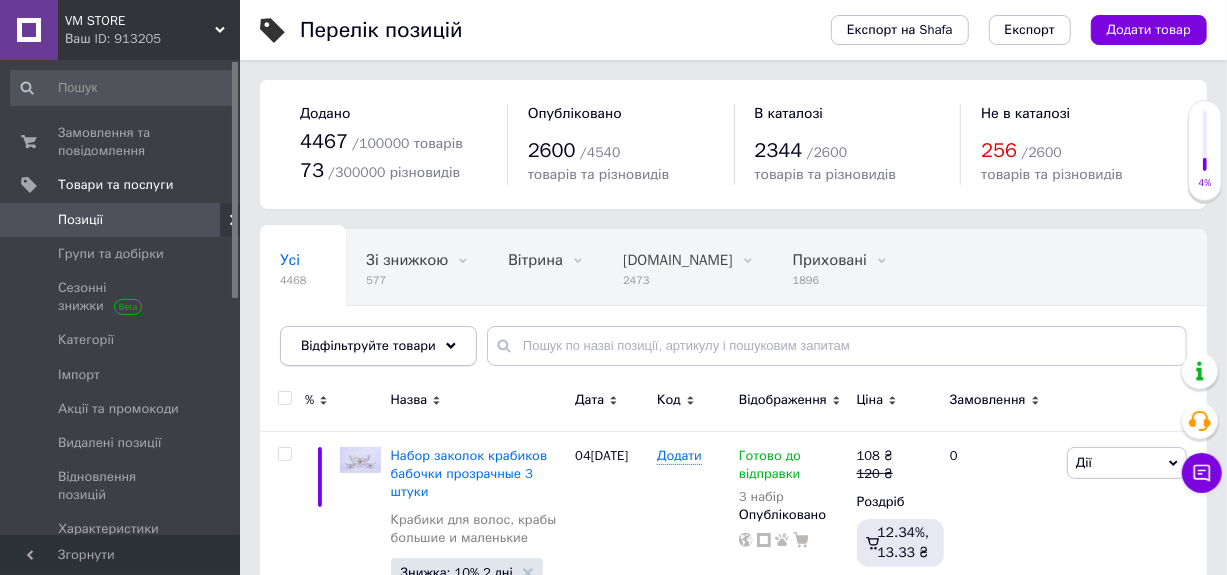 click on "Відфільтруйте товари" at bounding box center [368, 345] 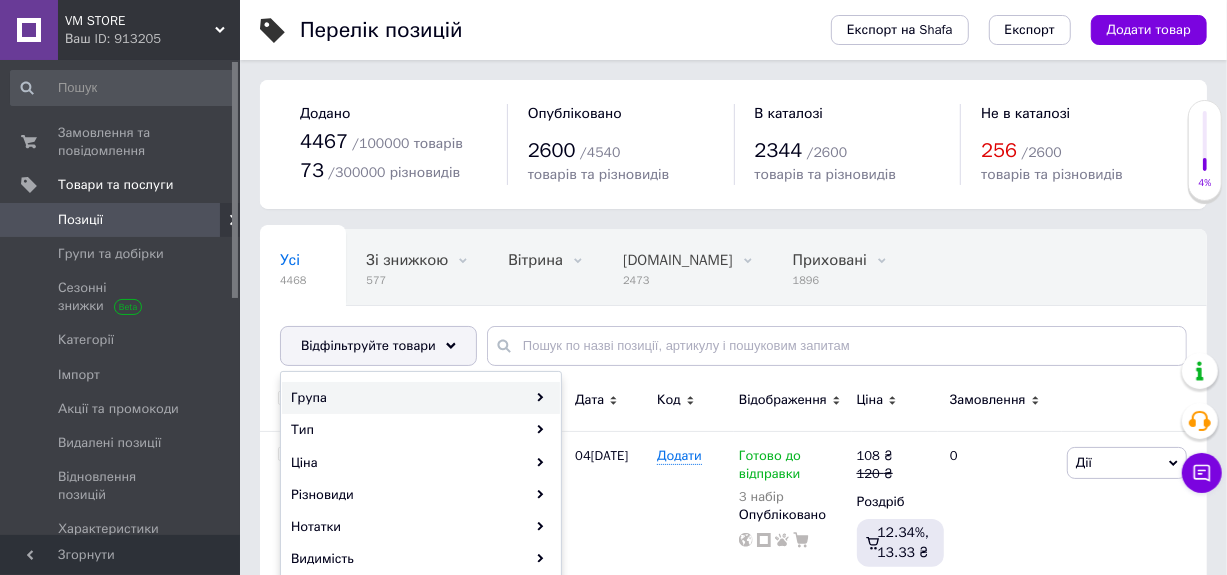 click on "Група" at bounding box center (421, 398) 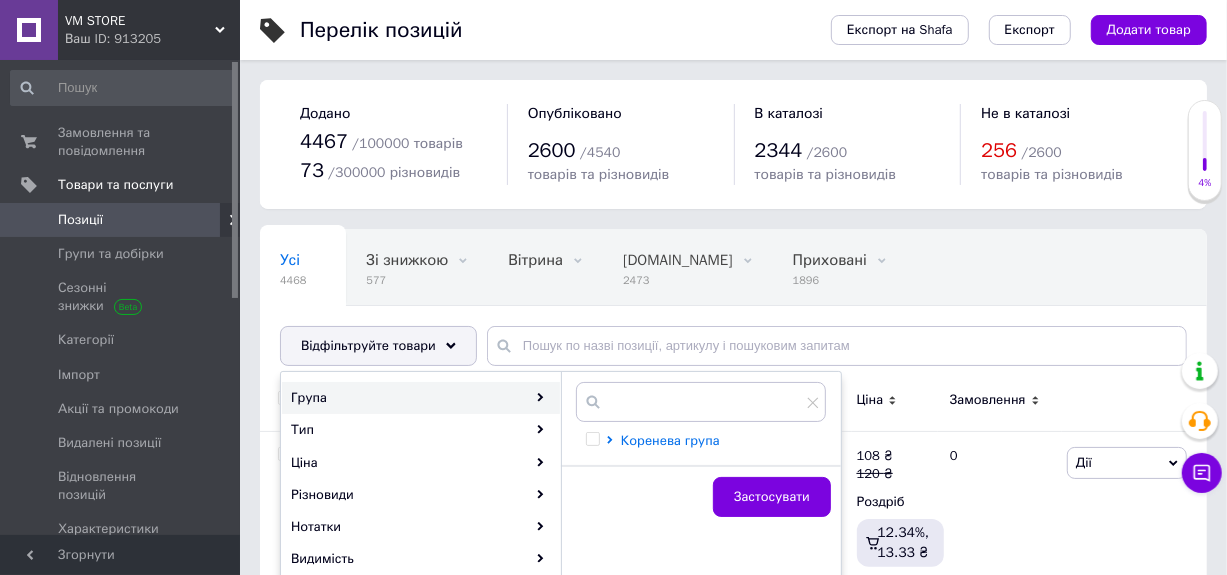 click on "Коренева група" at bounding box center (670, 440) 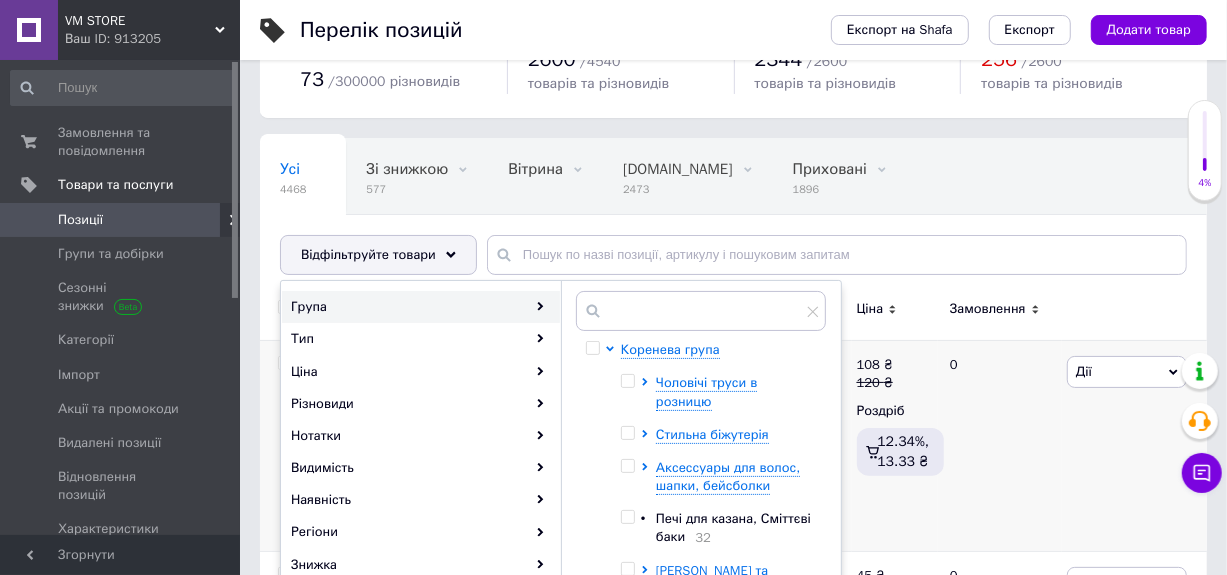 scroll, scrollTop: 200, scrollLeft: 0, axis: vertical 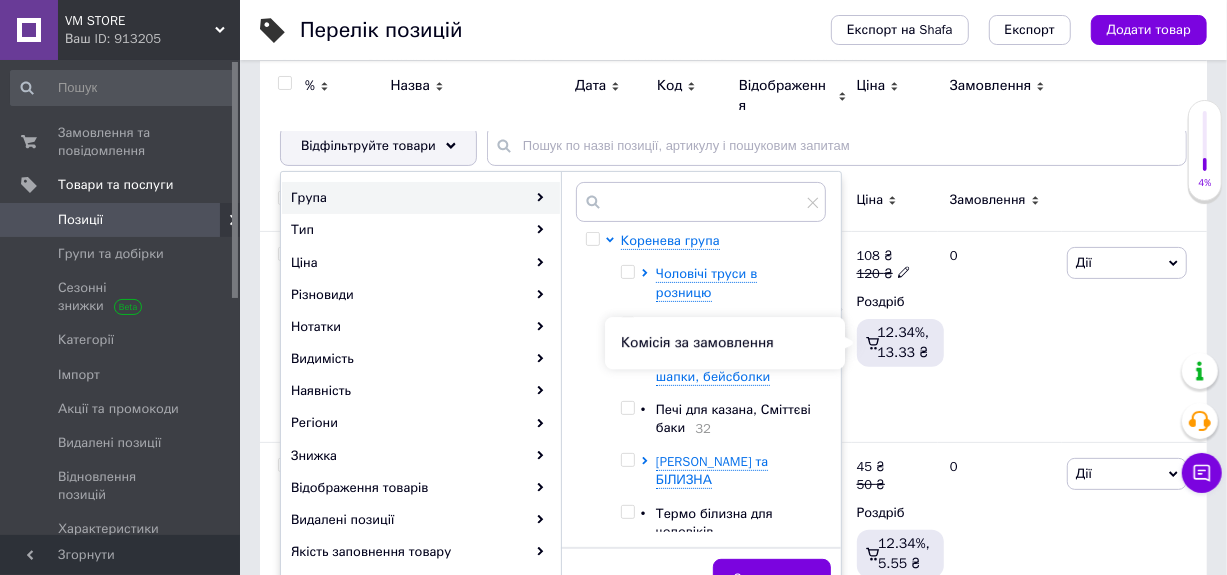 click on "Комісія за замовлення" at bounding box center (725, 343) 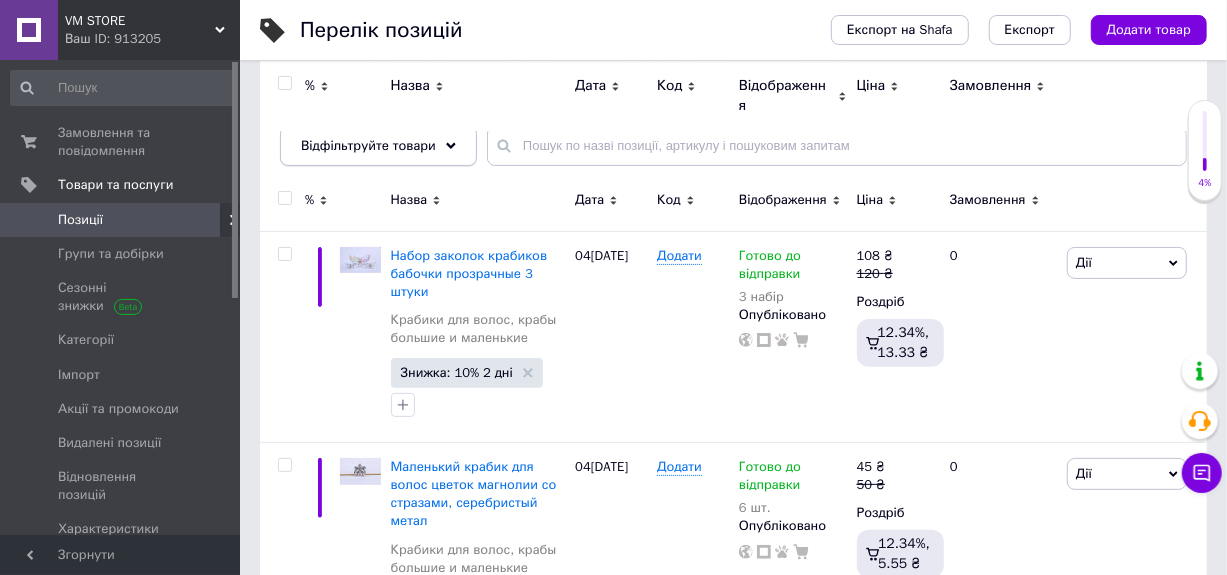 click on "Відфільтруйте товари" at bounding box center (368, 145) 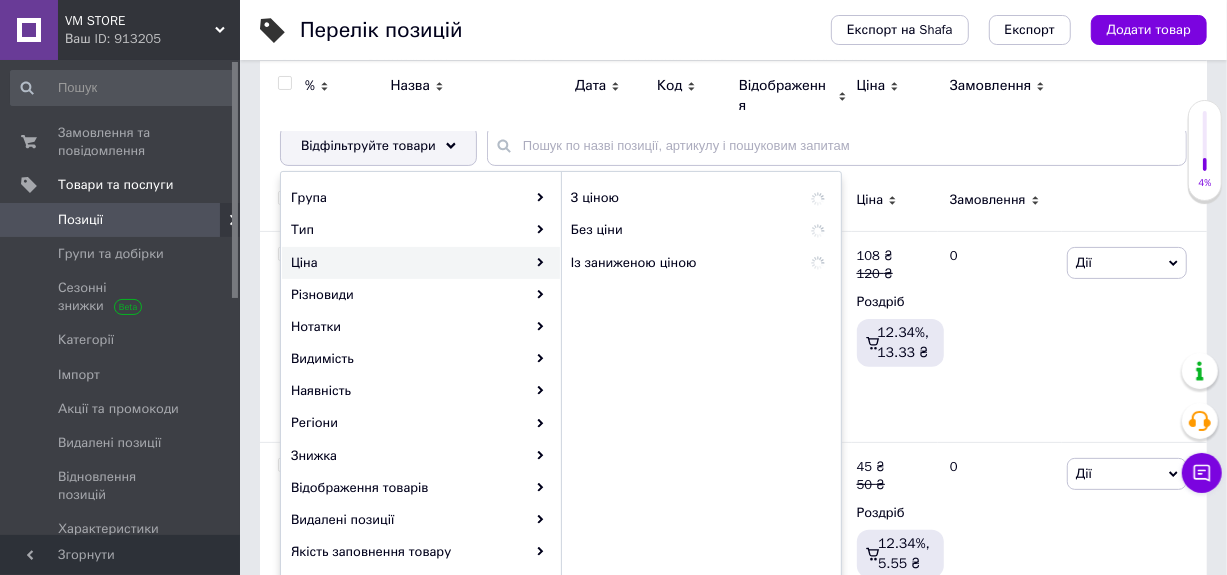 click on "Без ціни" at bounding box center (656, 230) 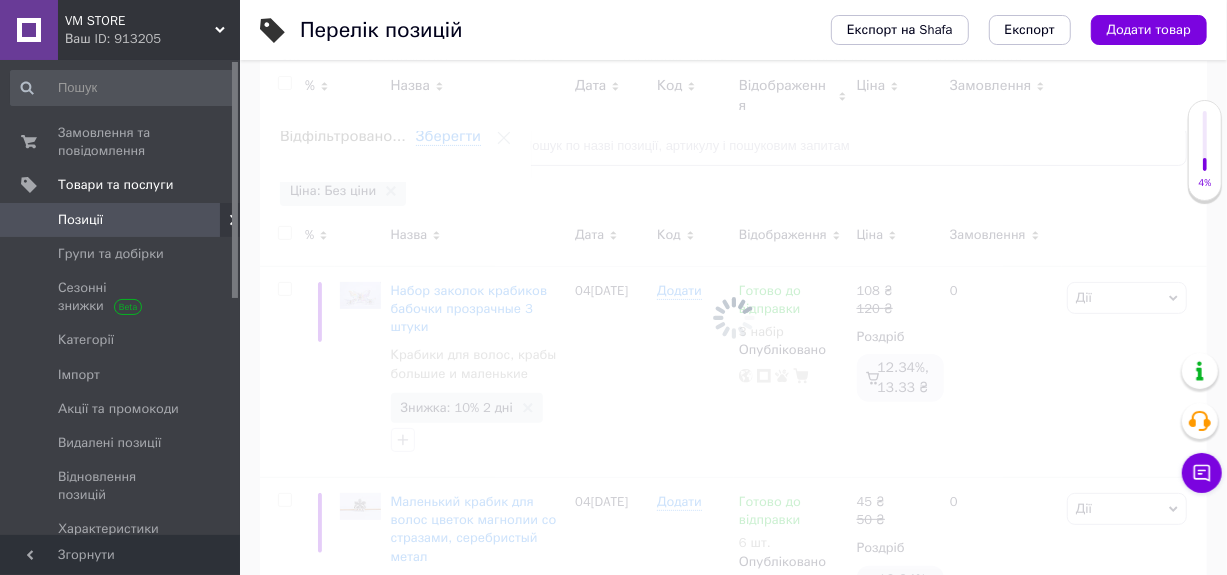 scroll, scrollTop: 0, scrollLeft: 219, axis: horizontal 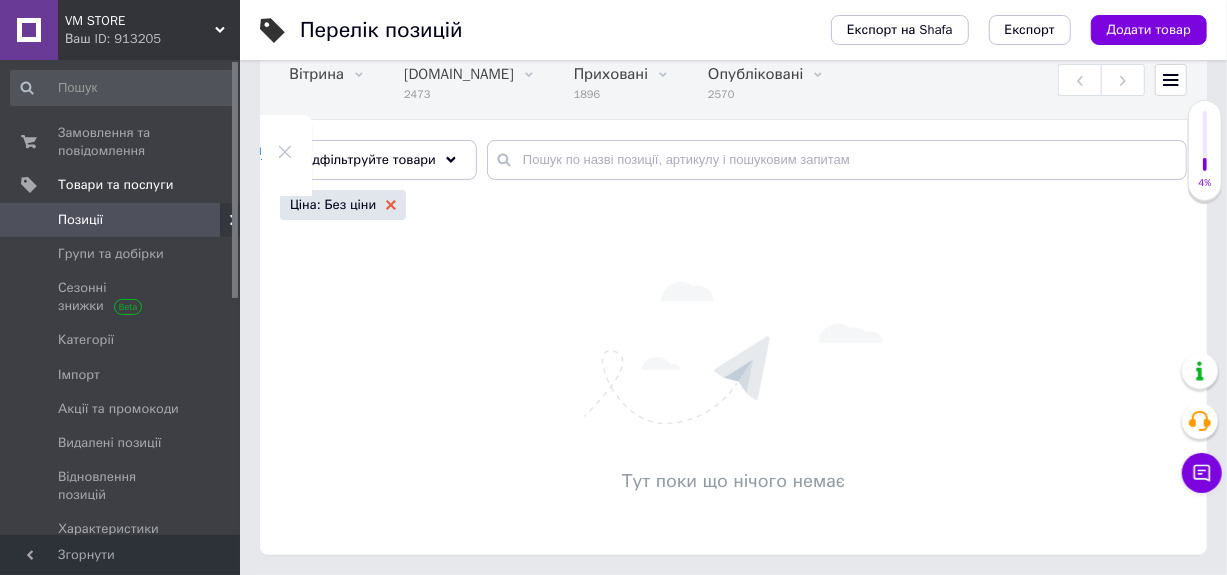 click 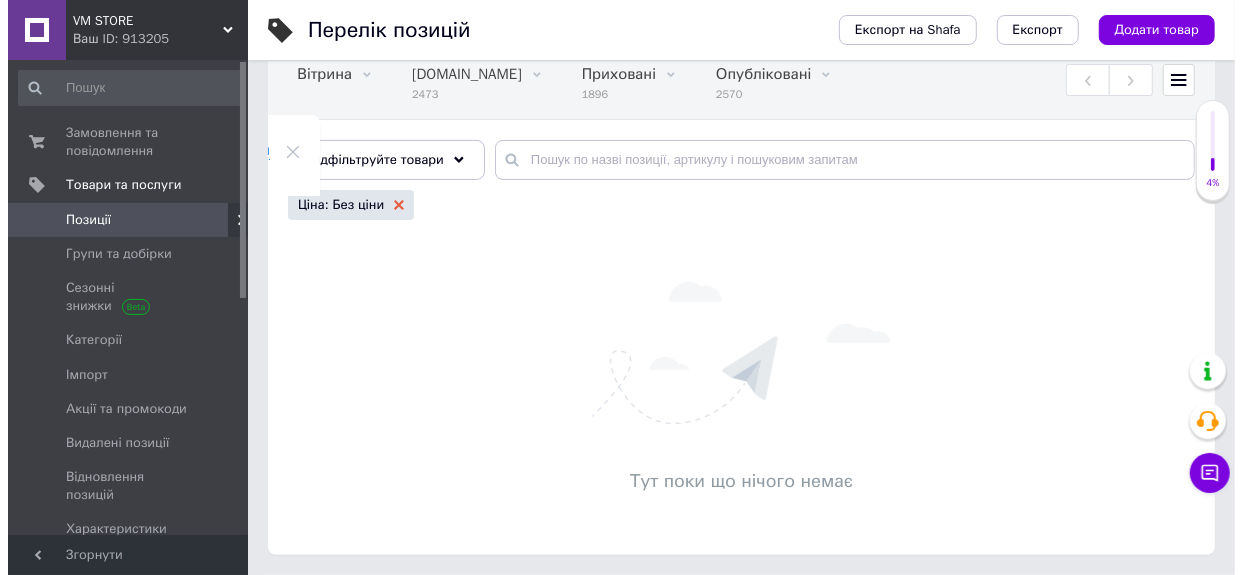 scroll, scrollTop: 0, scrollLeft: 0, axis: both 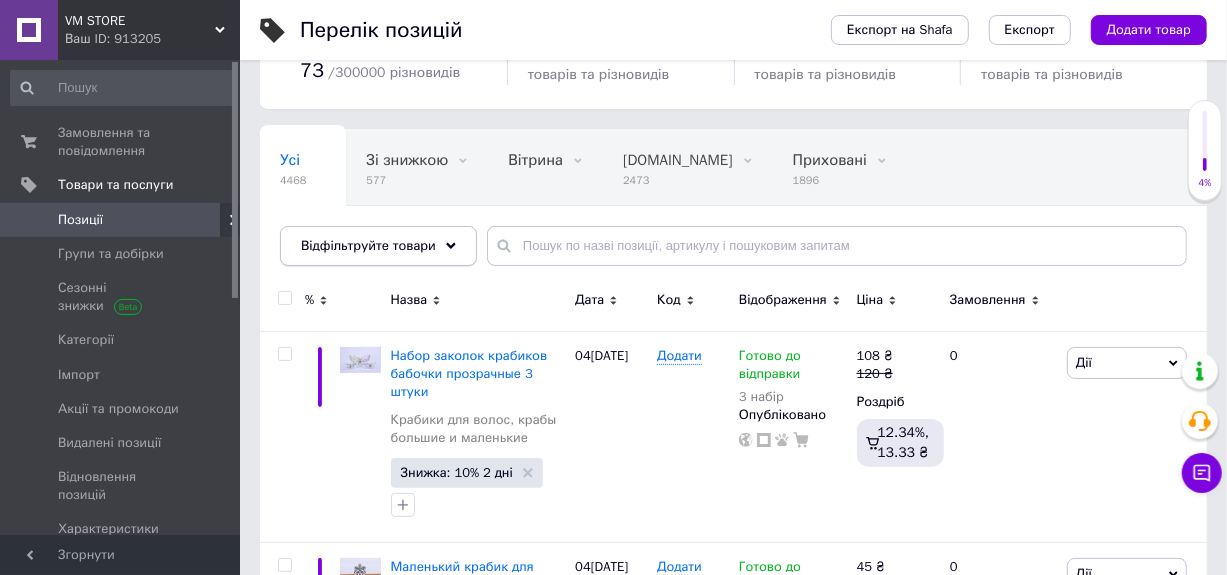 click on "Відфільтруйте товари" at bounding box center (368, 245) 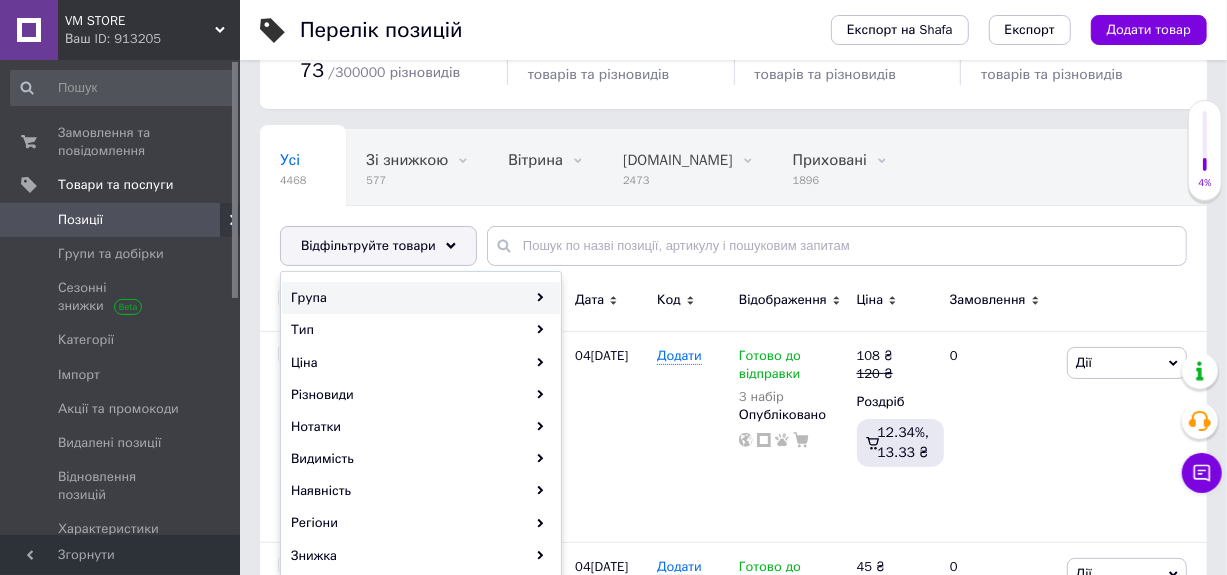 click on "Група" at bounding box center (421, 298) 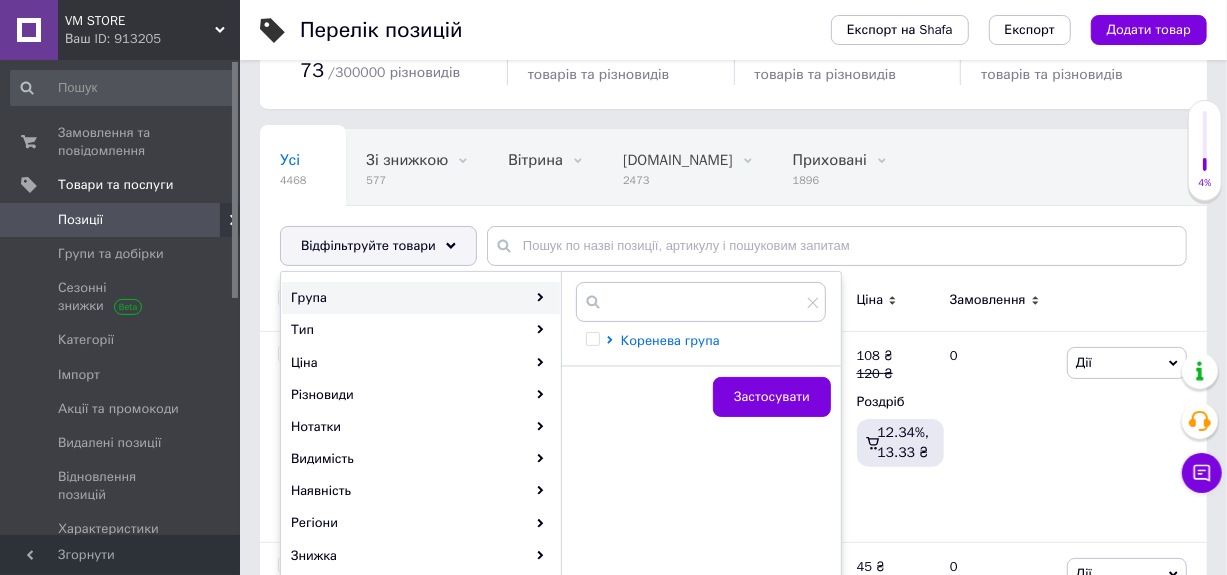 click on "Коренева група" at bounding box center [670, 340] 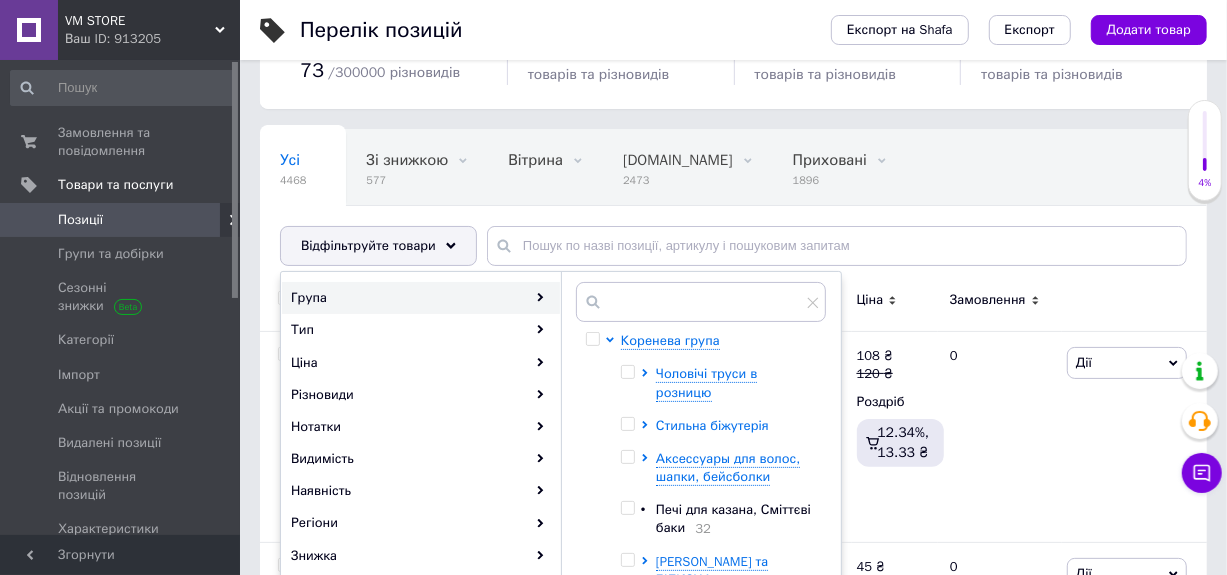 click on "Стильна біжутерія" at bounding box center [712, 425] 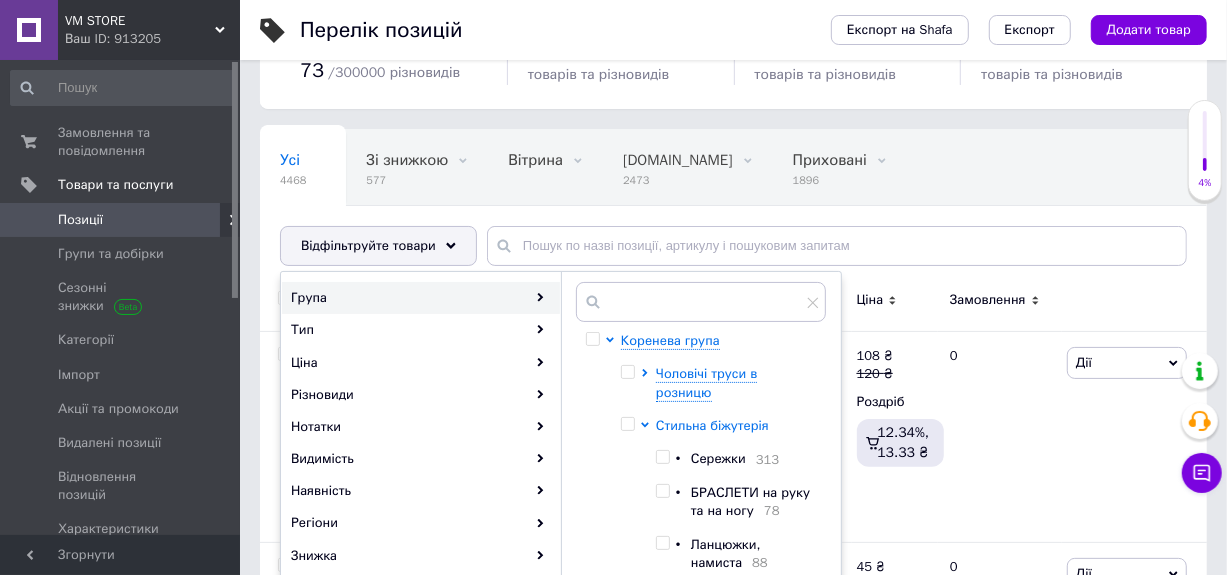 scroll, scrollTop: 100, scrollLeft: 0, axis: vertical 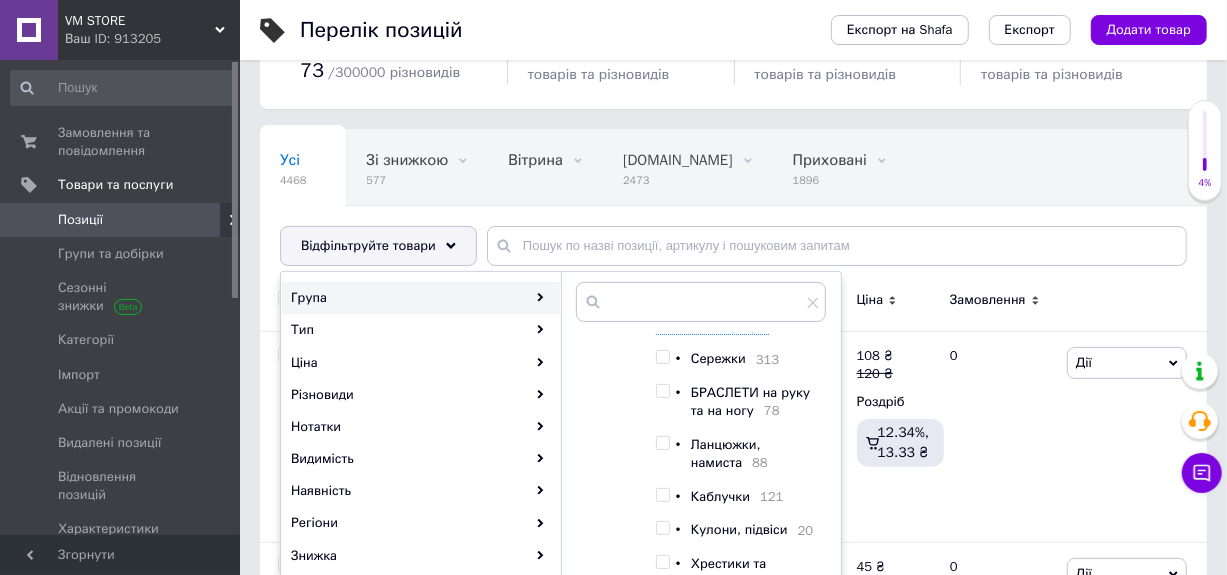 click at bounding box center (662, 443) 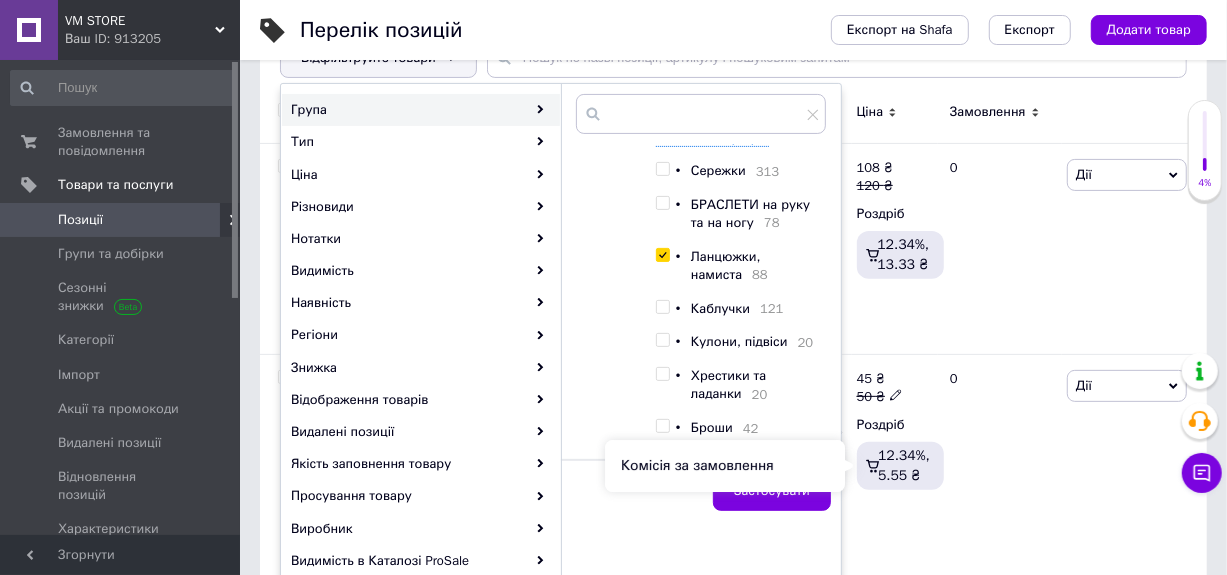 scroll, scrollTop: 300, scrollLeft: 0, axis: vertical 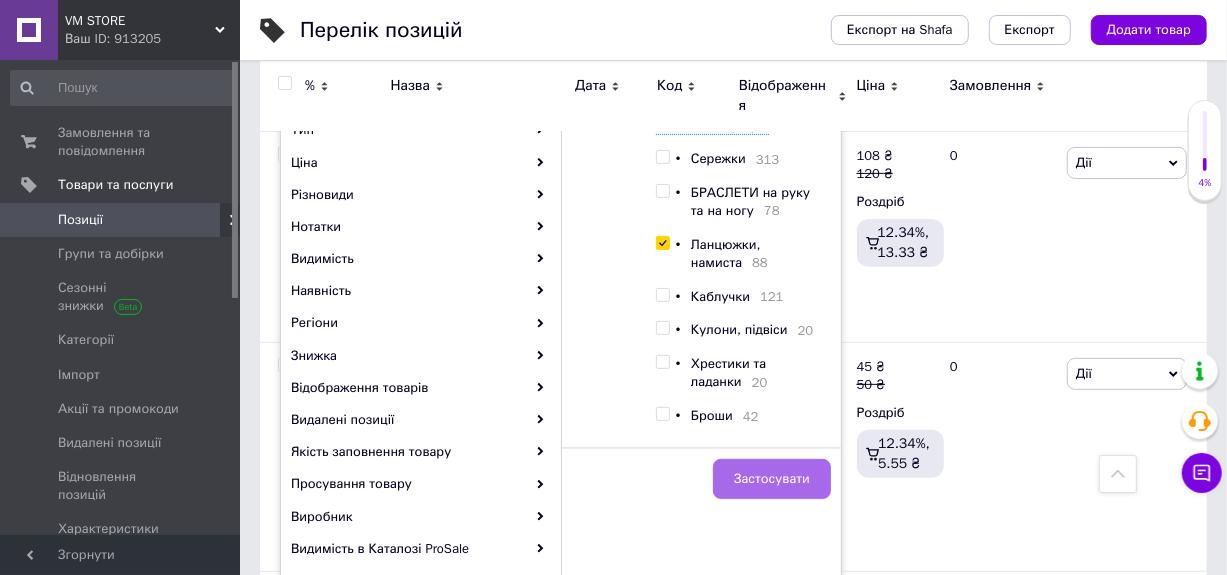 click on "Застосувати" at bounding box center [772, 479] 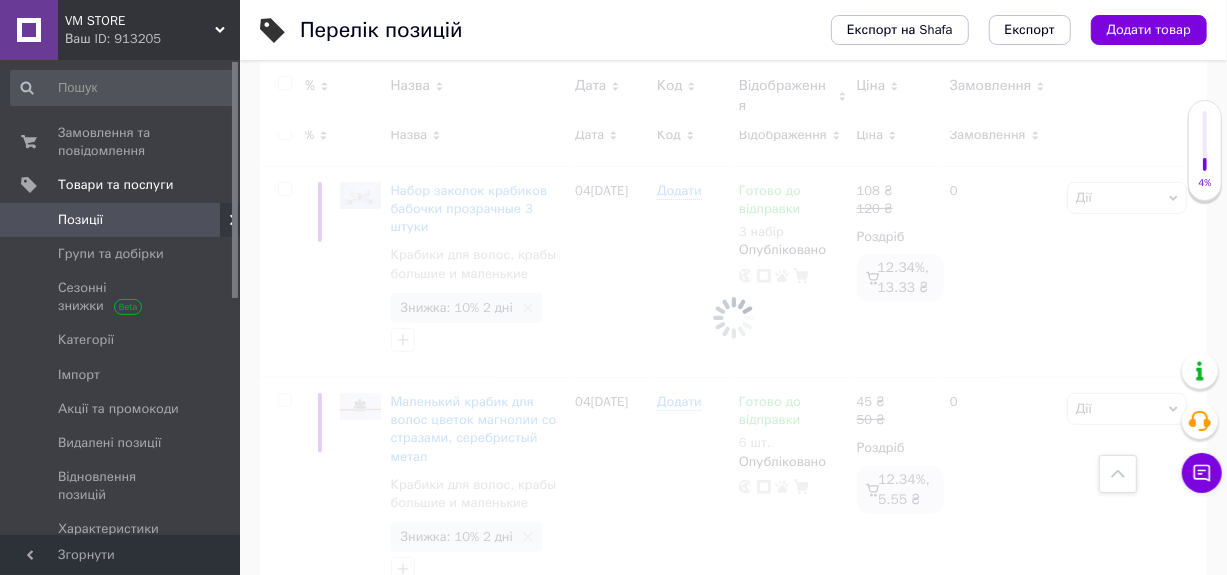 scroll, scrollTop: 0, scrollLeft: 219, axis: horizontal 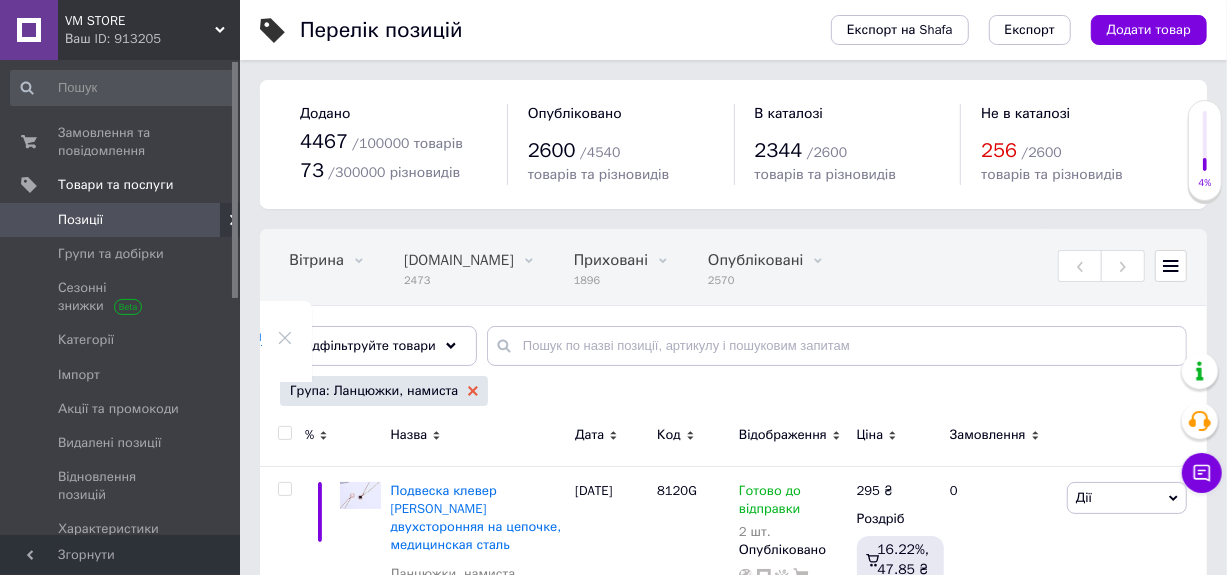 click 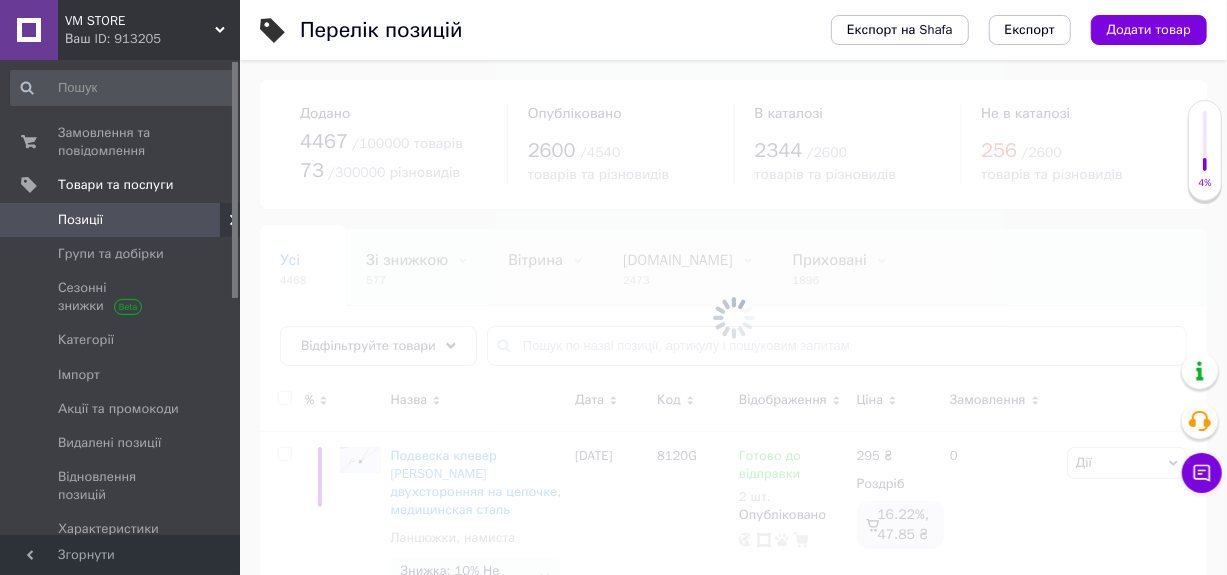 scroll, scrollTop: 0, scrollLeft: 0, axis: both 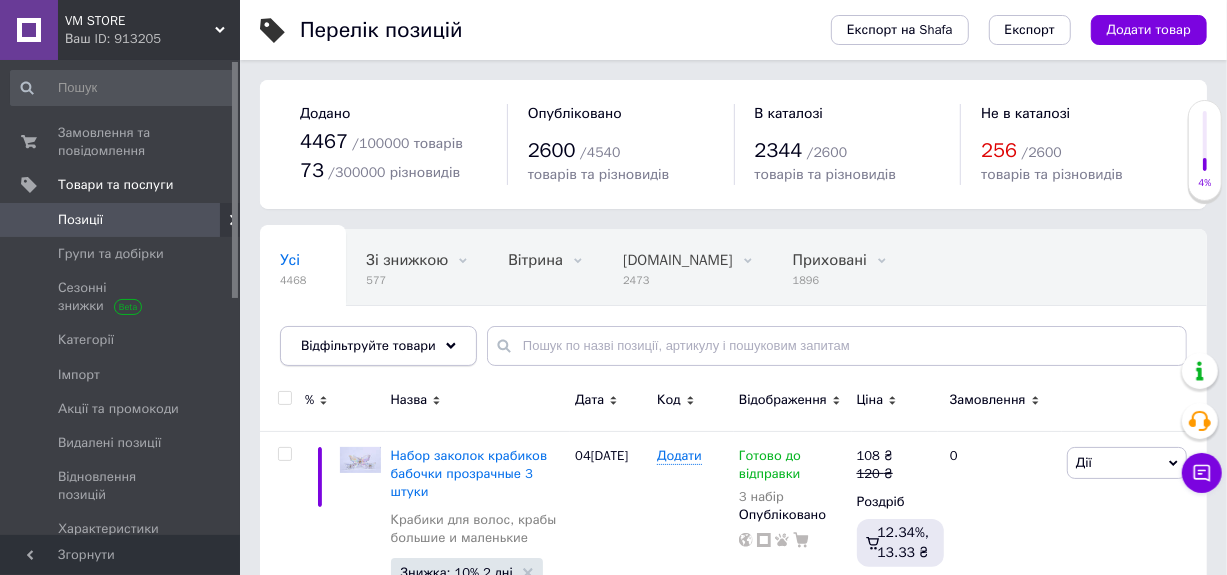 click on "Відфільтруйте товари" at bounding box center (368, 345) 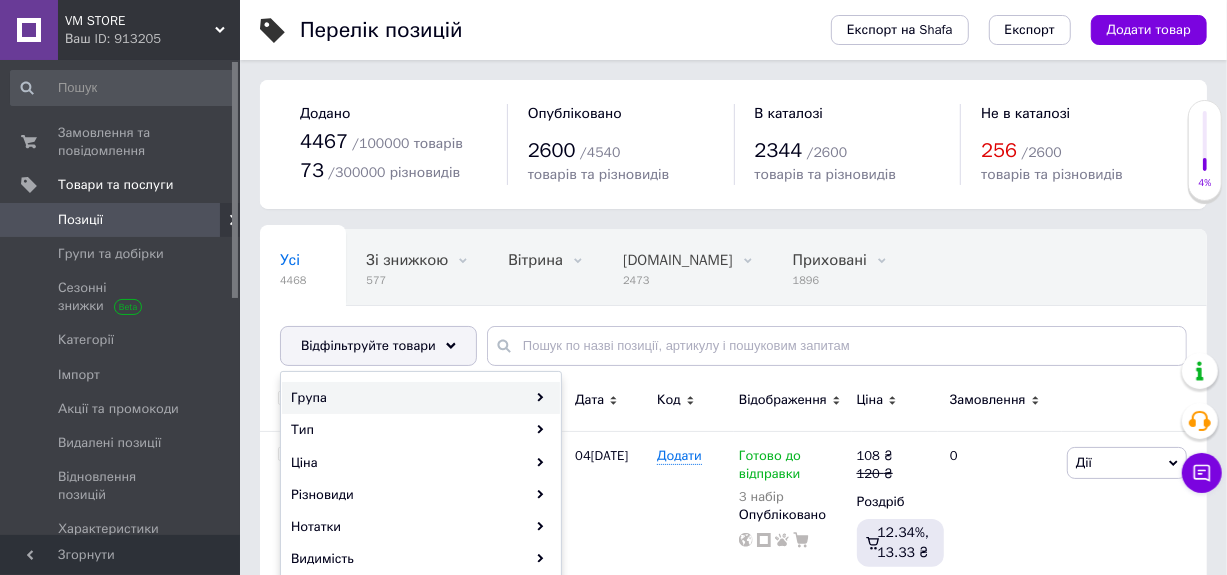 click on "Група" at bounding box center [421, 398] 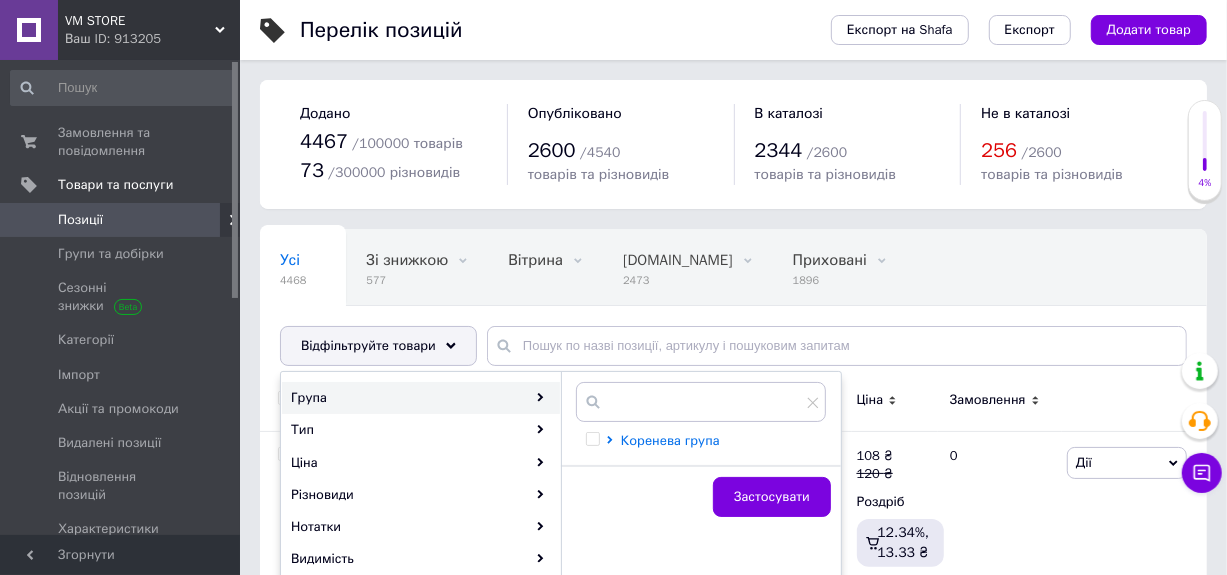 click on "Коренева група" at bounding box center (670, 440) 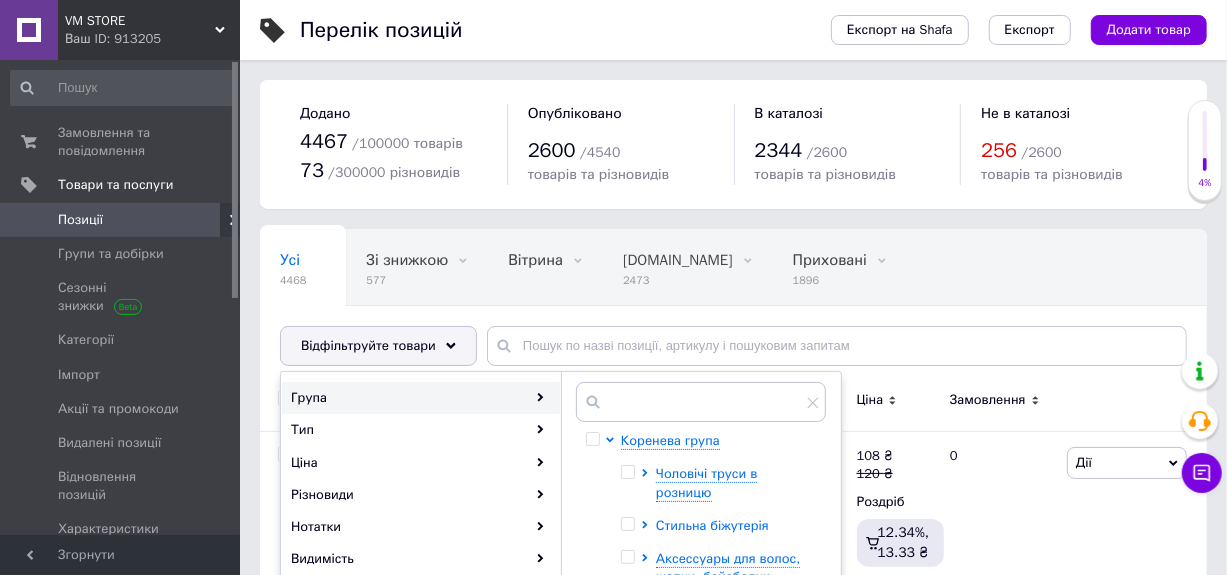 click on "Стильна біжутерія" at bounding box center [712, 525] 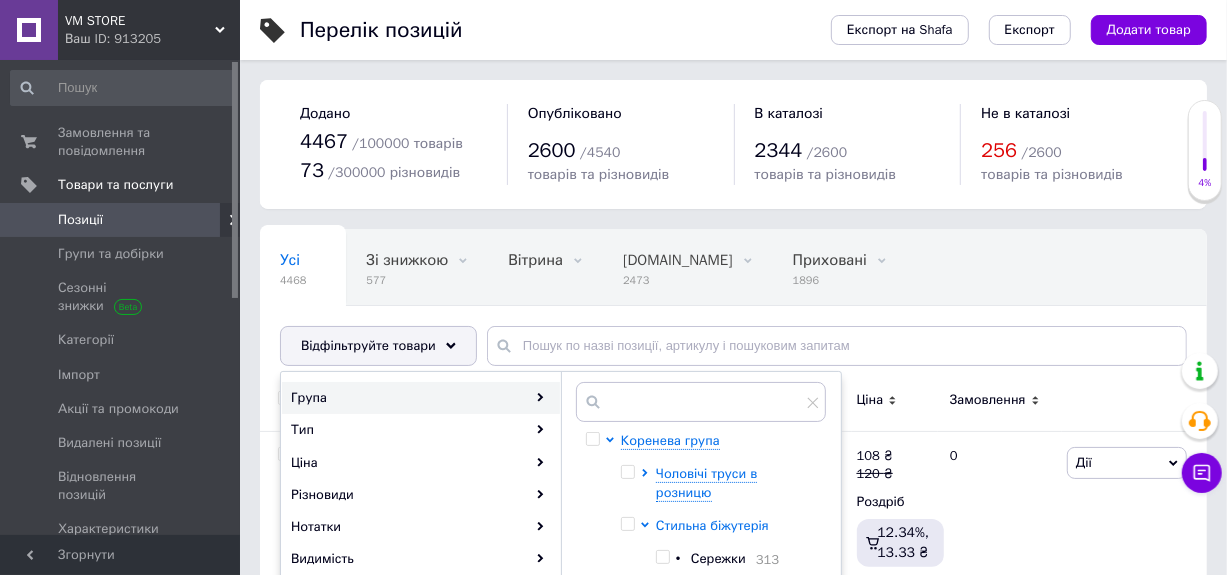 scroll, scrollTop: 100, scrollLeft: 0, axis: vertical 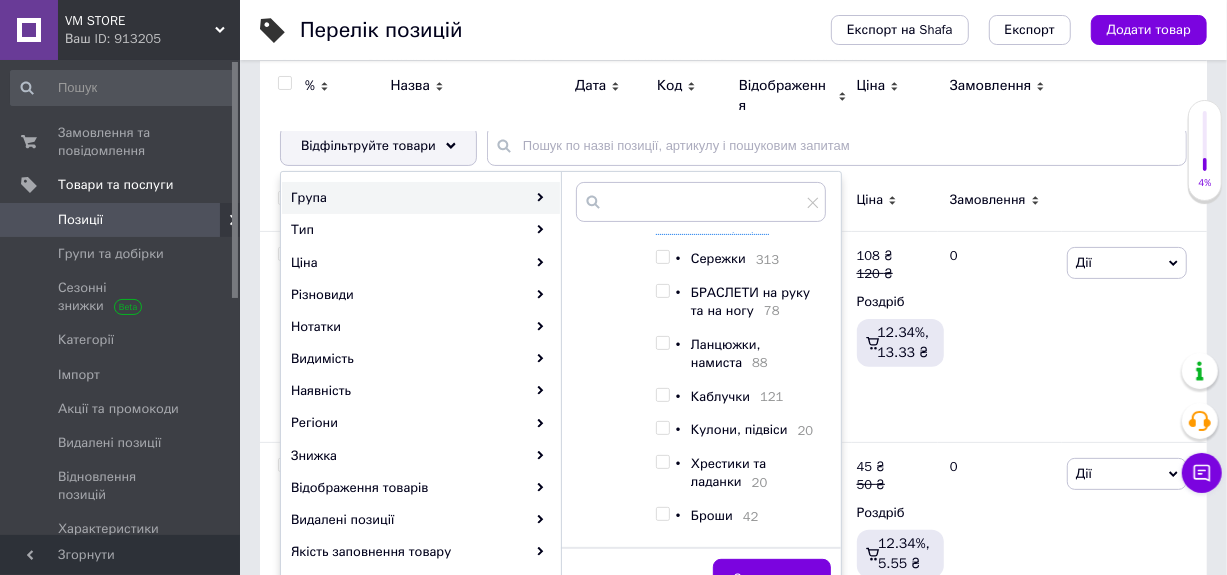 click at bounding box center (662, 395) 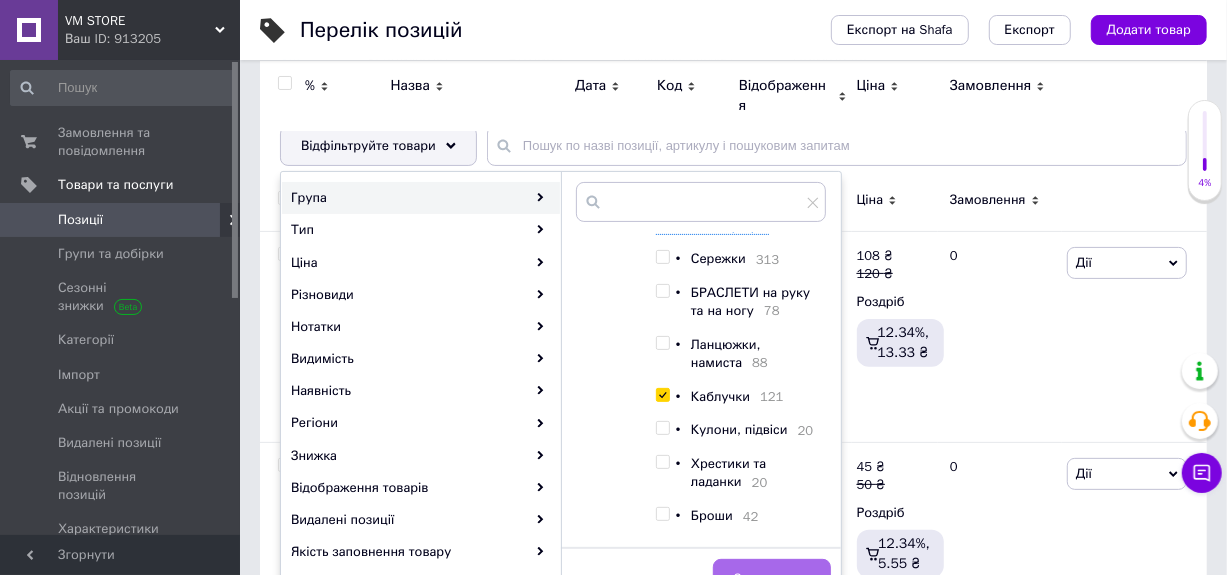click on "Застосувати" at bounding box center (772, 579) 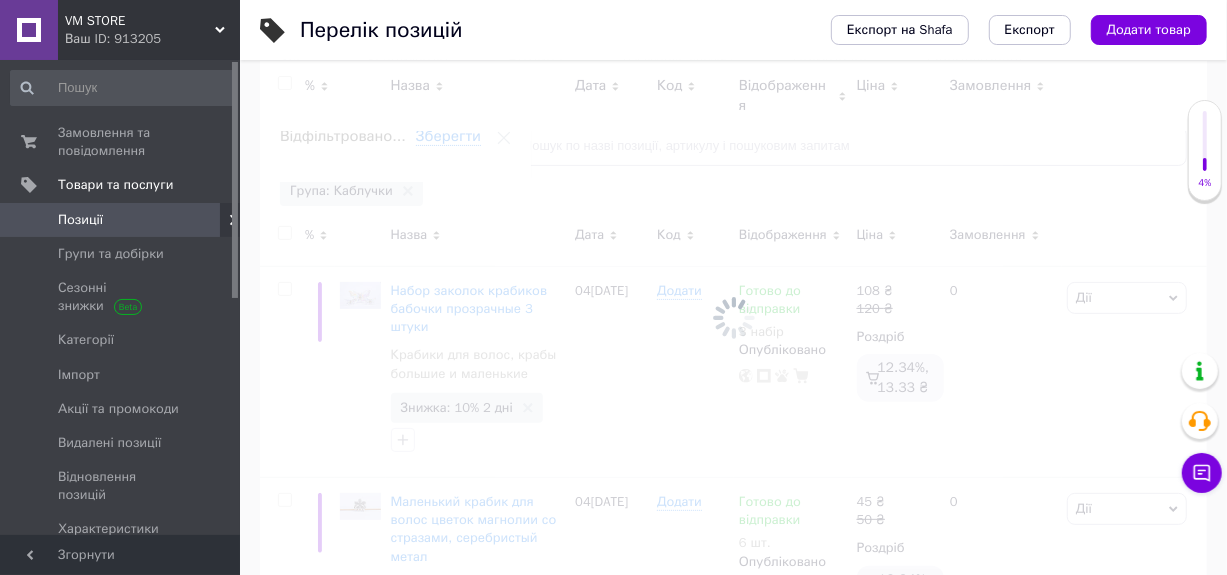 scroll, scrollTop: 0, scrollLeft: 219, axis: horizontal 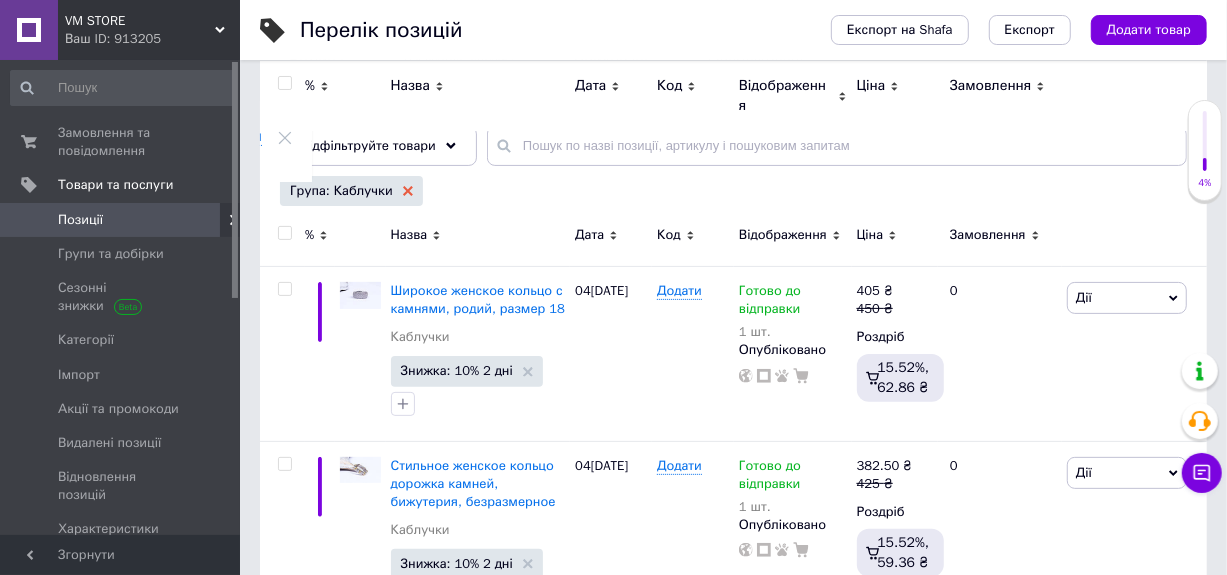 click 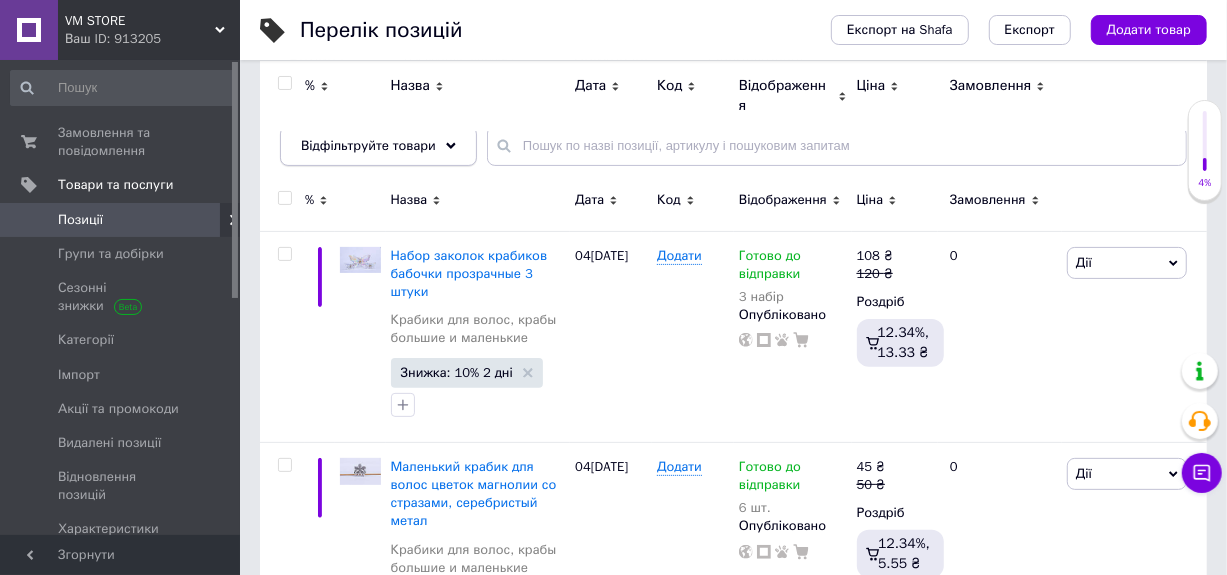 click on "Відфільтруйте товари" at bounding box center [368, 145] 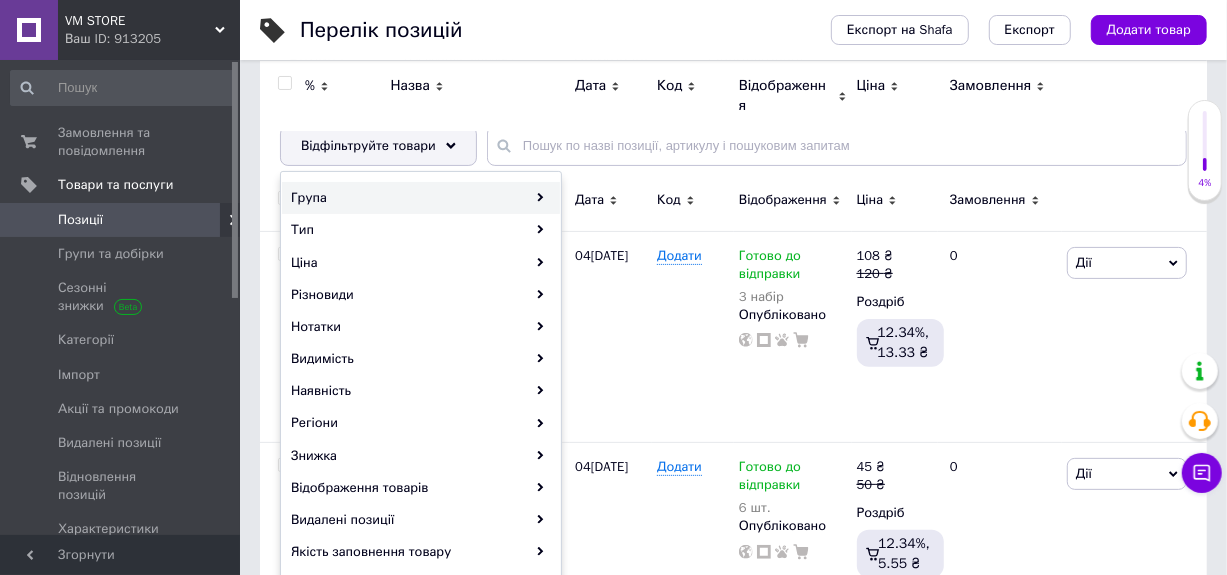 click on "Група" at bounding box center [421, 198] 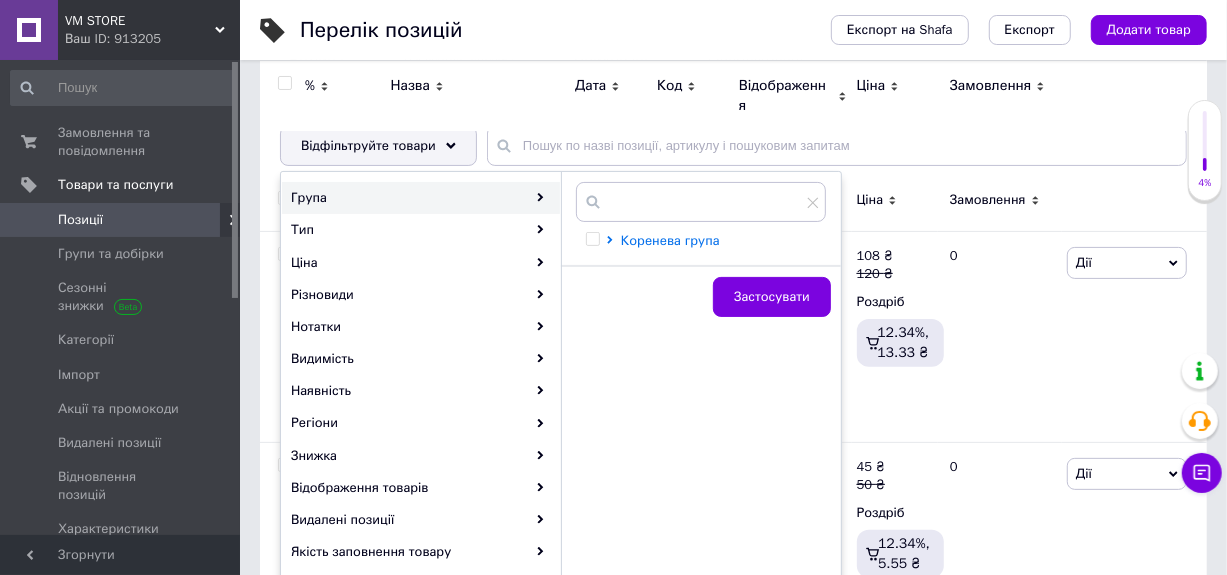 click on "Коренева група" at bounding box center (670, 240) 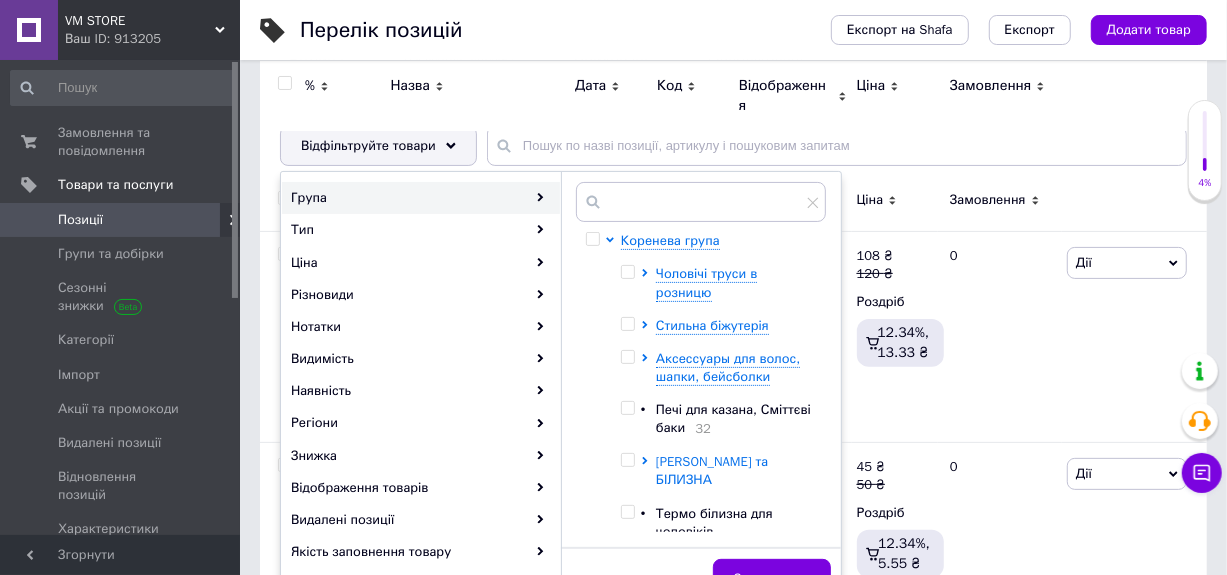 click on "[PERSON_NAME] та БІЛИЗНА" at bounding box center (712, 470) 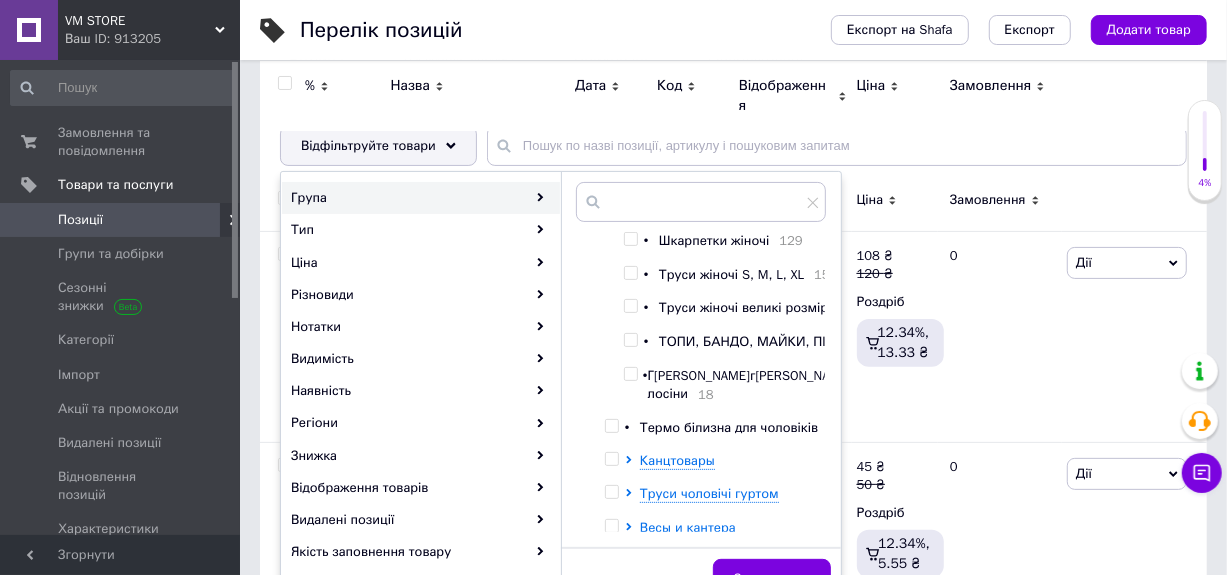 scroll, scrollTop: 300, scrollLeft: 0, axis: vertical 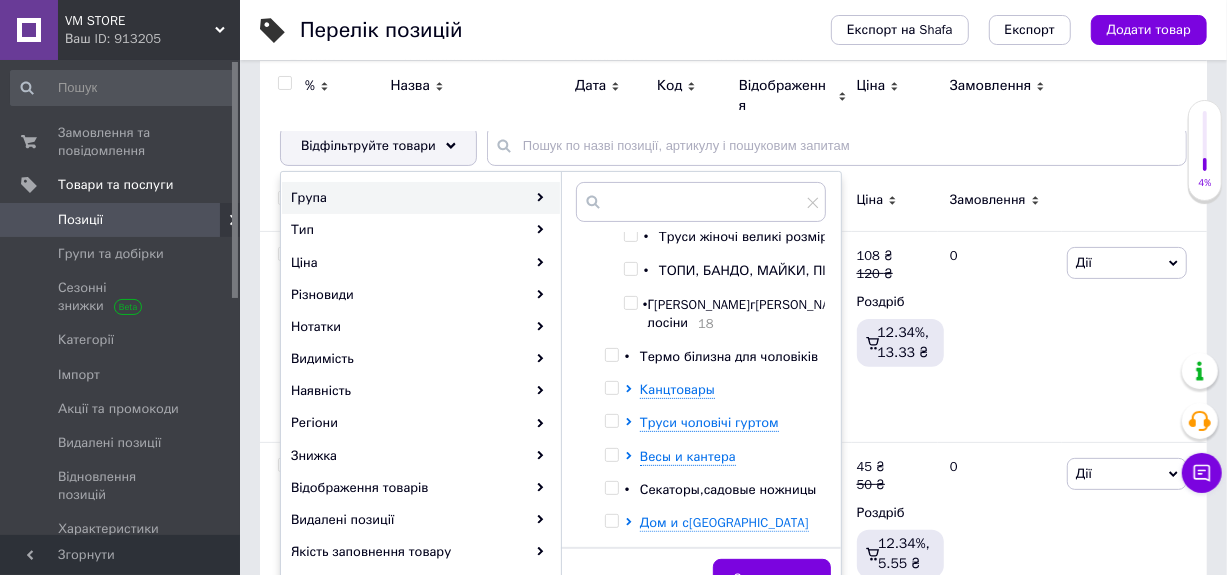 click at bounding box center [630, 269] 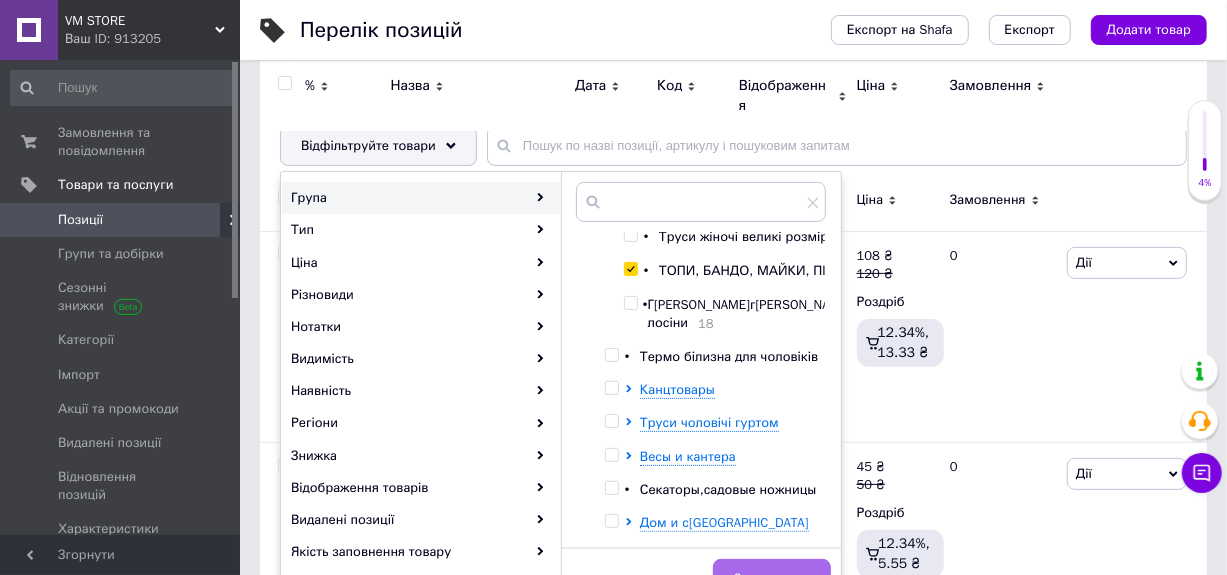 click on "Застосувати" at bounding box center [772, 579] 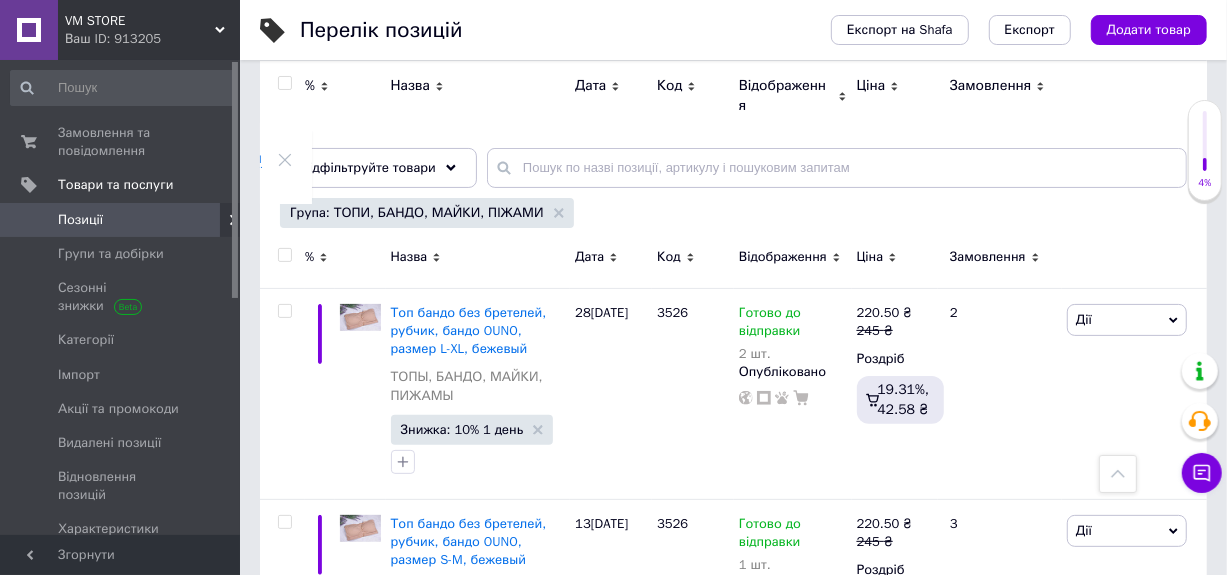 scroll, scrollTop: 0, scrollLeft: 0, axis: both 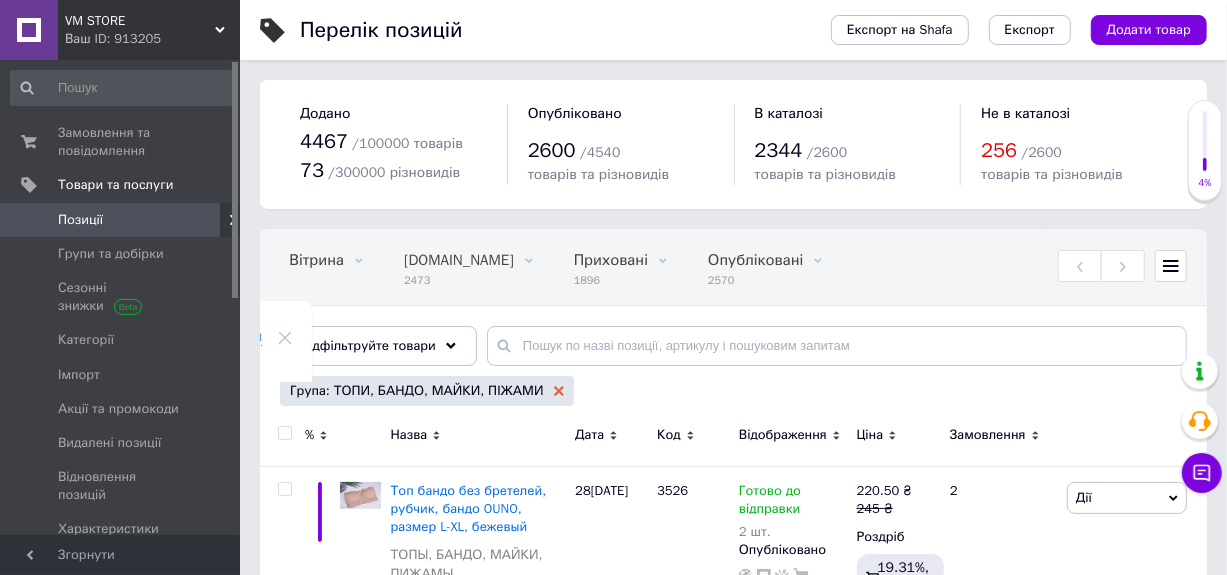 click 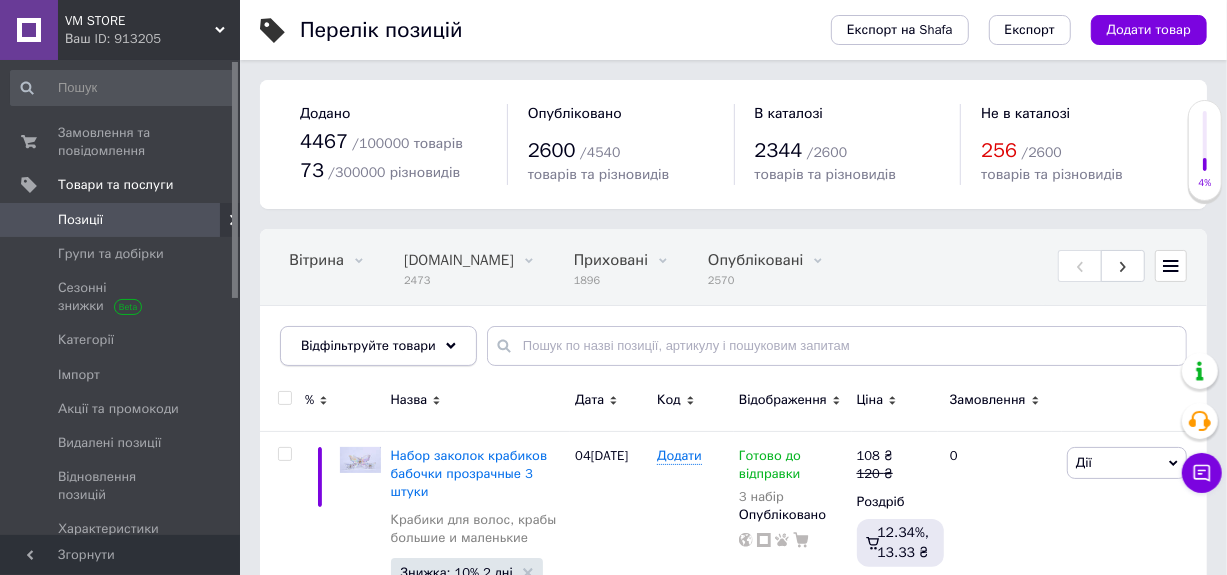 click on "Відфільтруйте товари" at bounding box center [368, 345] 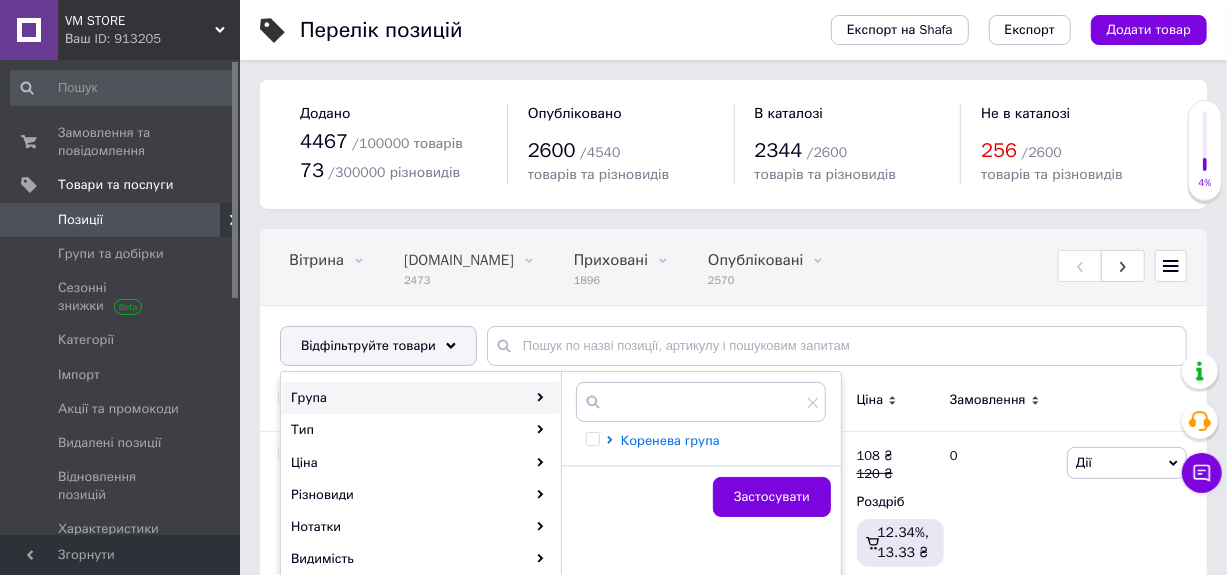 click on "Коренева група" at bounding box center [670, 440] 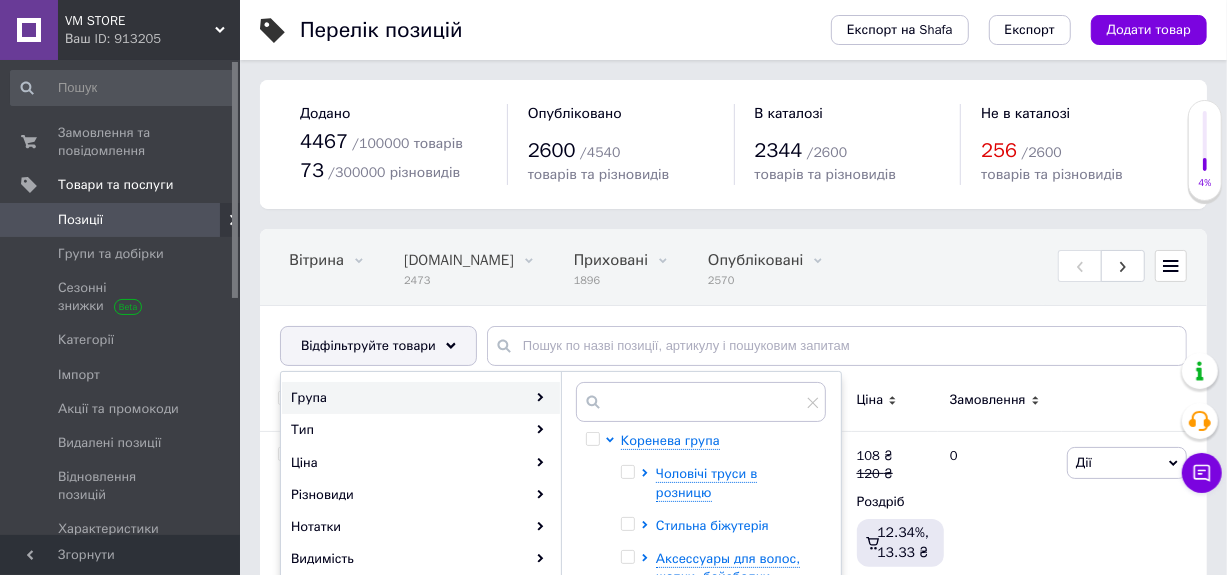 click on "Стильна біжутерія" at bounding box center (712, 525) 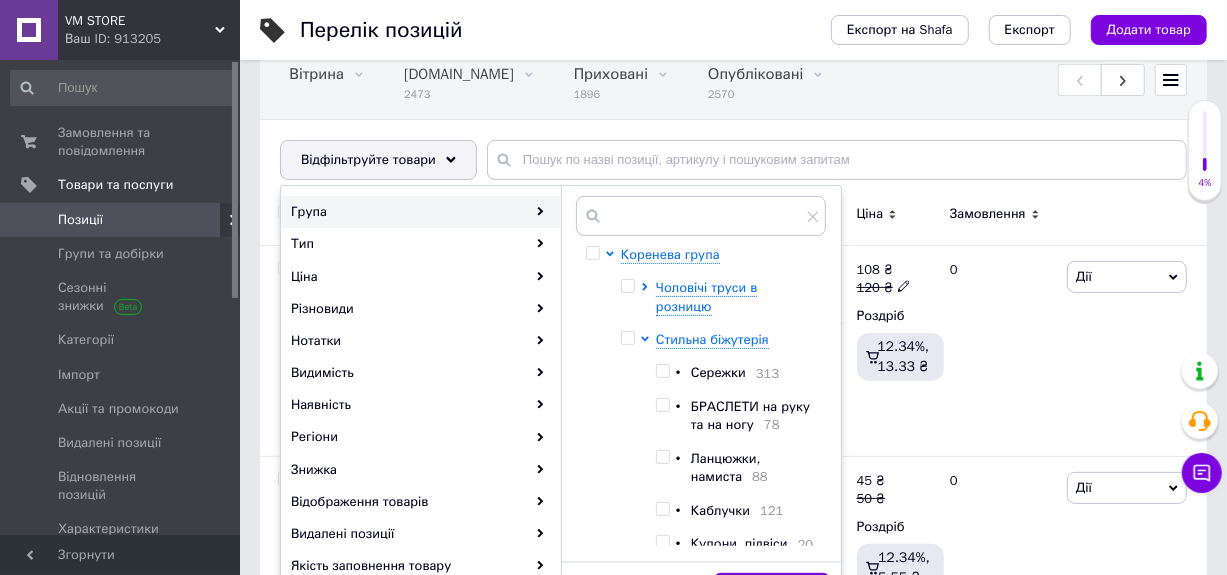 scroll, scrollTop: 200, scrollLeft: 0, axis: vertical 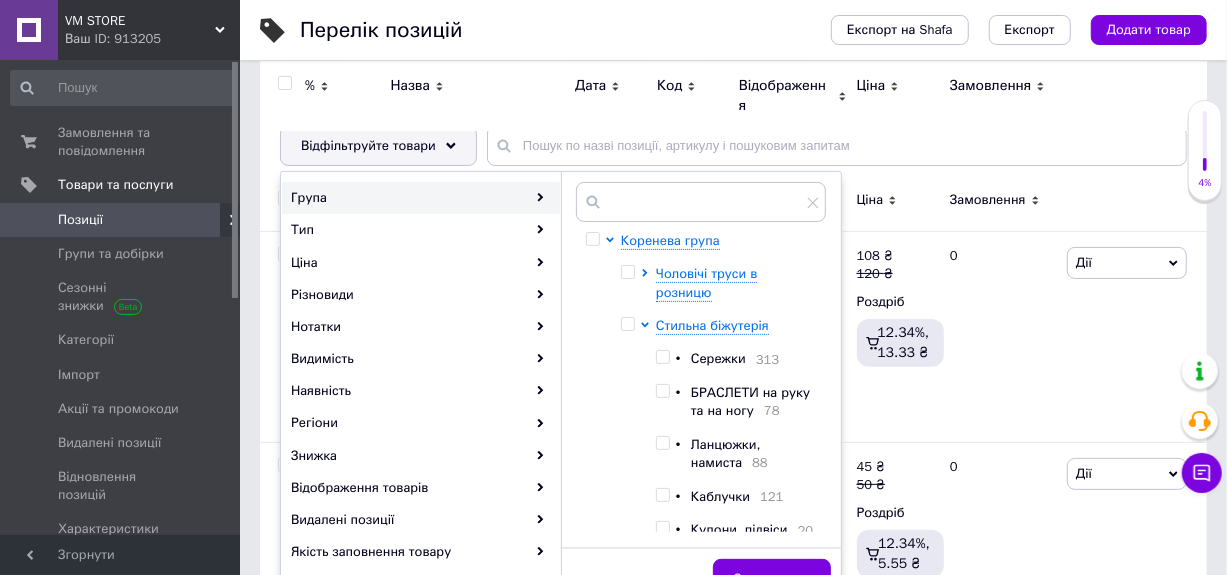 click at bounding box center (662, 357) 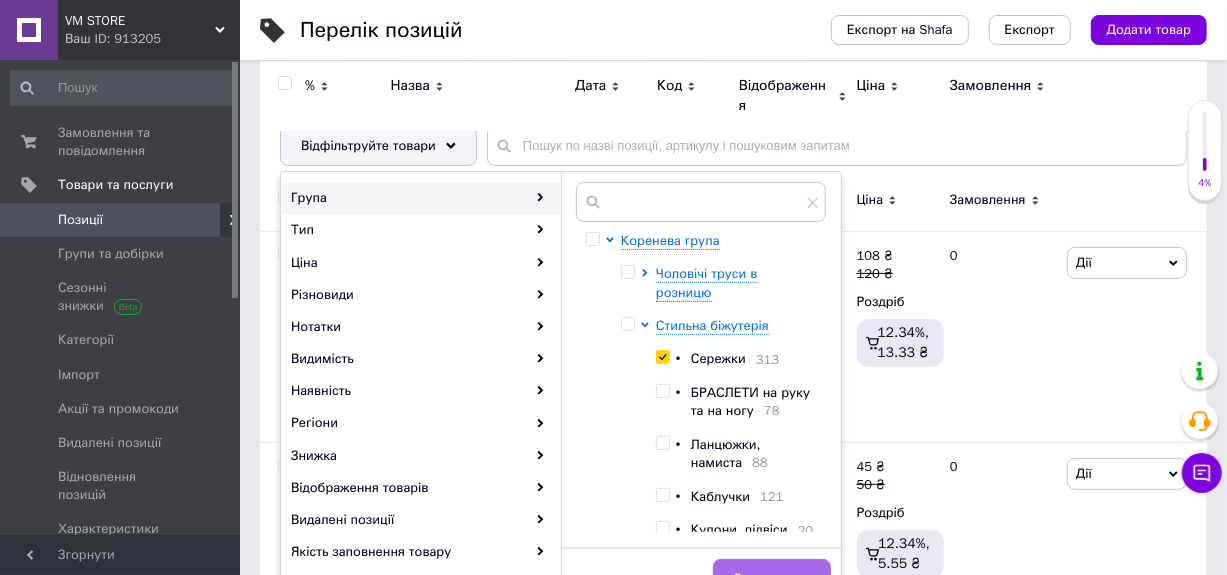 click on "Застосувати" at bounding box center (772, 579) 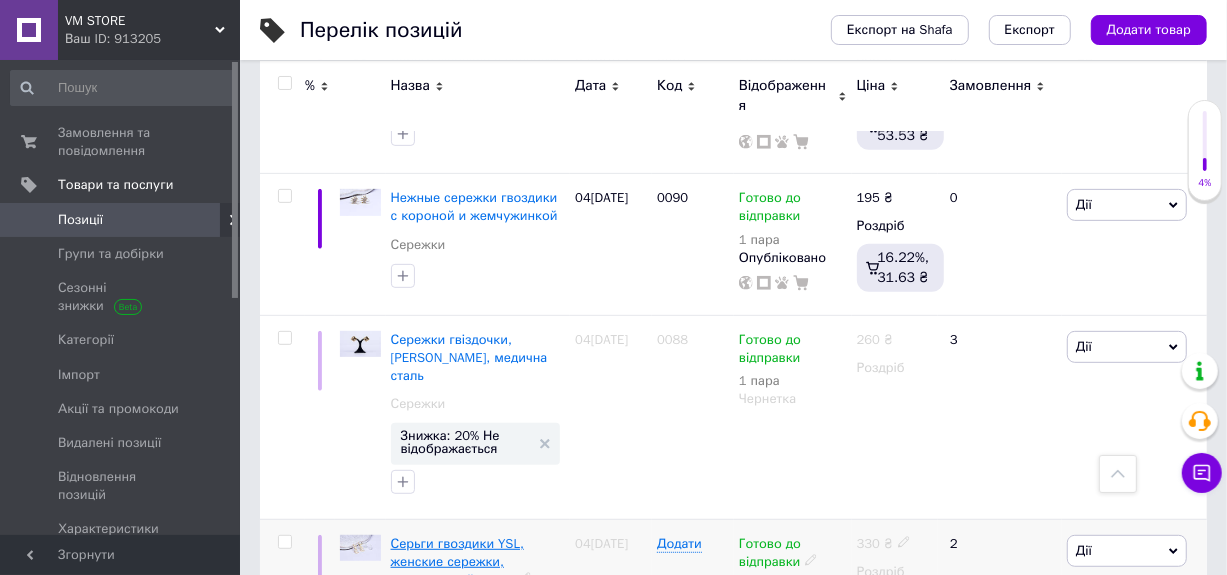scroll, scrollTop: 400, scrollLeft: 0, axis: vertical 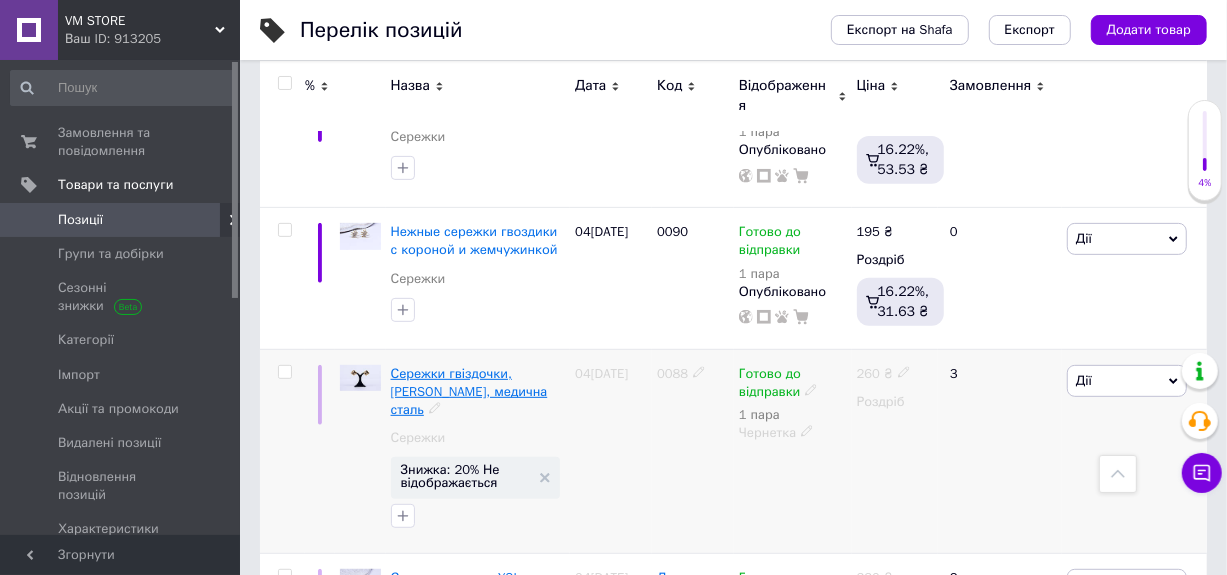 click on "Сережки гвіздочки, [PERSON_NAME], медична сталь" at bounding box center (469, 391) 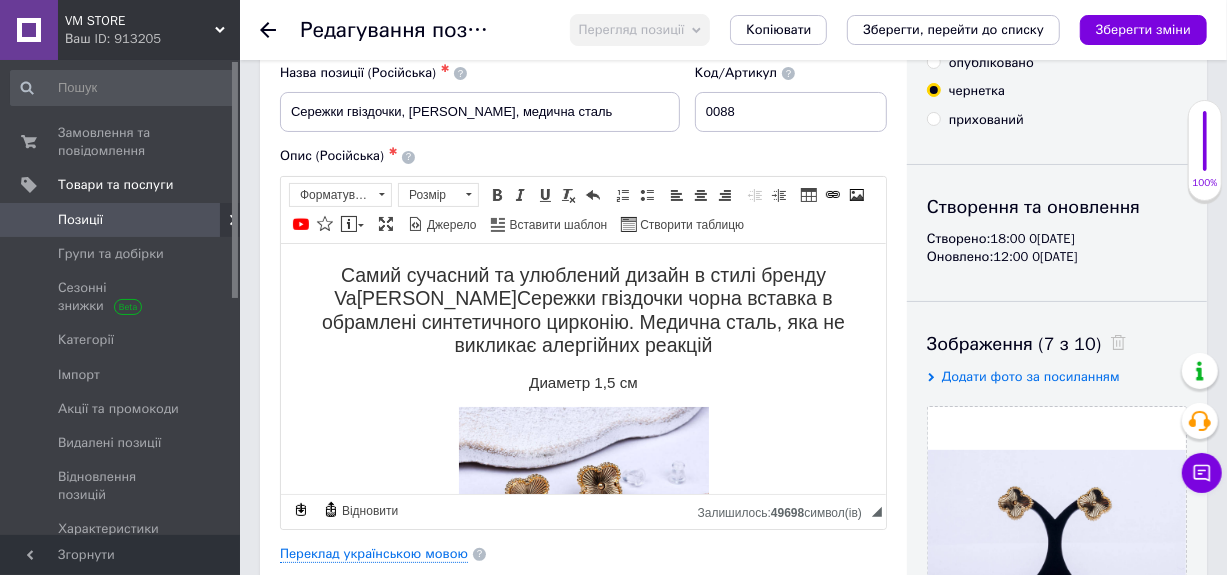 scroll, scrollTop: 0, scrollLeft: 0, axis: both 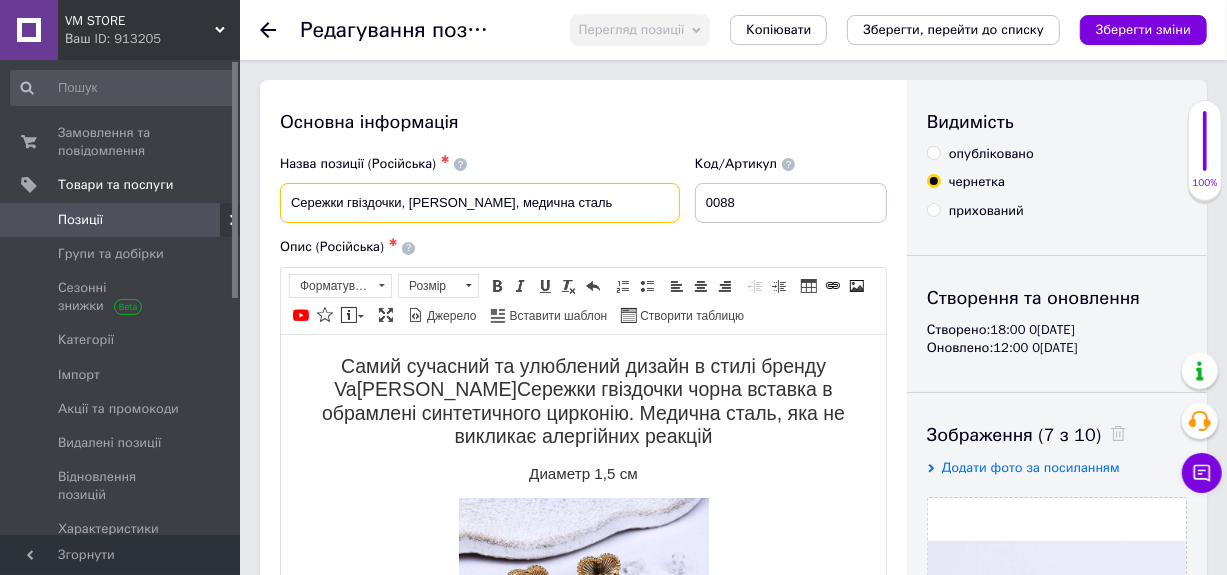 drag, startPoint x: 566, startPoint y: 203, endPoint x: 201, endPoint y: 206, distance: 365.01233 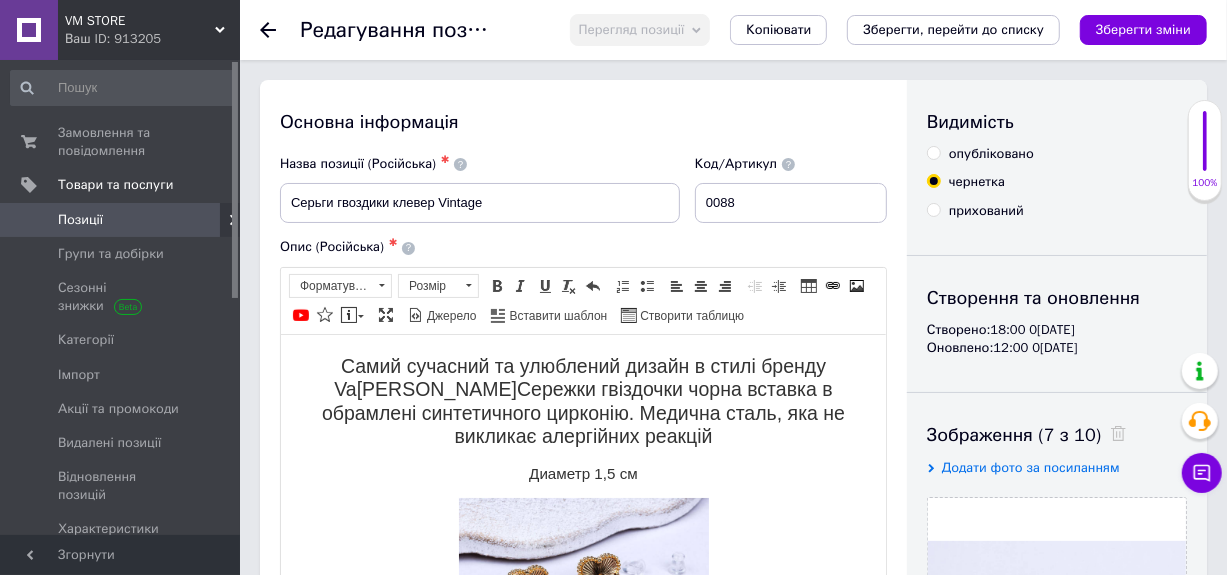 click on "Самий сучасний та улюблений дизайн в стилі бренду Va[PERSON_NAME]Сережки гвіздочки чорна вставка в обрамлені синтетичного цирконію. Медична сталь, яка не викликає алергійних реакцій" at bounding box center [582, 401] 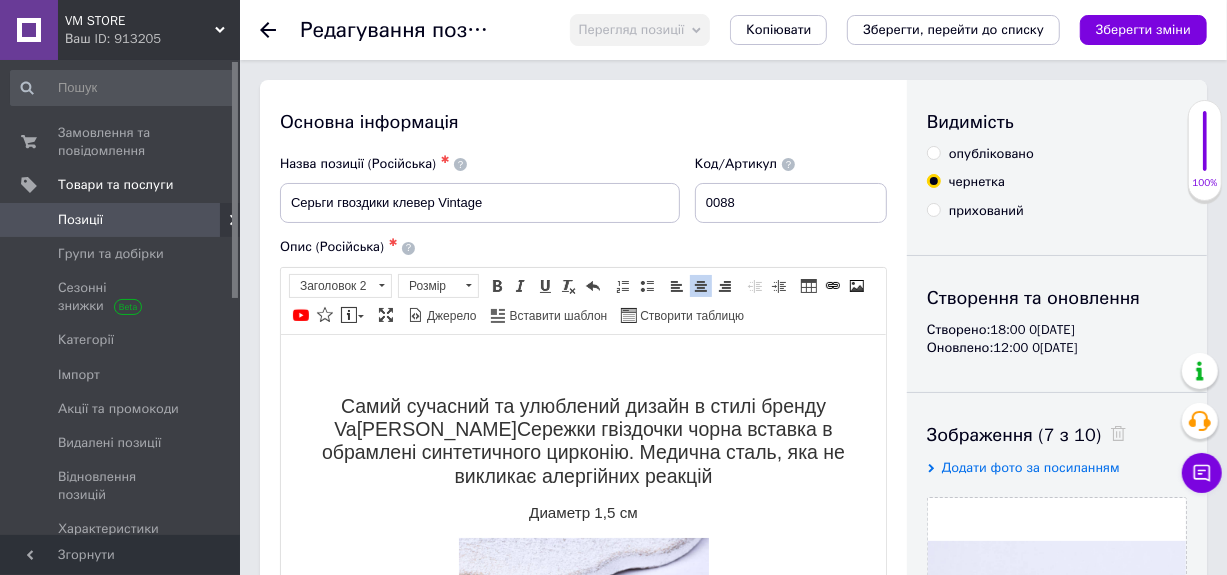 click at bounding box center [582, 365] 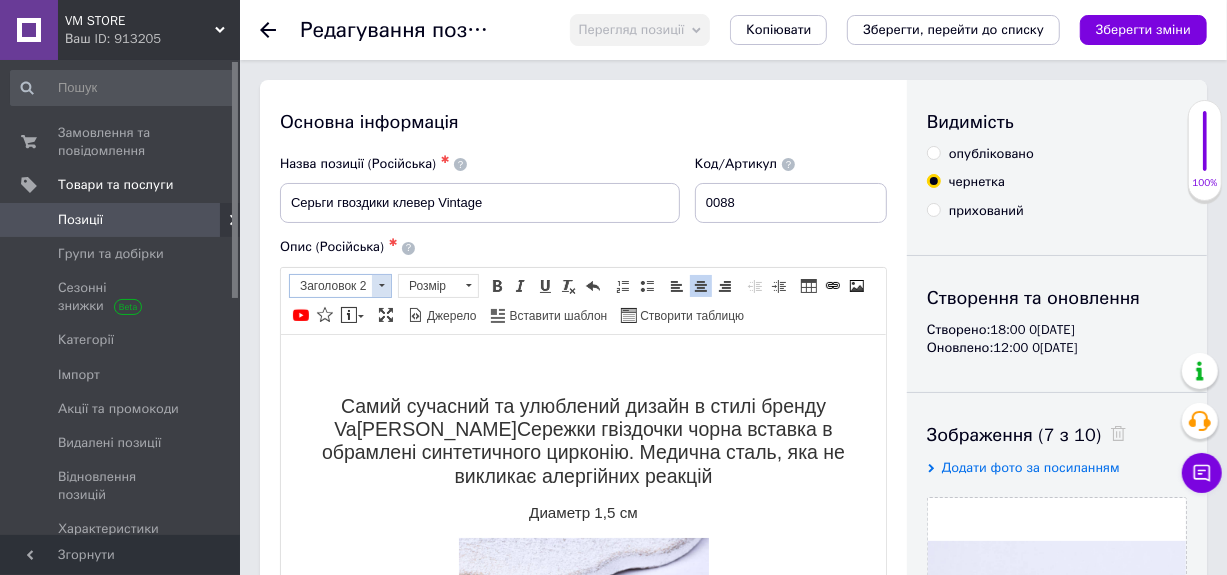 click on "Заголовок 2" at bounding box center [331, 286] 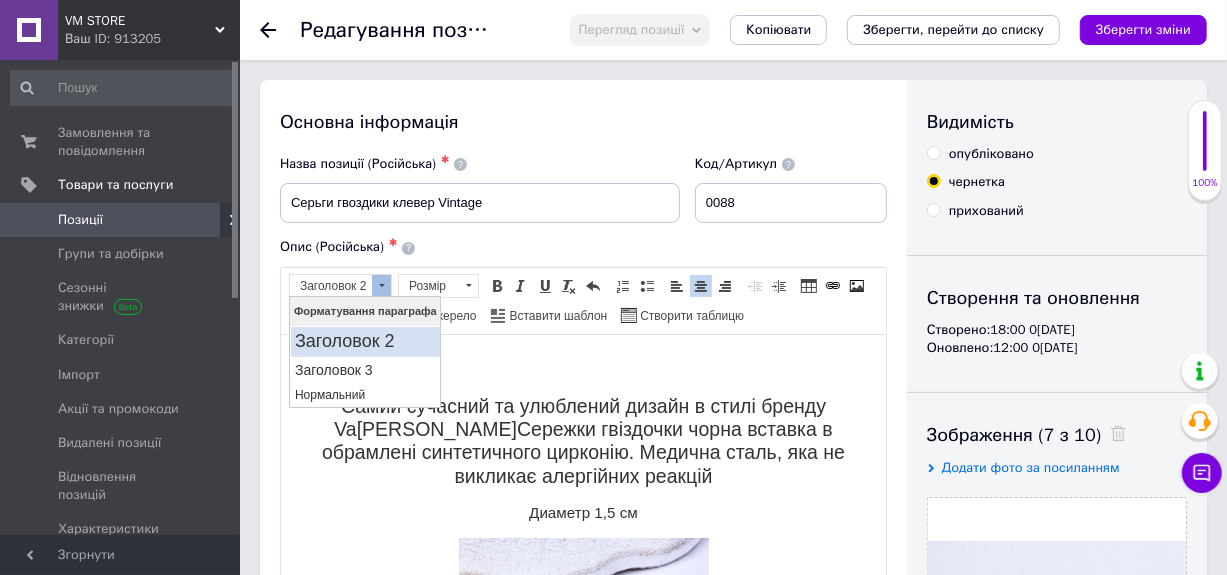 scroll, scrollTop: 0, scrollLeft: 0, axis: both 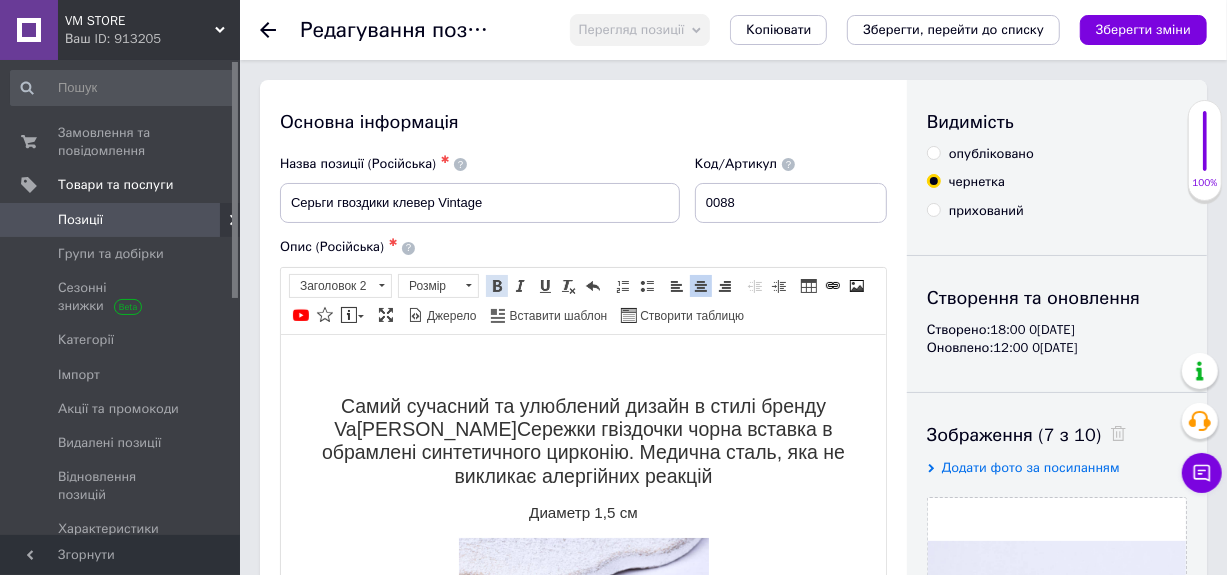 click at bounding box center [497, 286] 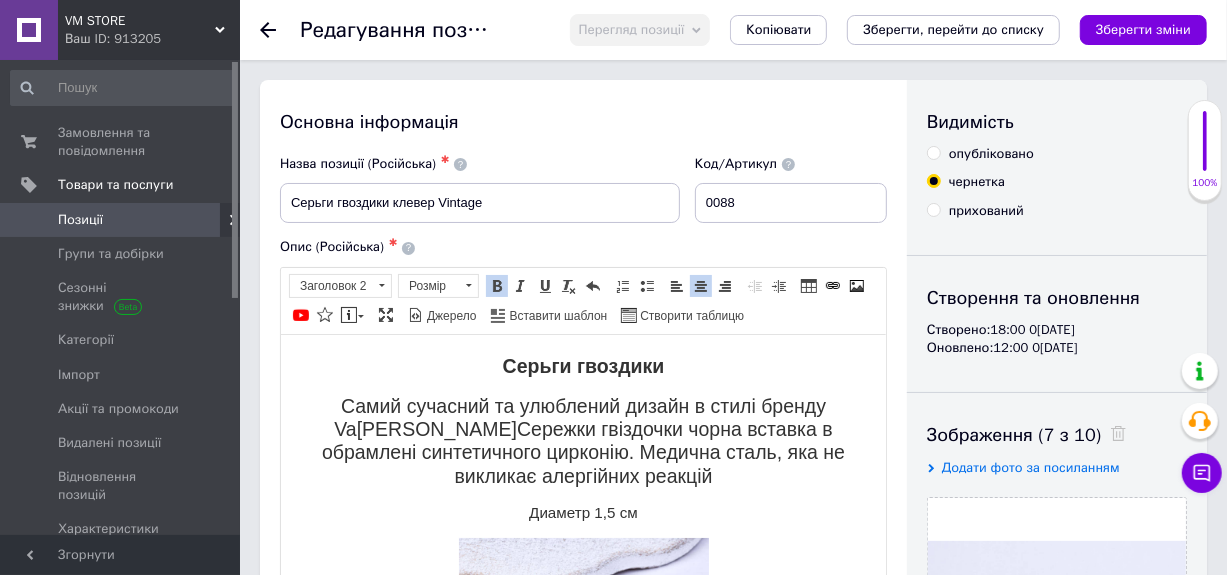 click on "Самий сучасний та улюблений дизайн в стилі бренду Va[PERSON_NAME]Сережки гвіздочки чорна вставка в обрамлені синтетичного цирконію. Медична сталь, яка не викликає алергійних реакцій" at bounding box center [582, 441] 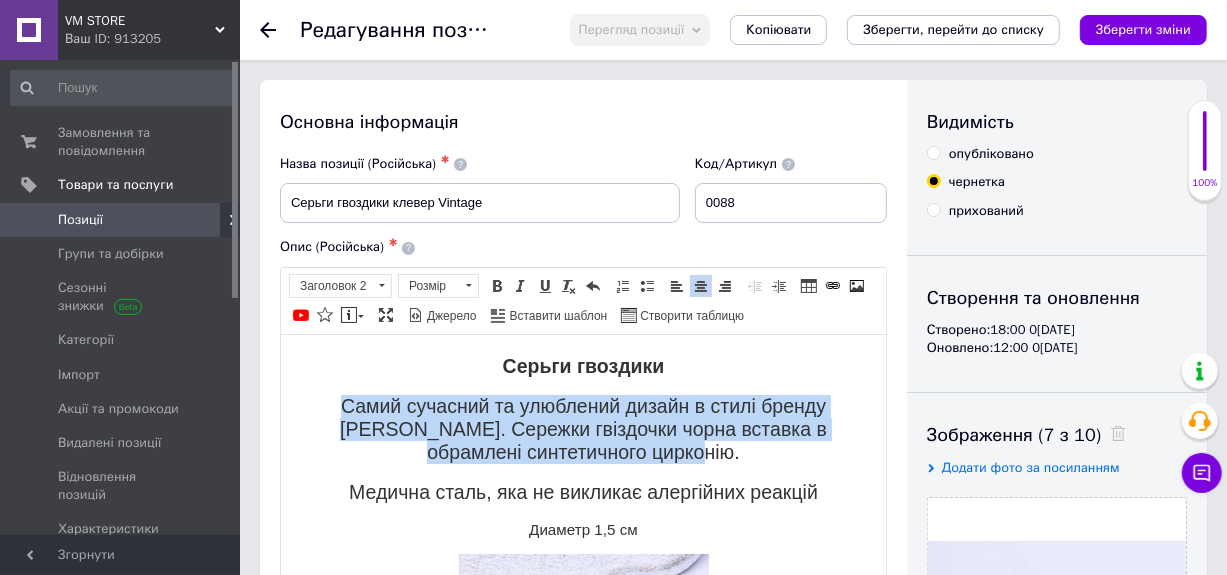 drag, startPoint x: 303, startPoint y: 397, endPoint x: 785, endPoint y: 450, distance: 484.90515 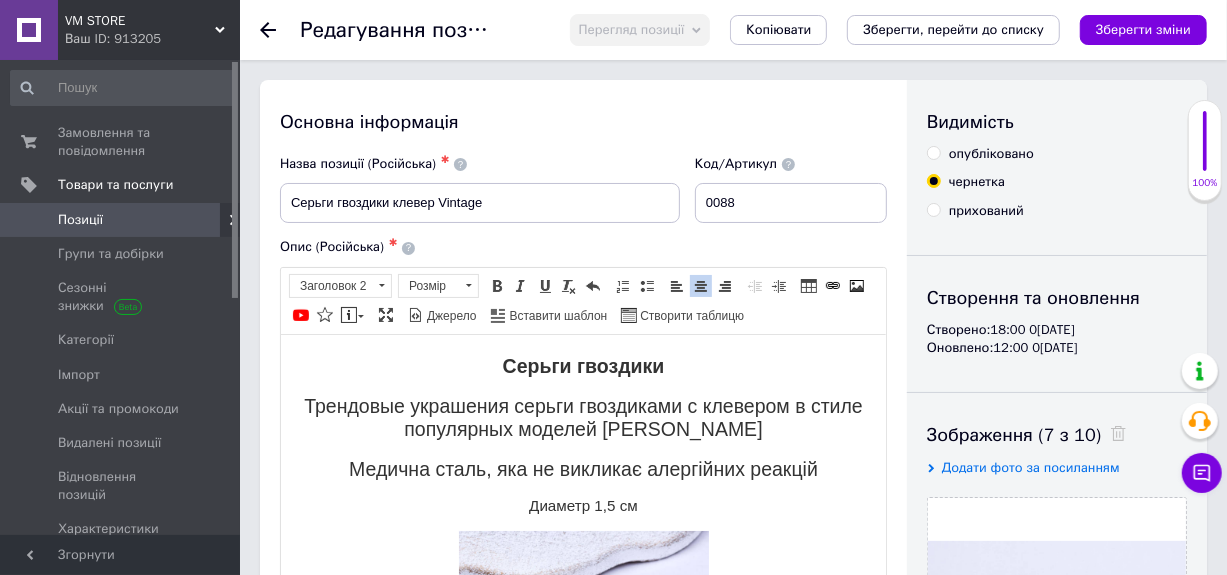 click on "Трендовые украшения серьги гвоздиками с клевером в стиле популярных моделей [PERSON_NAME]" at bounding box center [582, 417] 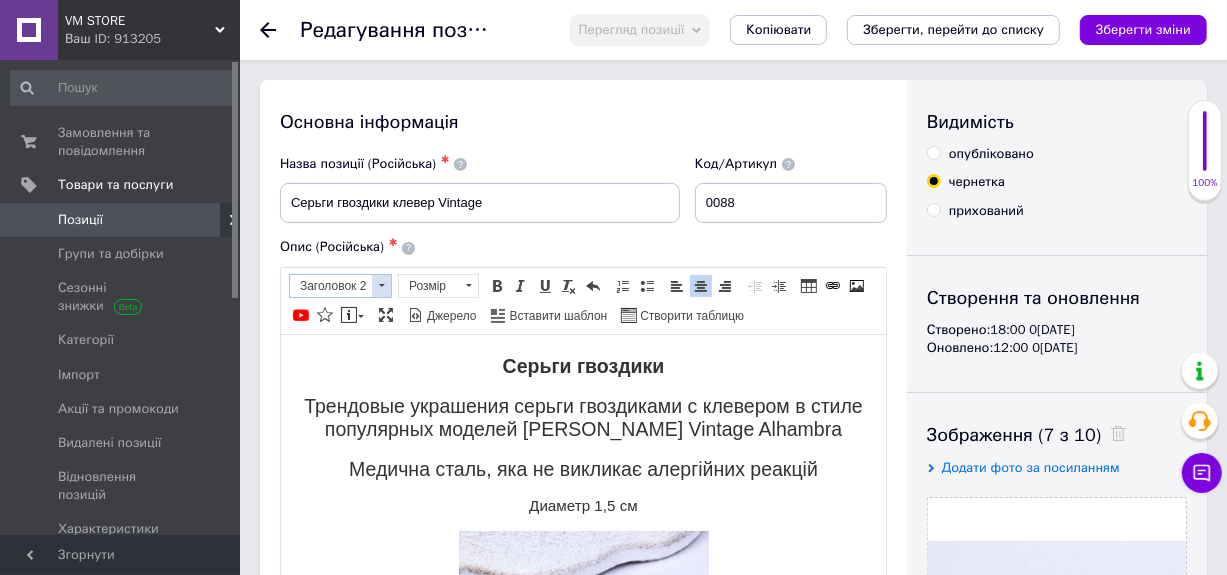click on "Заголовок 2" at bounding box center (331, 286) 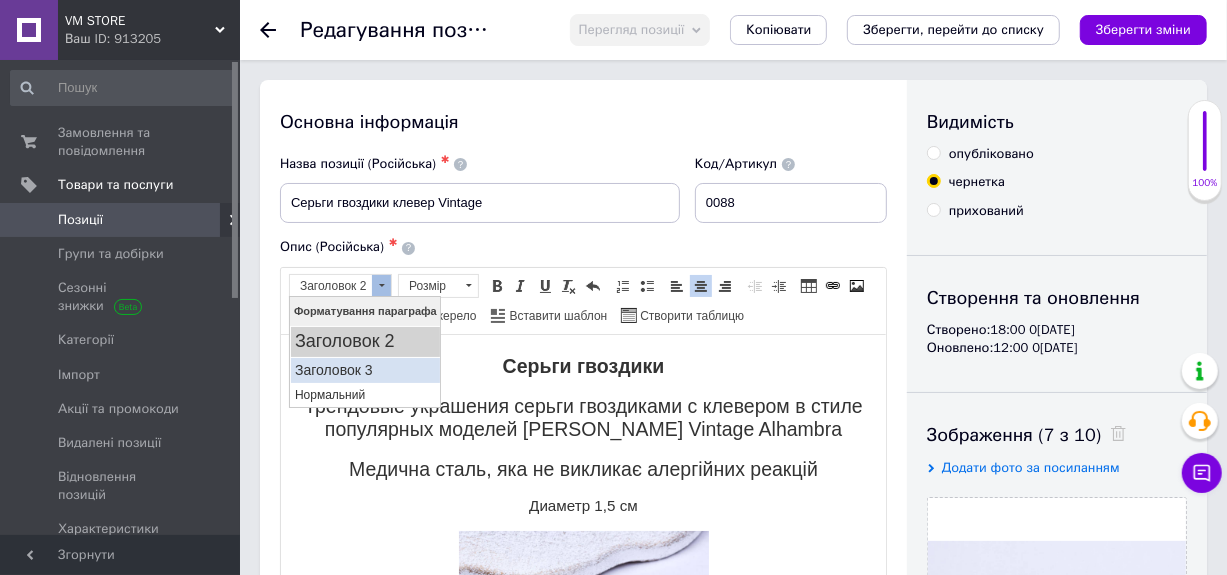 click on "Заголовок 3" at bounding box center (364, 370) 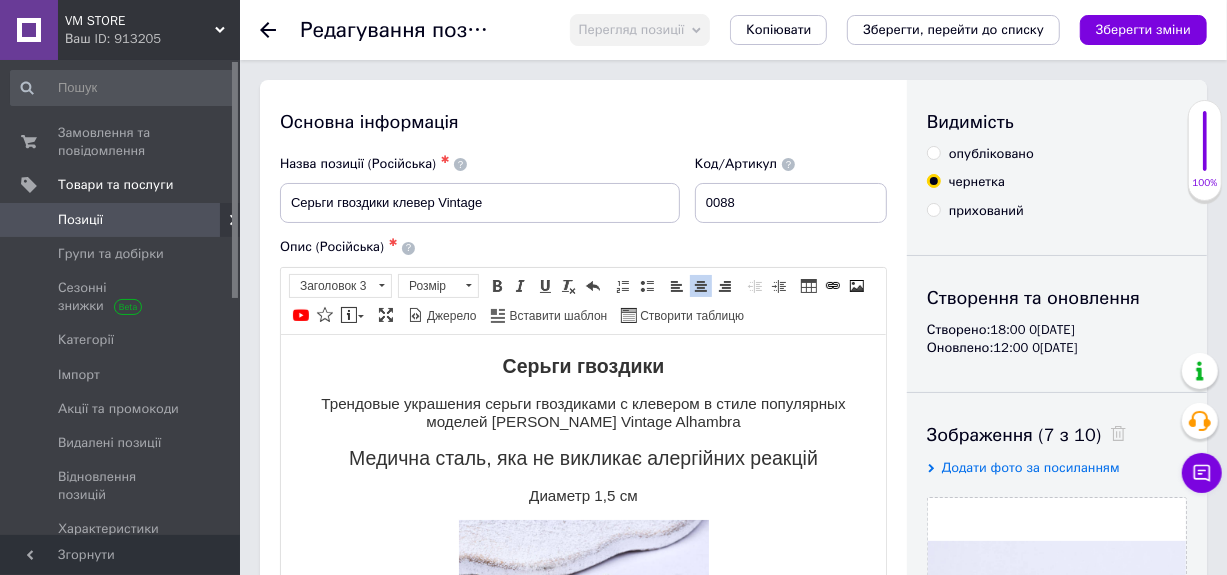 click on "Трендовые украшения серьги гвоздиками с клевером в стиле популярных моделей [PERSON_NAME] Vintage Alhambra" at bounding box center [582, 412] 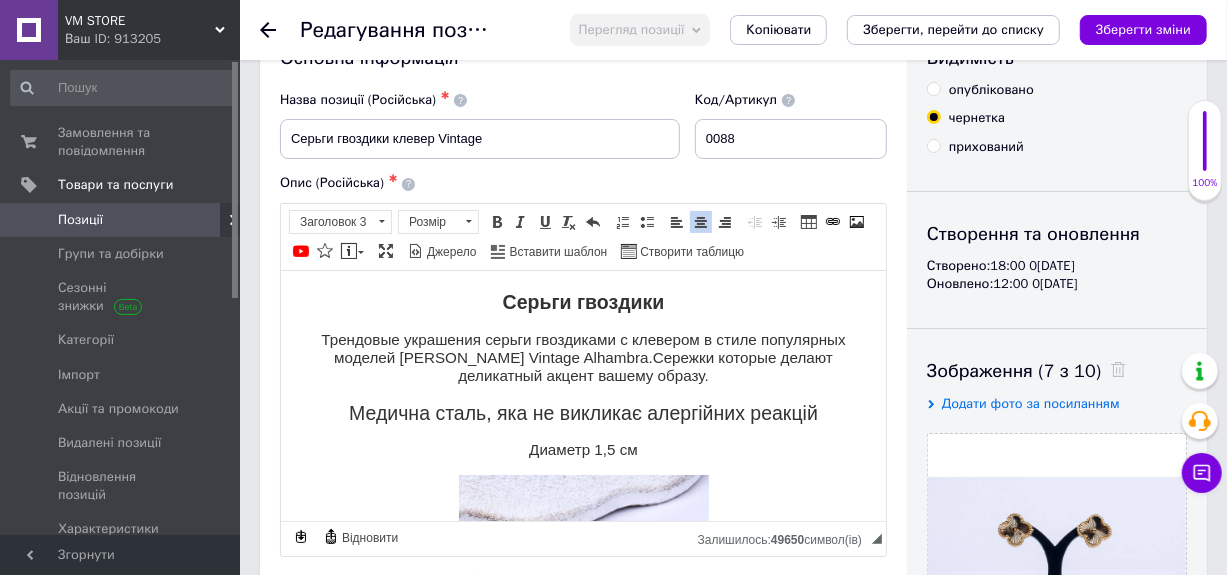 scroll, scrollTop: 100, scrollLeft: 0, axis: vertical 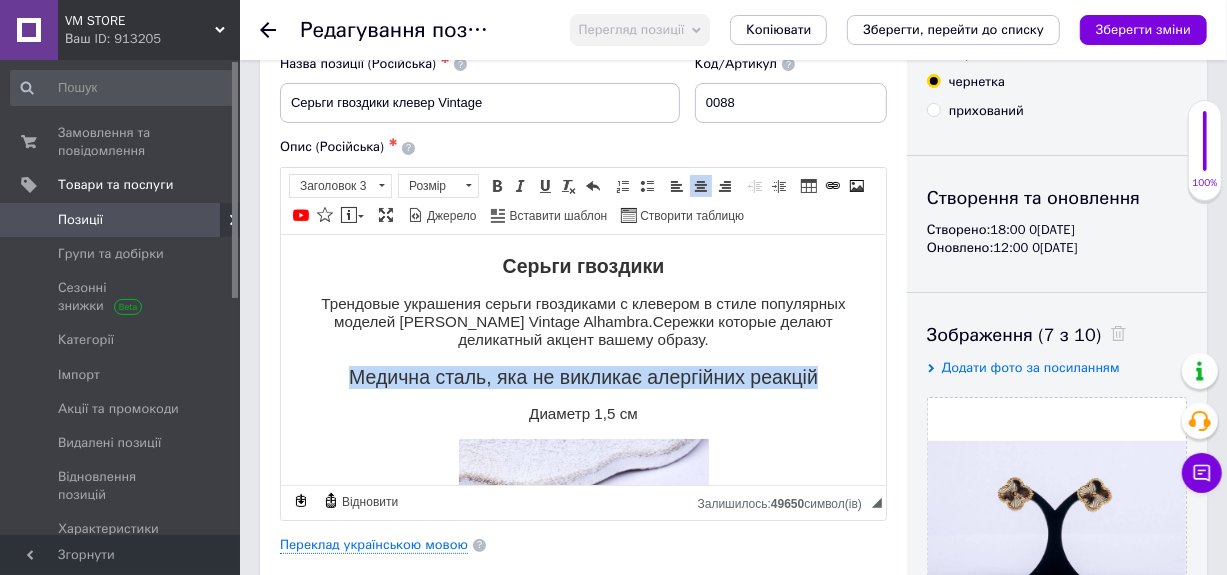 drag, startPoint x: 337, startPoint y: 373, endPoint x: 830, endPoint y: 366, distance: 493.04968 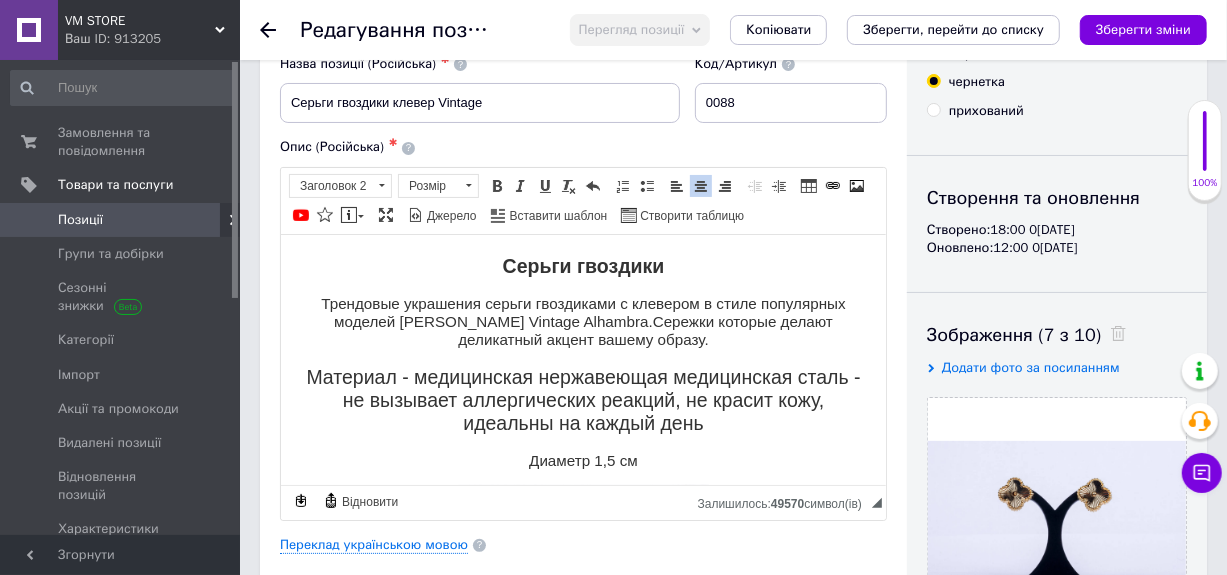 click on "Материал - медицинская нержавеющая медицинская сталь - не вызывает аллергических реакций, не красит кожу, идеальны на каждый день" at bounding box center (582, 400) 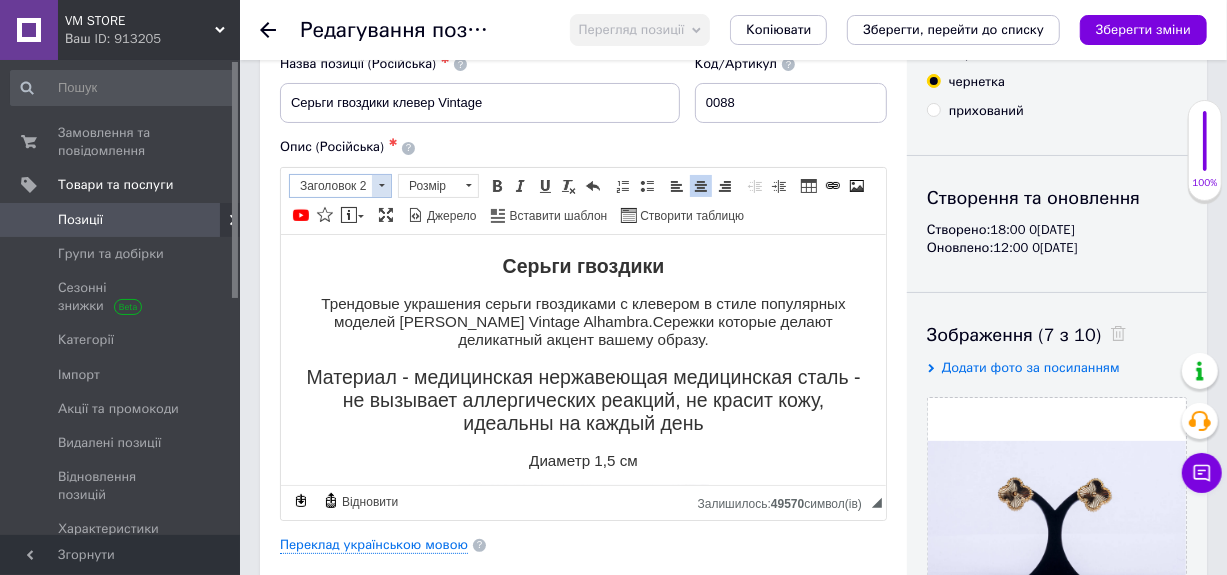 click on "Заголовок 2" at bounding box center [331, 186] 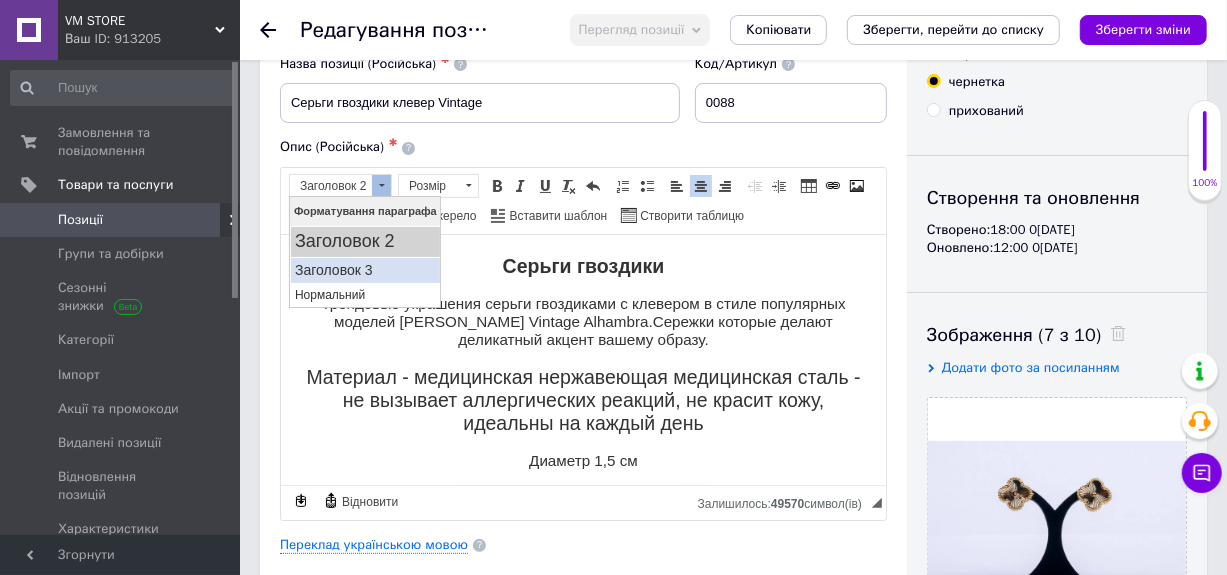 click on "Заголовок 3" at bounding box center [364, 270] 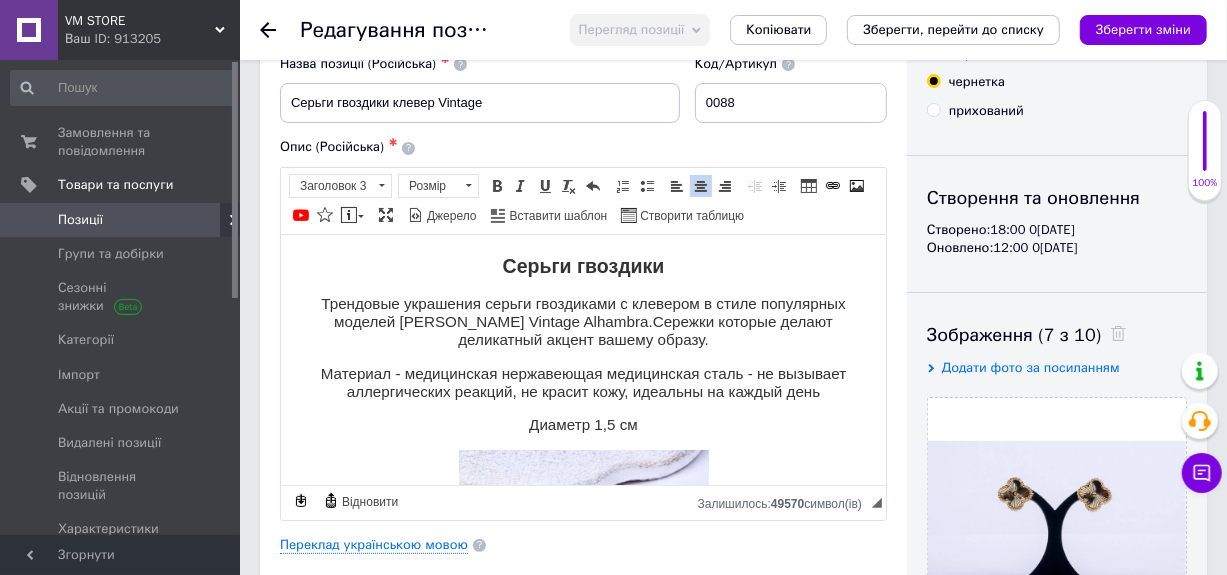 click on "Мате риал - медицинская нержавеющая медицинская сталь - не вызывает аллергических реакций, не красит кожу, идеальны на каждый день" at bounding box center (582, 382) 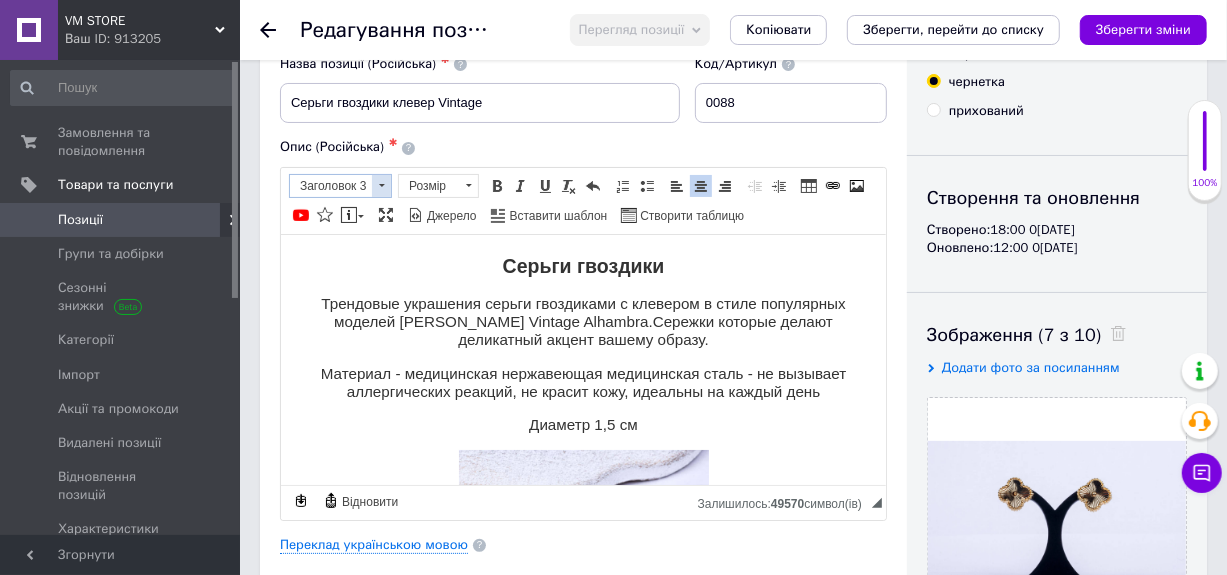 click on "Заголовок 3" at bounding box center (331, 186) 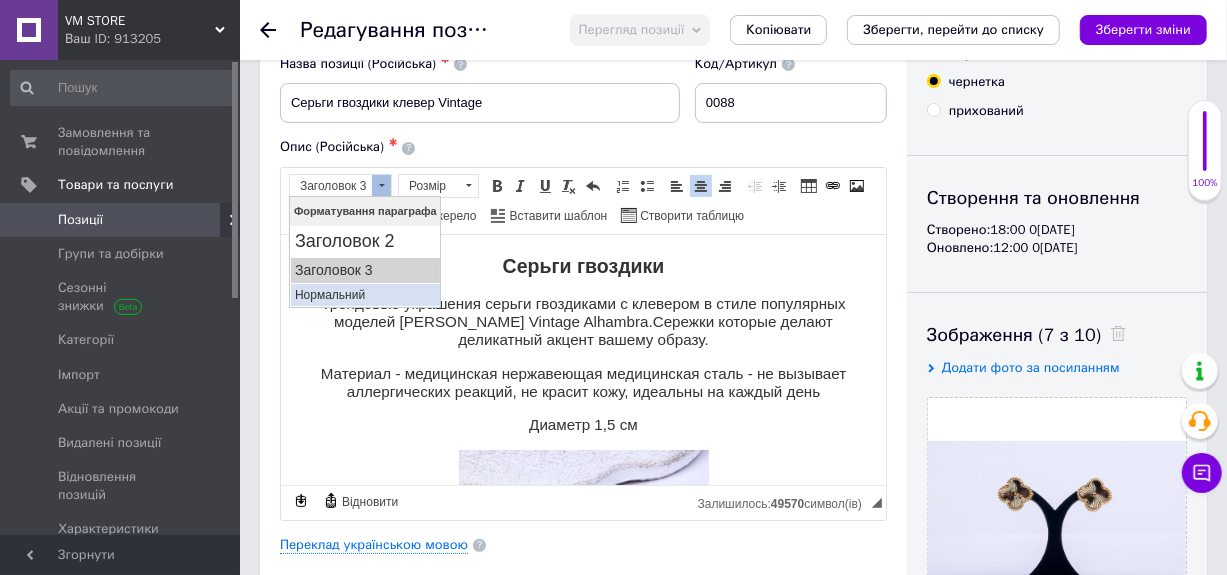 click on "Нормальний" at bounding box center [364, 295] 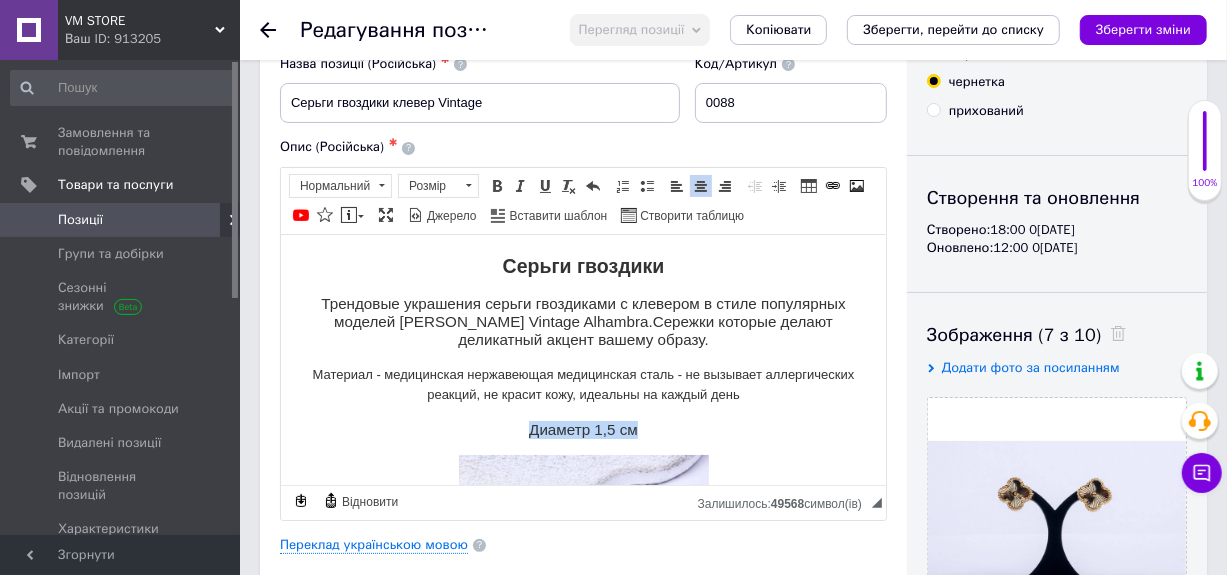 drag, startPoint x: 650, startPoint y: 421, endPoint x: 503, endPoint y: 409, distance: 147.48898 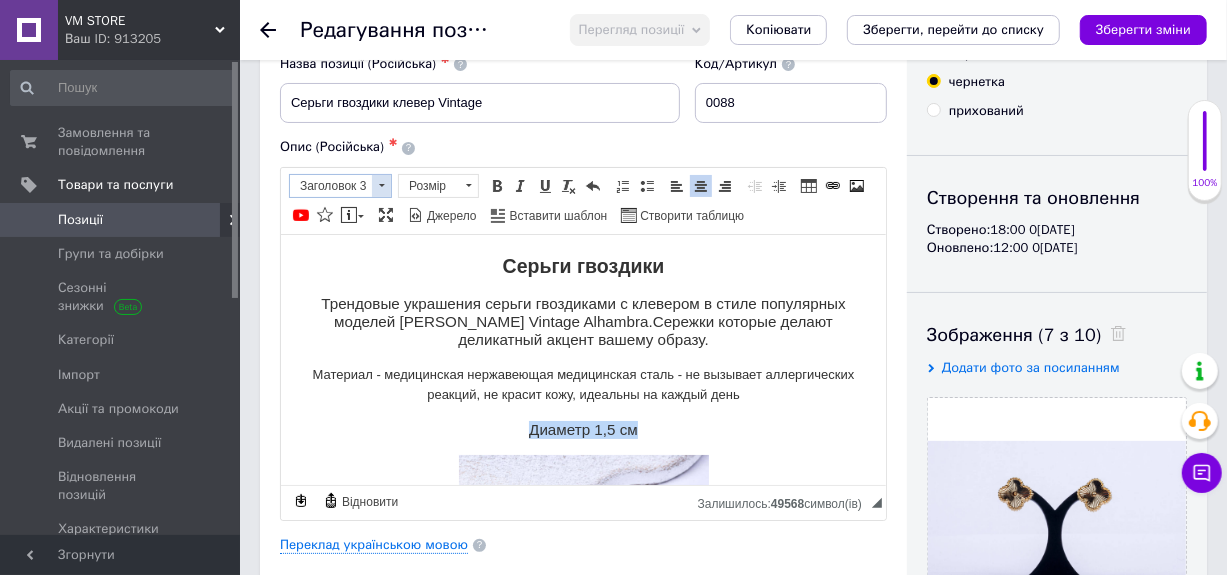 click on "Заголовок 3" at bounding box center [331, 186] 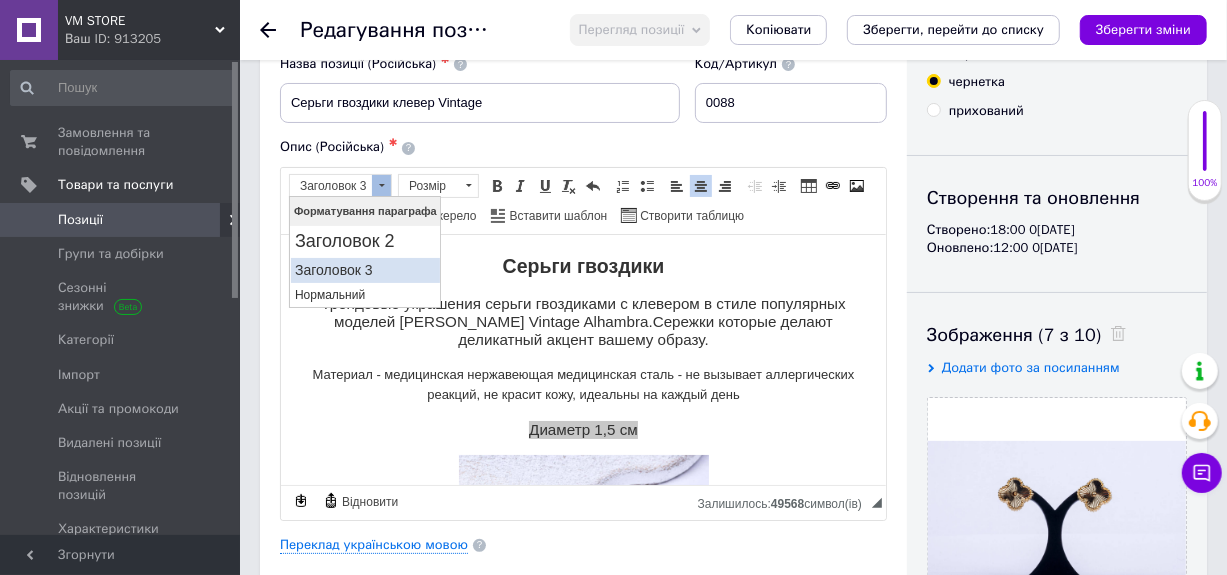 click on "Заголовок 3" at bounding box center [364, 270] 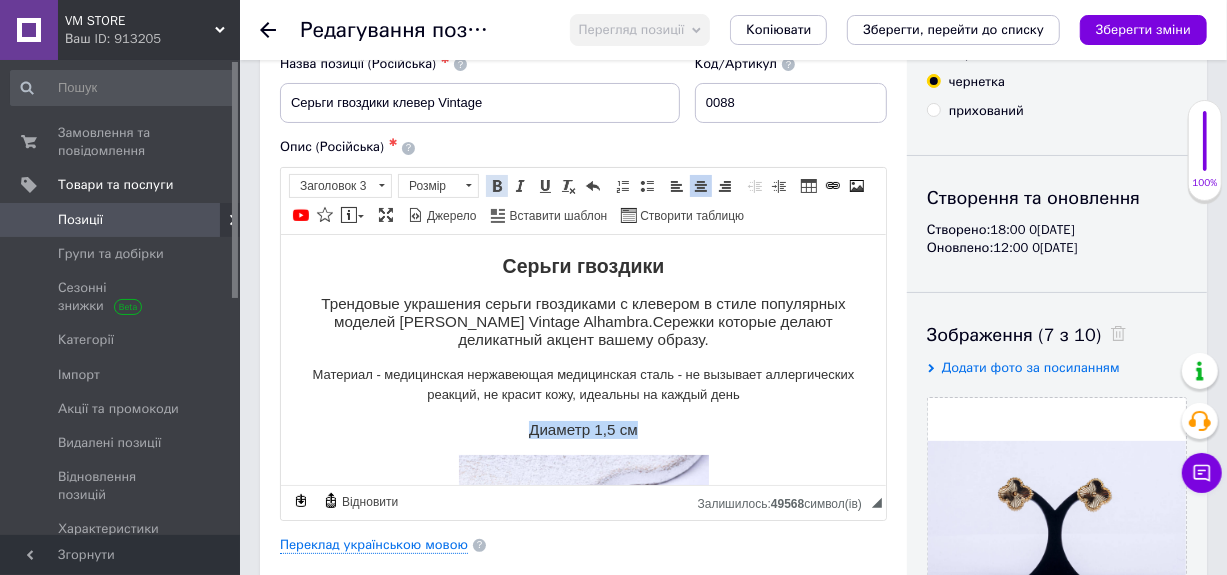 click at bounding box center (497, 186) 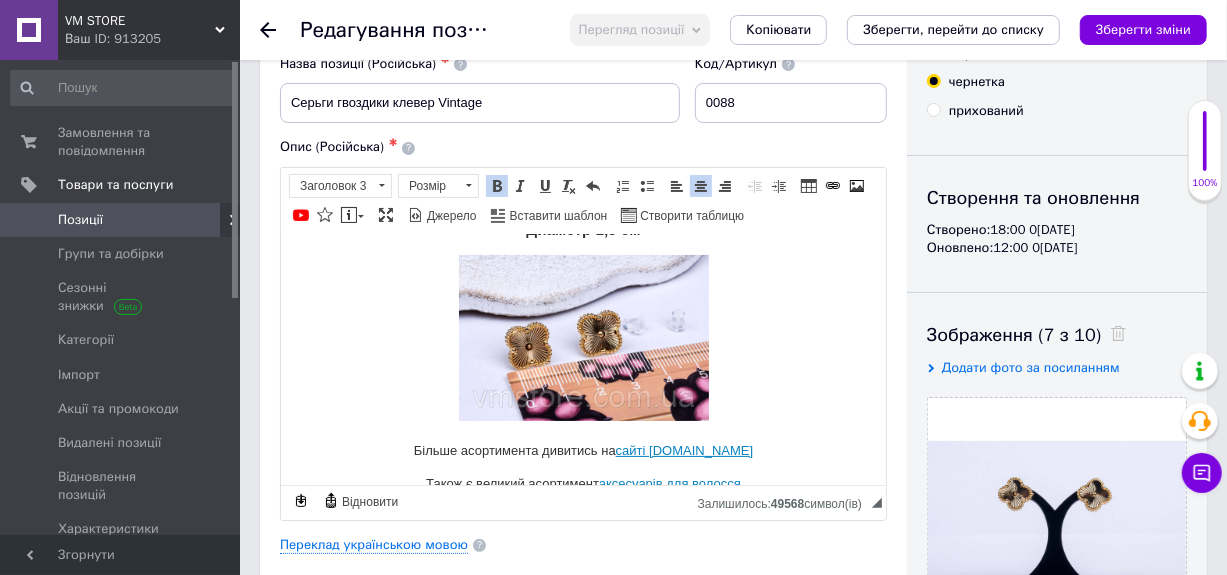 scroll, scrollTop: 299, scrollLeft: 0, axis: vertical 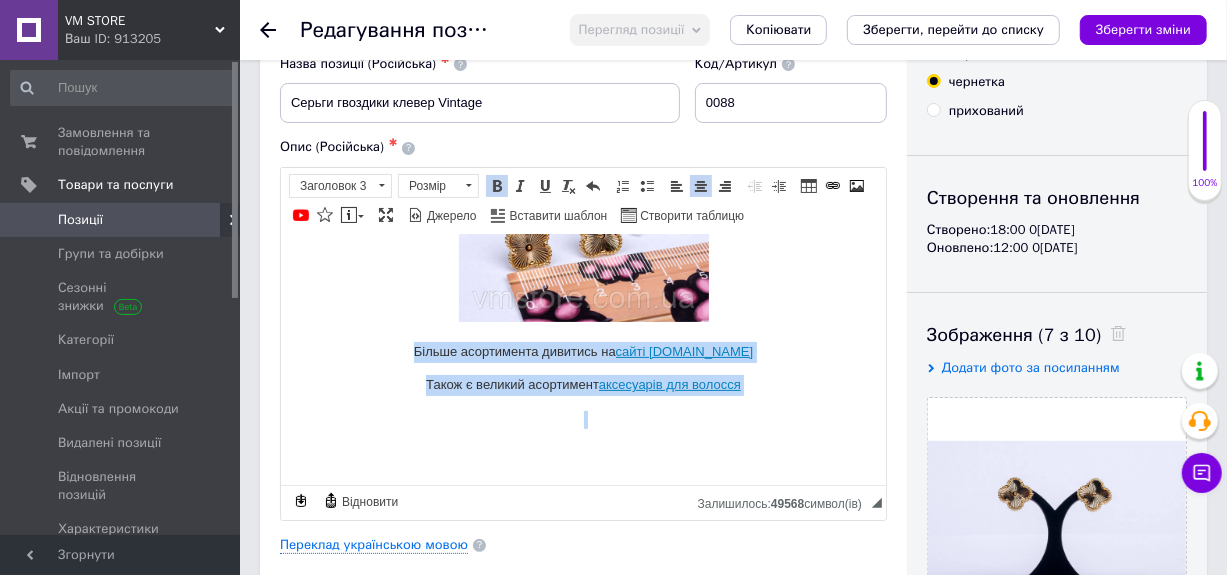 drag, startPoint x: 396, startPoint y: 345, endPoint x: 766, endPoint y: 399, distance: 373.91977 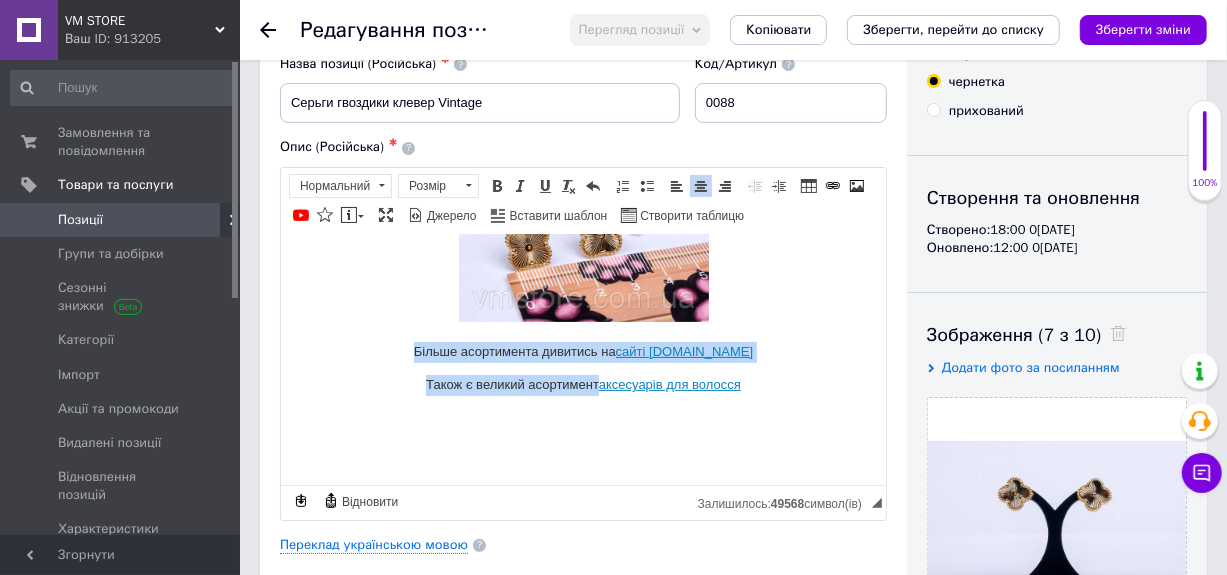 click on "Також є великий асортимент  аксесуарів для волосся" at bounding box center (582, 384) 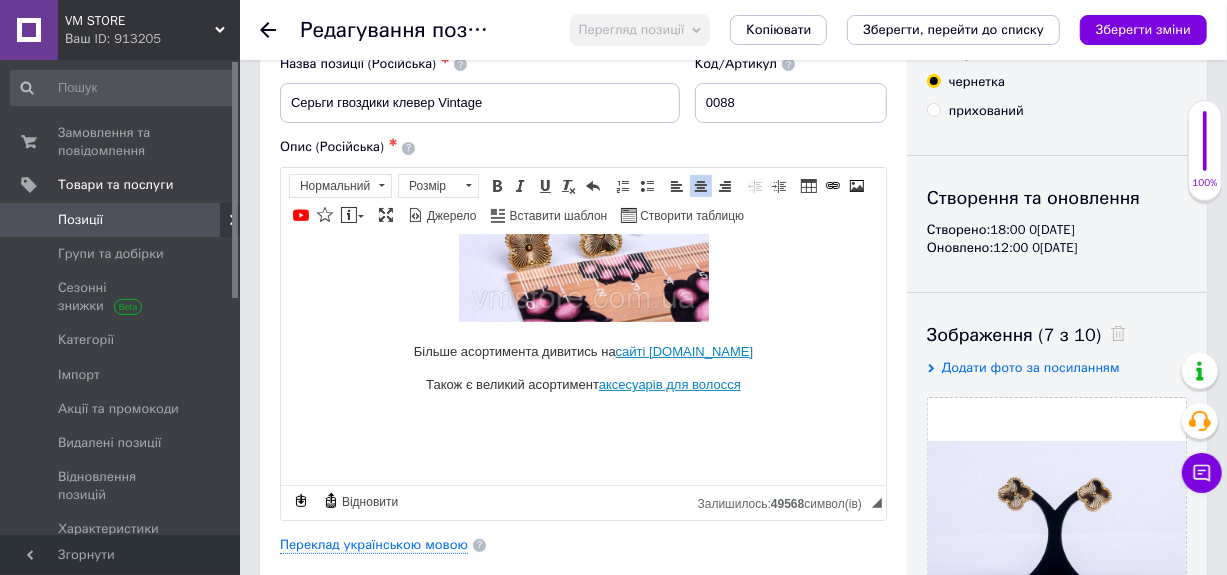 drag, startPoint x: 750, startPoint y: 349, endPoint x: 398, endPoint y: 340, distance: 352.11505 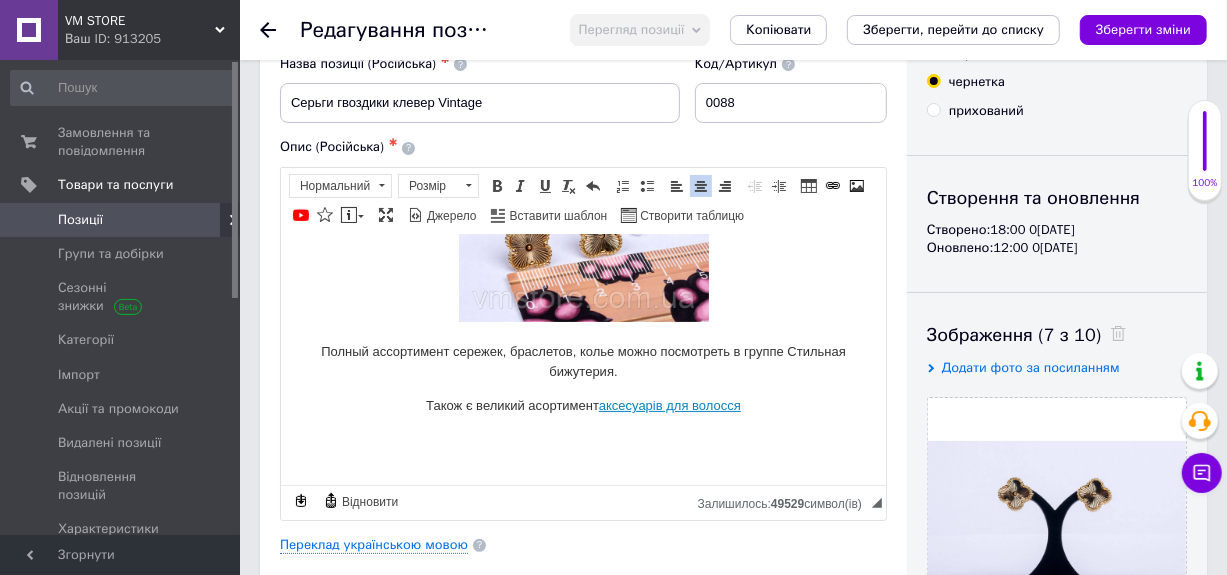 click at bounding box center (582, 440) 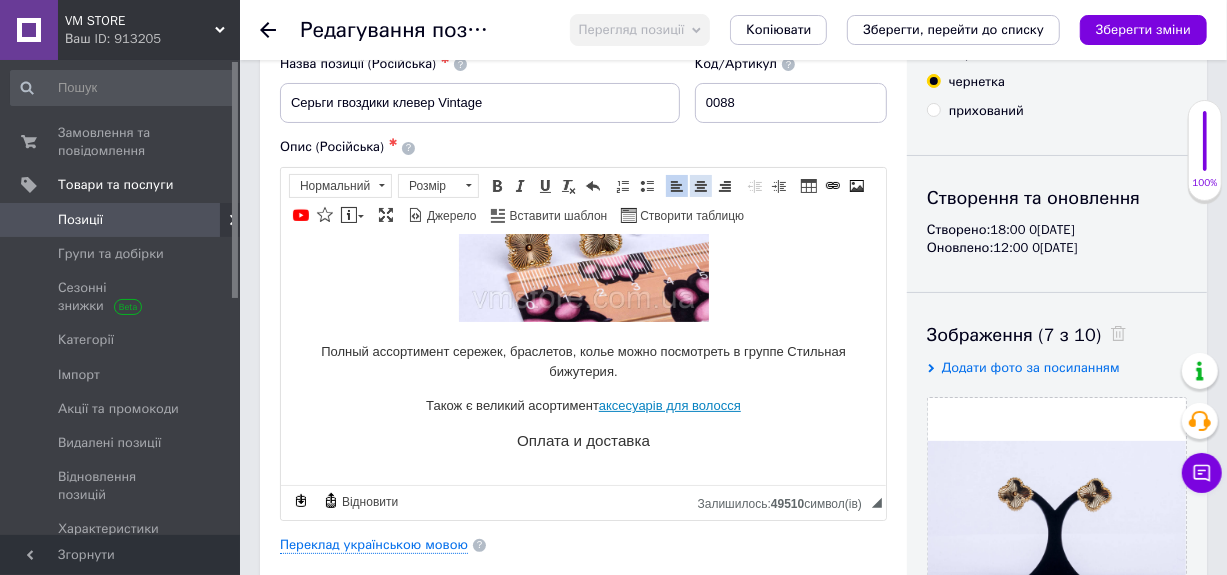 click at bounding box center [701, 186] 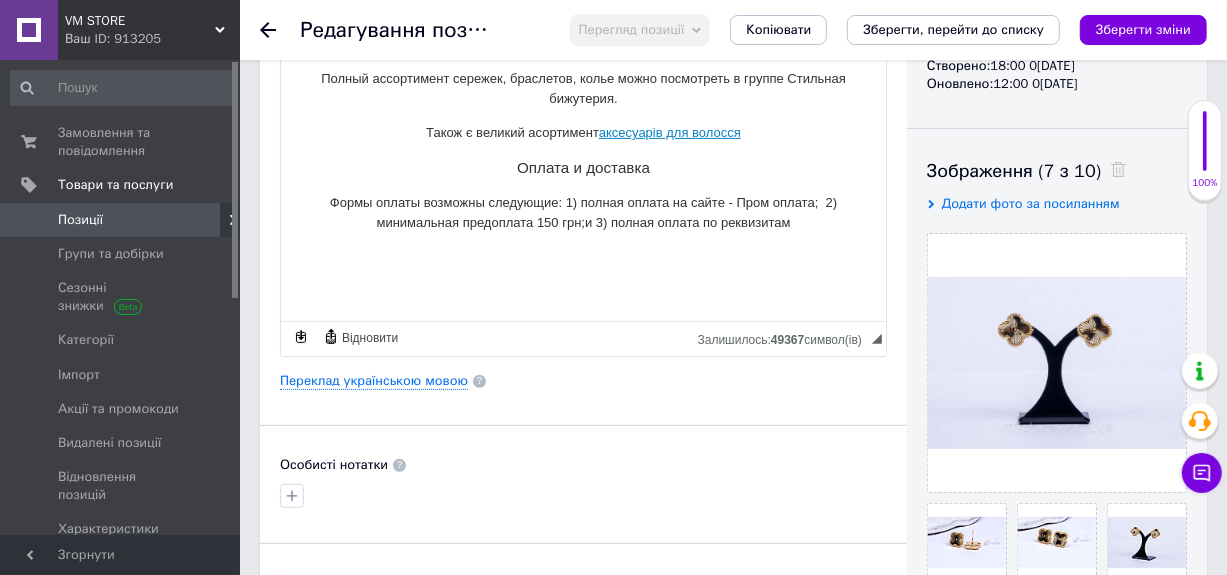 scroll, scrollTop: 300, scrollLeft: 0, axis: vertical 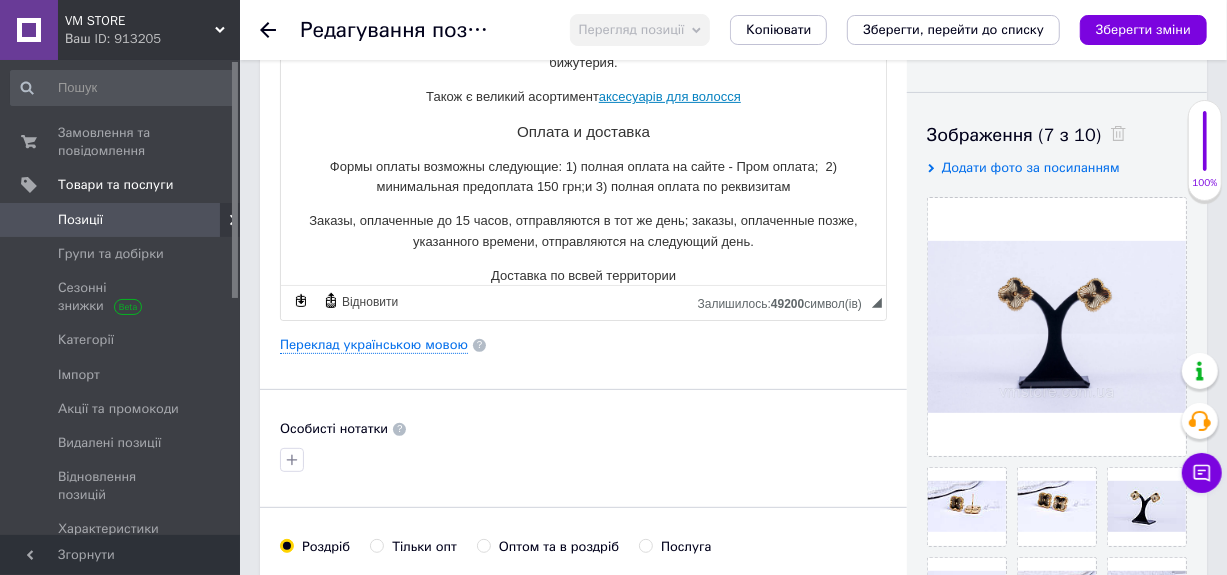 click on "Доставка по всвей территории" at bounding box center (582, 275) 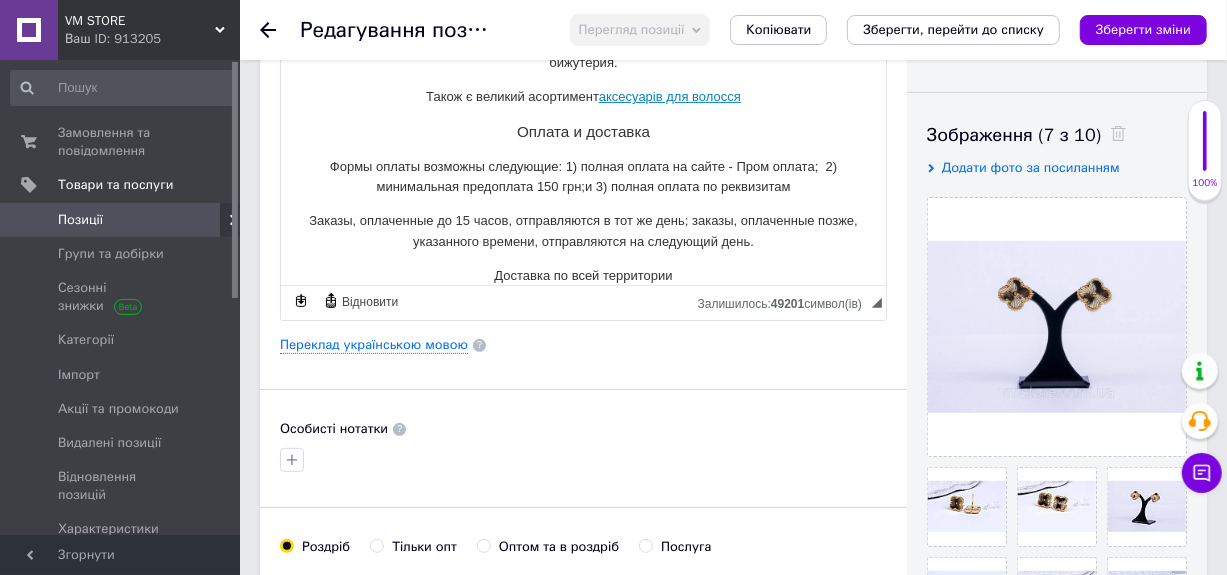 click on "Серьги гвоздики Трендовые украшения серьги гвоздиками с клевером в стиле популярных моделей [PERSON_NAME] Vintage Alhambra.Сережки которые делают деликатный акцент вашему образу. Мате риал - медицинская нержавеющая медицинская сталь - не вызывает аллергиче ских реакций, не красит кожу, идеальны на каждый день Диаметр 1,5 см Полный ассортимент сережек, браслетов, колье можно посмотреть в группе Стильная бижутерия. Також є великий асортимент  аксесуарів для волосся Оплата и доставка Доставка по всей территории" at bounding box center (582, -18) 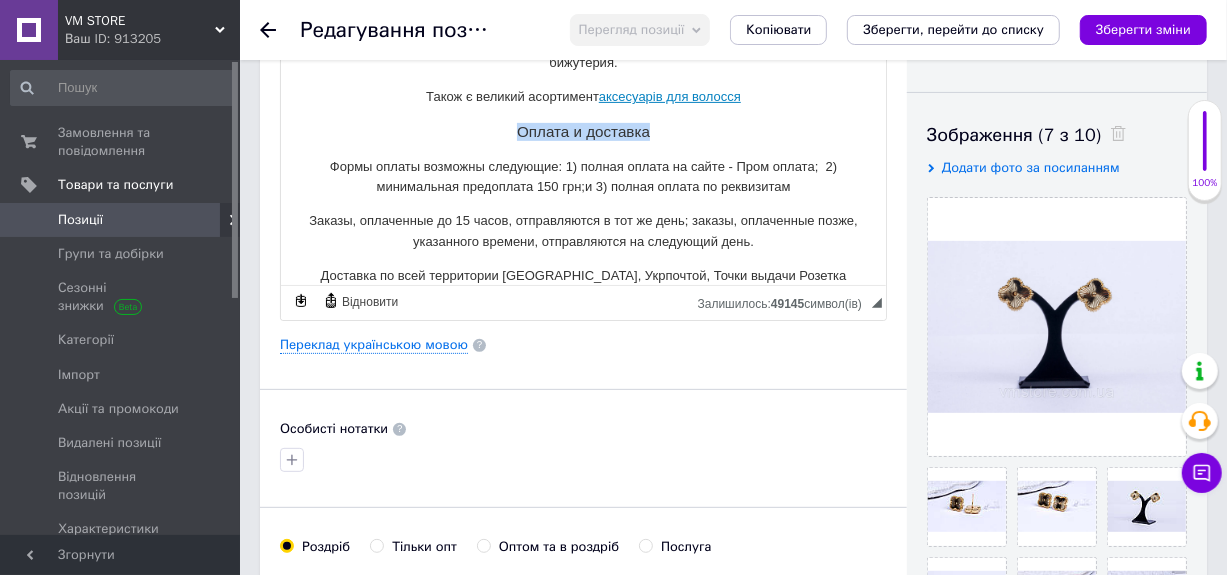drag, startPoint x: 503, startPoint y: 127, endPoint x: 658, endPoint y: 126, distance: 155.00322 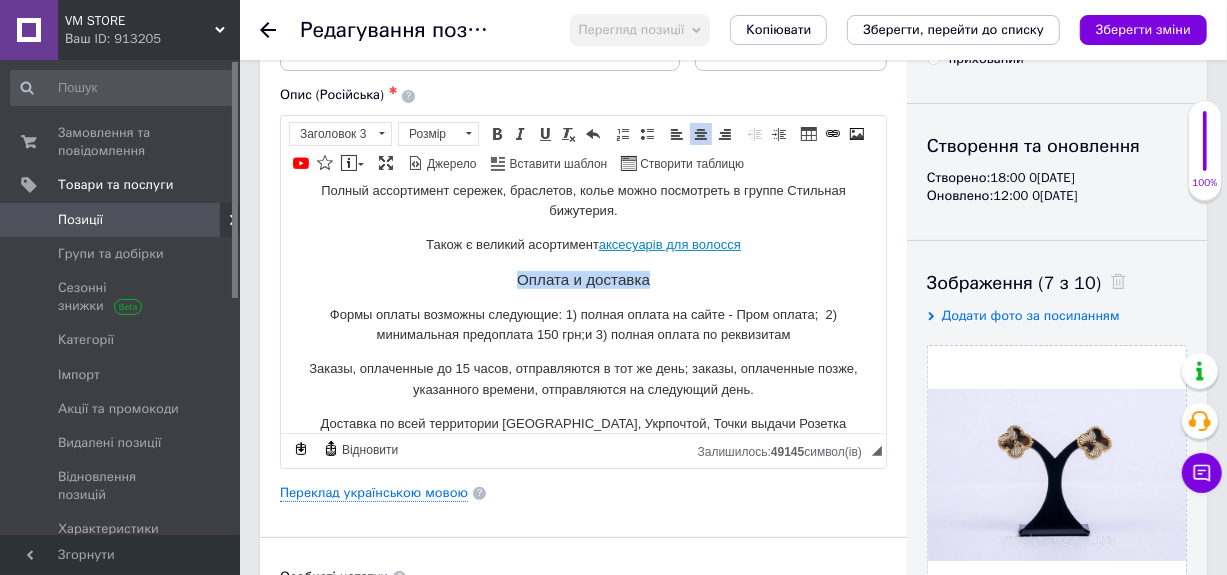 scroll, scrollTop: 100, scrollLeft: 0, axis: vertical 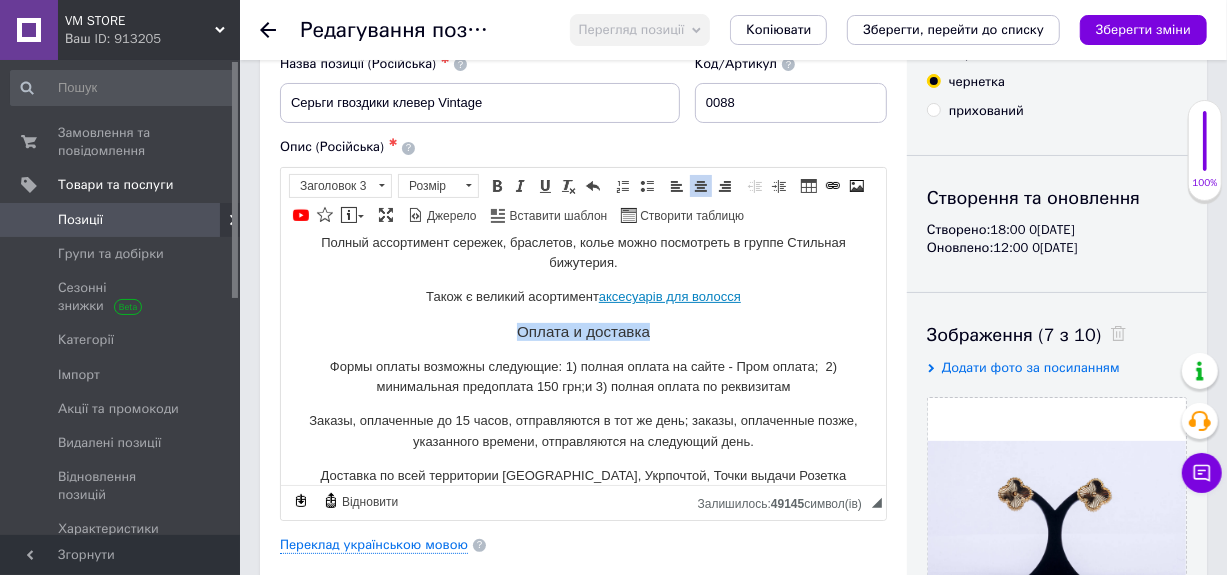drag, startPoint x: 493, startPoint y: 187, endPoint x: 751, endPoint y: 229, distance: 261.39624 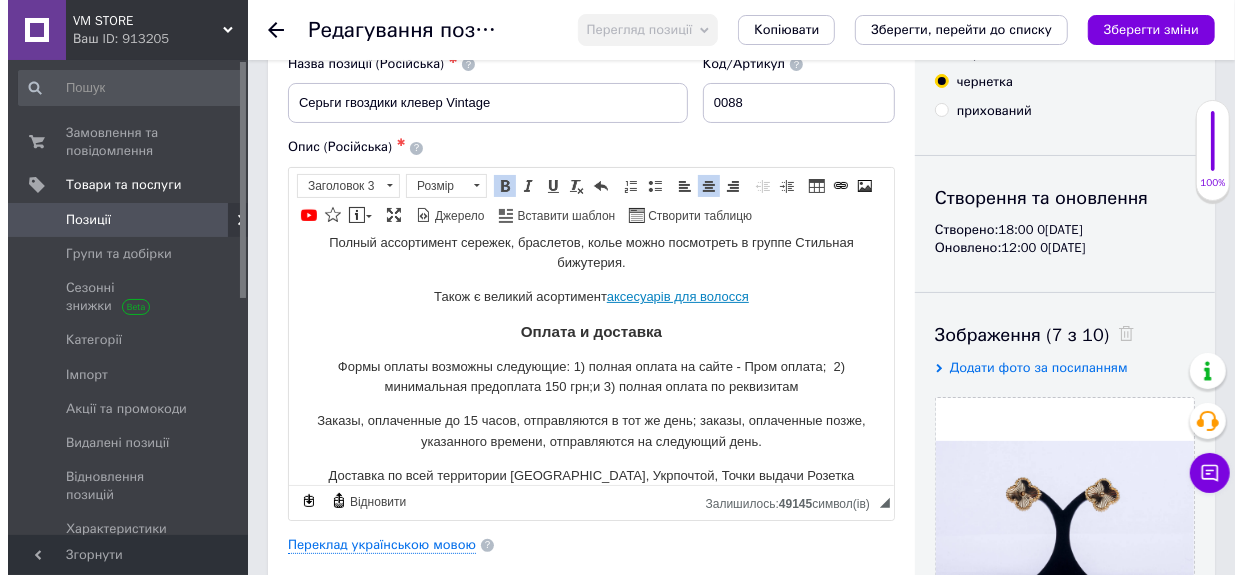 scroll, scrollTop: 200, scrollLeft: 0, axis: vertical 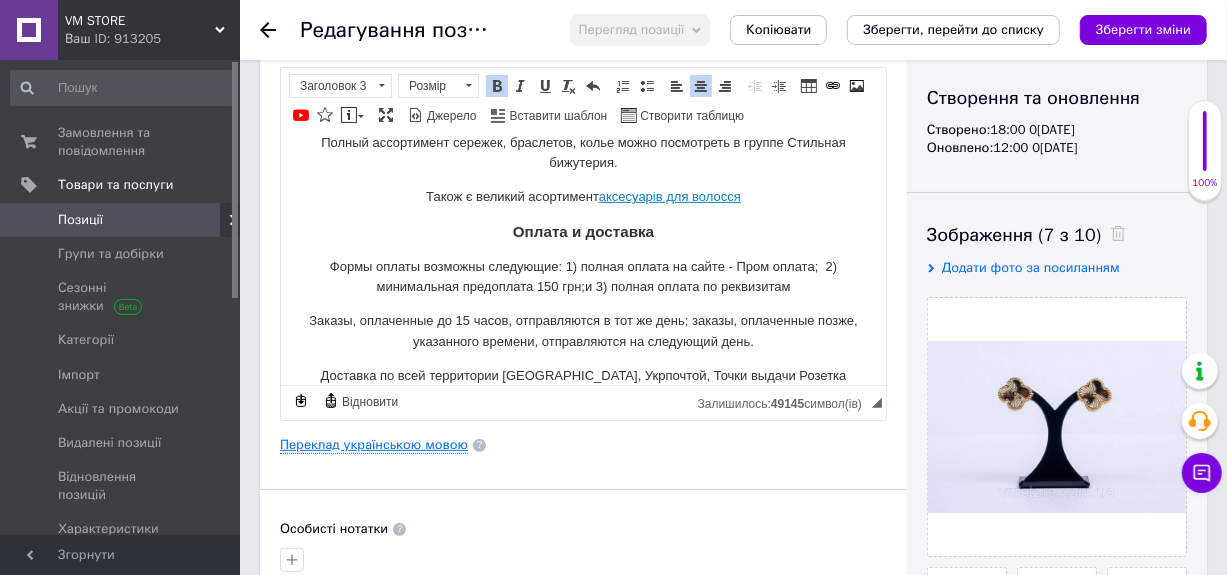 click on "Переклад українською мовою" at bounding box center [374, 445] 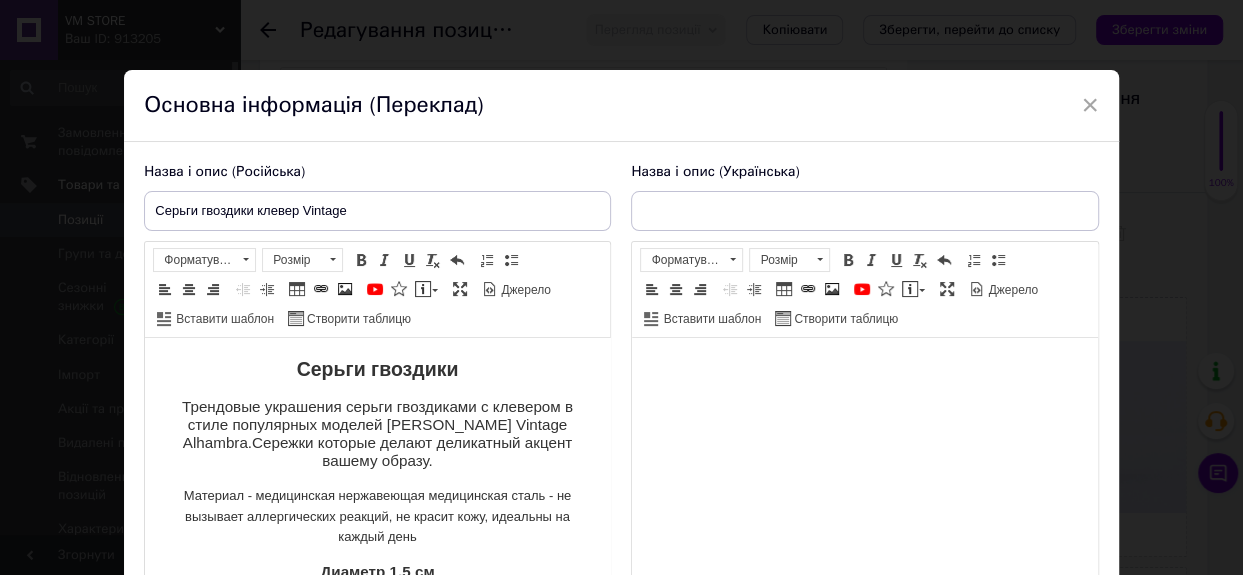 scroll, scrollTop: 0, scrollLeft: 0, axis: both 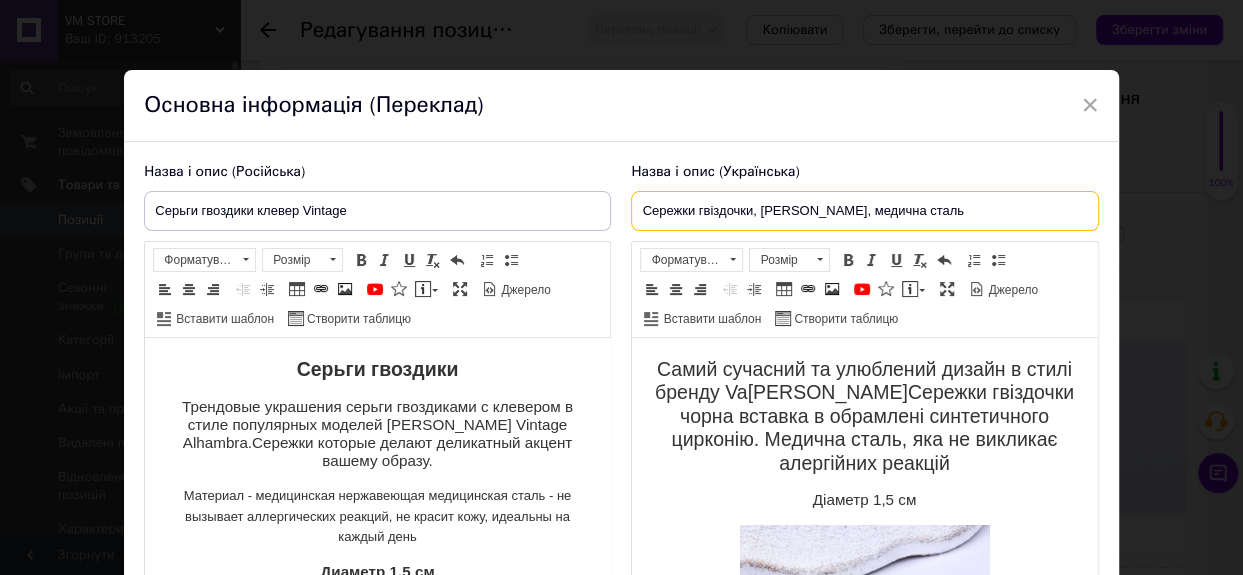 drag, startPoint x: 921, startPoint y: 212, endPoint x: 696, endPoint y: 196, distance: 225.56818 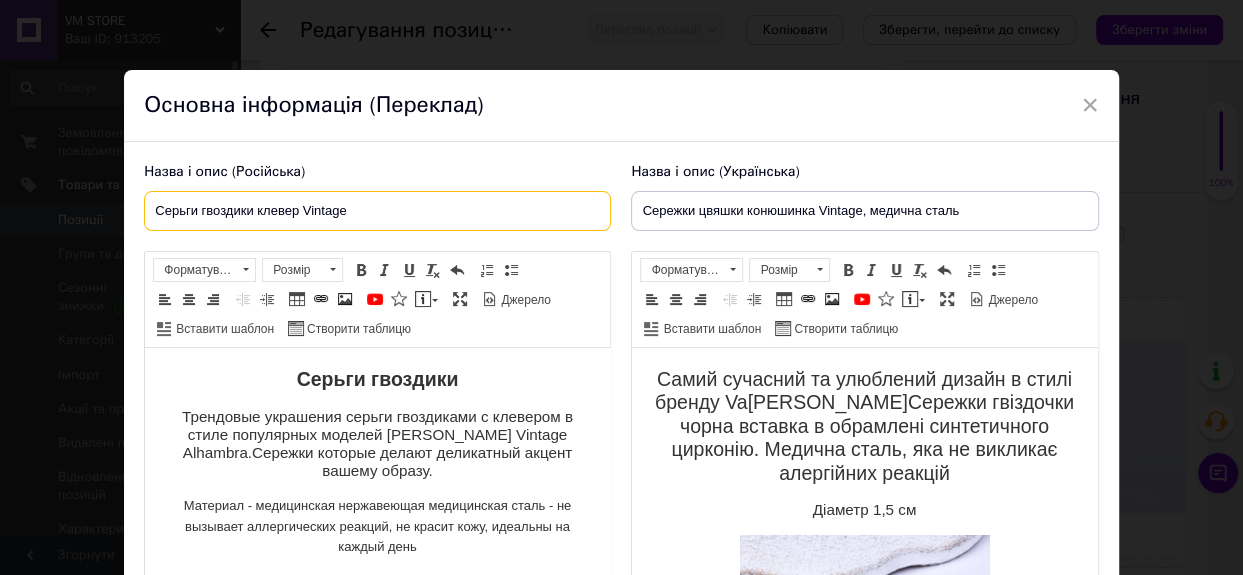 click on "Серьги гвоздики клевер Vintage" at bounding box center (377, 211) 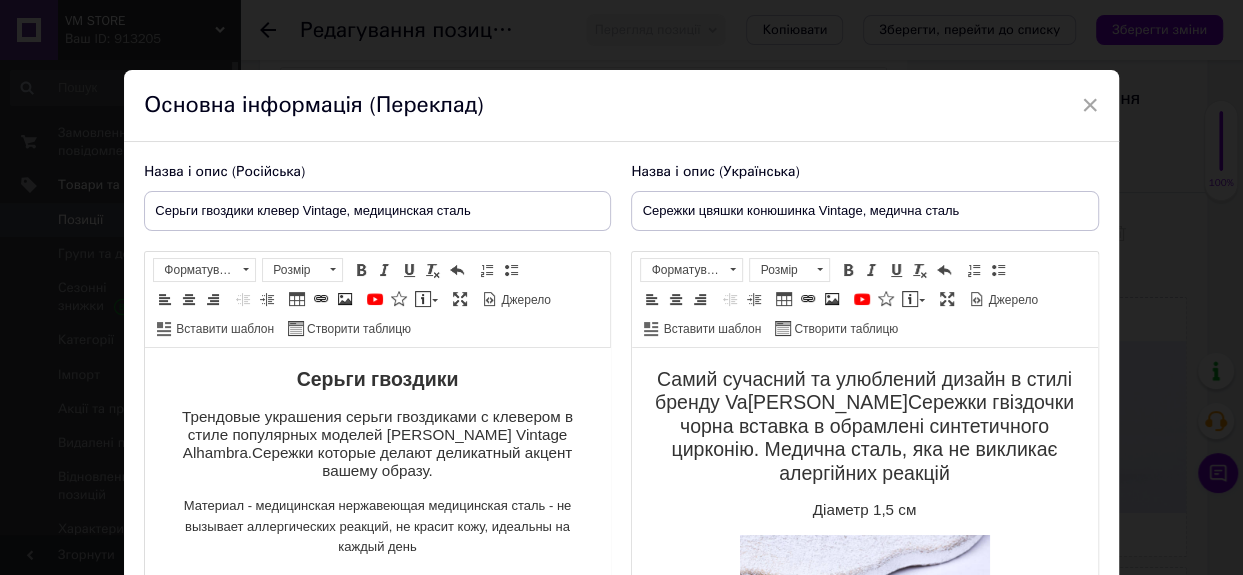 click on "Самий сучасний та улюблений дизайн в стилі бренду Va[PERSON_NAME]Сережки гвіздочки чорна вставка в обрамлені синтетичного цирконію. Медична сталь, яка не викликає алергійних реакцій" at bounding box center (864, 426) 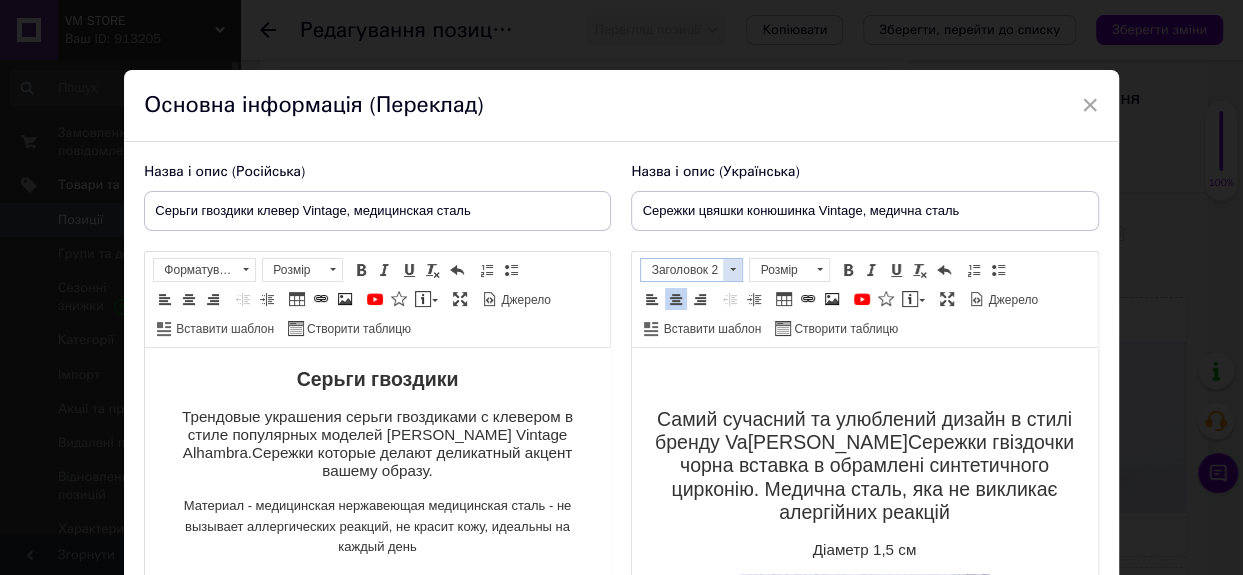 click on "Заголовок 2" at bounding box center (682, 270) 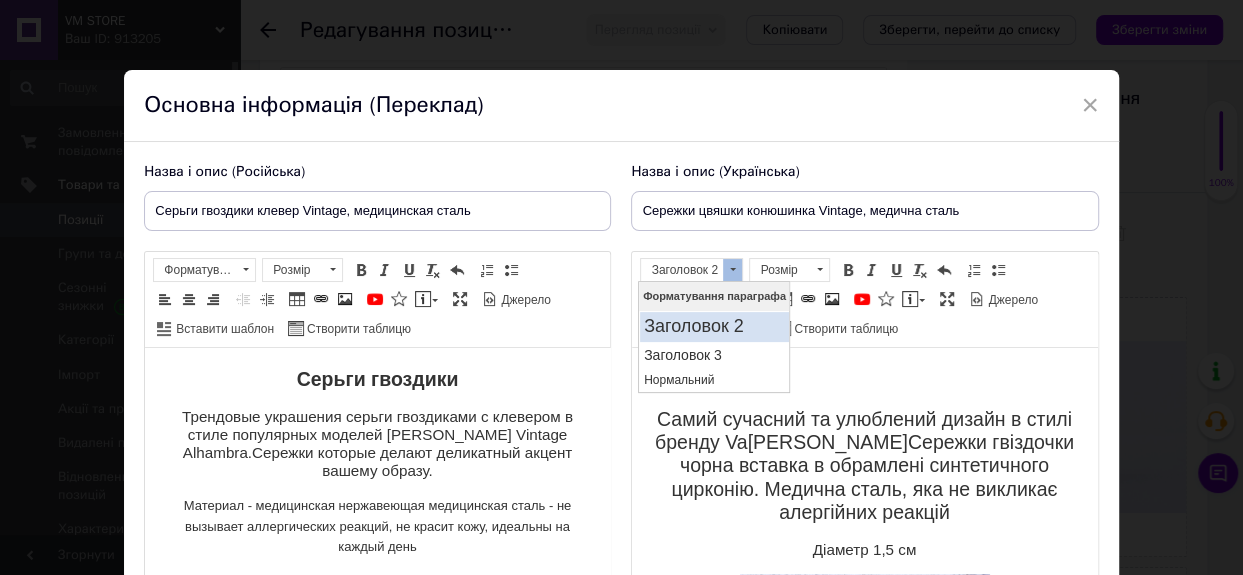 click on "Заголовок 2" at bounding box center [713, 327] 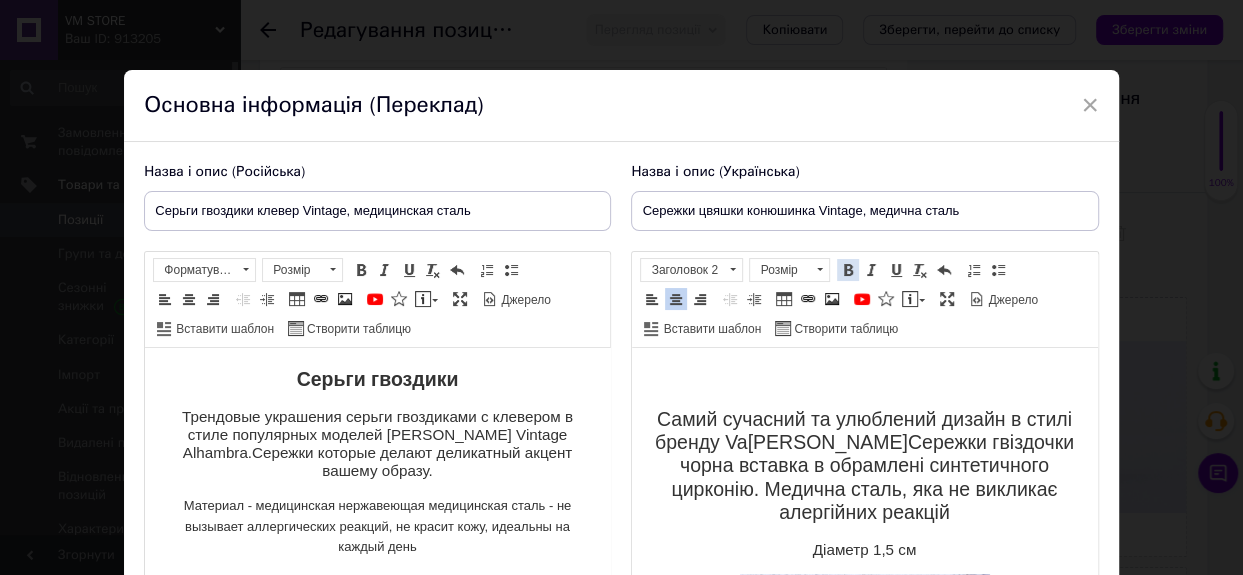 click at bounding box center [848, 270] 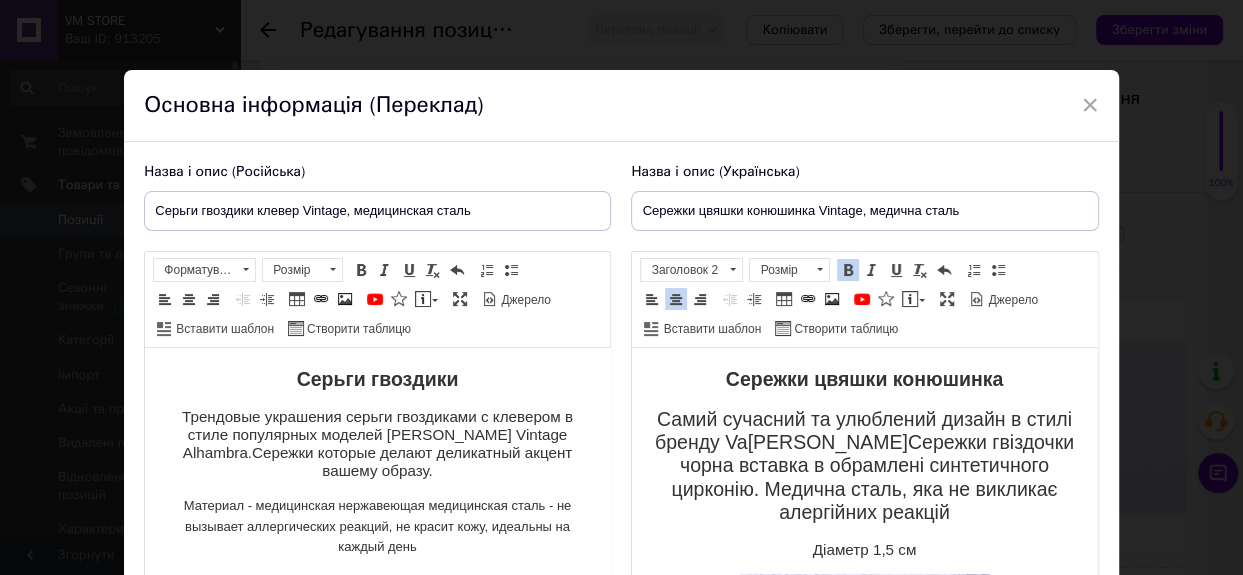 click on "Серьги гвоздики" at bounding box center [377, 379] 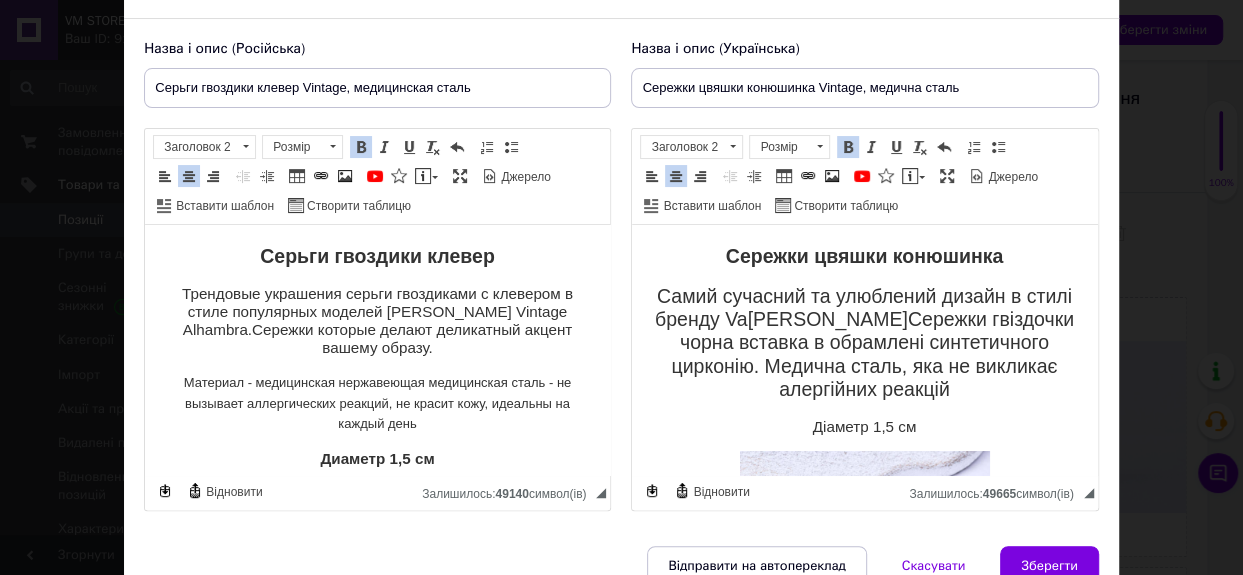 scroll, scrollTop: 200, scrollLeft: 0, axis: vertical 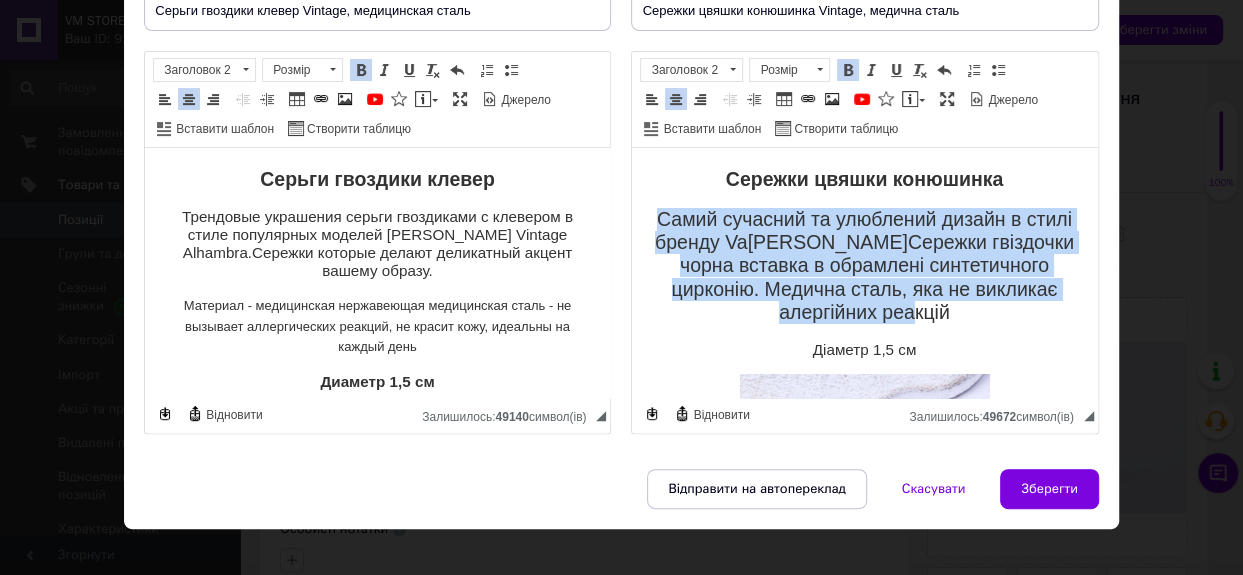 drag, startPoint x: 667, startPoint y: 213, endPoint x: 960, endPoint y: 323, distance: 312.96805 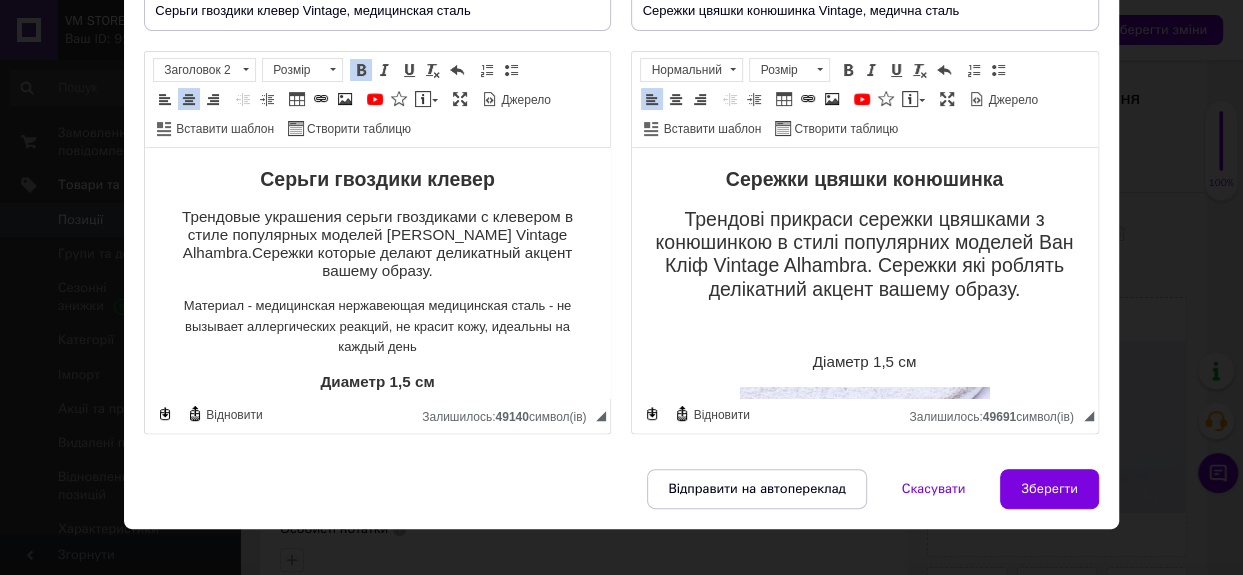 click on "Трендові прикраси сережки цвяшками з конюшинкою в стилі популярних моделей Ван Кліф Vintage Alhambra. Сережки які роблять делікатний акцент вашему образу." at bounding box center [864, 255] 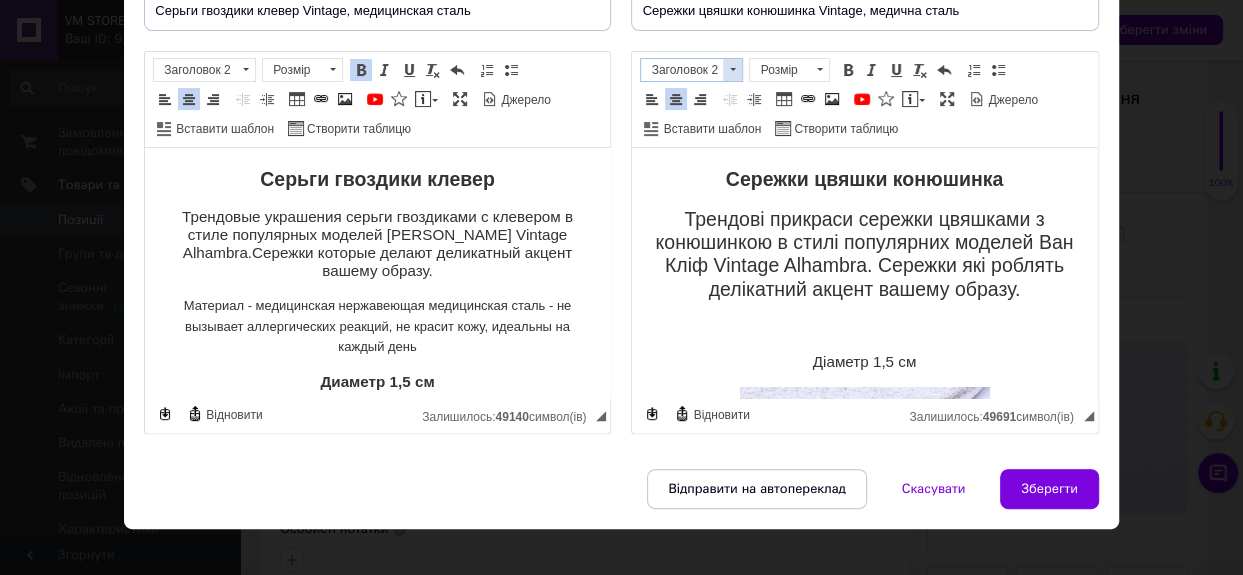 click on "Заголовок 2" at bounding box center [682, 70] 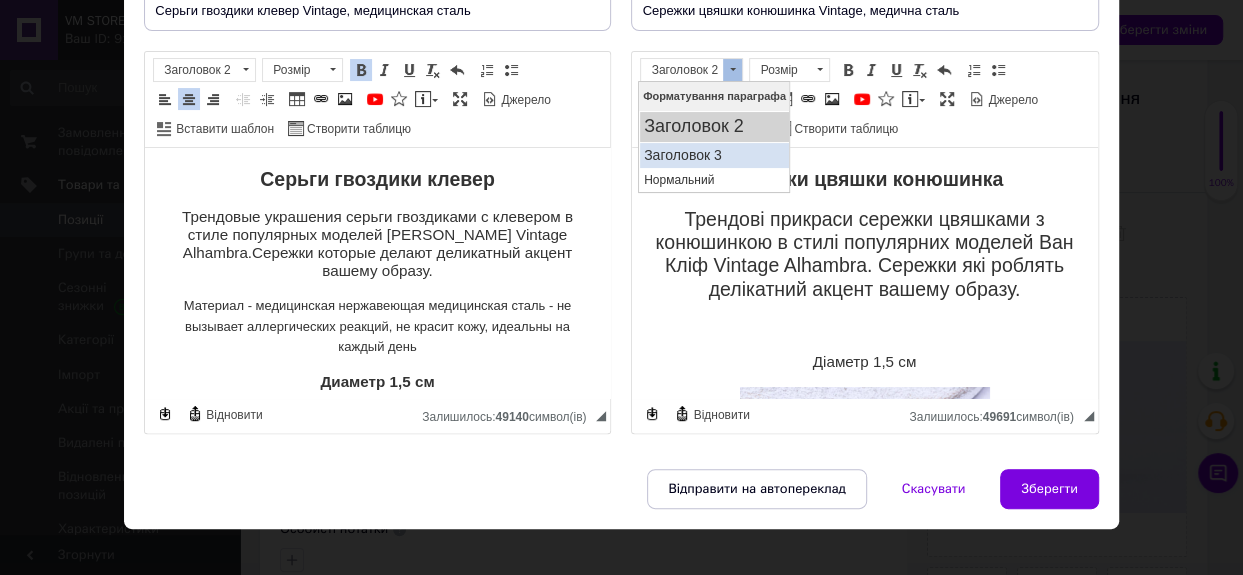 click on "Заголовок 3" at bounding box center (713, 155) 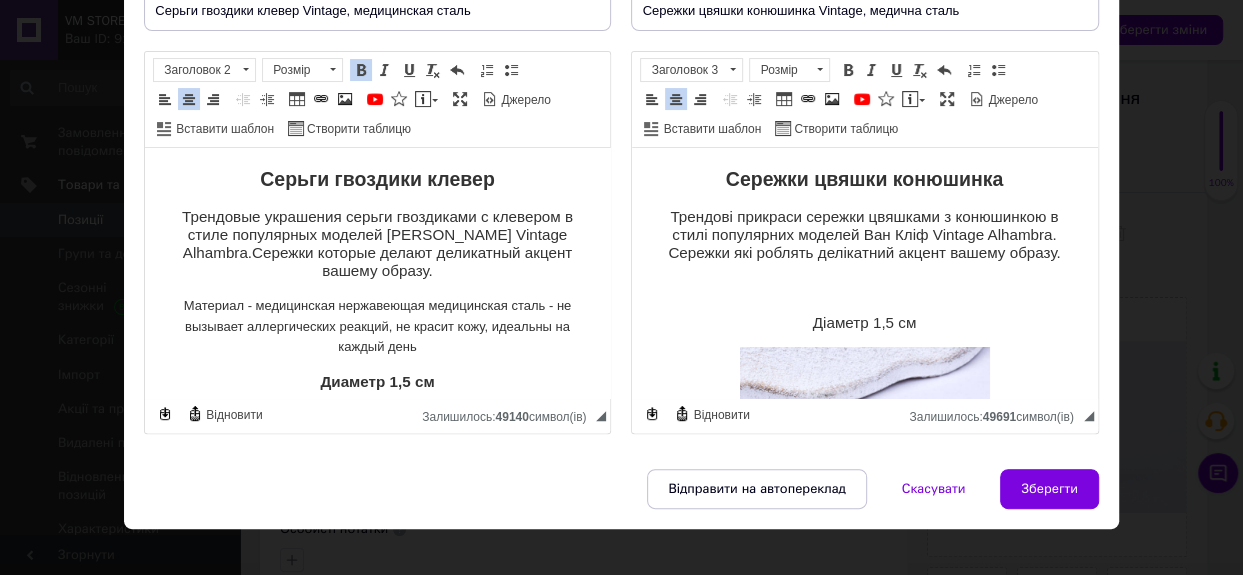 click at bounding box center [864, 288] 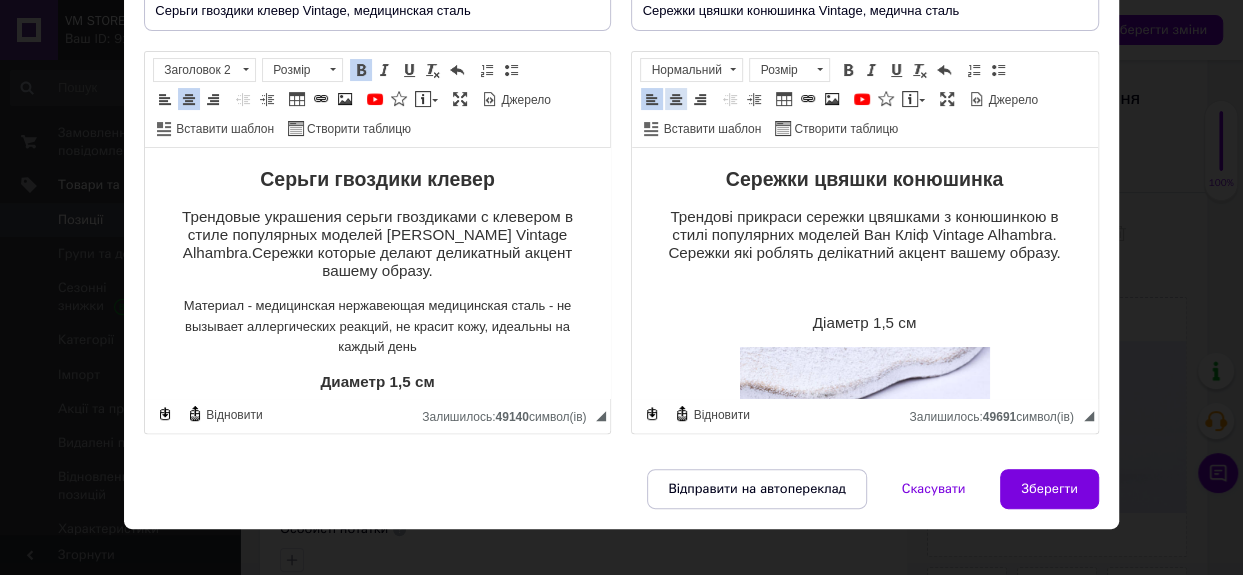 click at bounding box center (676, 99) 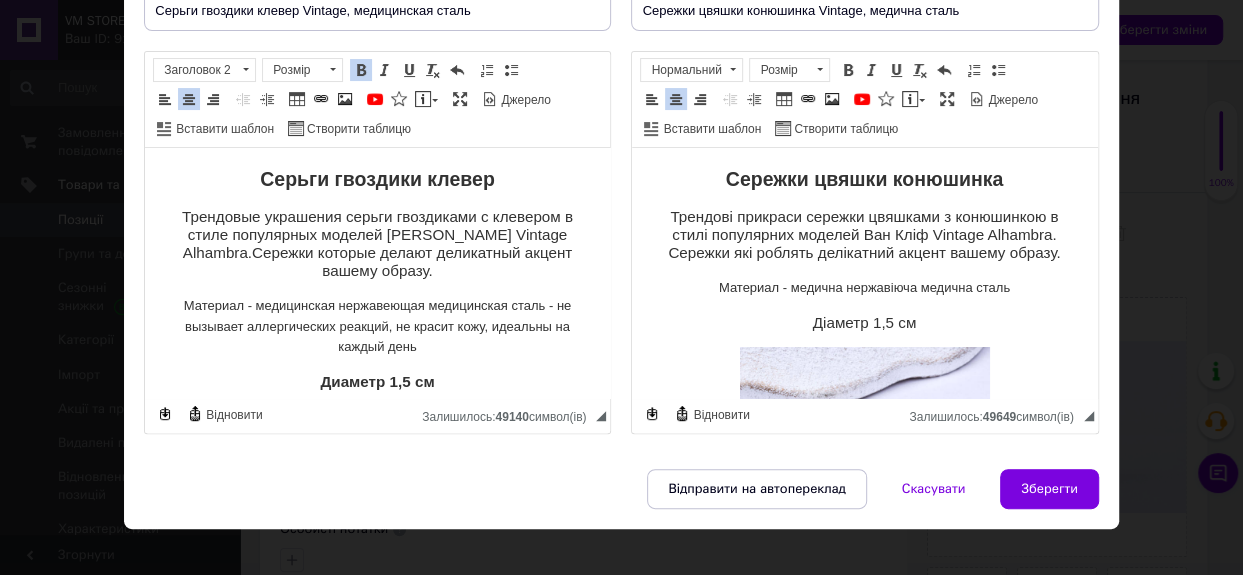 click on "Материал - медична нержавіюча медична сталь" at bounding box center (864, 288) 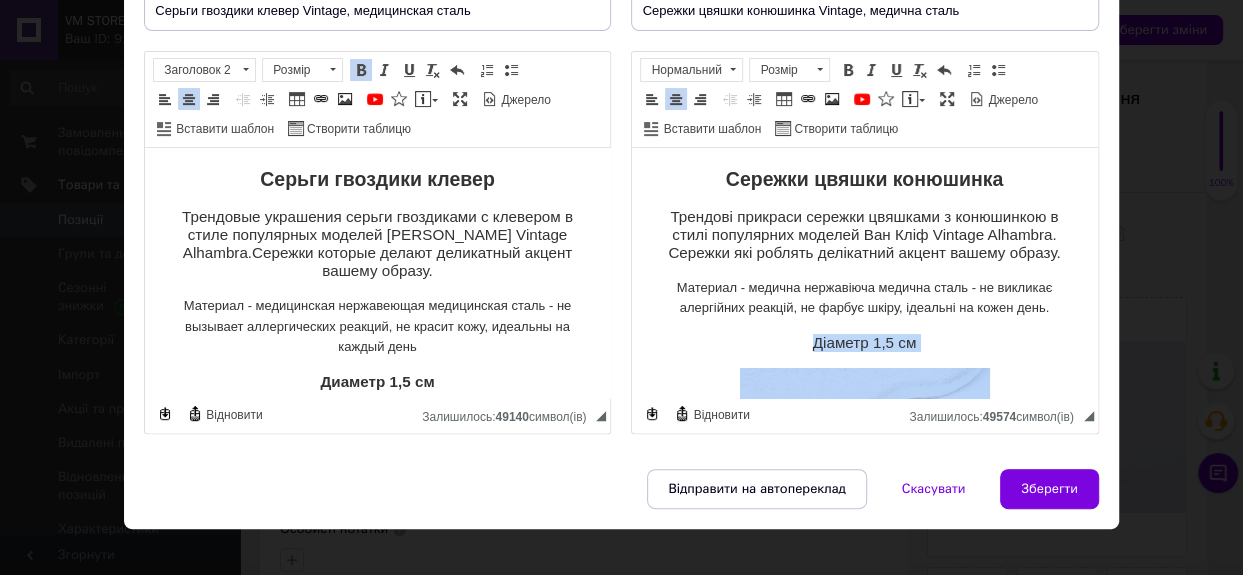 drag, startPoint x: 800, startPoint y: 337, endPoint x: 913, endPoint y: 353, distance: 114.12712 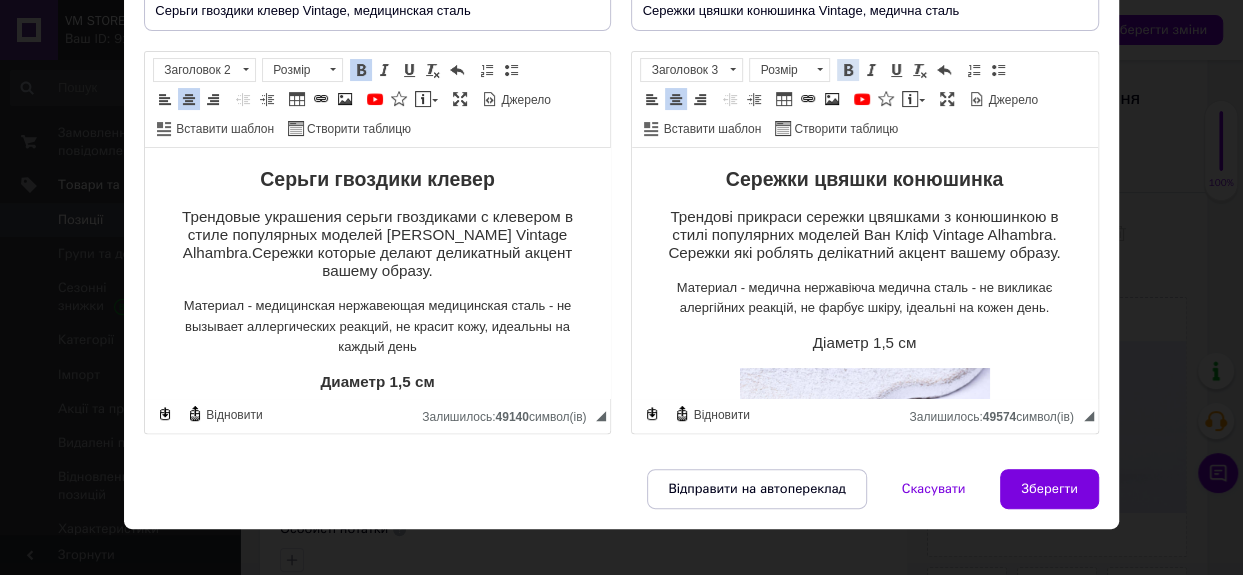 click at bounding box center (848, 70) 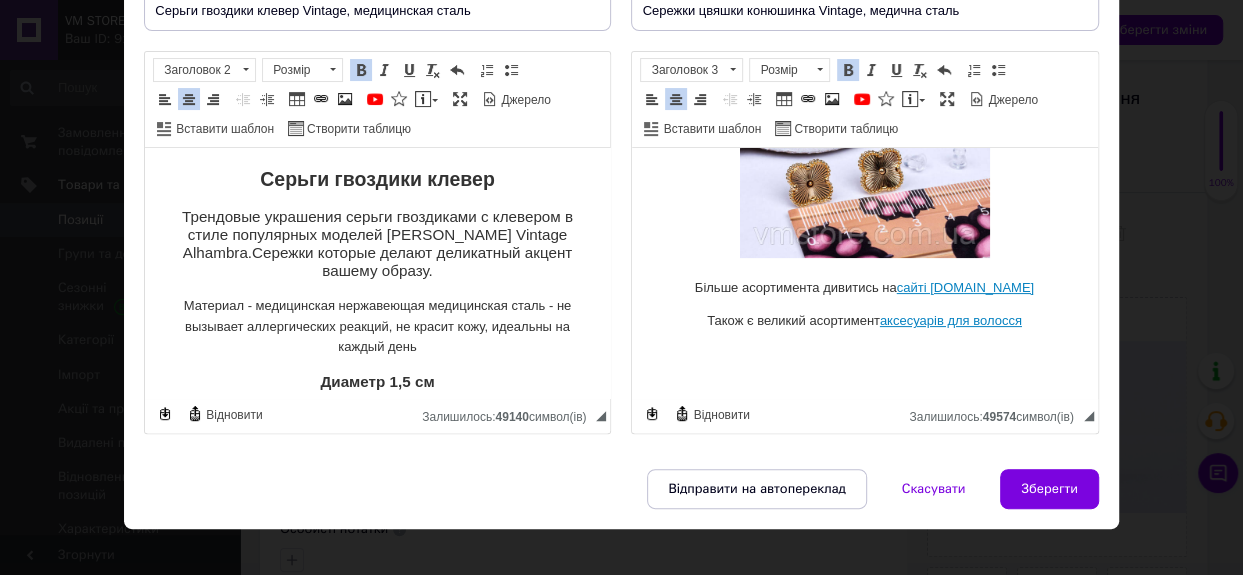 scroll, scrollTop: 299, scrollLeft: 0, axis: vertical 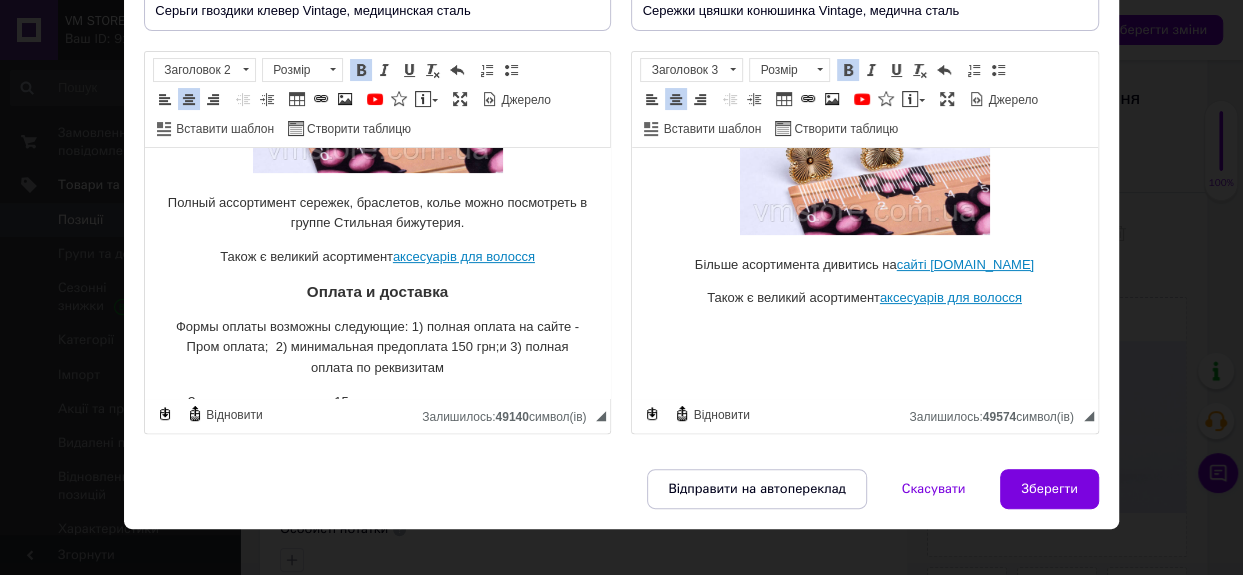 drag, startPoint x: 1029, startPoint y: 264, endPoint x: 681, endPoint y: 238, distance: 348.9699 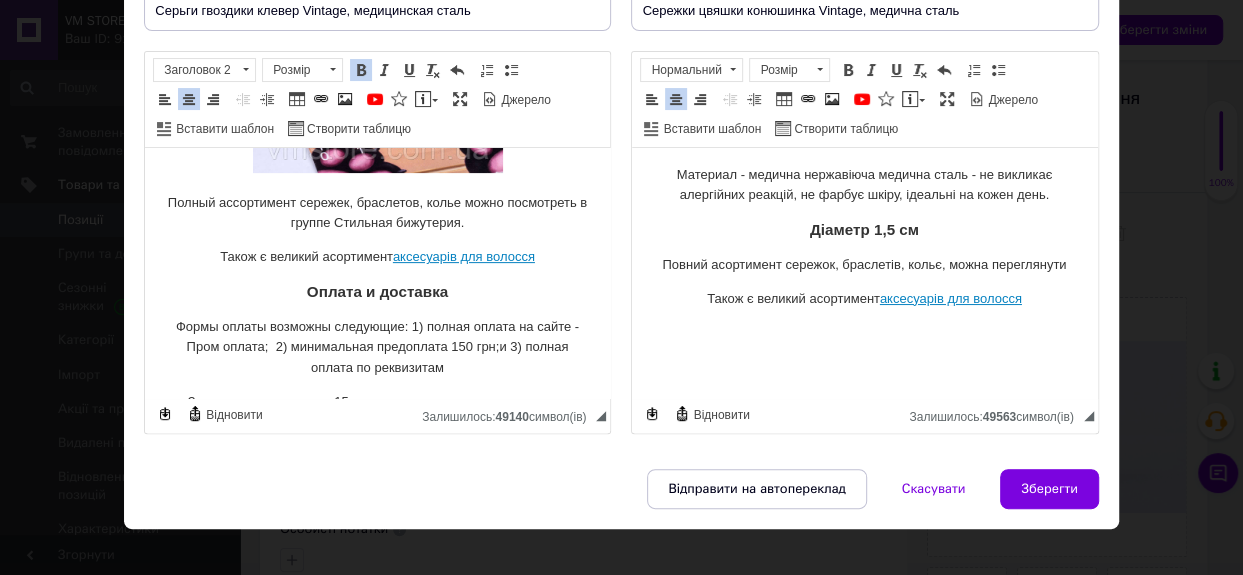 scroll, scrollTop: 134, scrollLeft: 0, axis: vertical 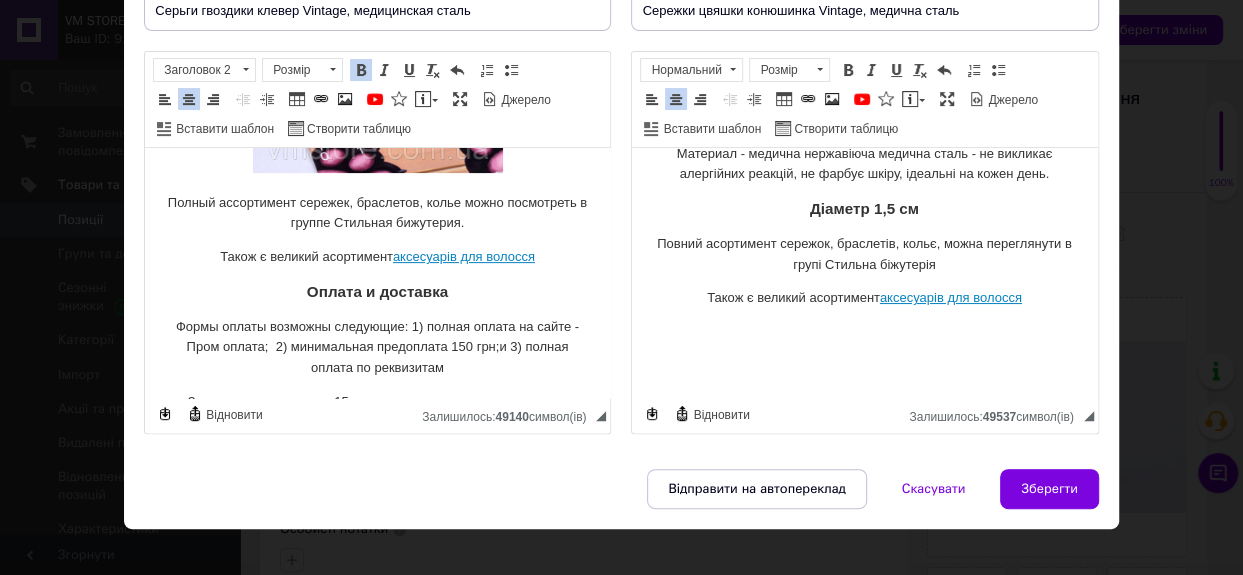 click on "Сережки цвяшки конюшинка Трендові прикраси сережки цвяшками з конюшинкою в стилі популярних моделей Ван Кліф Vintage Alhambra. Сережки які роблять делікатний акце нт вашему образу. Материал - медична нержавіюча медична сталь - не викликає алергійних реакцій, не фарбує шкіру, ідеальні на кожен день. Діаметр 1,5 см Повний асортимент сережок, браслетів, кольє, можна переглянути в групі Стильна біжутерія Також є великий асортимент  аксесуарів для волосся" at bounding box center (864, 206) 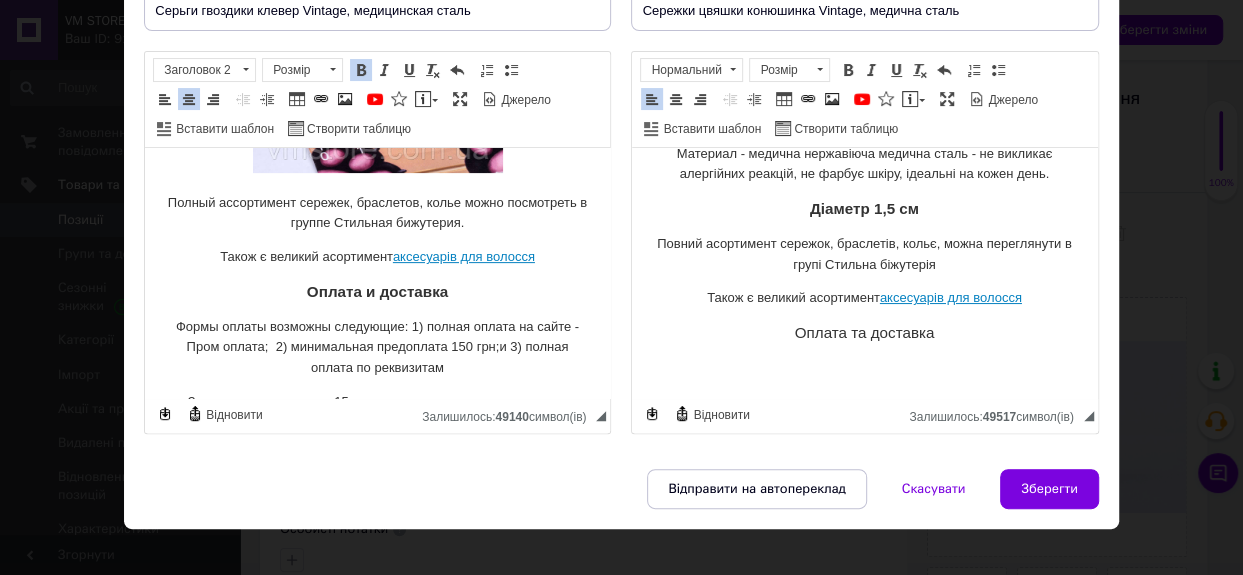 scroll, scrollTop: 168, scrollLeft: 0, axis: vertical 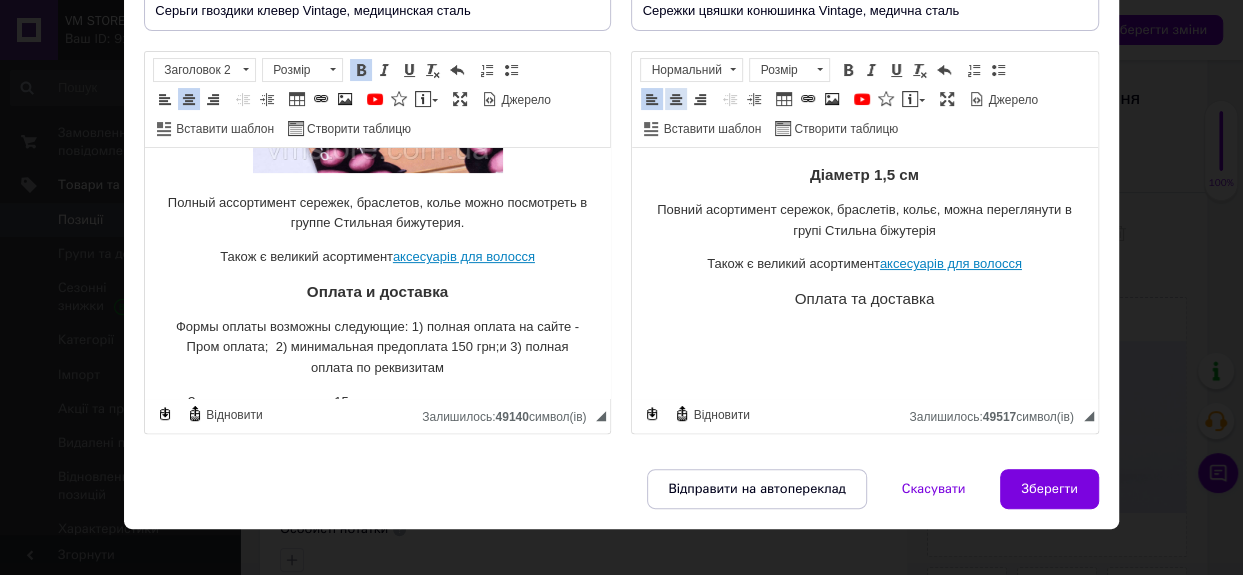 click at bounding box center (676, 99) 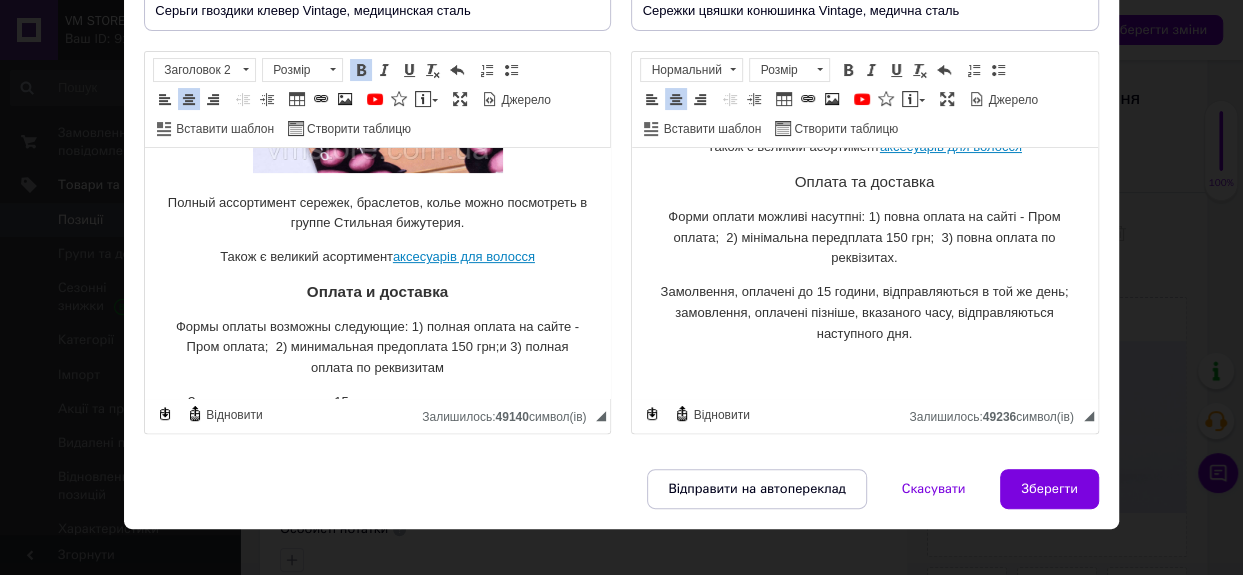 scroll, scrollTop: 299, scrollLeft: 0, axis: vertical 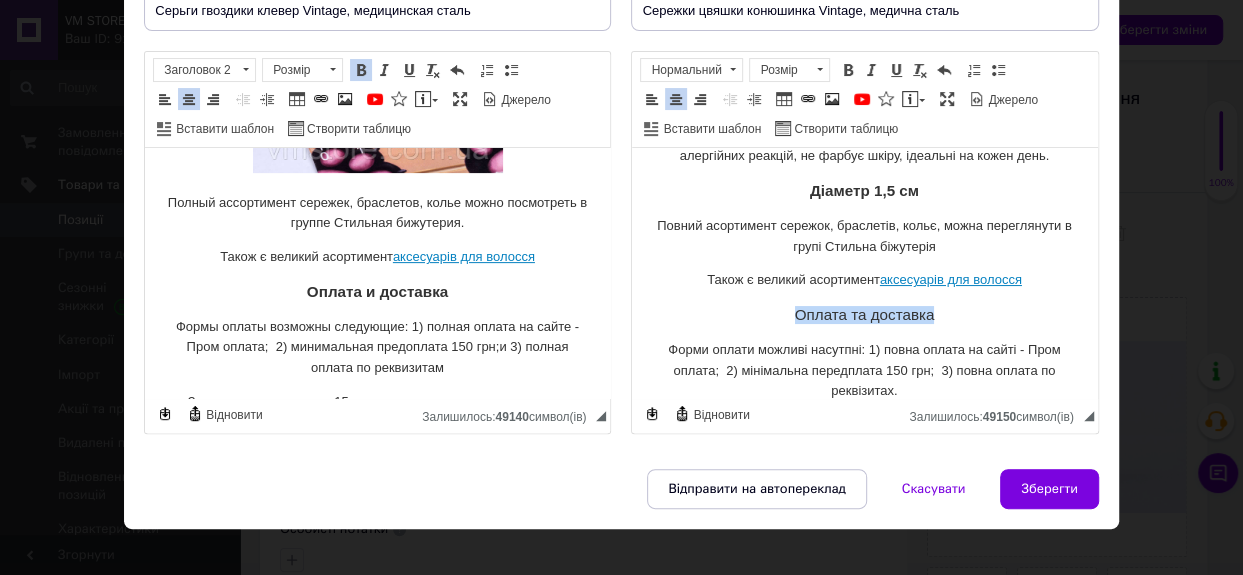 drag, startPoint x: 776, startPoint y: 365, endPoint x: 947, endPoint y: 308, distance: 180.24983 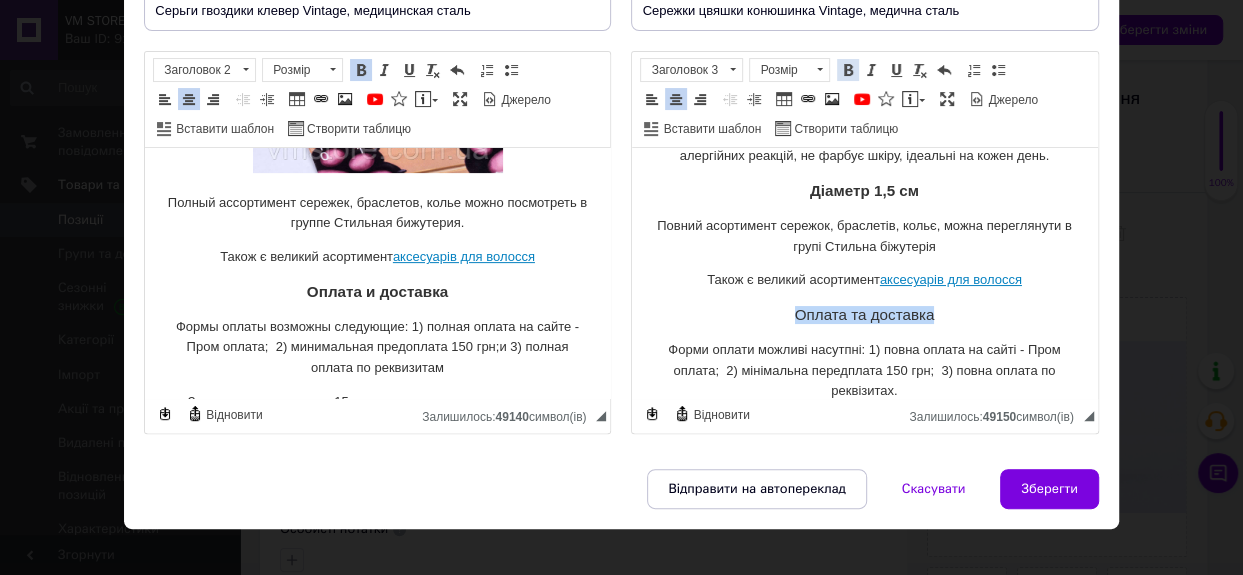 click at bounding box center (848, 70) 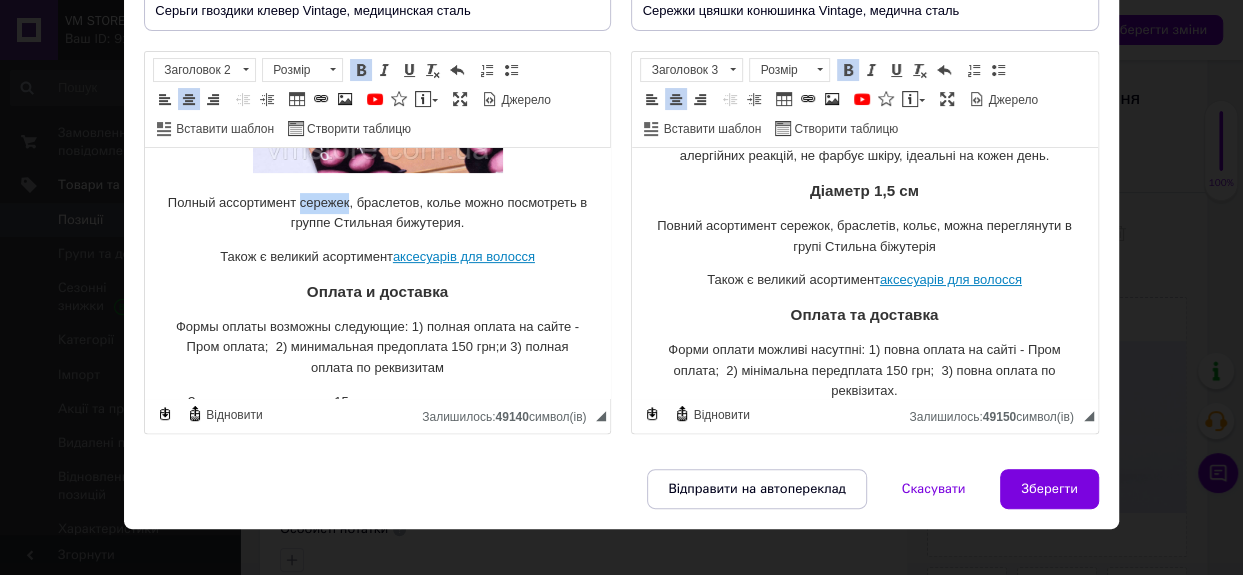 drag, startPoint x: 331, startPoint y: 203, endPoint x: 382, endPoint y: 206, distance: 51.088158 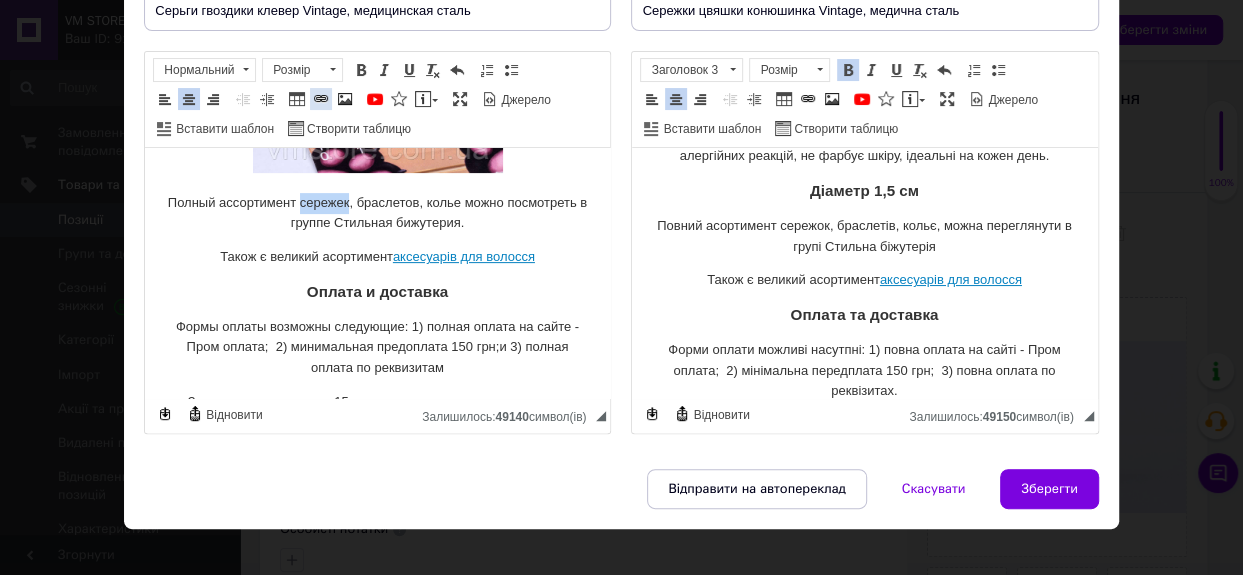 click at bounding box center (321, 99) 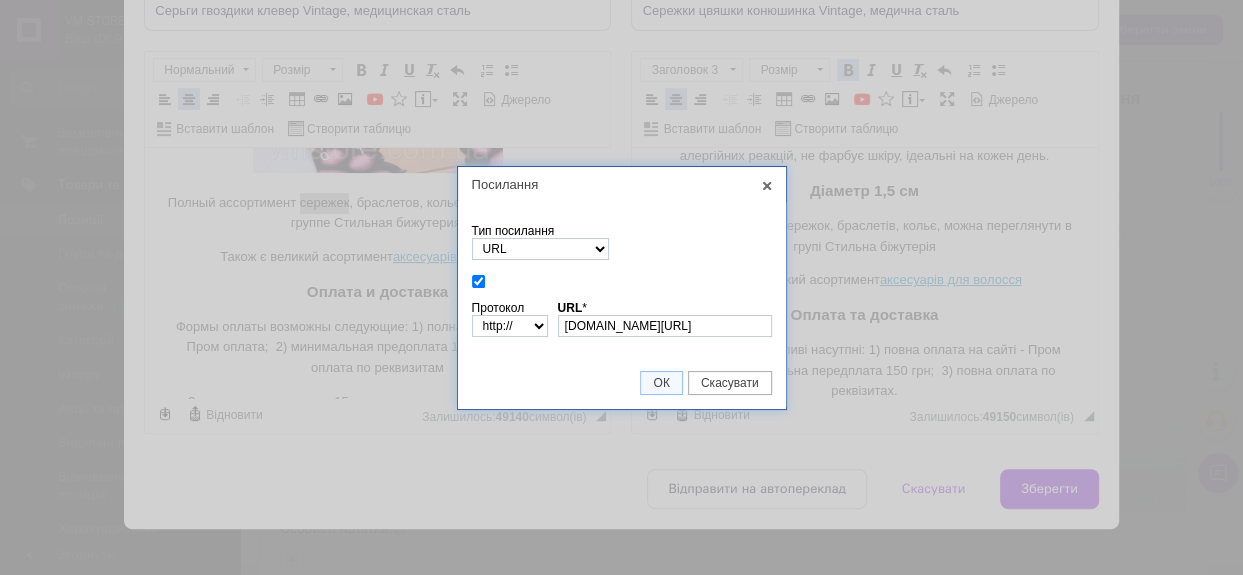 scroll, scrollTop: 0, scrollLeft: 12, axis: horizontal 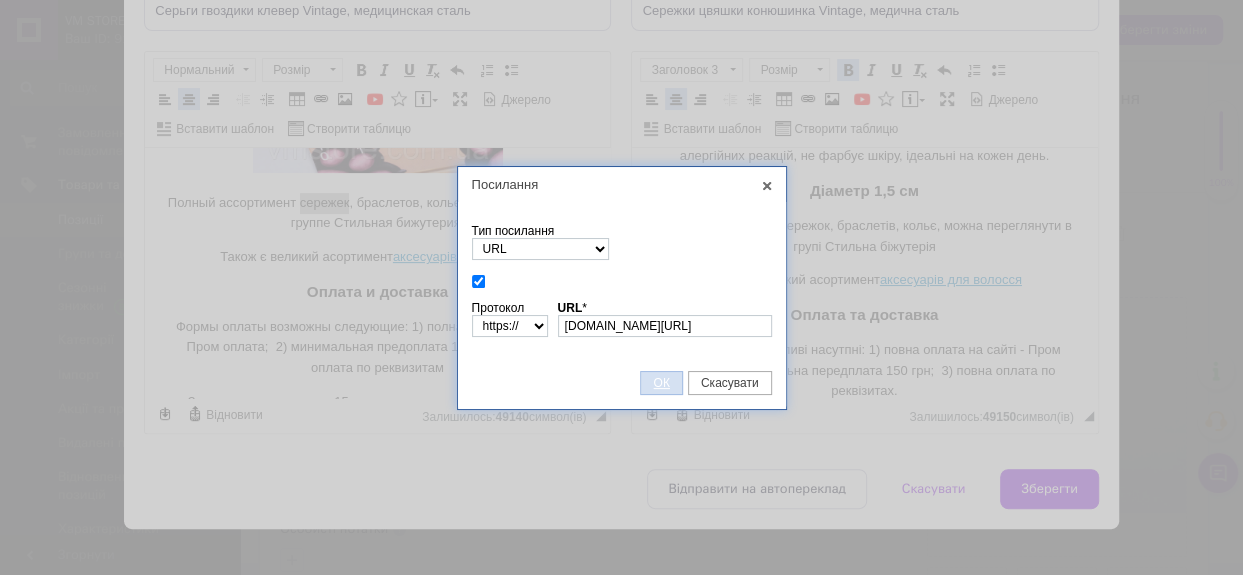 click on "ОК" at bounding box center (661, 383) 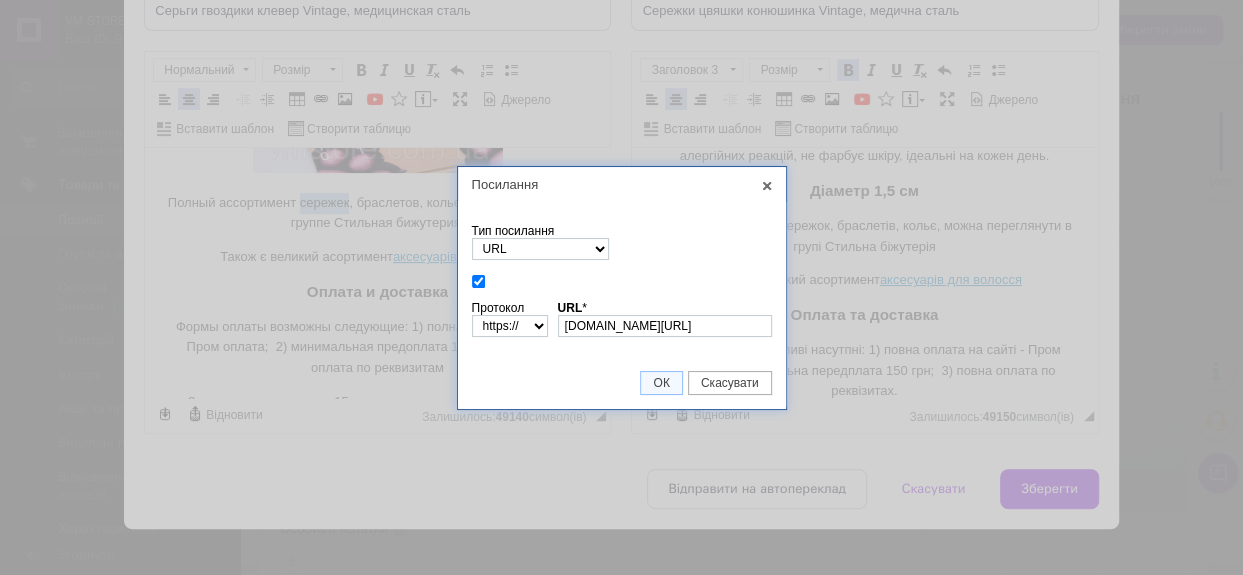 scroll, scrollTop: 0, scrollLeft: 0, axis: both 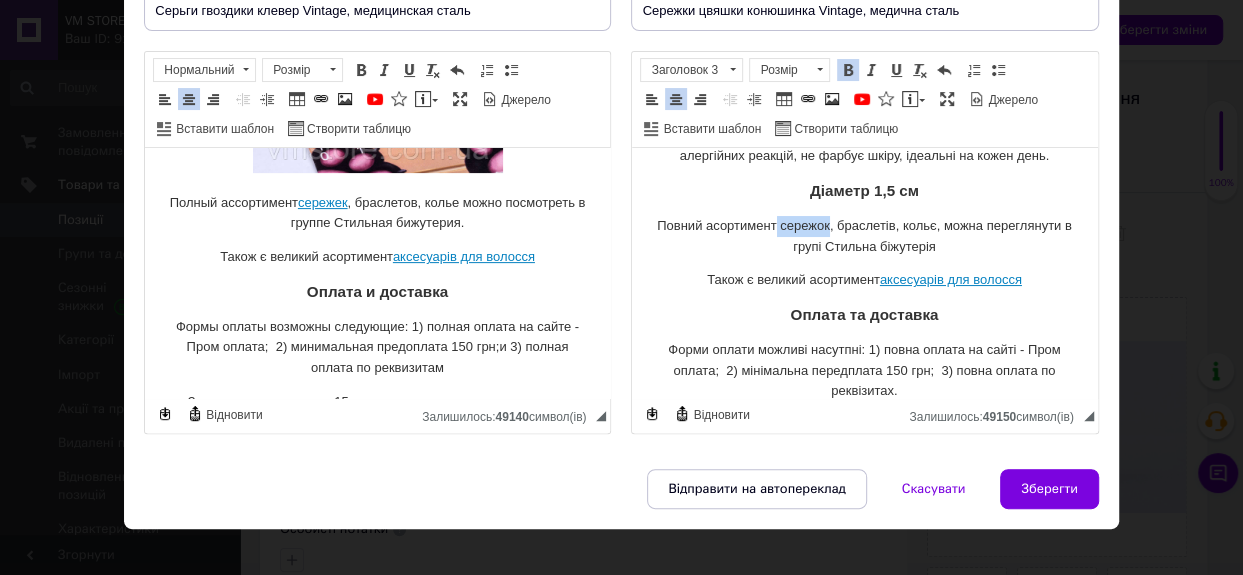 drag, startPoint x: 774, startPoint y: 223, endPoint x: 826, endPoint y: 234, distance: 53.15073 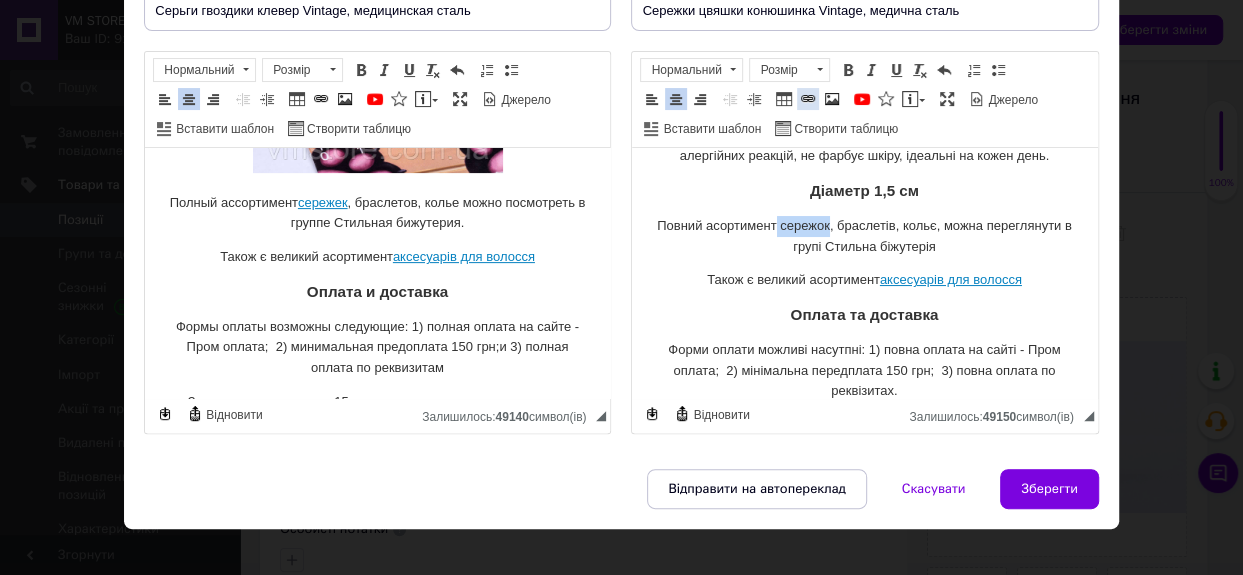 click at bounding box center (808, 99) 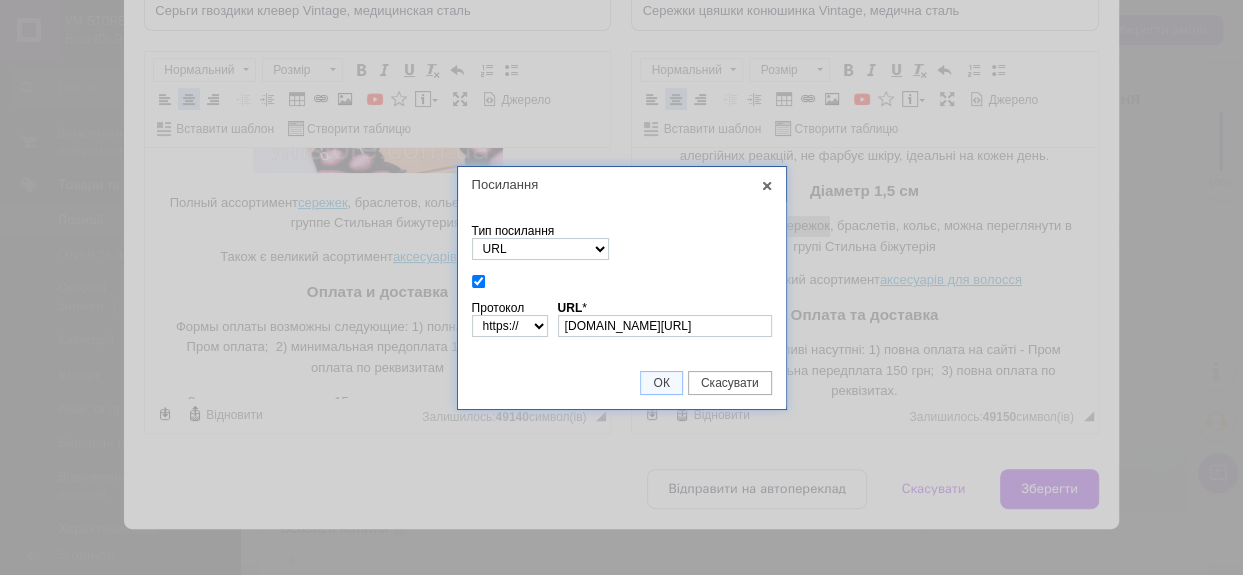 scroll, scrollTop: 0, scrollLeft: 12, axis: horizontal 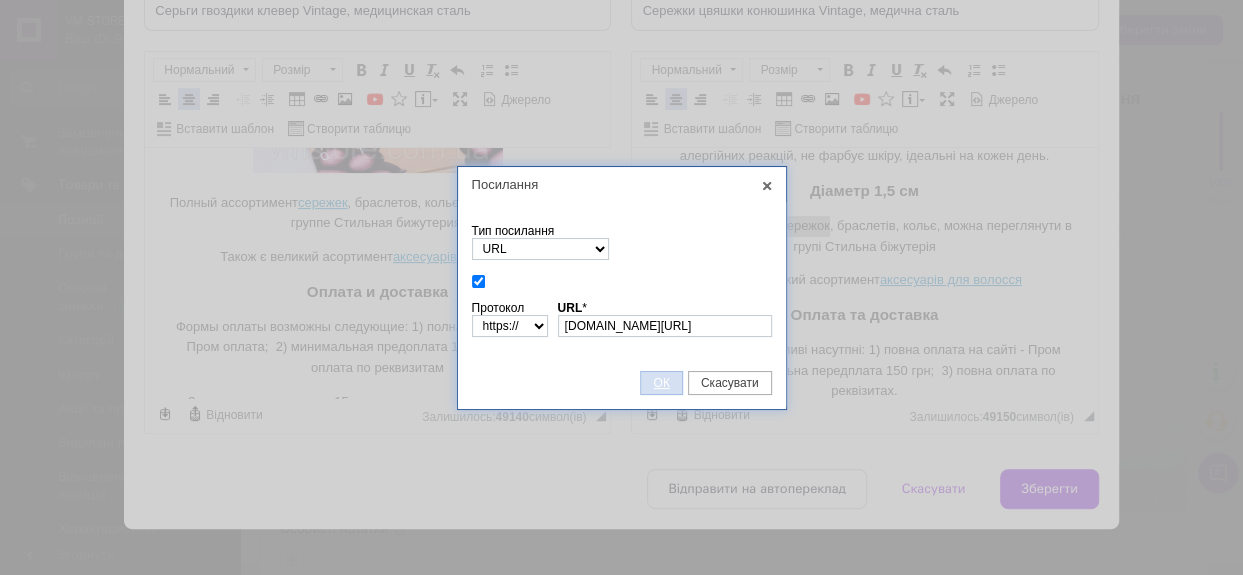 click on "ОК" at bounding box center (661, 383) 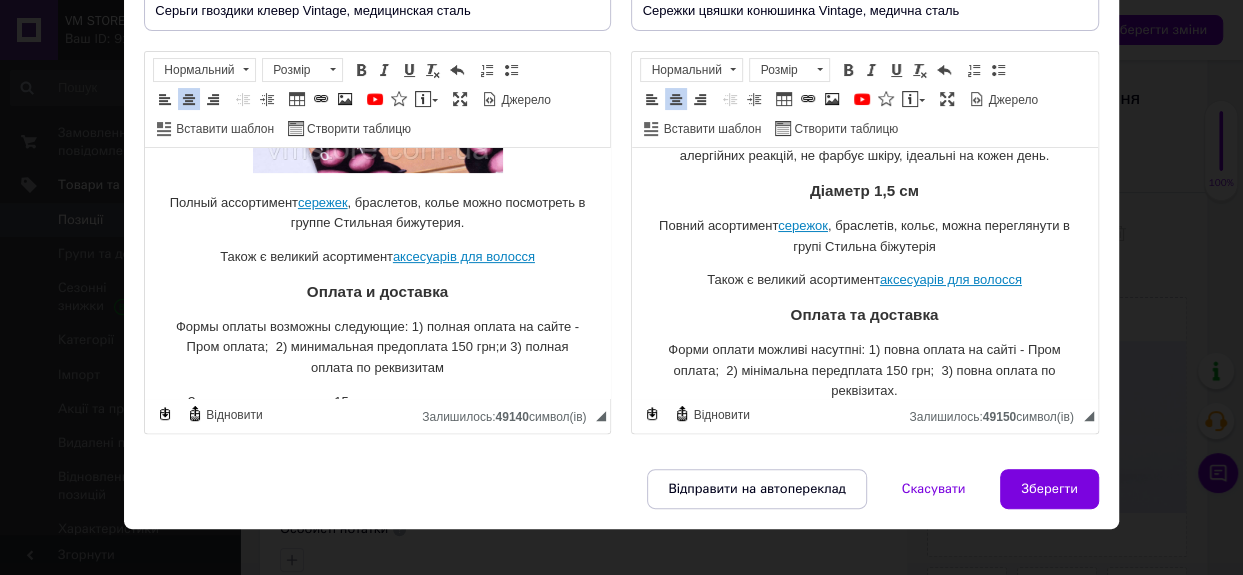 scroll, scrollTop: 0, scrollLeft: 0, axis: both 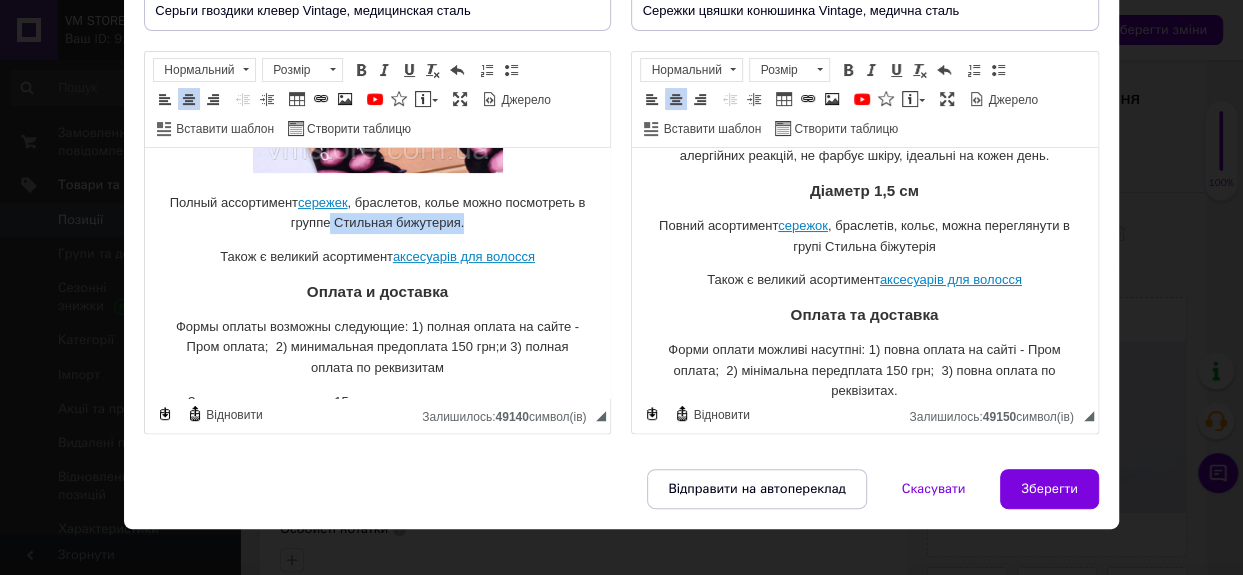 drag, startPoint x: 497, startPoint y: 225, endPoint x: 363, endPoint y: 215, distance: 134.37262 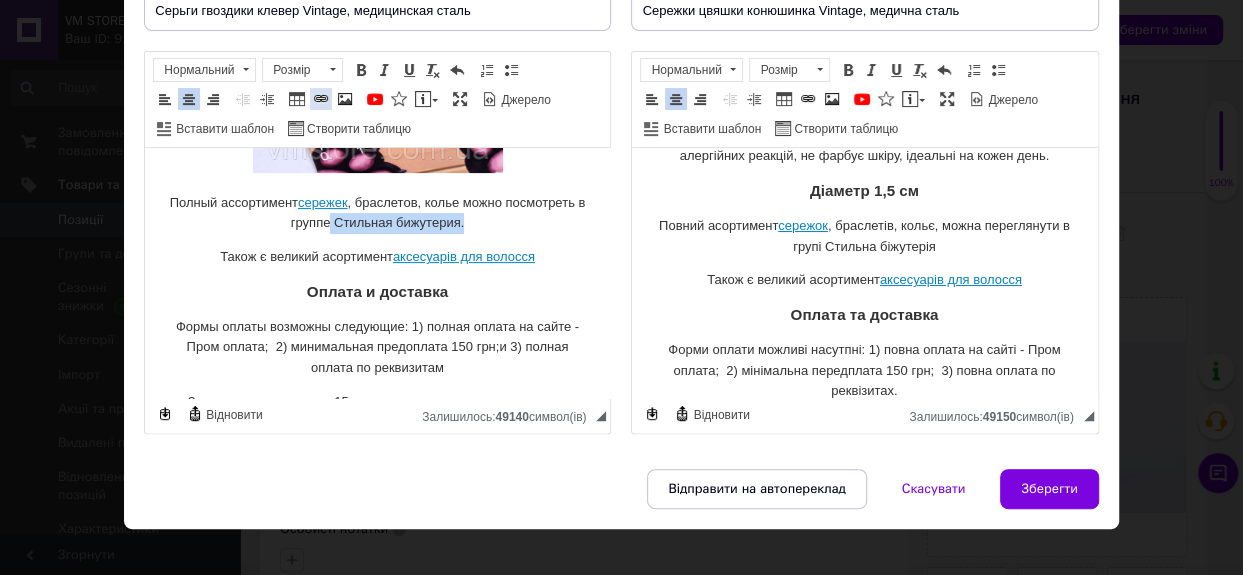 click at bounding box center (321, 99) 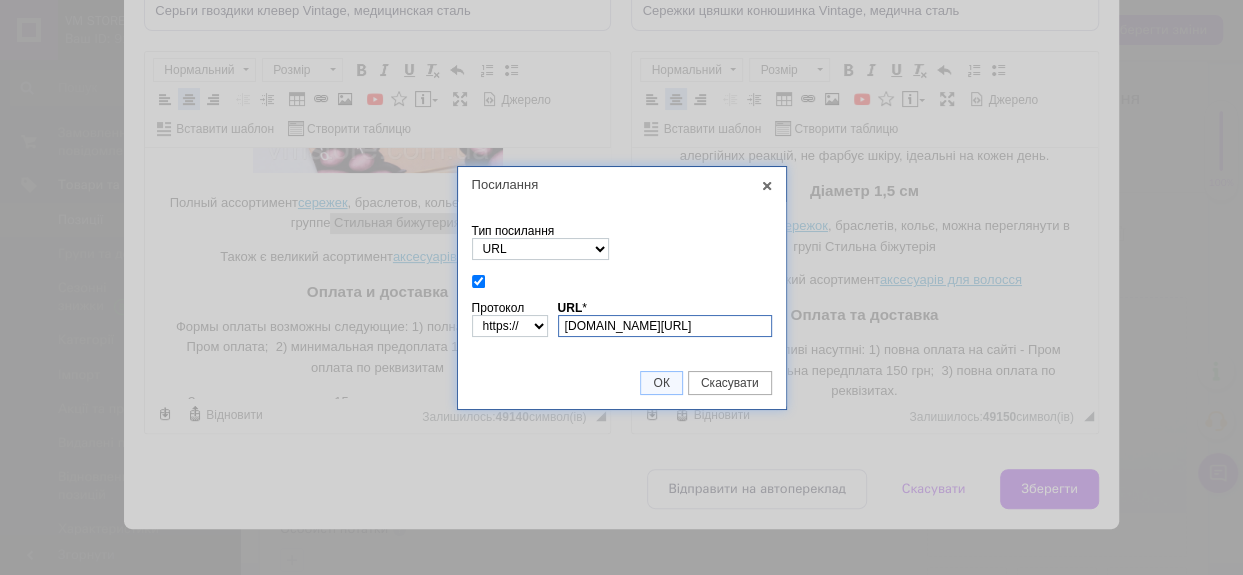 scroll, scrollTop: 0, scrollLeft: 50, axis: horizontal 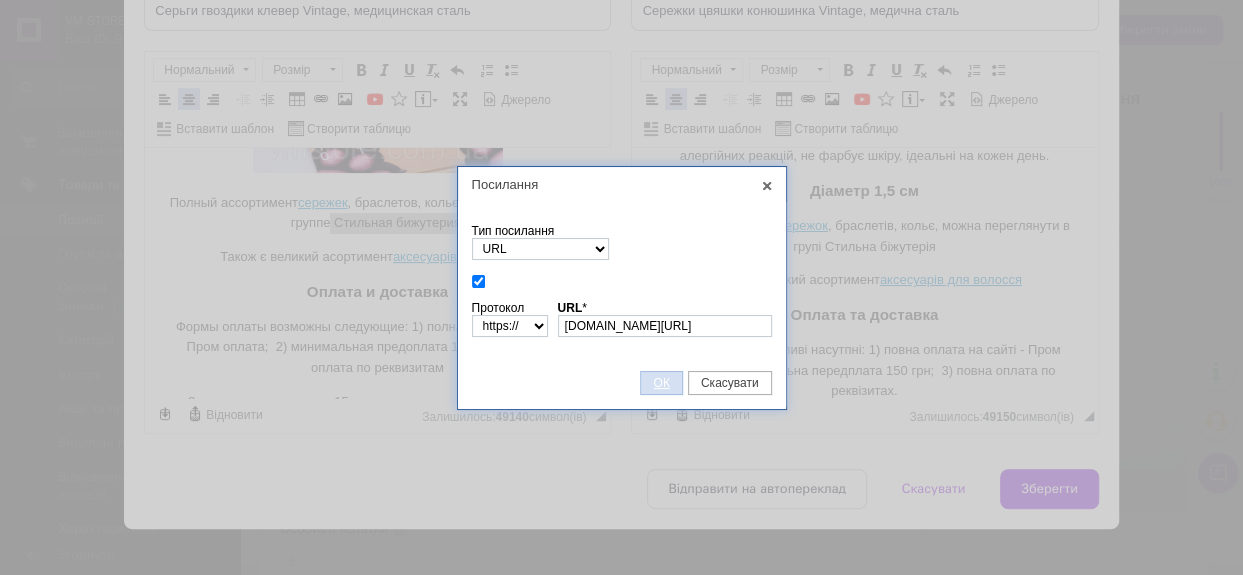 drag, startPoint x: 643, startPoint y: 378, endPoint x: 288, endPoint y: 192, distance: 400.7755 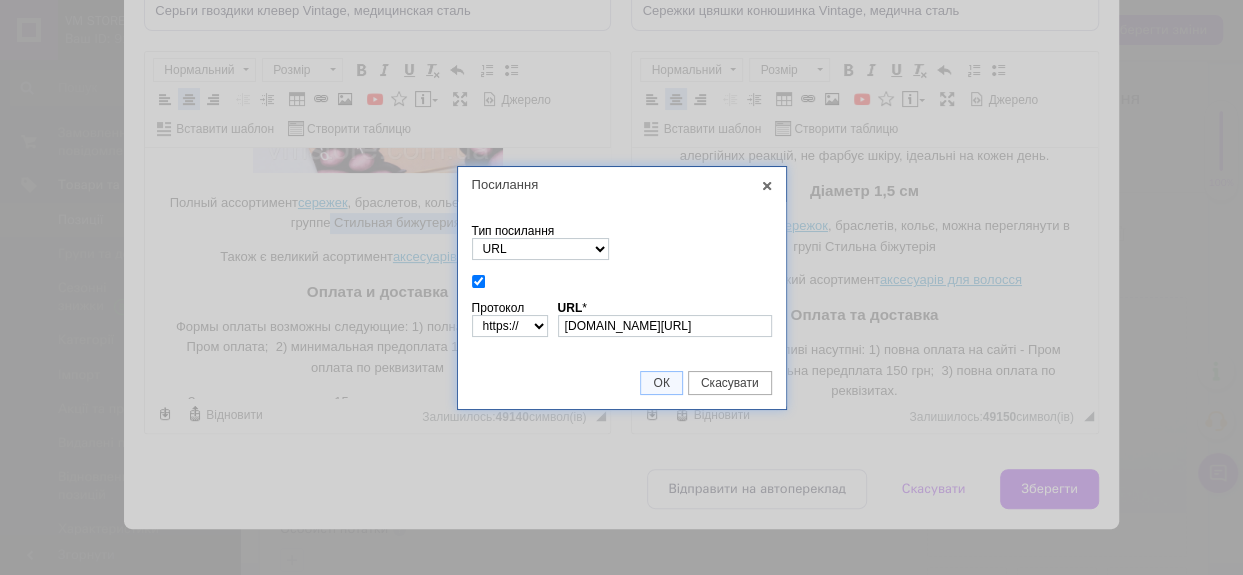 scroll, scrollTop: 0, scrollLeft: 0, axis: both 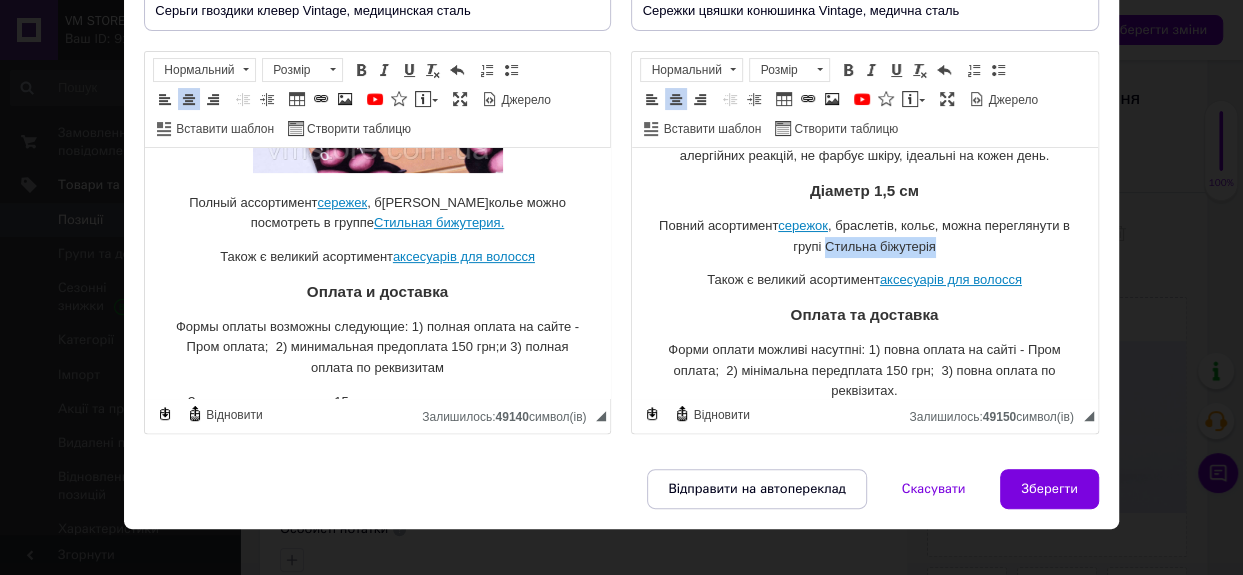 drag, startPoint x: 948, startPoint y: 244, endPoint x: 822, endPoint y: 239, distance: 126.09917 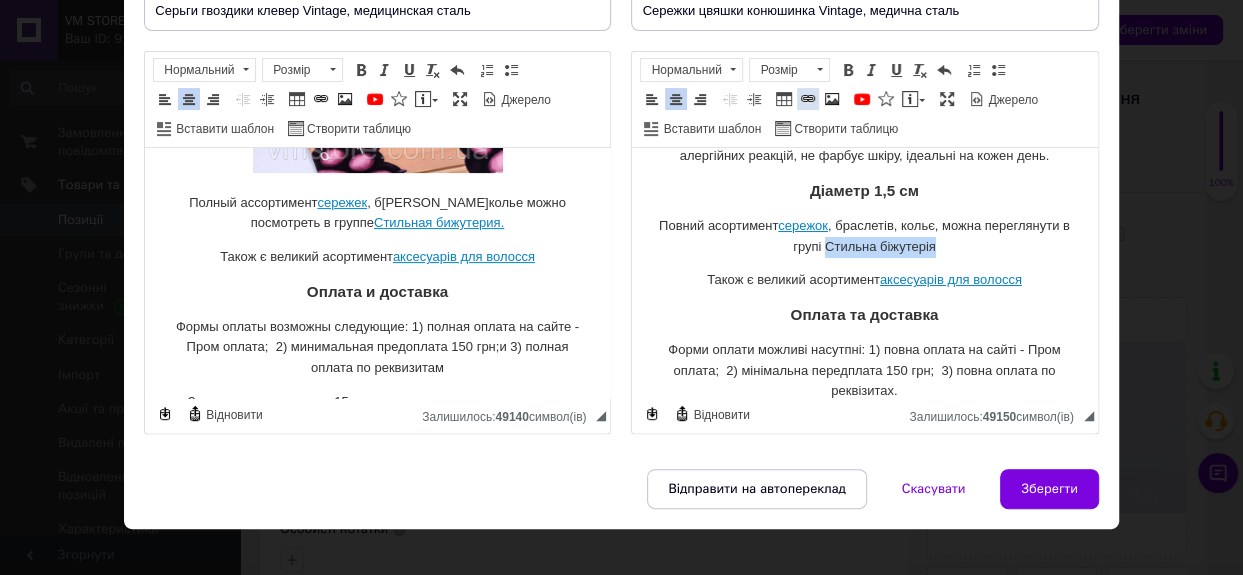click at bounding box center (808, 99) 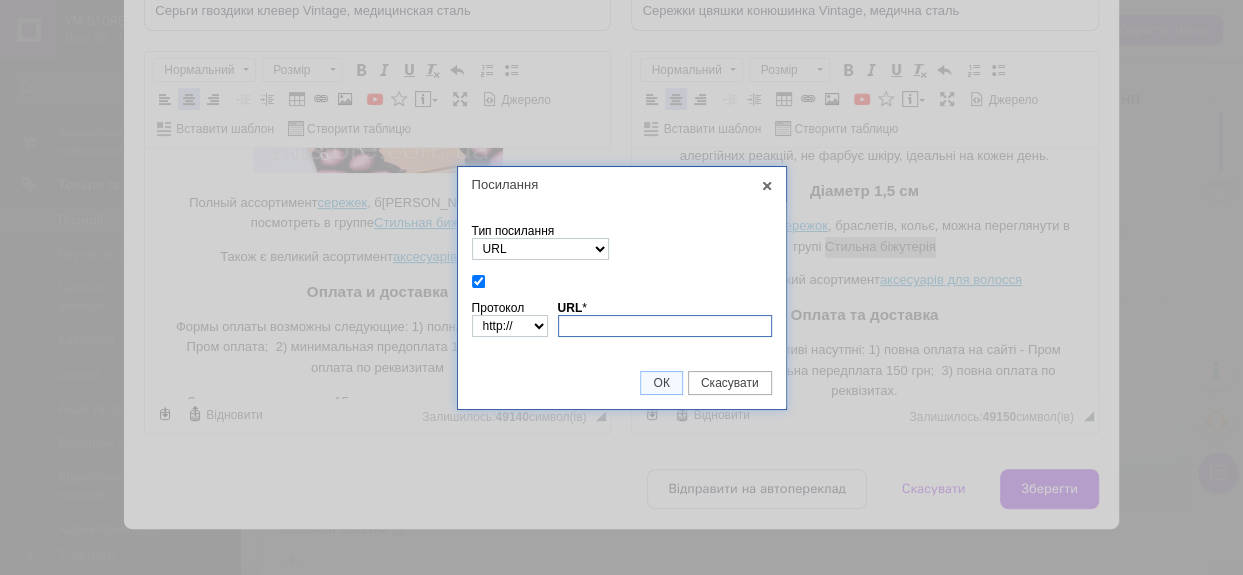 paste on "[URL][DOMAIN_NAME]" 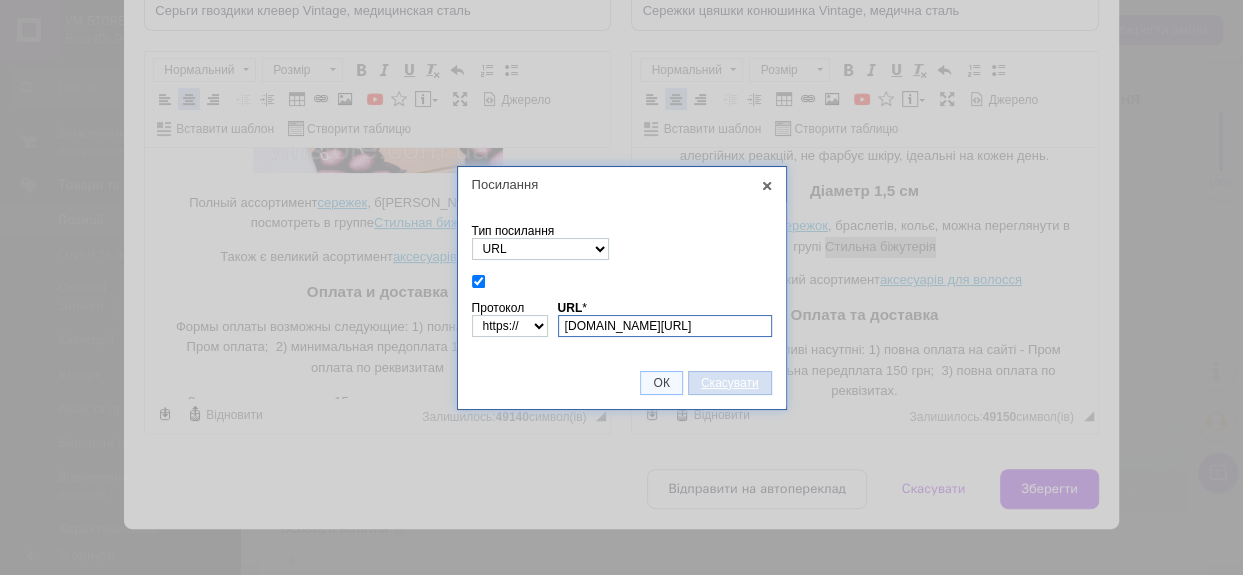 scroll, scrollTop: 0, scrollLeft: 50, axis: horizontal 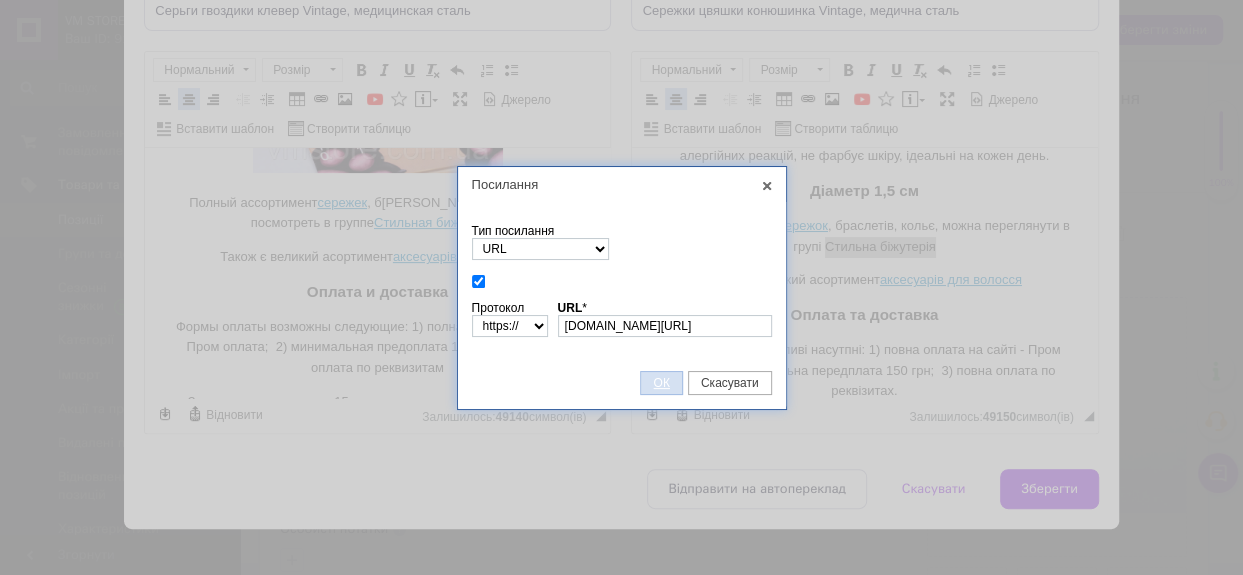 click on "ОК" at bounding box center (661, 383) 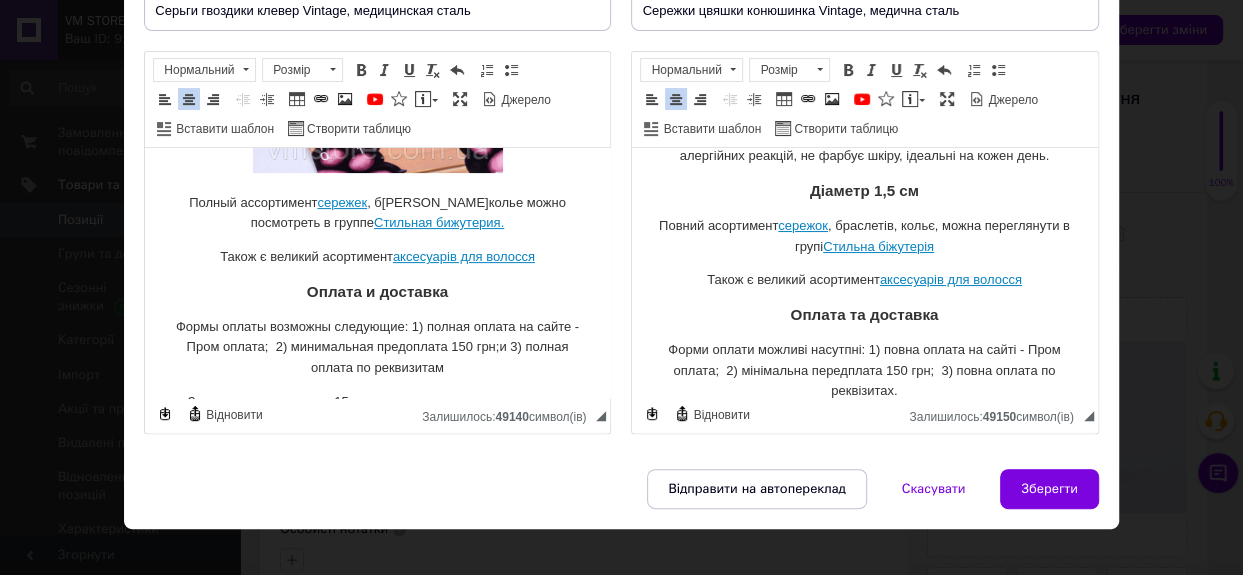 scroll, scrollTop: 0, scrollLeft: 0, axis: both 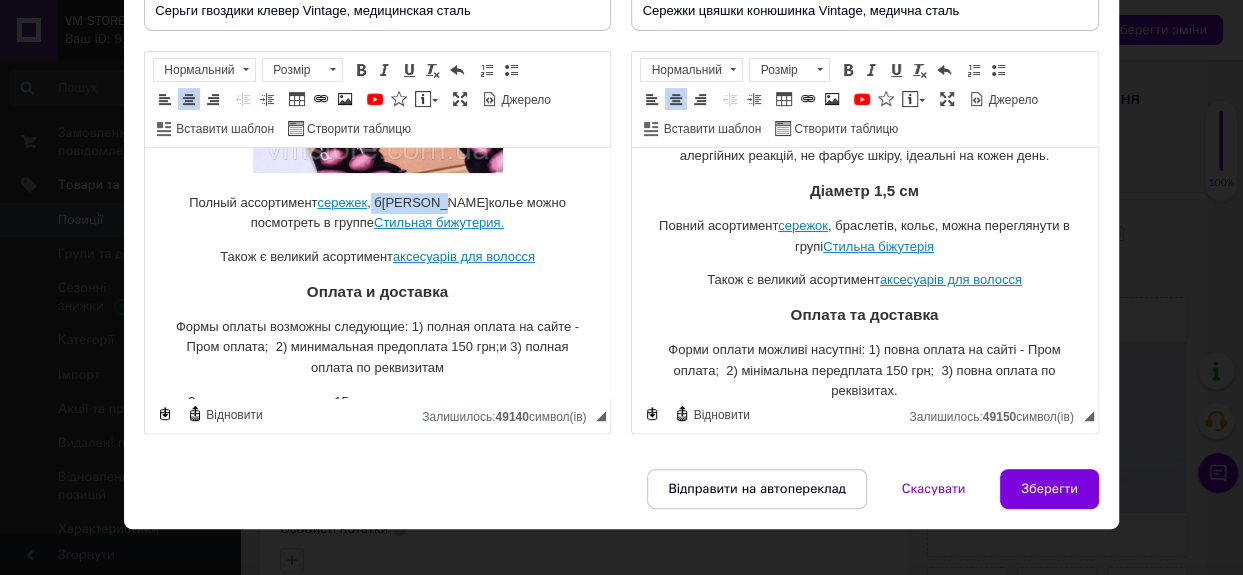 drag, startPoint x: 386, startPoint y: 200, endPoint x: 453, endPoint y: 207, distance: 67.36468 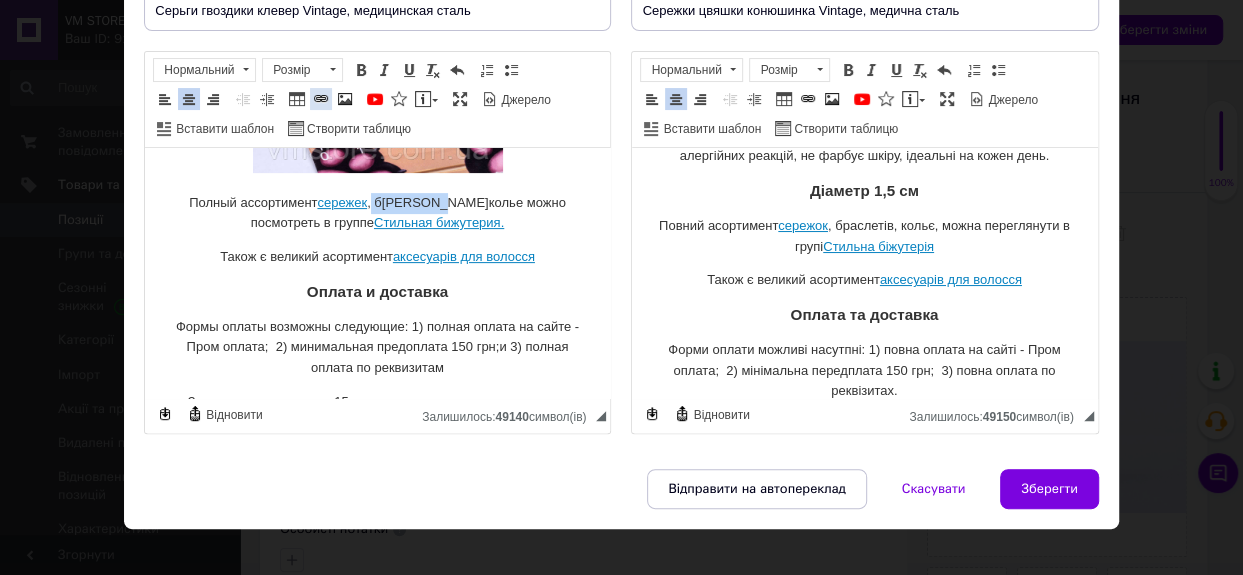 click at bounding box center [321, 99] 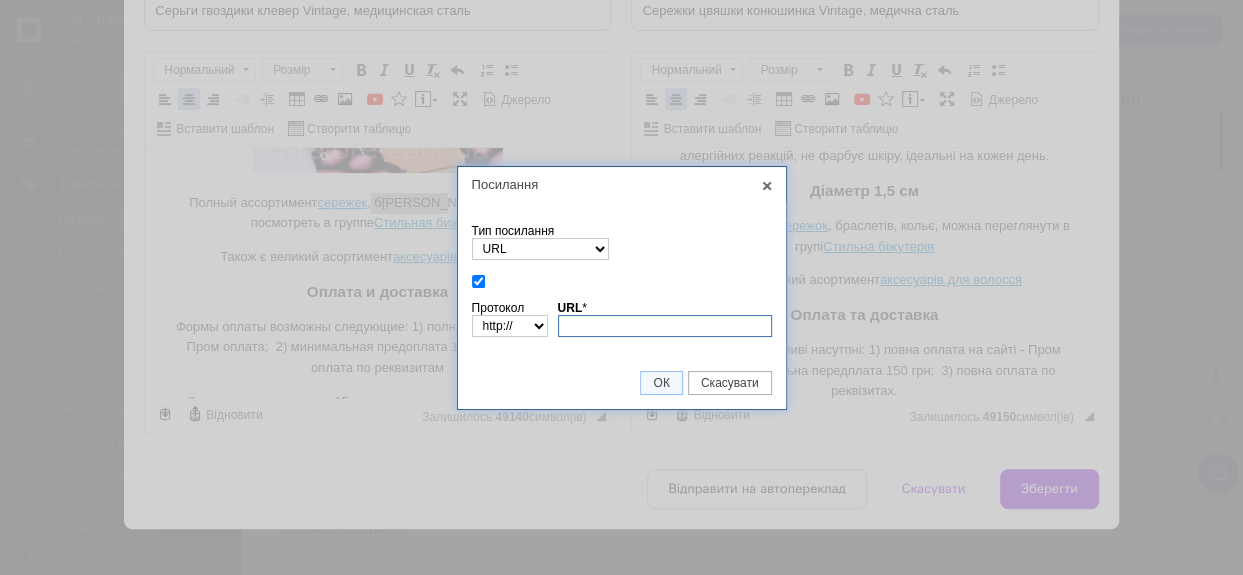 paste on "[URL][DOMAIN_NAME]" 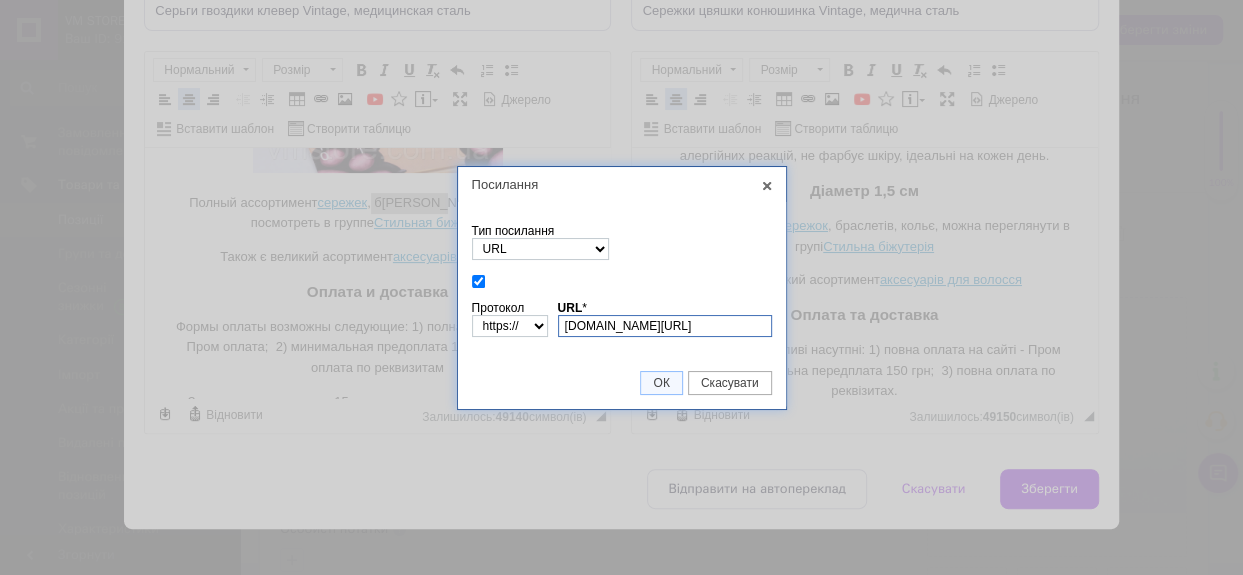 scroll, scrollTop: 0, scrollLeft: 64, axis: horizontal 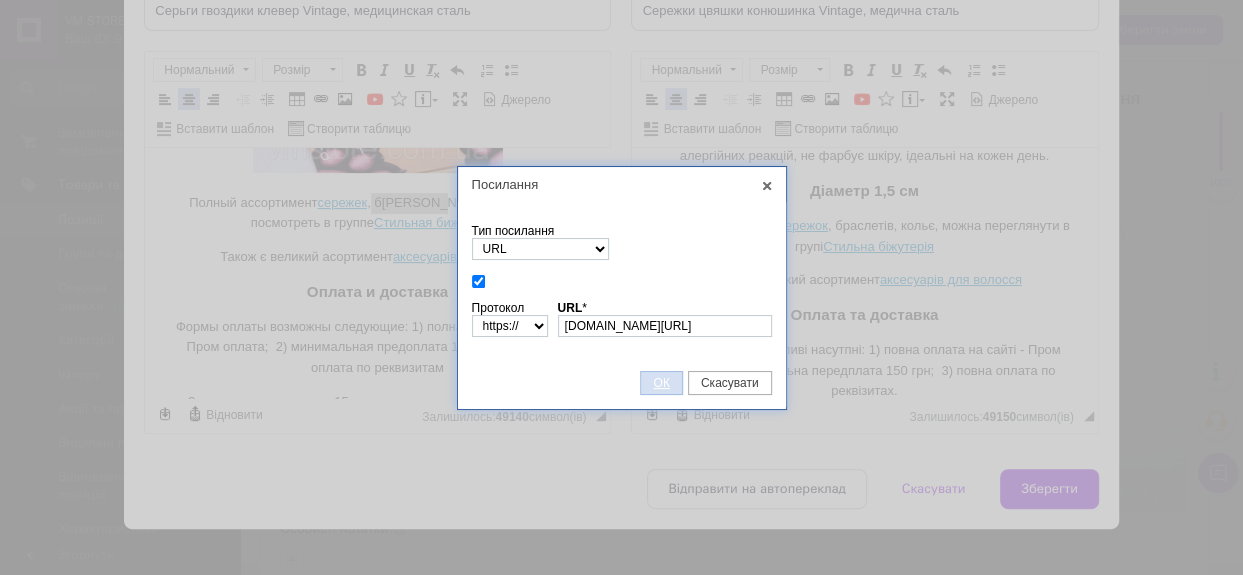 click on "ОК" at bounding box center [661, 383] 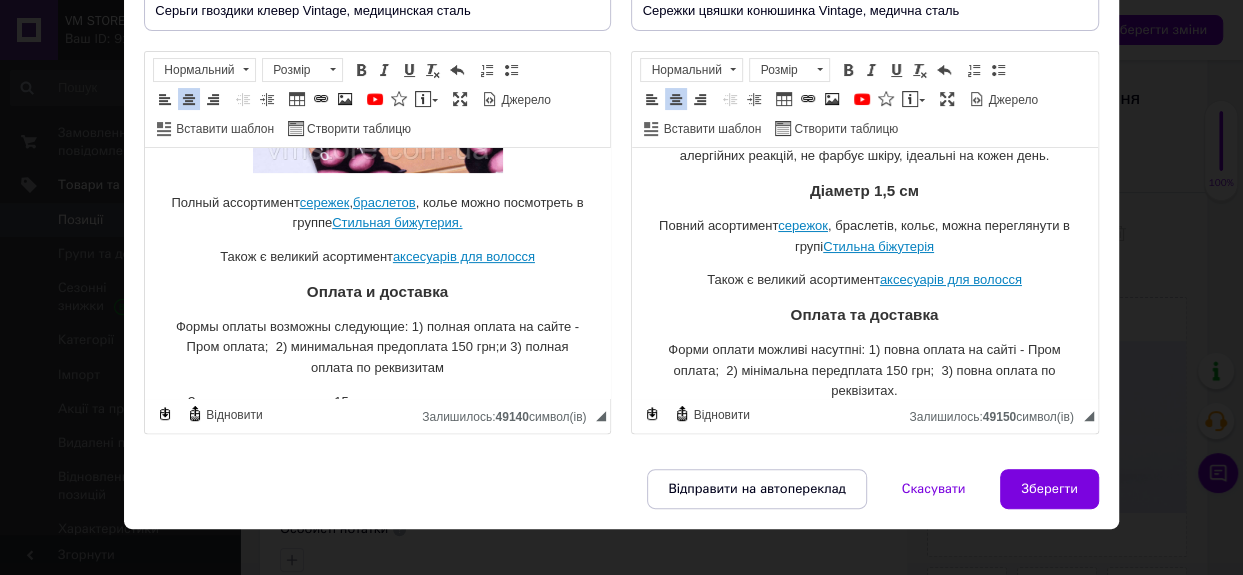 scroll, scrollTop: 0, scrollLeft: 0, axis: both 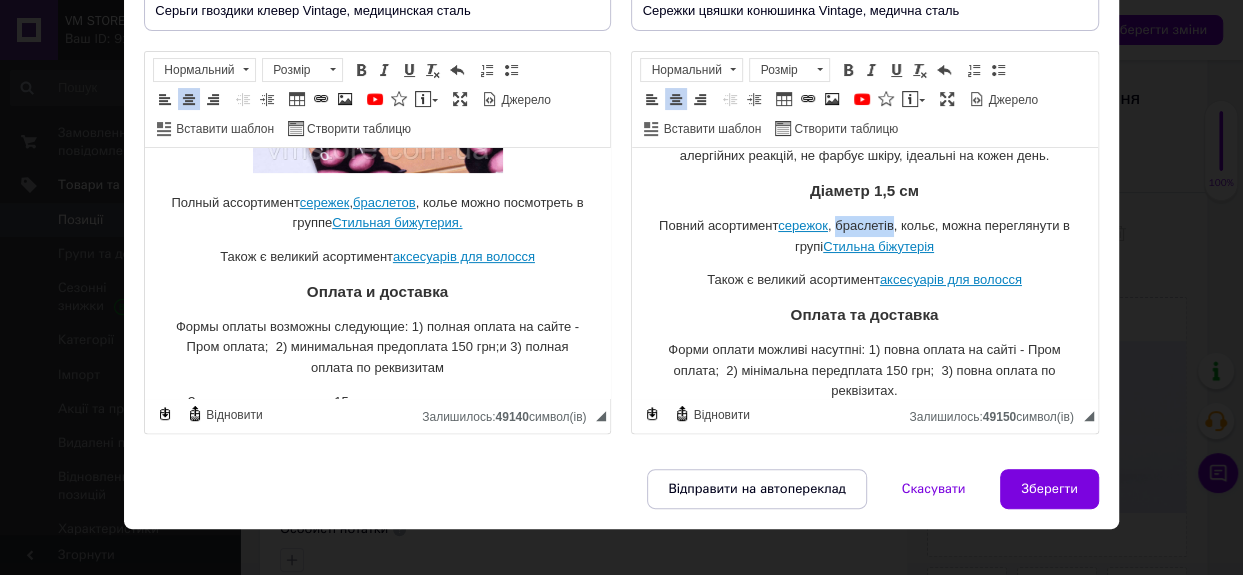 drag, startPoint x: 831, startPoint y: 223, endPoint x: 893, endPoint y: 228, distance: 62.201286 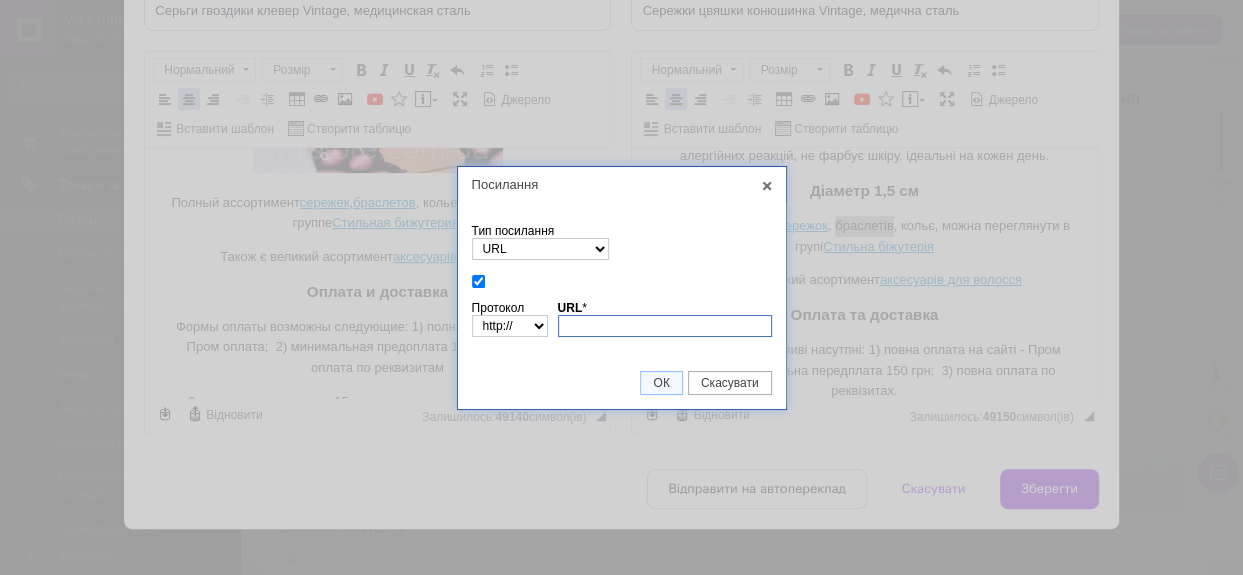 paste on "[URL][DOMAIN_NAME]" 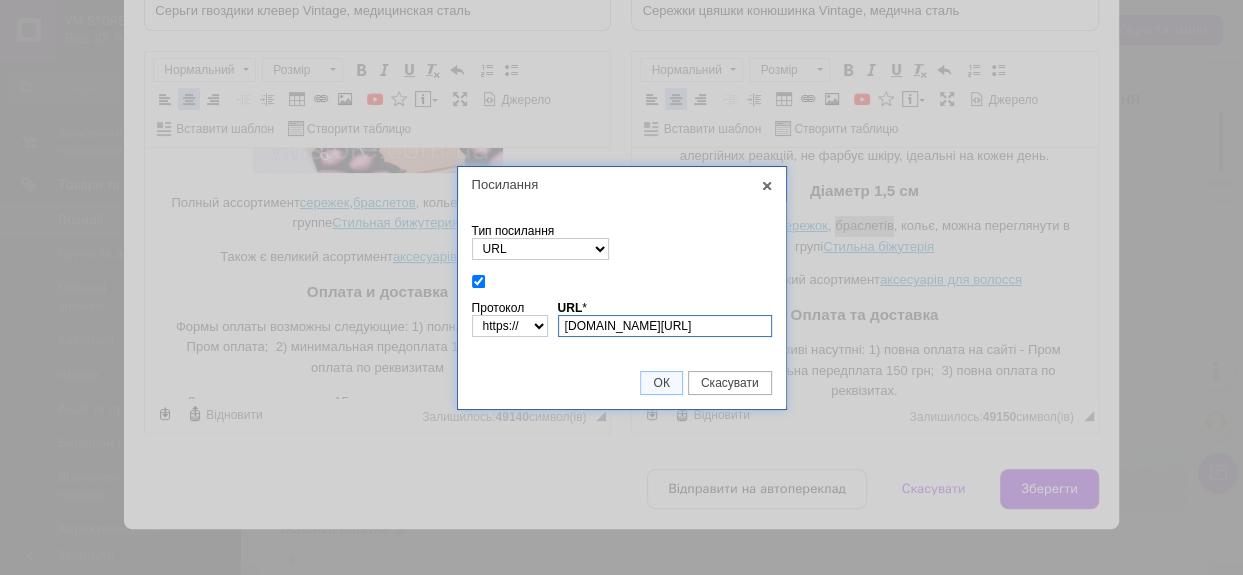 scroll, scrollTop: 0, scrollLeft: 64, axis: horizontal 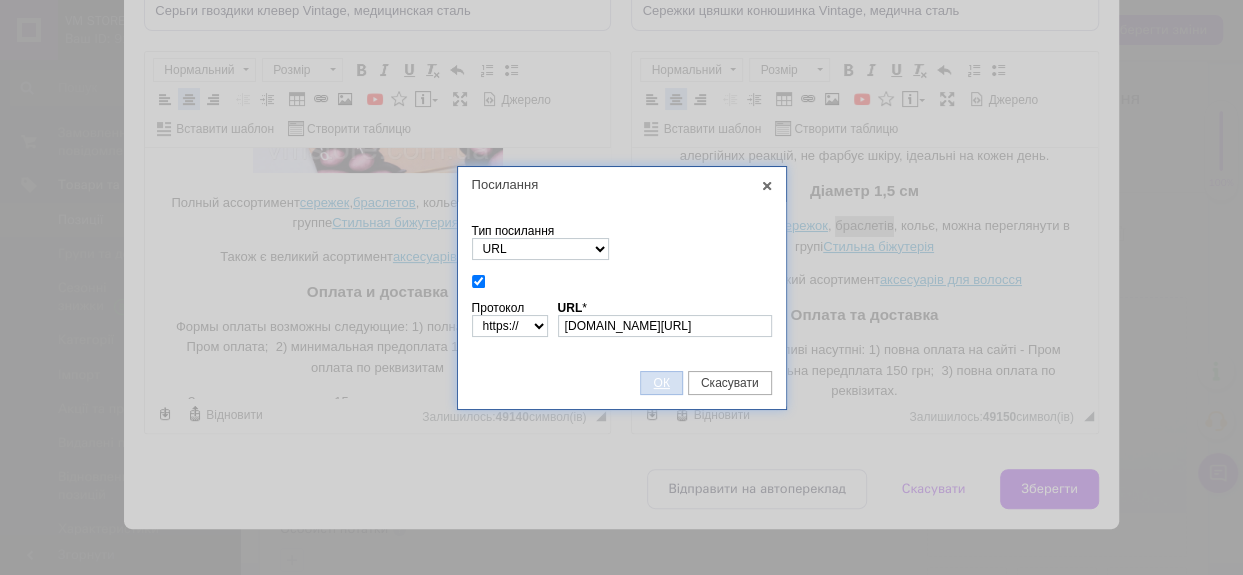 click on "ОК" at bounding box center (661, 383) 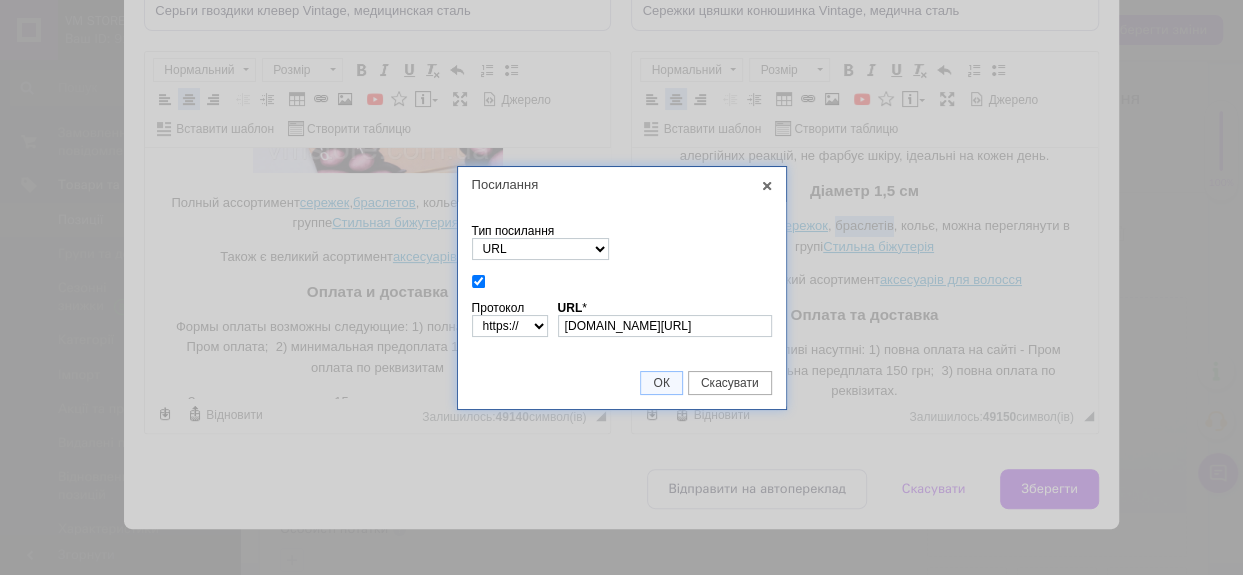 scroll, scrollTop: 0, scrollLeft: 0, axis: both 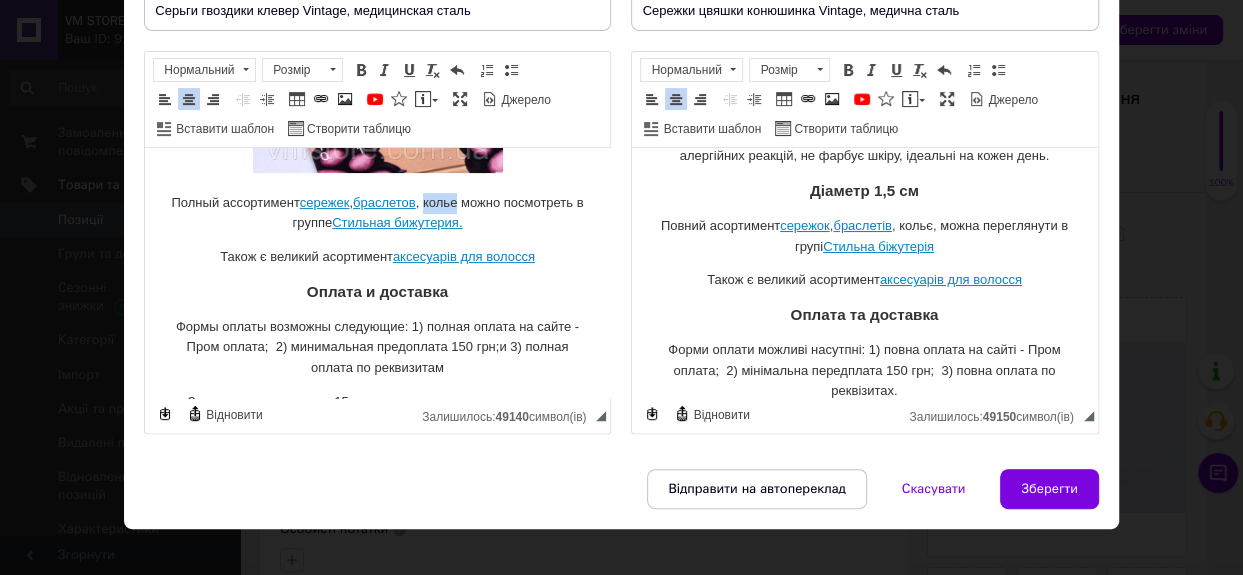 drag, startPoint x: 460, startPoint y: 204, endPoint x: 494, endPoint y: 208, distance: 34.234486 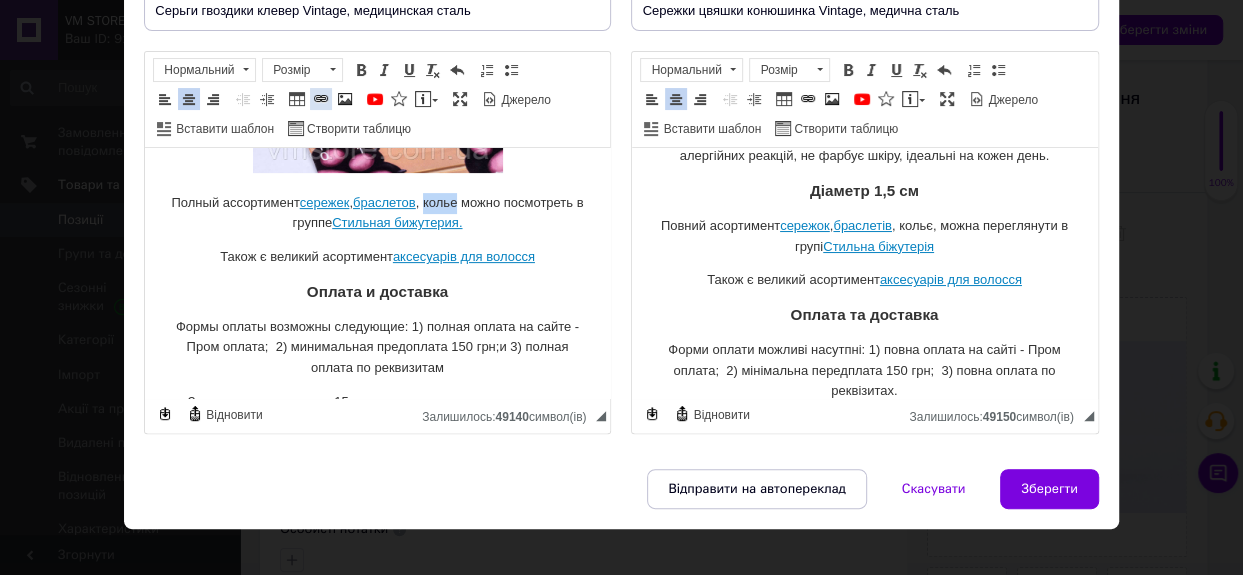 click at bounding box center (321, 99) 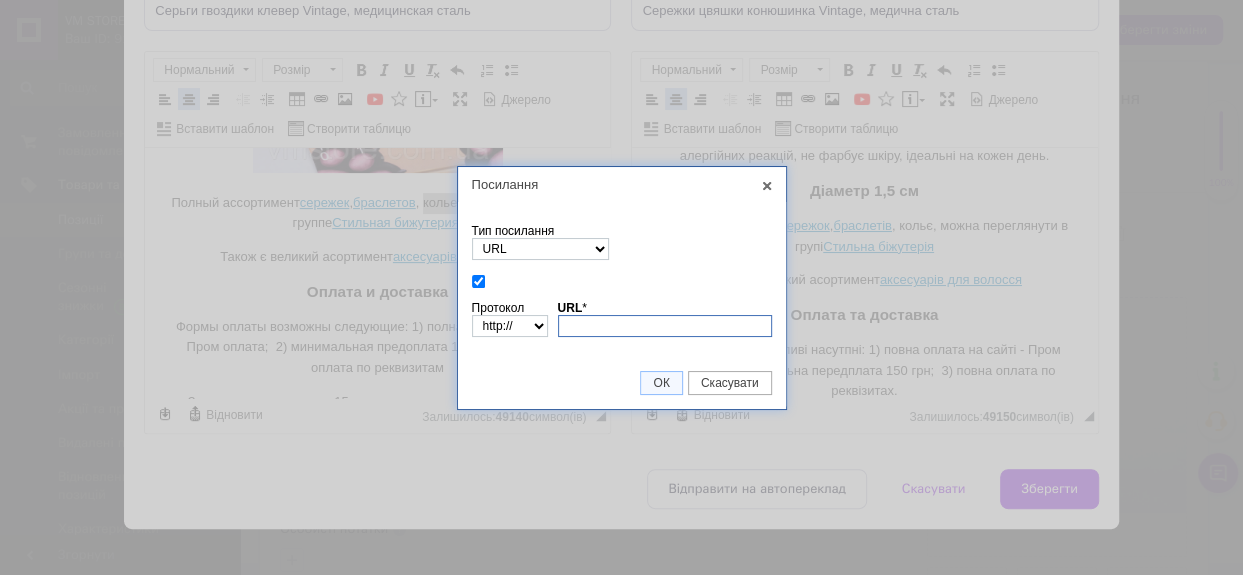 paste on "[URL][DOMAIN_NAME]" 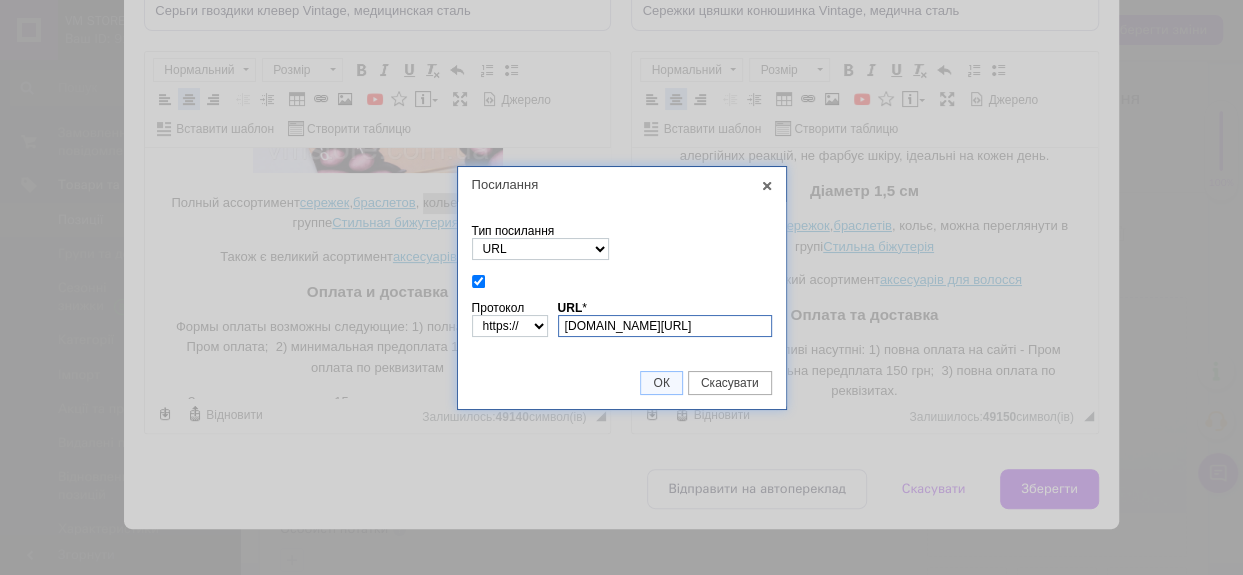 scroll, scrollTop: 0, scrollLeft: 72, axis: horizontal 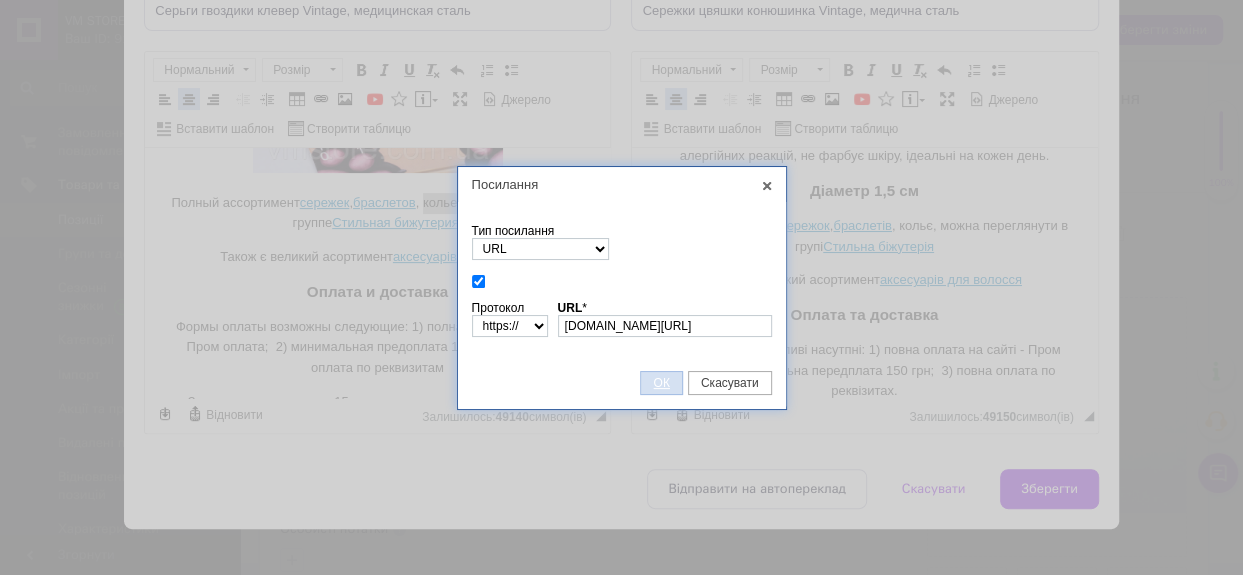click on "ОК" at bounding box center (661, 383) 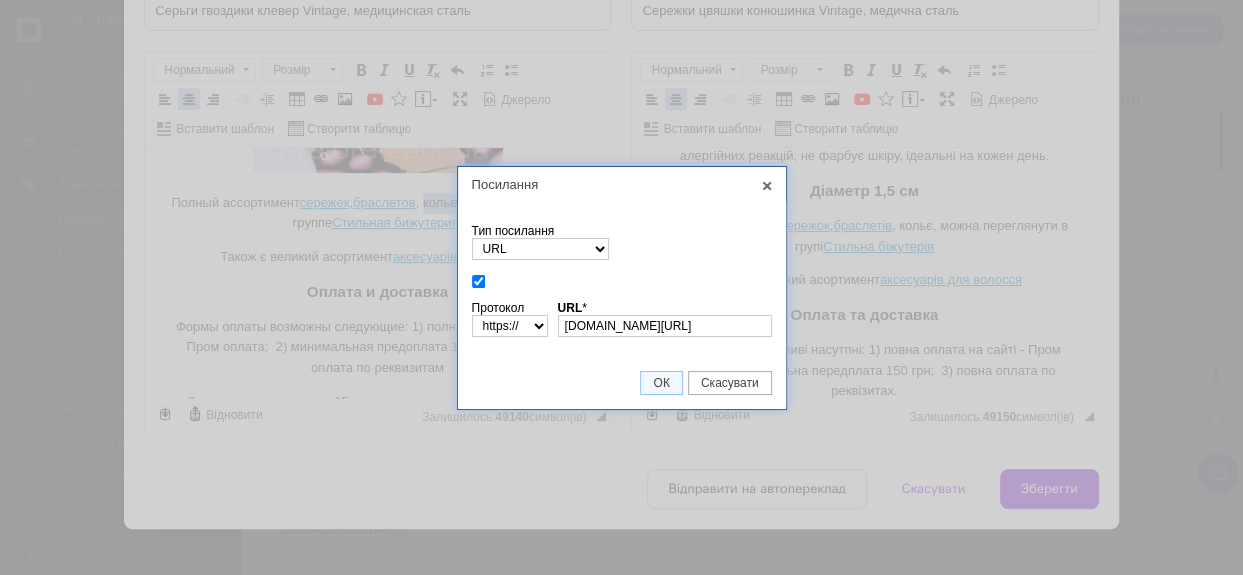 scroll, scrollTop: 0, scrollLeft: 0, axis: both 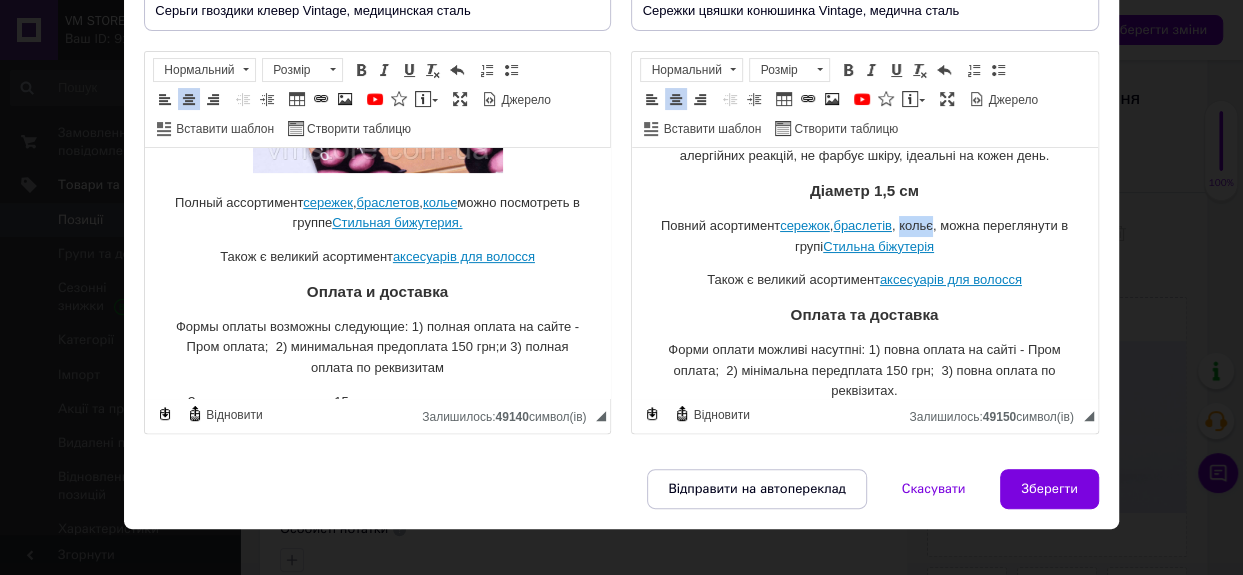 drag, startPoint x: 897, startPoint y: 226, endPoint x: 930, endPoint y: 229, distance: 33.13608 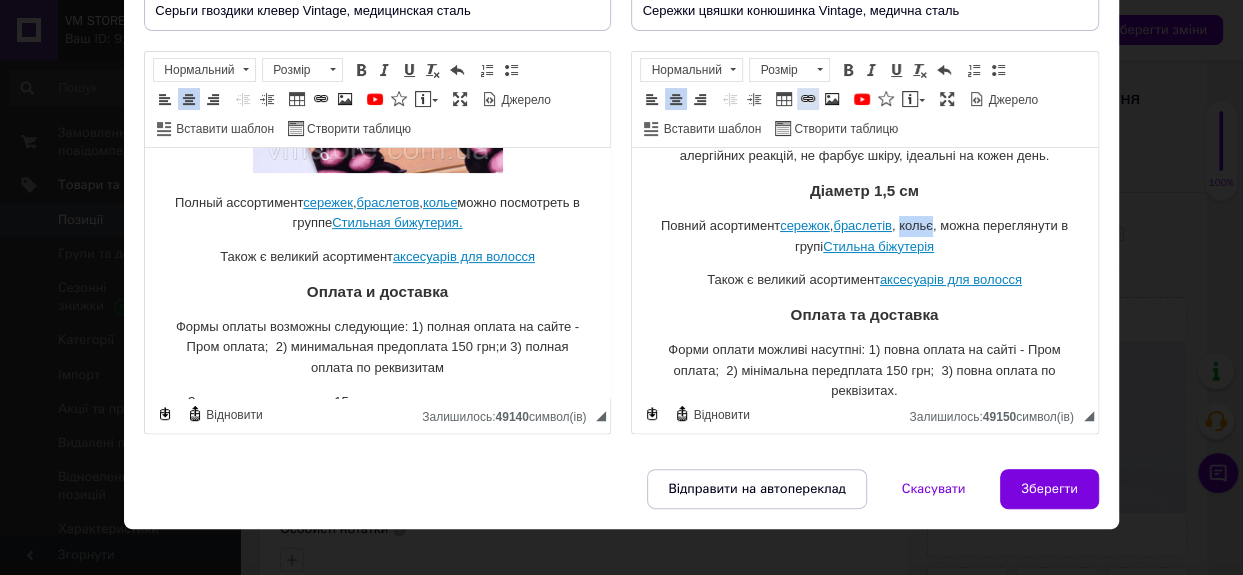 click at bounding box center [808, 99] 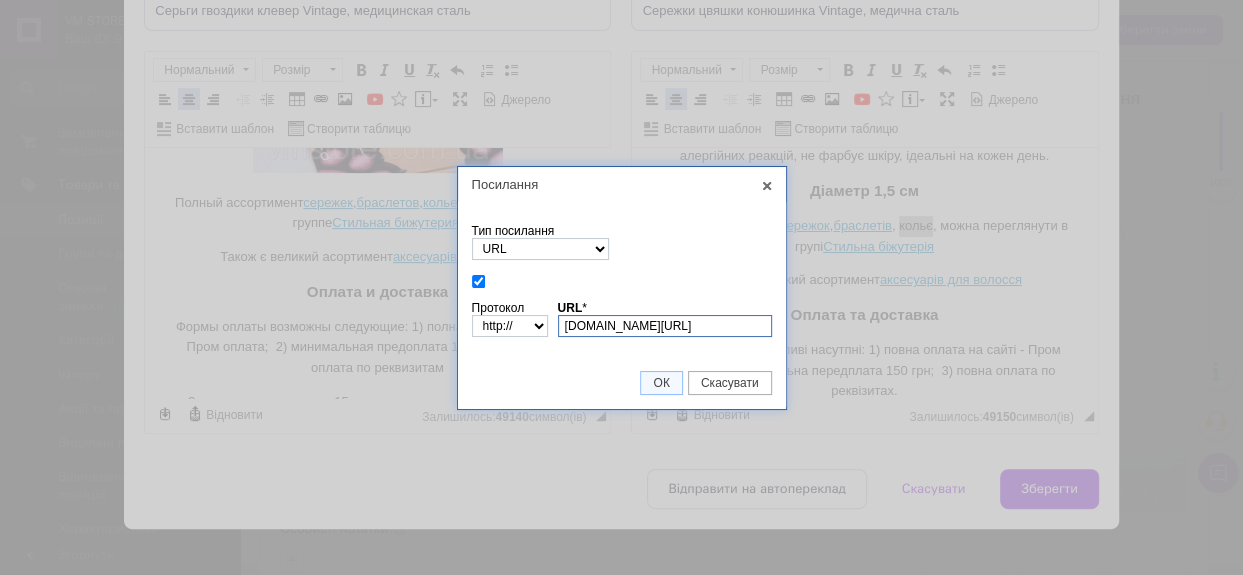 scroll, scrollTop: 0, scrollLeft: 72, axis: horizontal 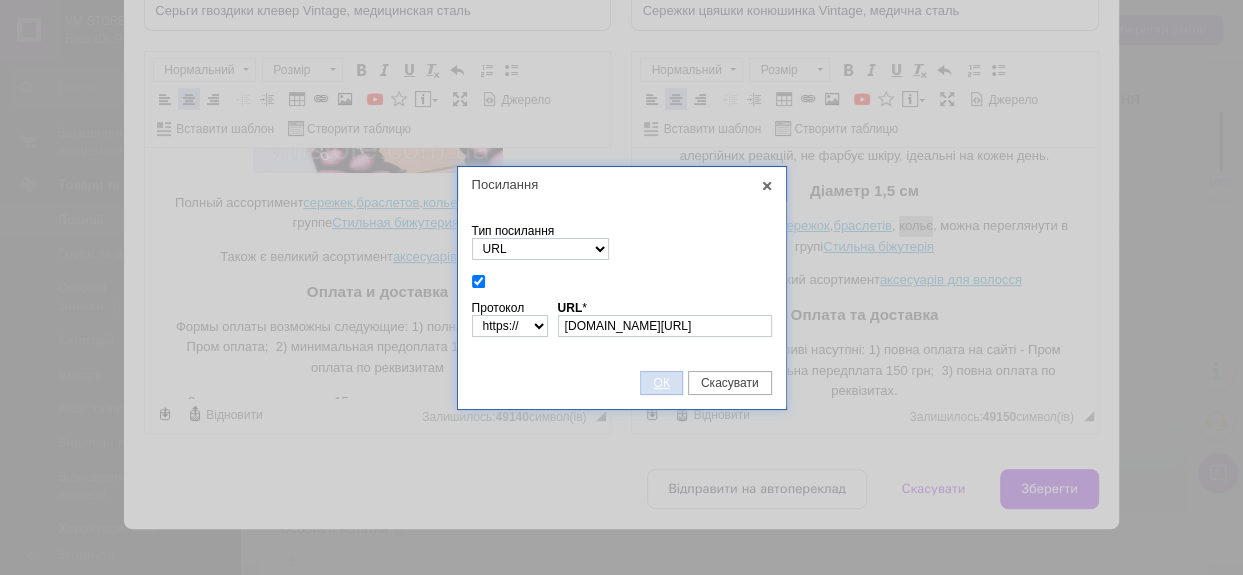 click on "ОК" at bounding box center [661, 383] 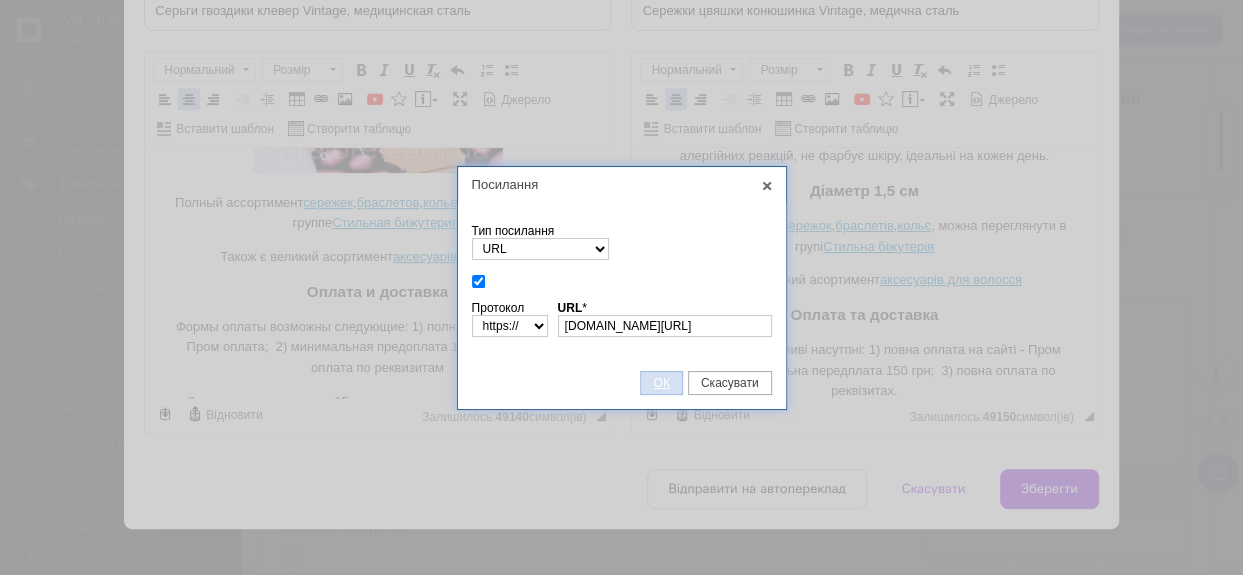 scroll, scrollTop: 0, scrollLeft: 0, axis: both 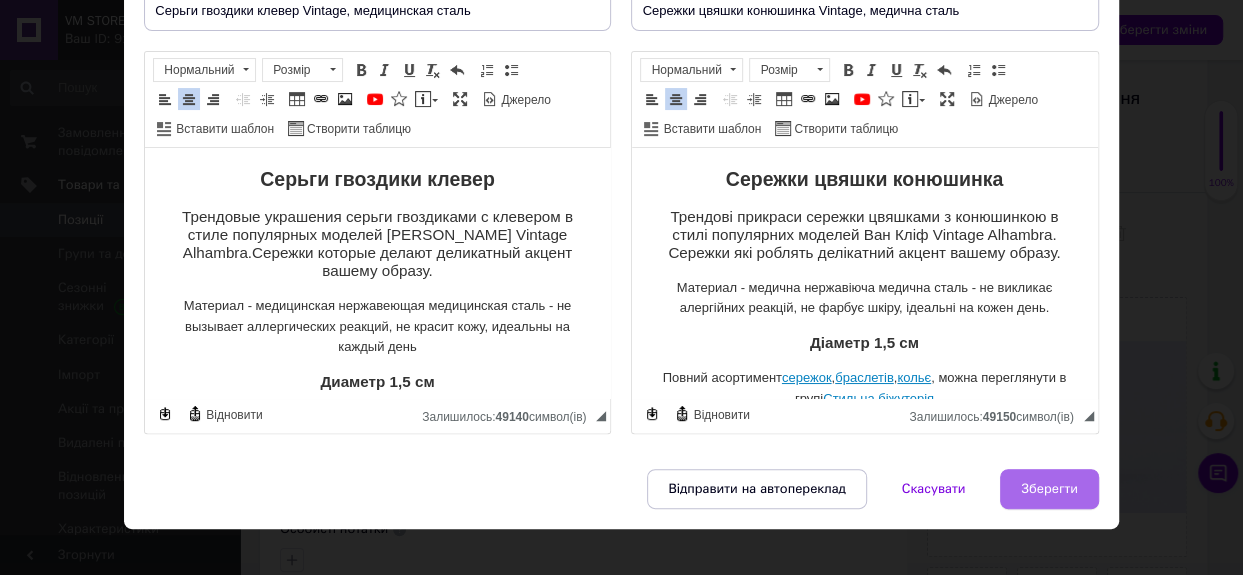 click on "Зберегти" at bounding box center [1049, 489] 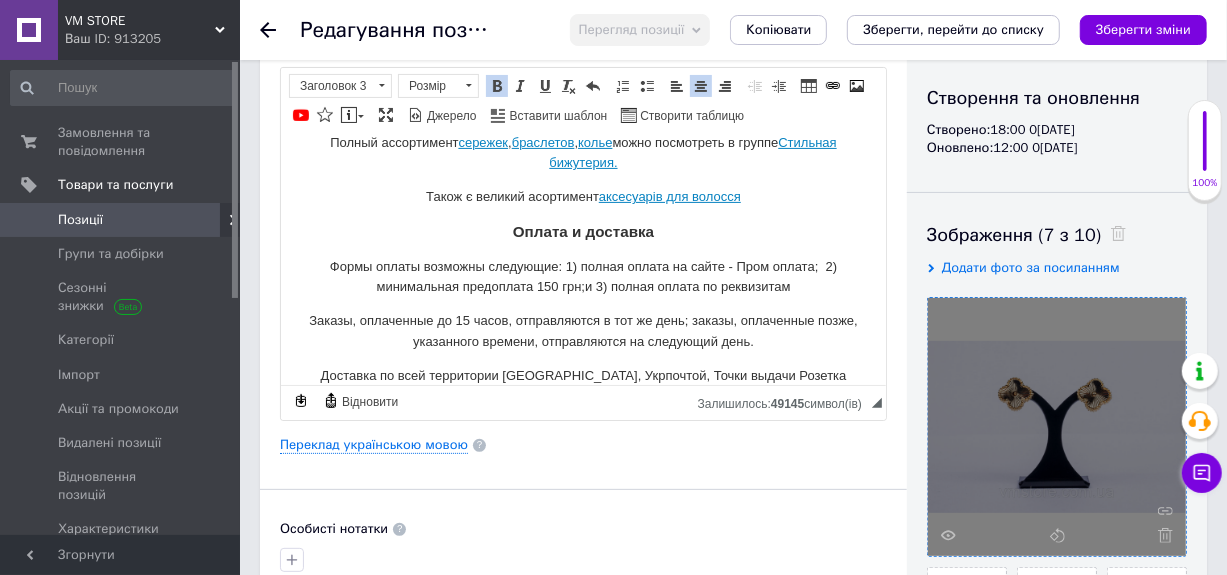 scroll, scrollTop: 360, scrollLeft: 0, axis: vertical 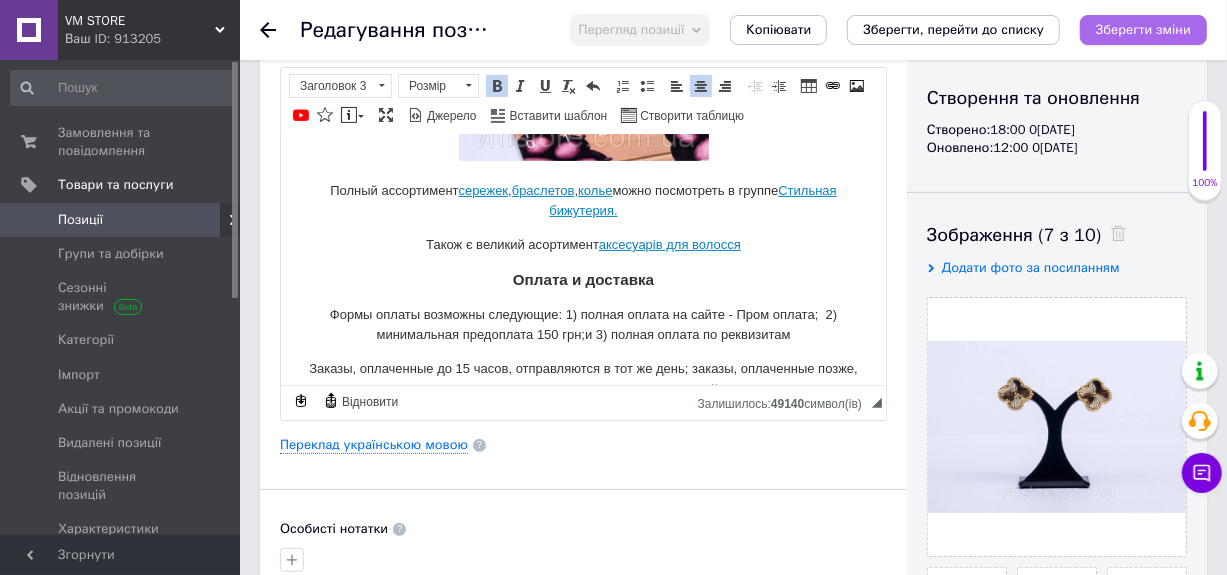 click on "Зберегти зміни" at bounding box center [1143, 30] 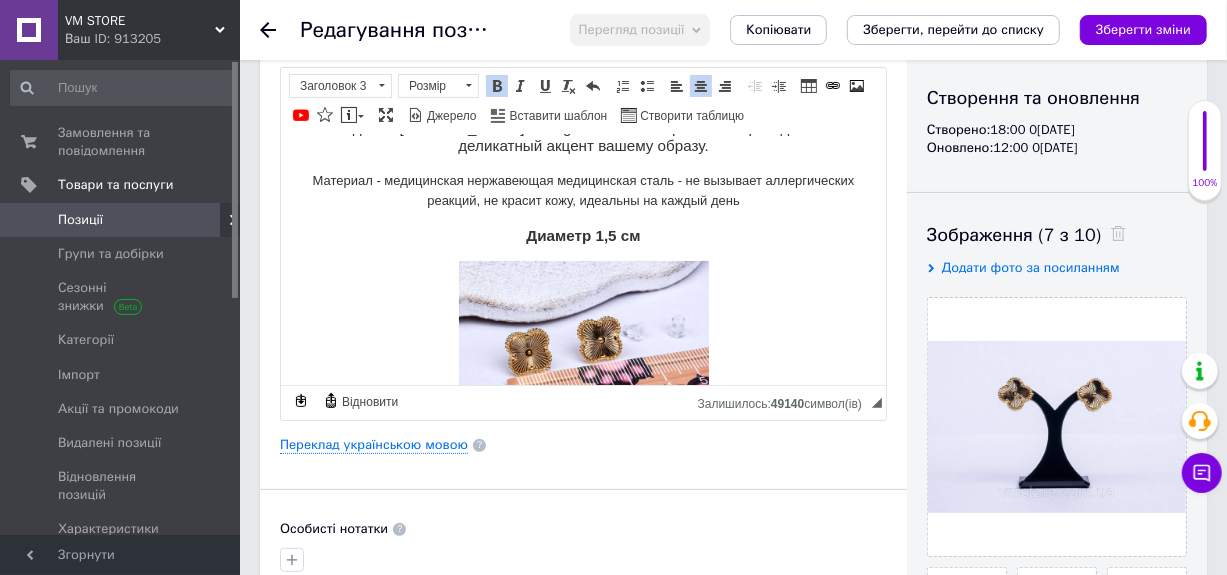 scroll, scrollTop: 60, scrollLeft: 0, axis: vertical 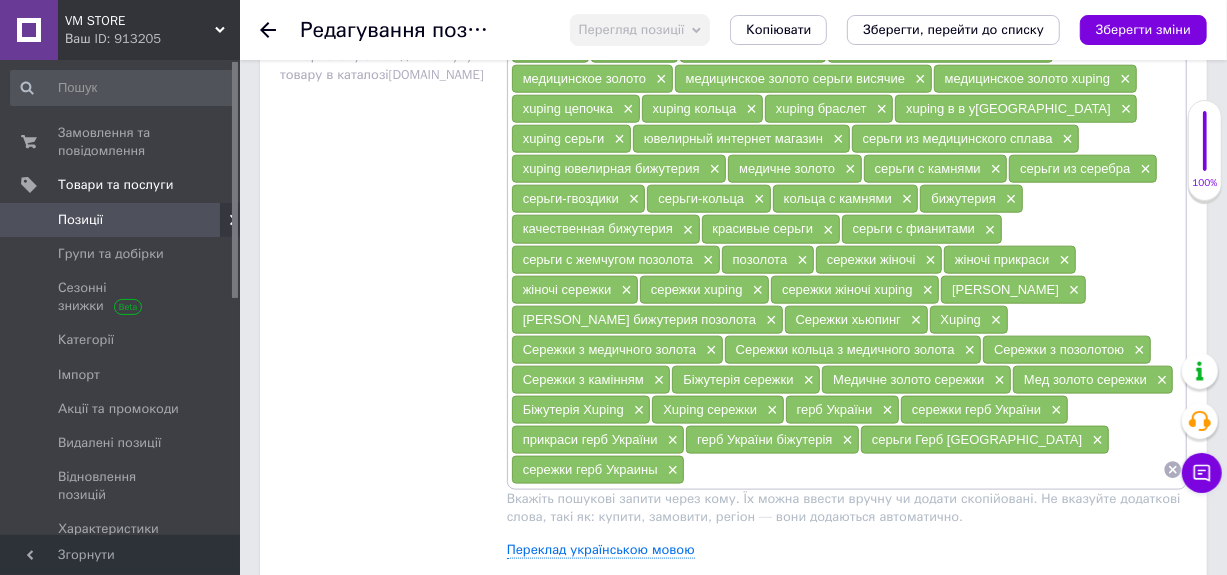 click 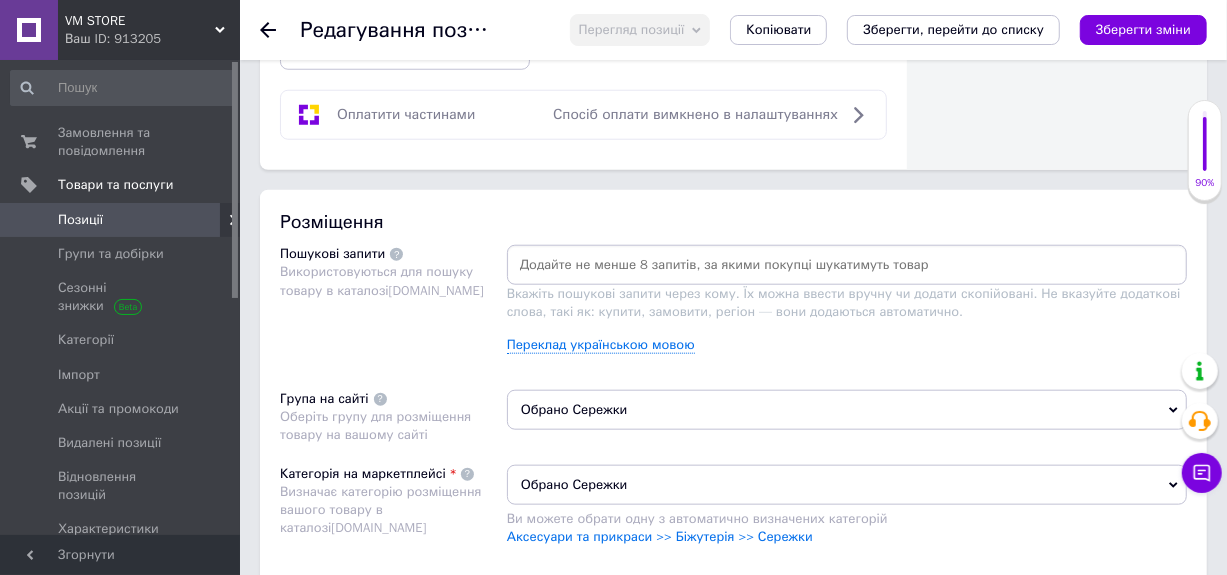 scroll, scrollTop: 1100, scrollLeft: 0, axis: vertical 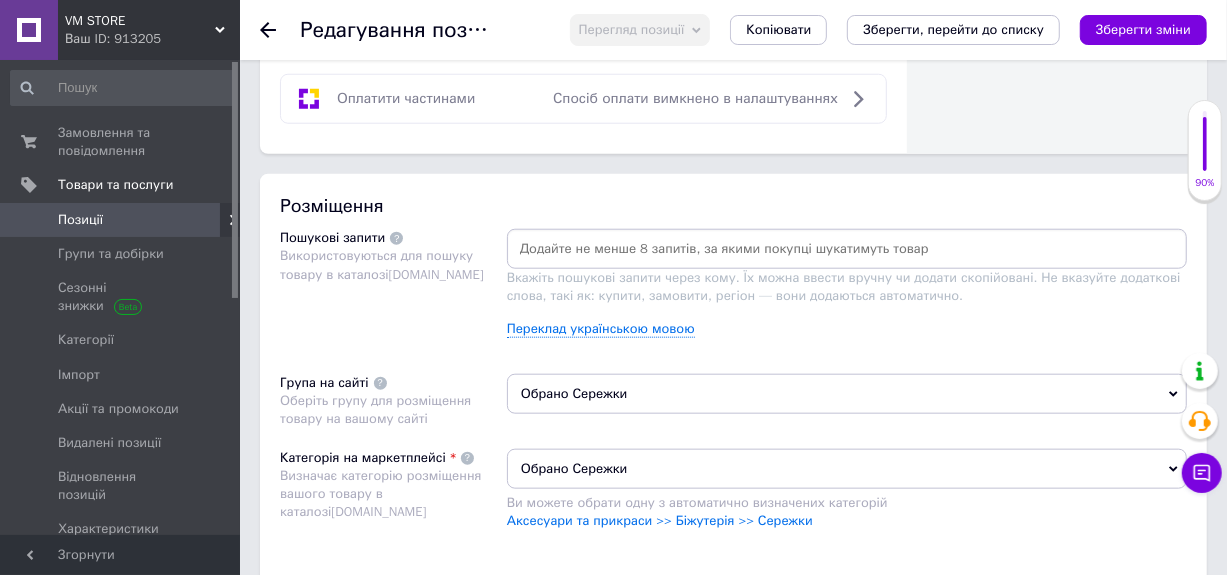 click at bounding box center [847, 249] 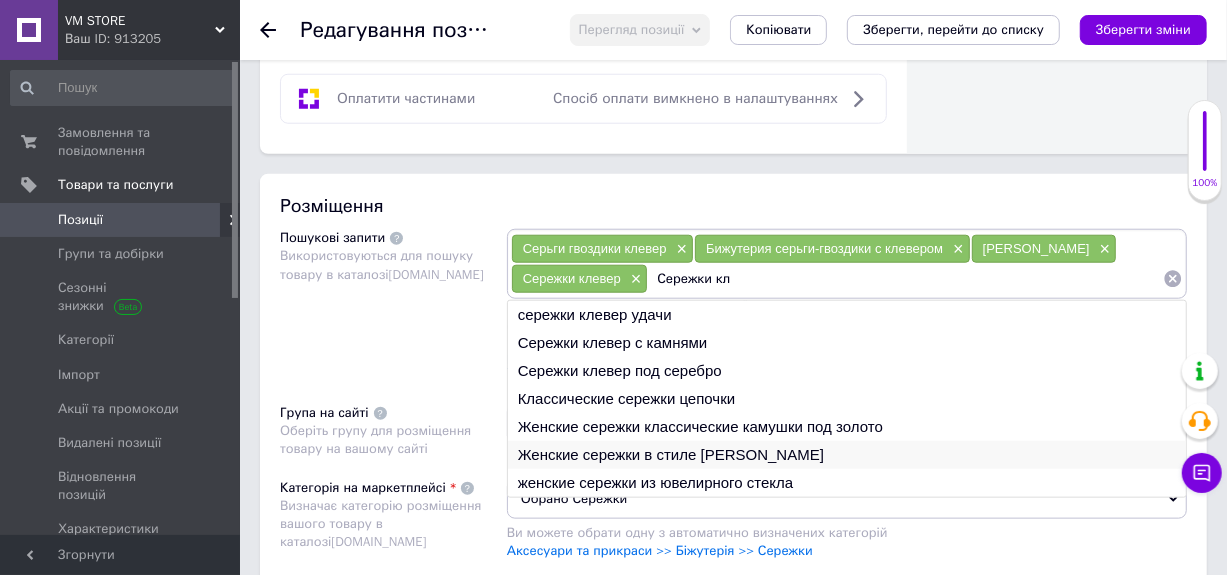click on "Женские сережки в стиле [PERSON_NAME]" at bounding box center (847, 455) 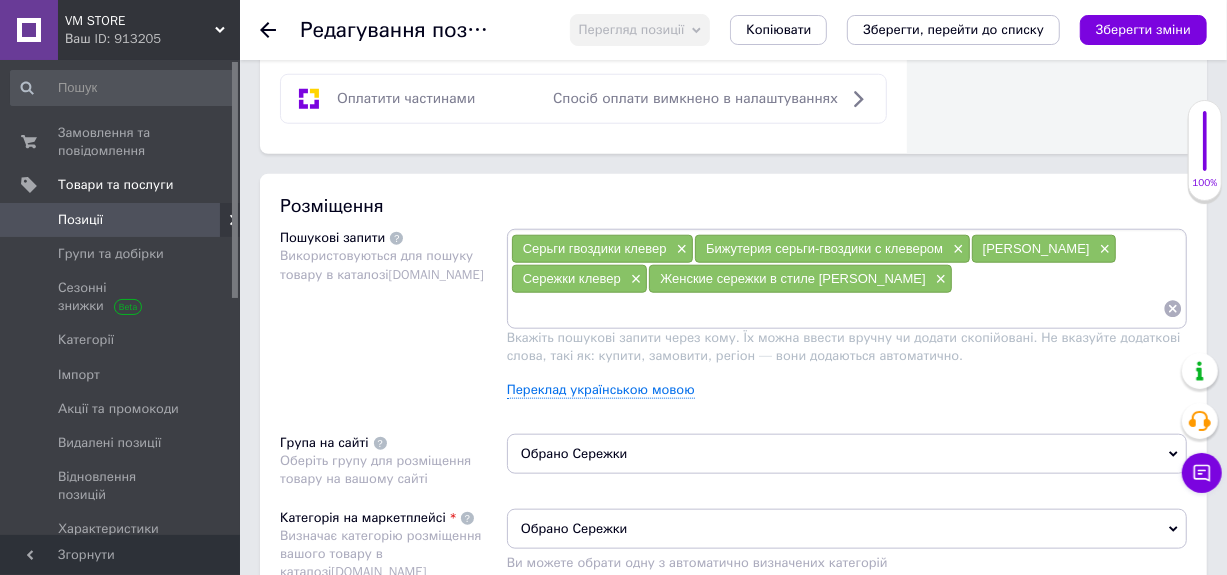 click at bounding box center (837, 309) 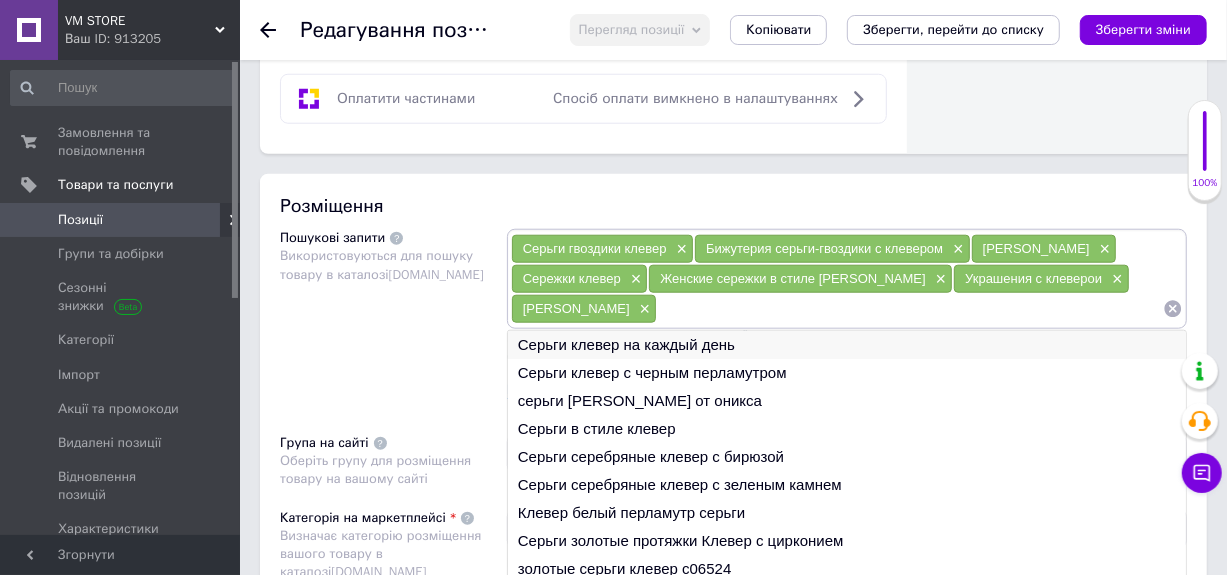 click on "Серьги клевер на каждый день" at bounding box center (847, 345) 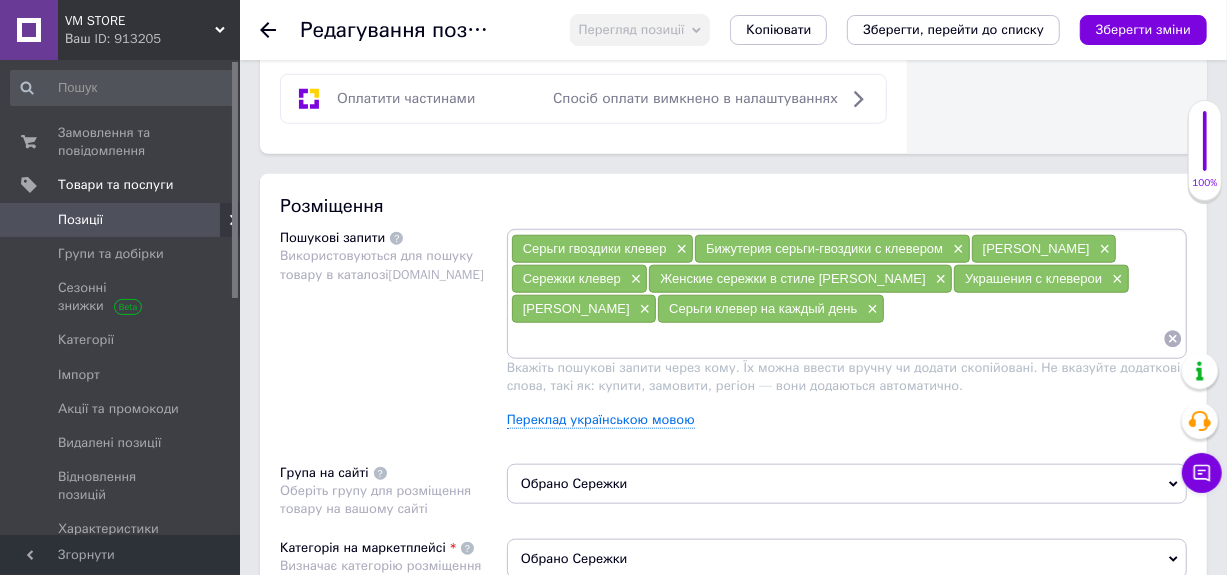 click at bounding box center [837, 339] 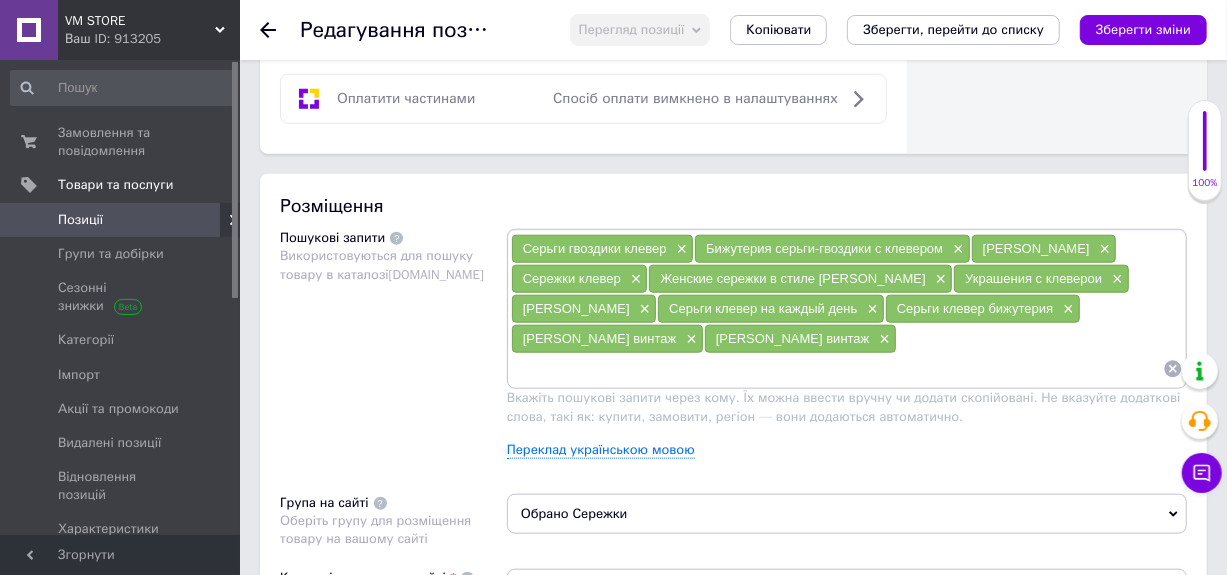 click at bounding box center [837, 369] 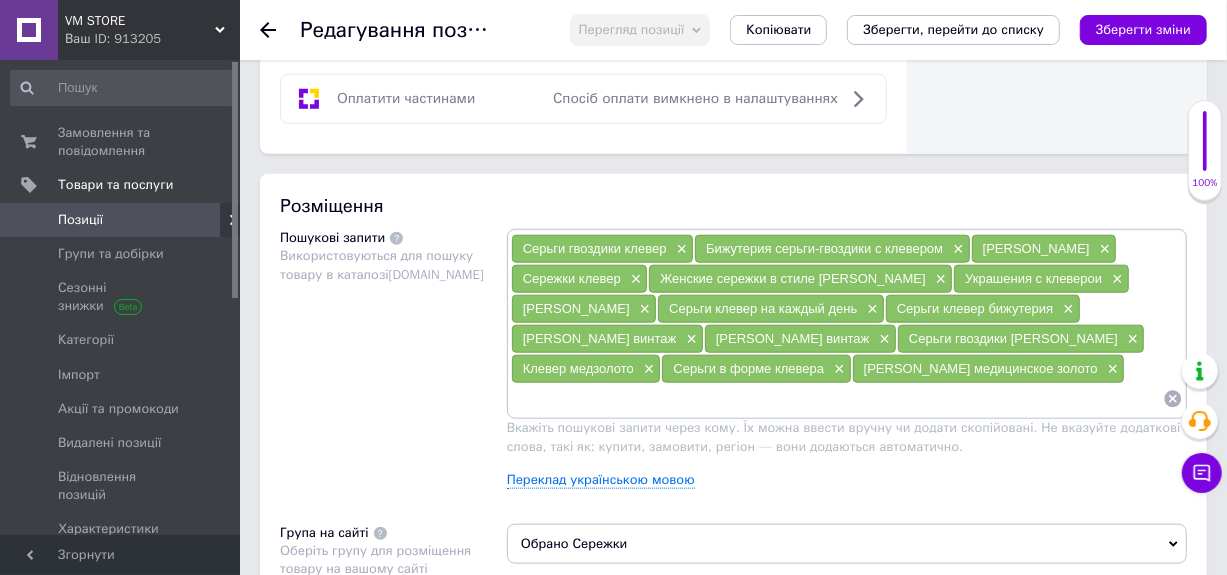 click at bounding box center (837, 399) 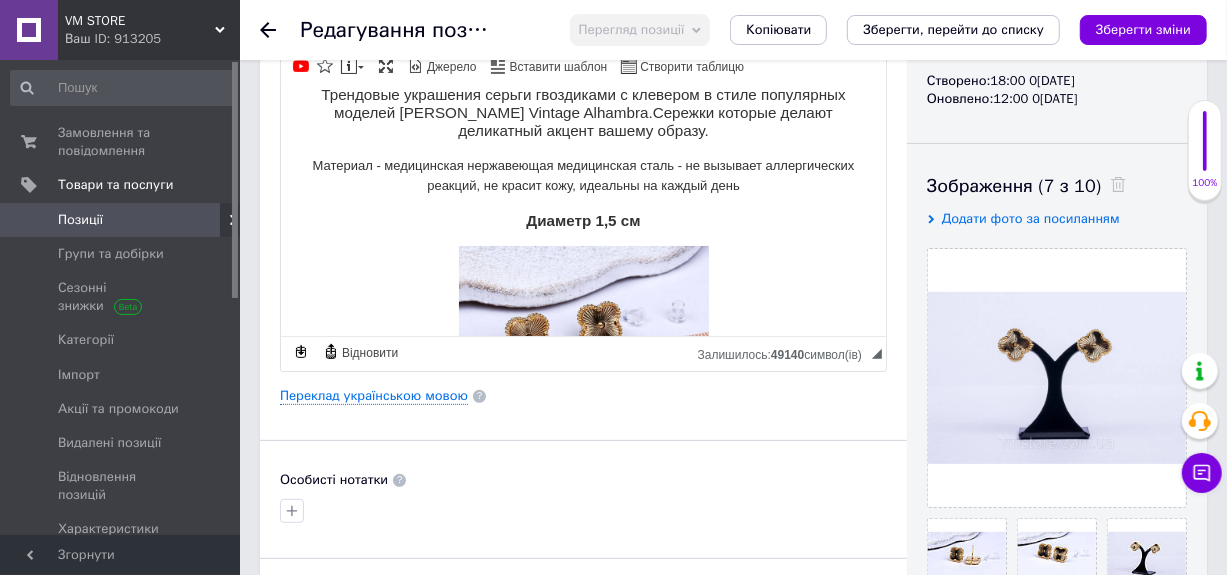 scroll, scrollTop: 200, scrollLeft: 0, axis: vertical 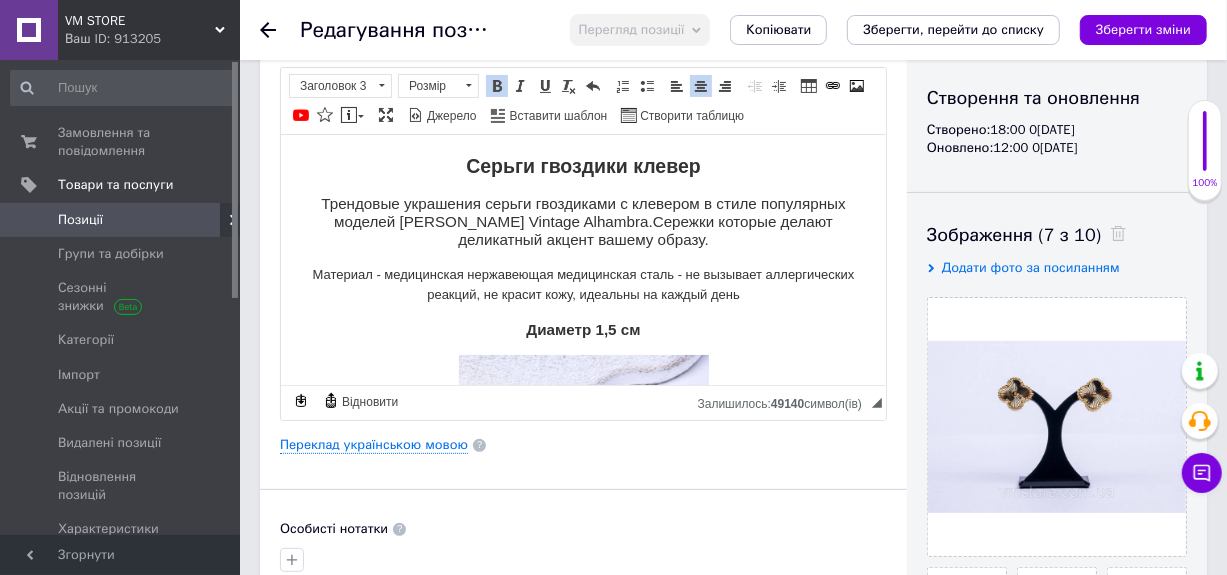 click on "Трендовые украшения серьги гвоздиками с клевером в стиле популярных моделей [PERSON_NAME] Vintage Alhambra.Сережки которые делают деликатный акцент вашему образу." at bounding box center [582, 221] 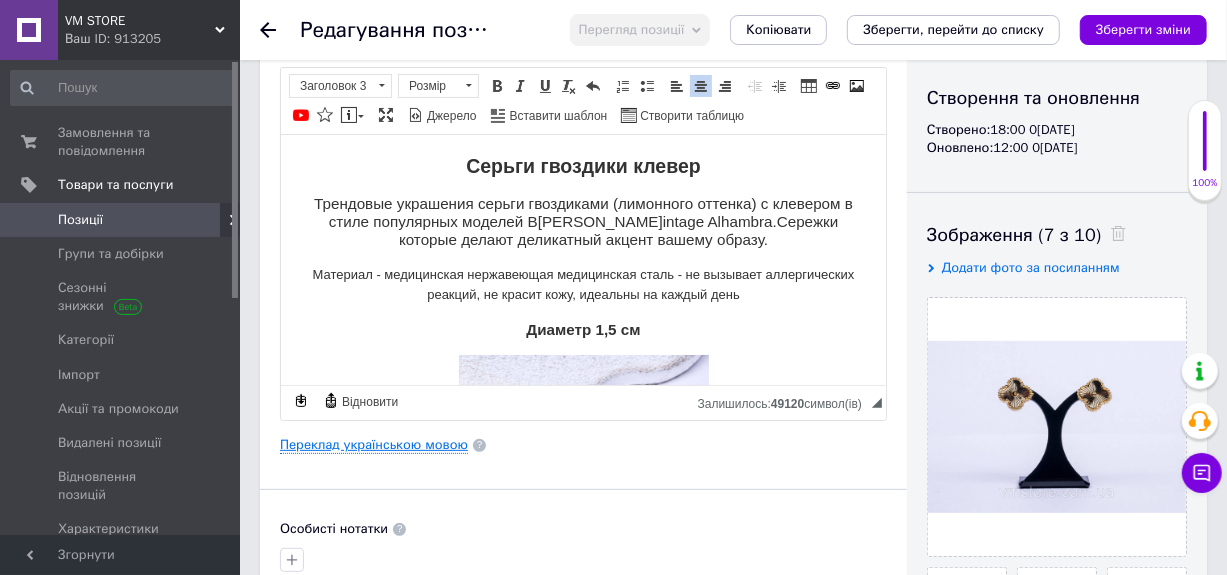 click on "Переклад українською мовою" at bounding box center (374, 445) 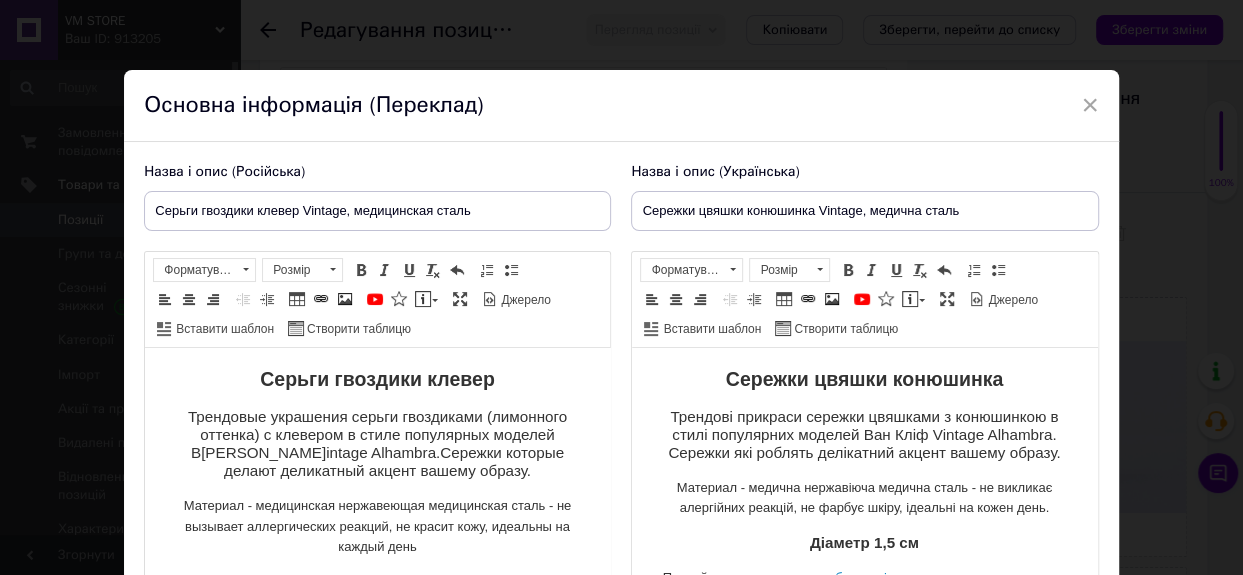 scroll, scrollTop: 0, scrollLeft: 0, axis: both 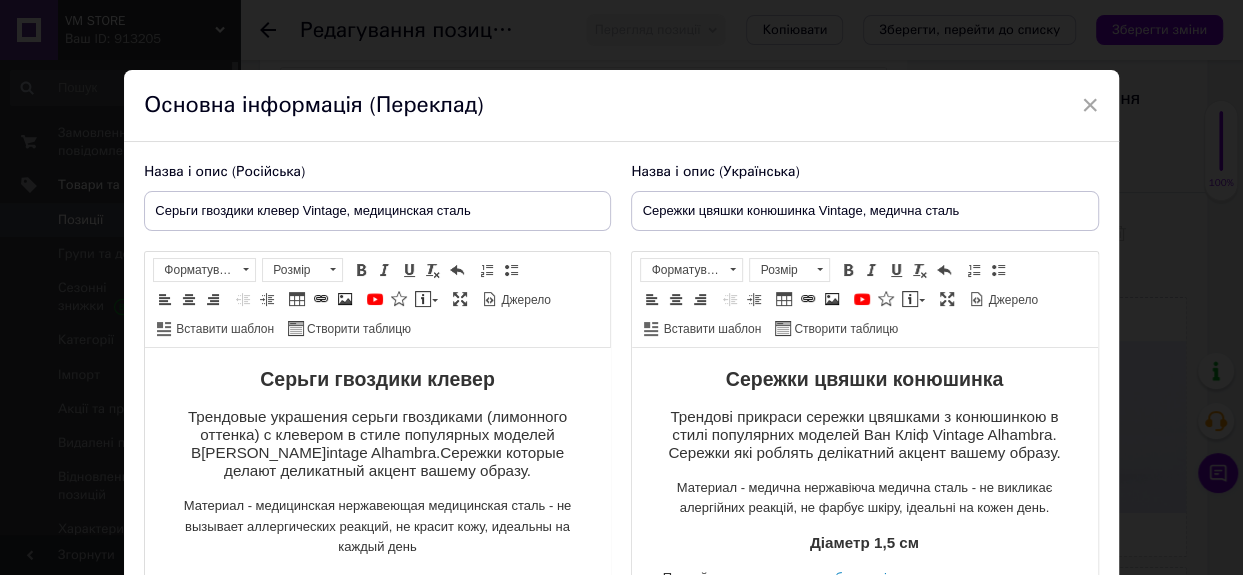 click on "Трендові прикраси сережки цвяшками з конюшинкою в стилі популярних моделей Ван Кліф Vintage Alhambra. Сережки які роблять делікатний акцент вашему образу." at bounding box center [864, 435] 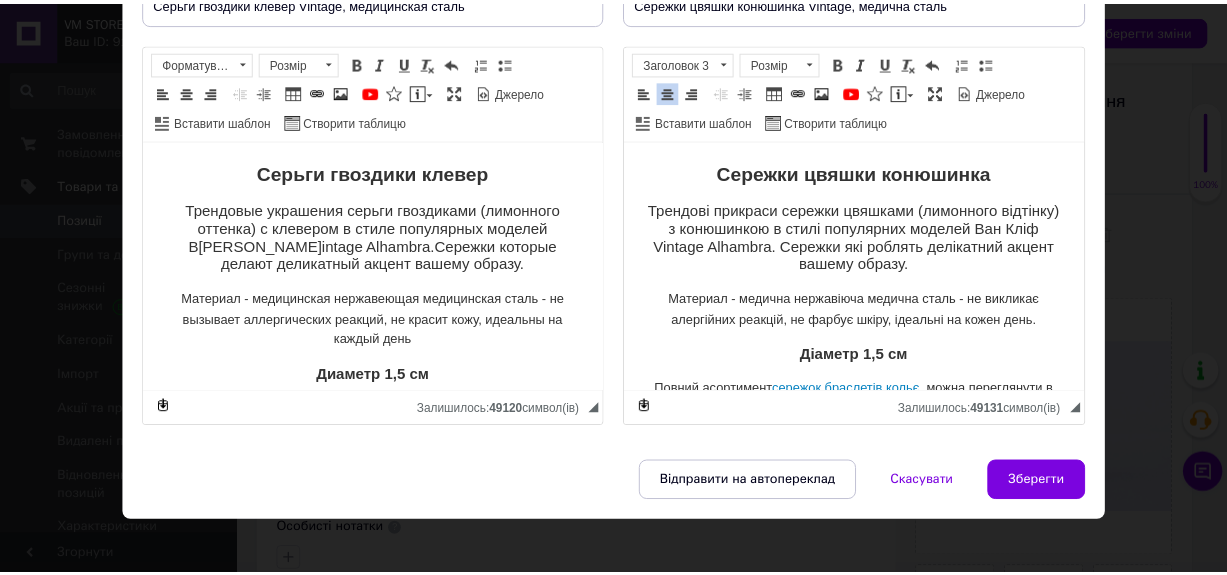 scroll, scrollTop: 250, scrollLeft: 0, axis: vertical 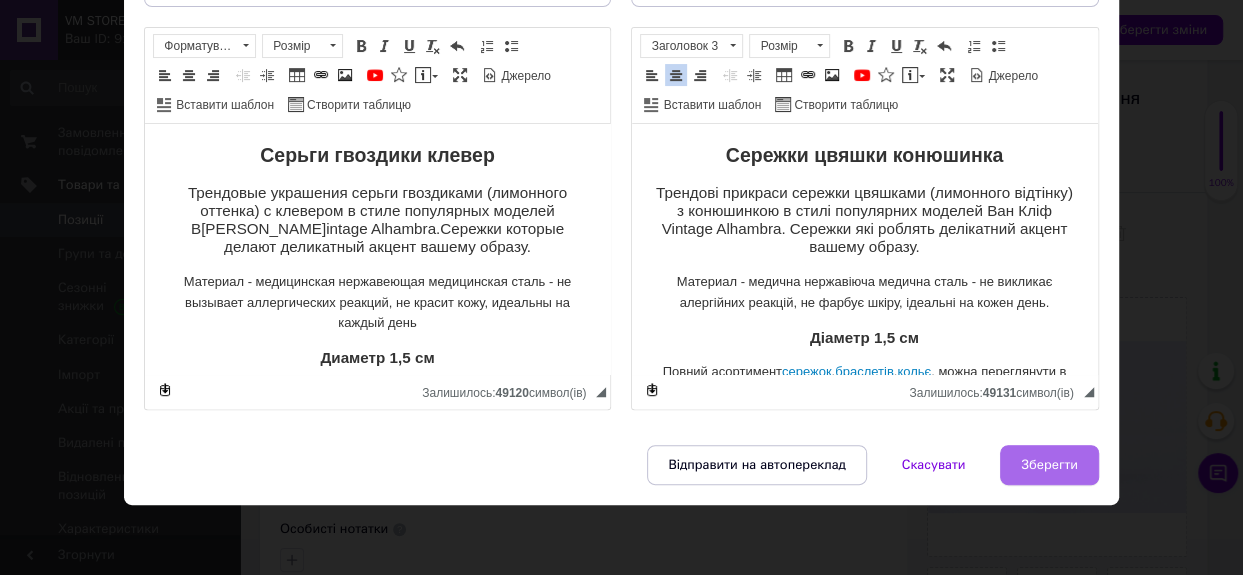 click on "Зберегти" at bounding box center [1049, 465] 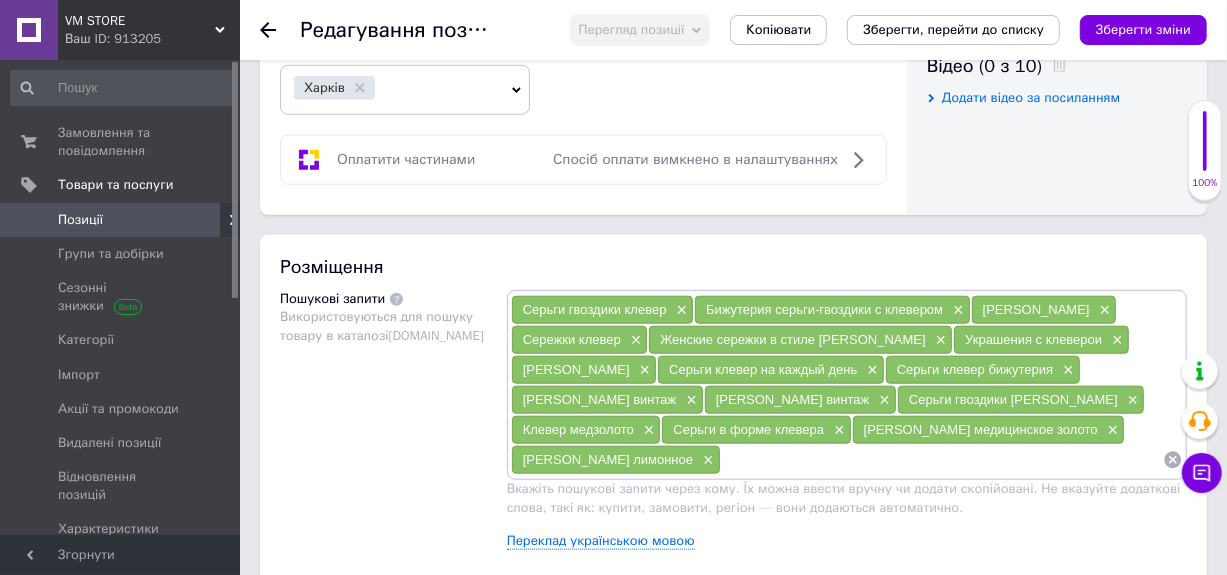 scroll, scrollTop: 1200, scrollLeft: 0, axis: vertical 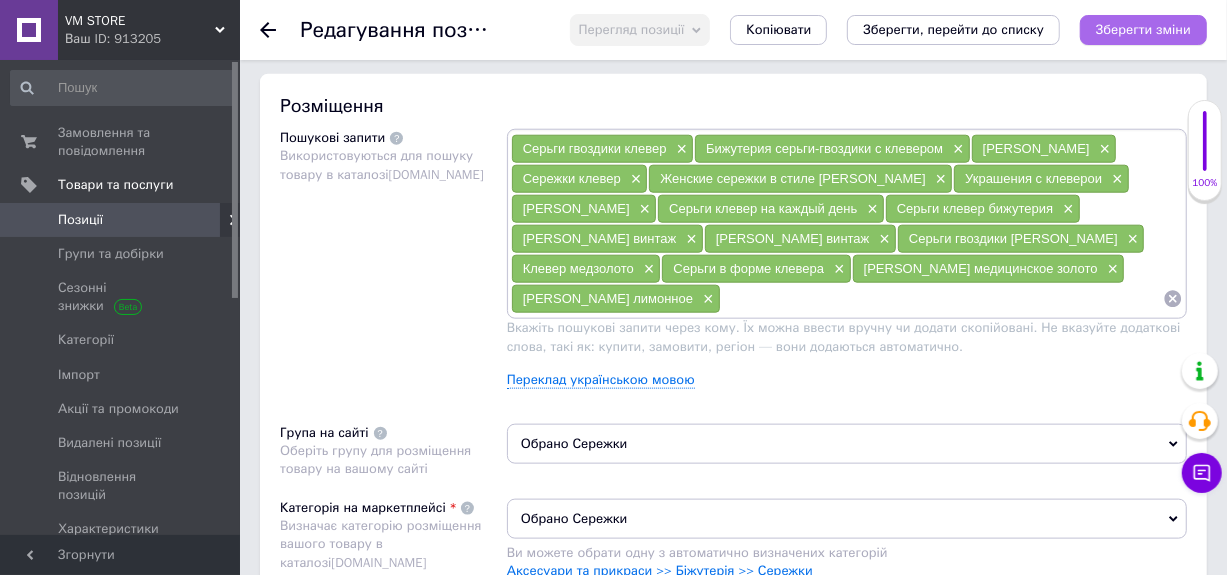 click on "Зберегти зміни" at bounding box center [1143, 29] 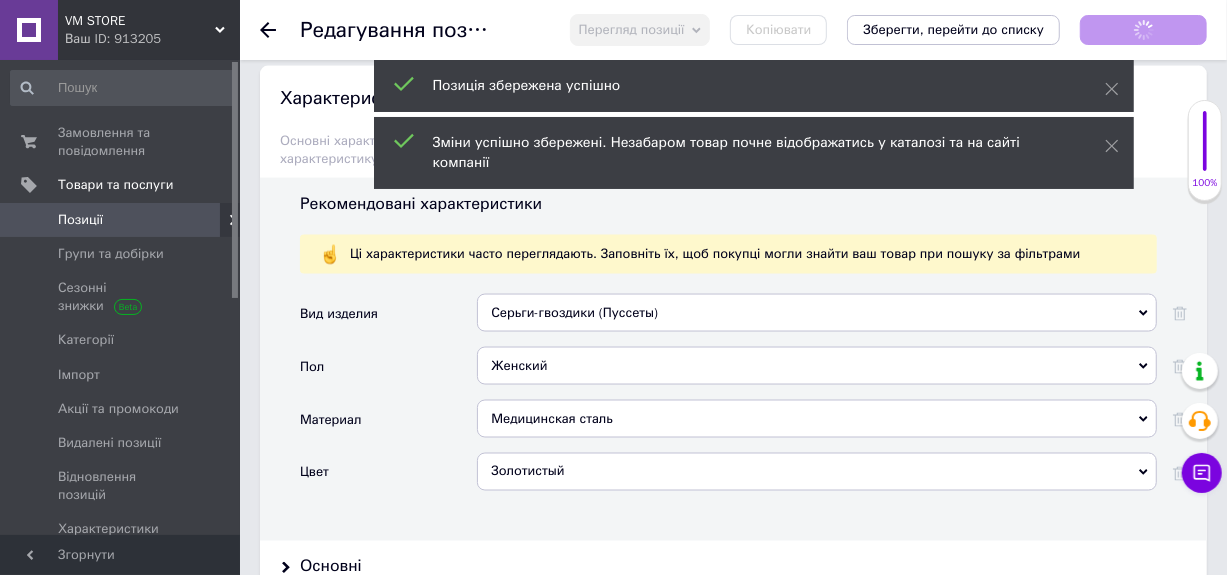 scroll, scrollTop: 1900, scrollLeft: 0, axis: vertical 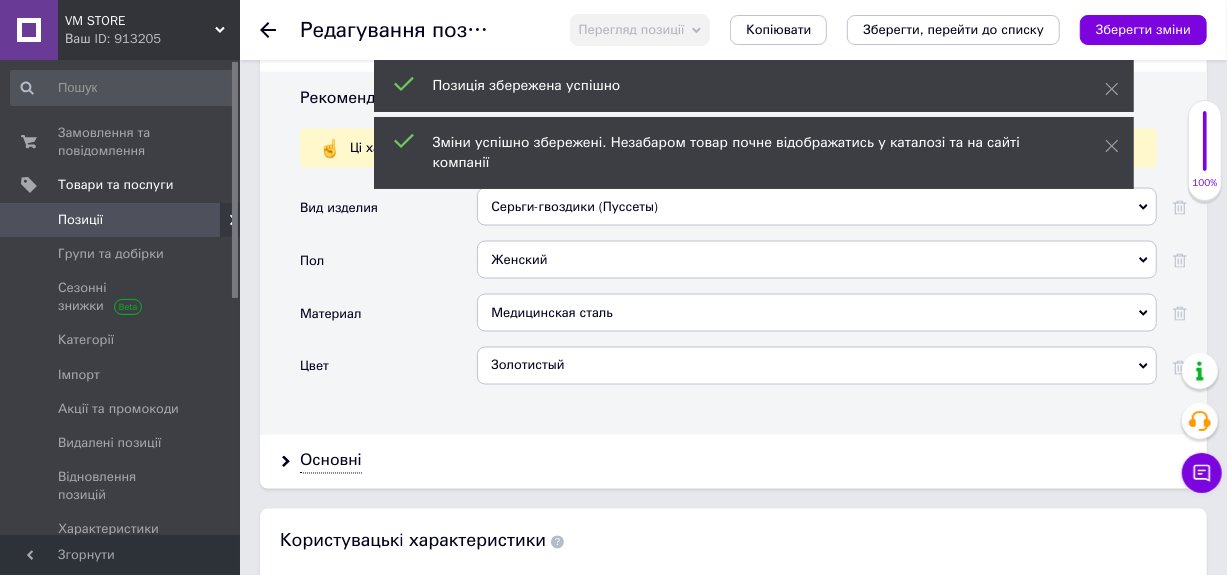 click on "Золотистый" at bounding box center [817, 366] 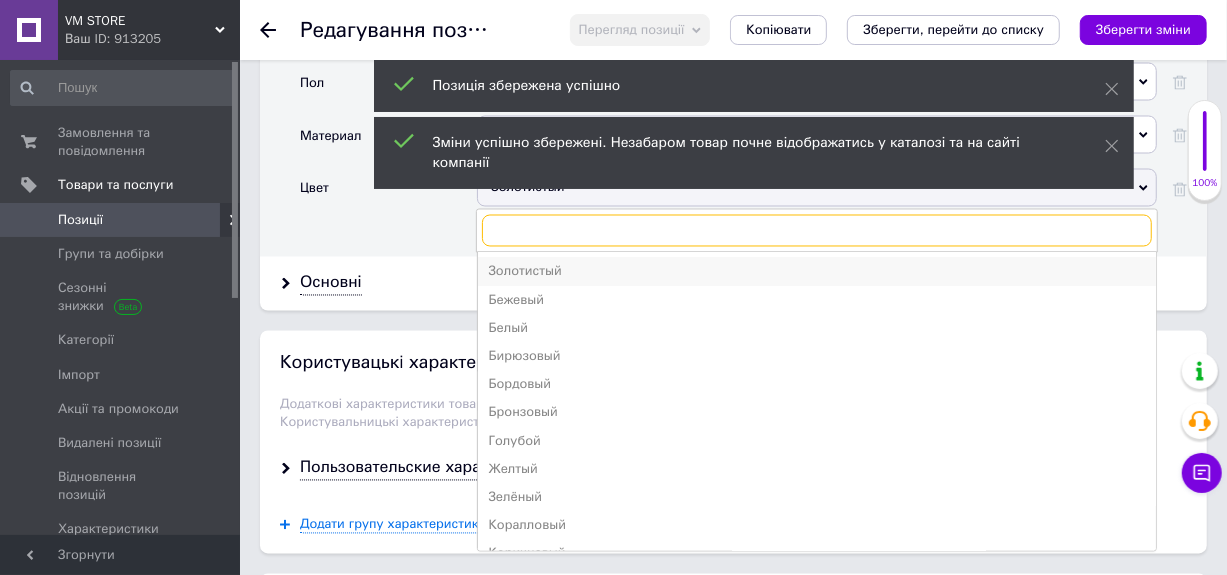 scroll, scrollTop: 2100, scrollLeft: 0, axis: vertical 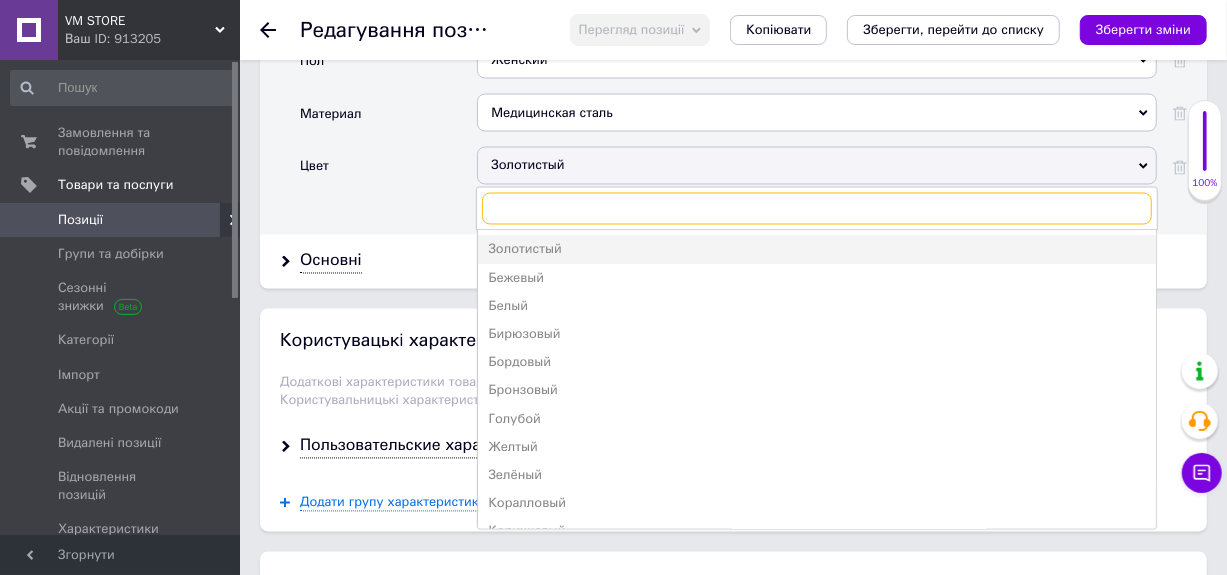 click at bounding box center [817, 209] 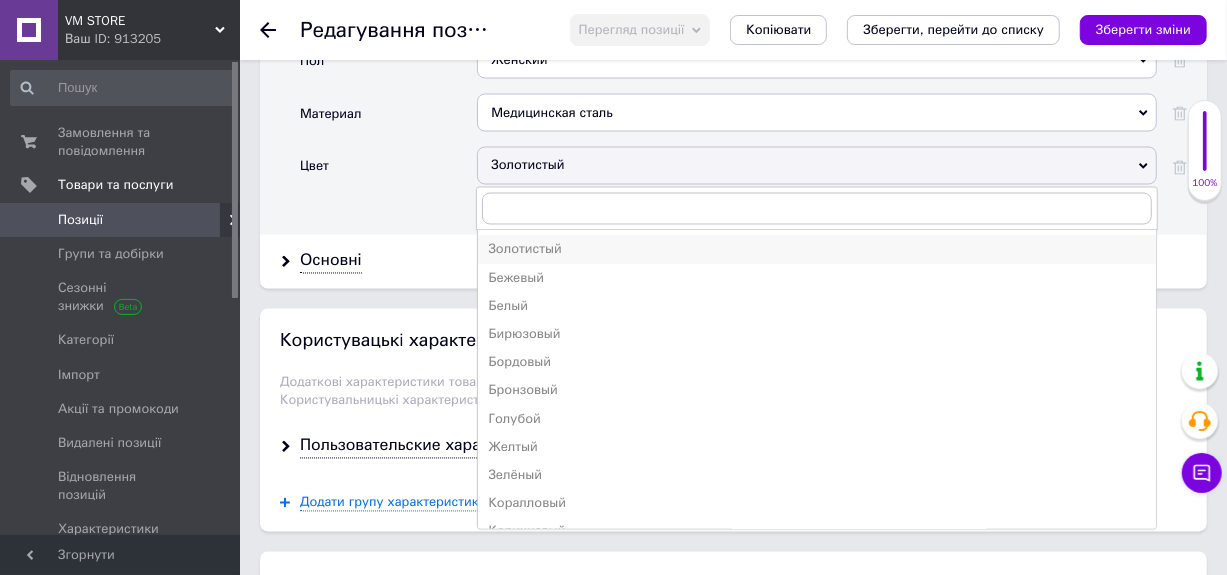 click on "Золотистый" at bounding box center [817, 250] 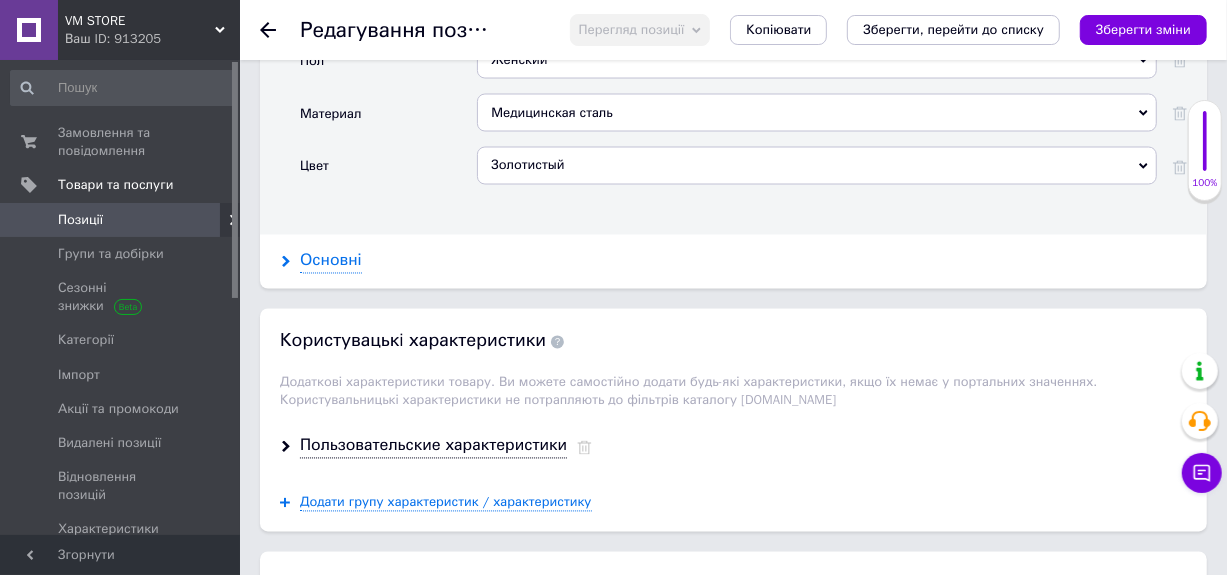 click on "Основні" at bounding box center [331, 261] 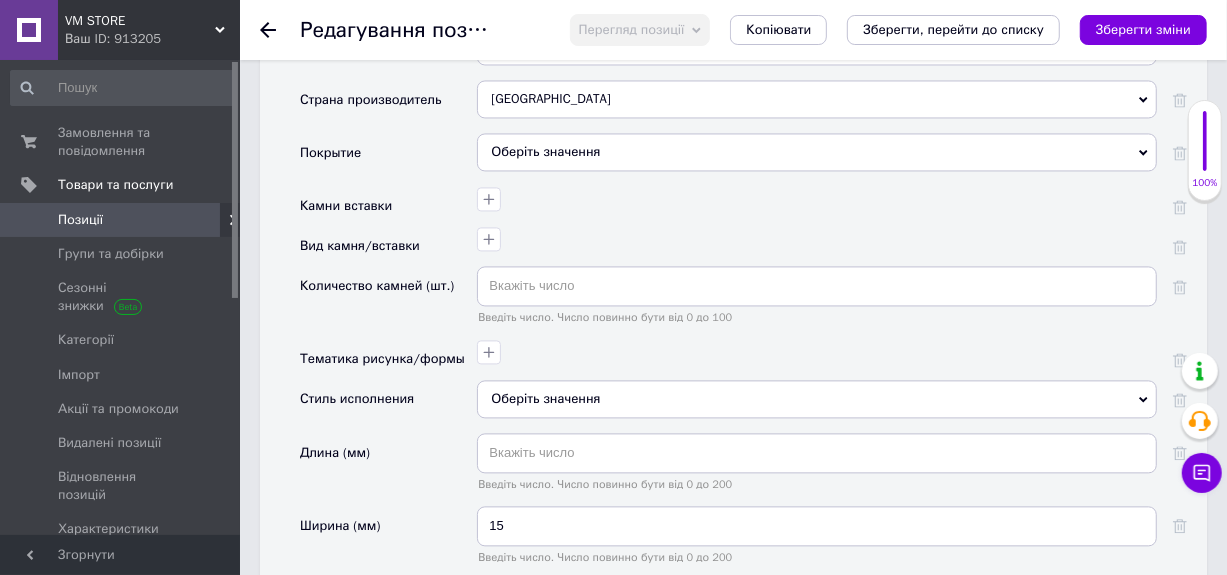 scroll, scrollTop: 2400, scrollLeft: 0, axis: vertical 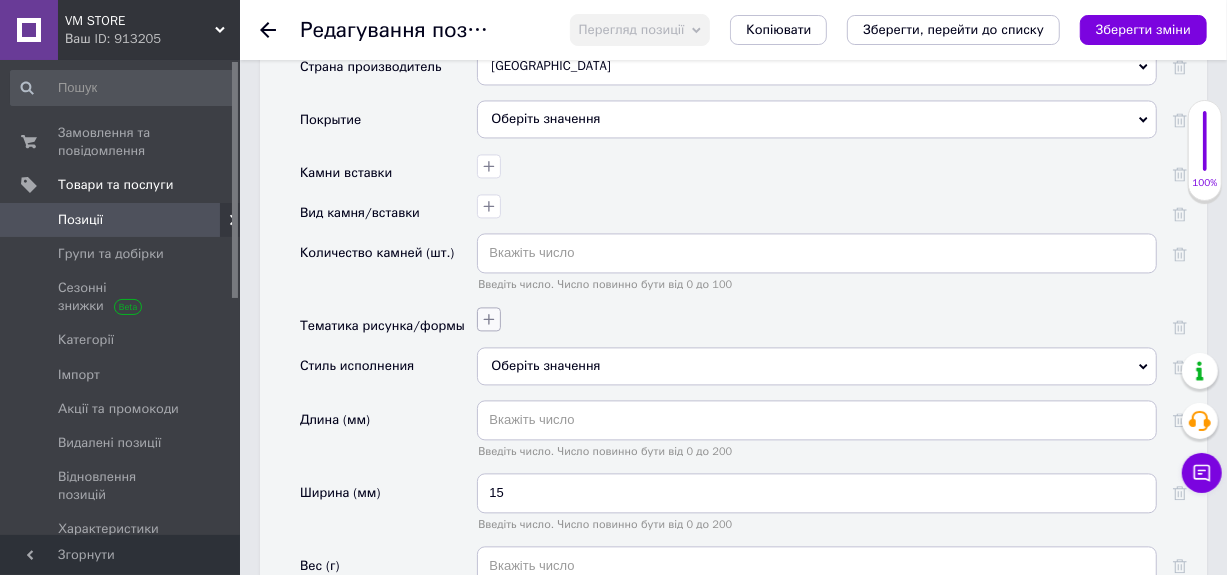click 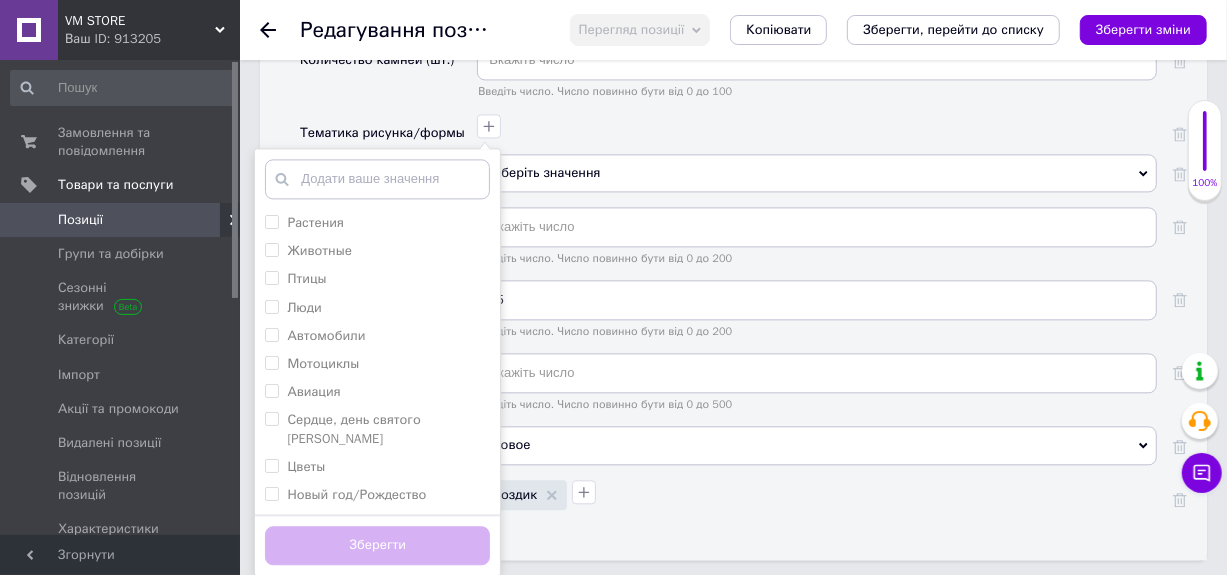 scroll, scrollTop: 2600, scrollLeft: 0, axis: vertical 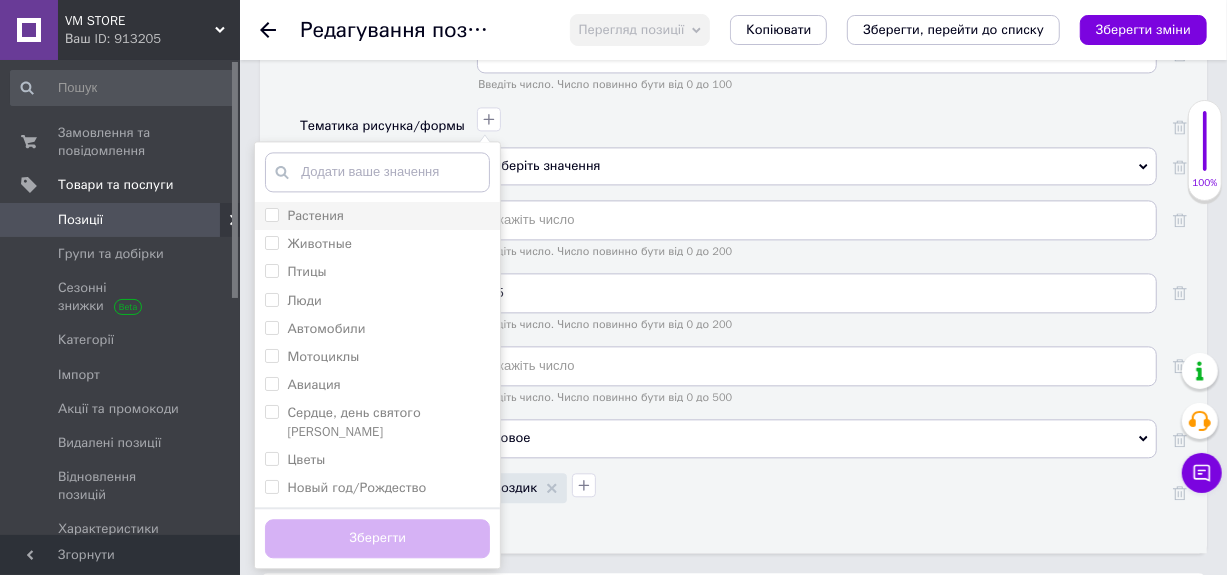 click on "Растения" at bounding box center (271, 214) 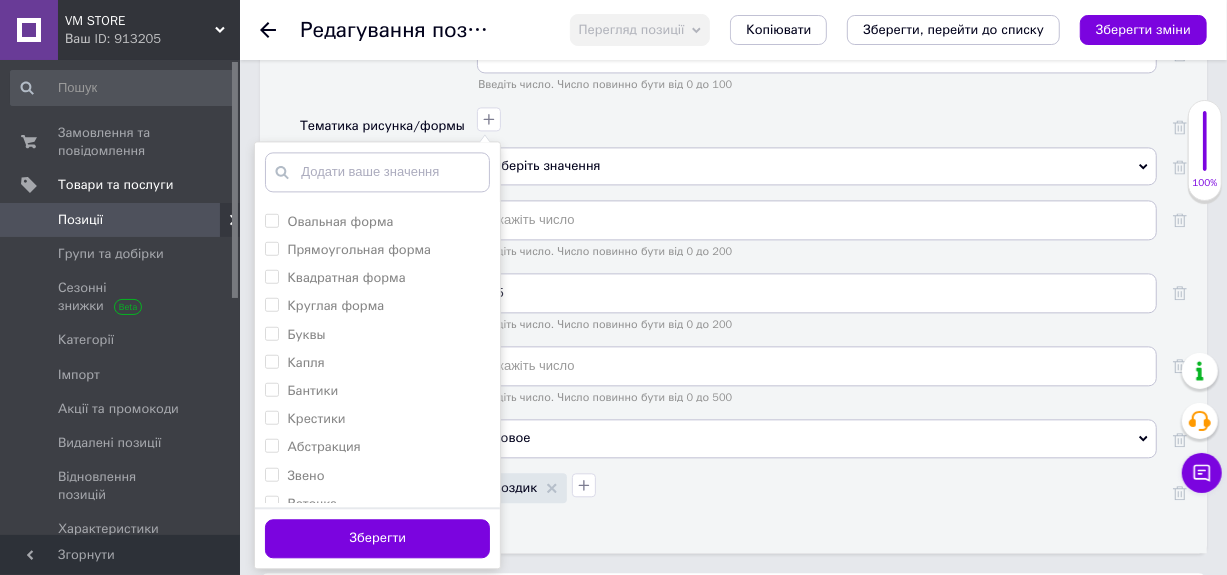 scroll, scrollTop: 1100, scrollLeft: 0, axis: vertical 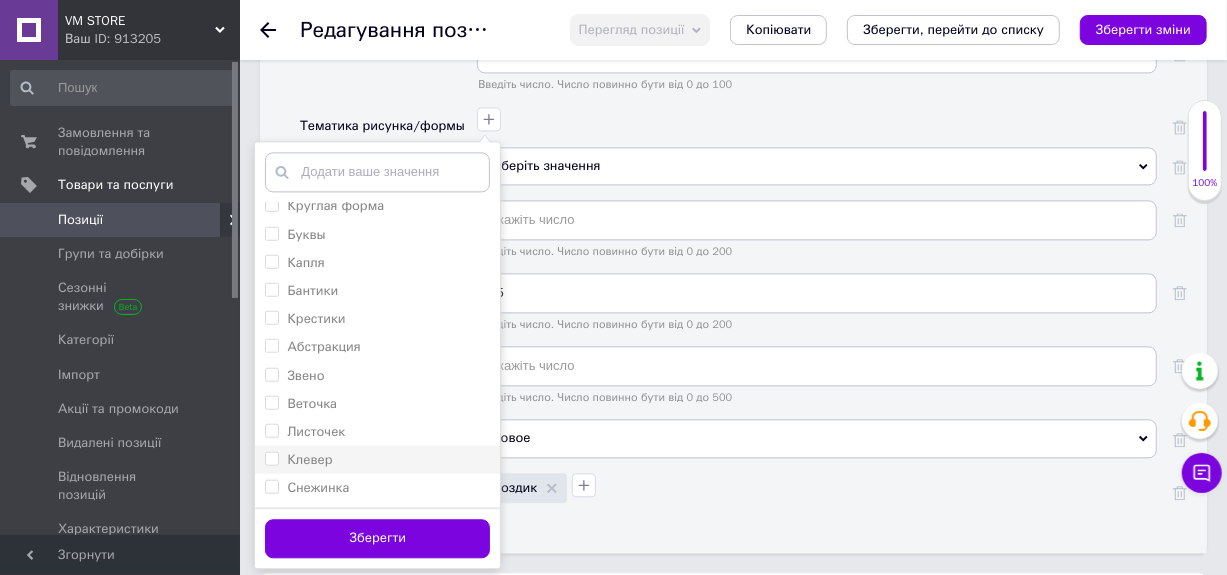 click on "Клевер" at bounding box center (271, 457) 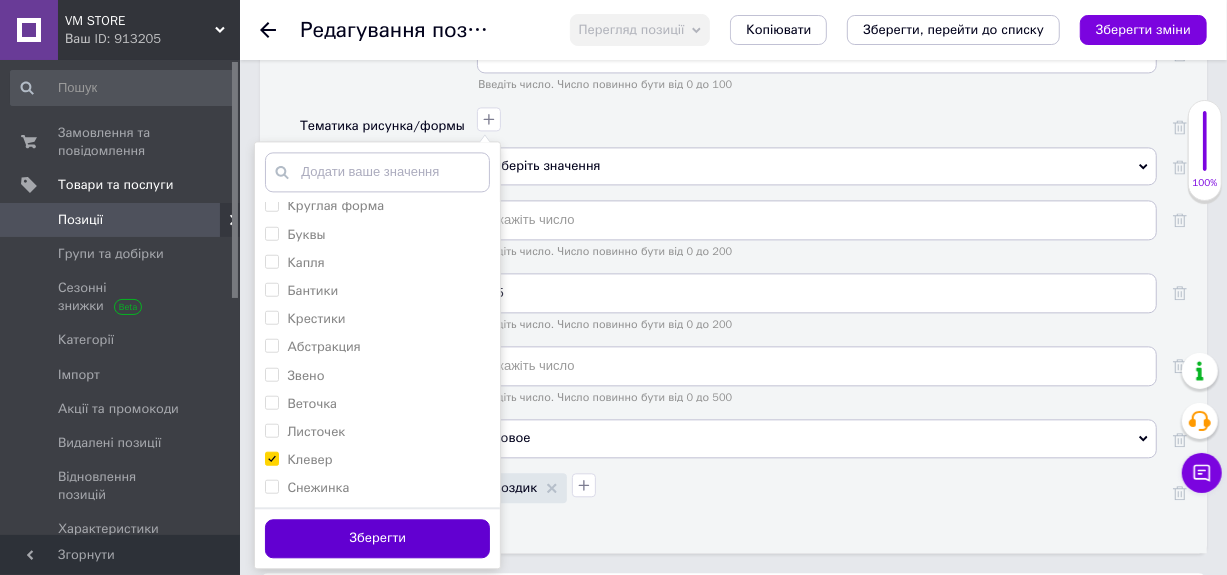 click on "Зберегти" at bounding box center (377, 538) 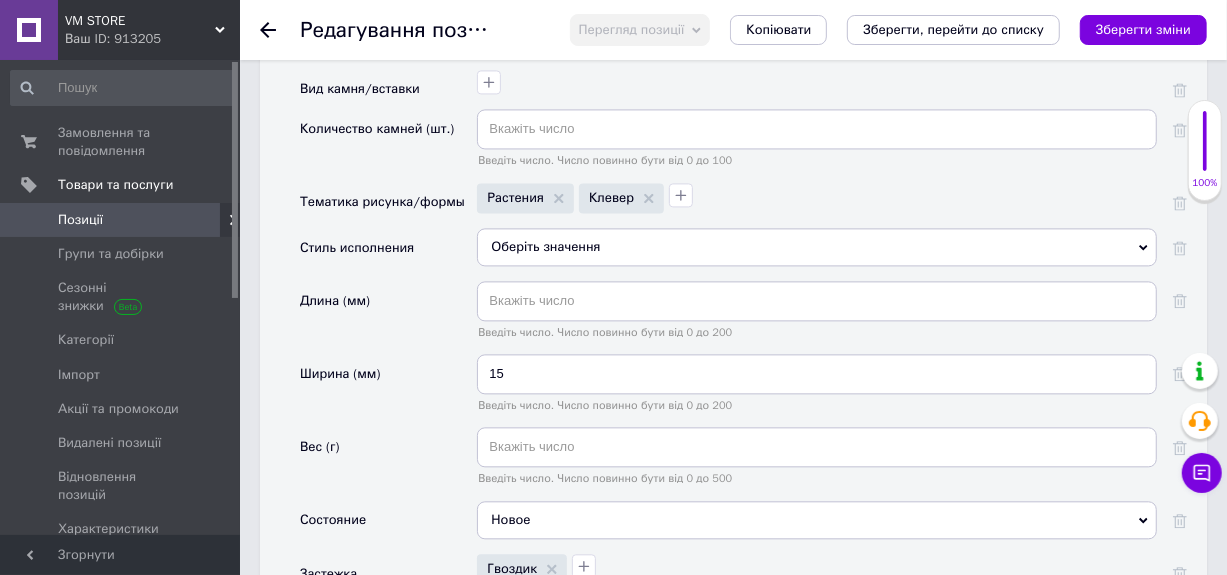 scroll, scrollTop: 2500, scrollLeft: 0, axis: vertical 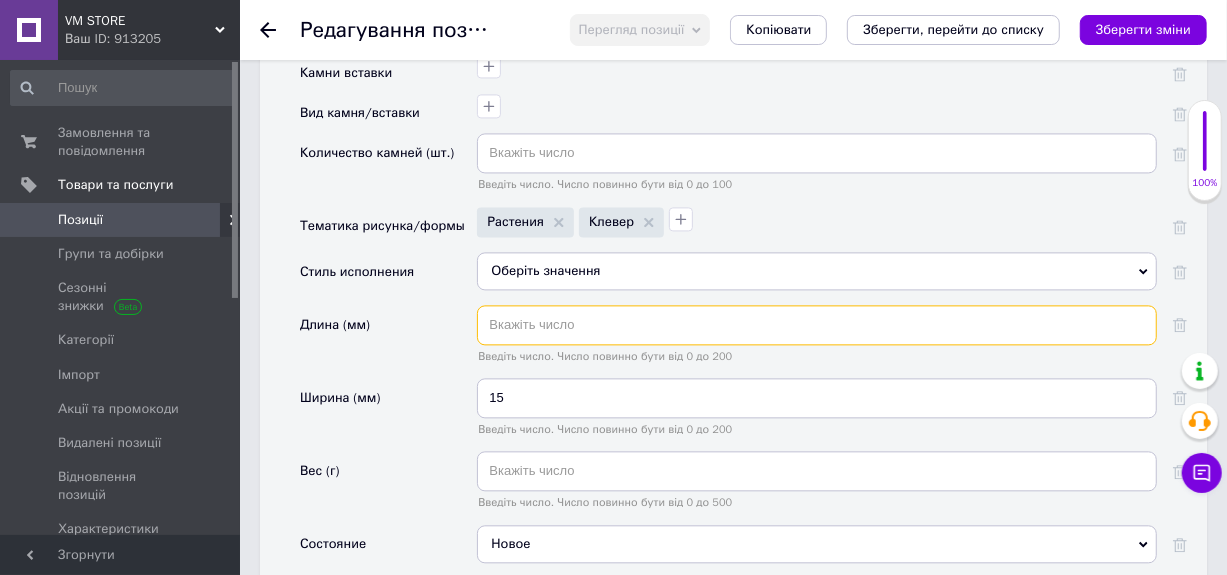click at bounding box center [817, 325] 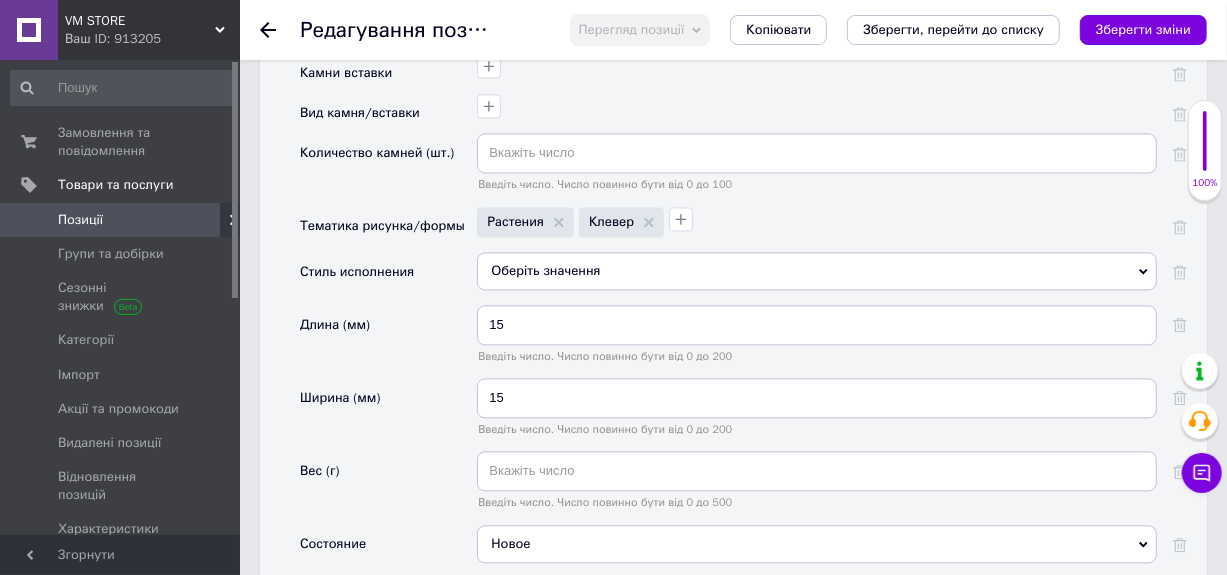 click on "Оберіть значення" at bounding box center [817, 271] 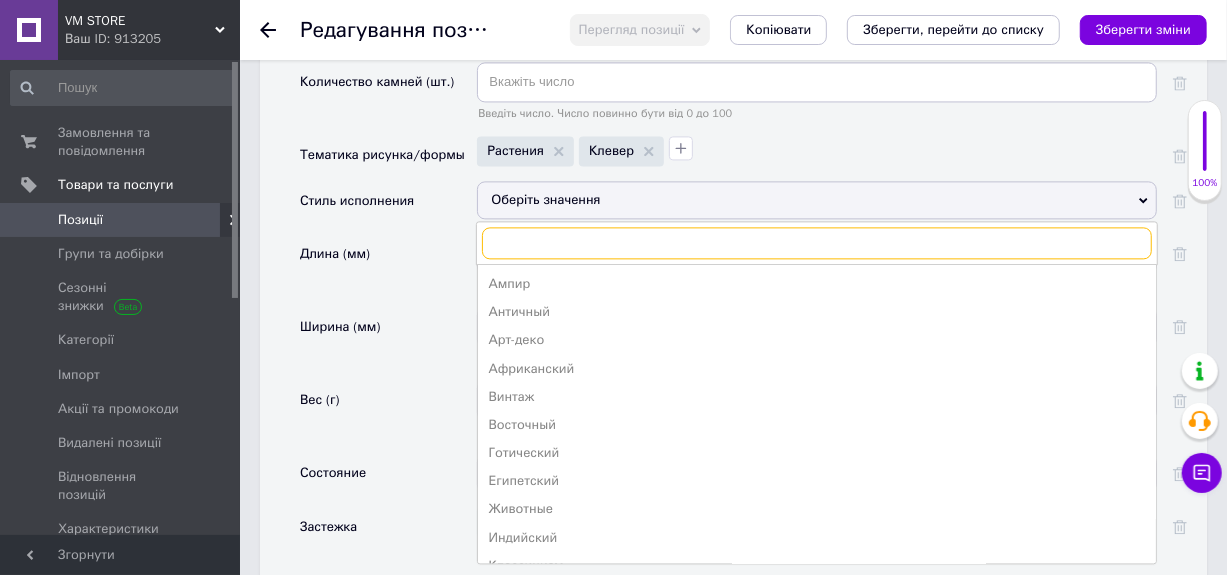 scroll, scrollTop: 2700, scrollLeft: 0, axis: vertical 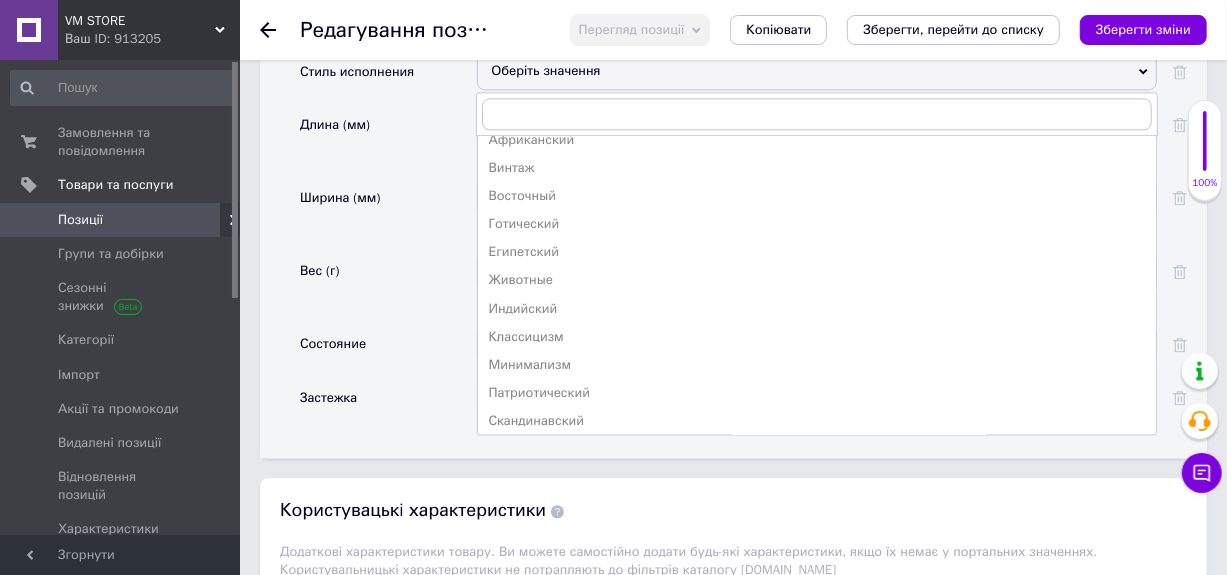 click on "Классицизм" at bounding box center (817, 337) 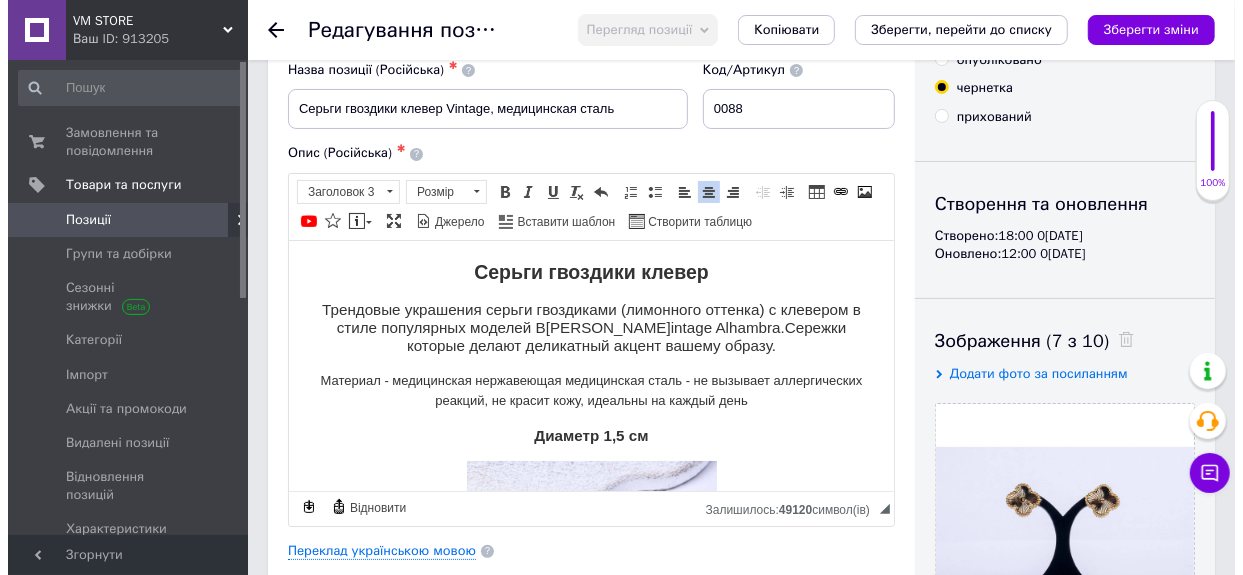 scroll, scrollTop: 0, scrollLeft: 0, axis: both 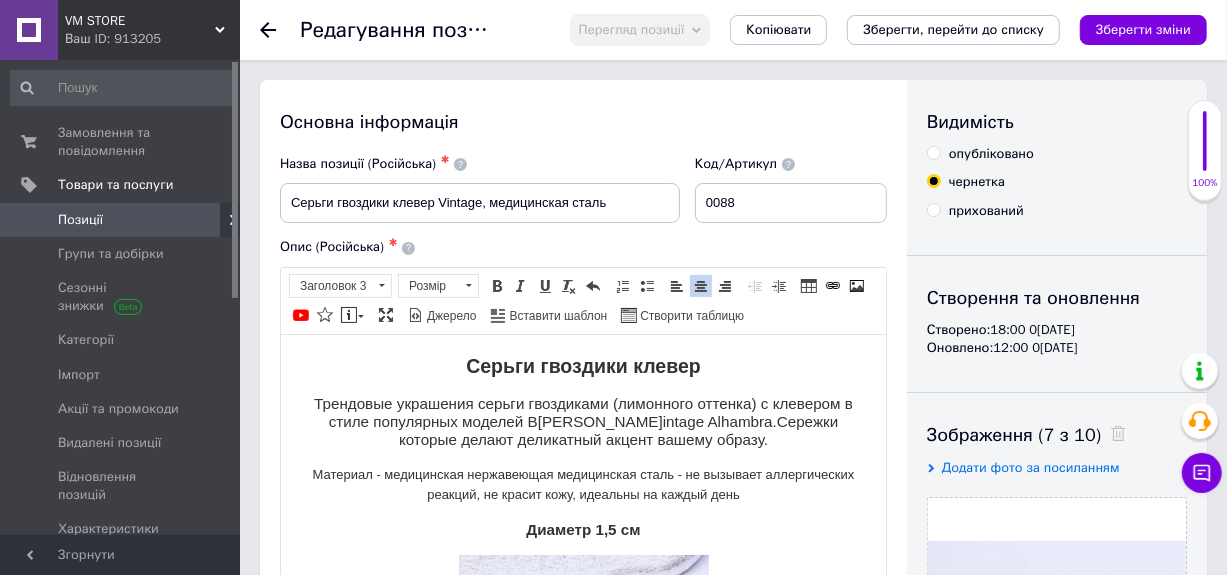 click on "опубліковано" at bounding box center [933, 152] 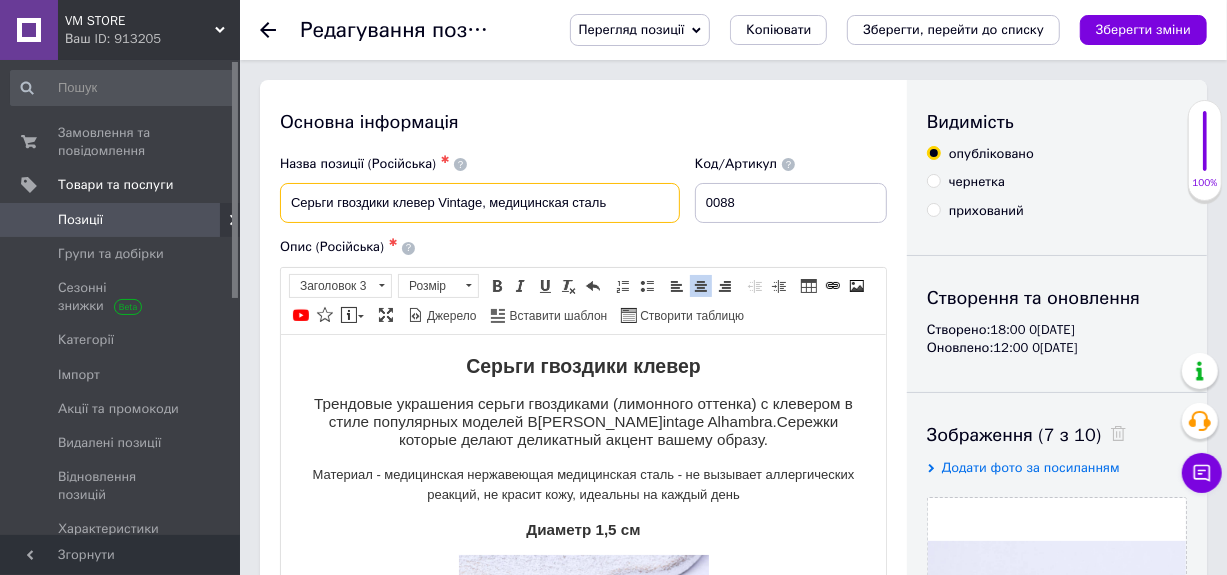 drag, startPoint x: 628, startPoint y: 208, endPoint x: 180, endPoint y: 210, distance: 448.00446 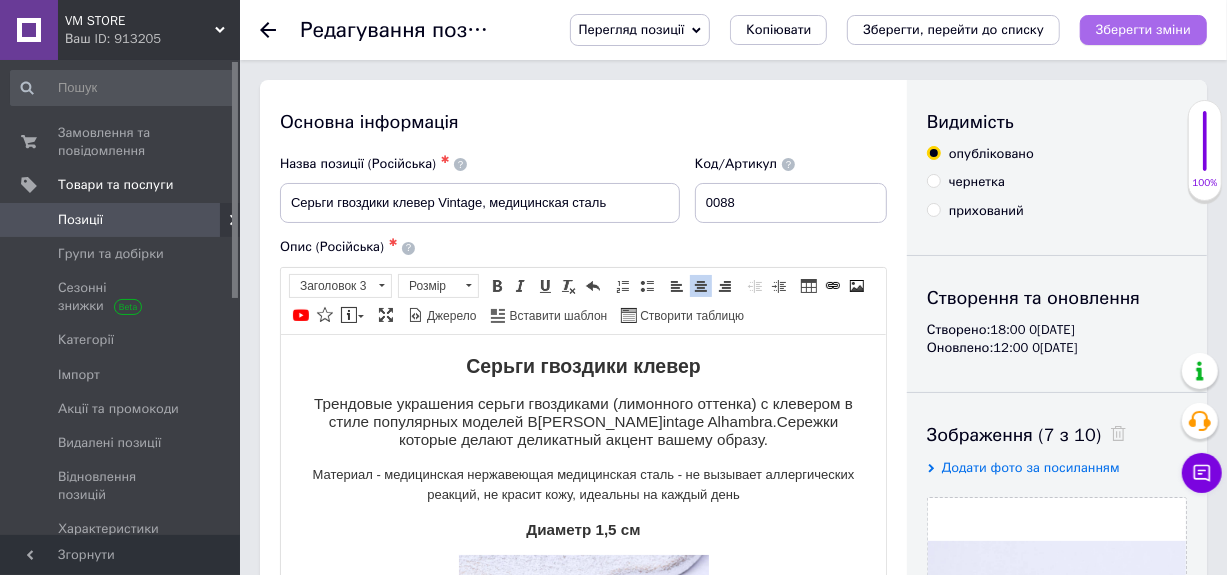 click on "Зберегти зміни" at bounding box center [1143, 29] 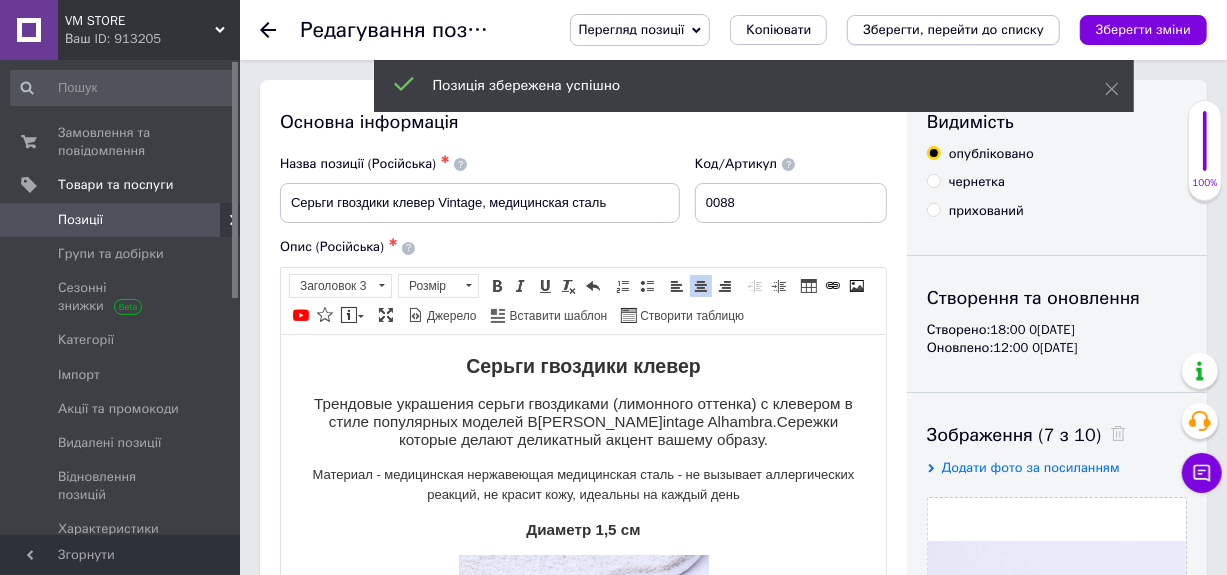 click on "Зберегти, перейти до списку" at bounding box center (953, 29) 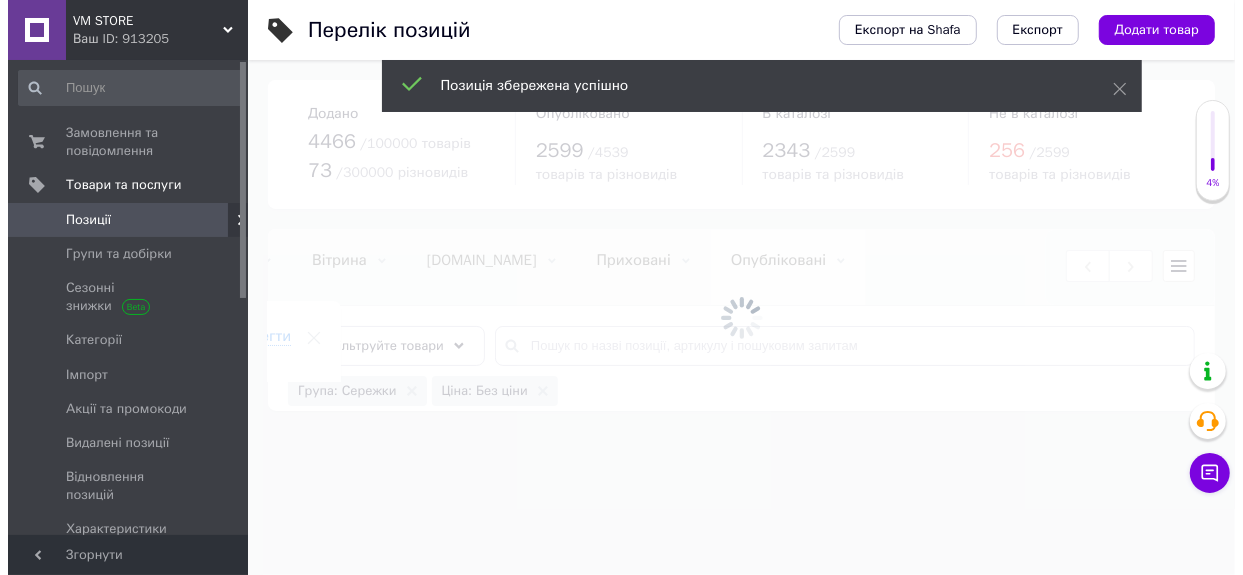 scroll, scrollTop: 0, scrollLeft: 219, axis: horizontal 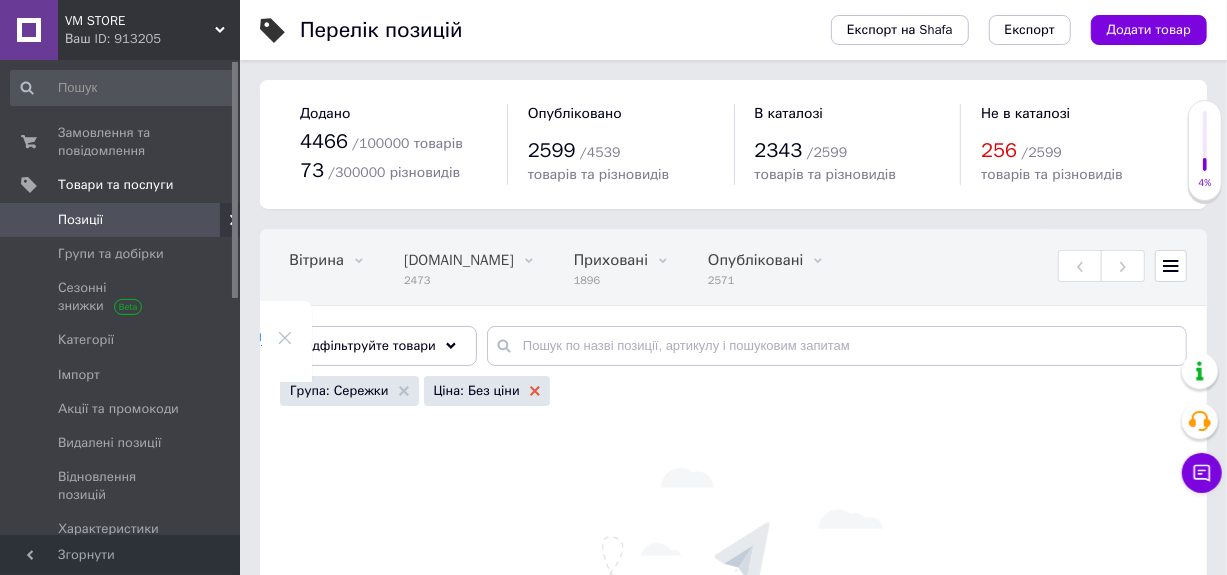 click 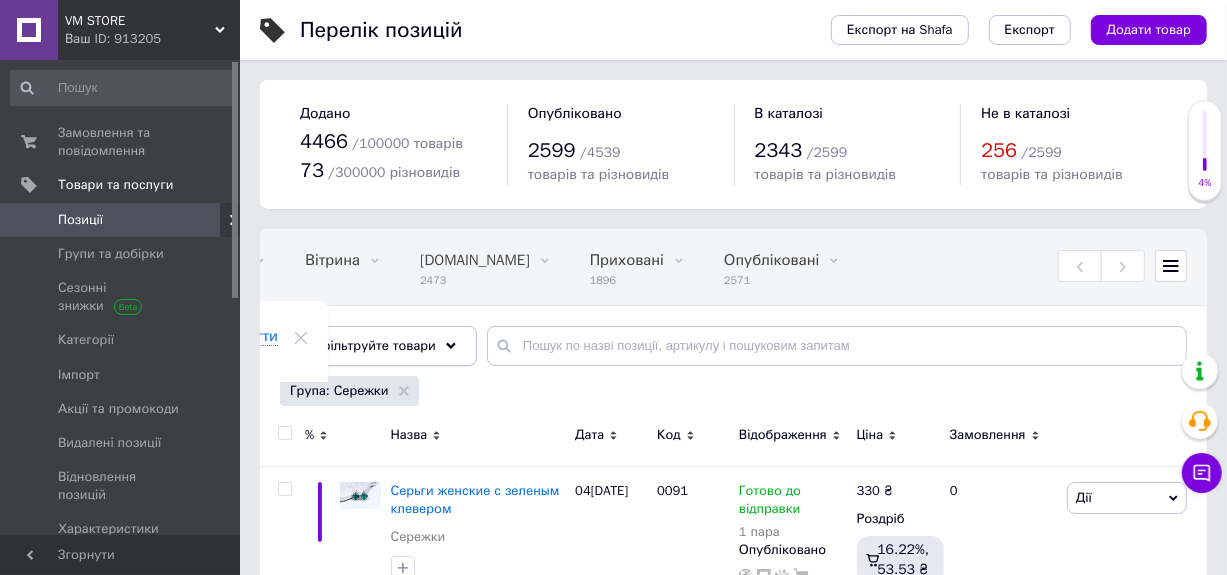 scroll, scrollTop: 0, scrollLeft: 219, axis: horizontal 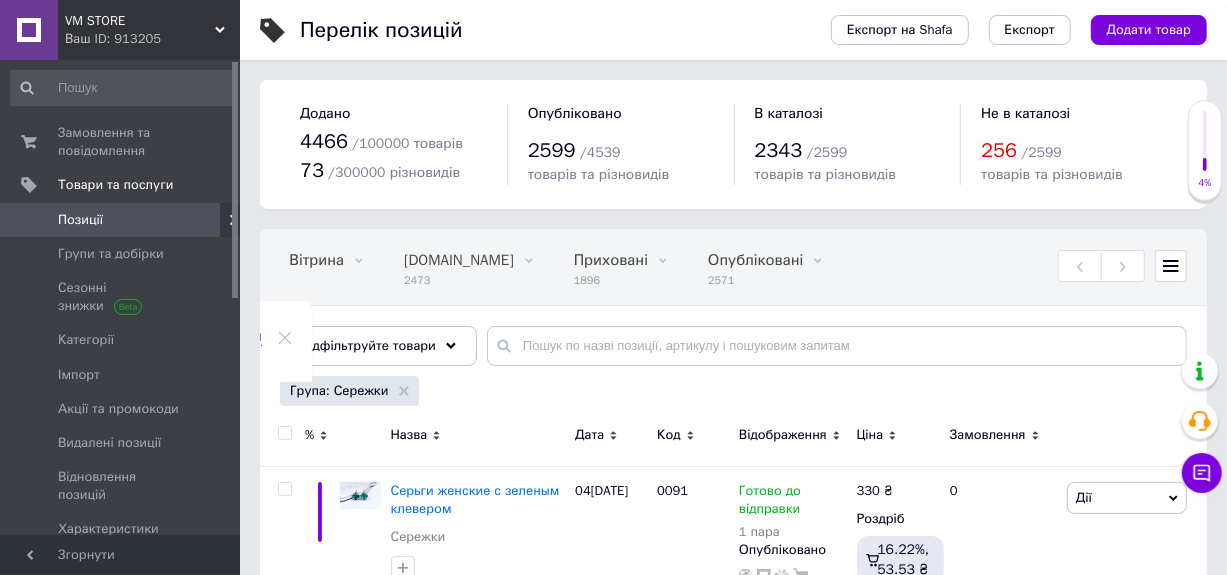 click on "Додати товар" at bounding box center [1149, 30] 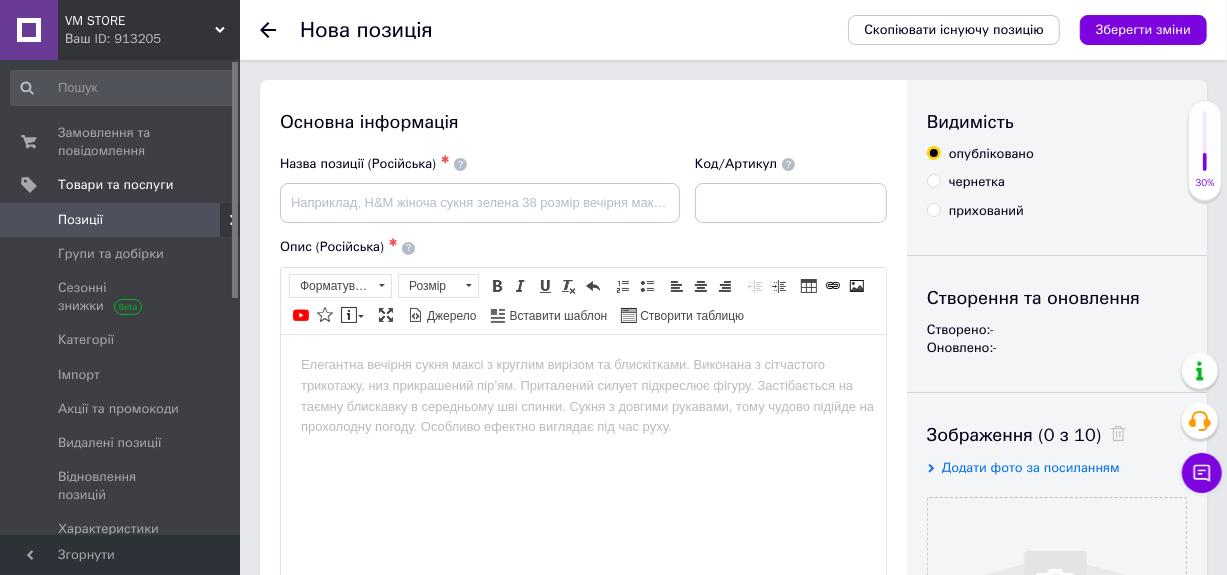 scroll, scrollTop: 0, scrollLeft: 0, axis: both 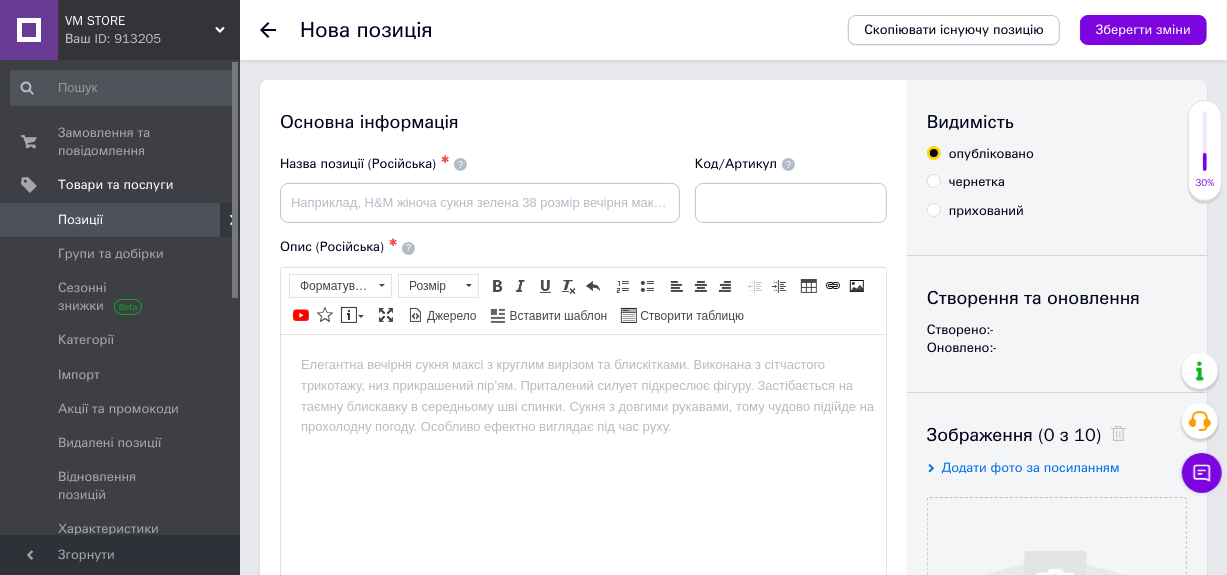 click on "Скопіювати існуючу позицію" at bounding box center [954, 30] 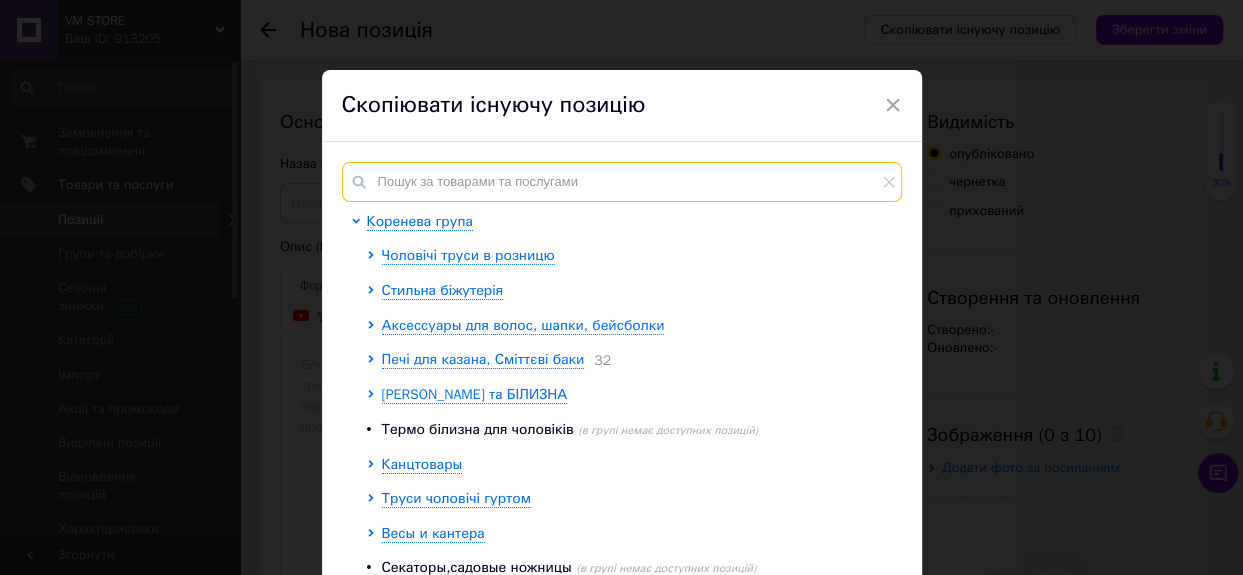 click at bounding box center (622, 182) 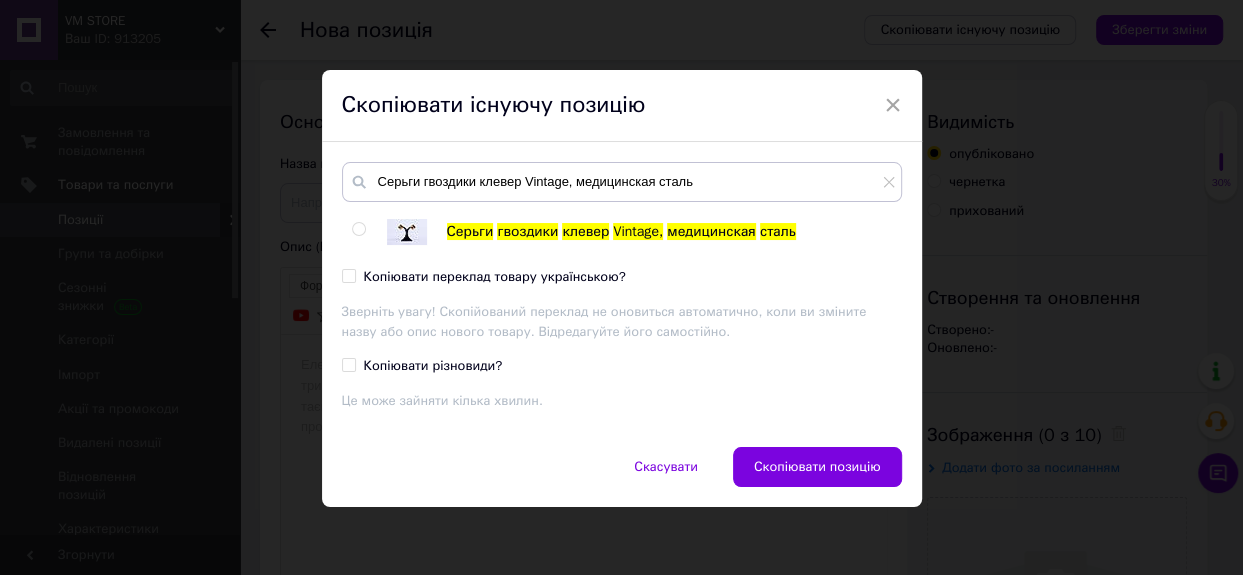 click at bounding box center [358, 229] 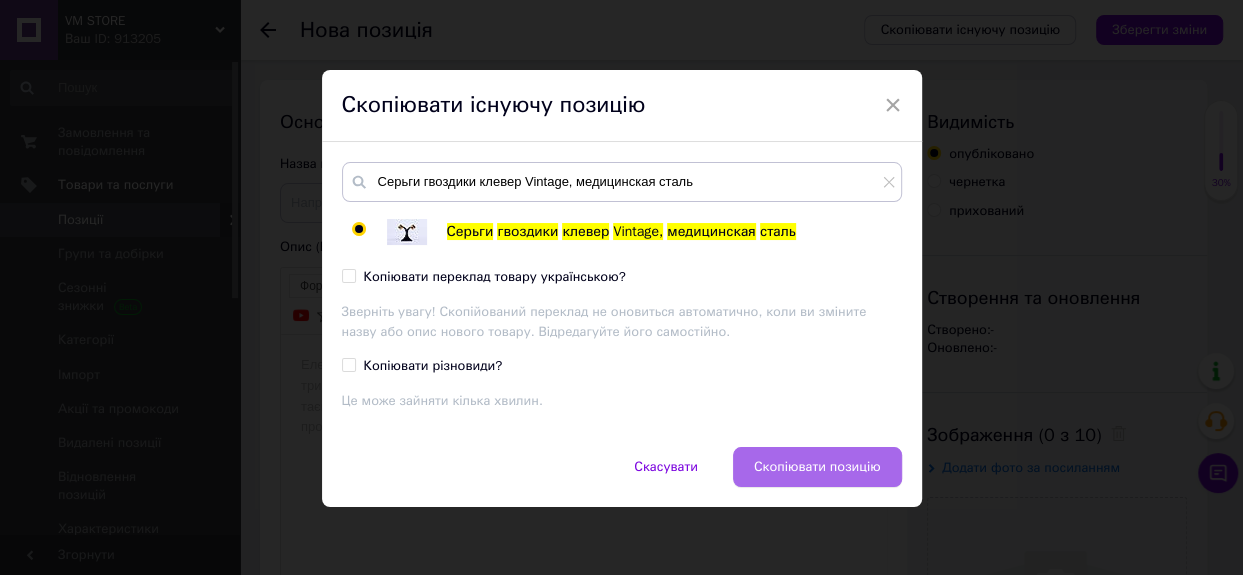 click on "Скопіювати позицію" at bounding box center (817, 467) 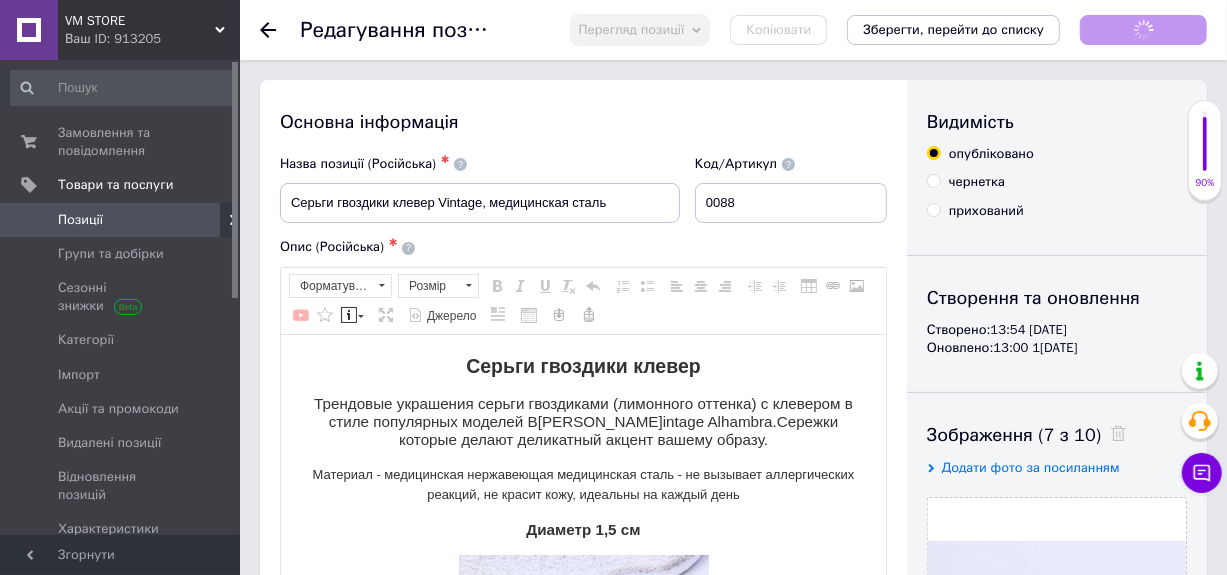 scroll, scrollTop: 0, scrollLeft: 0, axis: both 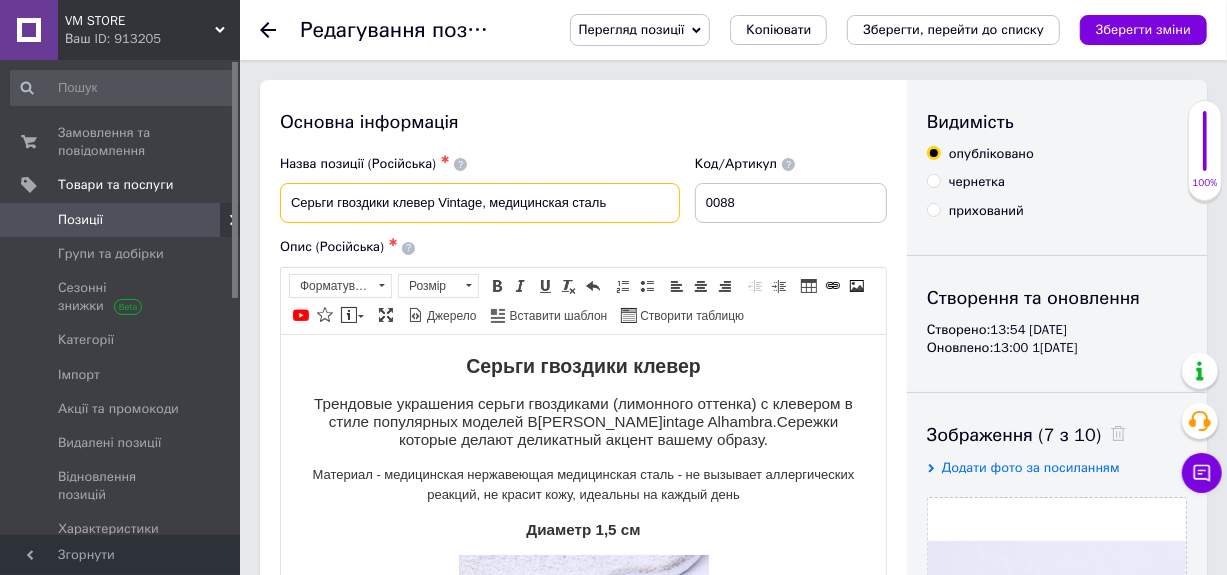 click on "Серьги гвоздики клевер Vintage, медицинская сталь" at bounding box center [480, 203] 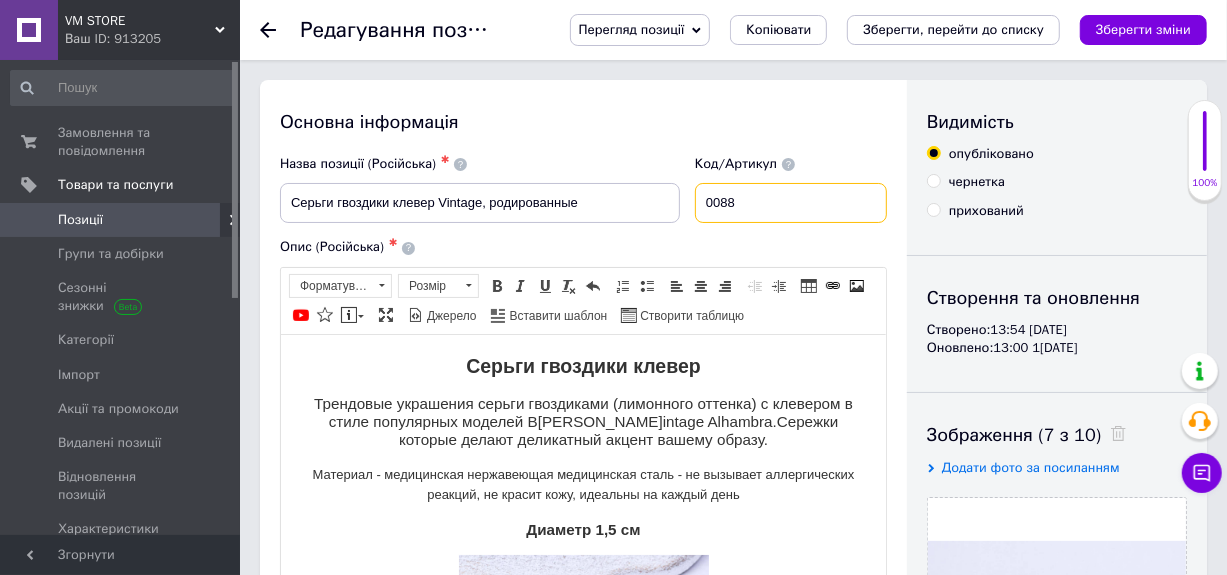 click on "0088" at bounding box center (791, 203) 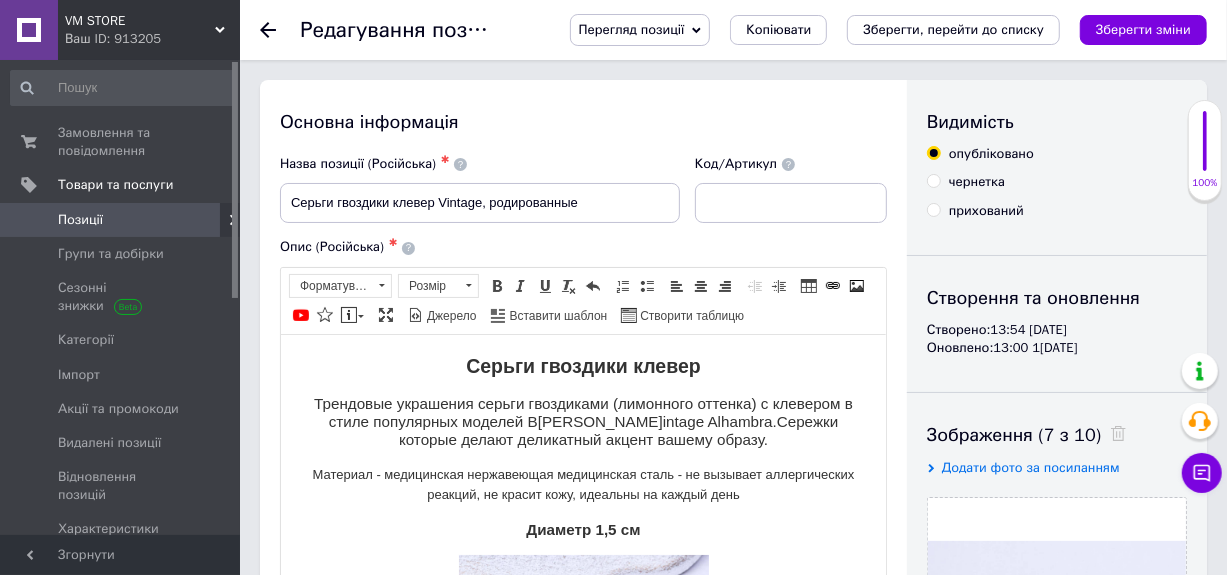 click on "Материал - медицинская нержавеющая медицинская сталь - не вызывает аллергических реакций, не красит кожу, идеальны на каждый день" at bounding box center (582, 485) 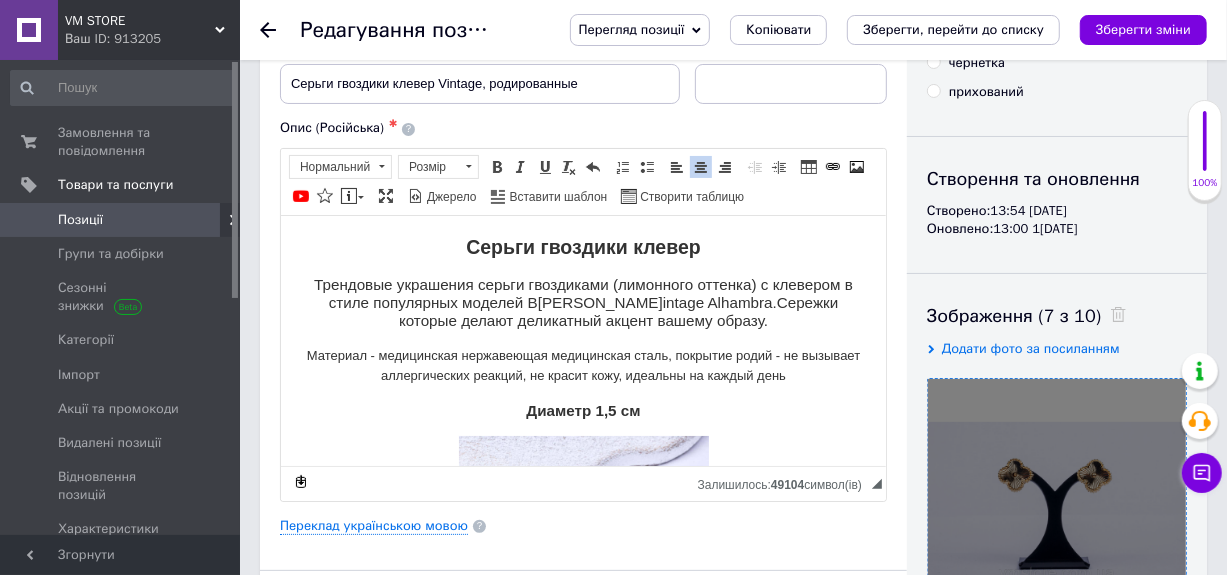 scroll, scrollTop: 300, scrollLeft: 0, axis: vertical 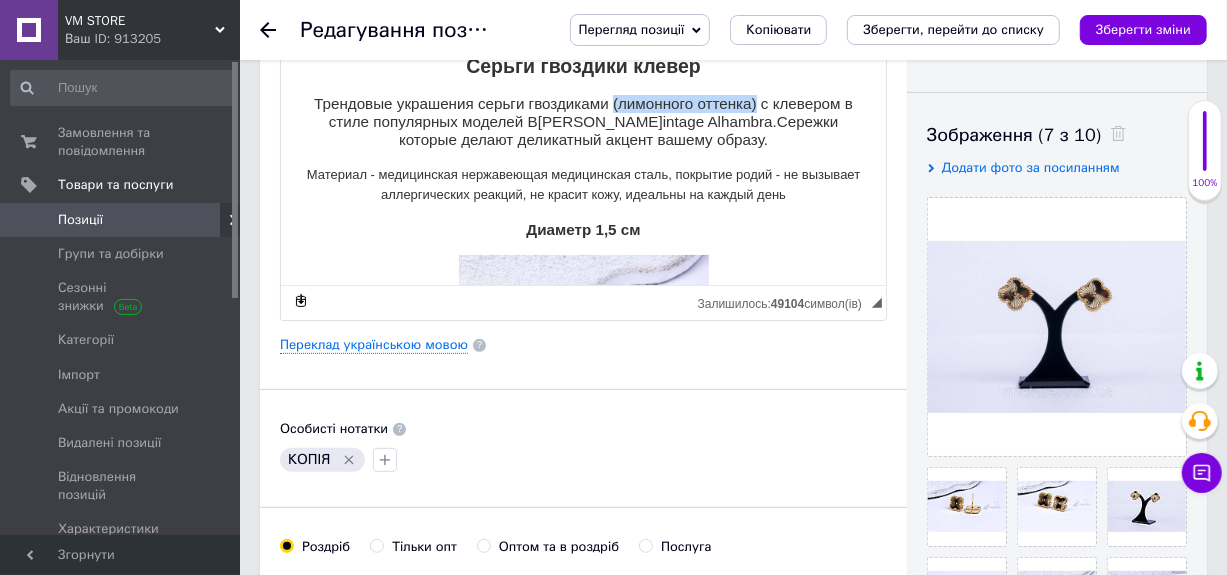 drag, startPoint x: 747, startPoint y: 105, endPoint x: 602, endPoint y: 104, distance: 145.00345 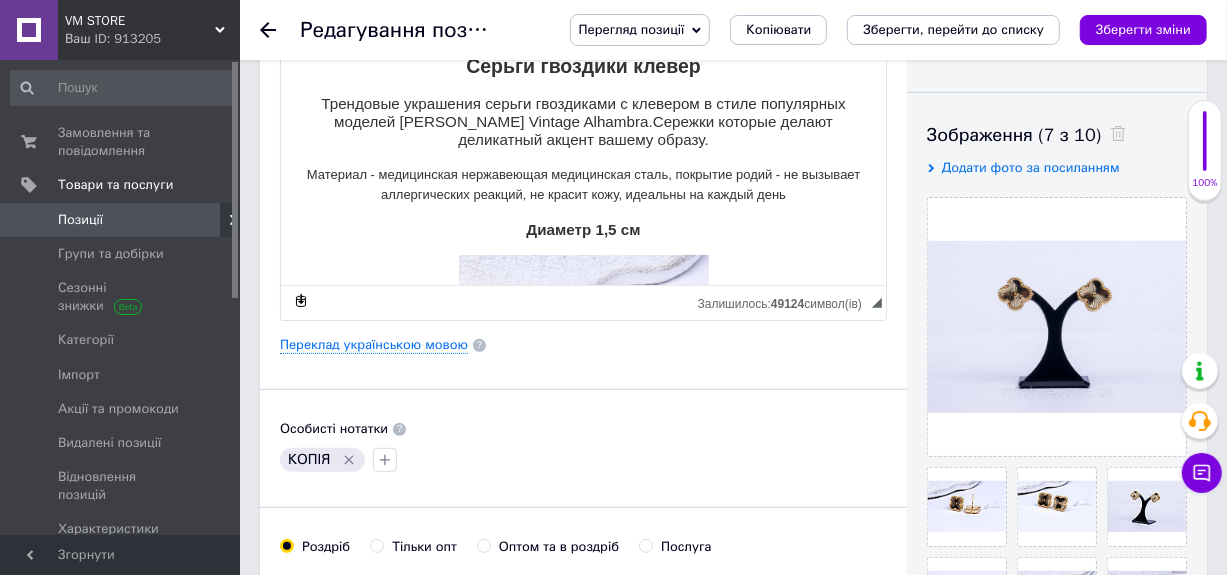click at bounding box center [583, 337] 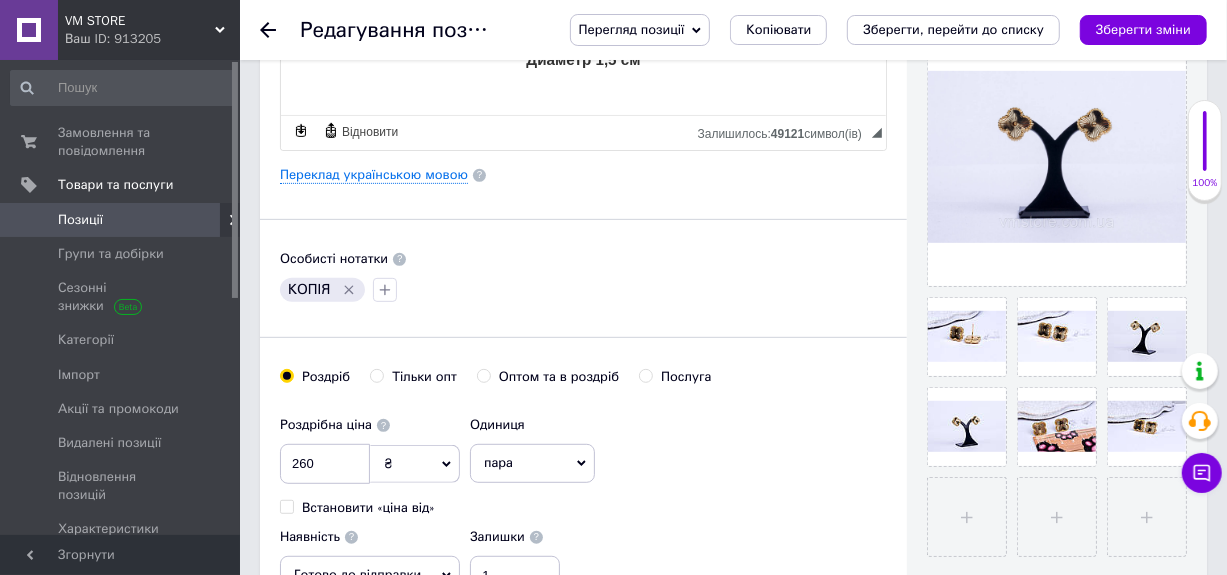 scroll, scrollTop: 500, scrollLeft: 0, axis: vertical 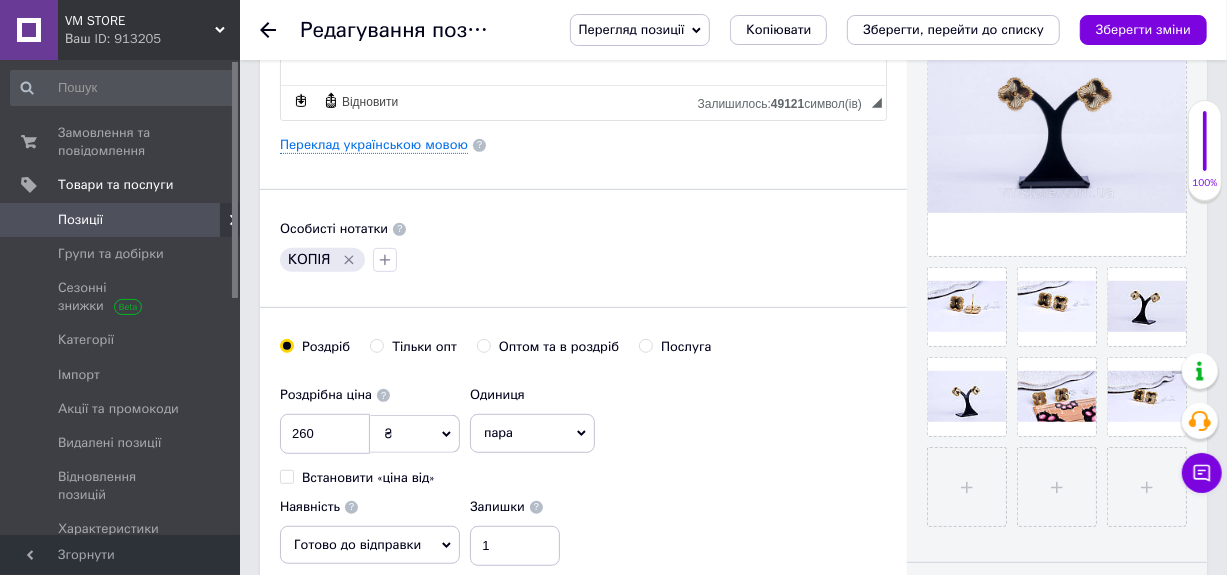 click 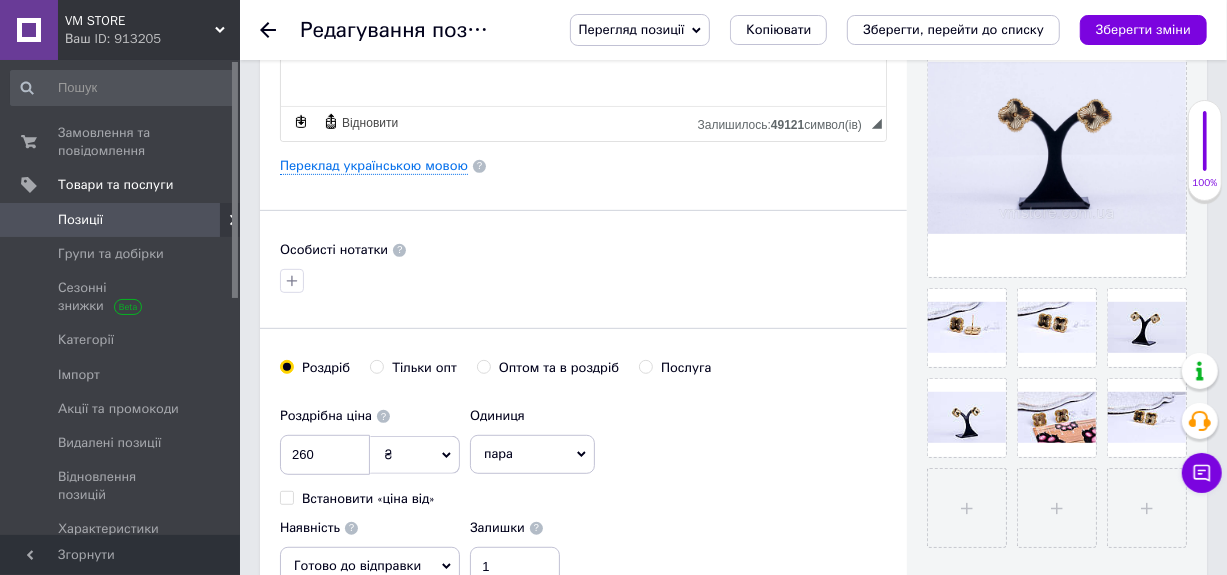 scroll, scrollTop: 600, scrollLeft: 0, axis: vertical 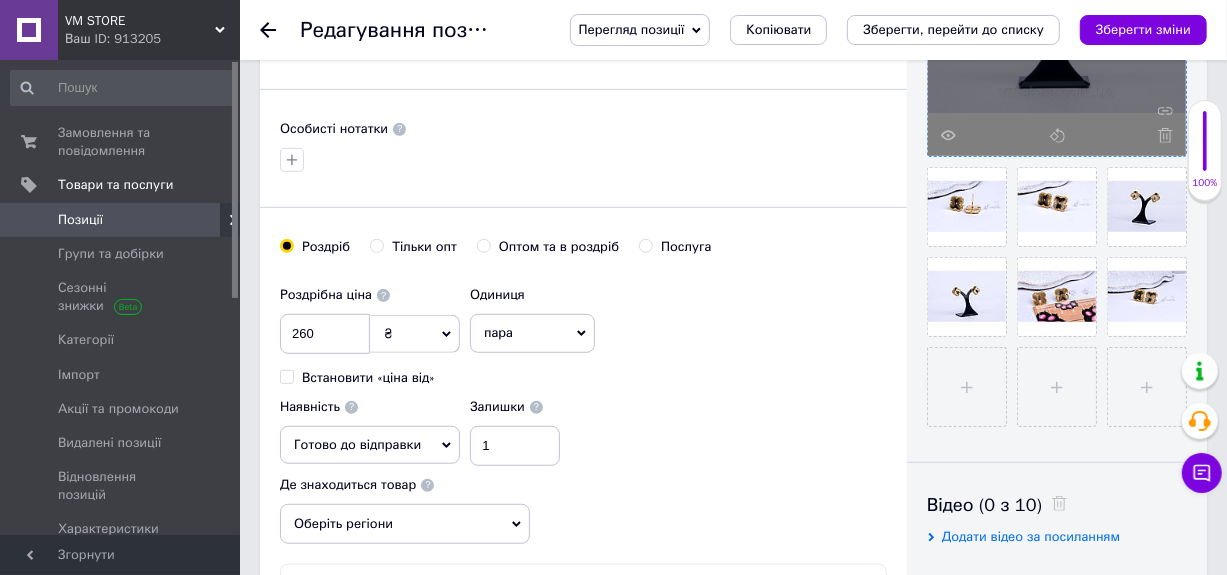 click 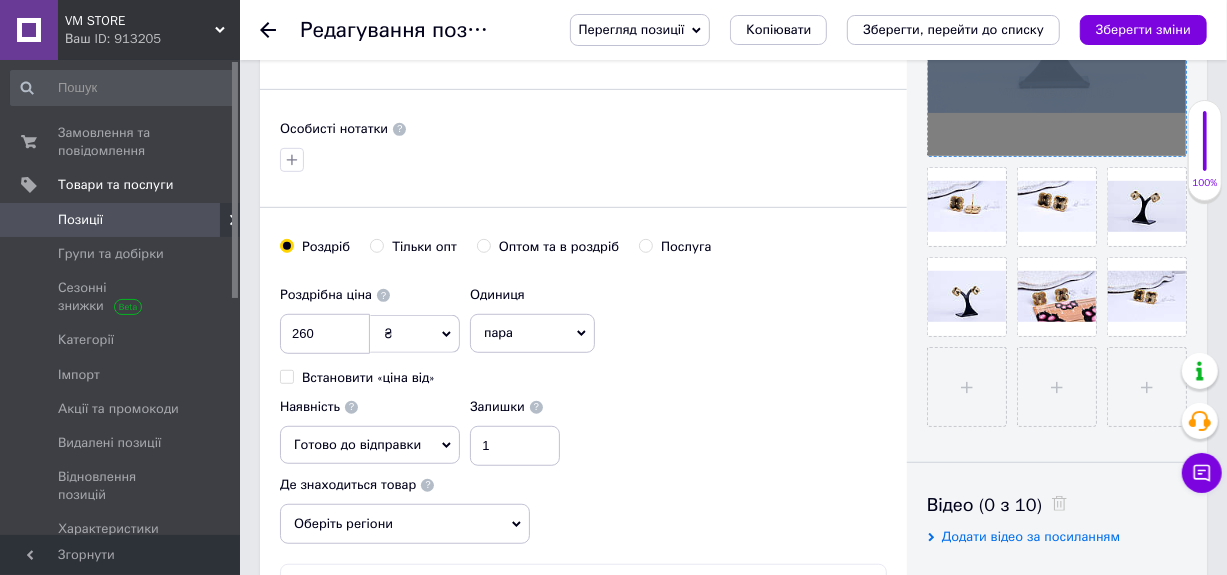 click at bounding box center (1057, 27) 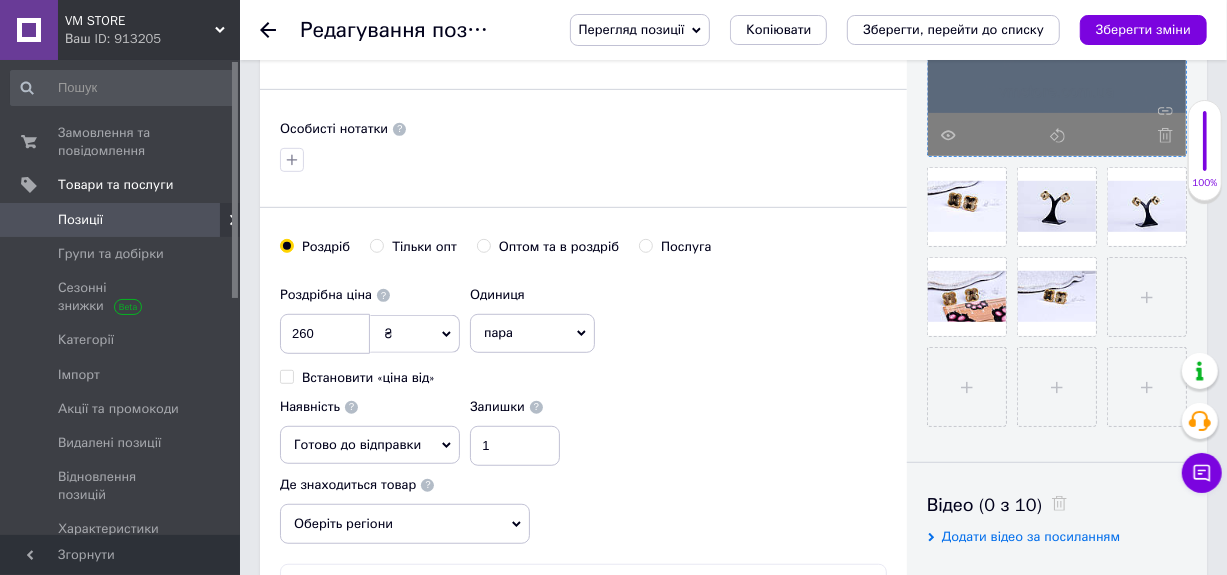 click 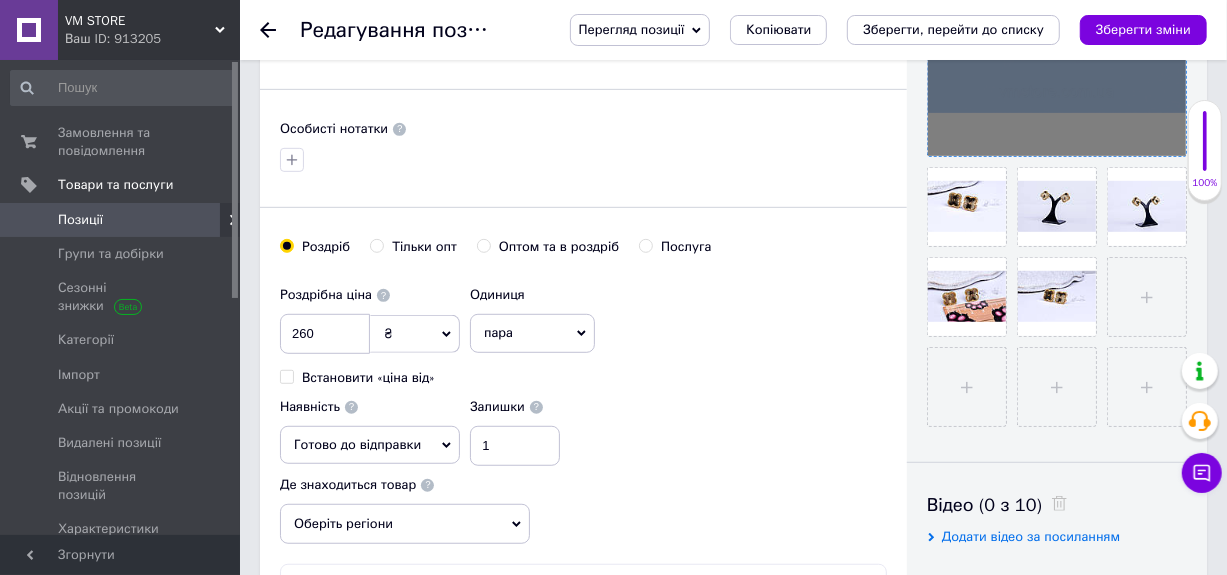 click at bounding box center (1057, 27) 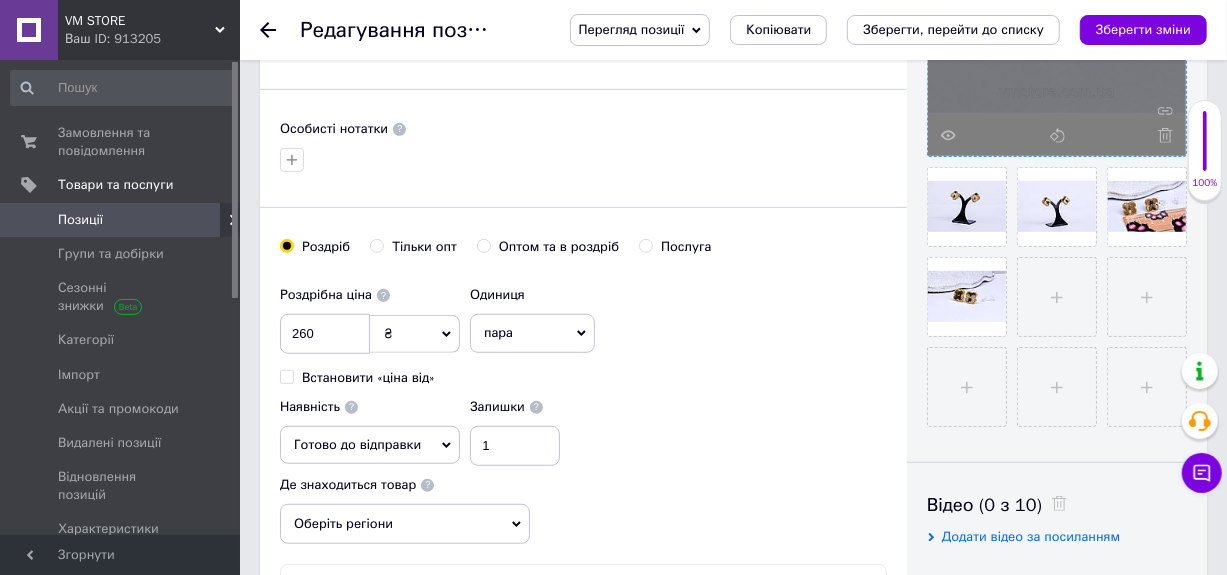 click 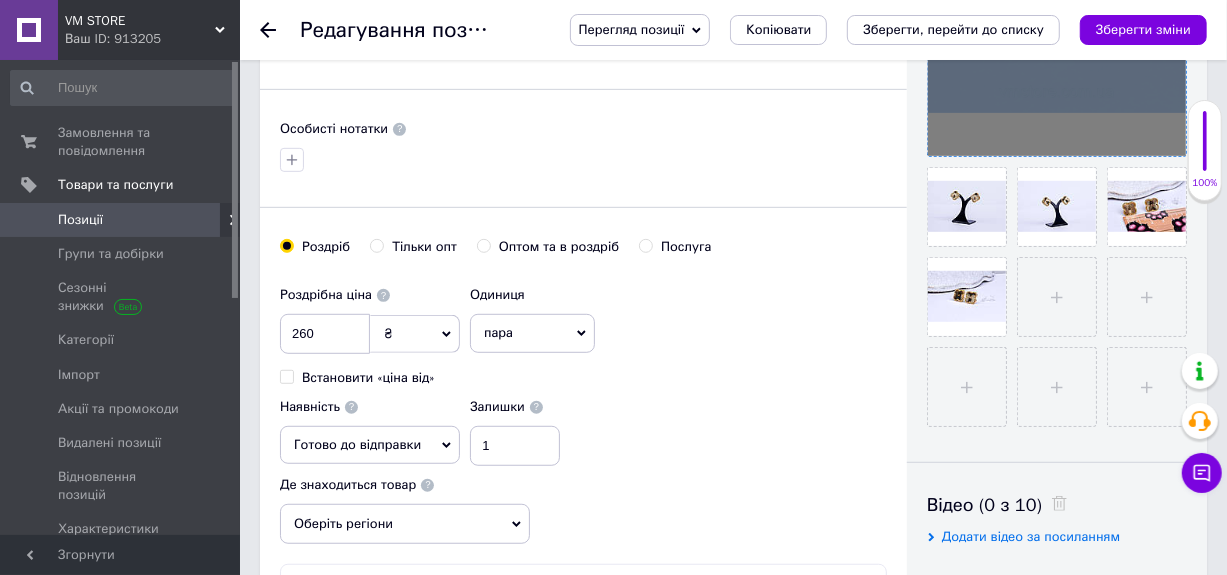click at bounding box center [1057, 27] 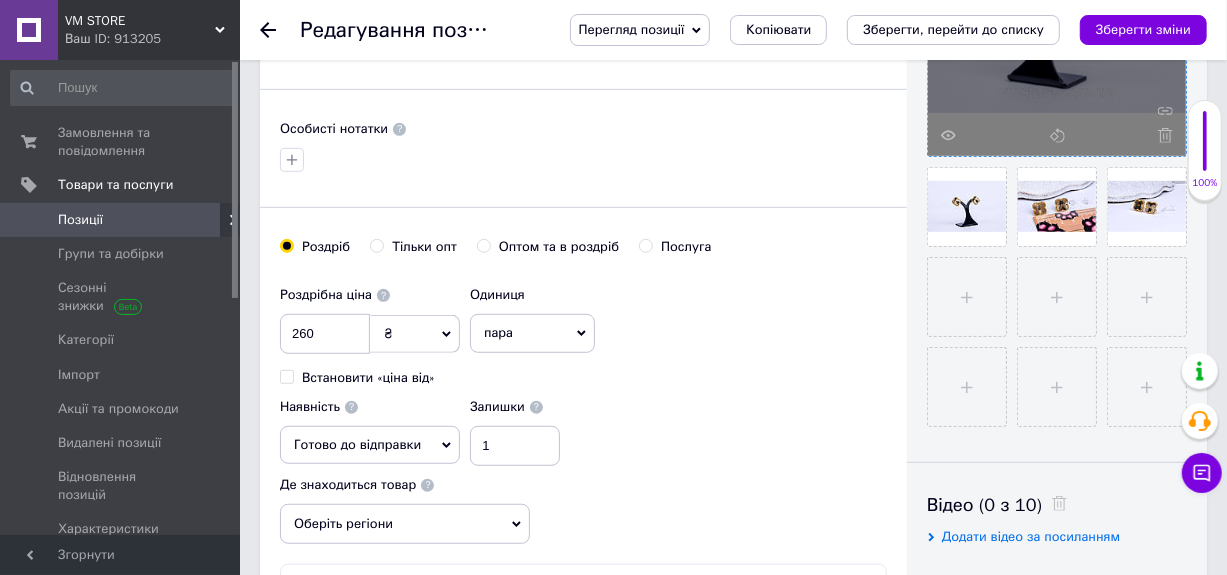 click 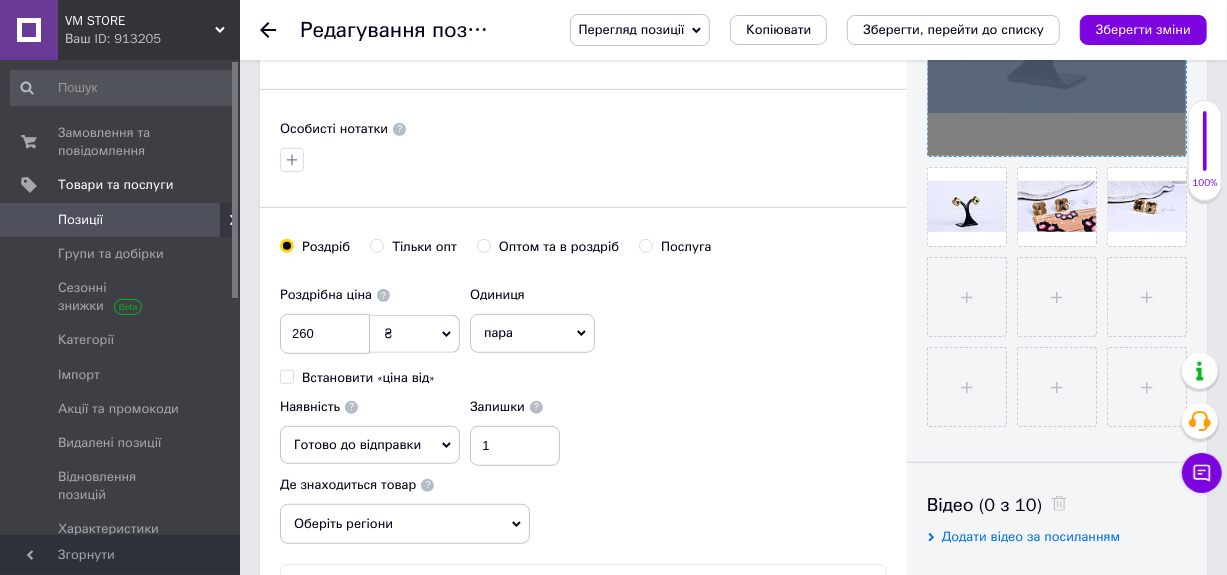 click at bounding box center [1057, 27] 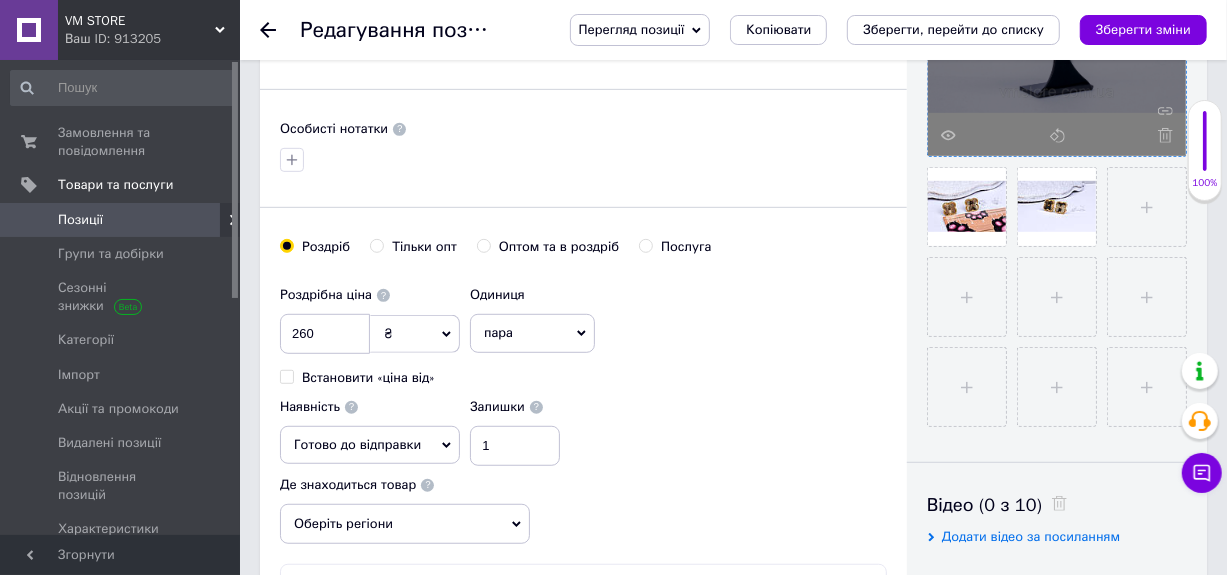 click 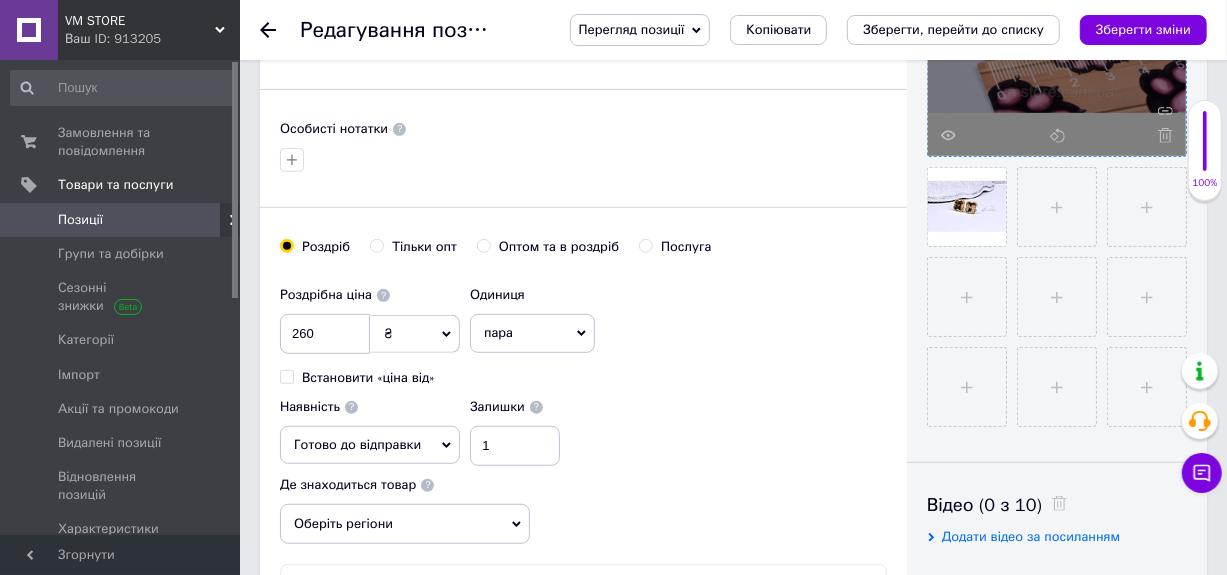 click 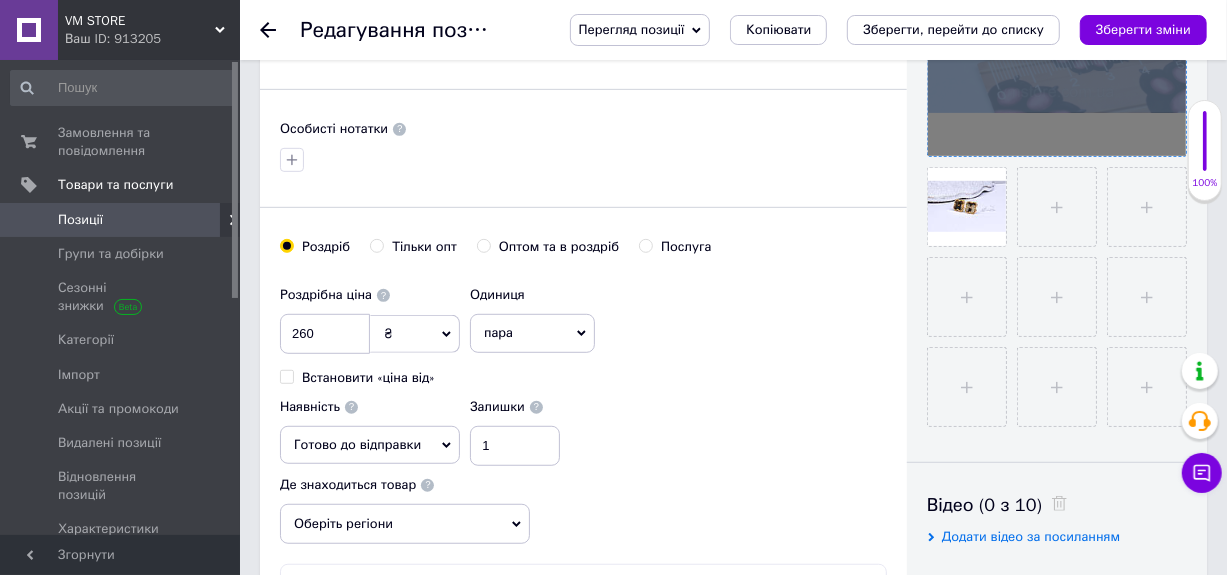 click at bounding box center [1057, 27] 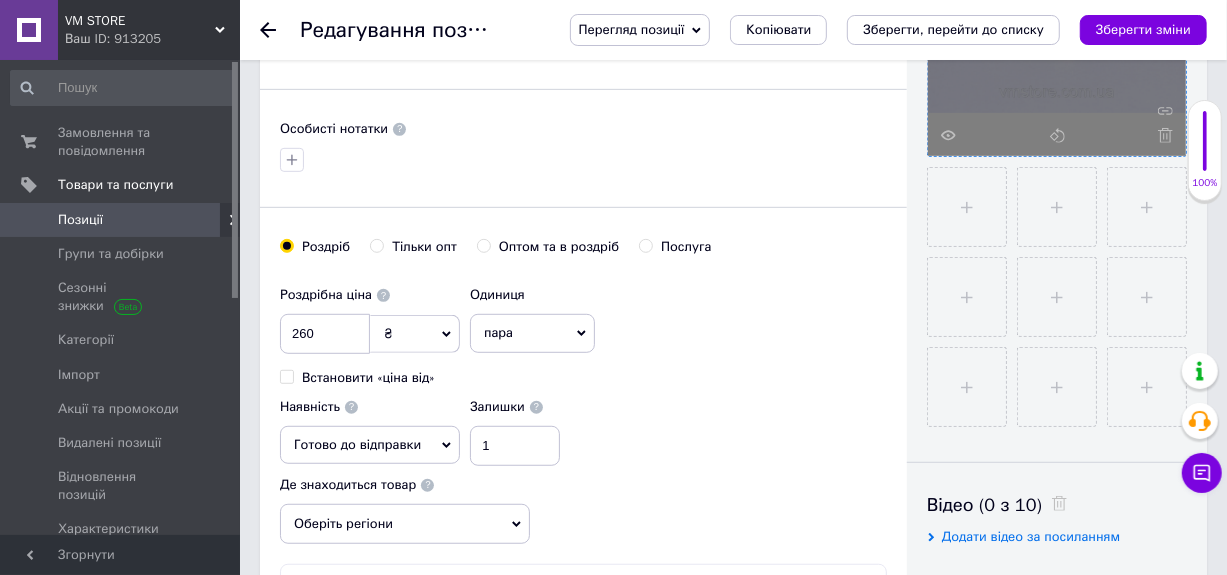 click 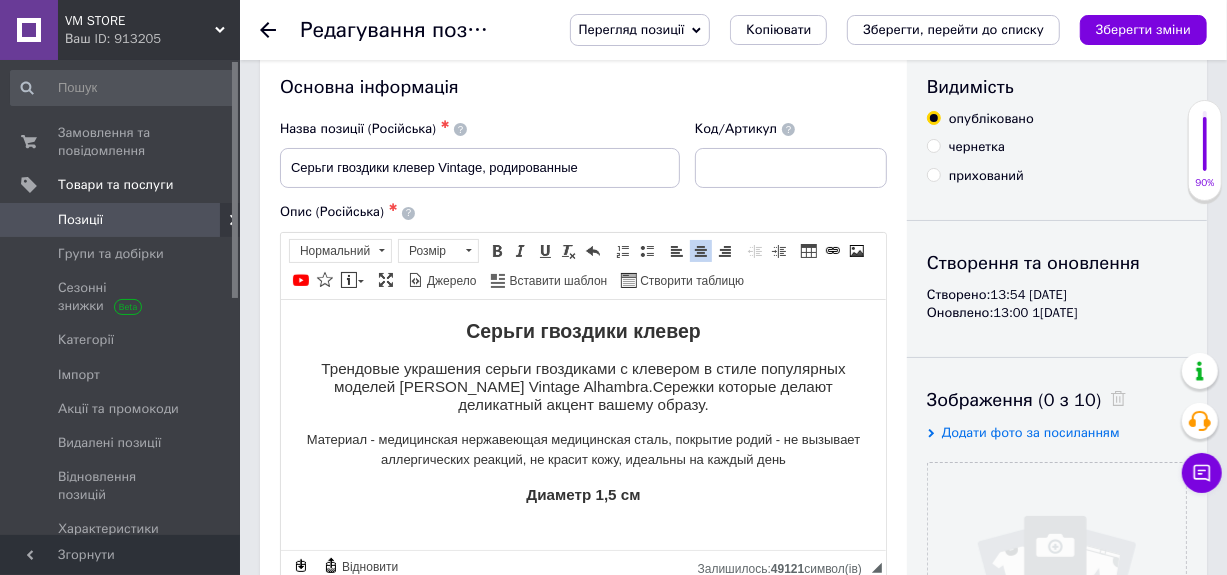 scroll, scrollTop: 0, scrollLeft: 0, axis: both 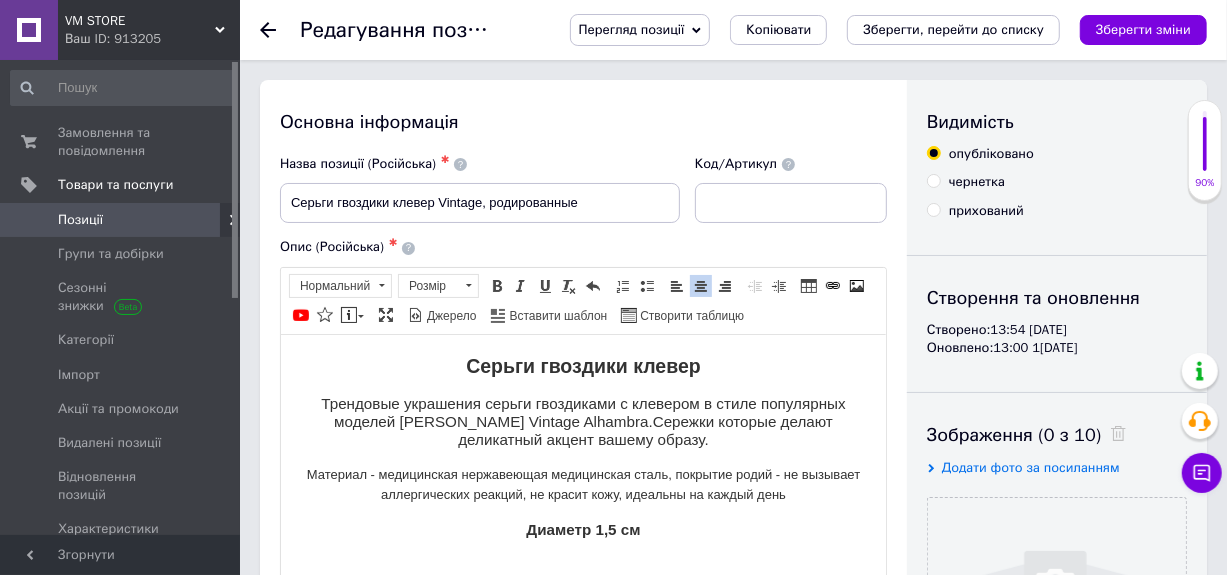 click on "чернетка" at bounding box center [933, 180] 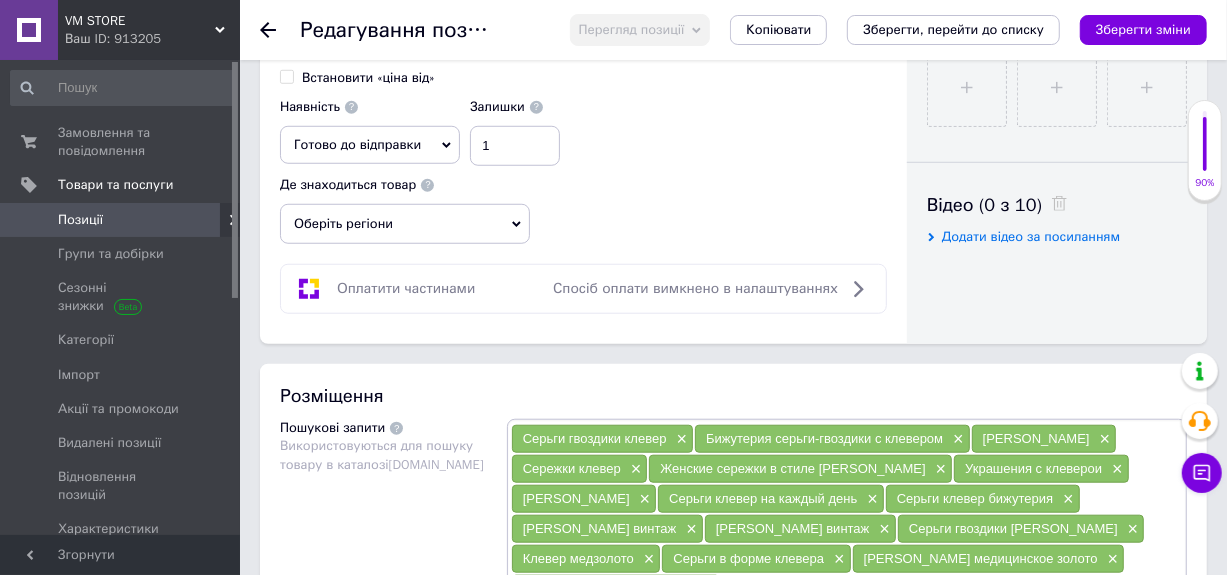 scroll, scrollTop: 900, scrollLeft: 0, axis: vertical 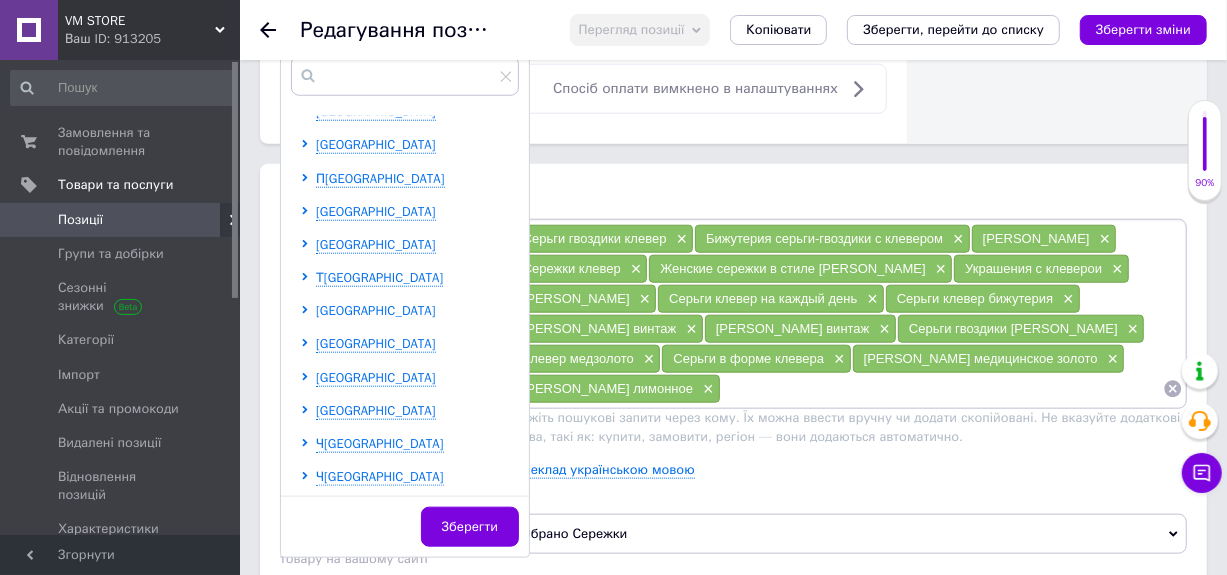 click on "[GEOGRAPHIC_DATA]" at bounding box center [376, 310] 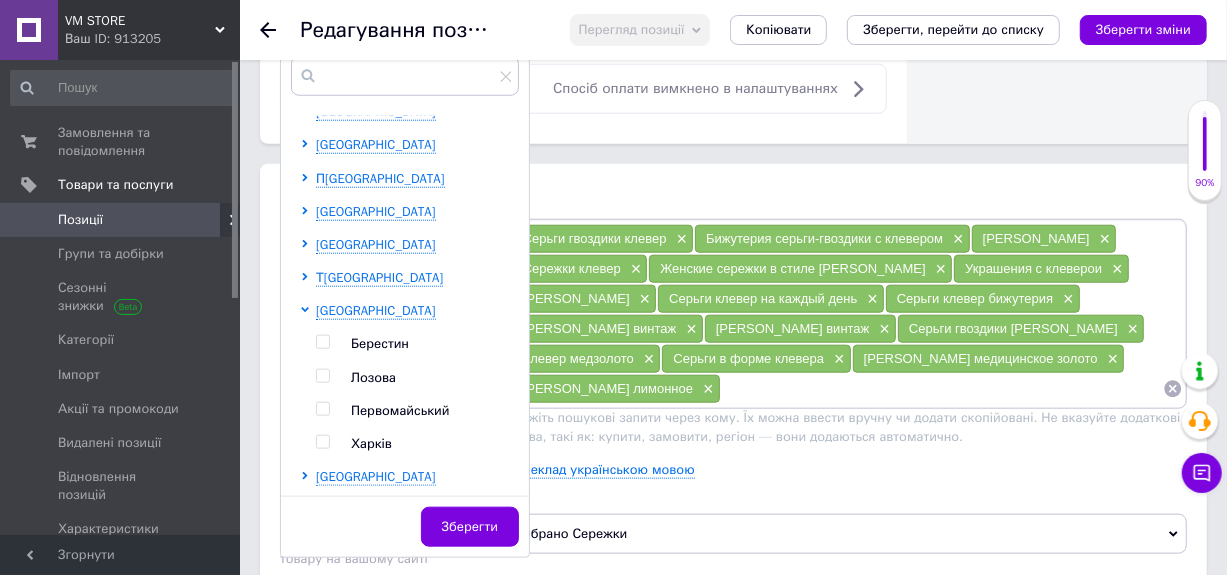 click at bounding box center [322, 442] 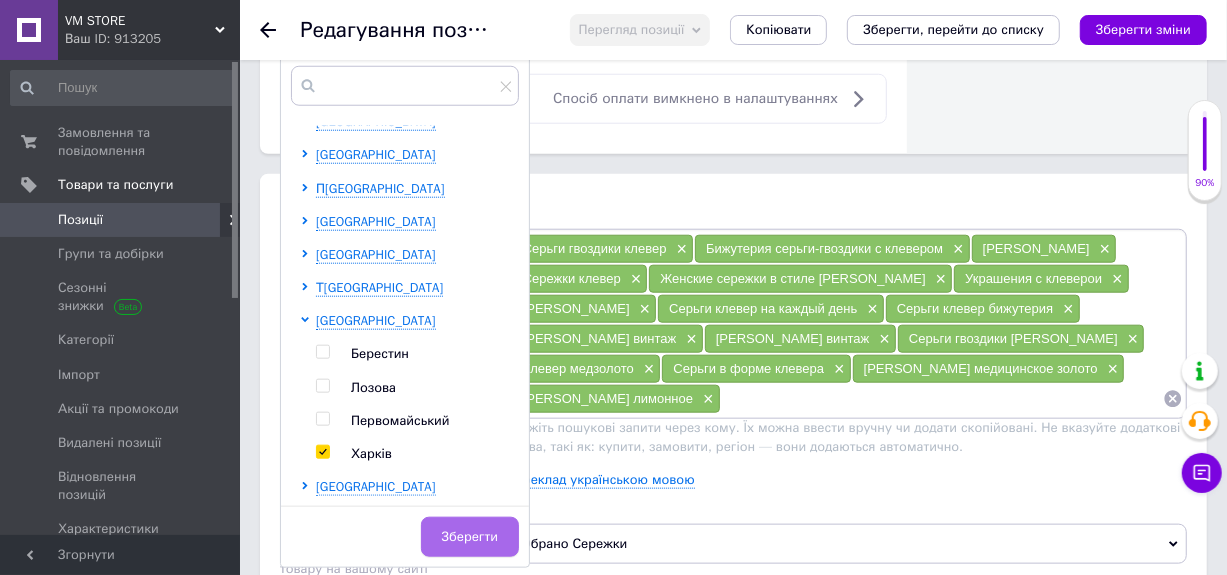click on "Зберегти" at bounding box center (470, 537) 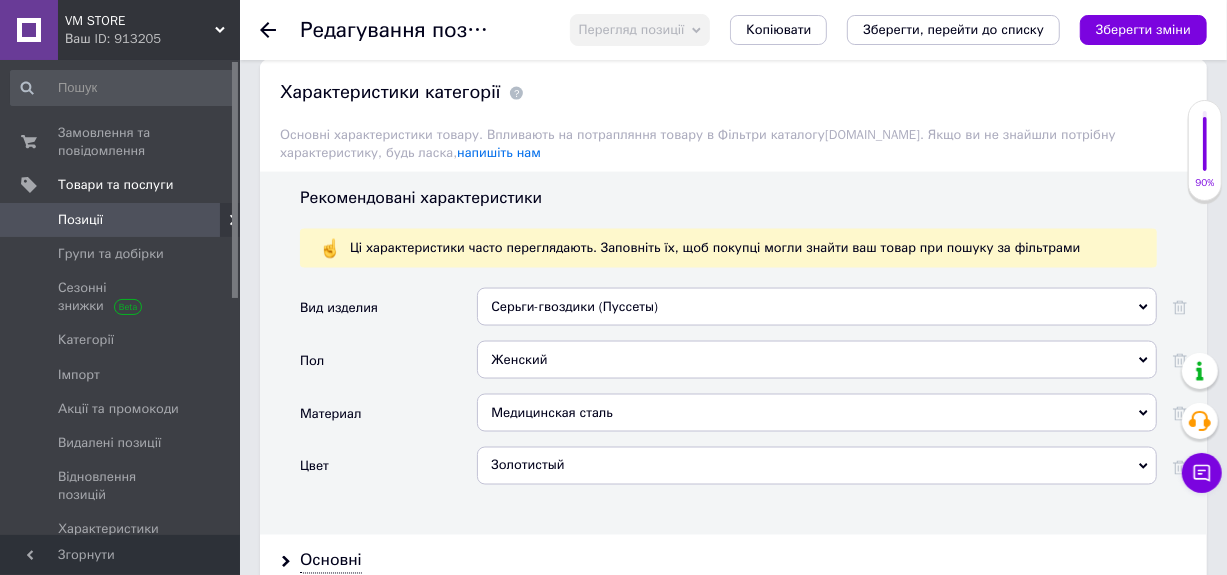 scroll, scrollTop: 1900, scrollLeft: 0, axis: vertical 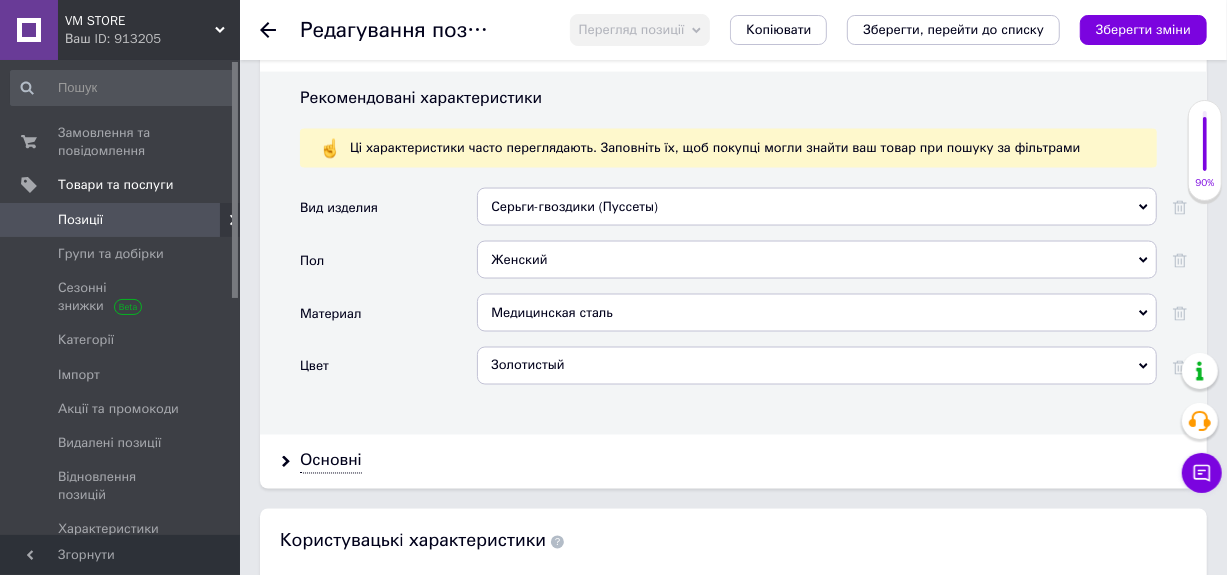 click on "Золотистый" at bounding box center [817, 366] 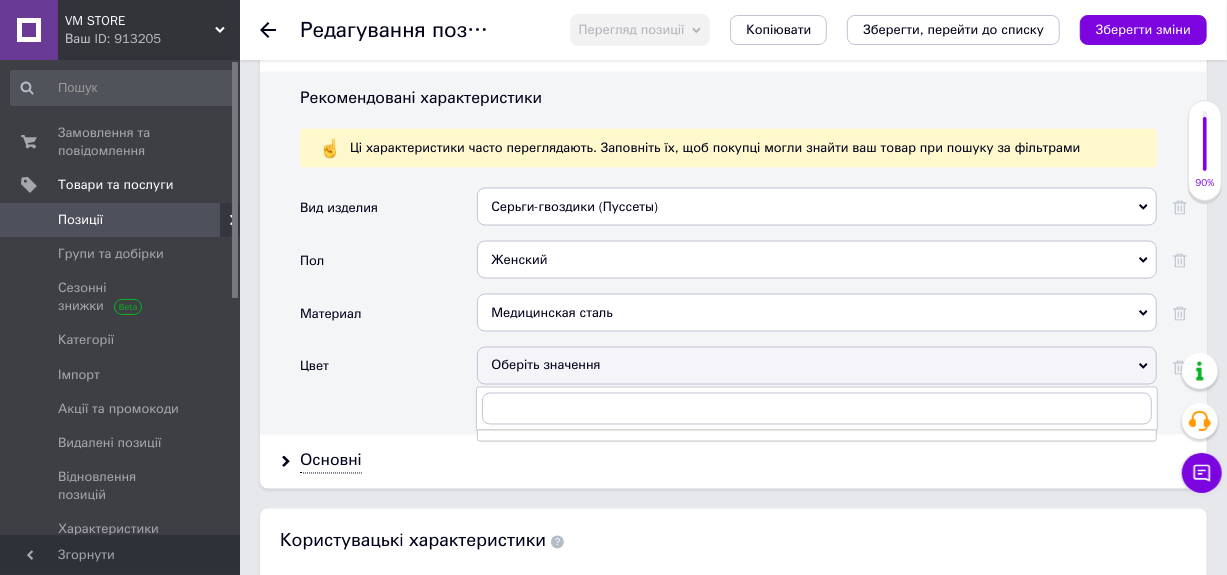 click on "Основні" at bounding box center [733, 461] 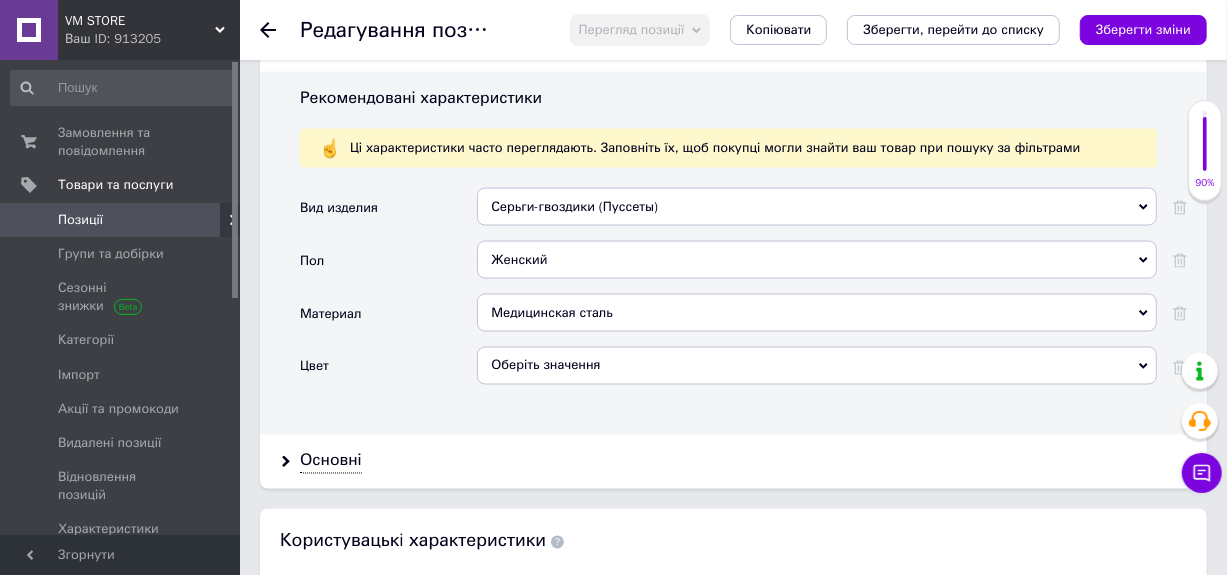 click on "Оберіть значення" at bounding box center (817, 366) 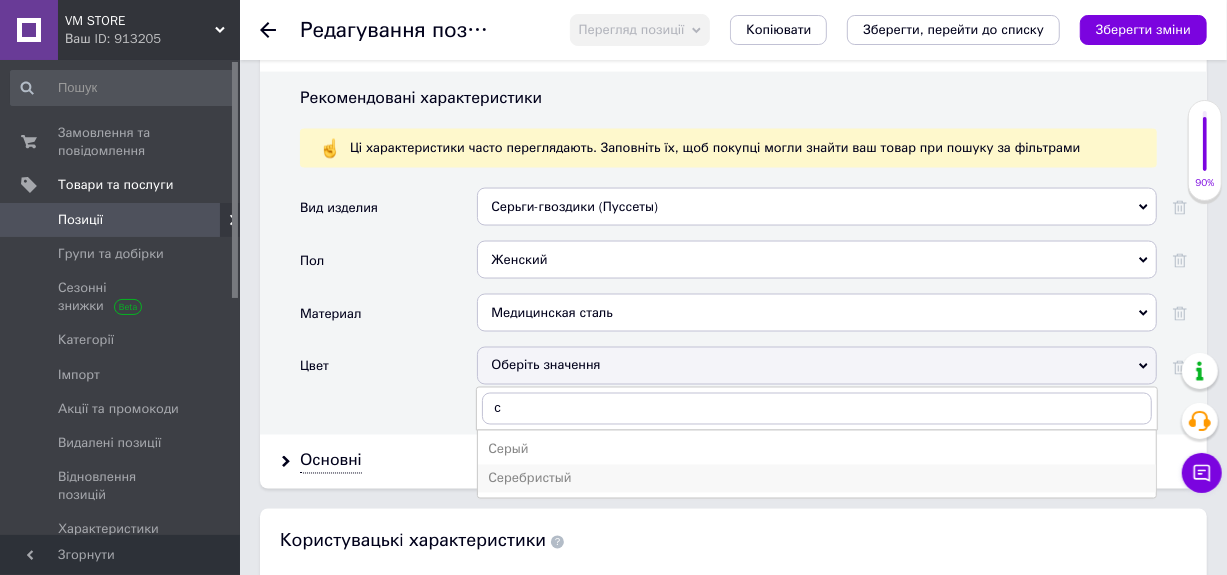 click on "Серебристый" at bounding box center [817, 479] 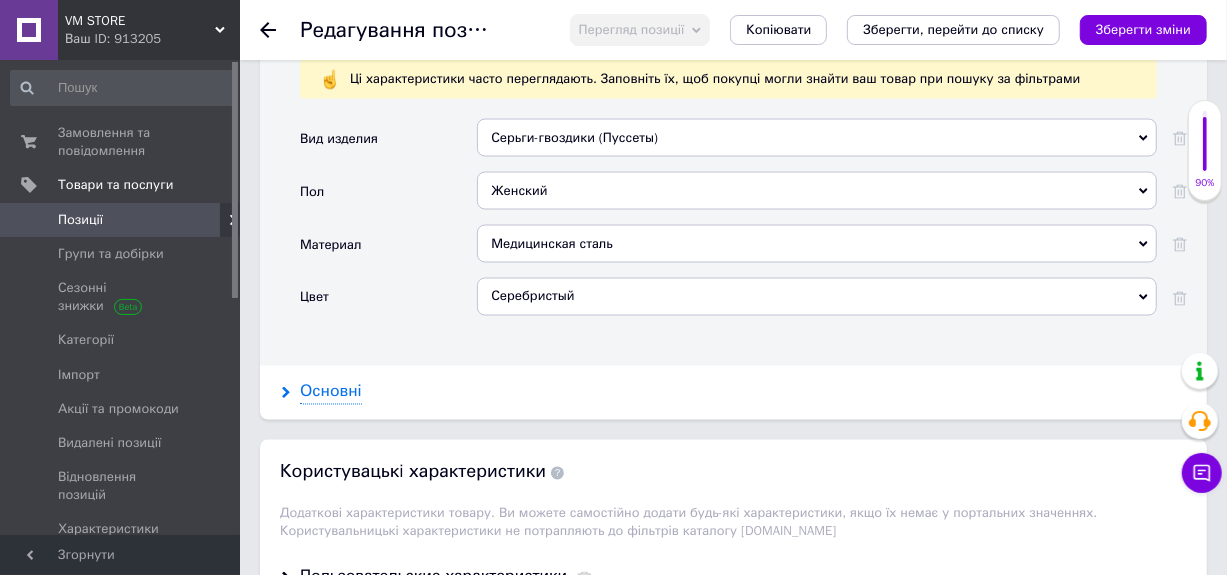 scroll, scrollTop: 2000, scrollLeft: 0, axis: vertical 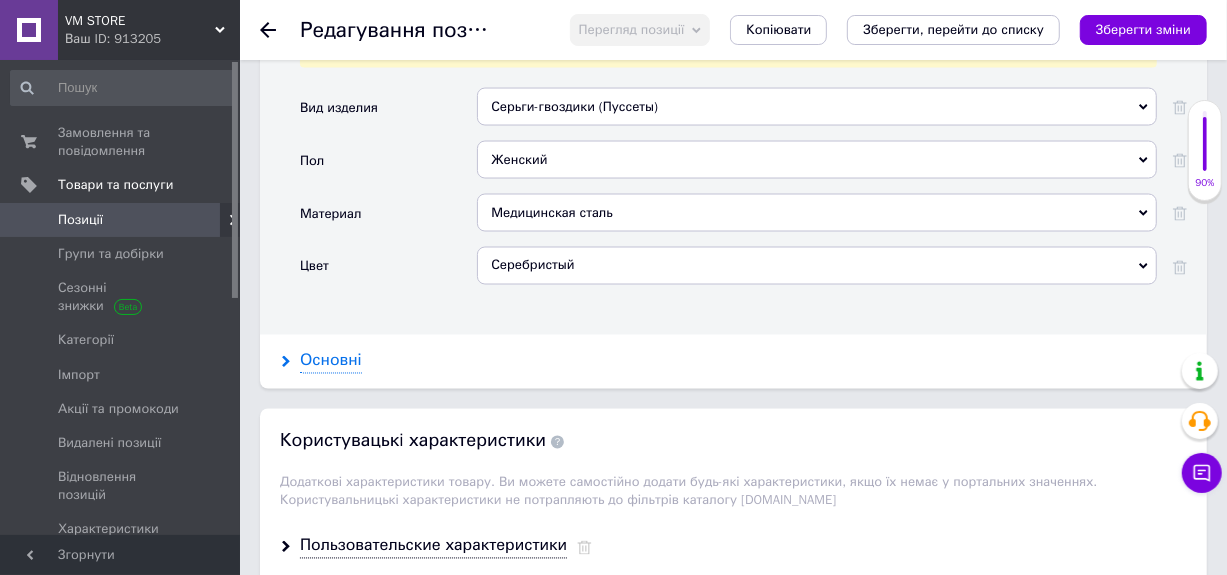 click on "Основні" at bounding box center (331, 361) 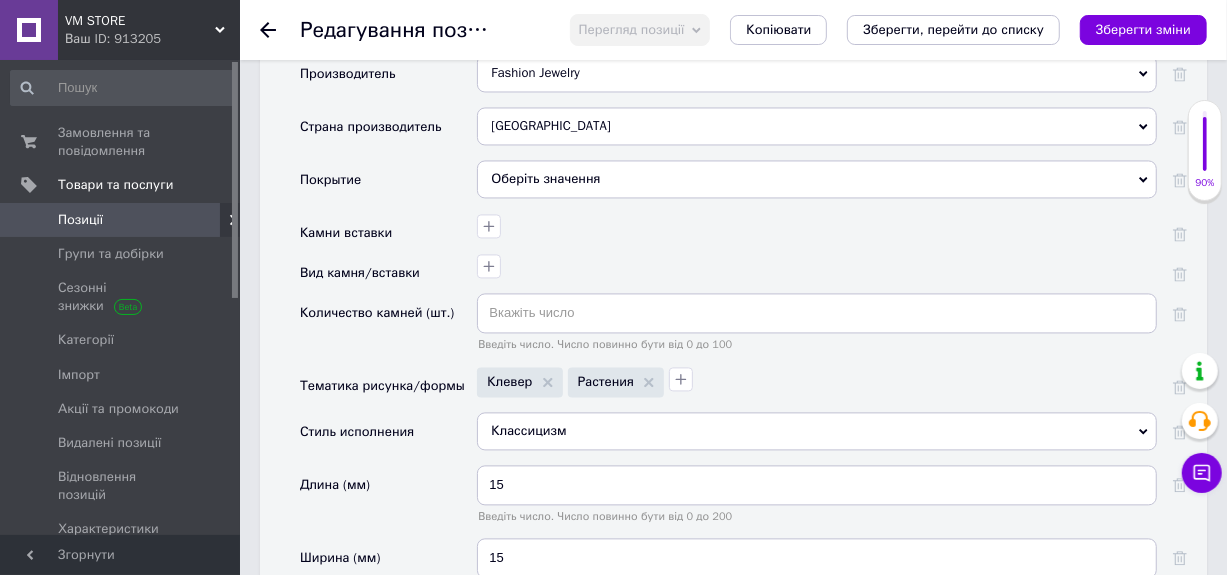 scroll, scrollTop: 2400, scrollLeft: 0, axis: vertical 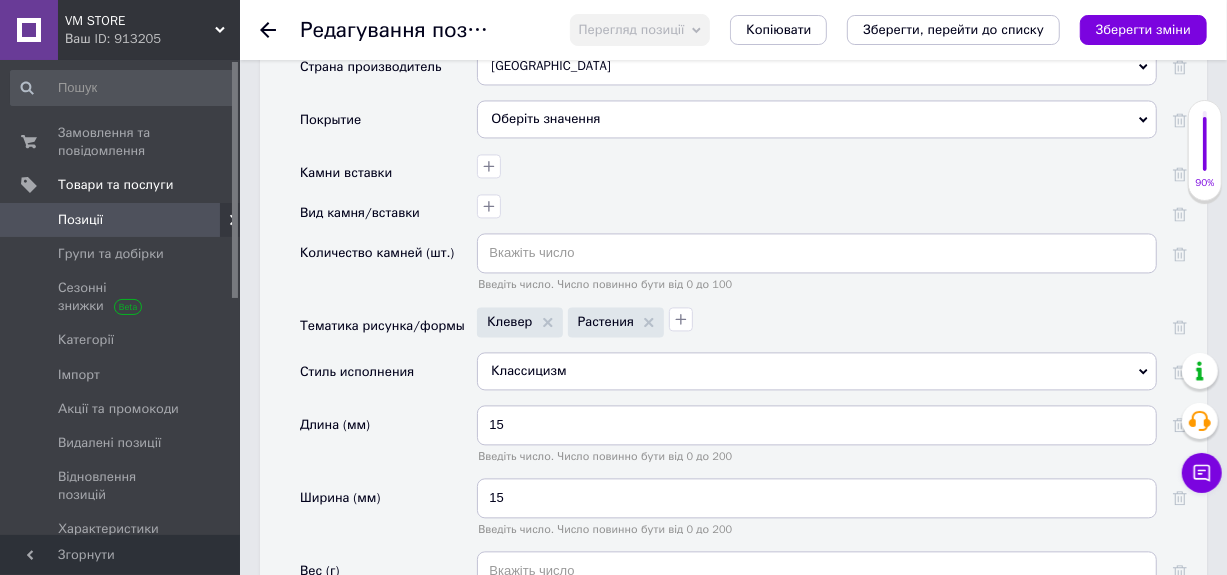 click on "Оберіть значення" at bounding box center (817, 119) 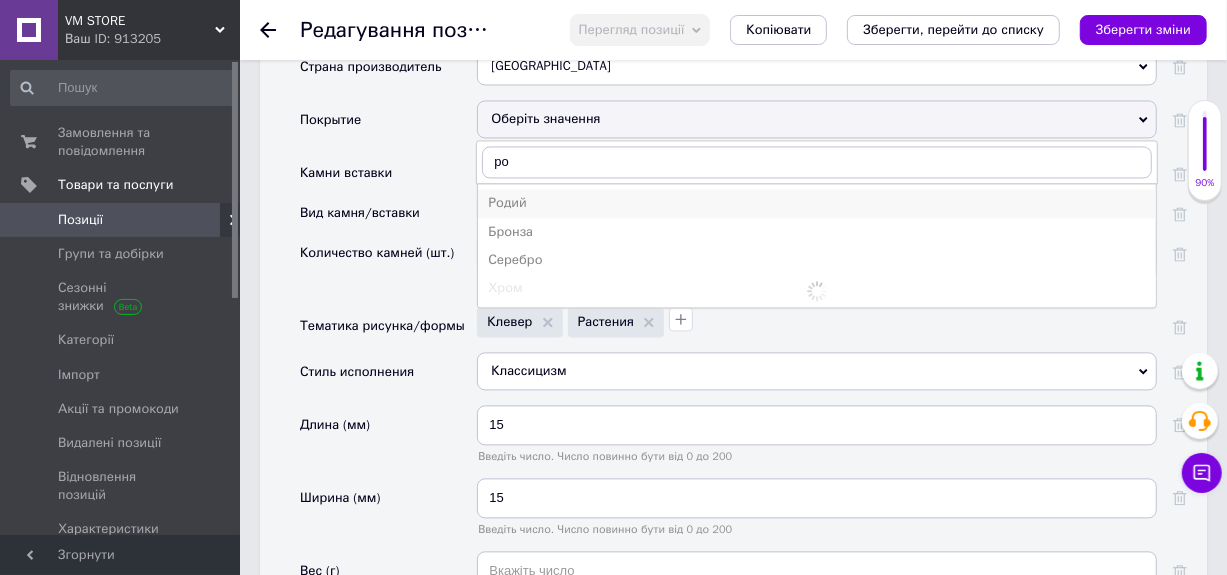 click on "Родий" at bounding box center [817, 203] 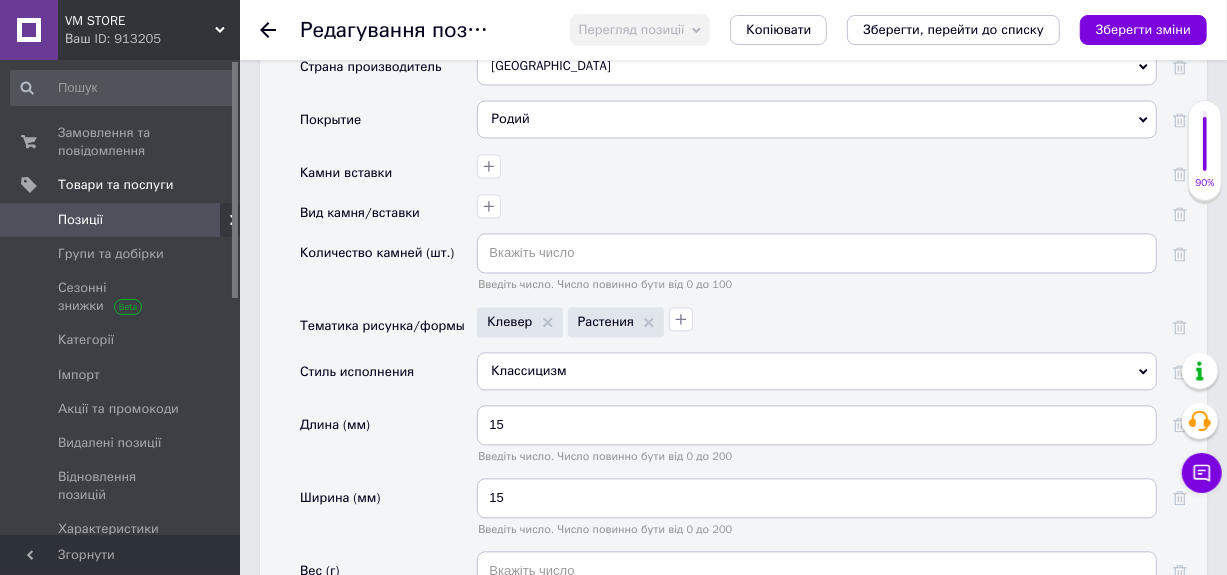 scroll, scrollTop: 0, scrollLeft: 0, axis: both 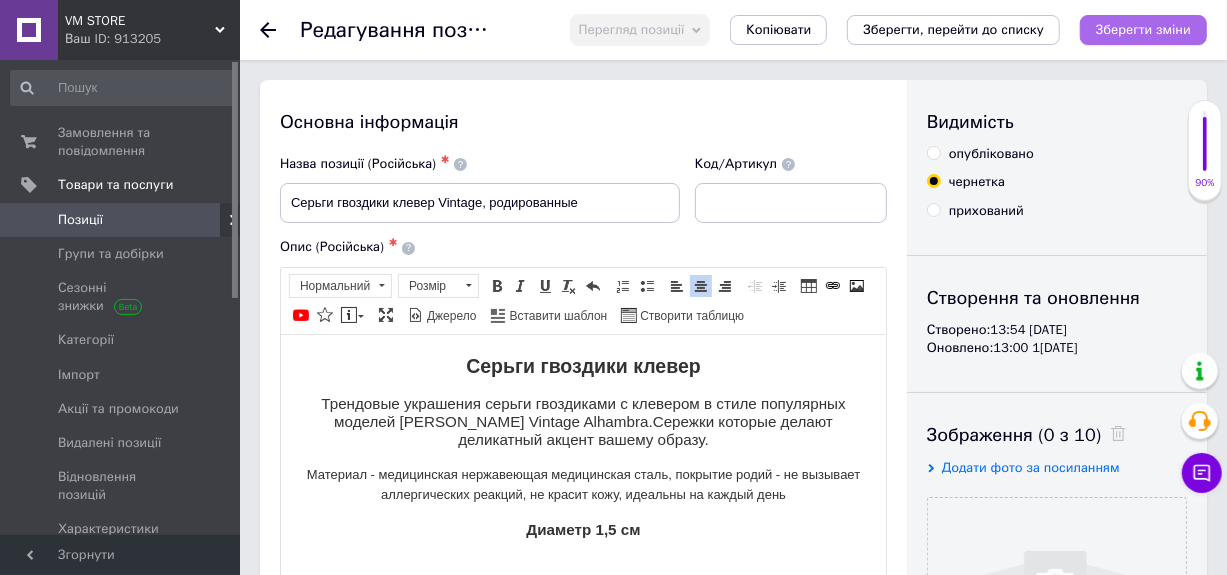 click on "Зберегти зміни" at bounding box center [1143, 29] 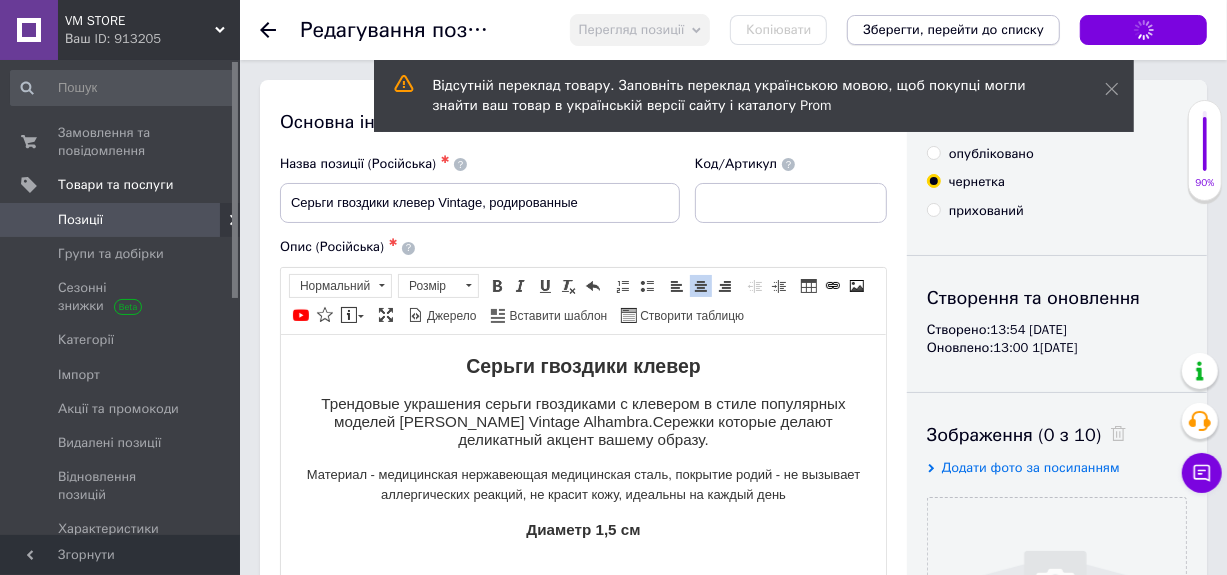 click on "Зберегти, перейти до списку" at bounding box center (953, 29) 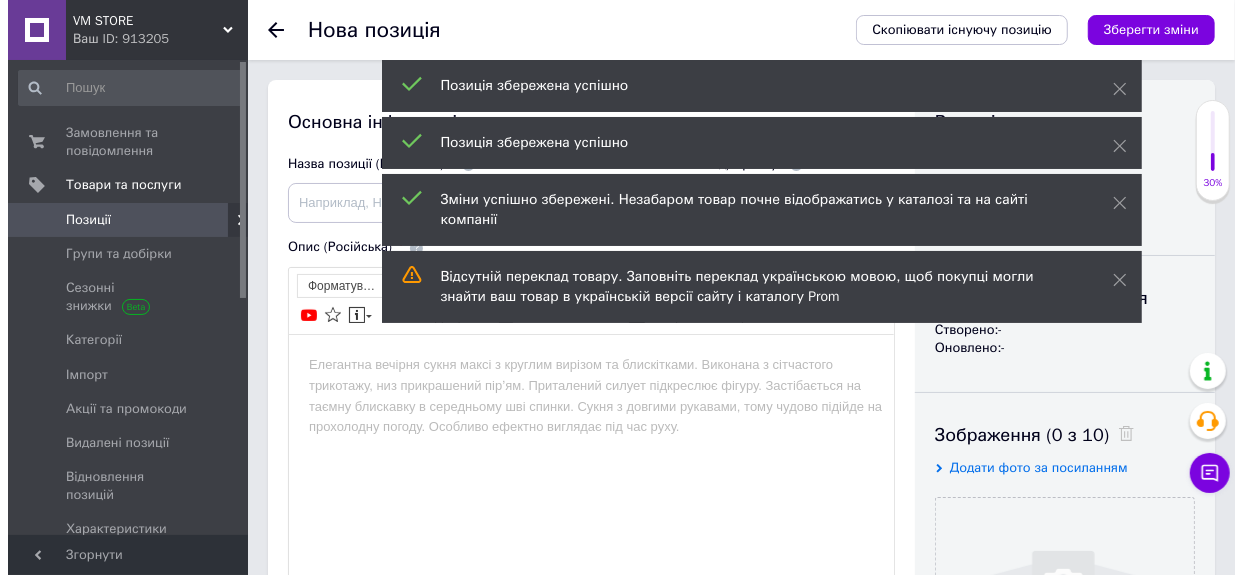 scroll, scrollTop: 0, scrollLeft: 0, axis: both 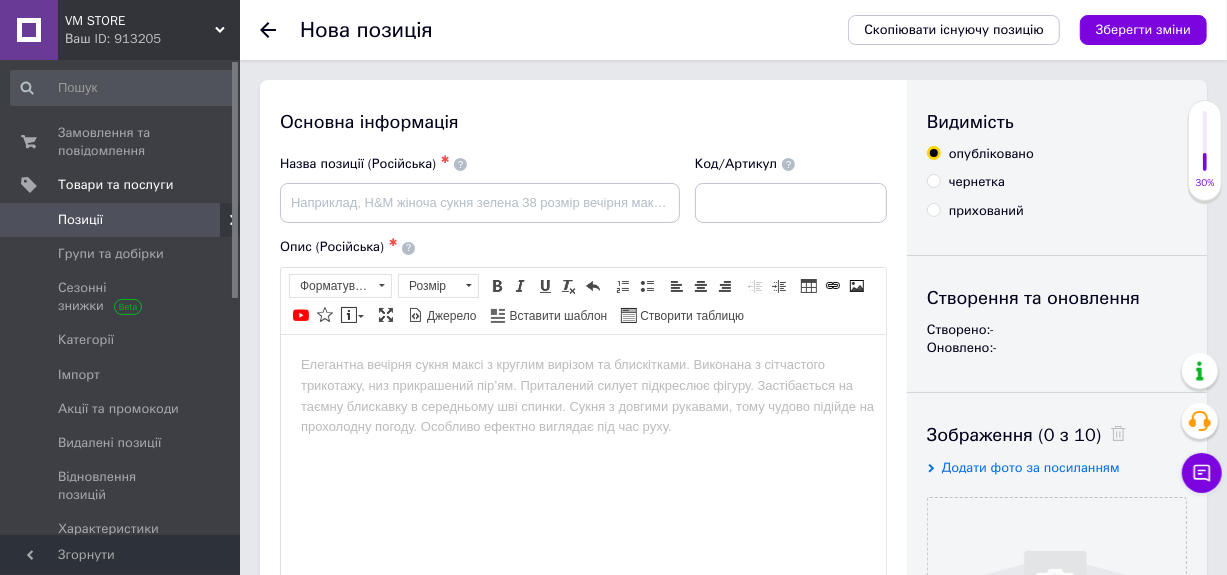 click 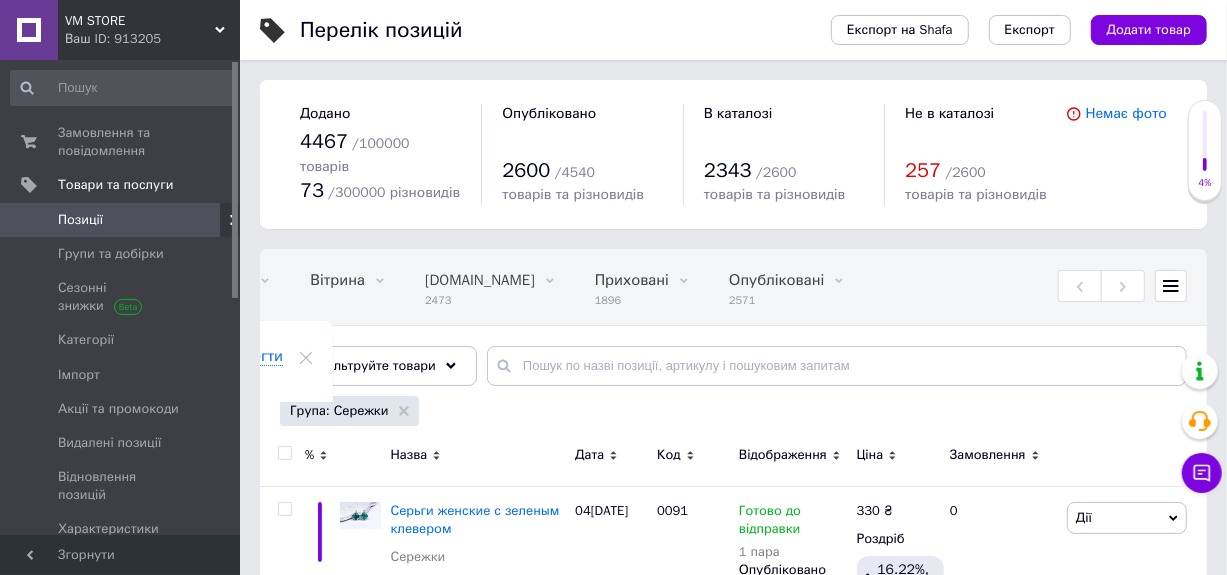 scroll, scrollTop: 0, scrollLeft: 219, axis: horizontal 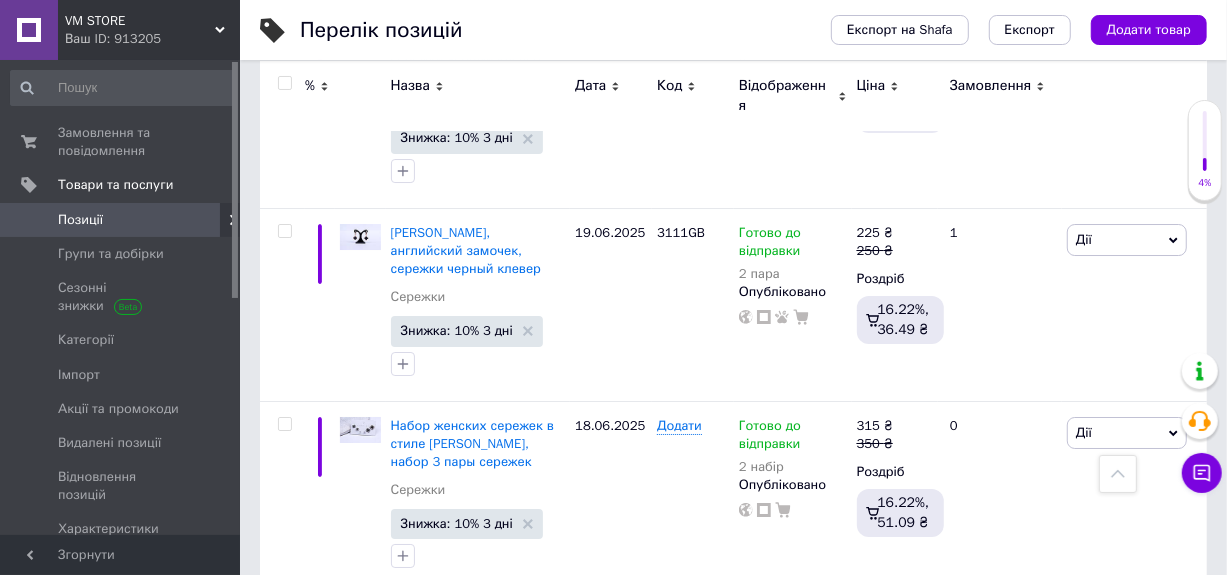 click on "18" at bounding box center [461, 634] 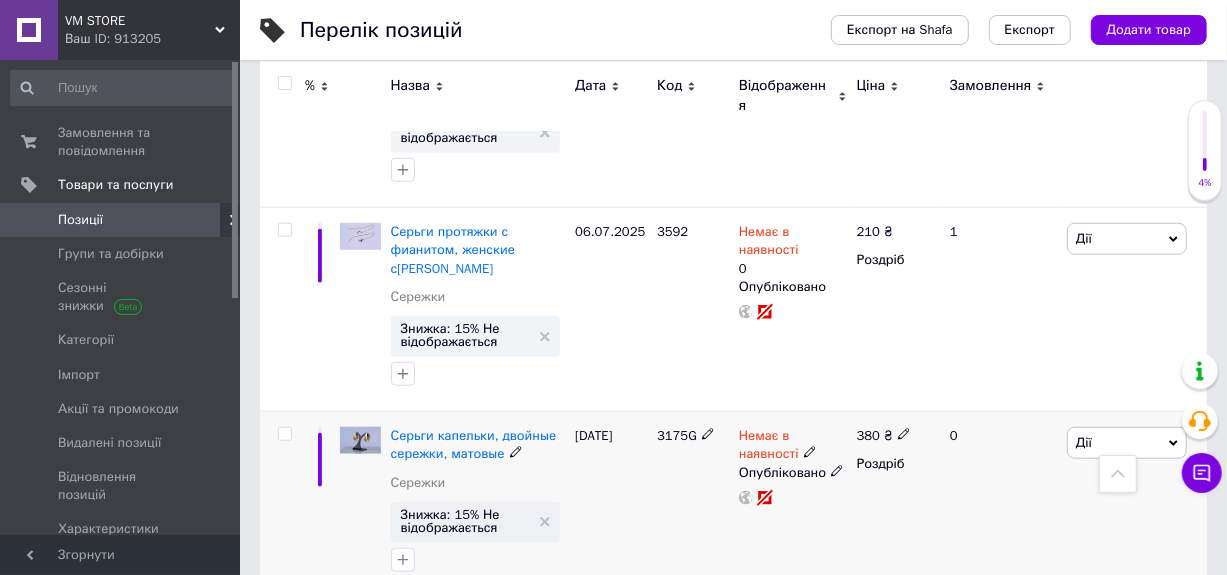 scroll, scrollTop: 1217, scrollLeft: 0, axis: vertical 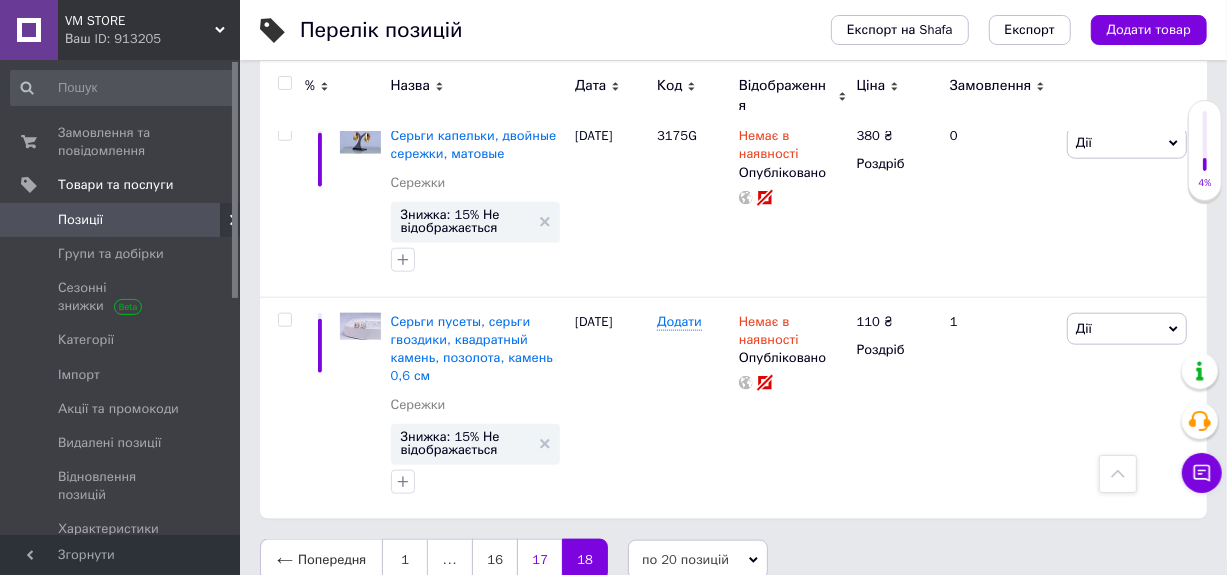 click on "17" at bounding box center [539, 560] 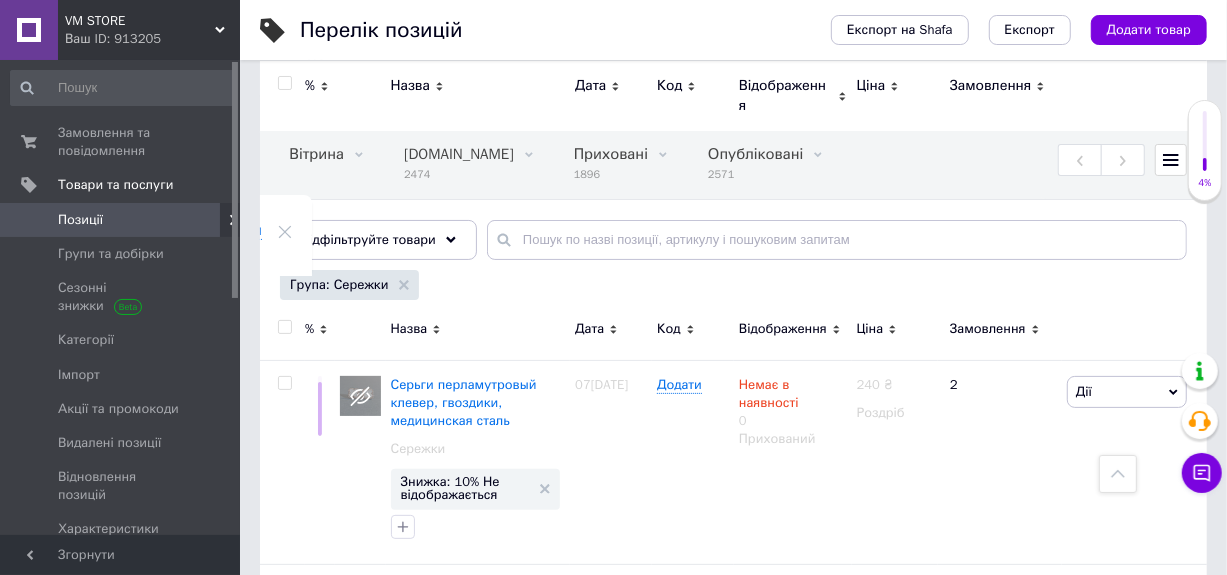 scroll, scrollTop: 105, scrollLeft: 0, axis: vertical 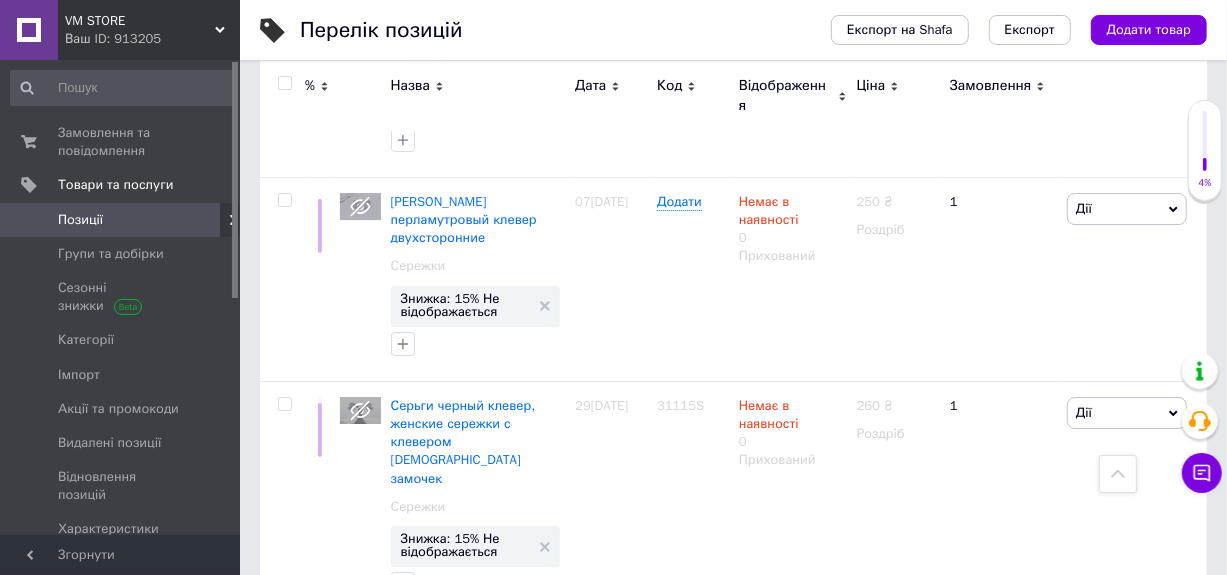 click on "16" at bounding box center (539, 662) 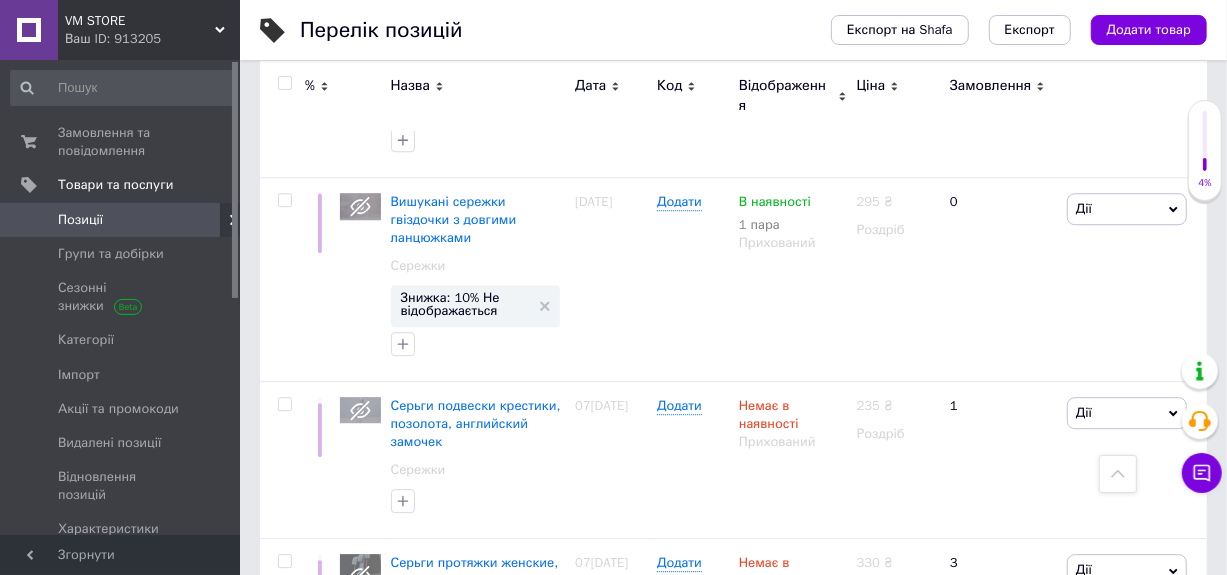 scroll, scrollTop: 3280, scrollLeft: 0, axis: vertical 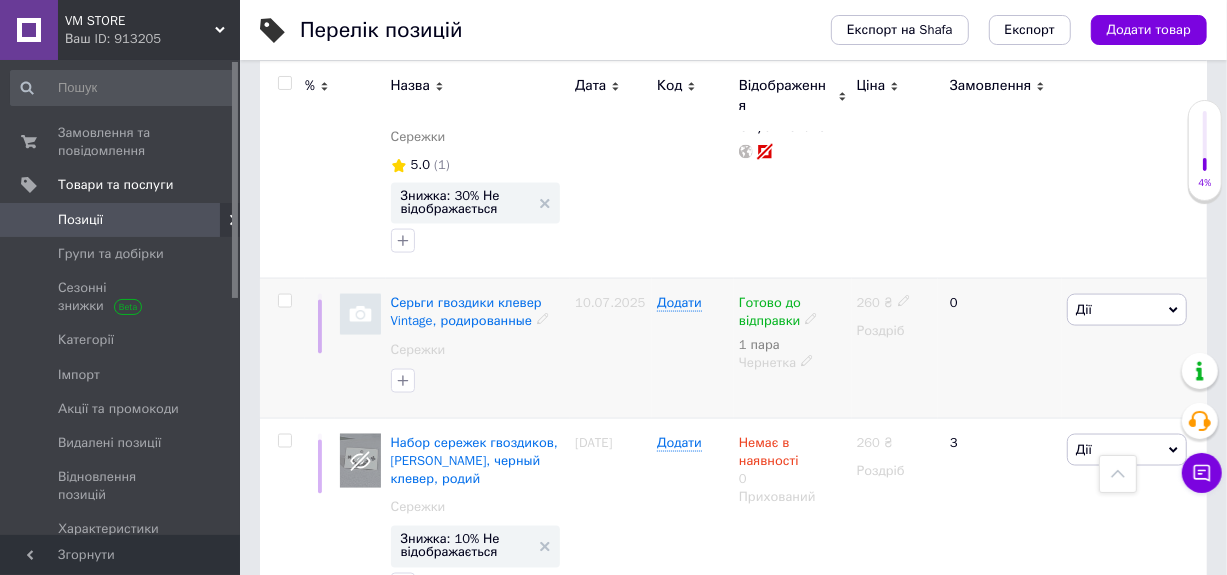 click at bounding box center [284, 301] 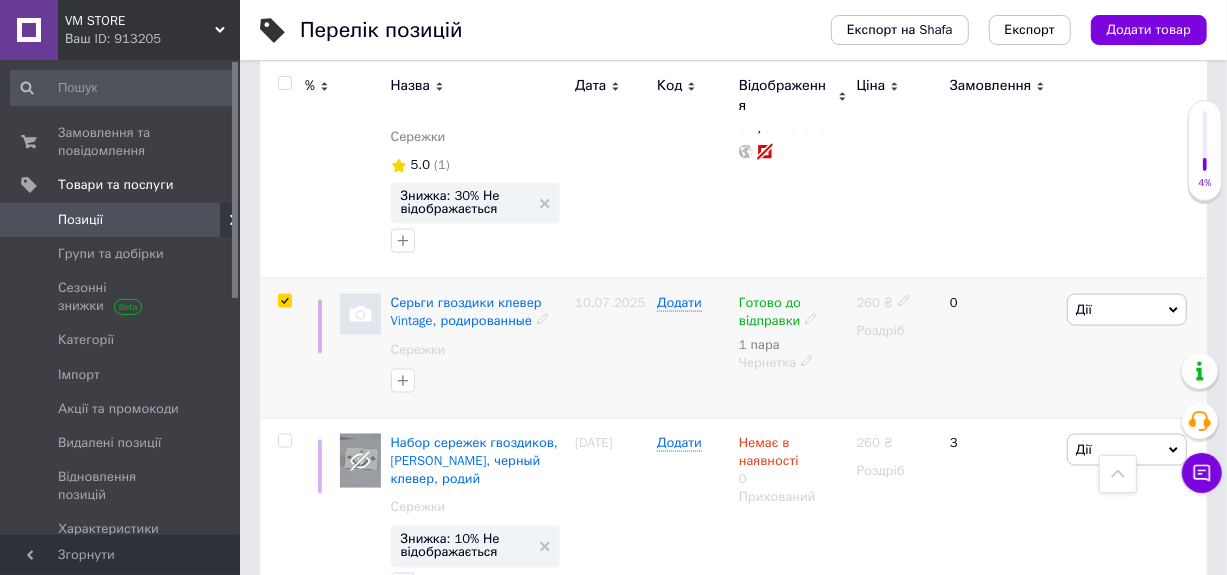 checkbox on "true" 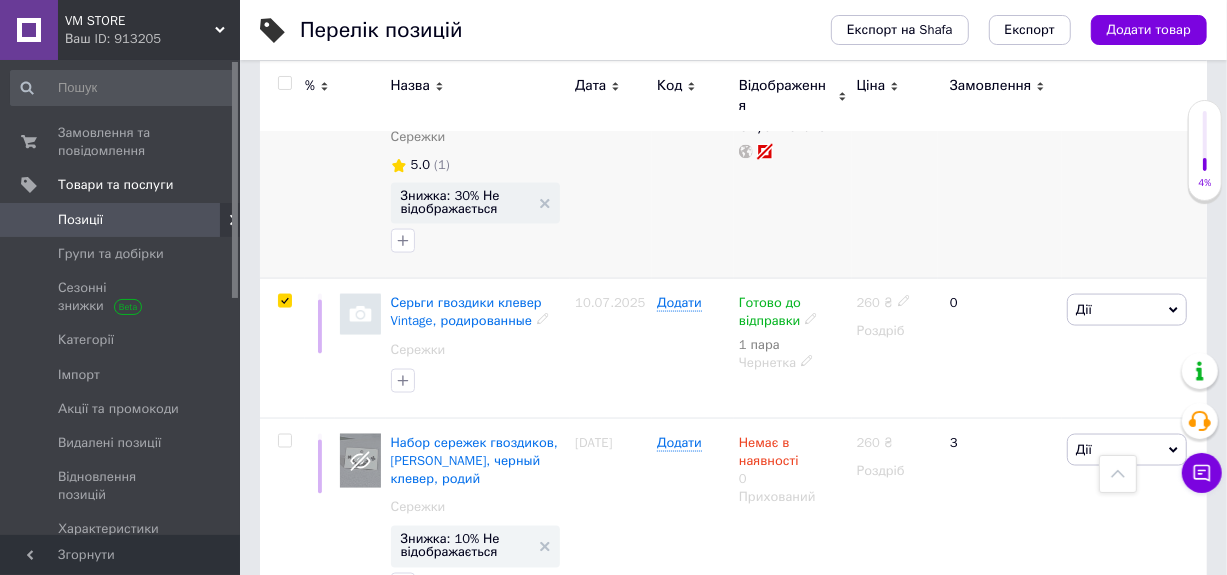 scroll, scrollTop: 1698, scrollLeft: 0, axis: vertical 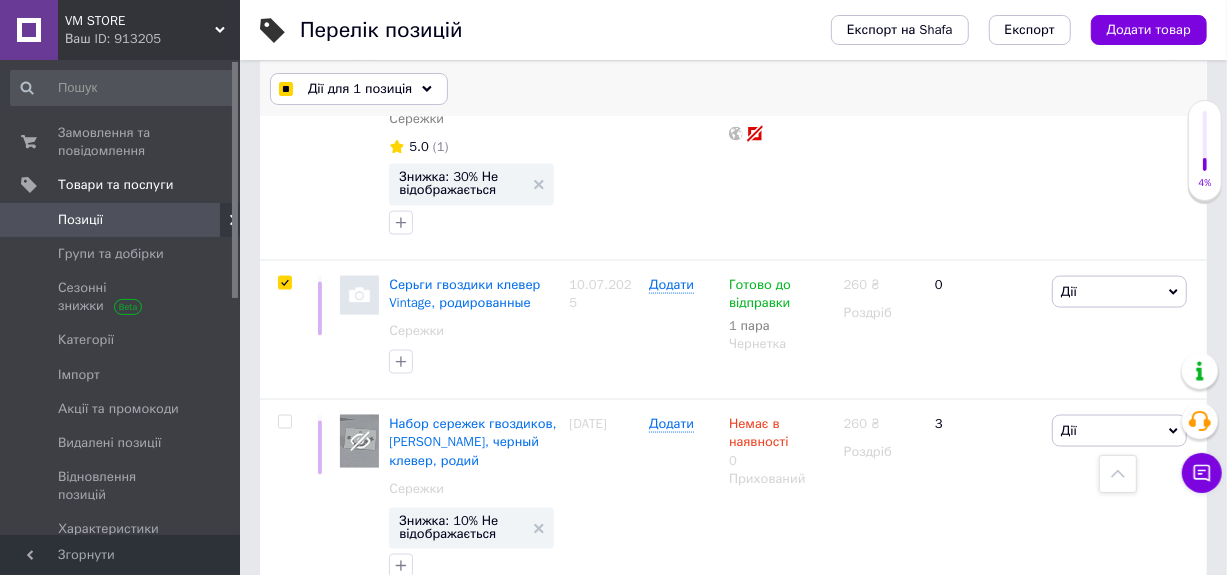 click on "Дії для 1 позиція" at bounding box center (360, 89) 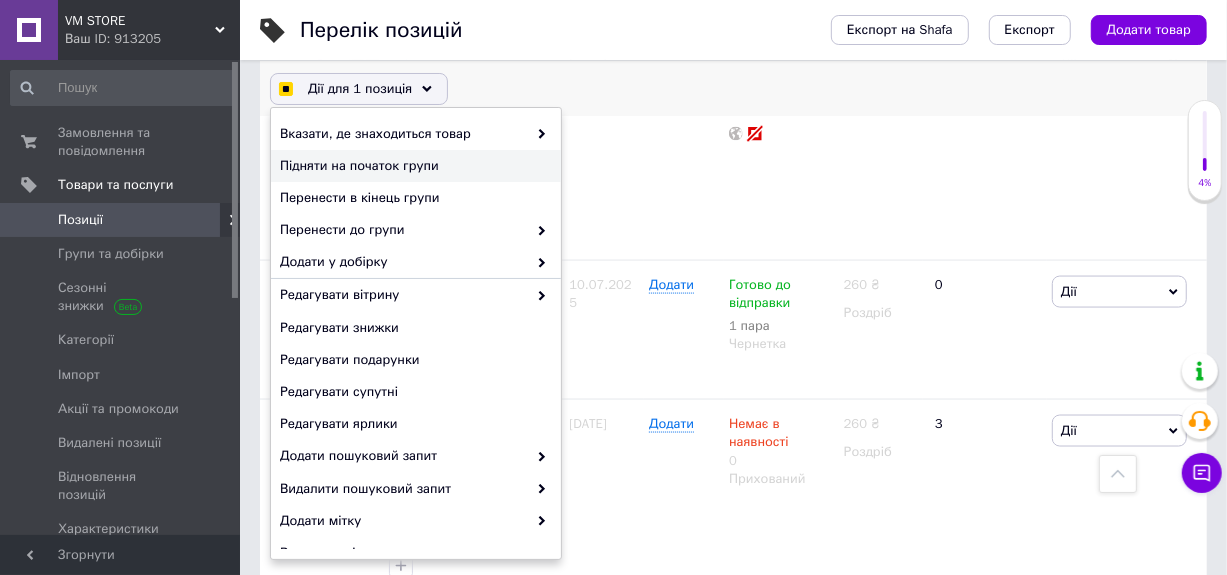 click on "Підняти на початок групи" at bounding box center [413, 166] 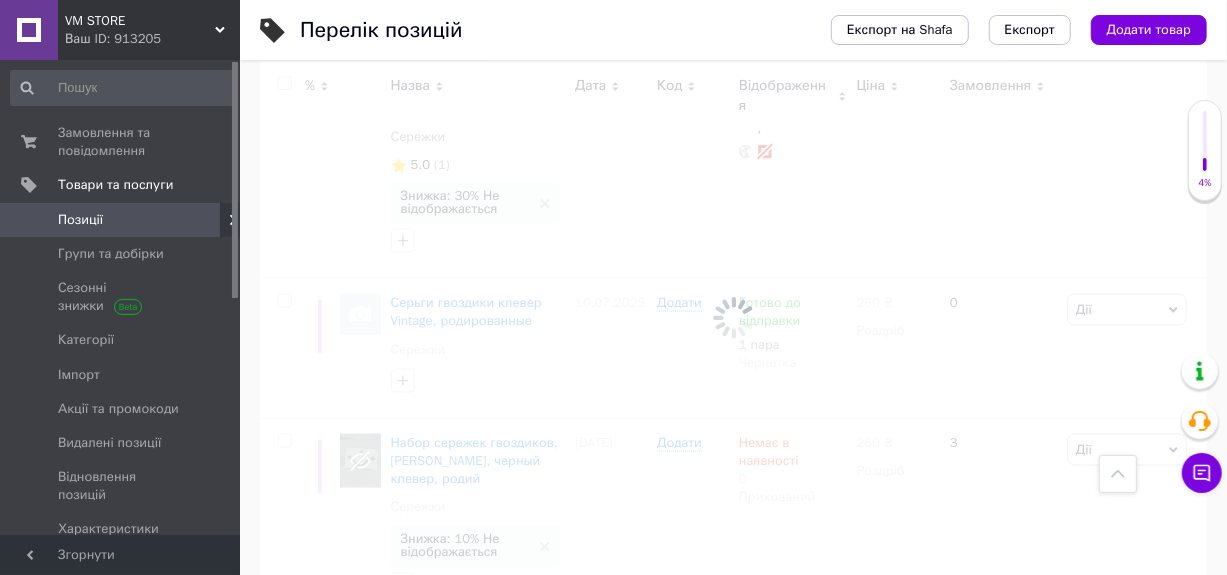 scroll, scrollTop: 1661, scrollLeft: 0, axis: vertical 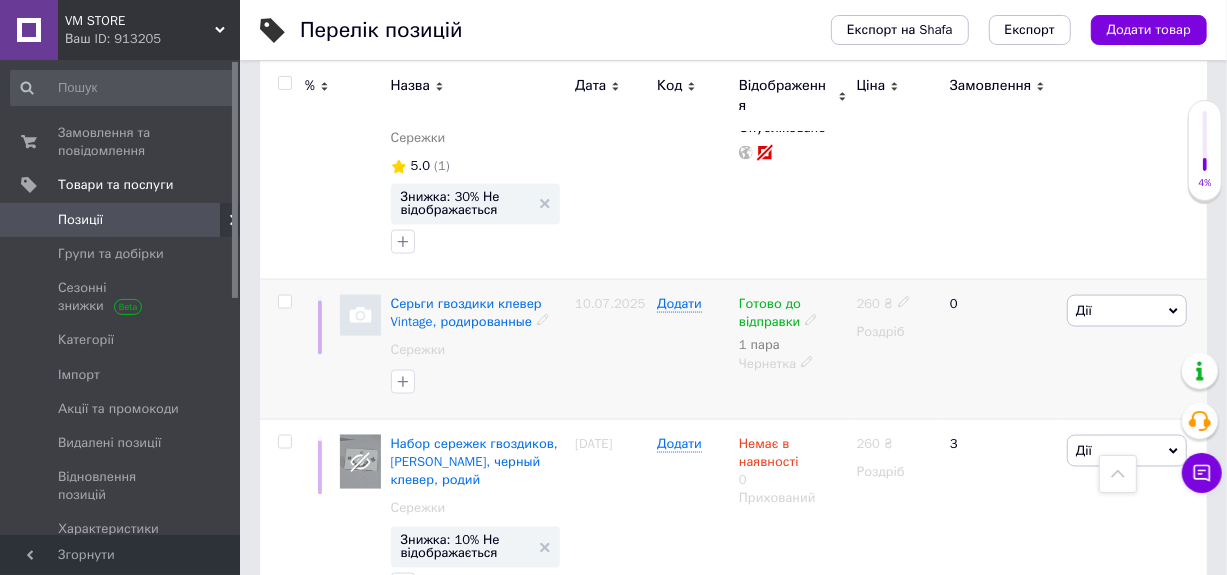click at bounding box center (284, 302) 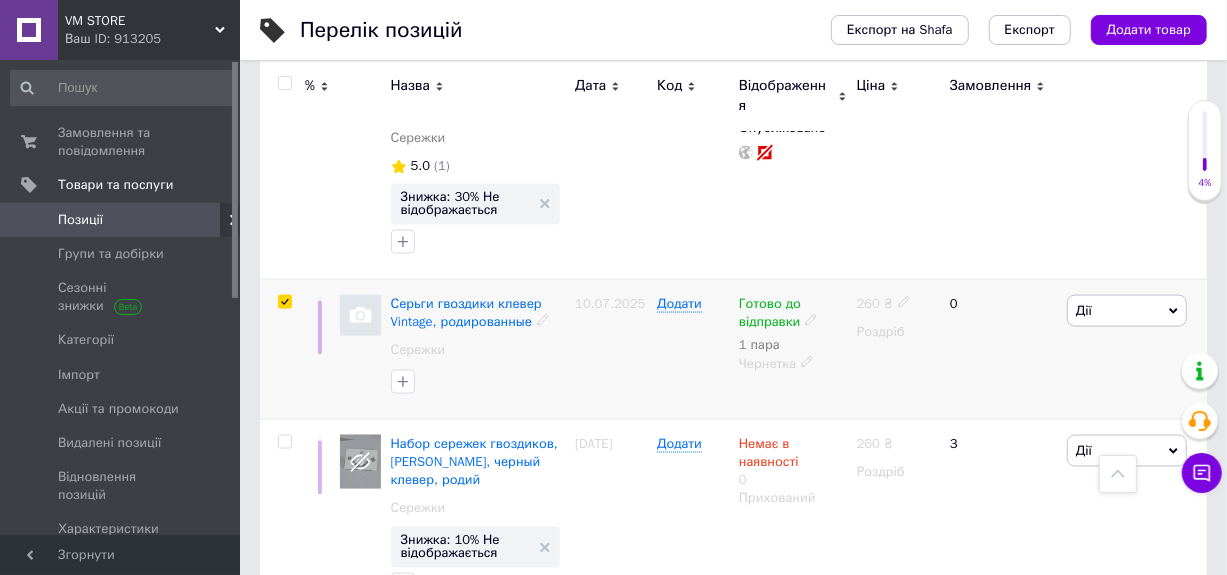 checkbox on "true" 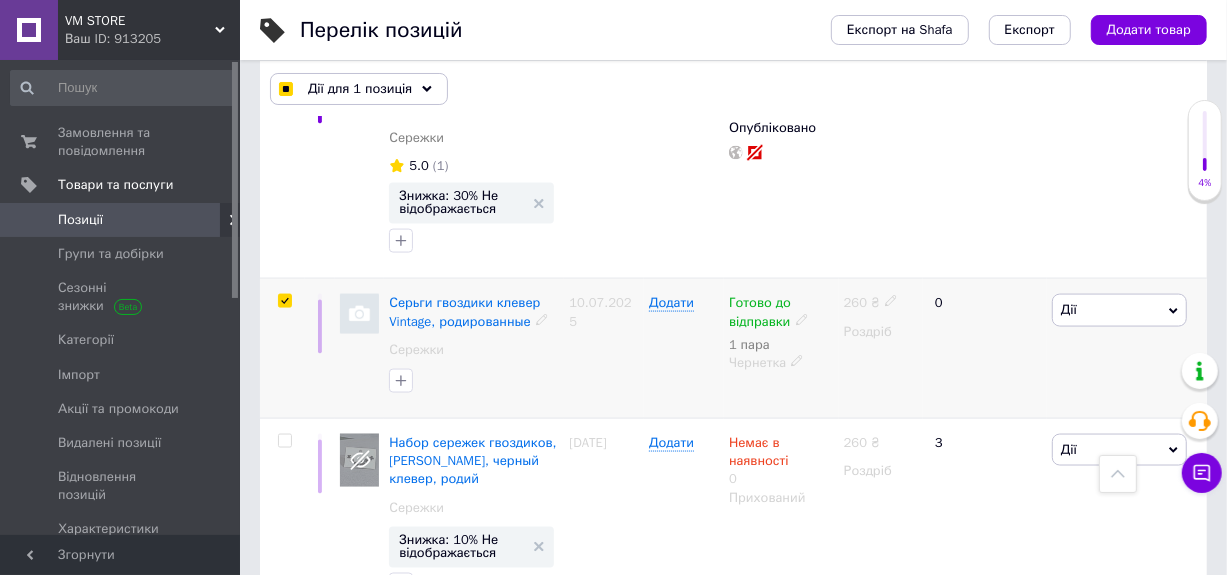 scroll, scrollTop: 1680, scrollLeft: 0, axis: vertical 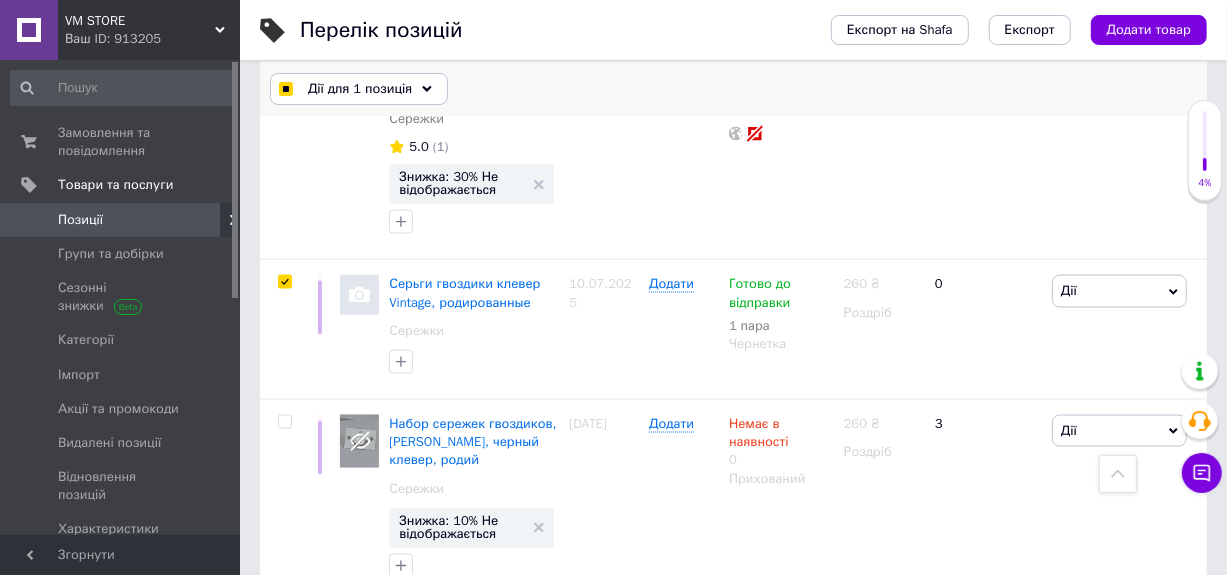 click on "Дії для 1 позиція" at bounding box center [360, 89] 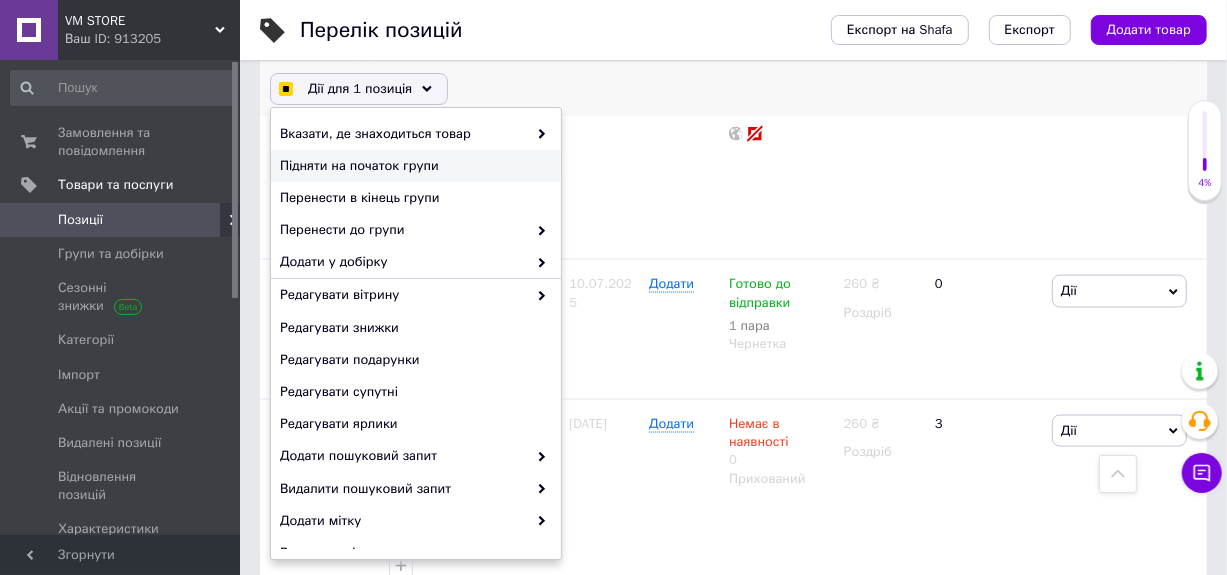 checkbox on "true" 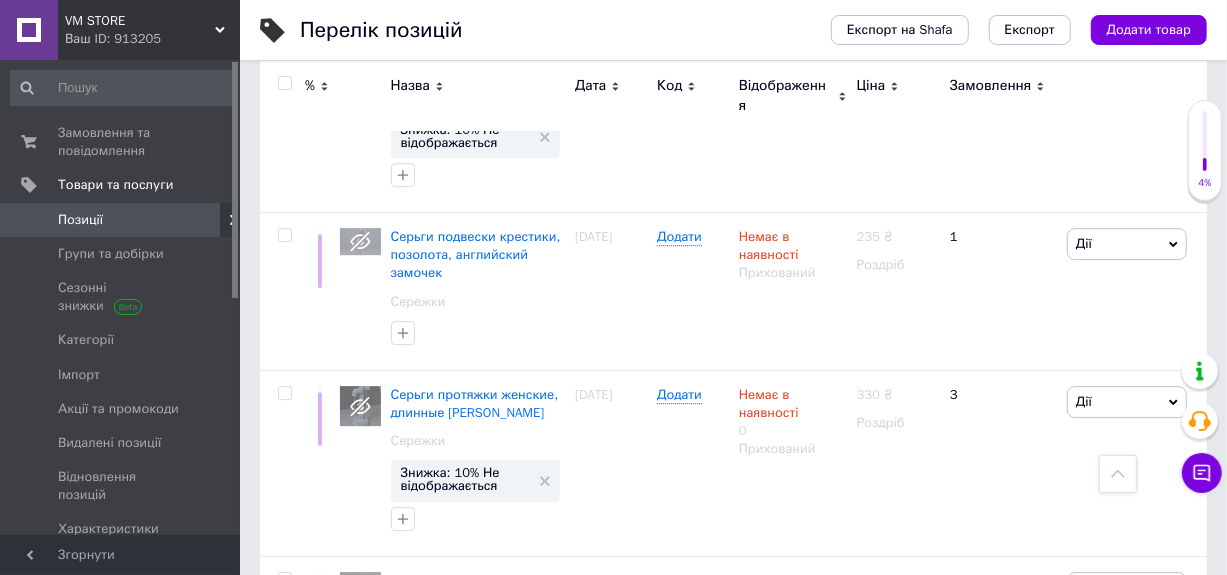 scroll, scrollTop: 3825, scrollLeft: 0, axis: vertical 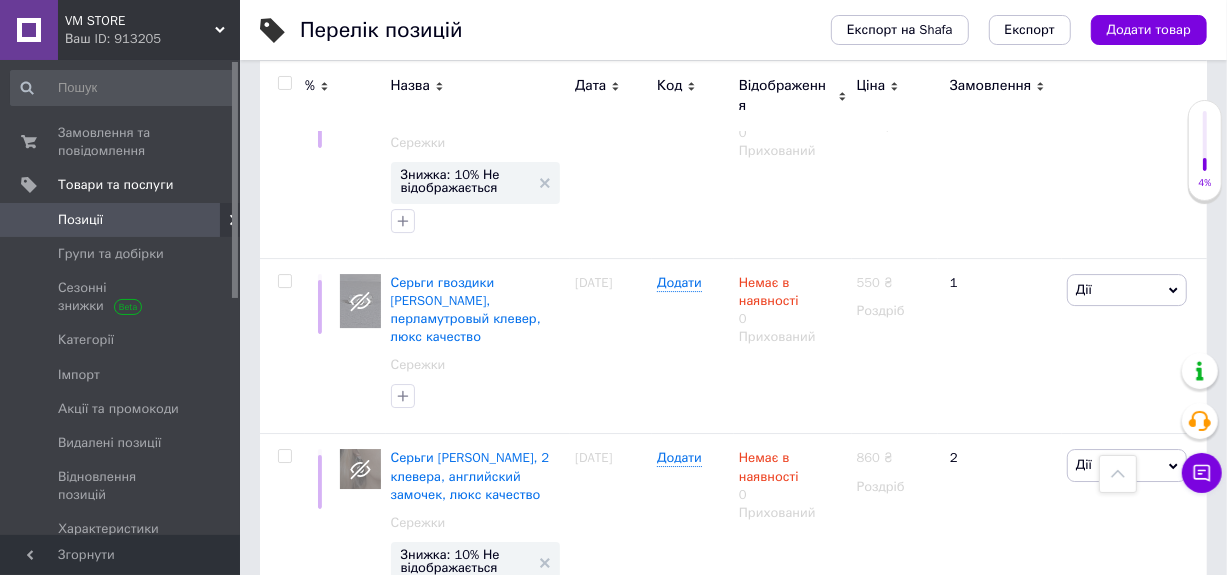 click on "1" at bounding box center [405, 678] 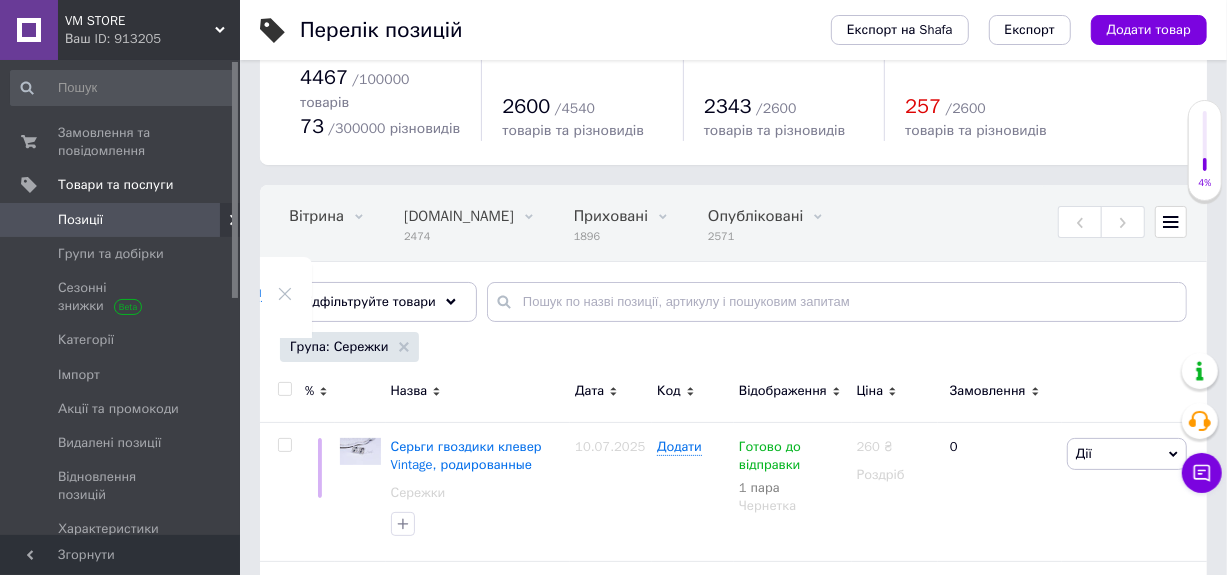 scroll, scrollTop: 100, scrollLeft: 0, axis: vertical 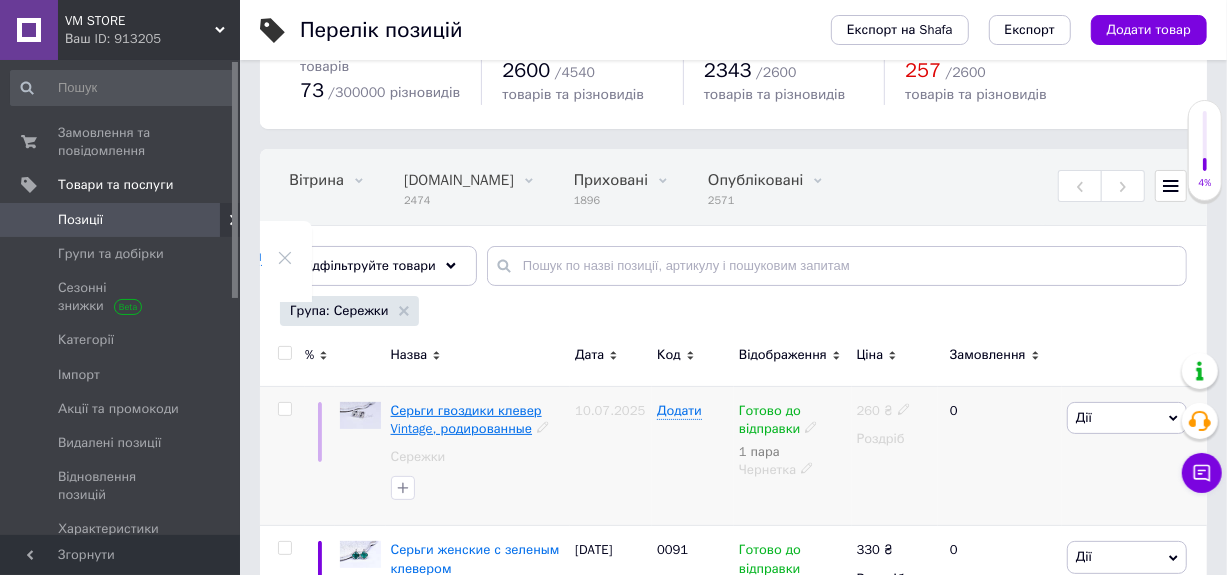 click on "Серьги гвоздики клевер Vintage, родированные" at bounding box center (466, 419) 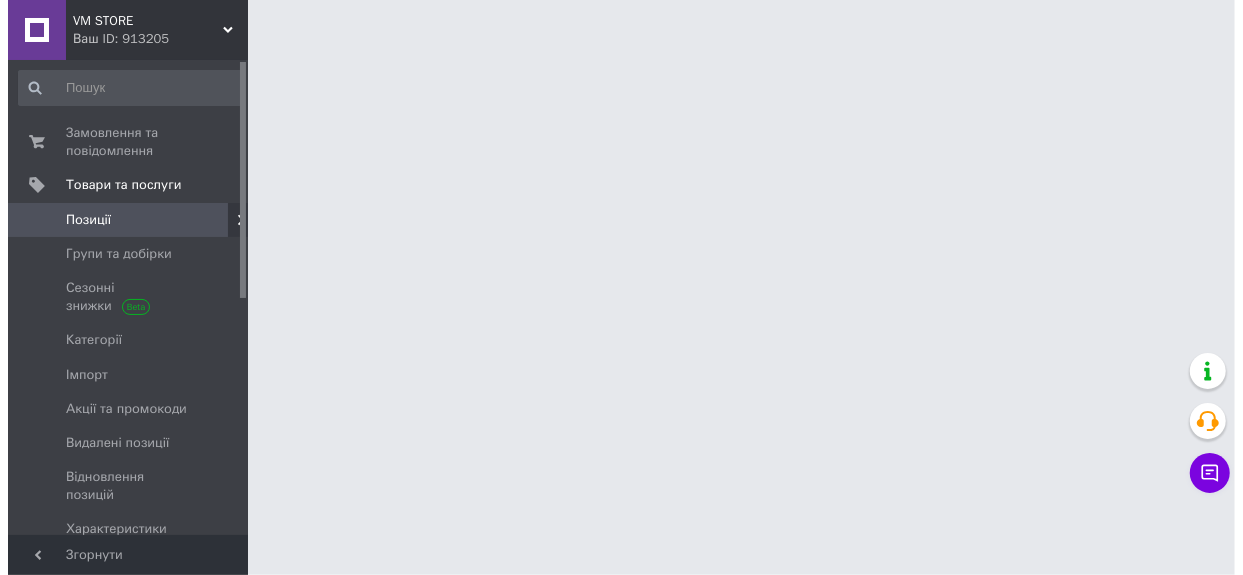 scroll, scrollTop: 0, scrollLeft: 0, axis: both 